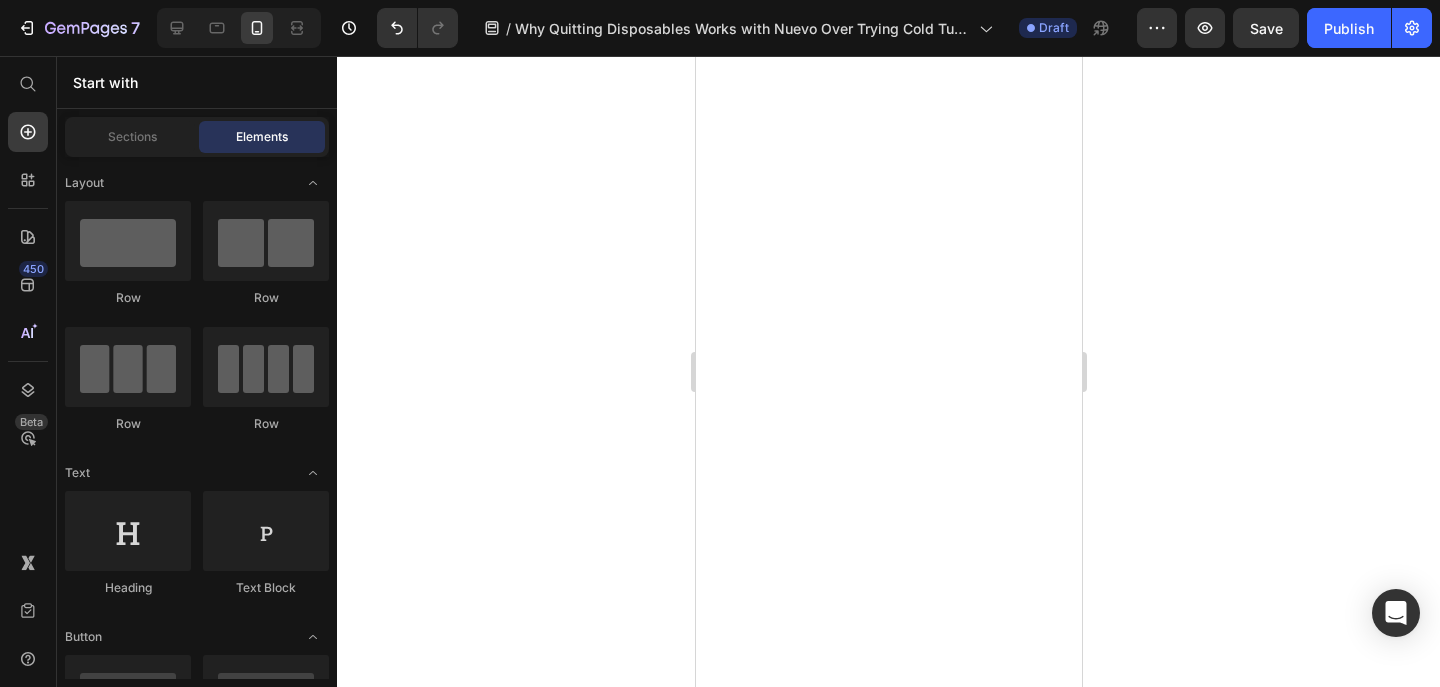 scroll, scrollTop: 0, scrollLeft: 0, axis: both 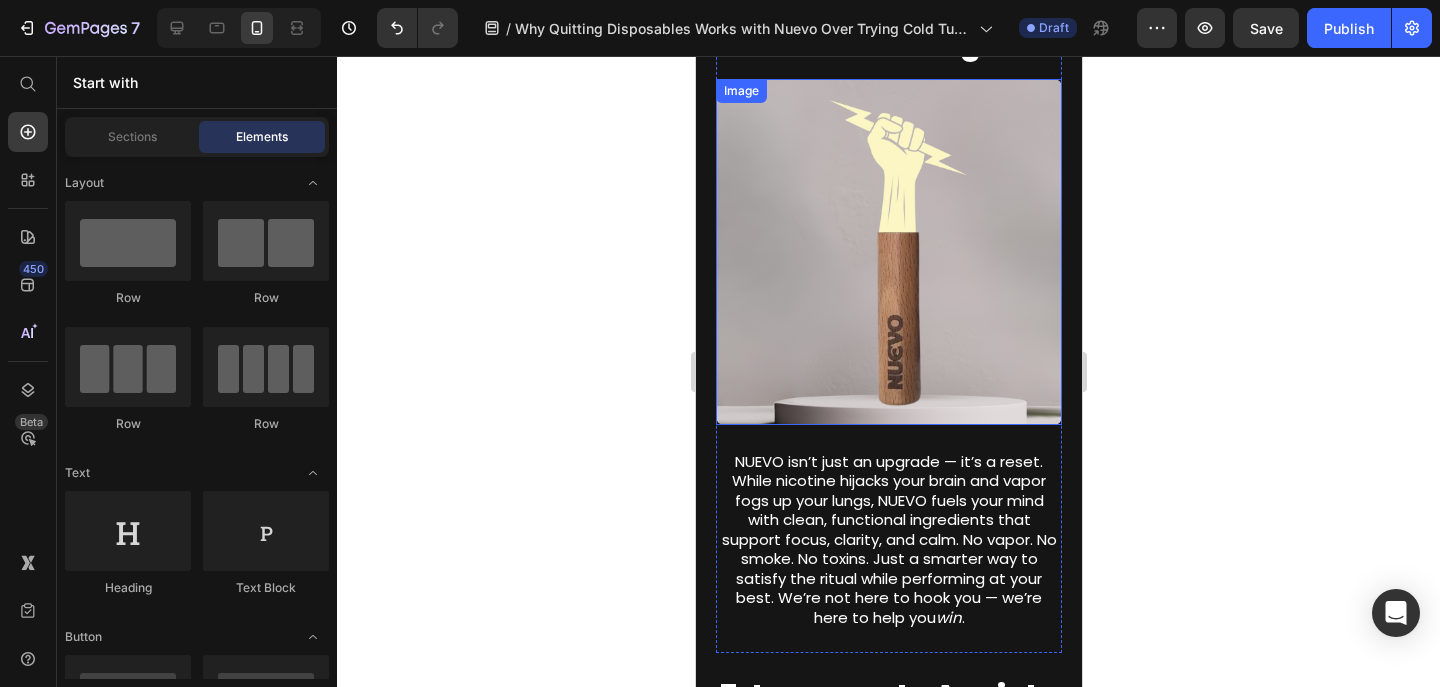 click at bounding box center (888, 252) 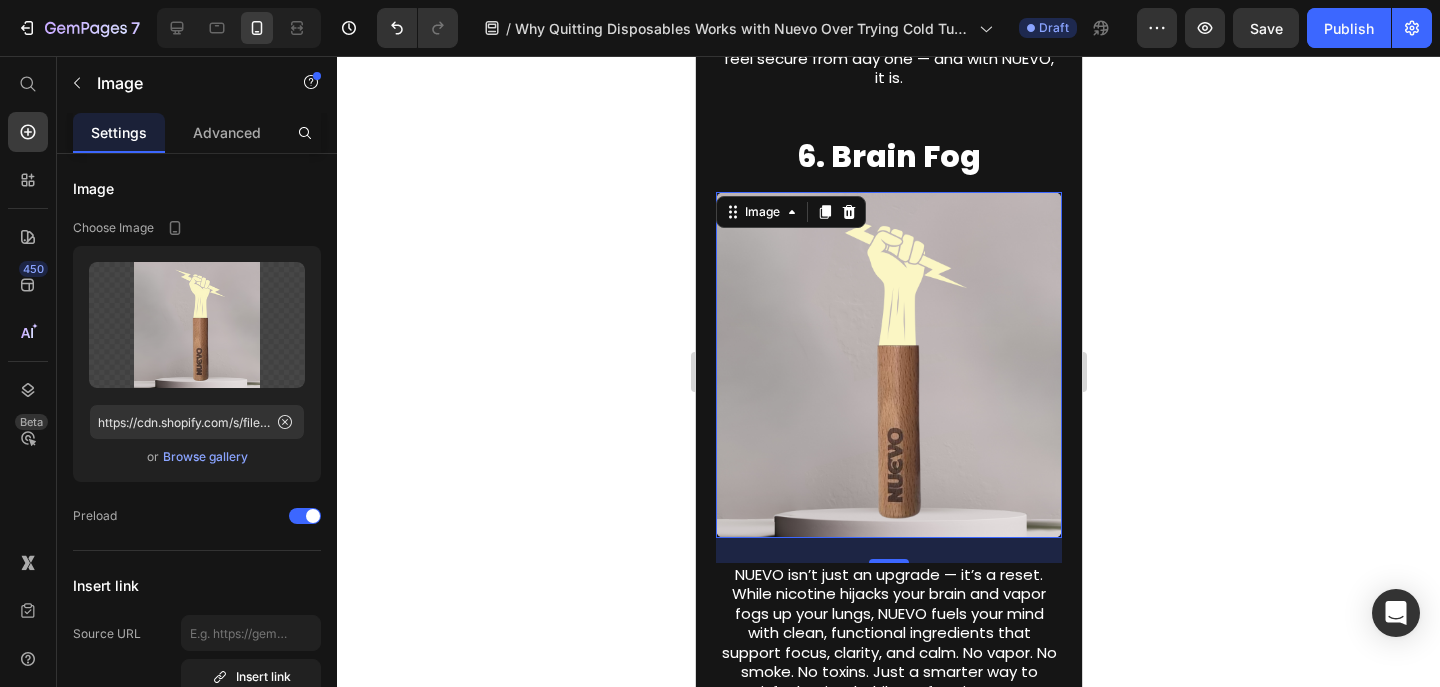 scroll, scrollTop: 4147, scrollLeft: 0, axis: vertical 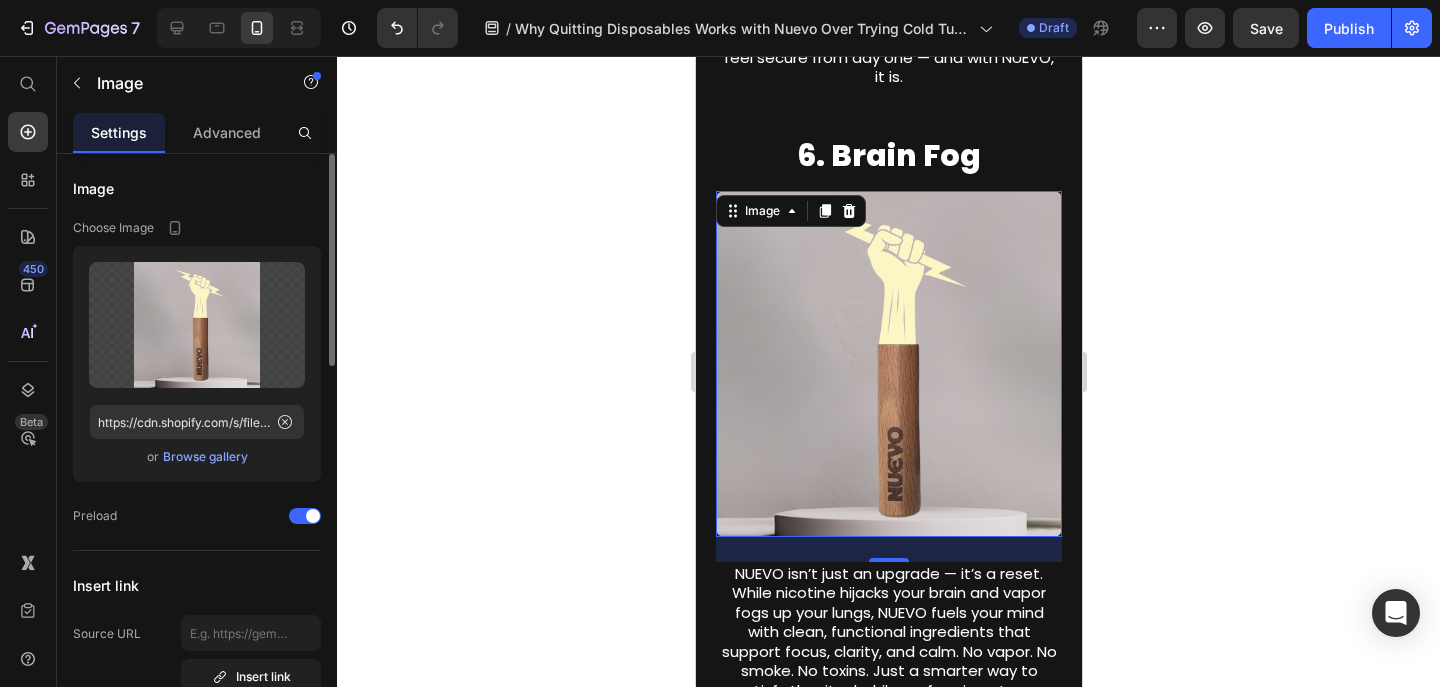 click on "Browse gallery" at bounding box center [205, 457] 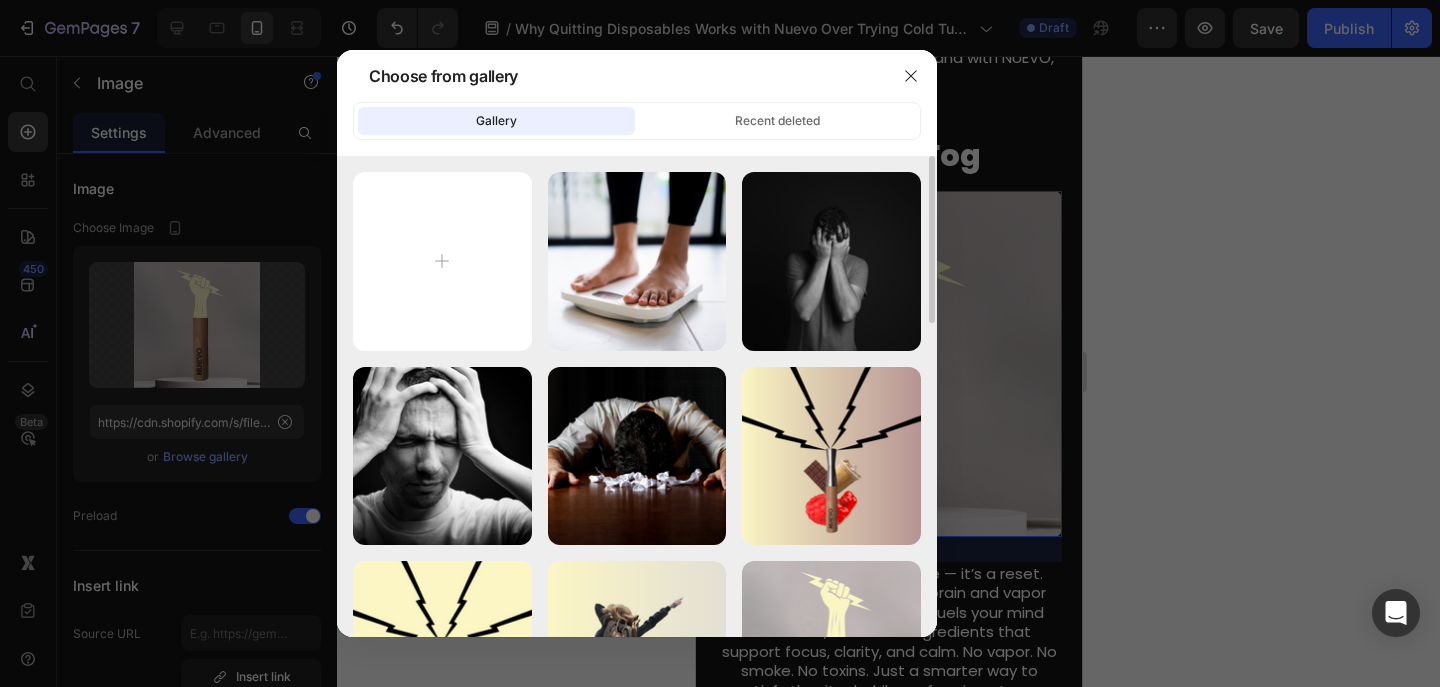 type on "C:\fakepath\20.png" 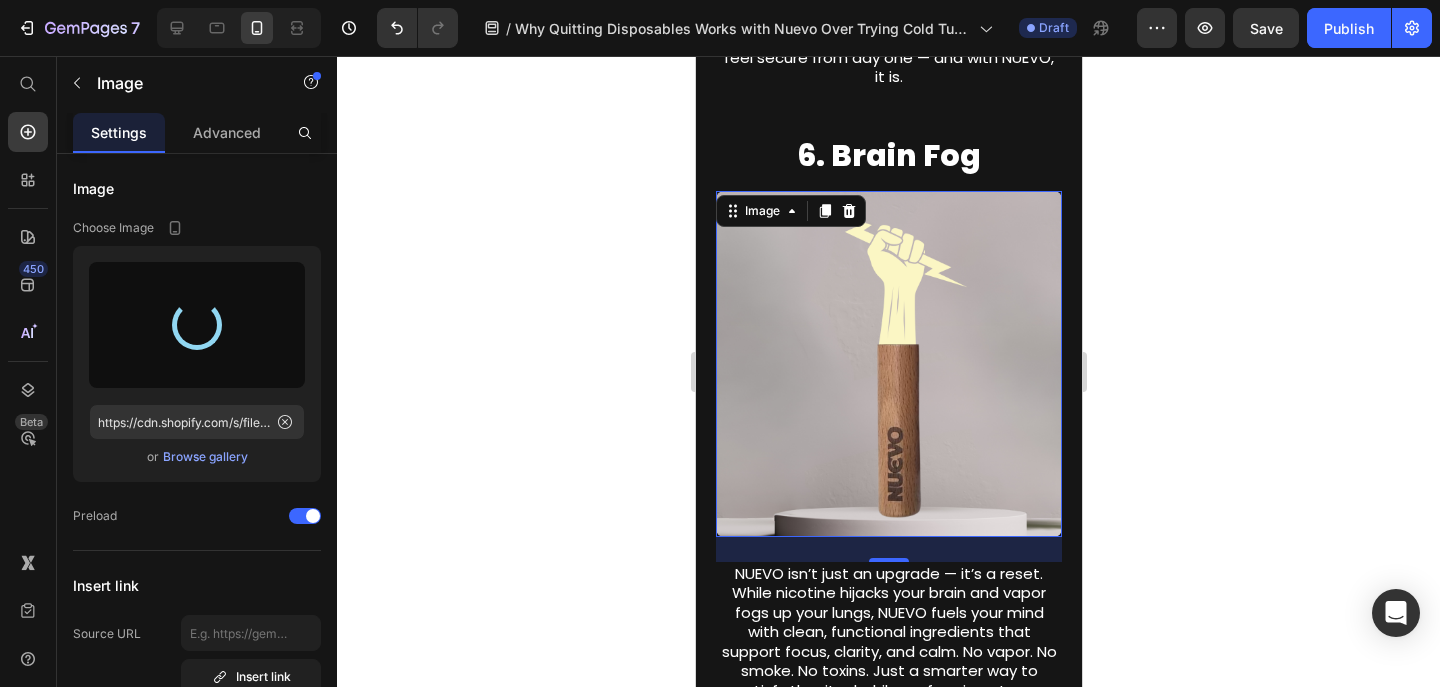 type on "https://cdn.shopify.com/s/files/1/0606/5140/5375/files/gempages_562712114943231141-0783cfb9-bd9e-434d-a301-01841c6e148c.png" 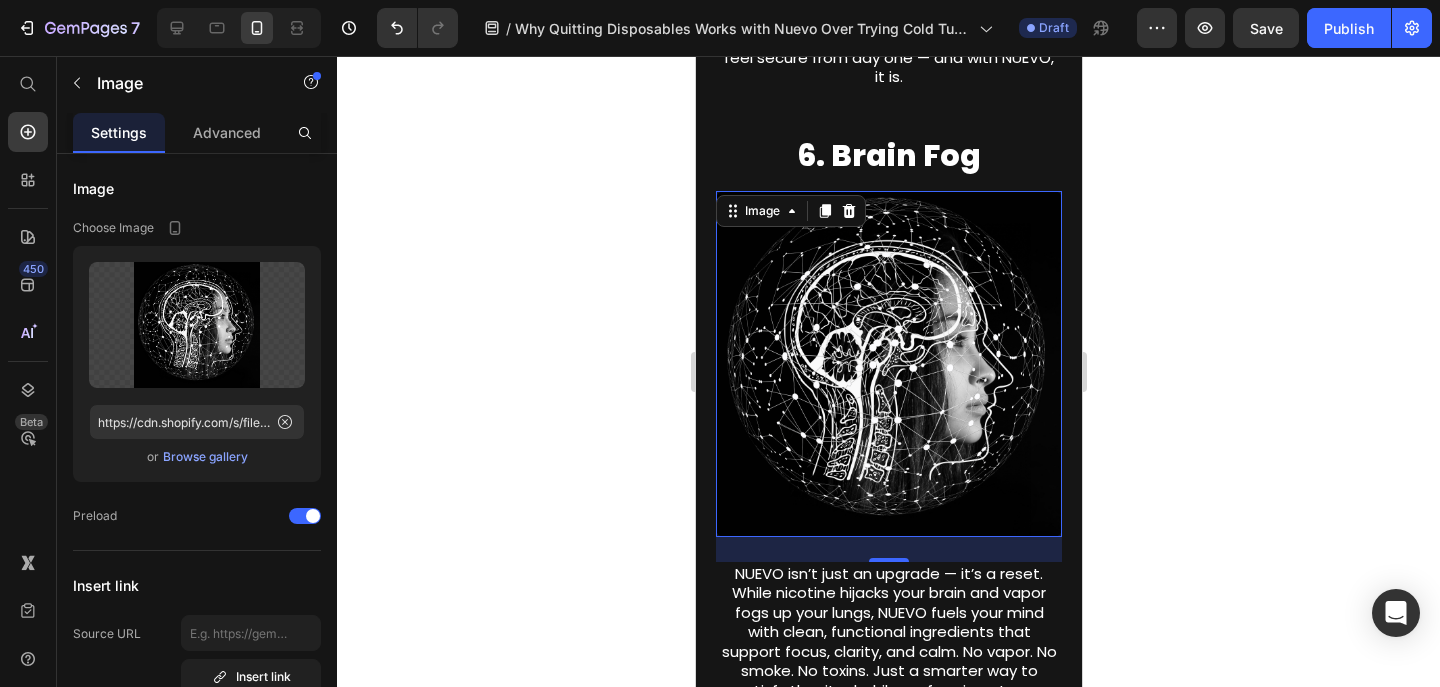click 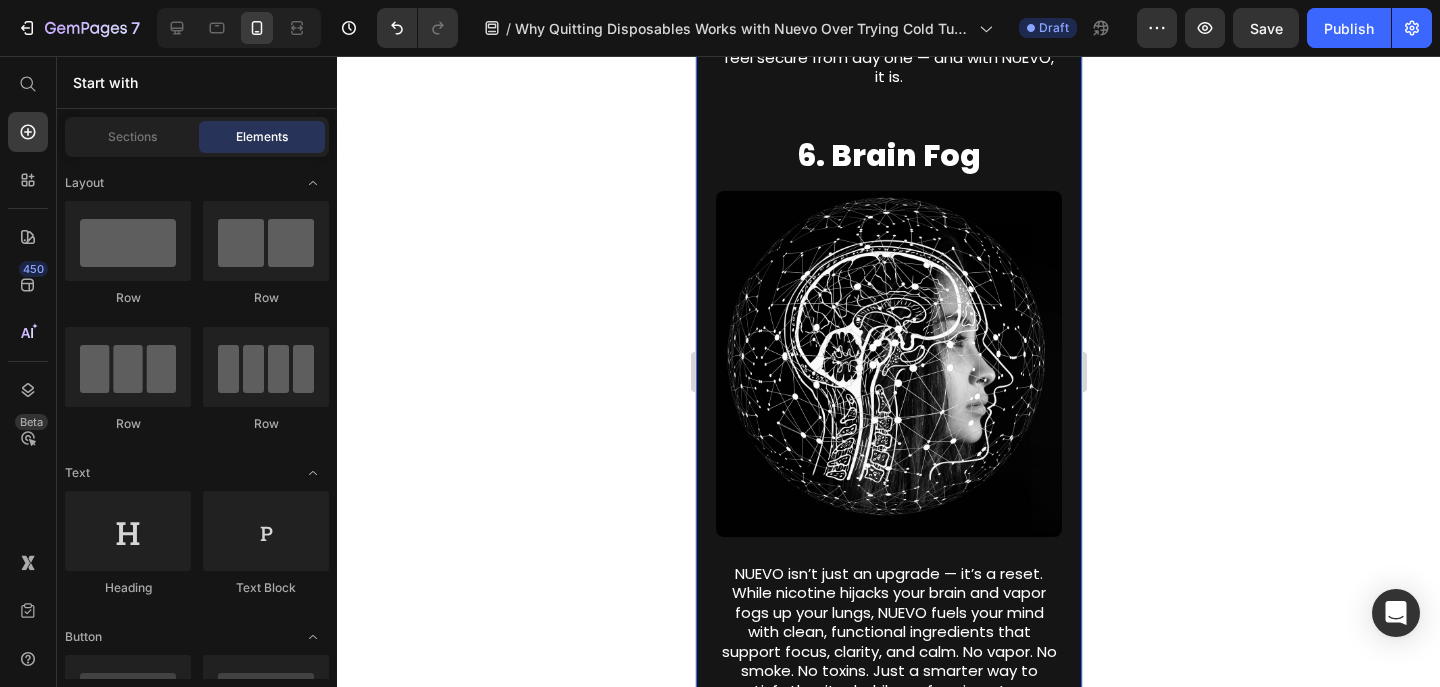click on "1. Being Hooked On Nic. Is More Complicated Than You Think. Heading Image Vape companies rely on nicotine to keep you hooked — they know once you’re addicted, you’ll keep buying. NUEVO breaks that cycle by giving you the same hand-to-mouth ritual but cutting out the chemicals that fuel cravings. The satisfying pull, familiar flavors, and calming functional ingredients help ease withdrawal and make it feel effortless to say no to your old vape. It’s the one thing vape companies hate — because when you have a real way to kick the addiction, their profits disappear. Text Block Row 3. Cold Turkey Is Free, But the Relapse Costs More Heading Image Text Block Row 4. Mood Swings Heading Image Text Block Row 5. Weight Gain. Heading Image Text Block Row 6. Brain Fog Heading Image win . Text Block Row 7. Increase In Anxiety & Depression Heading Image Nuevo  you. Every puff you skip is one more step toward the life you actually want — one where you’re in control, not nicotine. Text Block Row 8. Insomnia Row" at bounding box center [888, 317] 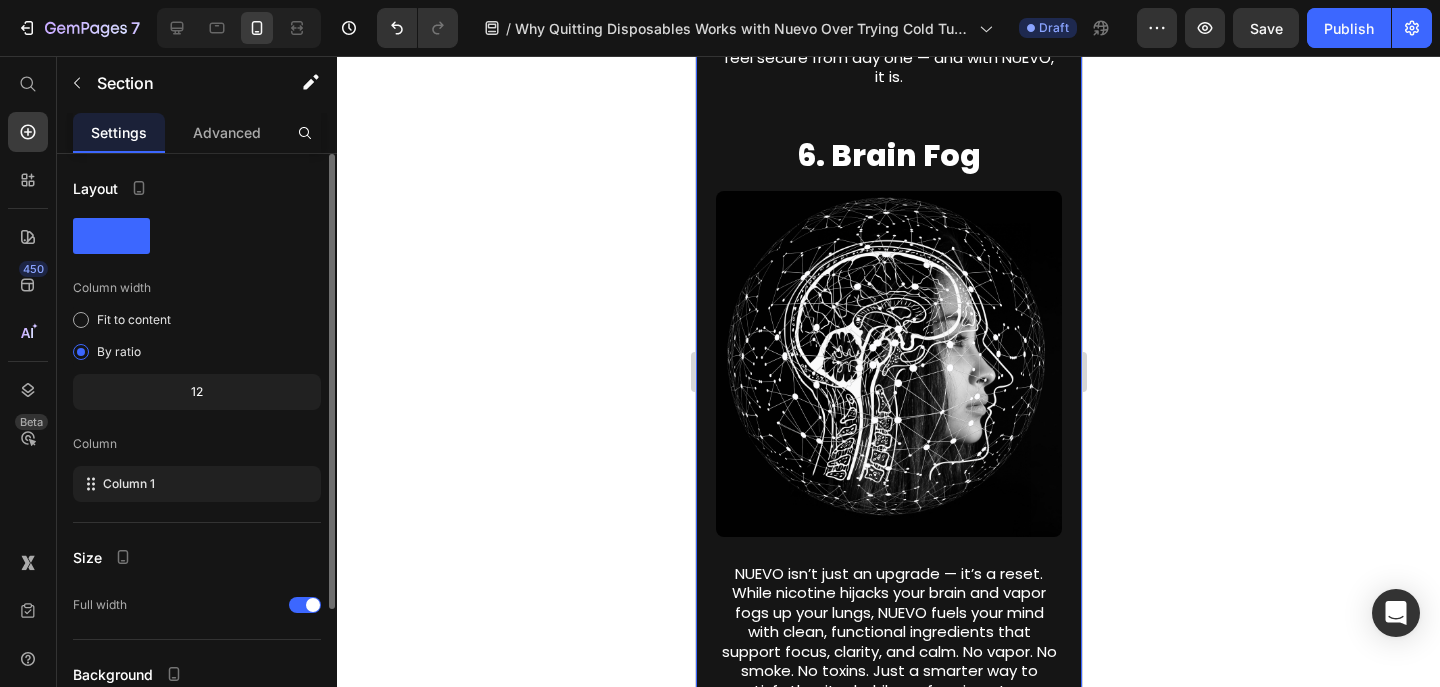 scroll, scrollTop: 174, scrollLeft: 0, axis: vertical 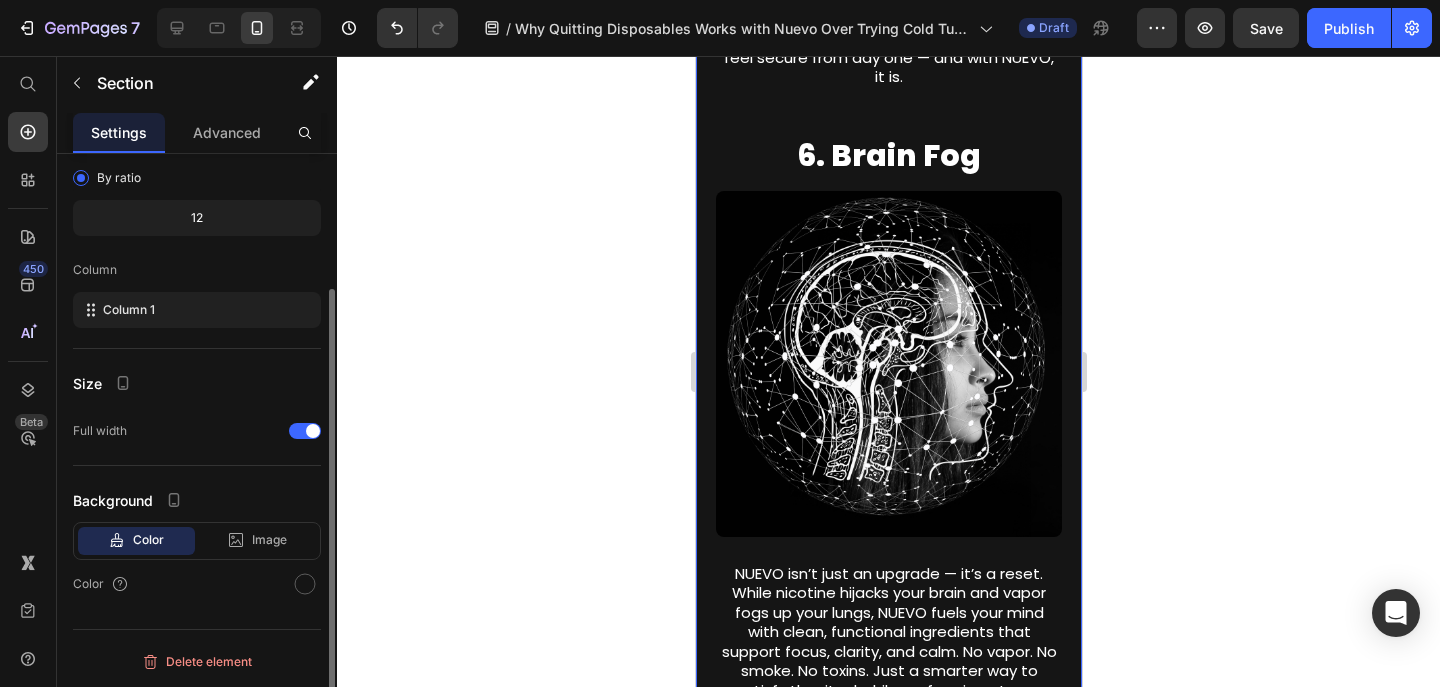 click on "Color" at bounding box center (197, 584) 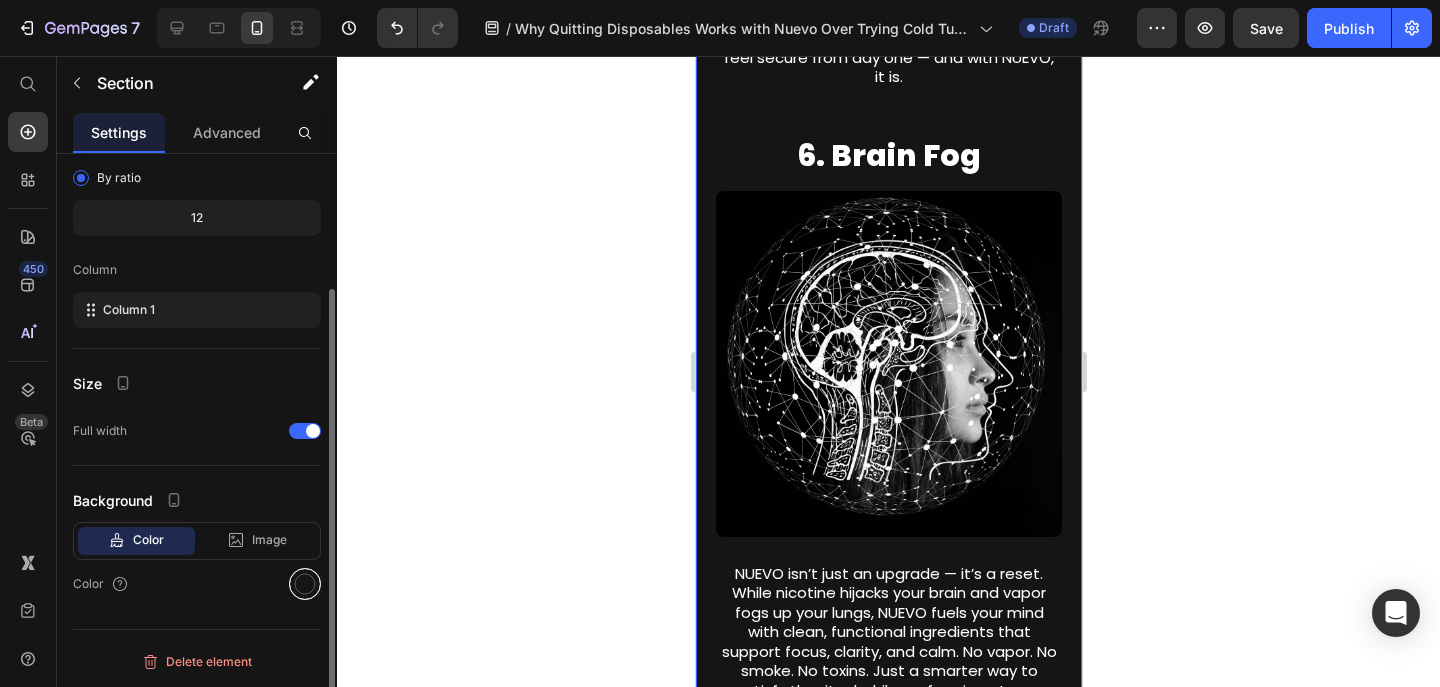 click at bounding box center [305, 584] 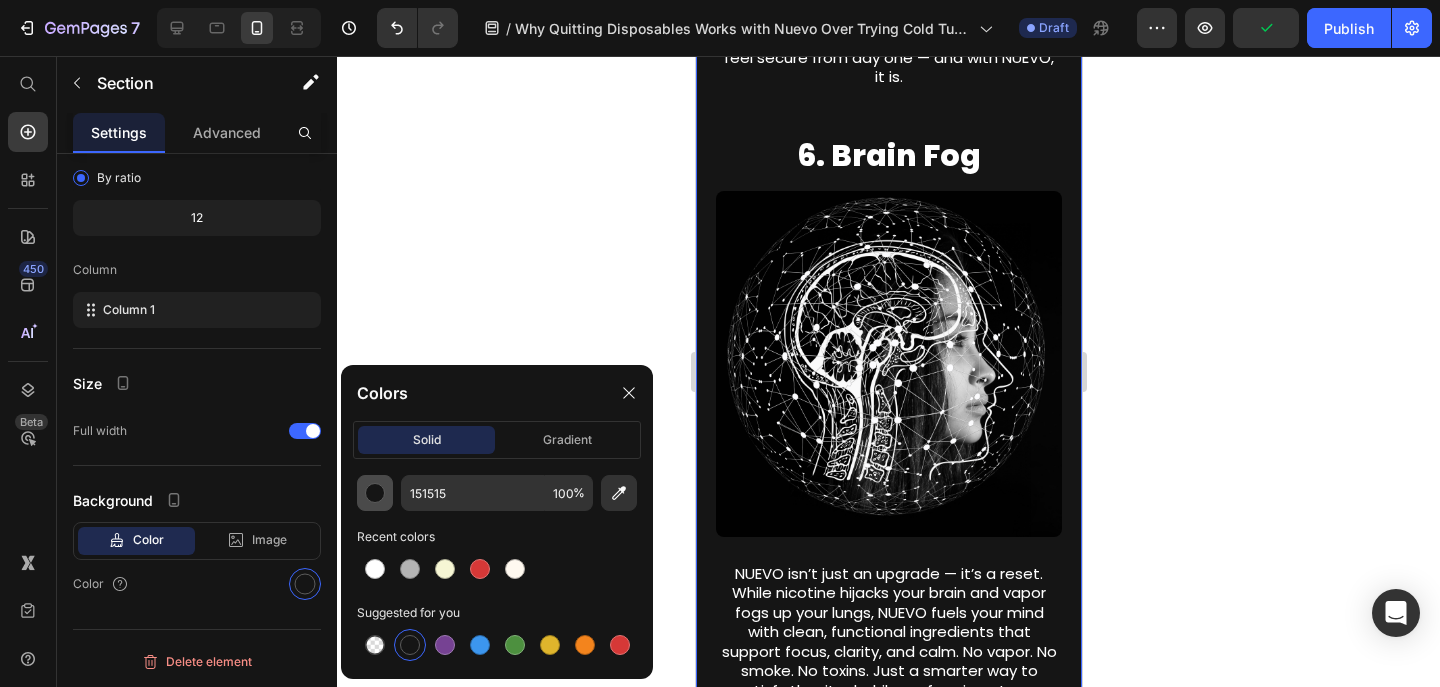 click at bounding box center (375, 493) 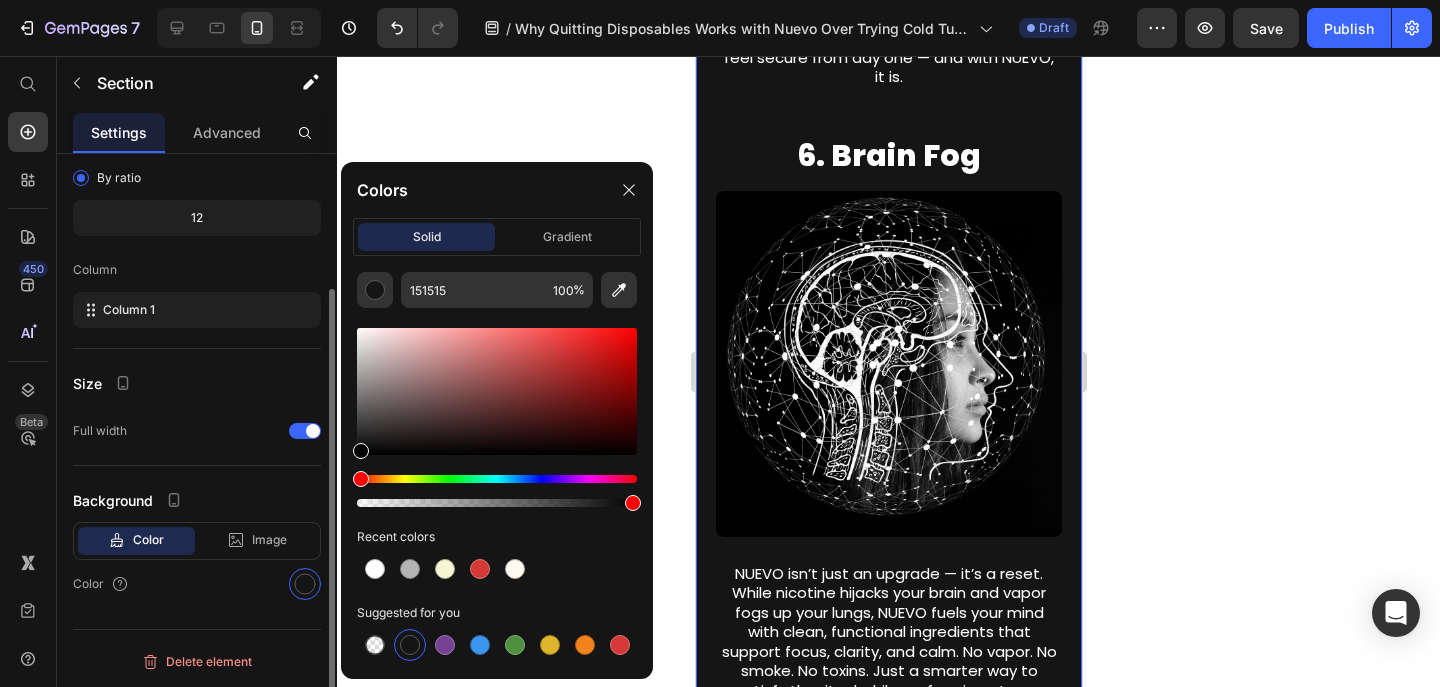 drag, startPoint x: 366, startPoint y: 451, endPoint x: 273, endPoint y: 511, distance: 110.6752 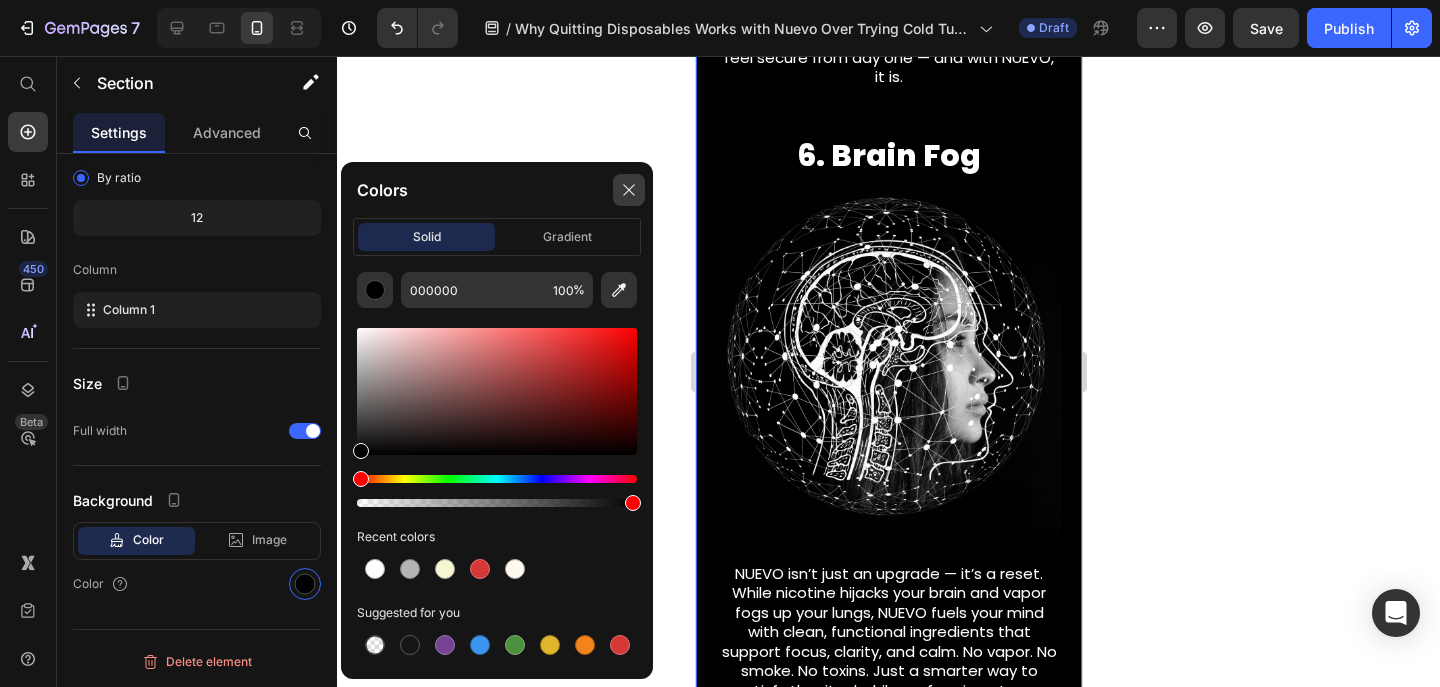 click at bounding box center [629, 190] 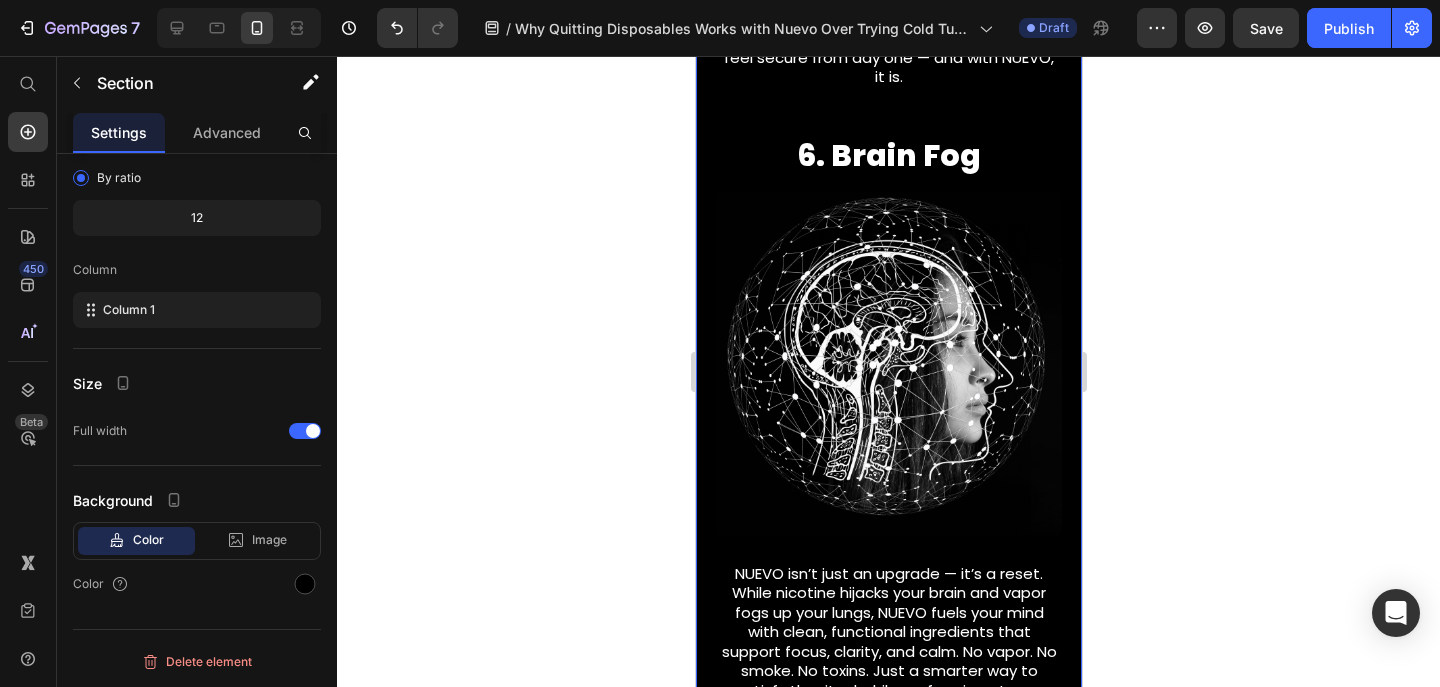 click 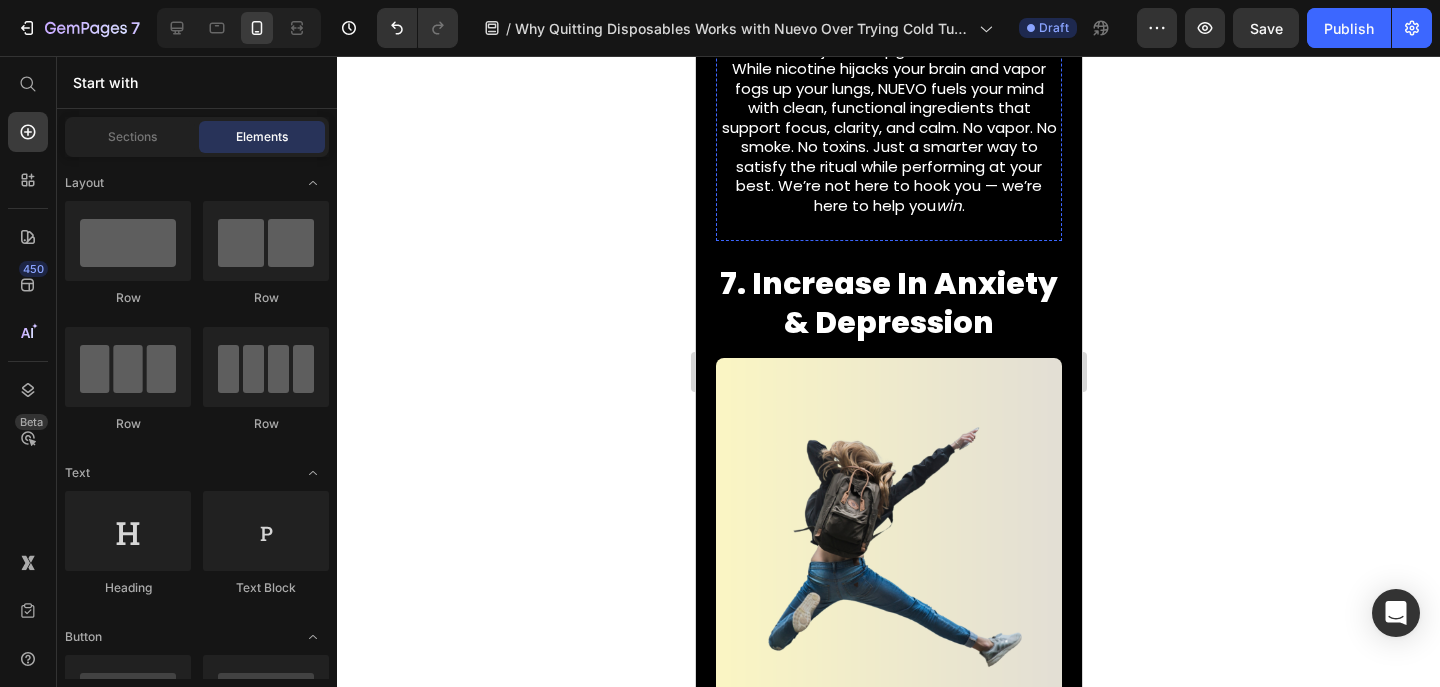 scroll, scrollTop: 4713, scrollLeft: 0, axis: vertical 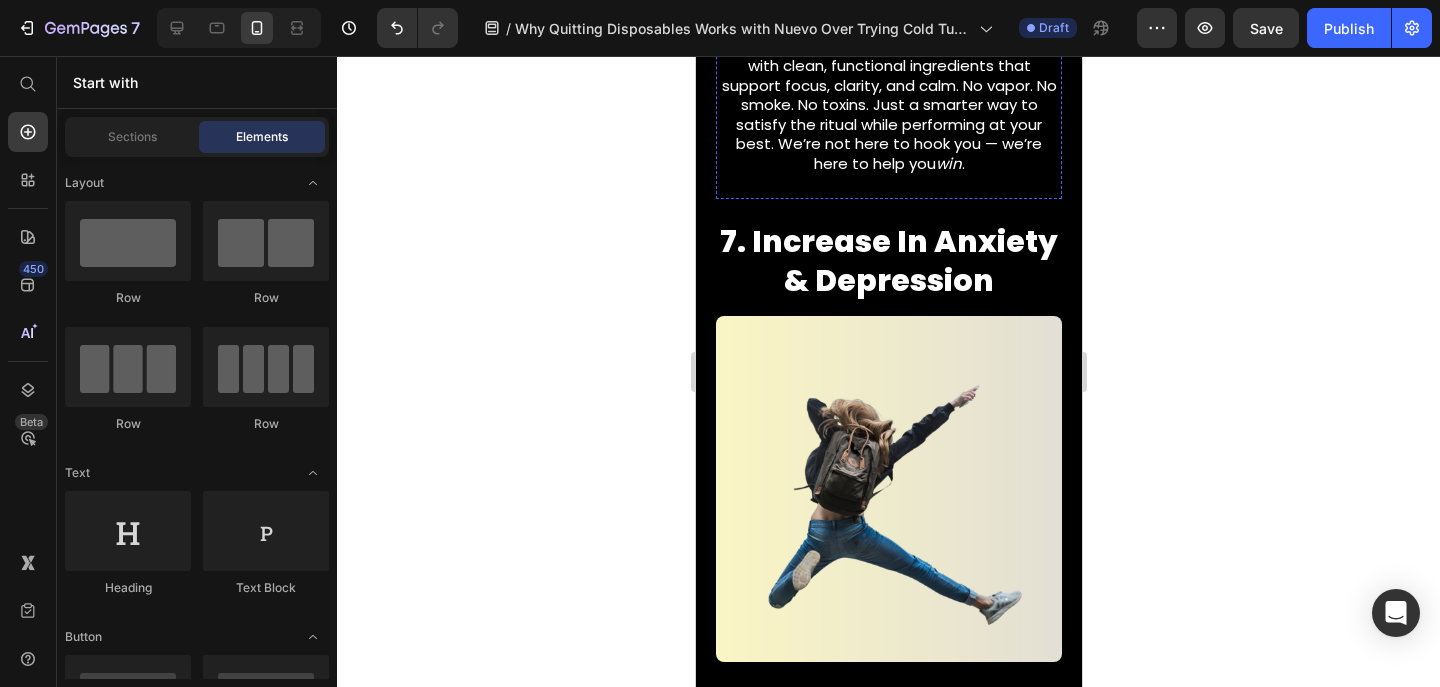 click at bounding box center (888, 489) 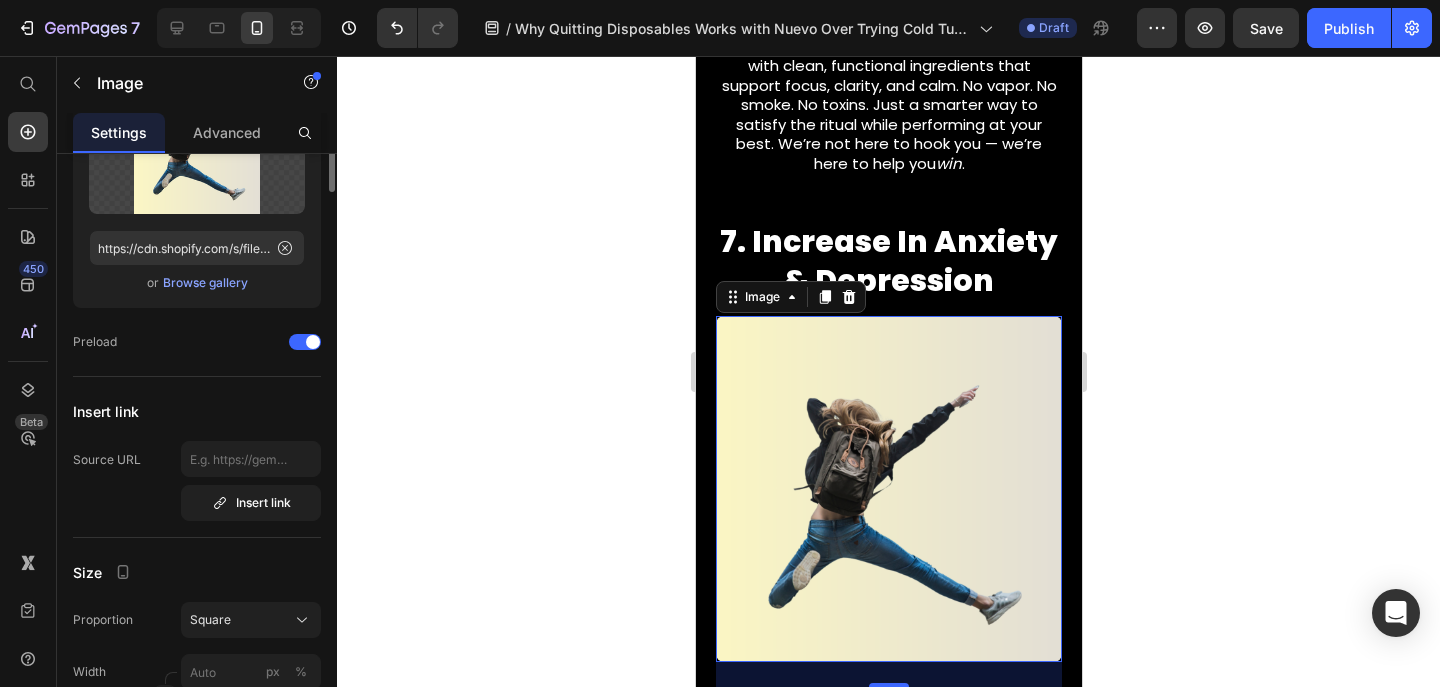 scroll, scrollTop: 0, scrollLeft: 0, axis: both 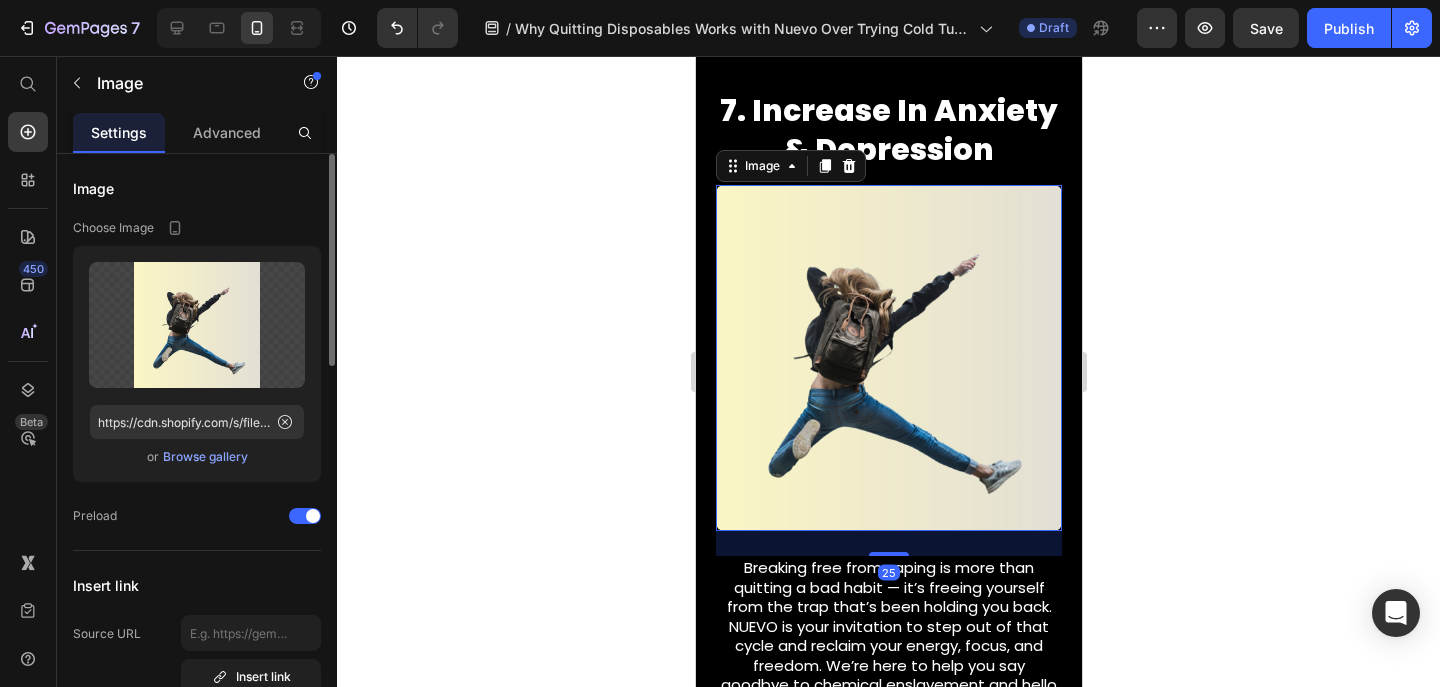 click on "Browse gallery" at bounding box center [205, 457] 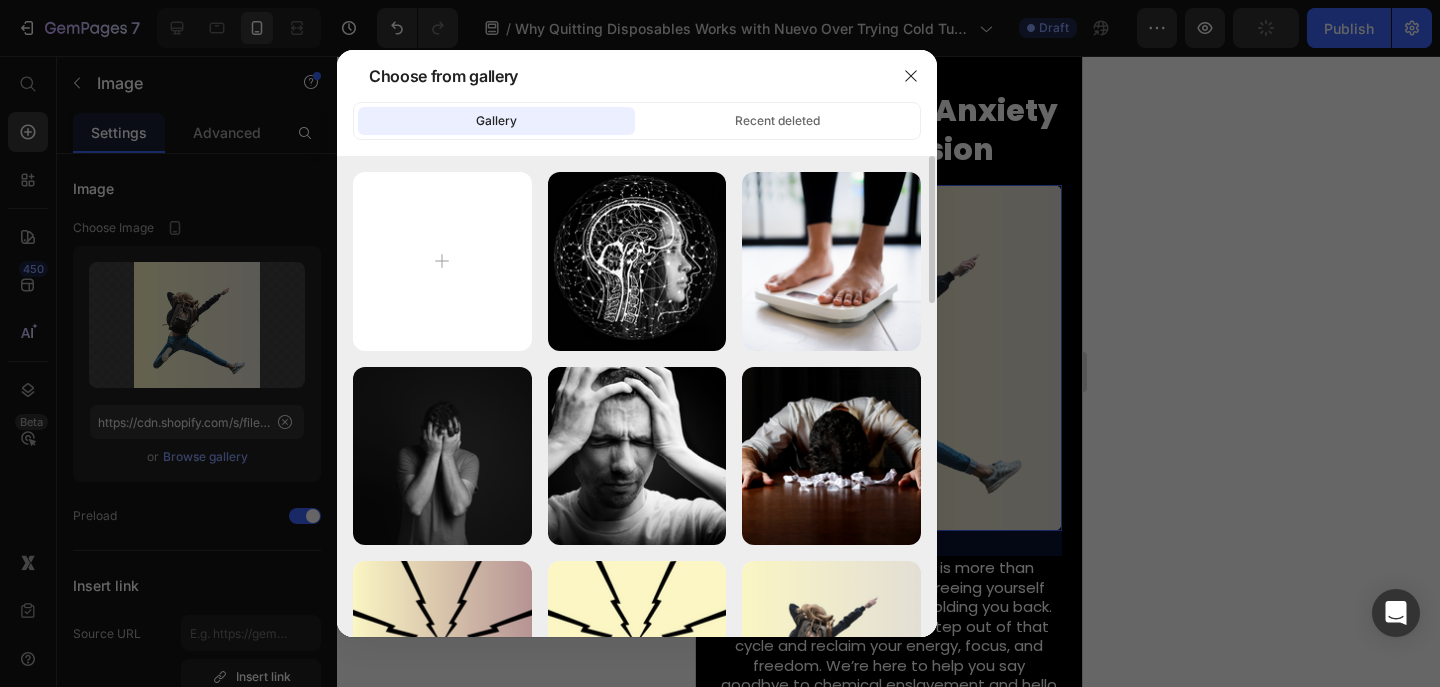 type on "C:\fakepath\21.png" 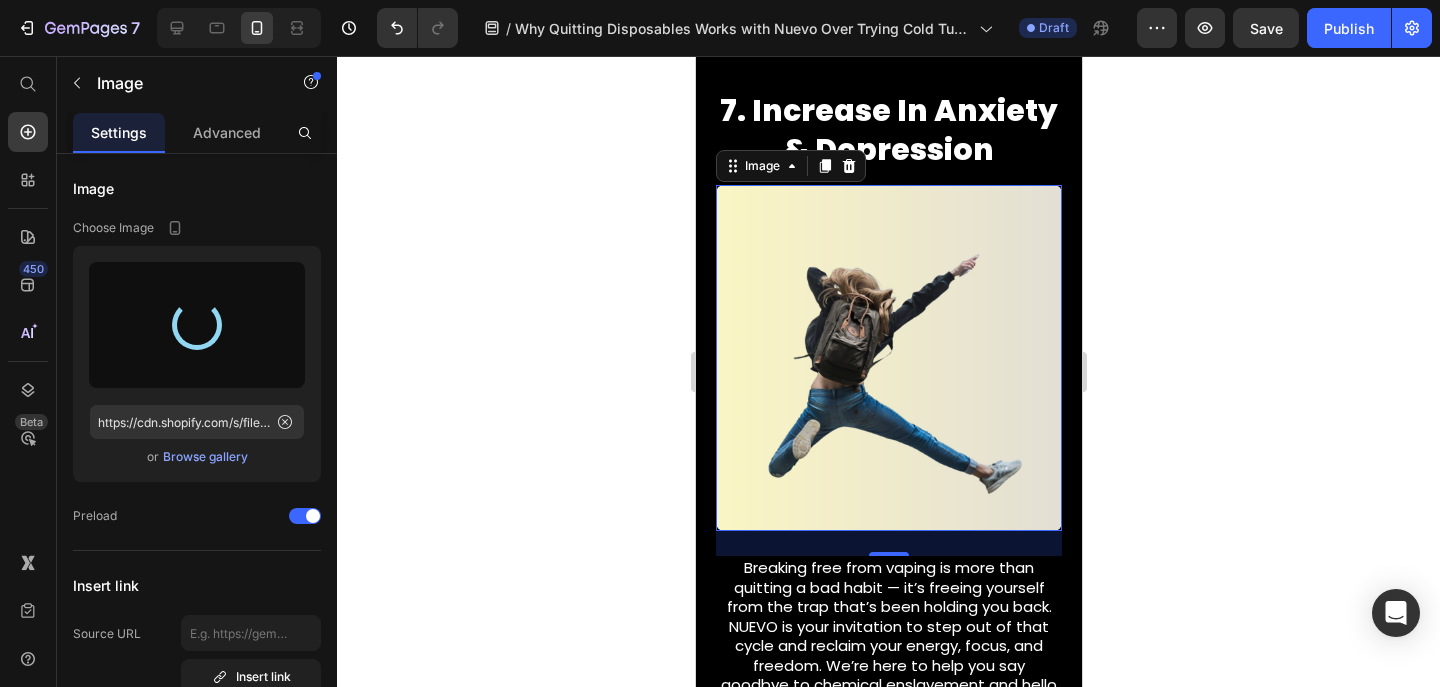 type on "https://cdn.shopify.com/s/files/1/0606/5140/5375/files/gempages_562712114943231141-1ff9e3ec-a393-41e7-bd48-d0c0baa2fdfc.png" 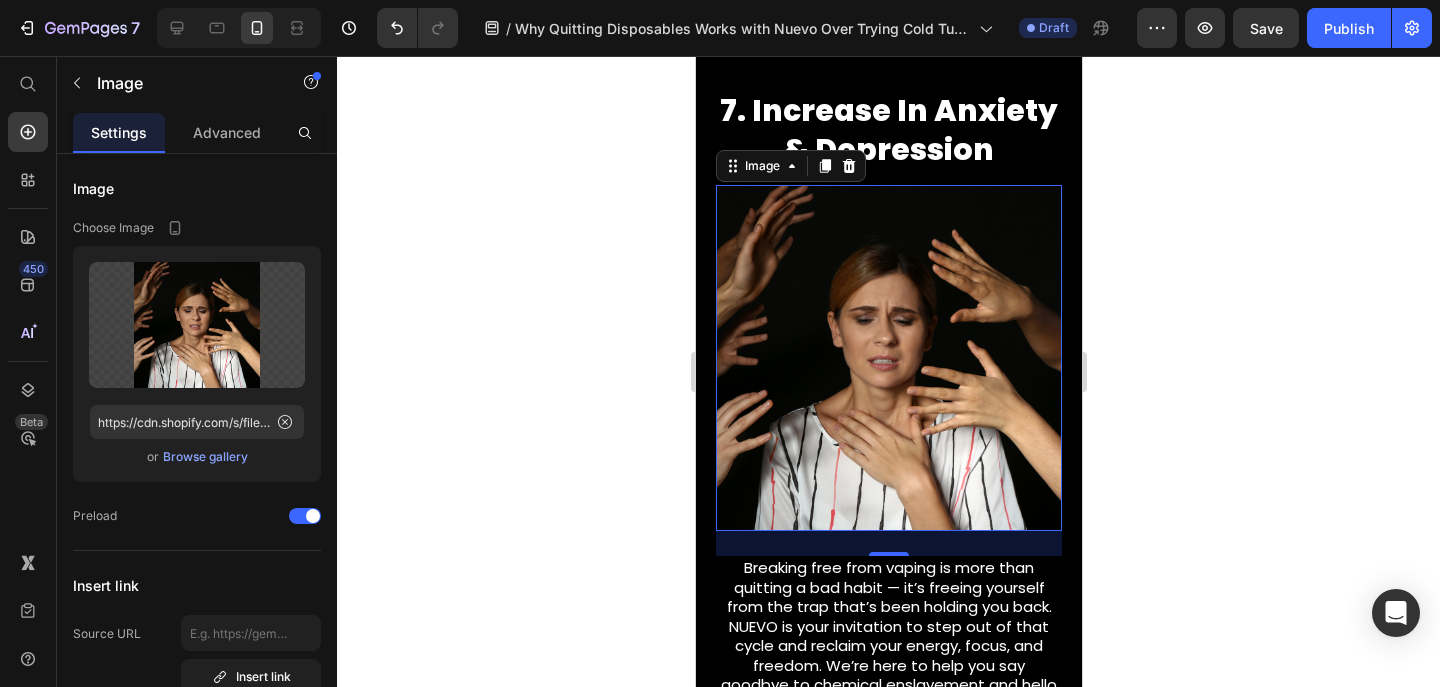 click 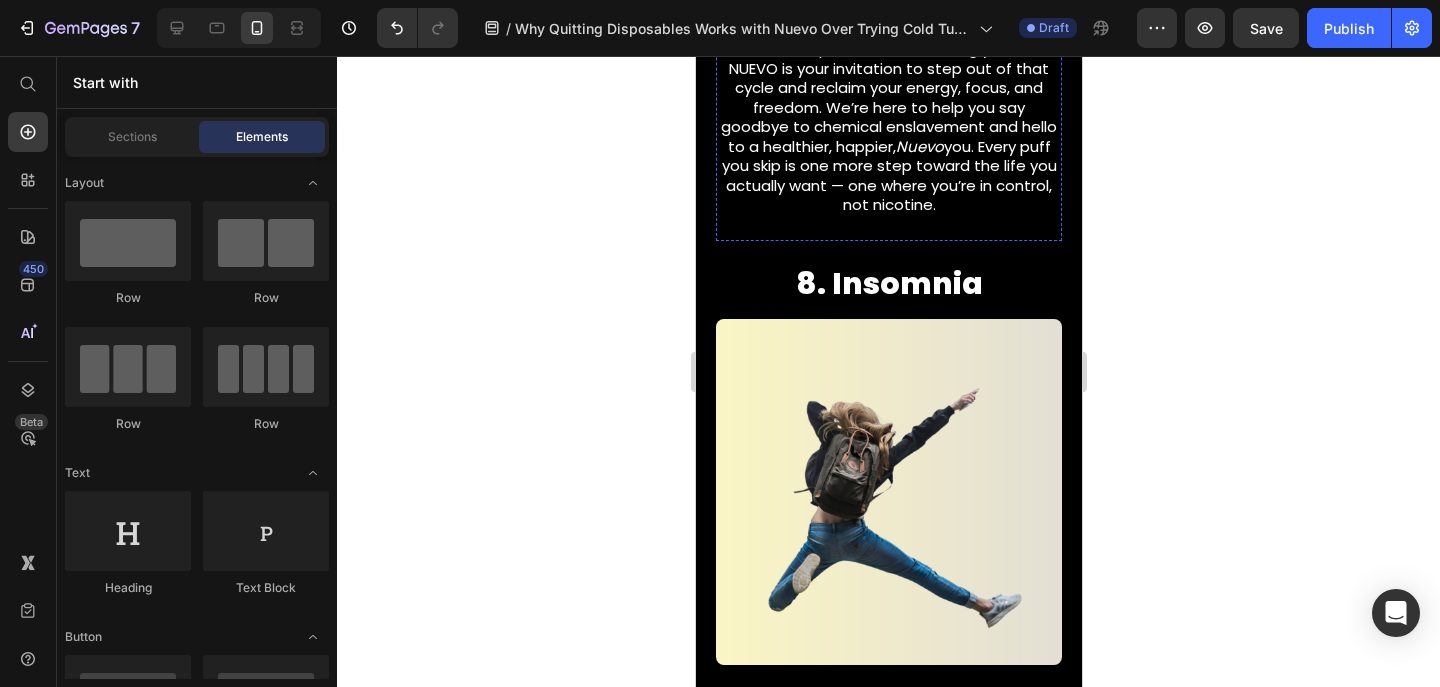 scroll, scrollTop: 5430, scrollLeft: 0, axis: vertical 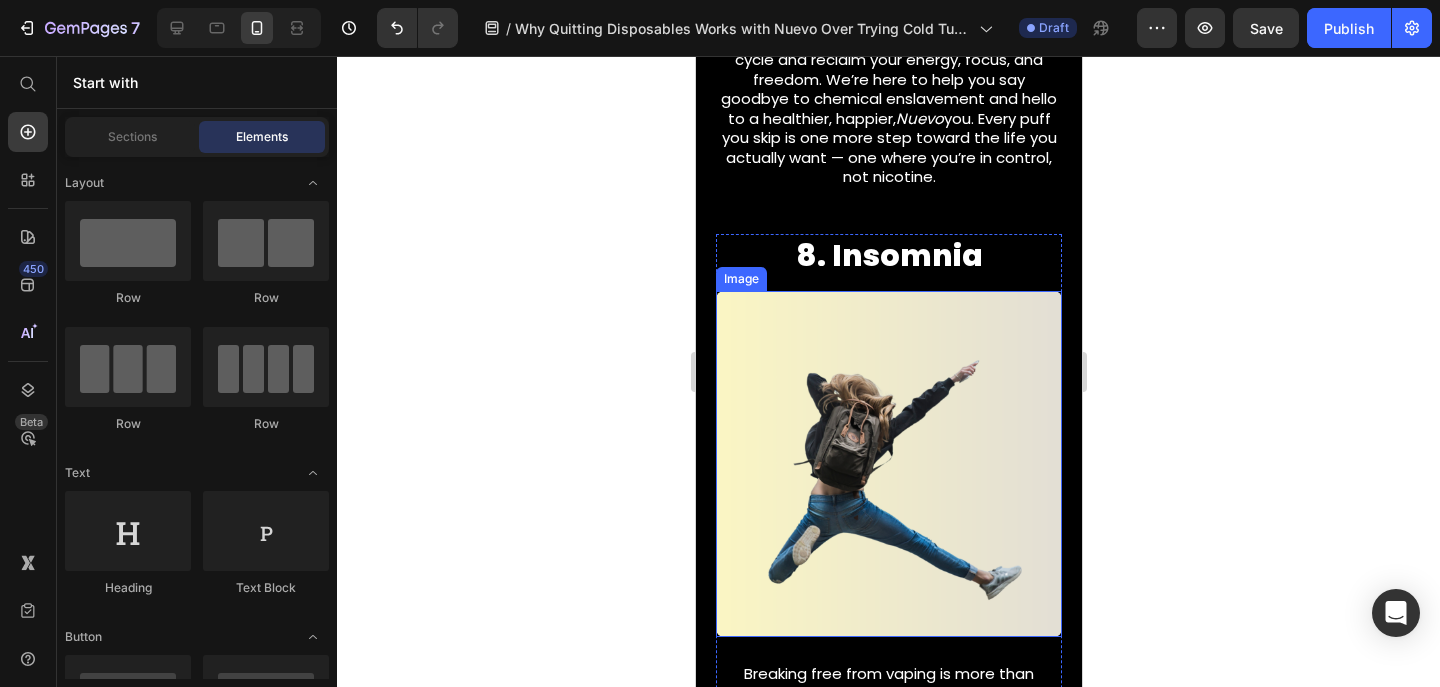 click at bounding box center (888, 464) 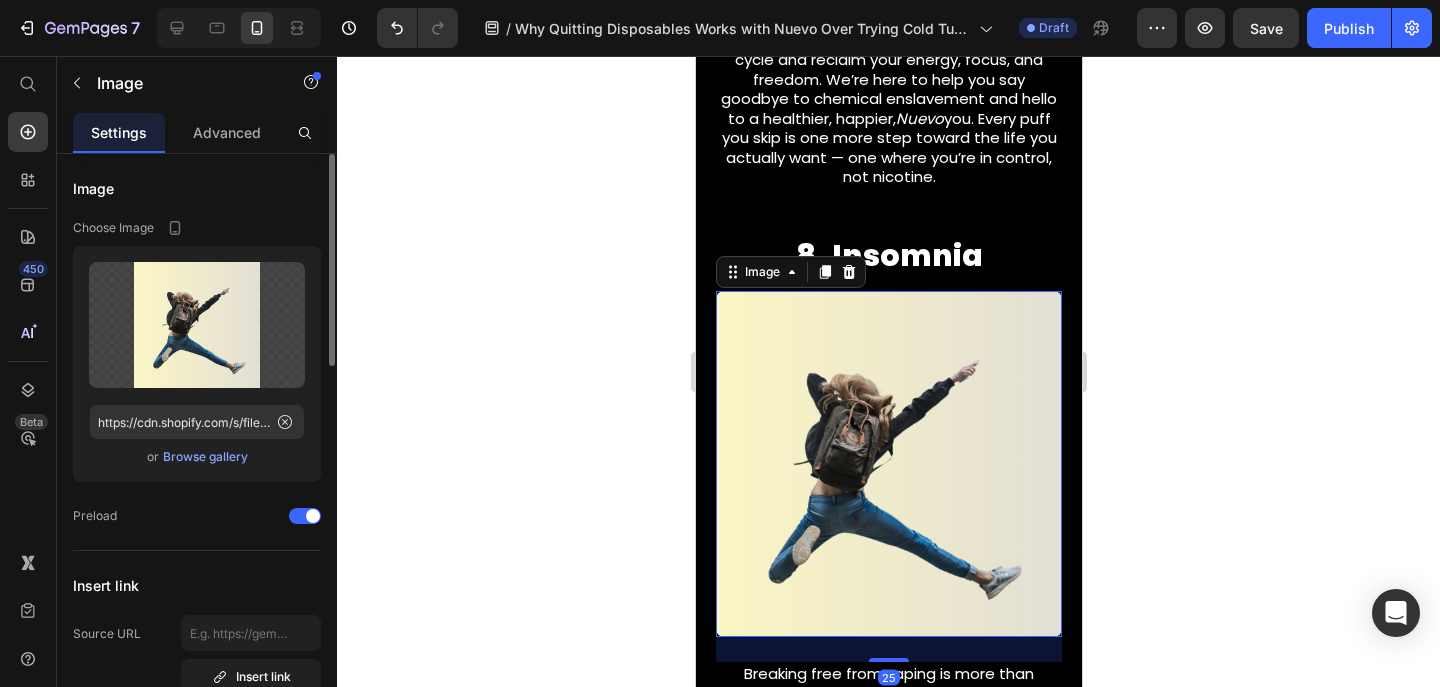 click on "Browse gallery" at bounding box center (205, 457) 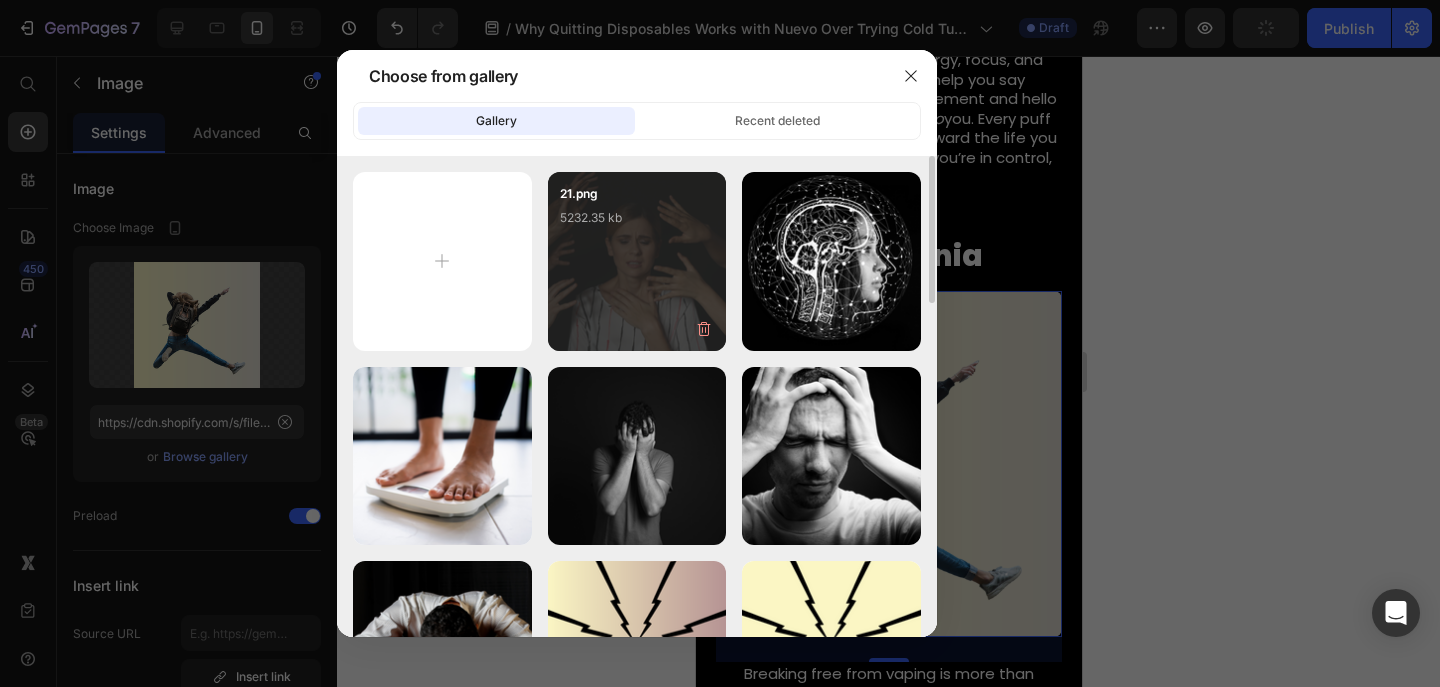 type on "C:\fakepath\22.png" 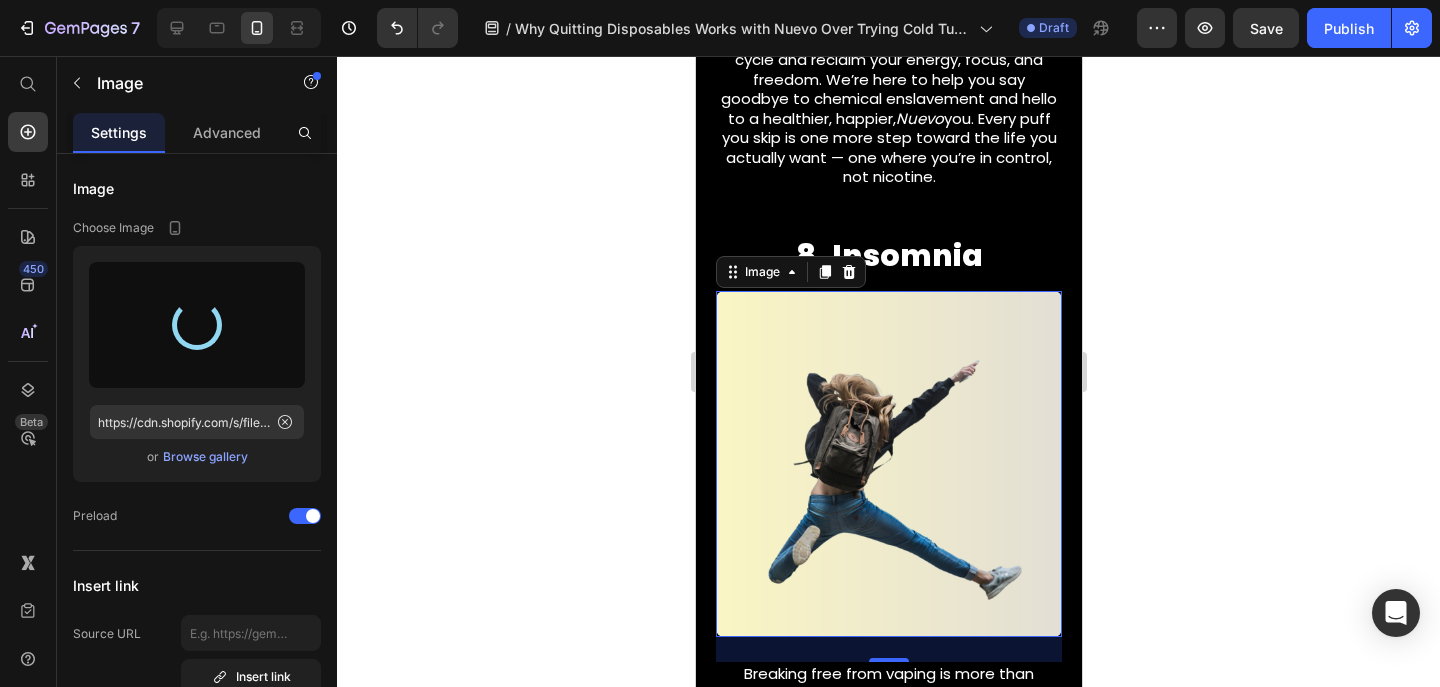 type on "https://cdn.shopify.com/s/files/1/0606/5140/5375/files/gempages_562712114943231141-afda6948-812e-4f2e-9fda-e2c1b563dc35.png" 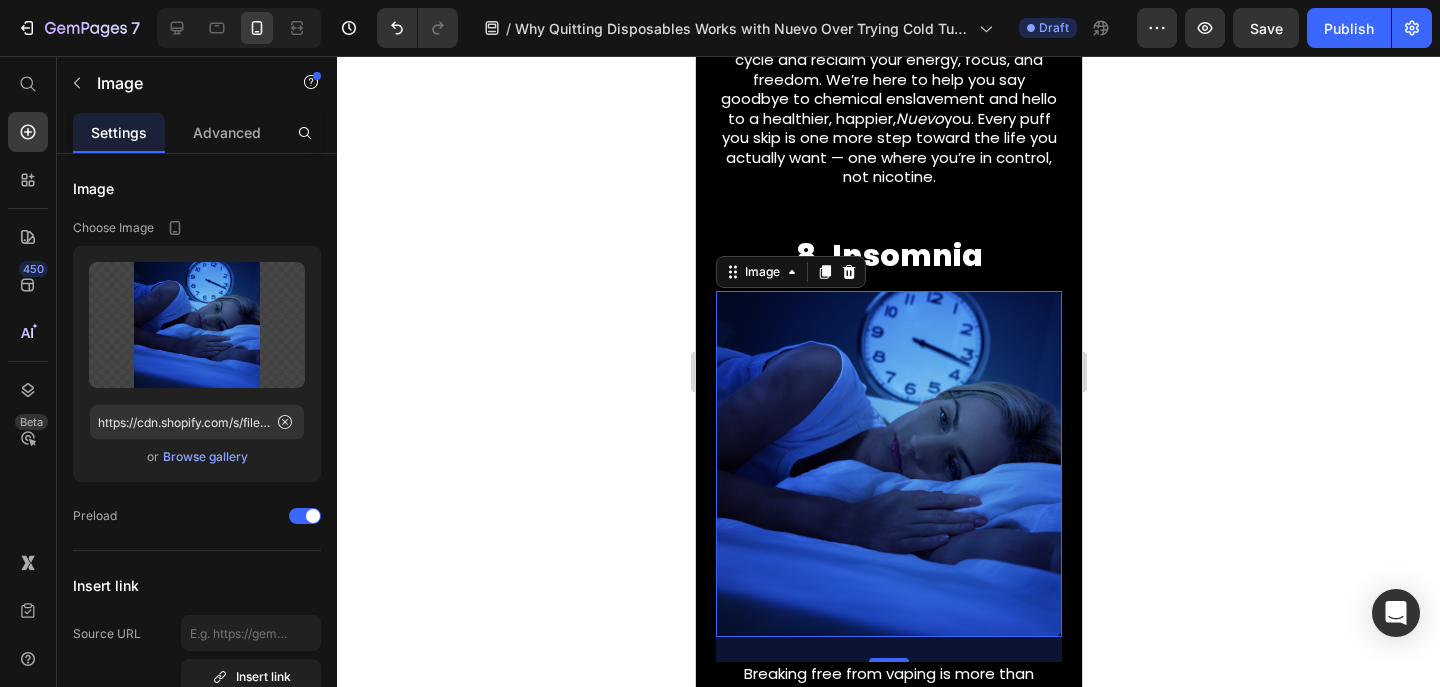 click 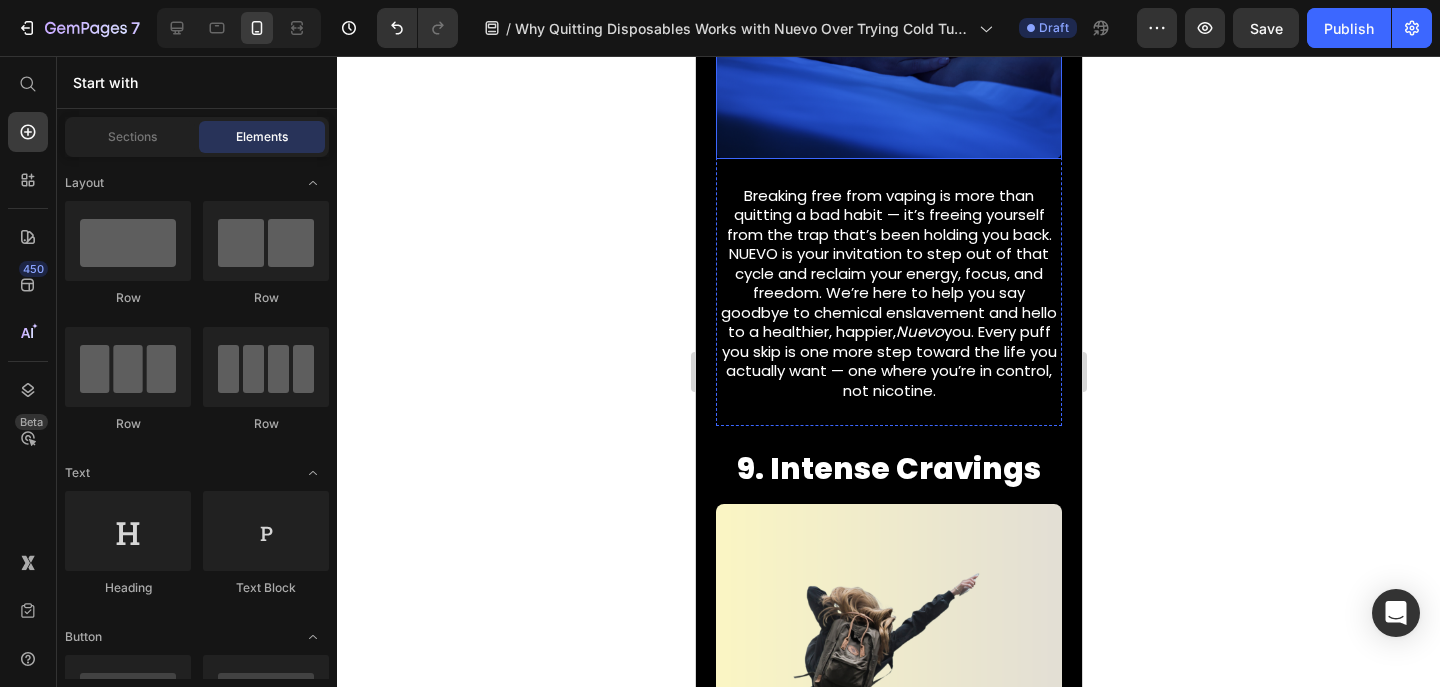 scroll, scrollTop: 6137, scrollLeft: 0, axis: vertical 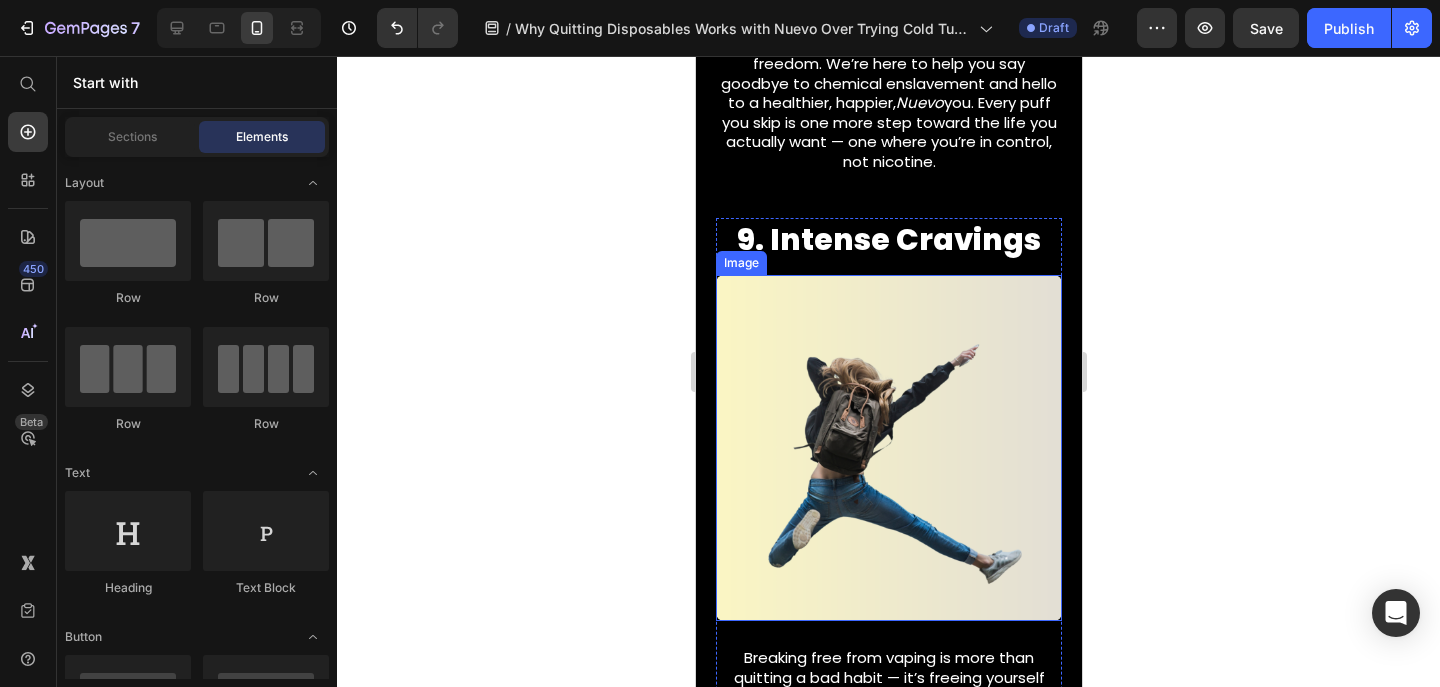click at bounding box center (888, 448) 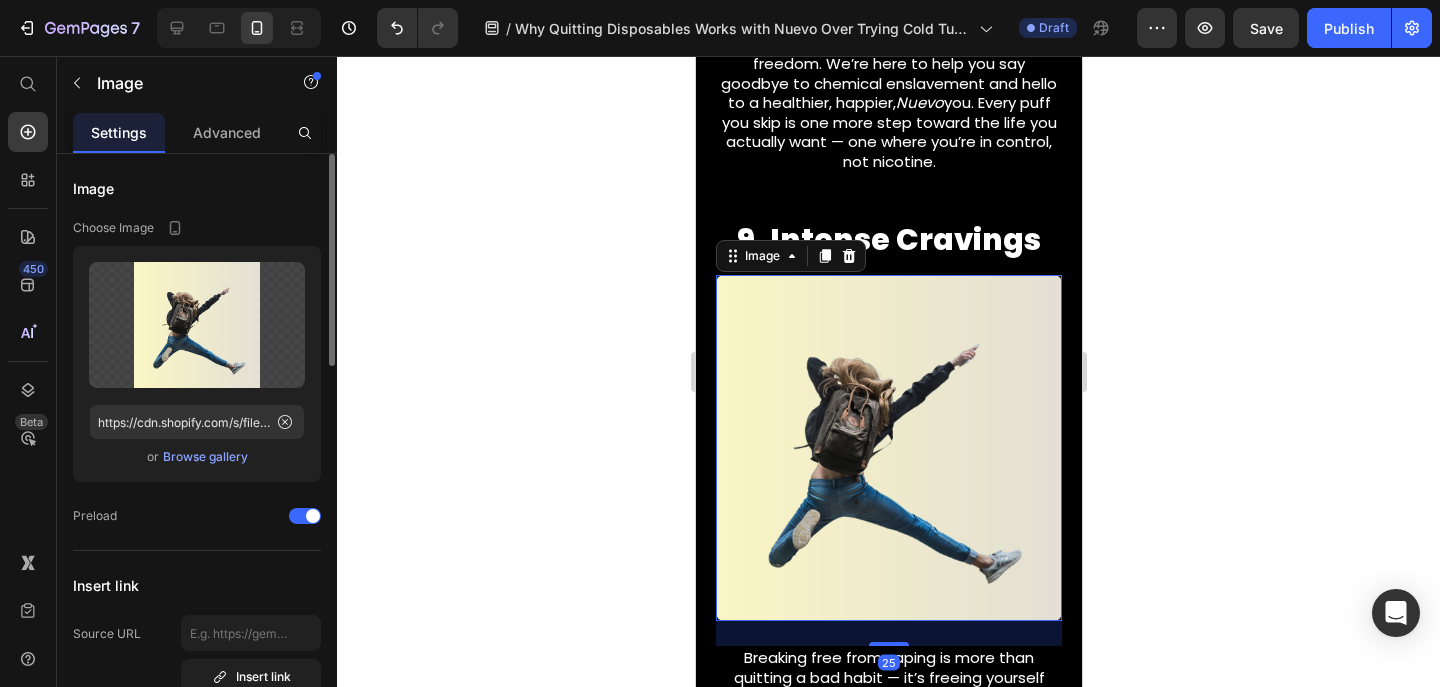 click on "Browse gallery" at bounding box center (205, 457) 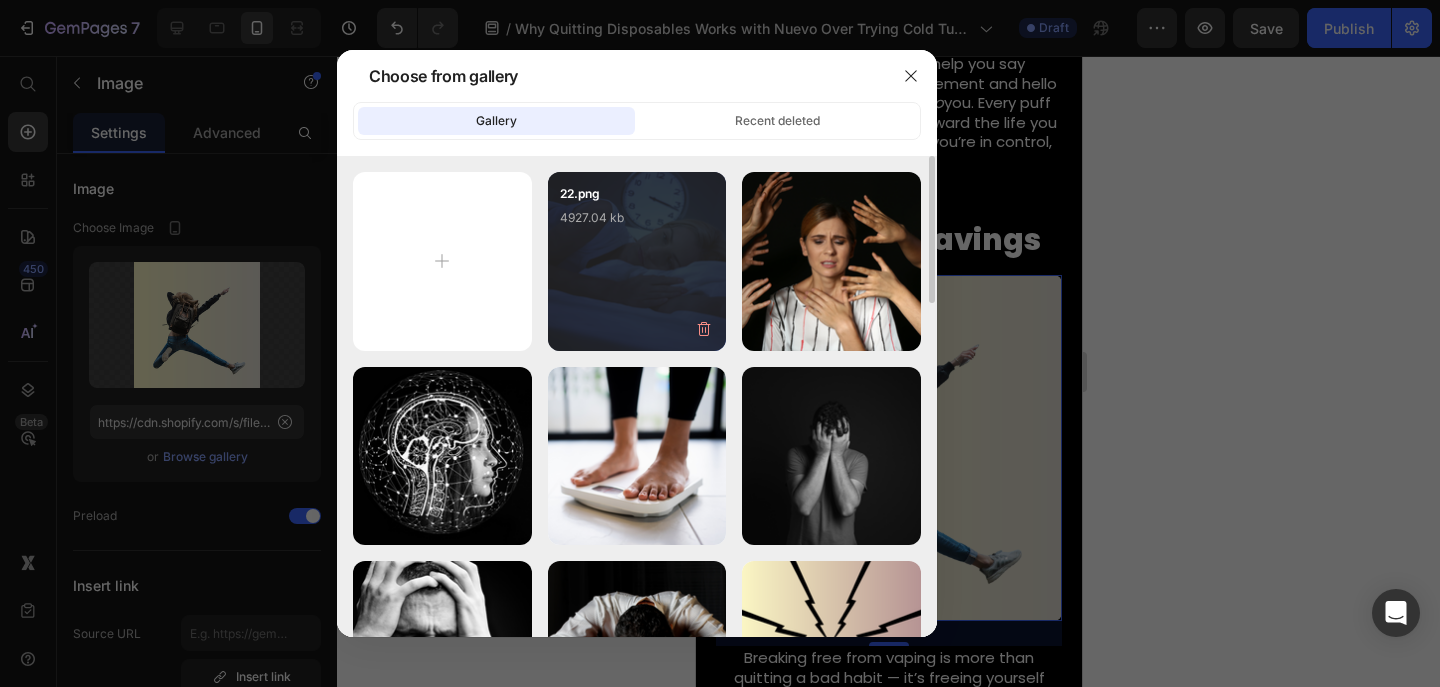 type on "C:\fakepath\23.png" 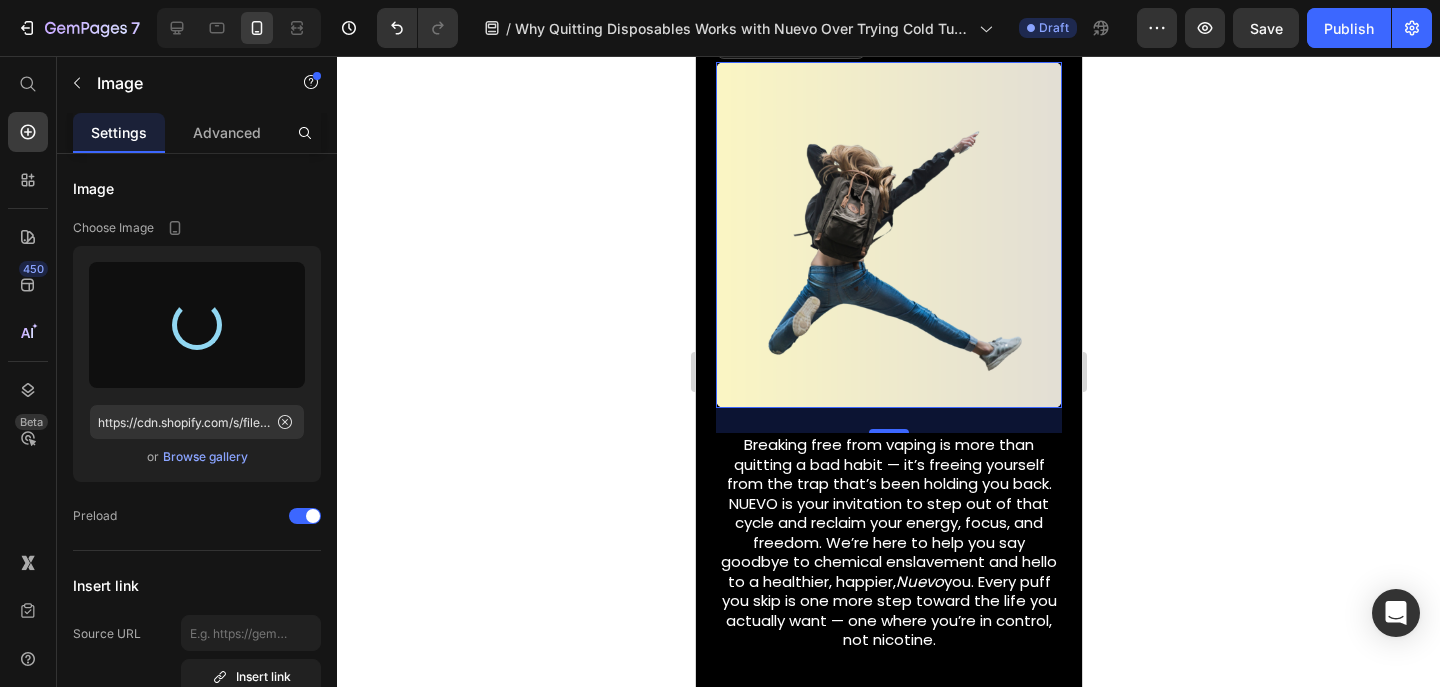 scroll, scrollTop: 6362, scrollLeft: 0, axis: vertical 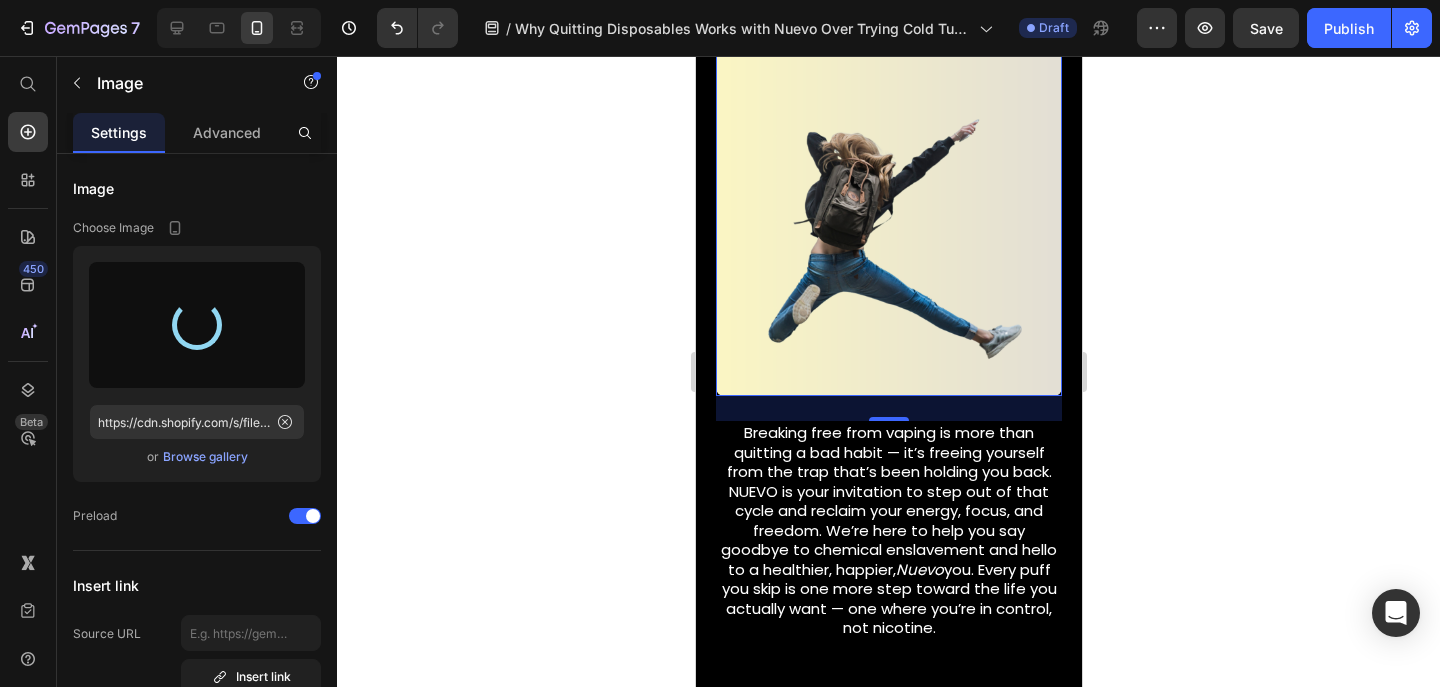 type on "https://cdn.shopify.com/s/files/1/0606/5140/5375/files/gempages_562712114943231141-1391f462-b512-4914-9b09-96117256b8ff.png" 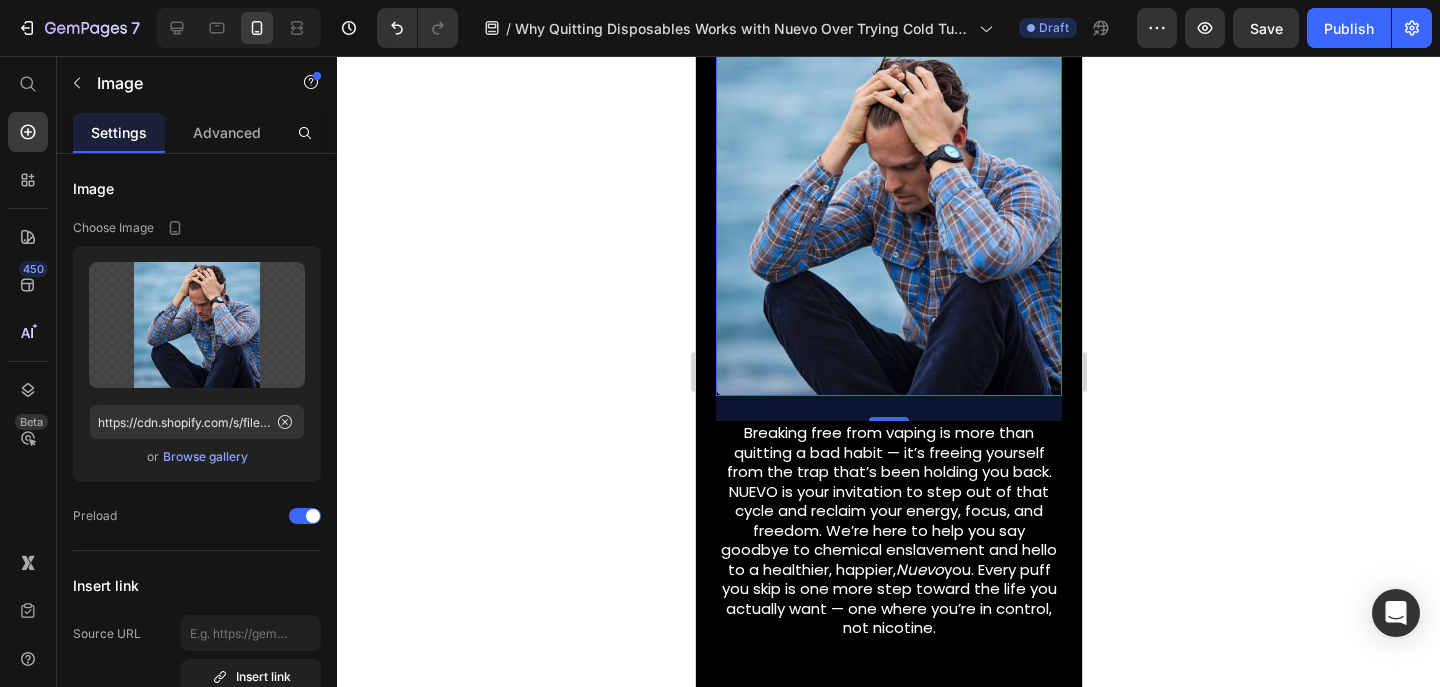 click 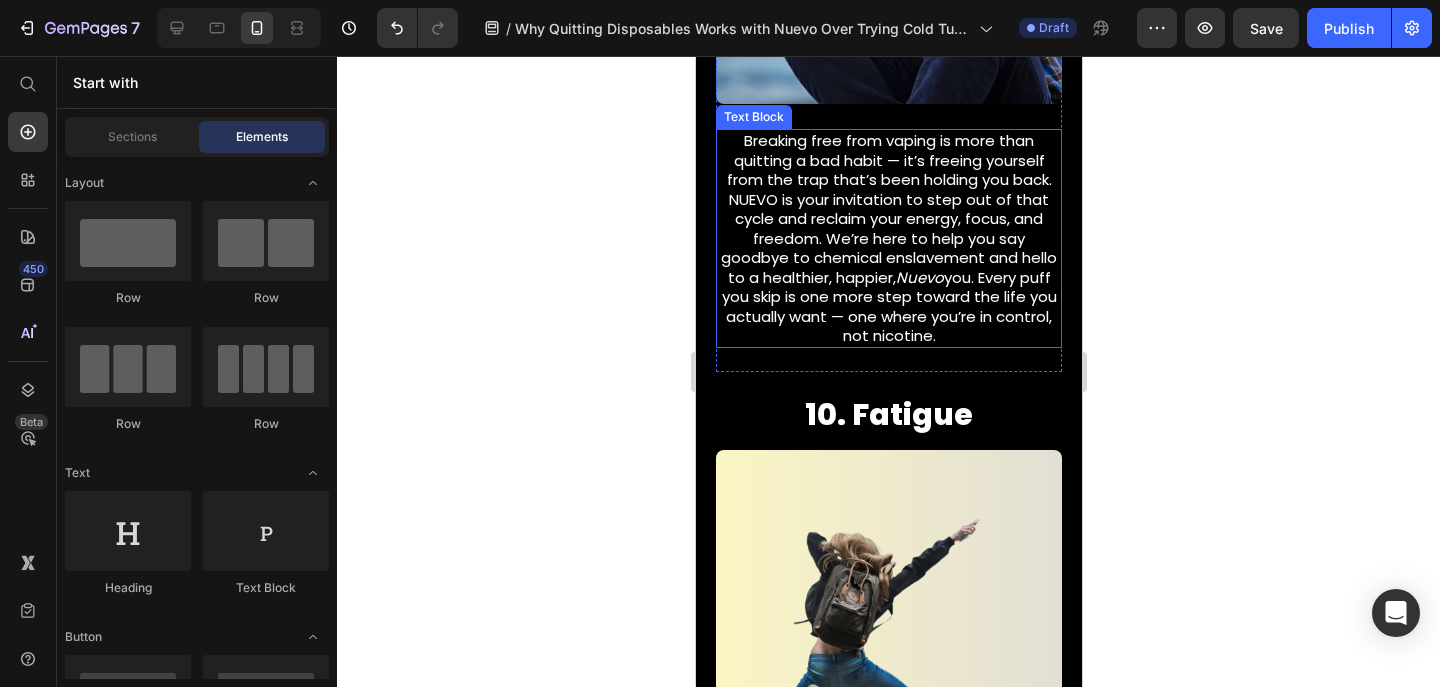 scroll, scrollTop: 6751, scrollLeft: 0, axis: vertical 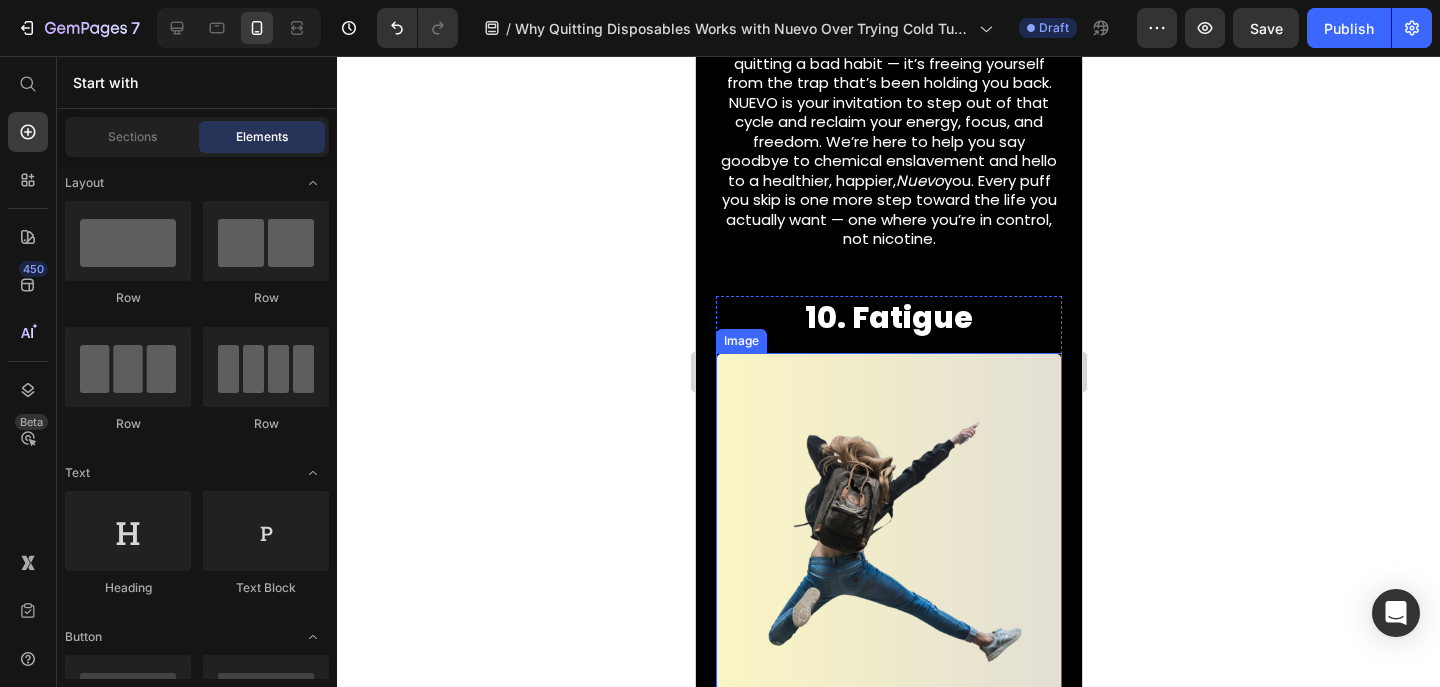 click at bounding box center (888, 526) 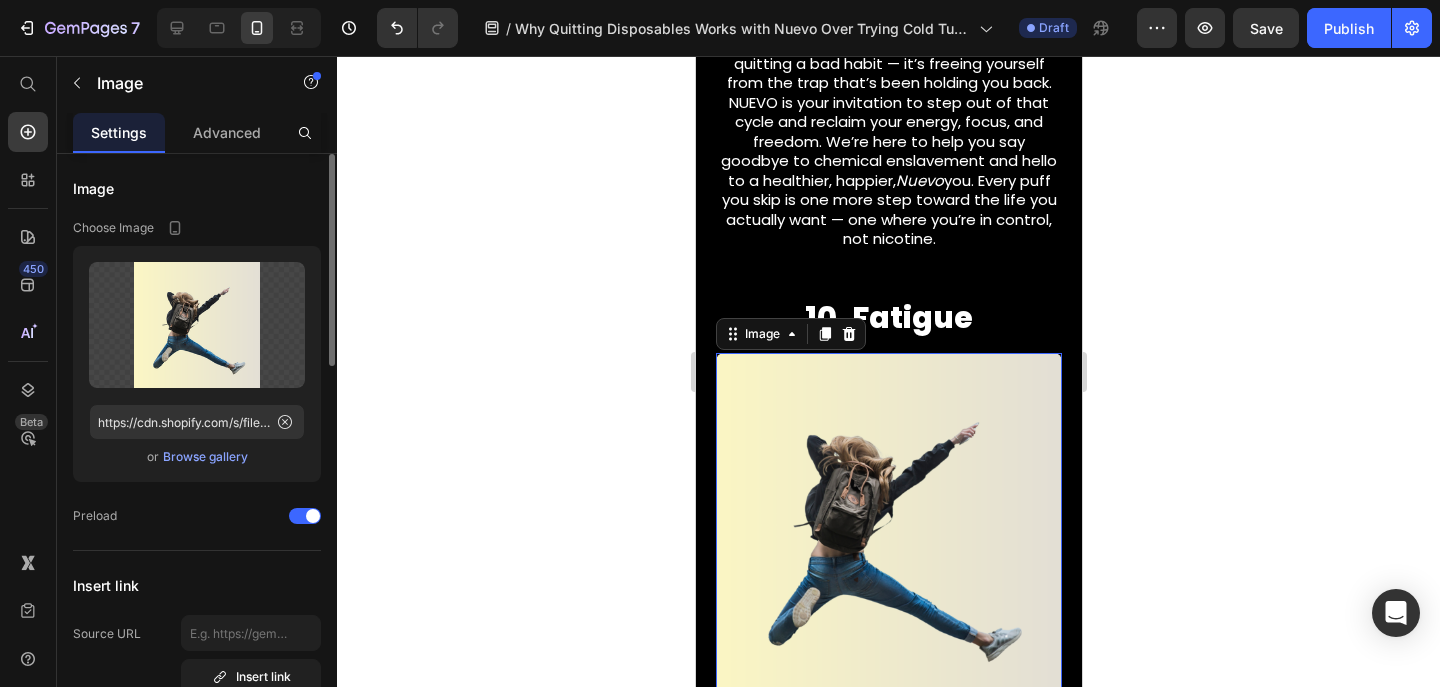 click on "Browse gallery" at bounding box center [205, 457] 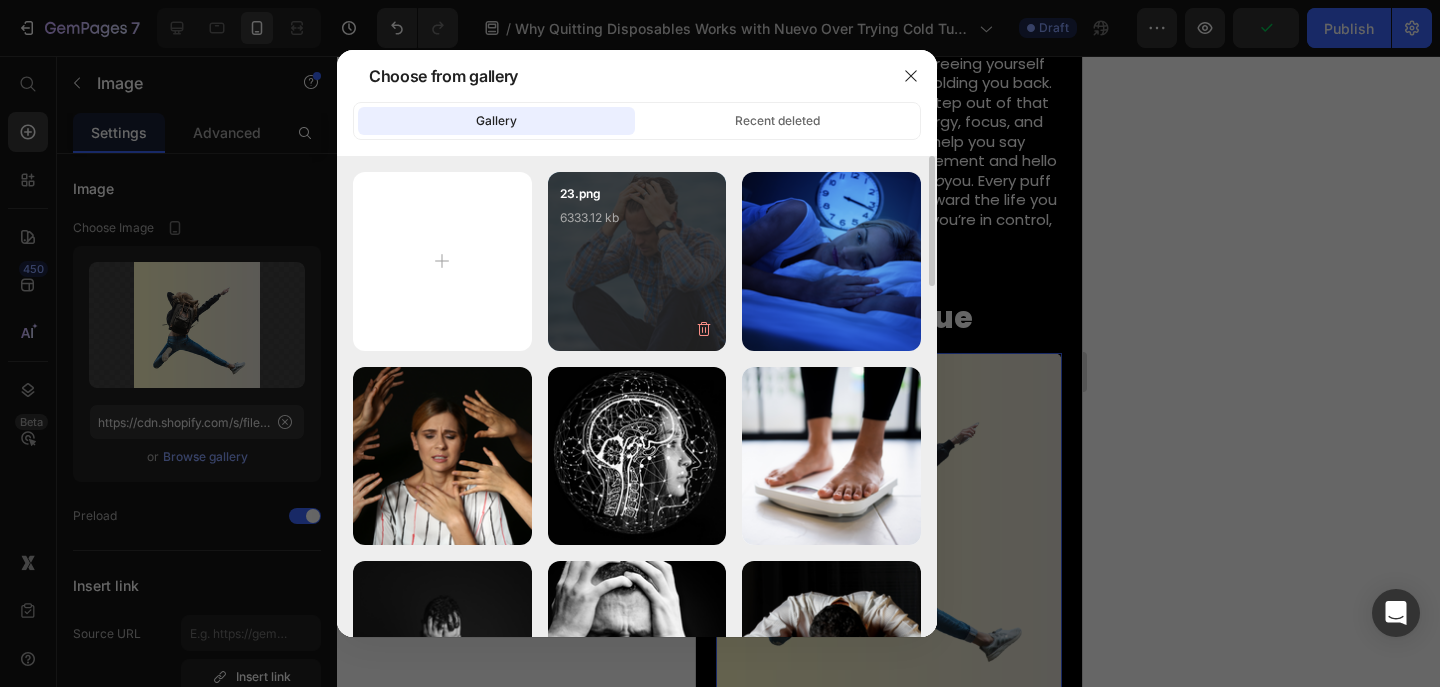 type on "C:\fakepath\24.png" 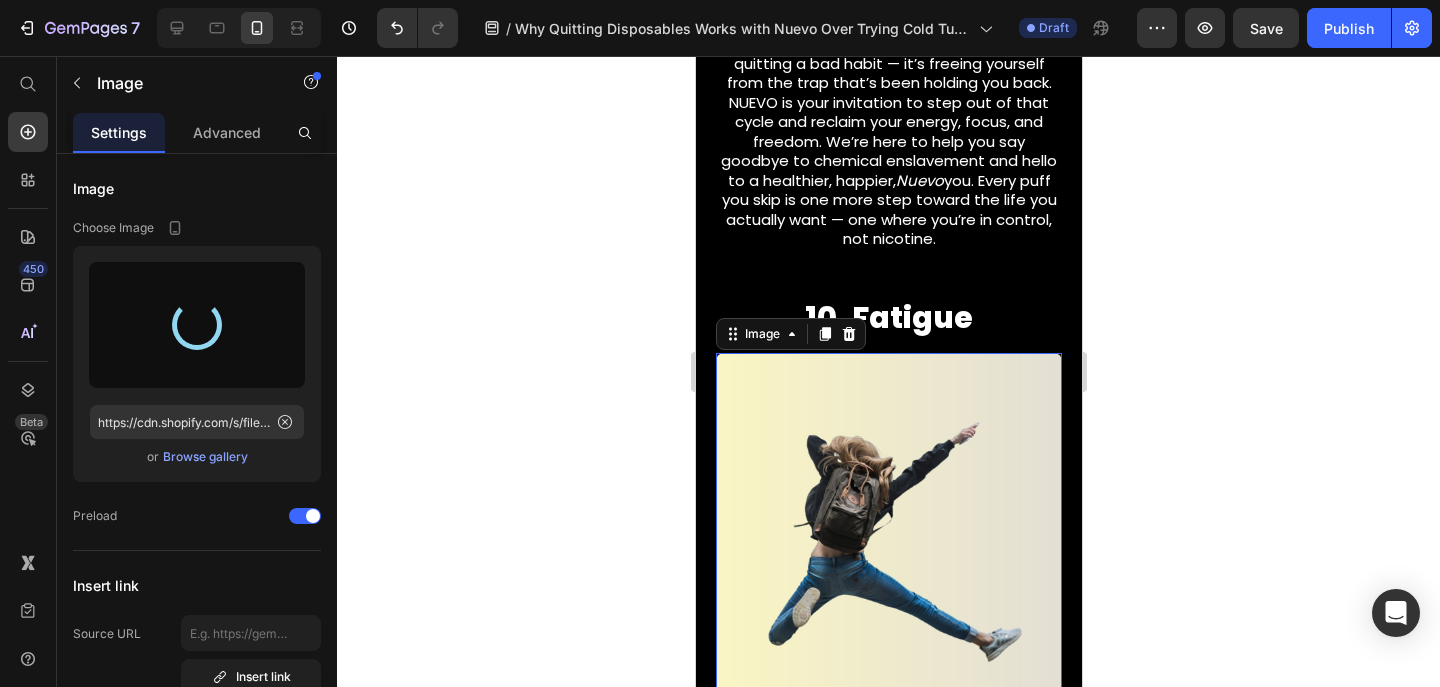 type on "https://cdn.shopify.com/s/files/1/0606/5140/5375/files/gempages_562712114943231141-5ae4ded6-2139-40d0-83c2-bfb8830341eb.png" 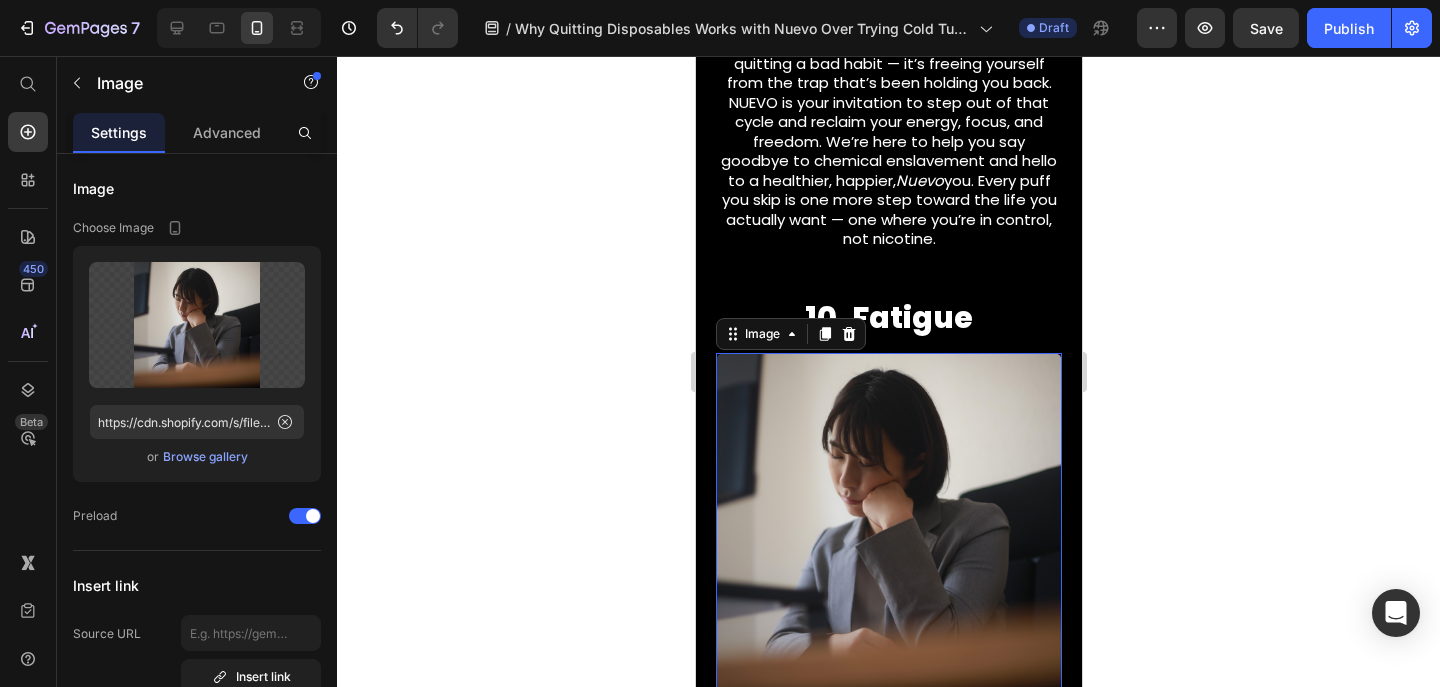click 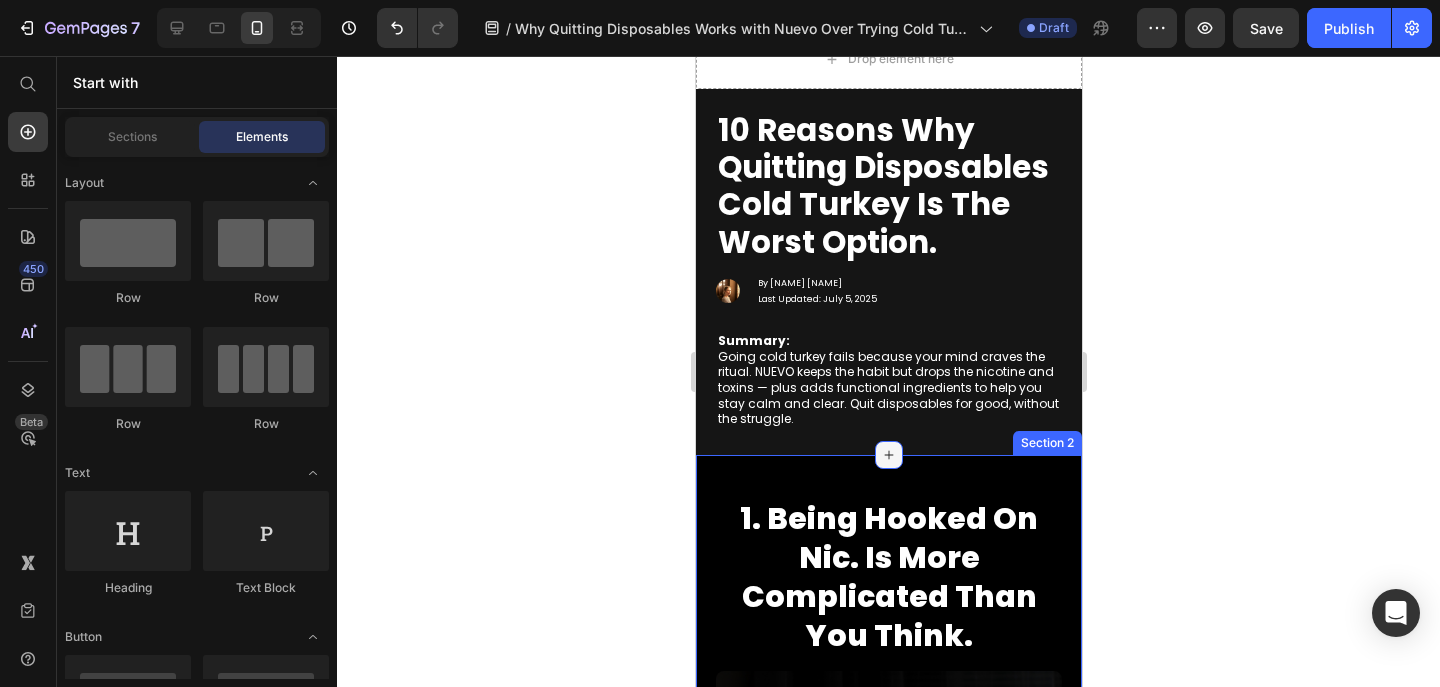 scroll, scrollTop: 0, scrollLeft: 0, axis: both 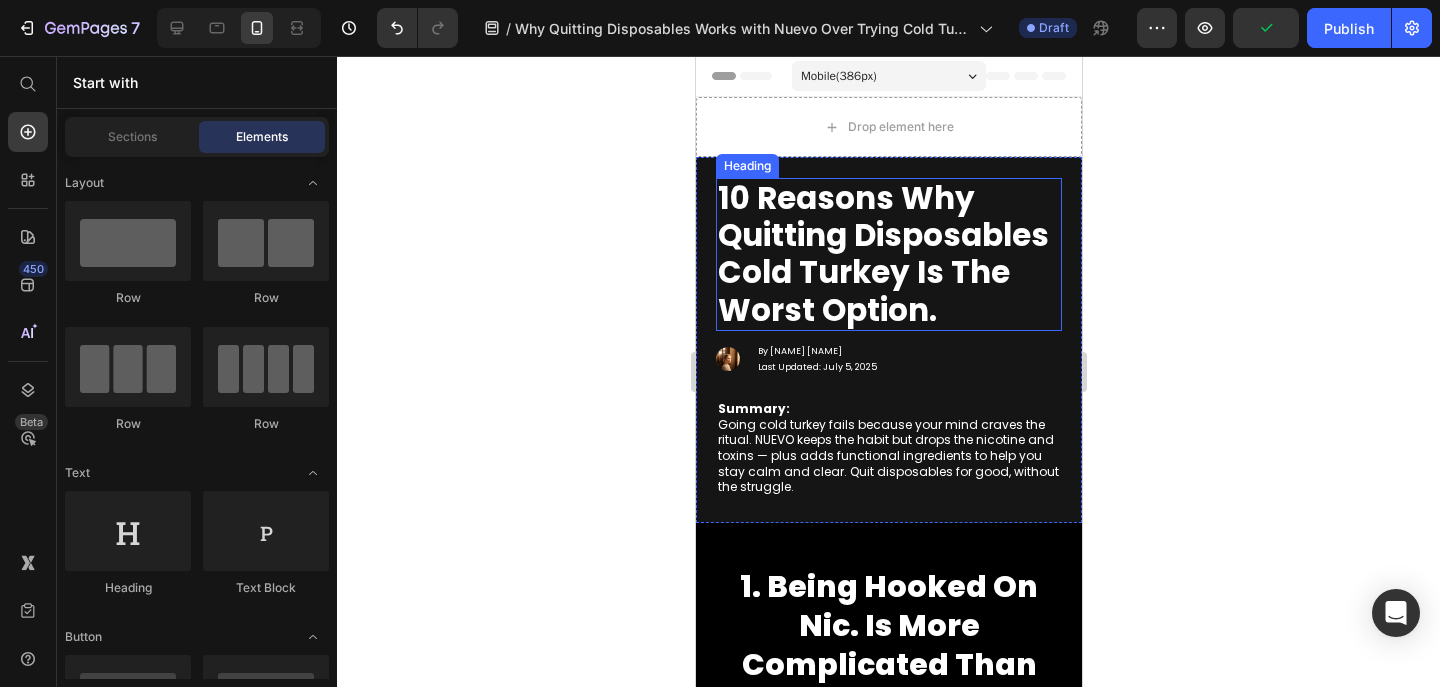 click on "10 Reasons Why Quitting Disposables Cold Turkey Is The Worst Option." at bounding box center [882, 254] 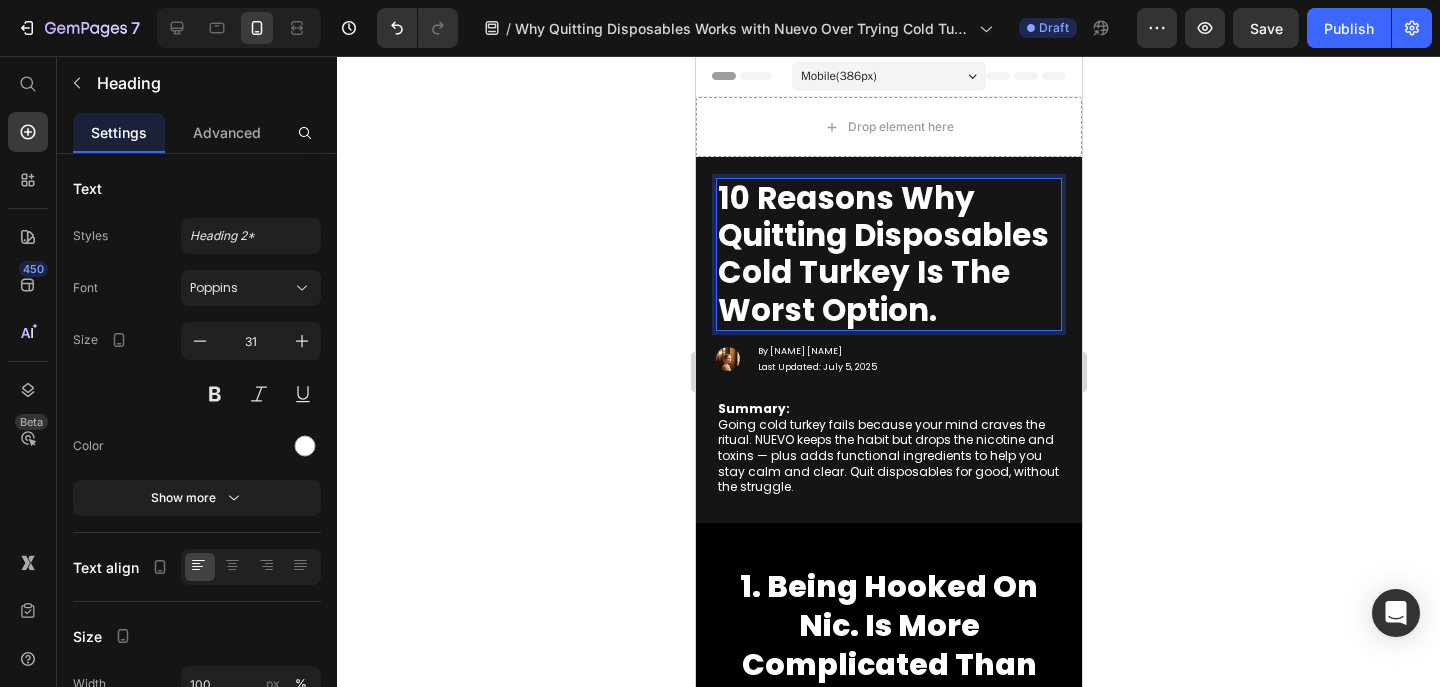 click on "10 Reasons Why Quitting Disposables Cold Turkey Is The Worst Option." at bounding box center (882, 254) 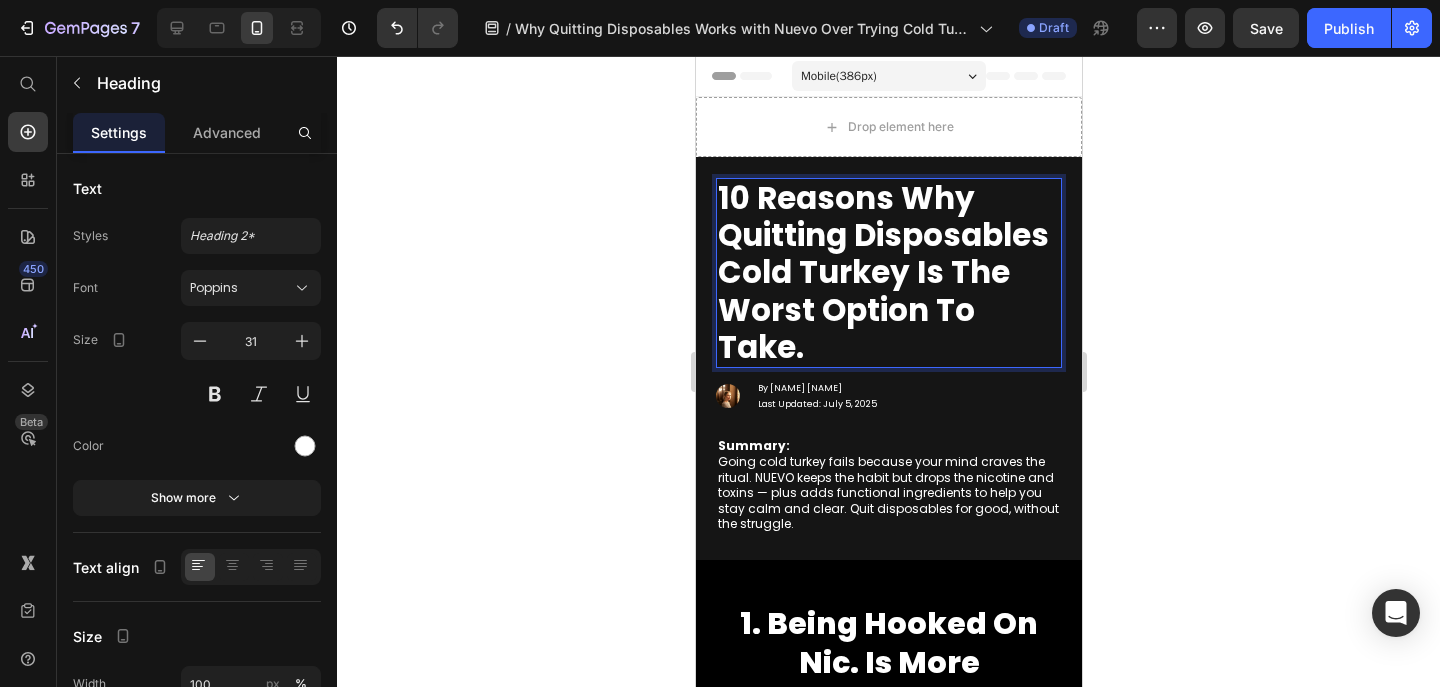scroll, scrollTop: 1, scrollLeft: 0, axis: vertical 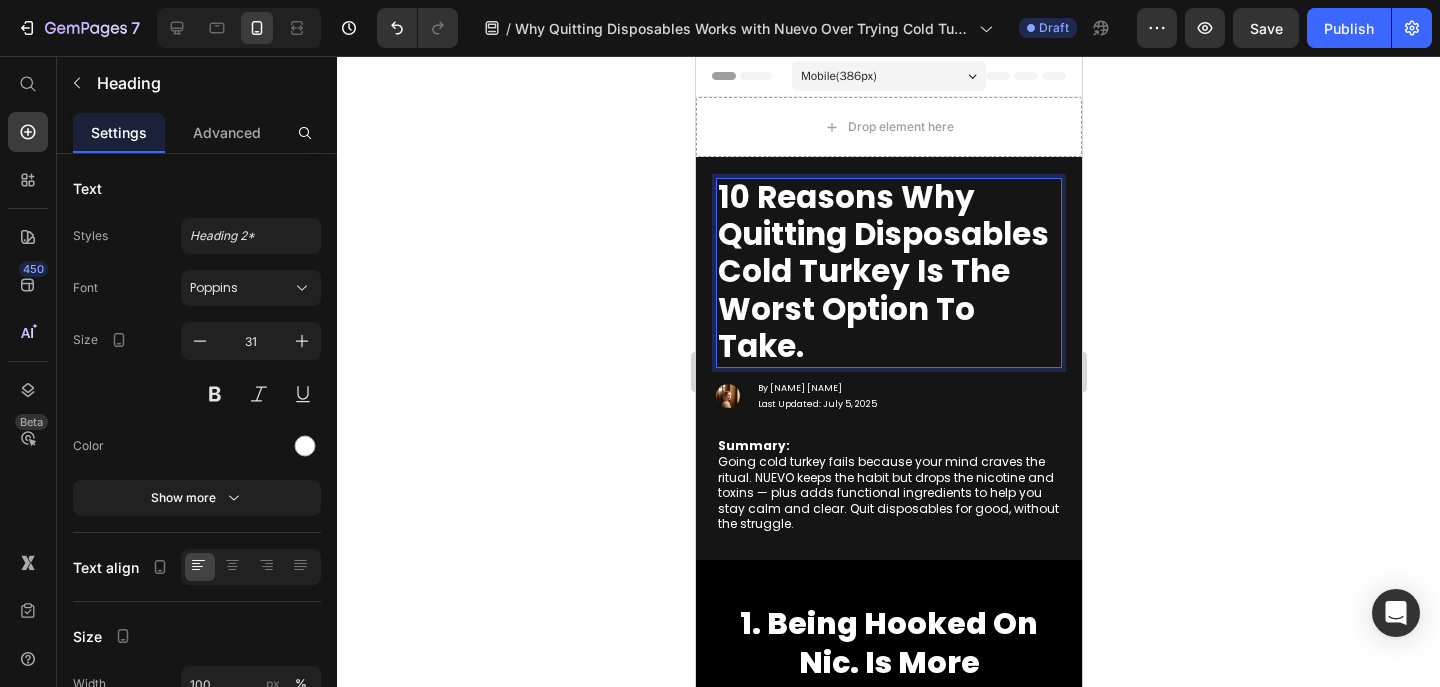 click 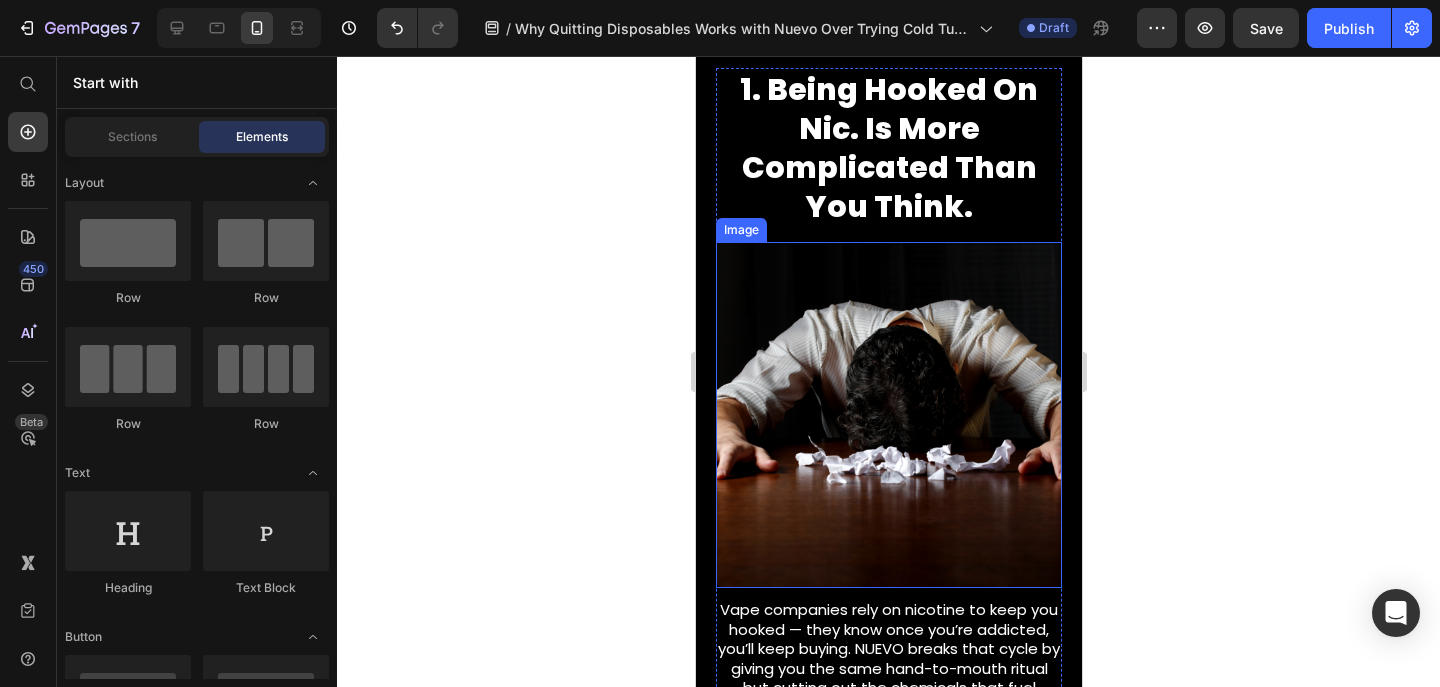 scroll, scrollTop: 707, scrollLeft: 0, axis: vertical 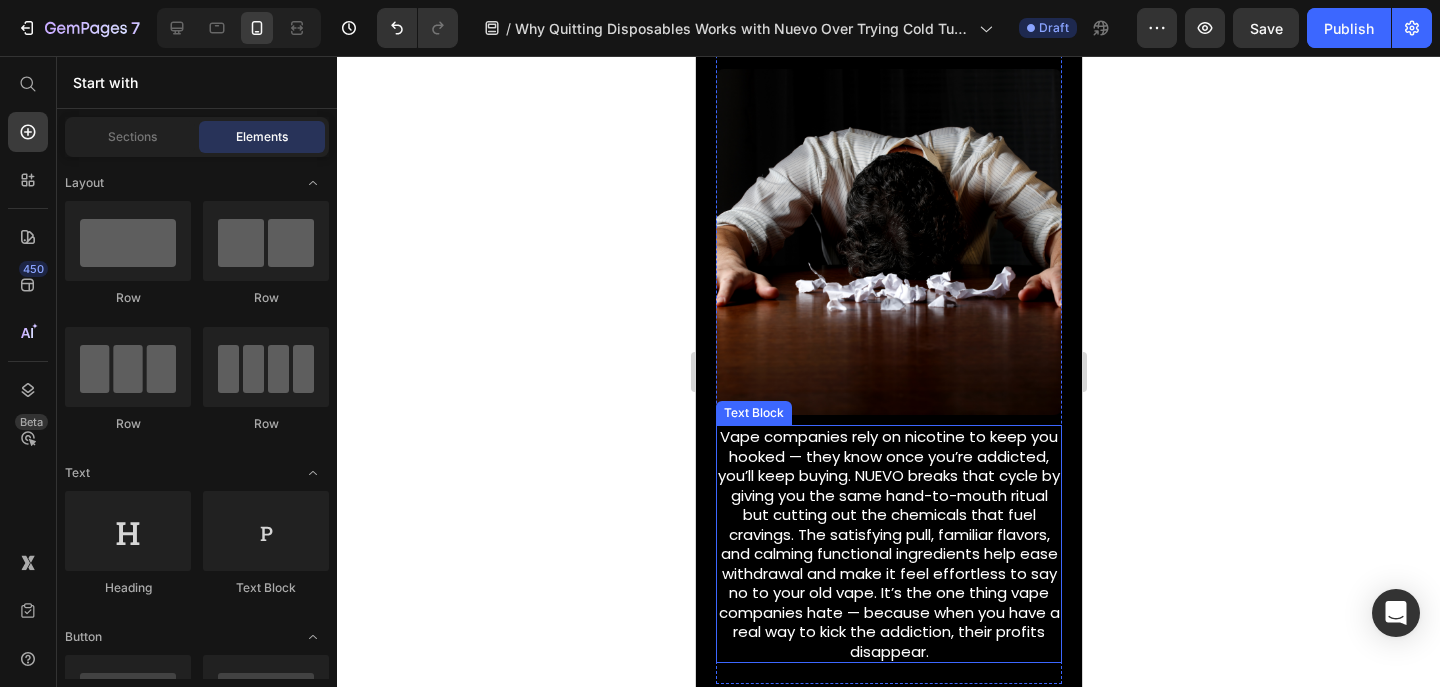 click on "Vape companies rely on nicotine to keep you hooked — they know once you’re addicted, you’ll keep buying. NUEVO breaks that cycle by giving you the same hand-to-mouth ritual but cutting out the chemicals that fuel cravings. The satisfying pull, familiar flavors, and calming functional ingredients help ease withdrawal and make it feel effortless to say no to your old vape. It’s the one thing vape companies hate — because when you have a real way to kick the addiction, their profits disappear." at bounding box center [888, 544] 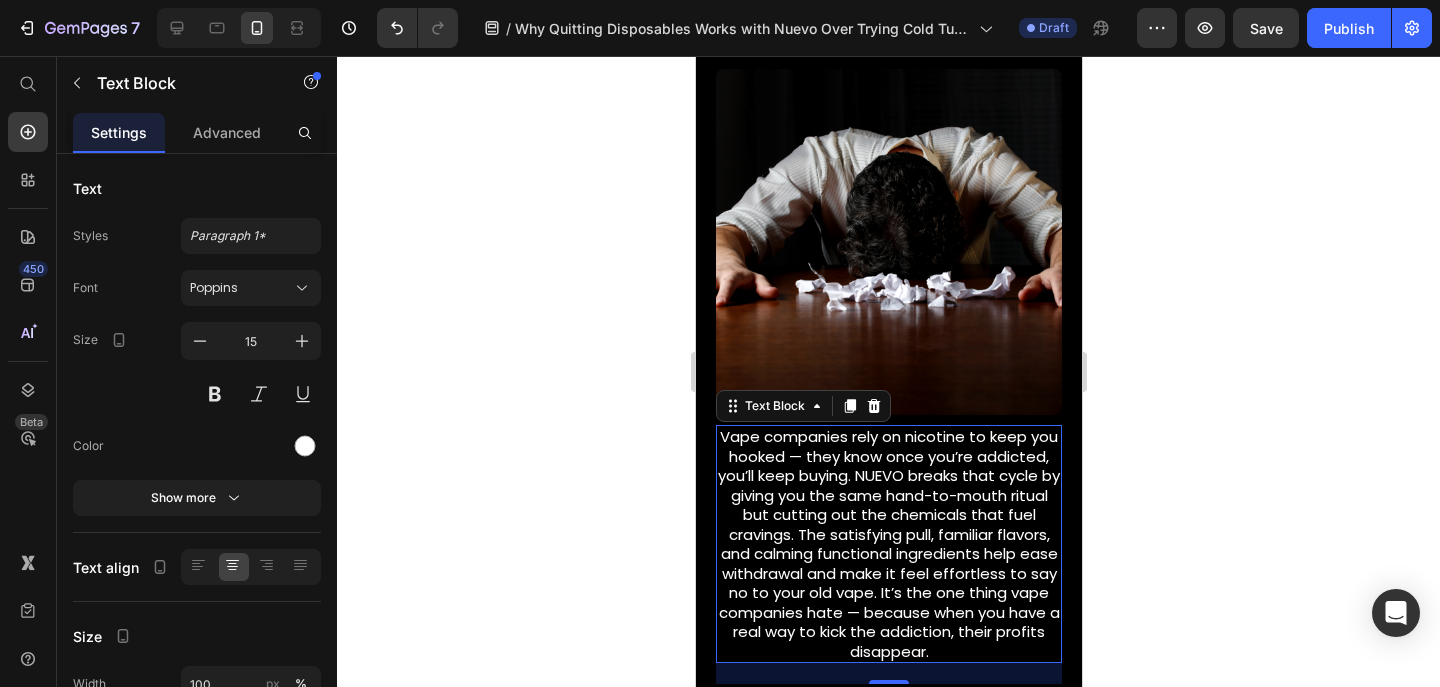 click on "Vape companies rely on nicotine to keep you hooked — they know once you’re addicted, you’ll keep buying. NUEVO breaks that cycle by giving you the same hand-to-mouth ritual but cutting out the chemicals that fuel cravings. The satisfying pull, familiar flavors, and calming functional ingredients help ease withdrawal and make it feel effortless to say no to your old vape. It’s the one thing vape companies hate — because when you have a real way to kick the addiction, their profits disappear." at bounding box center (888, 544) 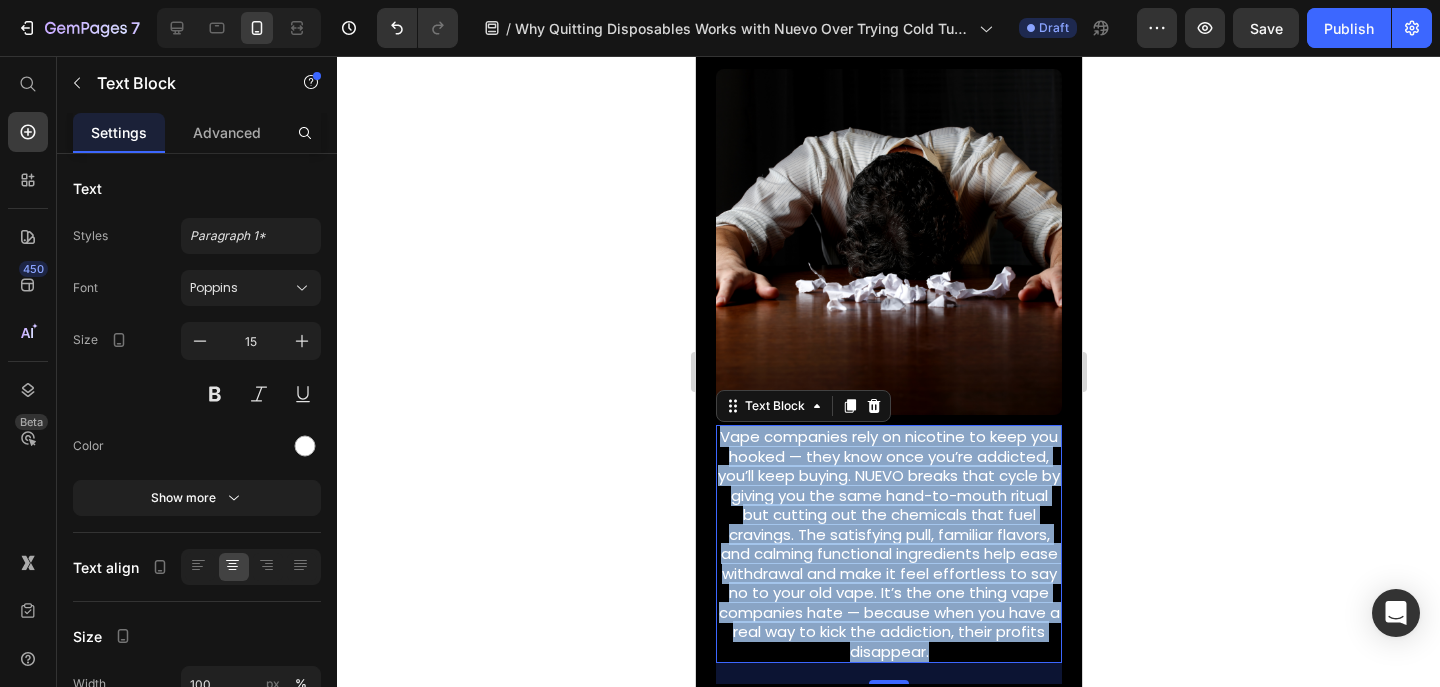 click on "Vape companies rely on nicotine to keep you hooked — they know once you’re addicted, you’ll keep buying. NUEVO breaks that cycle by giving you the same hand-to-mouth ritual but cutting out the chemicals that fuel cravings. The satisfying pull, familiar flavors, and calming functional ingredients help ease withdrawal and make it feel effortless to say no to your old vape. It’s the one thing vape companies hate — because when you have a real way to kick the addiction, their profits disappear." at bounding box center (888, 544) 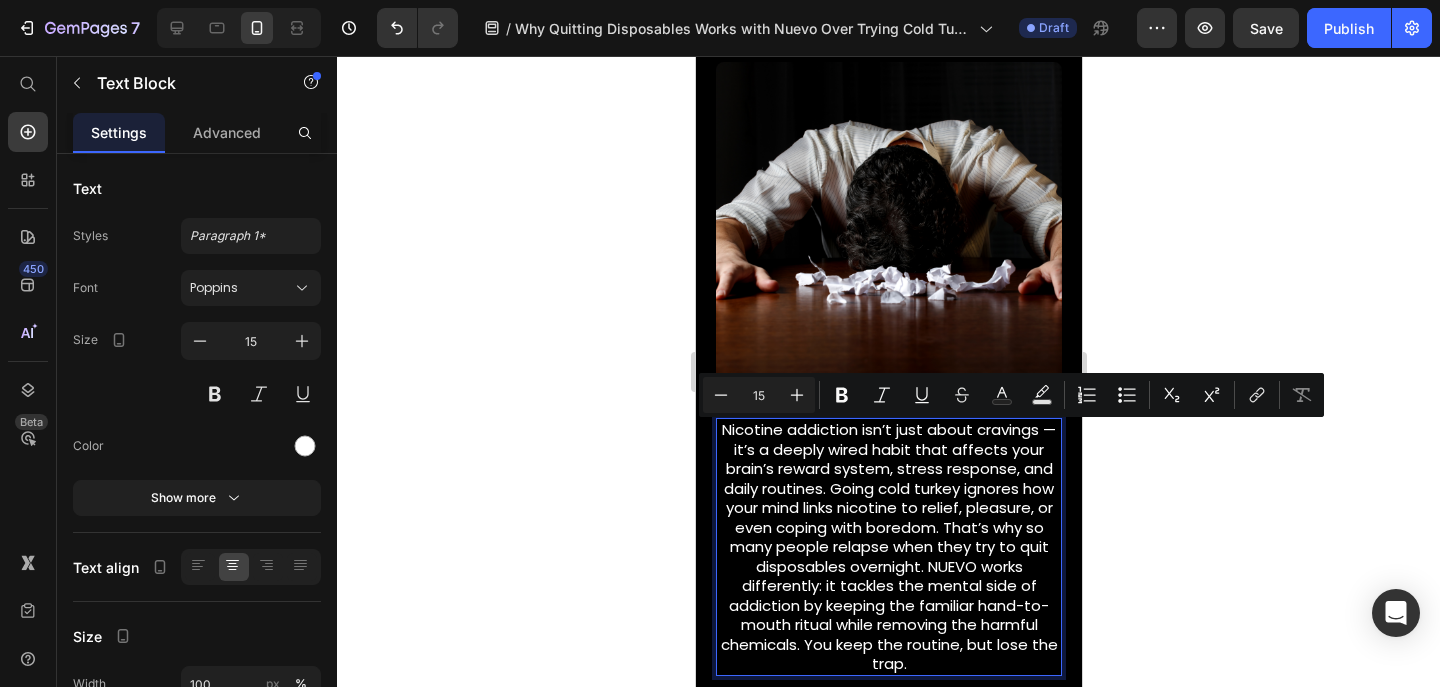 scroll, scrollTop: 13, scrollLeft: 0, axis: vertical 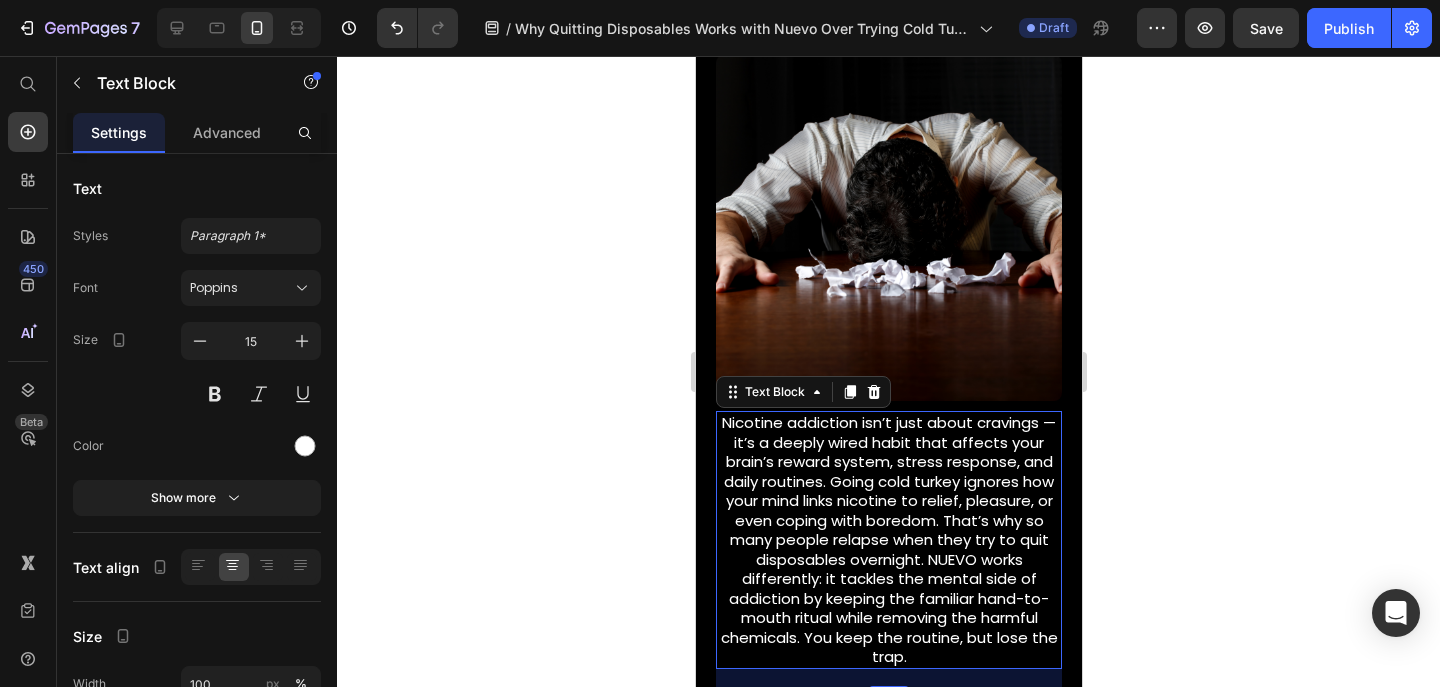 click 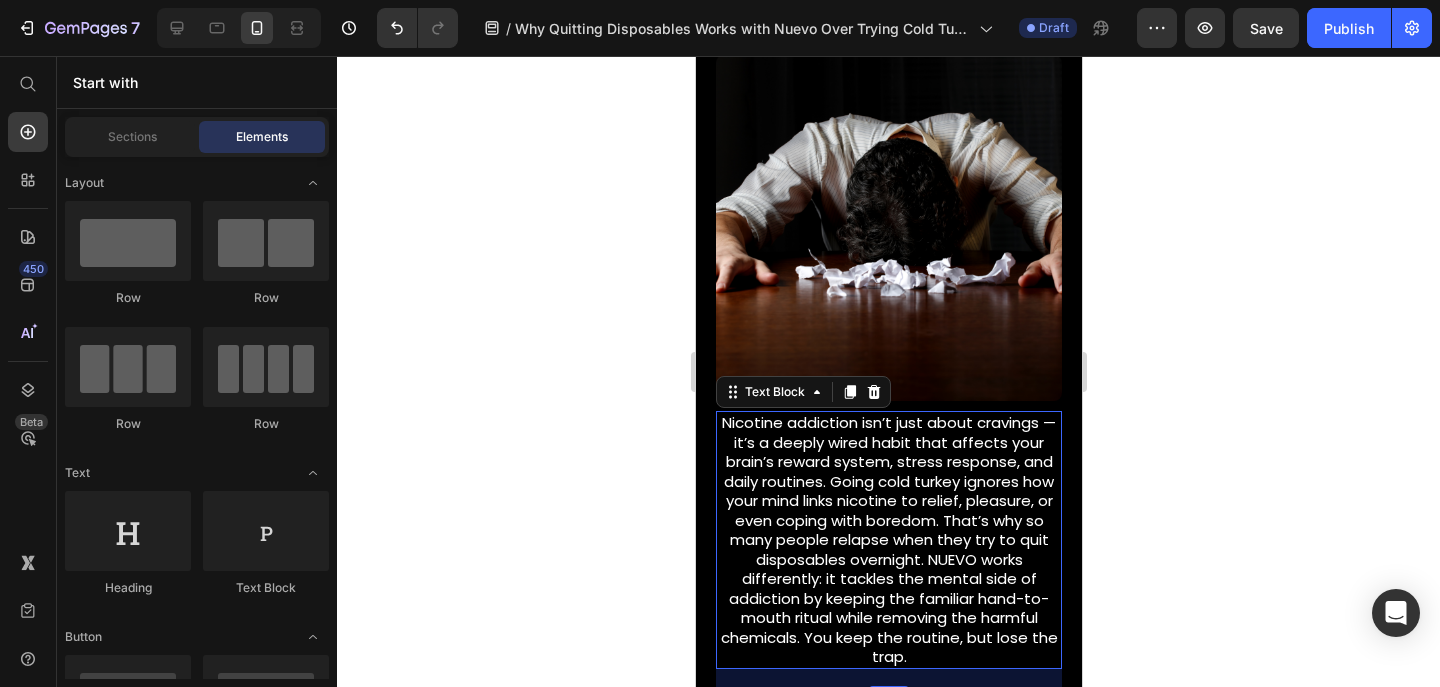 scroll, scrollTop: 0, scrollLeft: 0, axis: both 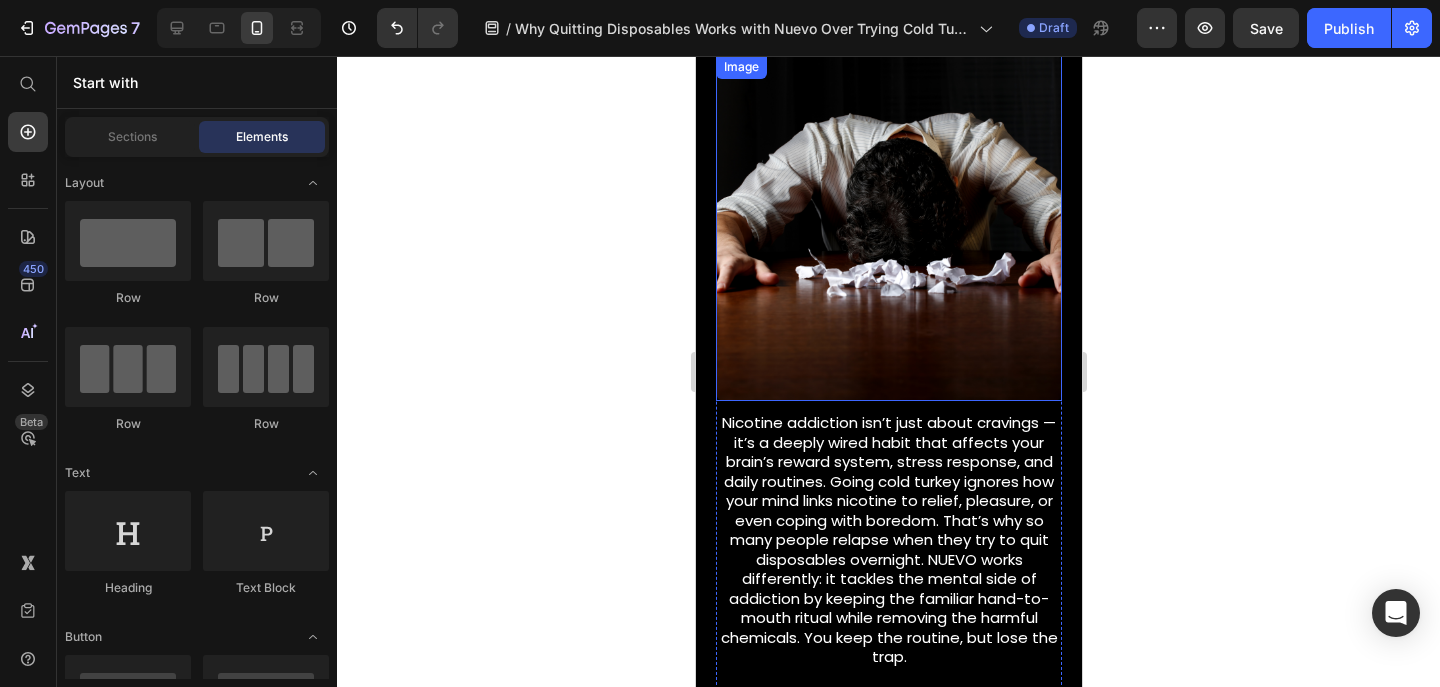 click at bounding box center [888, 228] 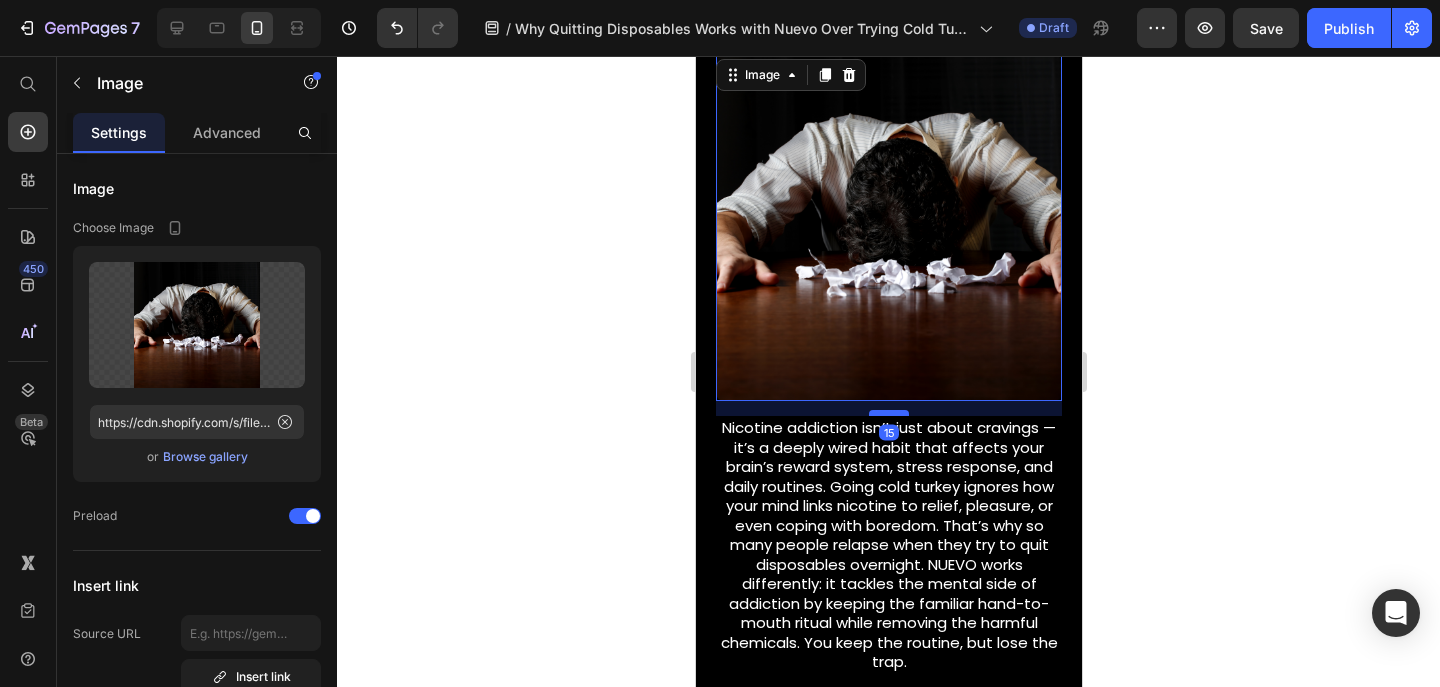 click at bounding box center [888, 413] 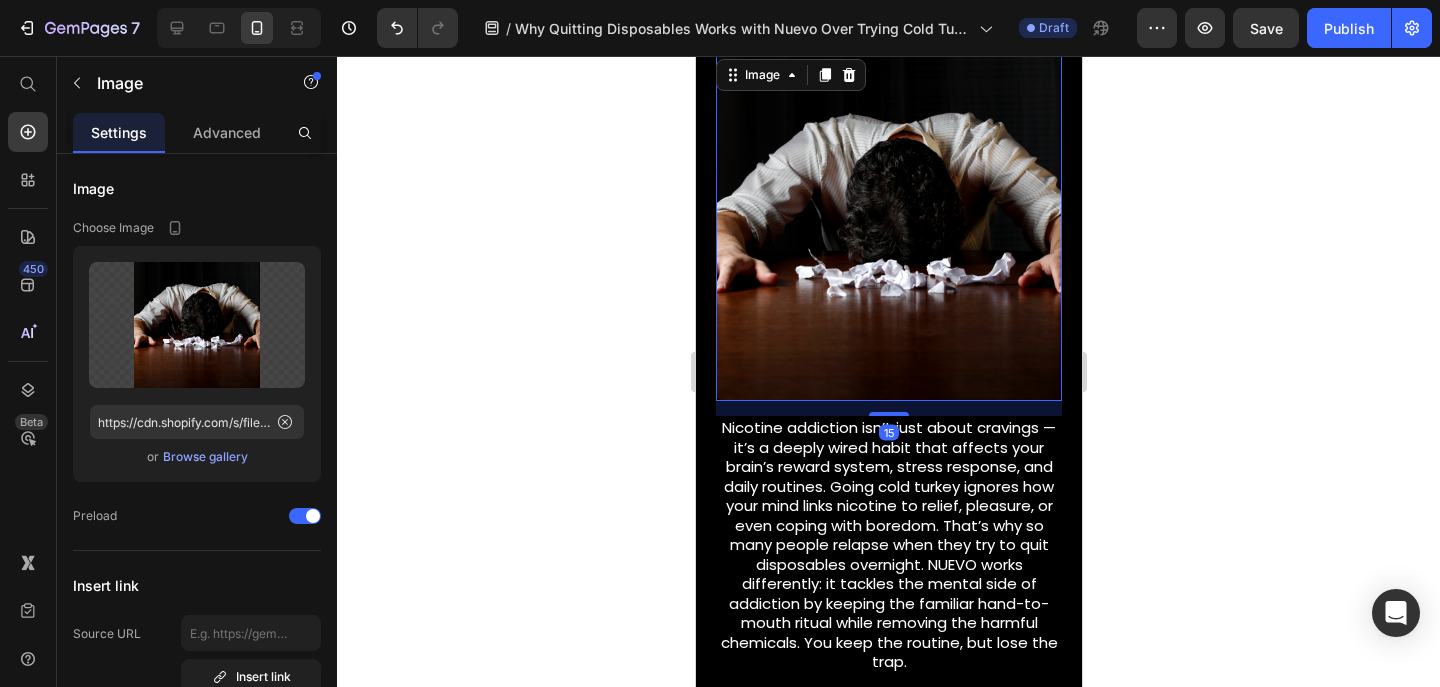 click 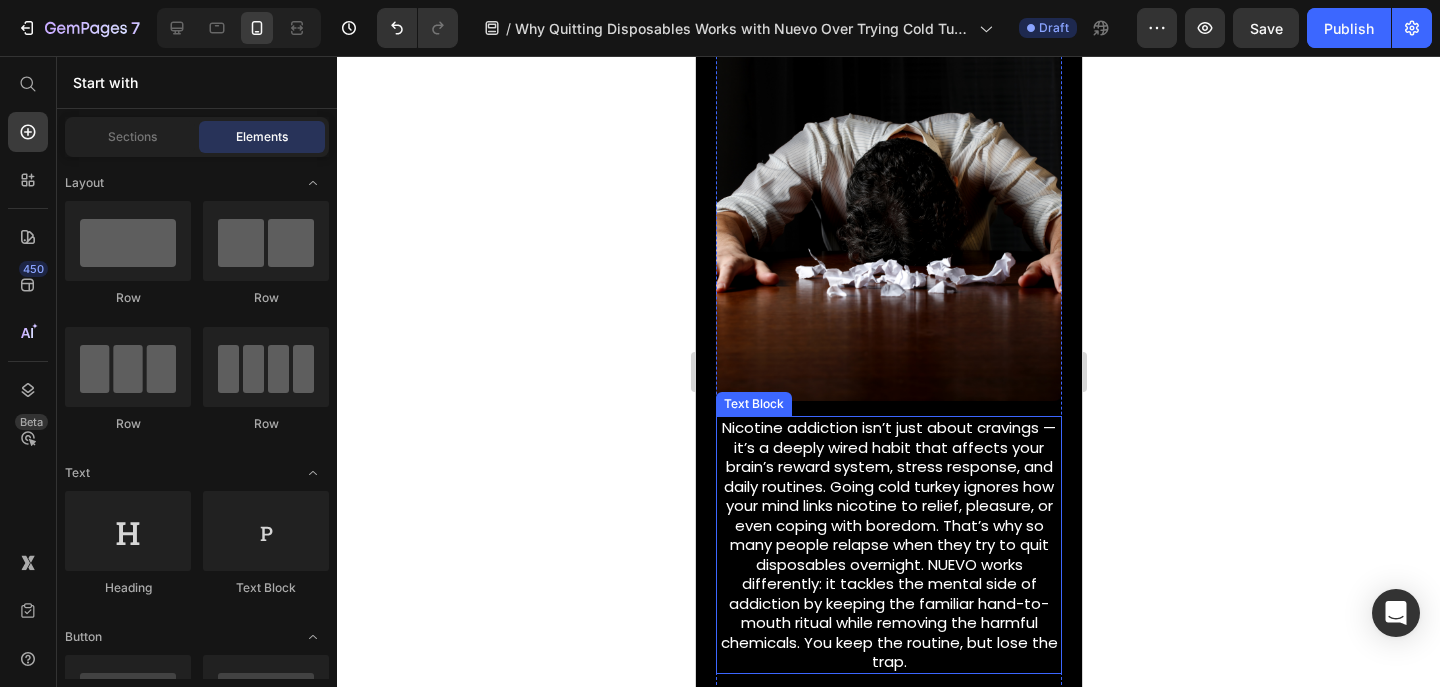click on "Nicotine addiction isn’t just about cravings — it’s a deeply wired habit that affects your brain’s reward system, stress response, and daily routines. Going cold turkey ignores how your mind links nicotine to relief, pleasure, or even coping with boredom. That’s why so many people relapse when they try to quit disposables overnight. NUEVO works differently: it tackles the mental side of addiction by keeping the familiar hand-to-mouth ritual while removing the harmful chemicals. You keep the routine, but lose the trap." at bounding box center [888, 545] 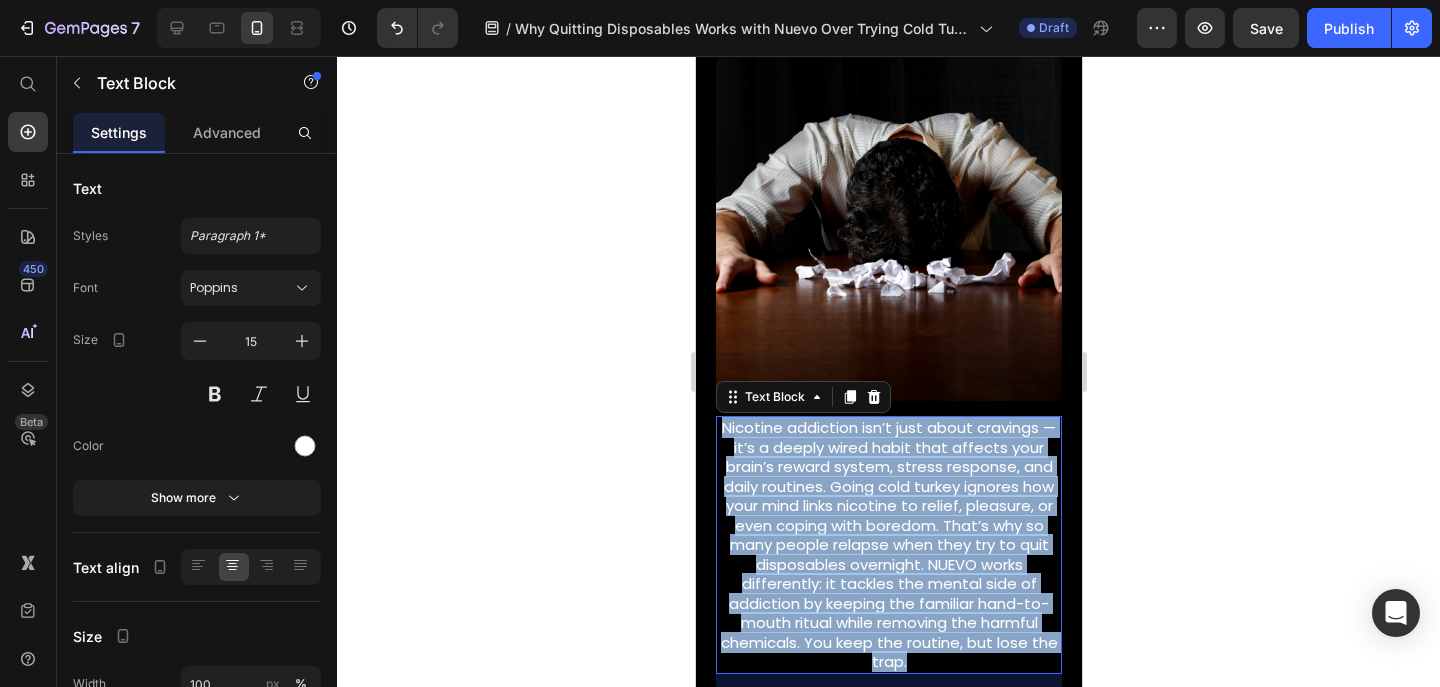 click on "Nicotine addiction isn’t just about cravings — it’s a deeply wired habit that affects your brain’s reward system, stress response, and daily routines. Going cold turkey ignores how your mind links nicotine to relief, pleasure, or even coping with boredom. That’s why so many people relapse when they try to quit disposables overnight. NUEVO works differently: it tackles the mental side of addiction by keeping the familiar hand-to-mouth ritual while removing the harmful chemicals. You keep the routine, but lose the trap." at bounding box center [888, 545] 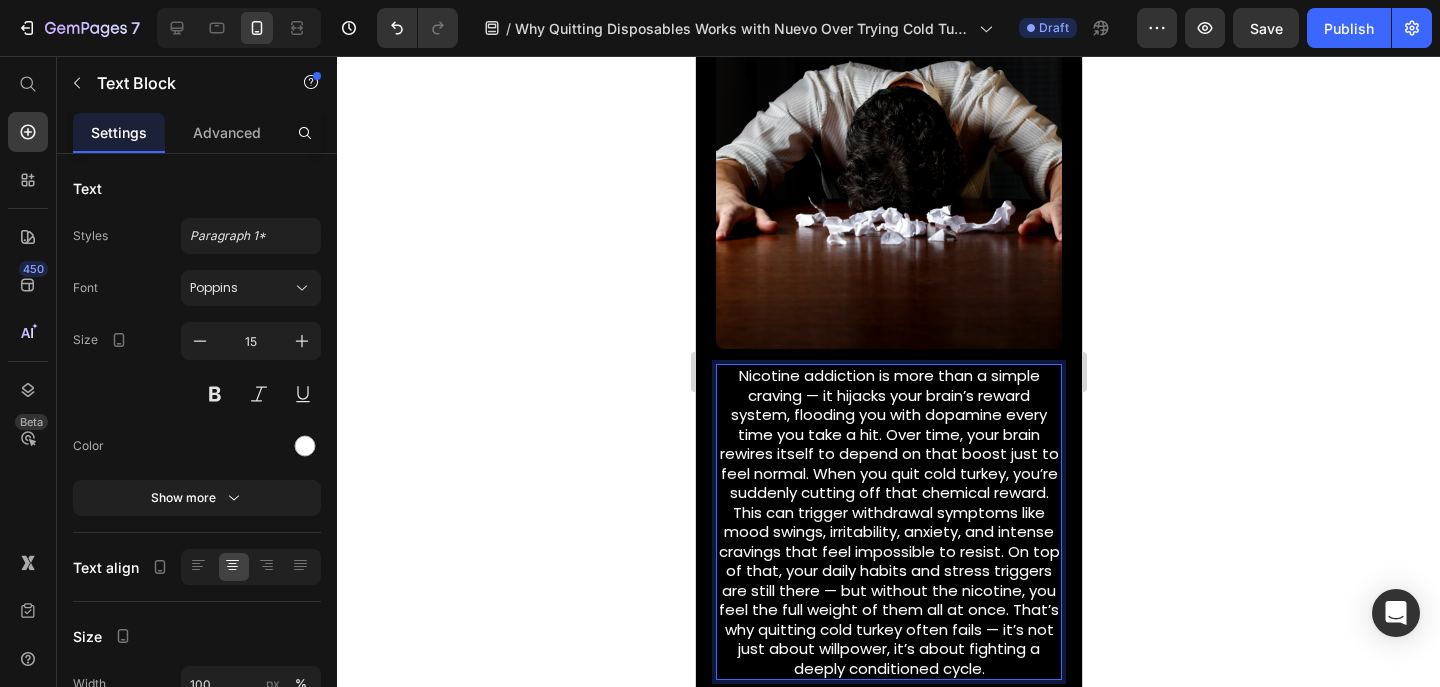 scroll, scrollTop: 784, scrollLeft: 0, axis: vertical 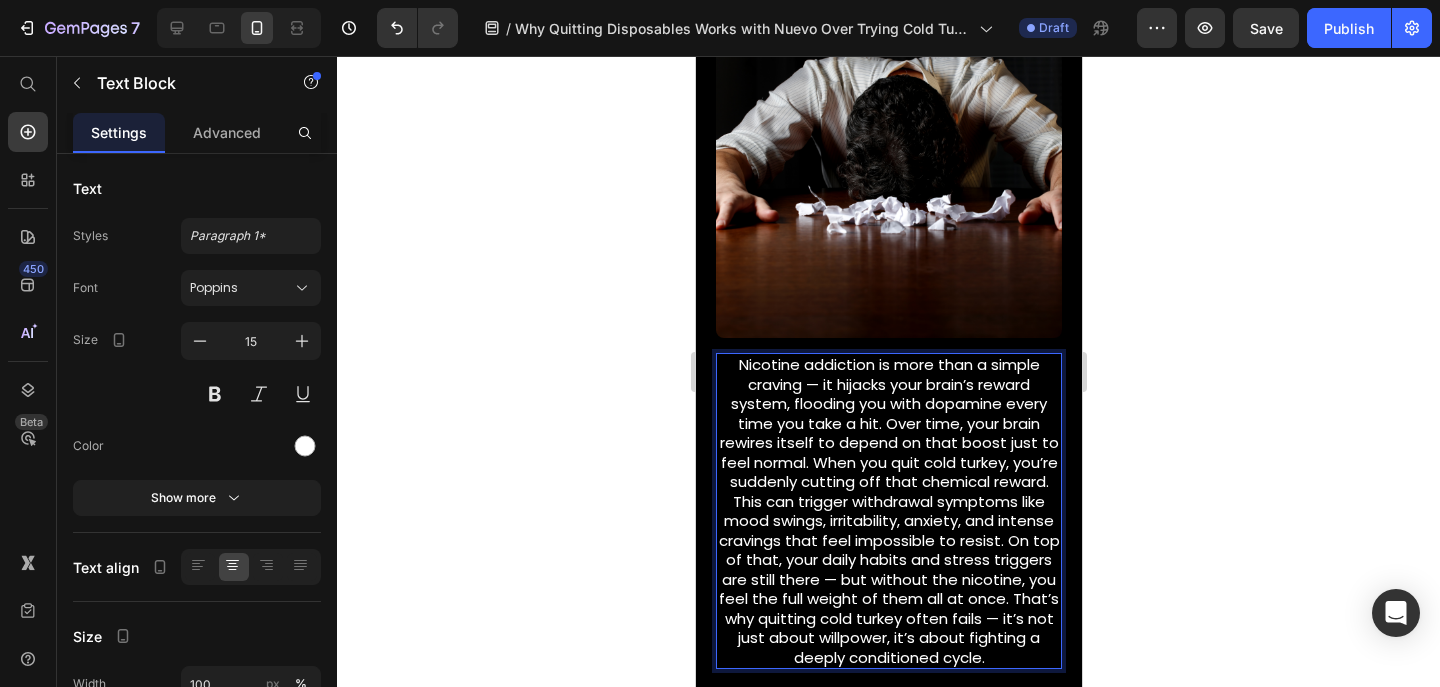 click on "Nicotine addiction is more than a simple craving — it hijacks your brain’s reward system, flooding you with dopamine every time you take a hit. Over time, your brain rewires itself to depend on that boost just to feel normal. When you quit cold turkey, you’re suddenly cutting off that chemical reward. This can trigger withdrawal symptoms like mood swings, irritability, anxiety, and intense cravings that feel impossible to resist. On top of that, your daily habits and stress triggers are still there — but without the nicotine, you feel the full weight of them all at once. That’s why quitting cold turkey often fails — it’s not just about willpower, it’s about fighting a deeply conditioned cycle." at bounding box center [888, 511] 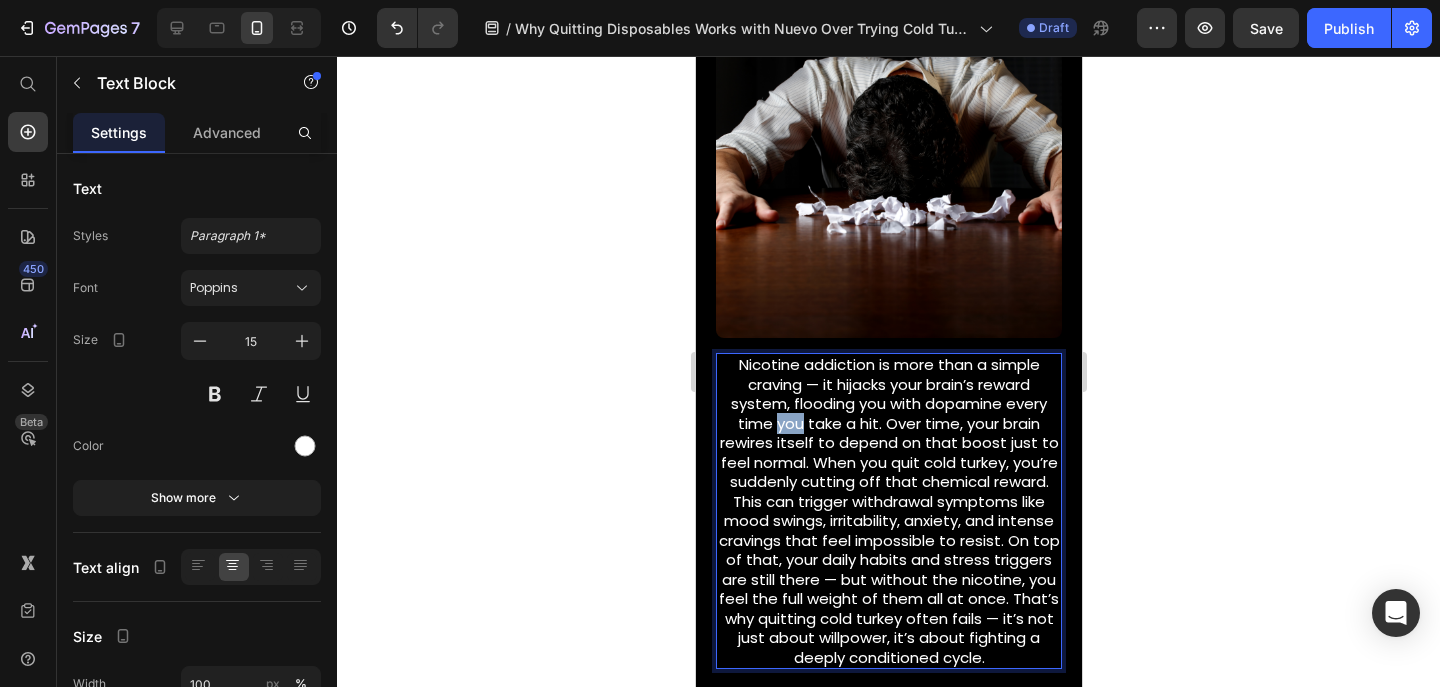 click on "Nicotine addiction is more than a simple craving — it hijacks your brain’s reward system, flooding you with dopamine every time you take a hit. Over time, your brain rewires itself to depend on that boost just to feel normal. When you quit cold turkey, you’re suddenly cutting off that chemical reward. This can trigger withdrawal symptoms like mood swings, irritability, anxiety, and intense cravings that feel impossible to resist. On top of that, your daily habits and stress triggers are still there — but without the nicotine, you feel the full weight of them all at once. That’s why quitting cold turkey often fails — it’s not just about willpower, it’s about fighting a deeply conditioned cycle." at bounding box center [888, 511] 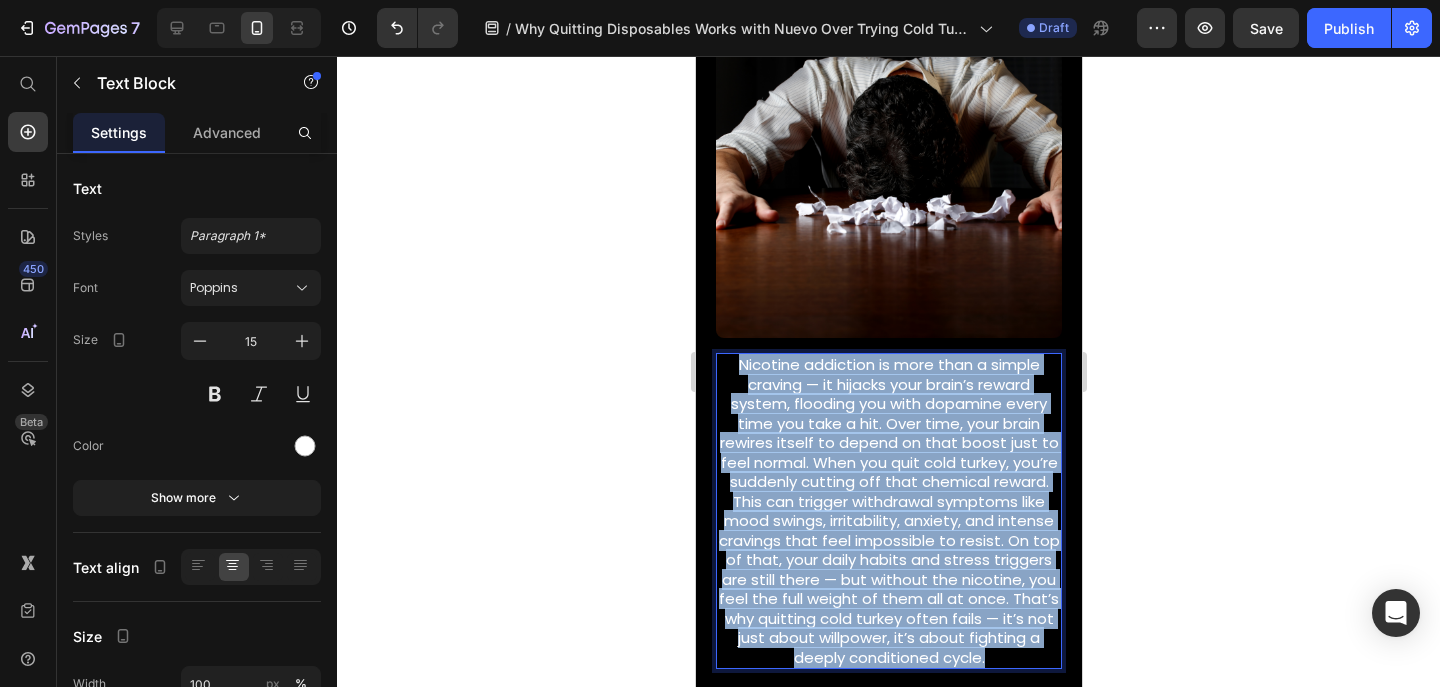 click on "Nicotine addiction is more than a simple craving — it hijacks your brain’s reward system, flooding you with dopamine every time you take a hit. Over time, your brain rewires itself to depend on that boost just to feel normal. When you quit cold turkey, you’re suddenly cutting off that chemical reward. This can trigger withdrawal symptoms like mood swings, irritability, anxiety, and intense cravings that feel impossible to resist. On top of that, your daily habits and stress triggers are still there — but without the nicotine, you feel the full weight of them all at once. That’s why quitting cold turkey often fails — it’s not just about willpower, it’s about fighting a deeply conditioned cycle." at bounding box center (888, 511) 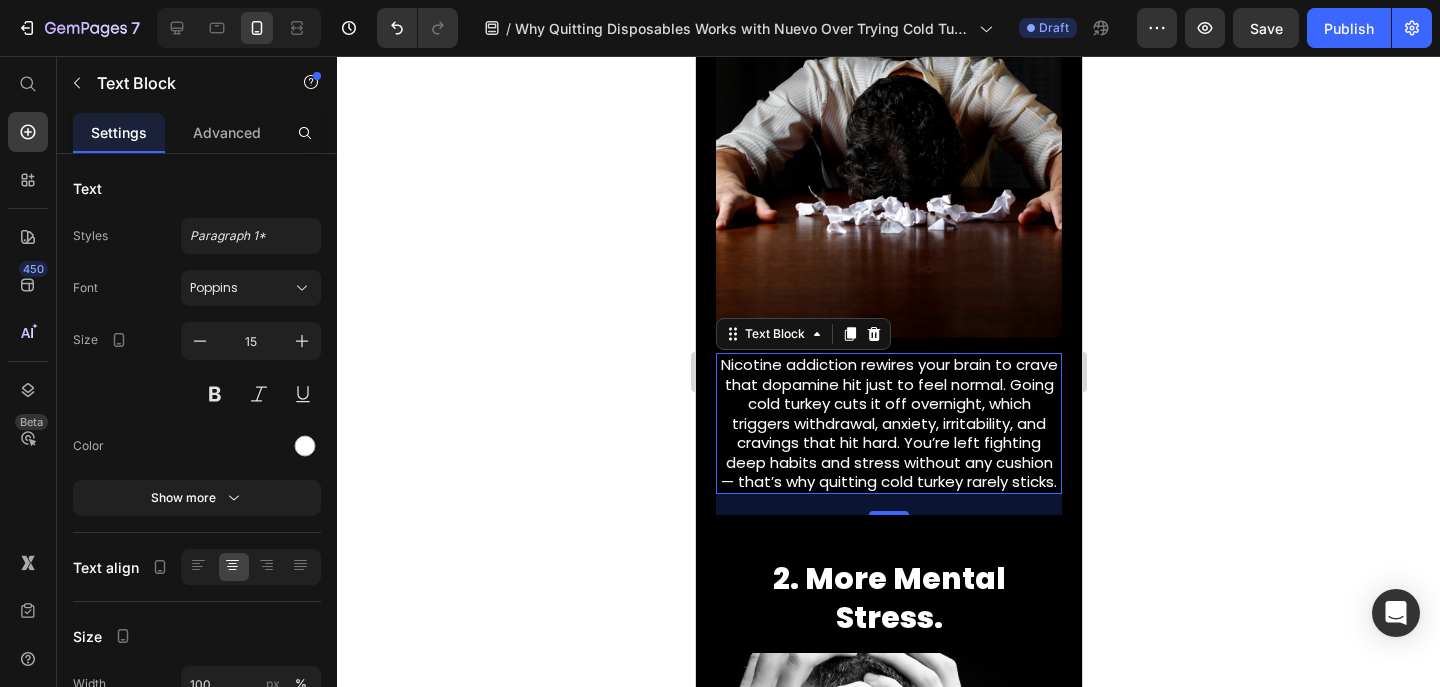 click 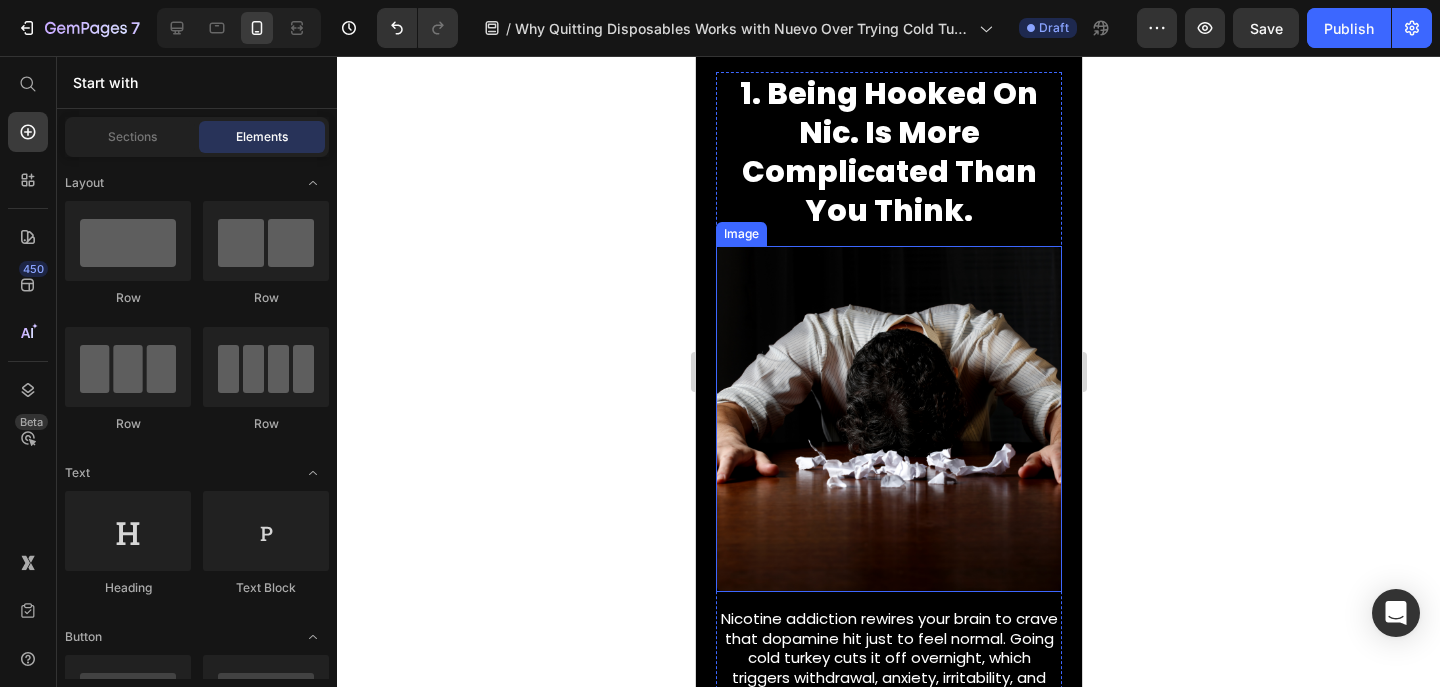 scroll, scrollTop: 741, scrollLeft: 0, axis: vertical 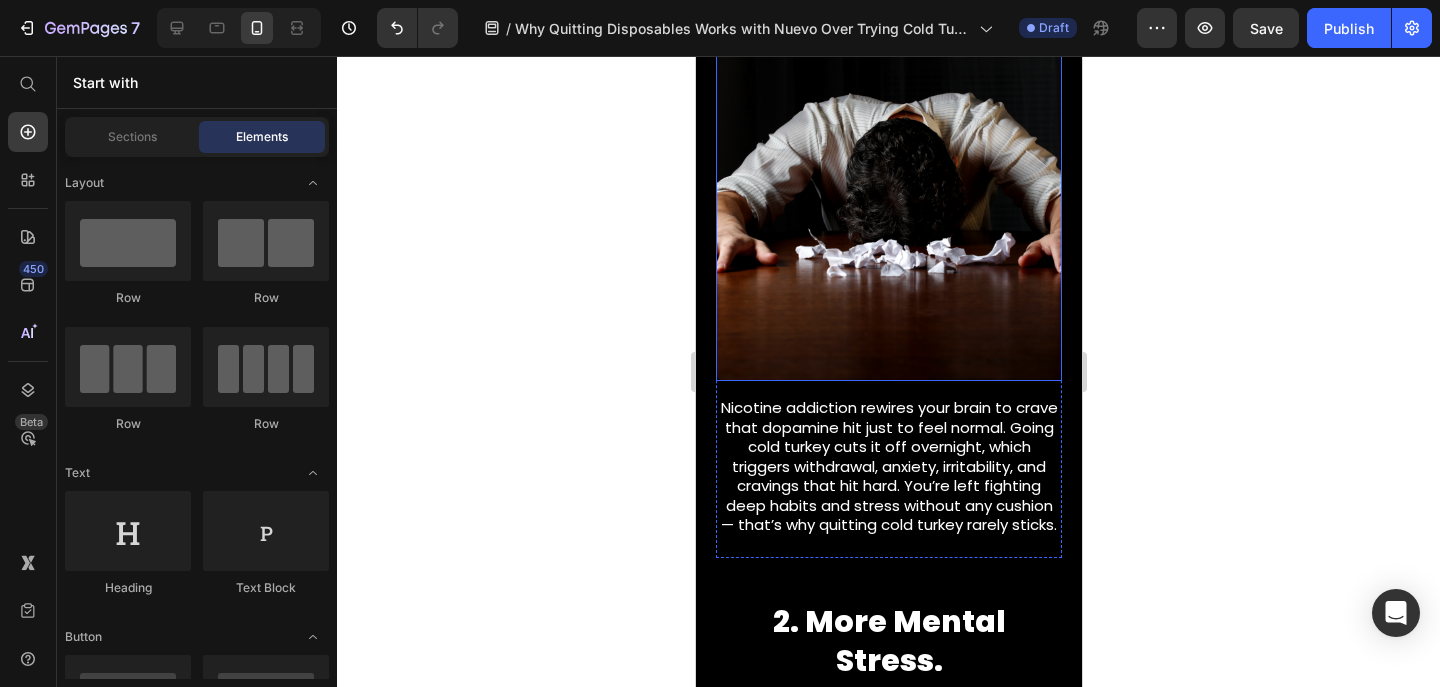 click on "Nicotine addiction rewires your brain to crave that dopamine hit just to feel normal. Going cold turkey cuts it off overnight, which triggers withdrawal, anxiety, irritability, and cravings that hit hard. You’re left fighting deep habits and stress without any cushion — that’s why quitting cold turkey rarely sticks." at bounding box center [888, 466] 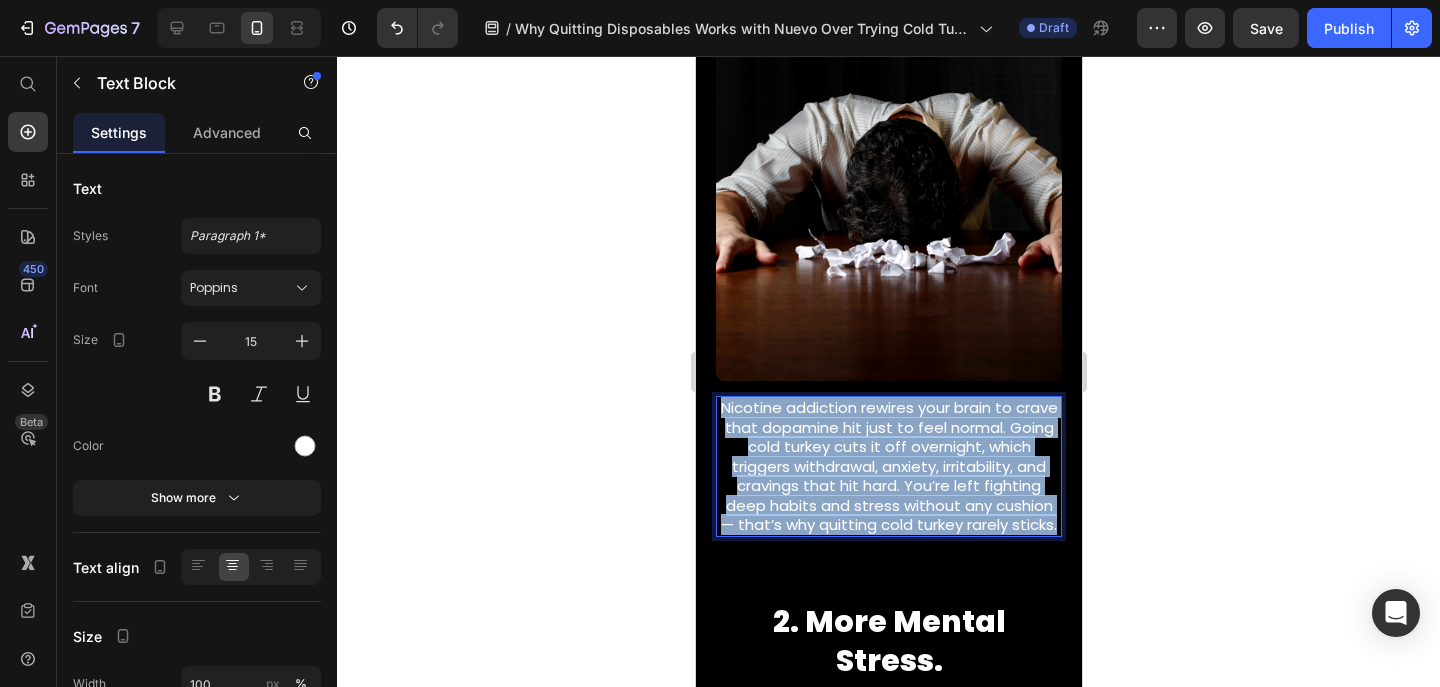 click on "Nicotine addiction rewires your brain to crave that dopamine hit just to feel normal. Going cold turkey cuts it off overnight, which triggers withdrawal, anxiety, irritability, and cravings that hit hard. You’re left fighting deep habits and stress without any cushion — that’s why quitting cold turkey rarely sticks." at bounding box center (888, 466) 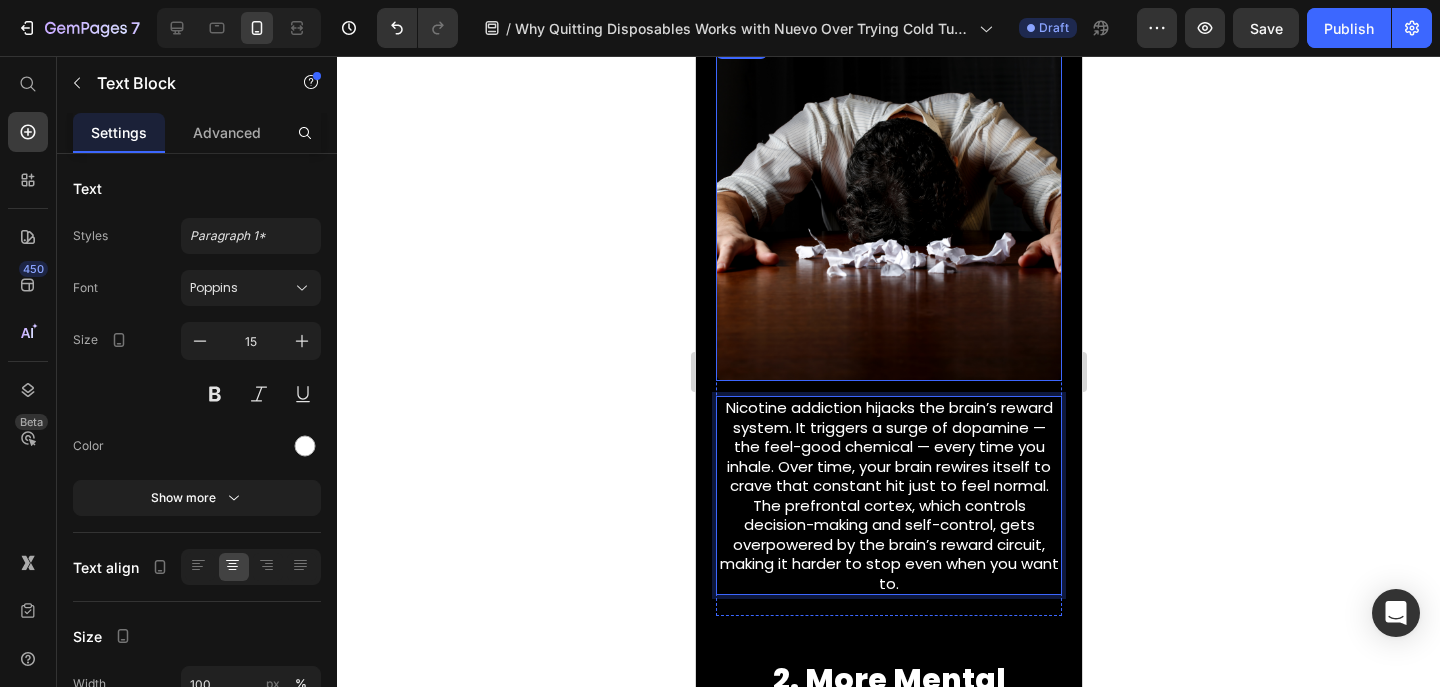 click 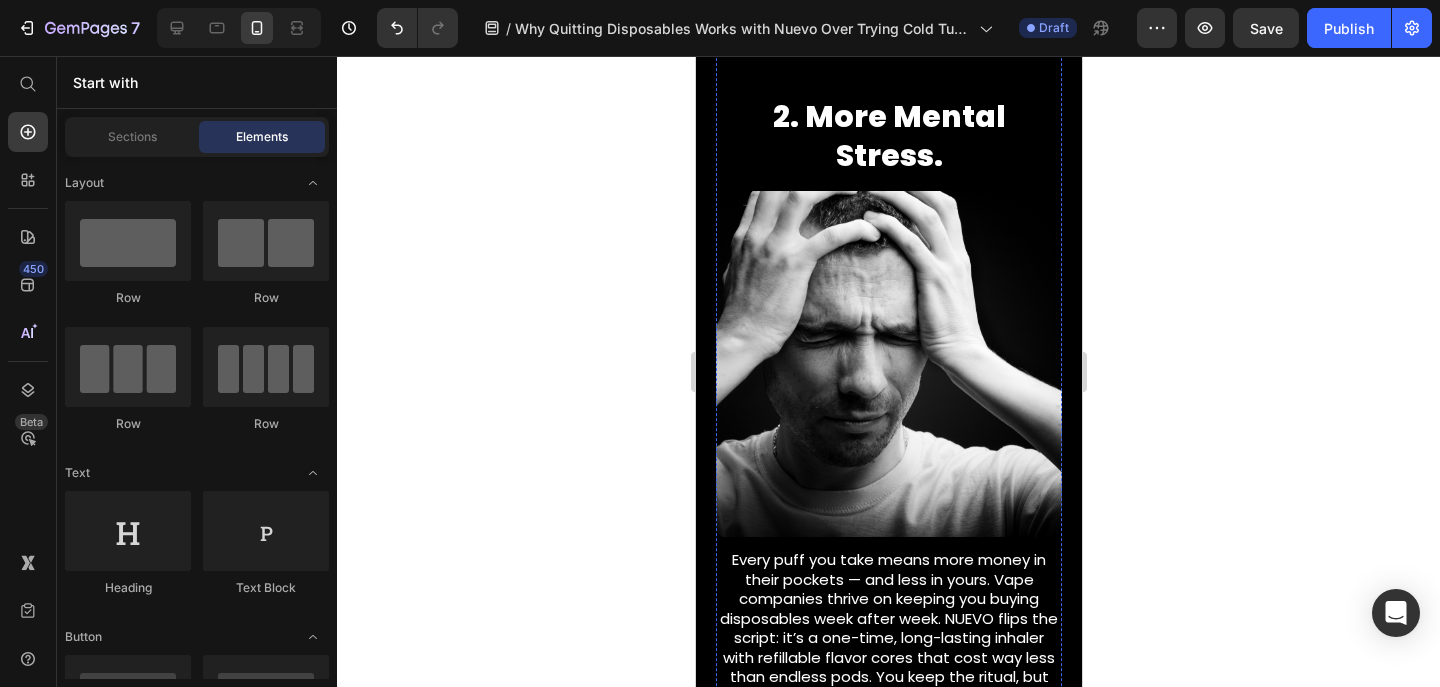 scroll, scrollTop: 1309, scrollLeft: 0, axis: vertical 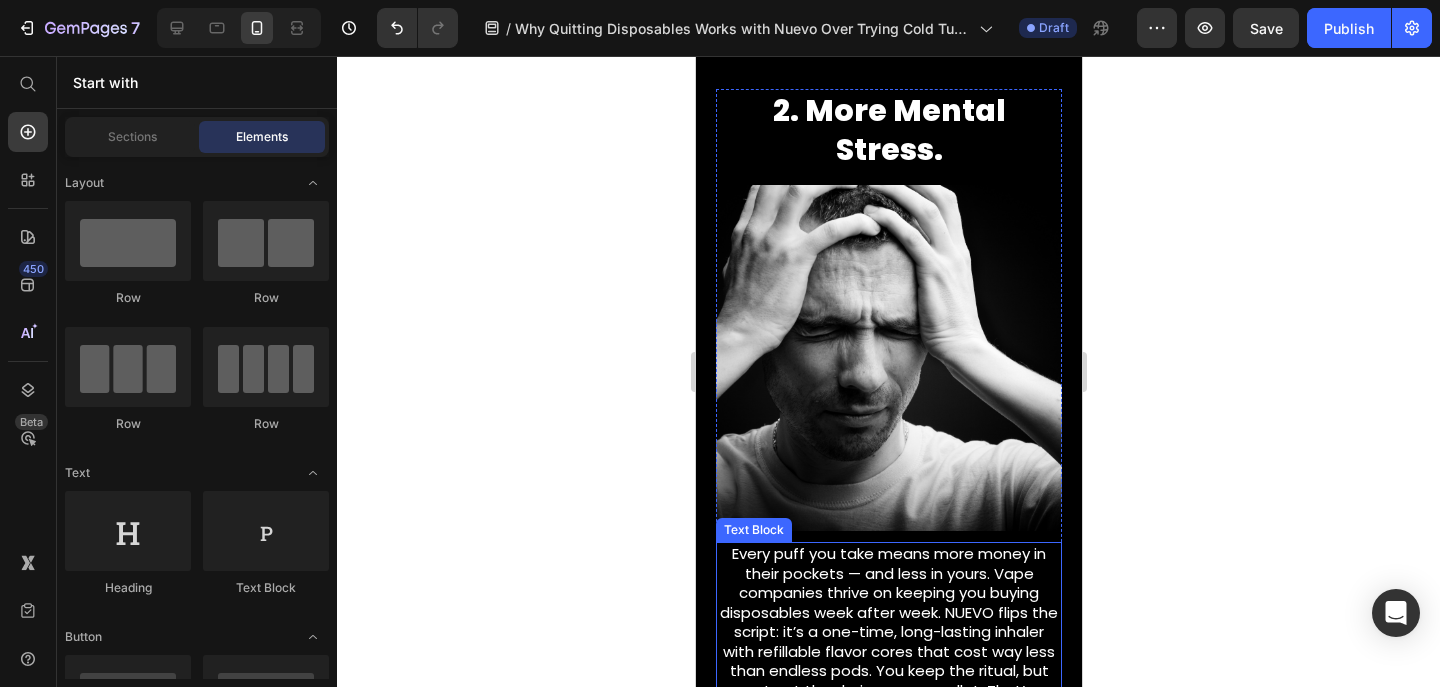 click on "Every puff you take means more money in their pockets — and less in yours. Vape companies thrive on keeping you buying disposables week after week. NUEVO flips the script: it’s a one-time, long-lasting inhaler with refillable flavor cores that cost way less than endless pods. You keep the ritual, but cut out the drain on your wallet. That’s money back for you — and a big problem for the companies who profit off your addiction." at bounding box center (888, 641) 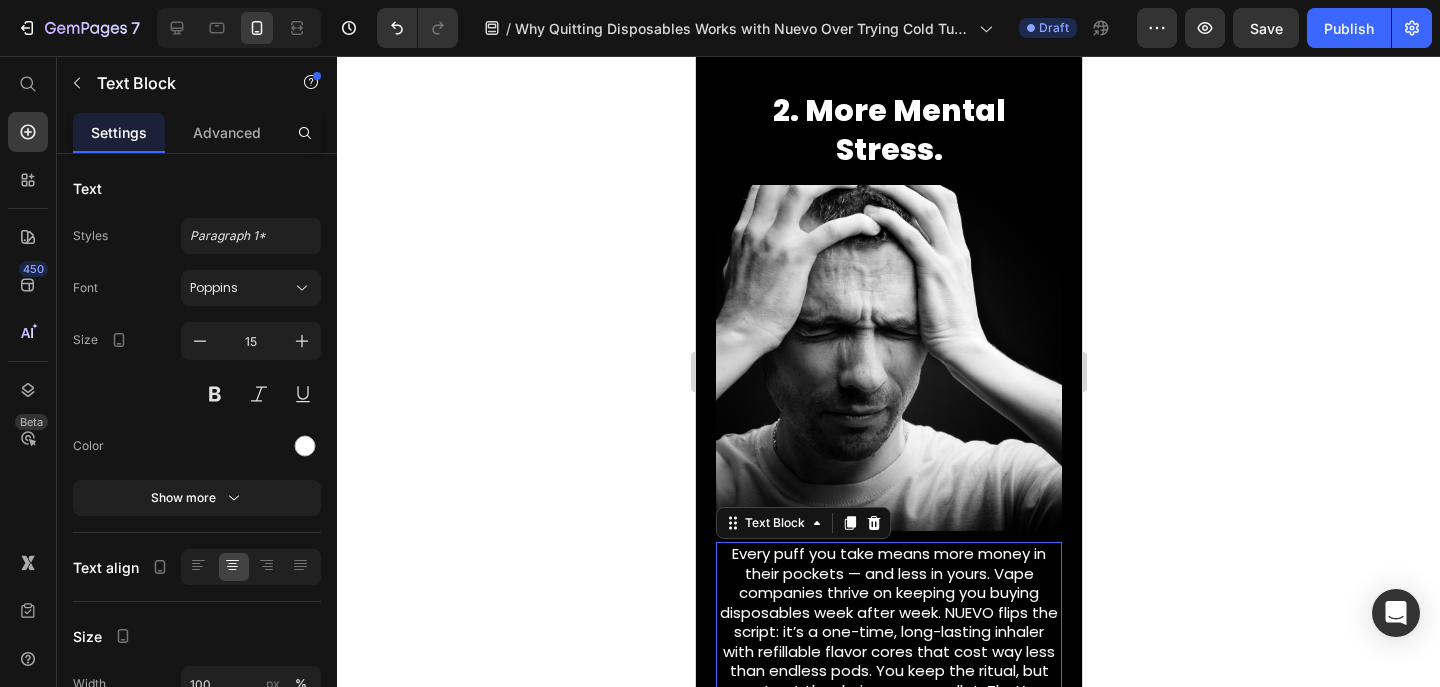 click on "Every puff you take means more money in their pockets — and less in yours. Vape companies thrive on keeping you buying disposables week after week. NUEVO flips the script: it’s a one-time, long-lasting inhaler with refillable flavor cores that cost way less than endless pods. You keep the ritual, but cut out the drain on your wallet. That’s money back for you — and a big problem for the companies who profit off your addiction." at bounding box center (888, 641) 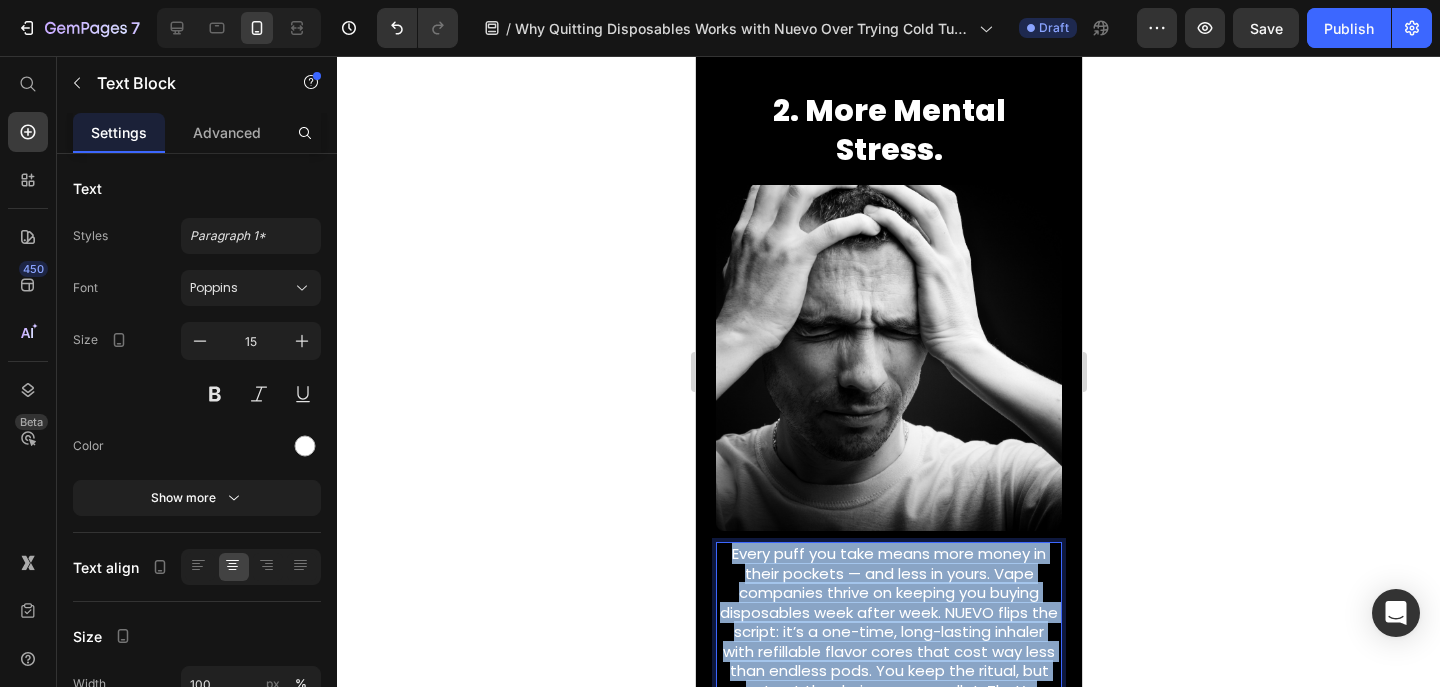 click on "Every puff you take means more money in their pockets — and less in yours. Vape companies thrive on keeping you buying disposables week after week. NUEVO flips the script: it’s a one-time, long-lasting inhaler with refillable flavor cores that cost way less than endless pods. You keep the ritual, but cut out the drain on your wallet. That’s money back for you — and a big problem for the companies who profit off your addiction." at bounding box center (888, 641) 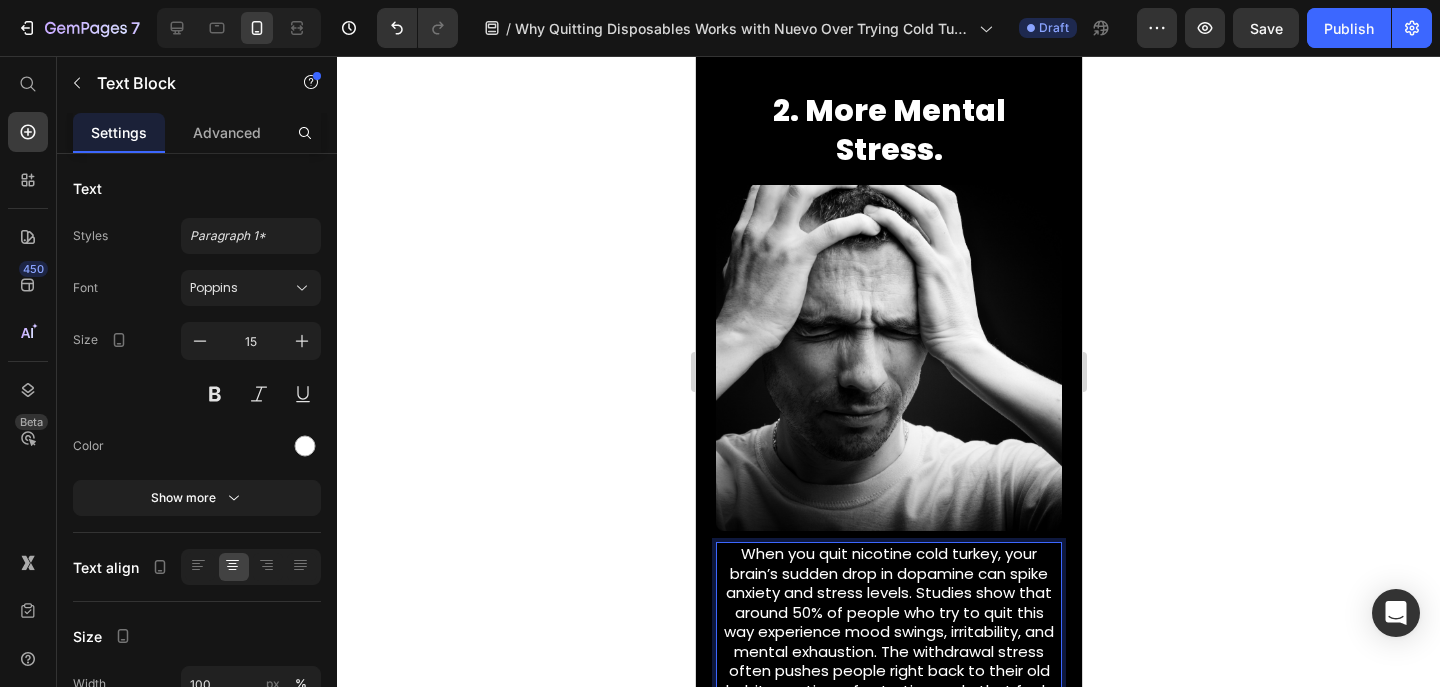 click on "When you quit nicotine cold turkey, your brain’s sudden drop in dopamine can spike anxiety and stress levels. Studies show that around 50% of people who try to quit this way experience mood swings, irritability, and mental exhaustion. The withdrawal stress often pushes people right back to their old habit, creating a frustrating cycle that feels impossible to break." at bounding box center (888, 632) 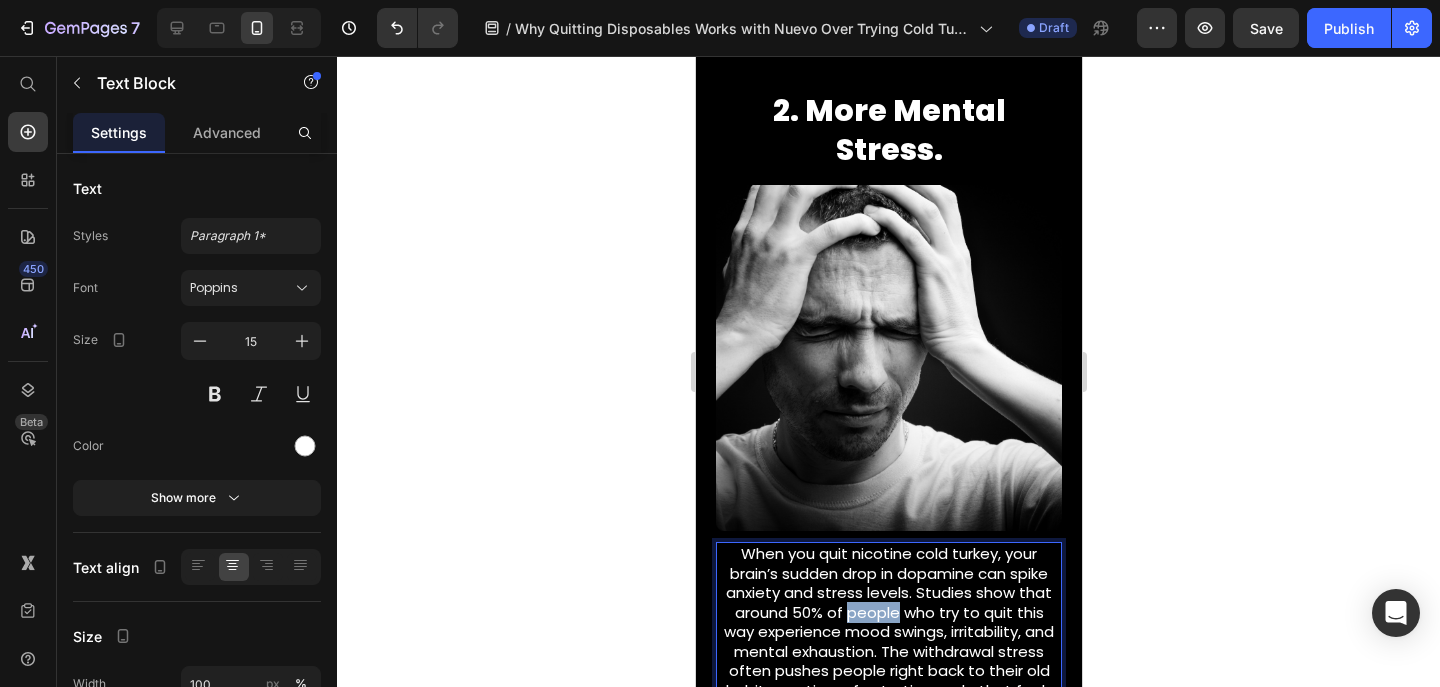 click on "When you quit nicotine cold turkey, your brain’s sudden drop in dopamine can spike anxiety and stress levels. Studies show that around 50% of people who try to quit this way experience mood swings, irritability, and mental exhaustion. The withdrawal stress often pushes people right back to their old habit, creating a frustrating cycle that feels impossible to break." at bounding box center [888, 632] 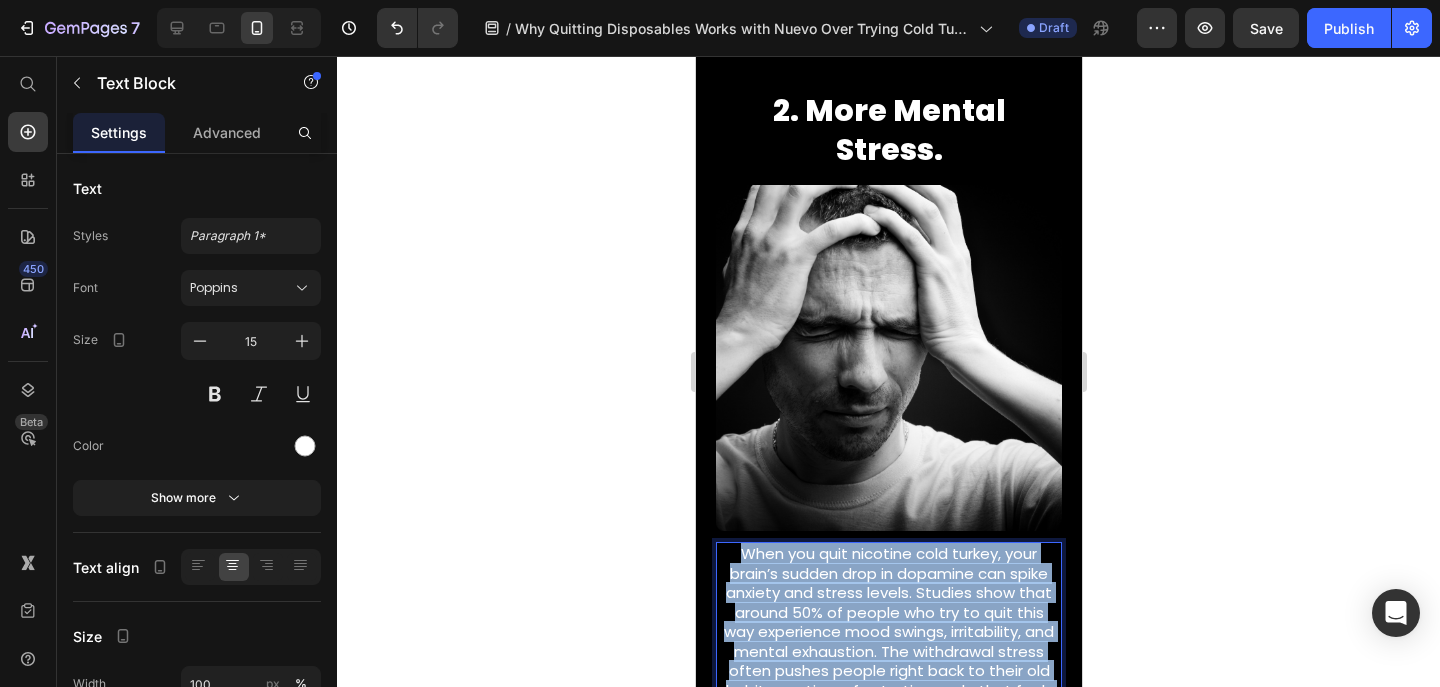 click on "When you quit nicotine cold turkey, your brain’s sudden drop in dopamine can spike anxiety and stress levels. Studies show that around 50% of people who try to quit this way experience mood swings, irritability, and mental exhaustion. The withdrawal stress often pushes people right back to their old habit, creating a frustrating cycle that feels impossible to break." at bounding box center (888, 632) 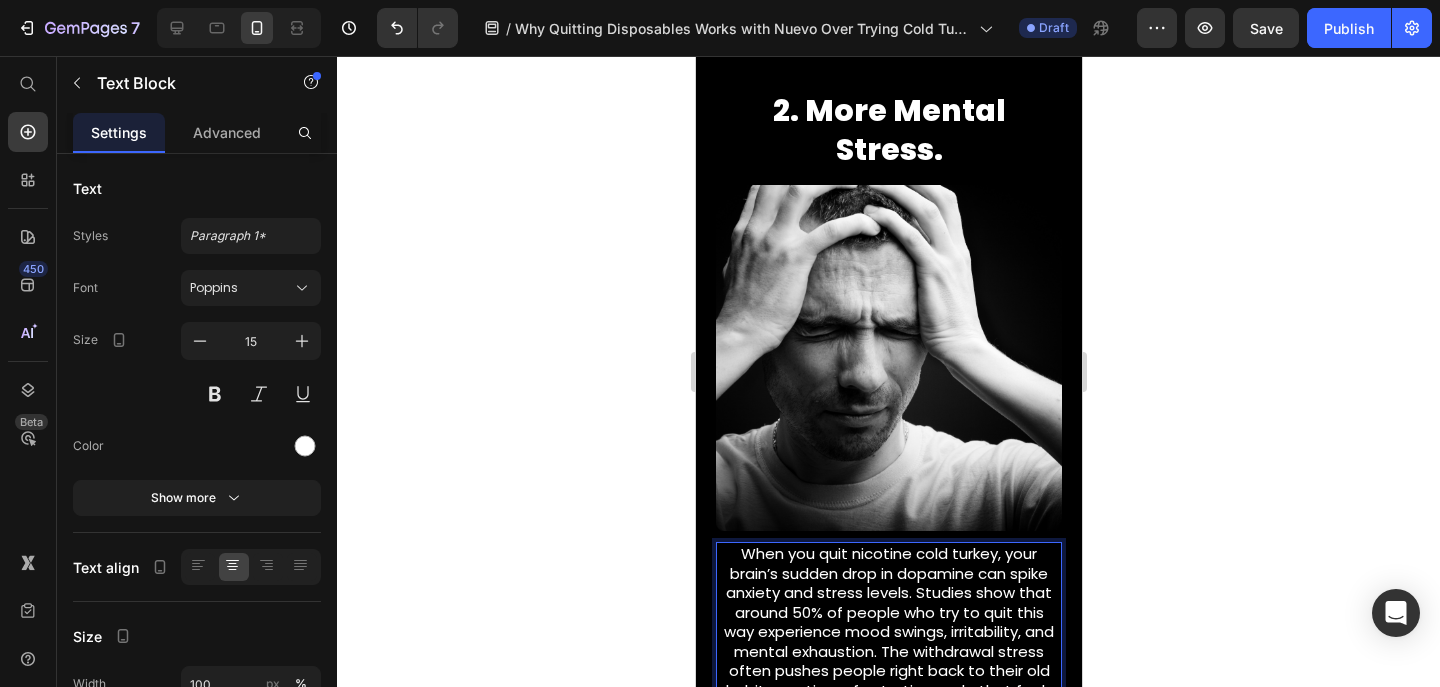 scroll, scrollTop: 1290, scrollLeft: 0, axis: vertical 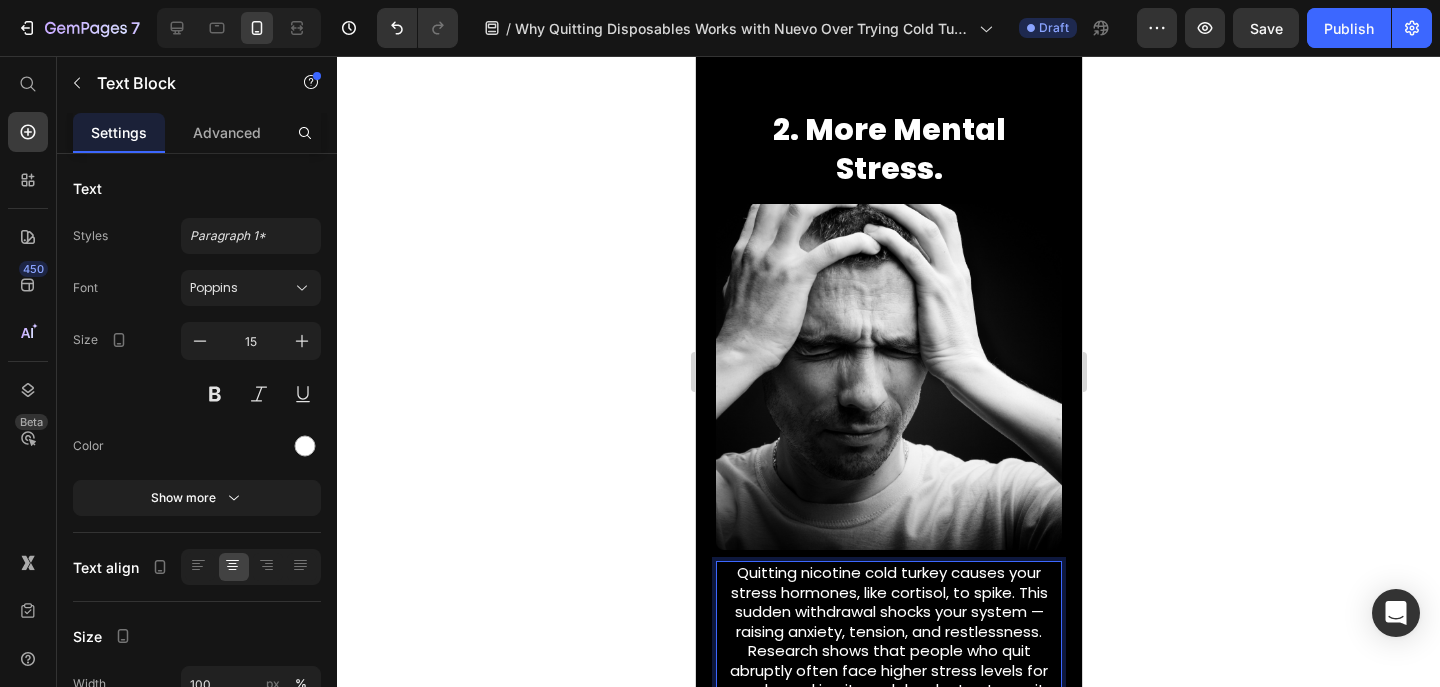 click 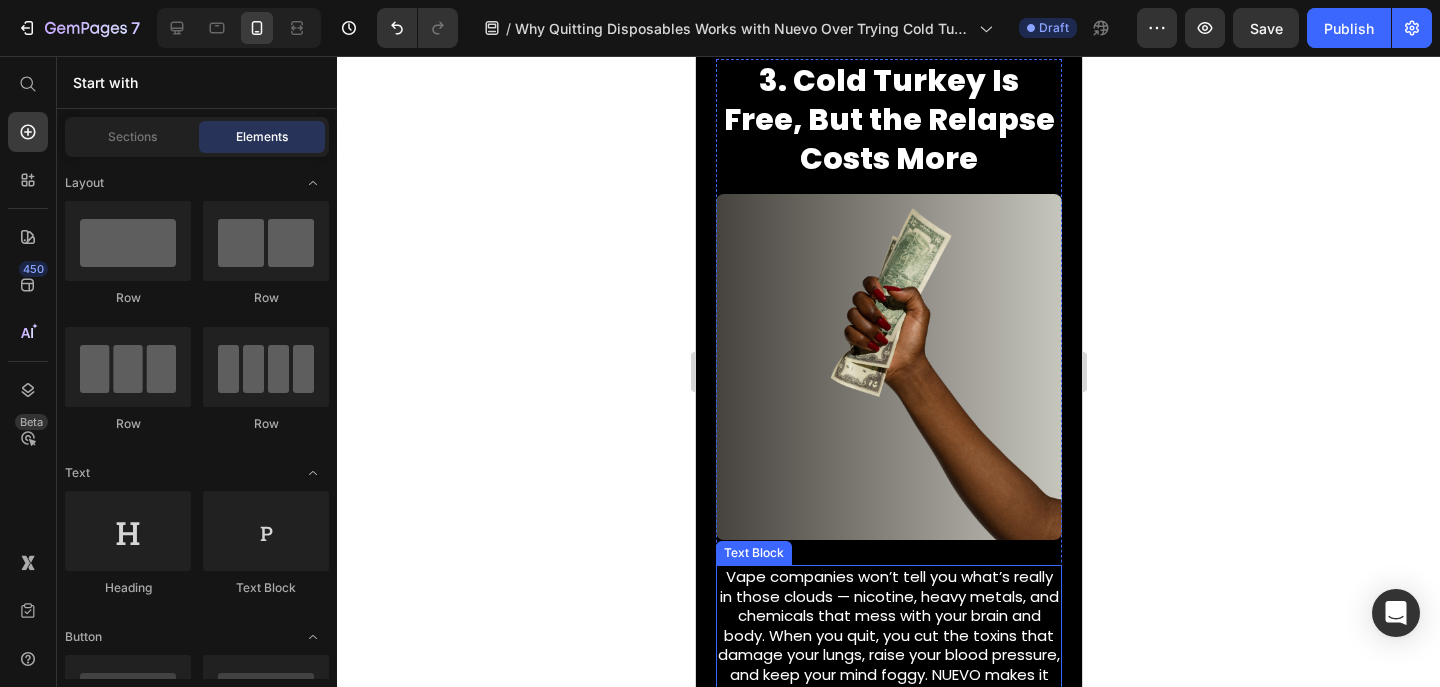 scroll, scrollTop: 2131, scrollLeft: 0, axis: vertical 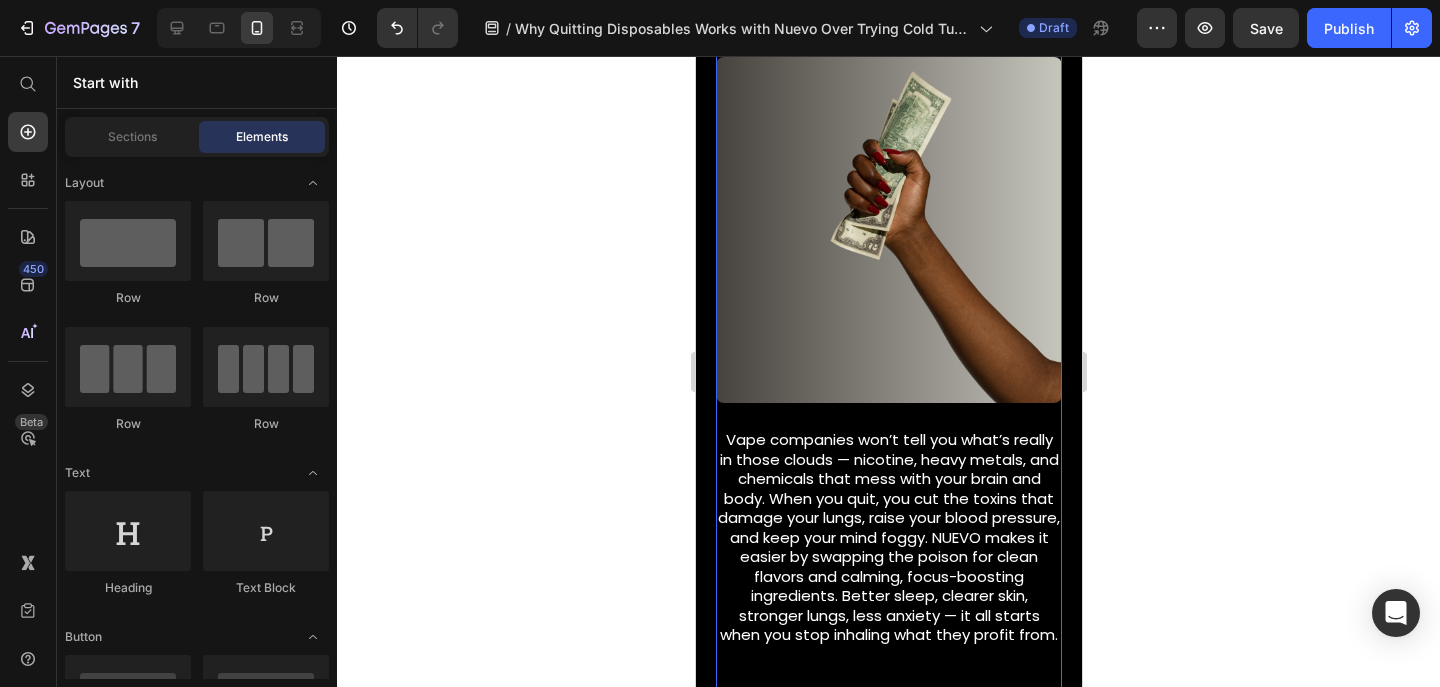 click on "Vape companies won’t tell you what’s really in those clouds — nicotine, heavy metals, and chemicals that mess with your brain and body. When you quit, you cut the toxins that damage your lungs, raise your blood pressure, and keep your mind foggy. NUEVO makes it easier by swapping the poison for clean flavors and calming, focus-boosting ingredients. Better sleep, clearer skin, stronger lungs, less anxiety — it all starts when you stop inhaling what they profit from." at bounding box center [888, 537] 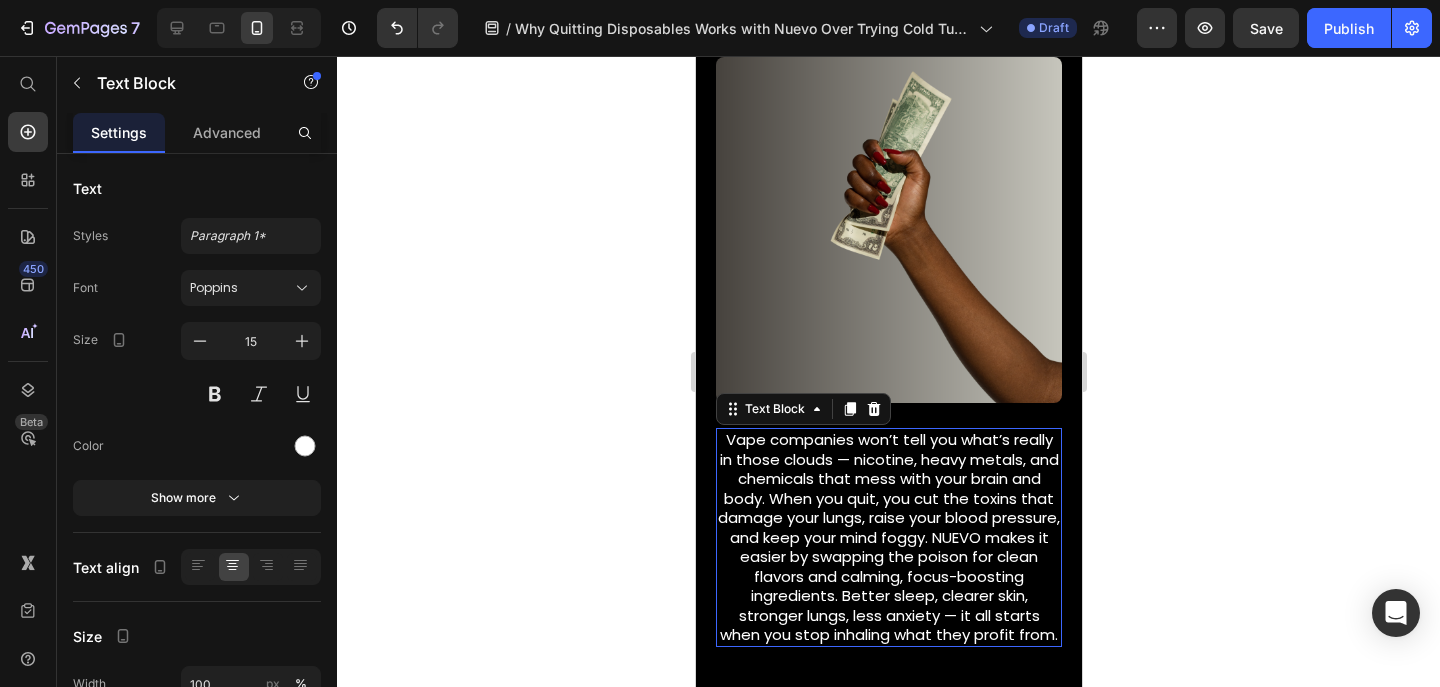 click on "Vape companies won’t tell you what’s really in those clouds — nicotine, heavy metals, and chemicals that mess with your brain and body. When you quit, you cut the toxins that damage your lungs, raise your blood pressure, and keep your mind foggy. NUEVO makes it easier by swapping the poison for clean flavors and calming, focus-boosting ingredients. Better sleep, clearer skin, stronger lungs, less anxiety — it all starts when you stop inhaling what they profit from." at bounding box center [888, 537] 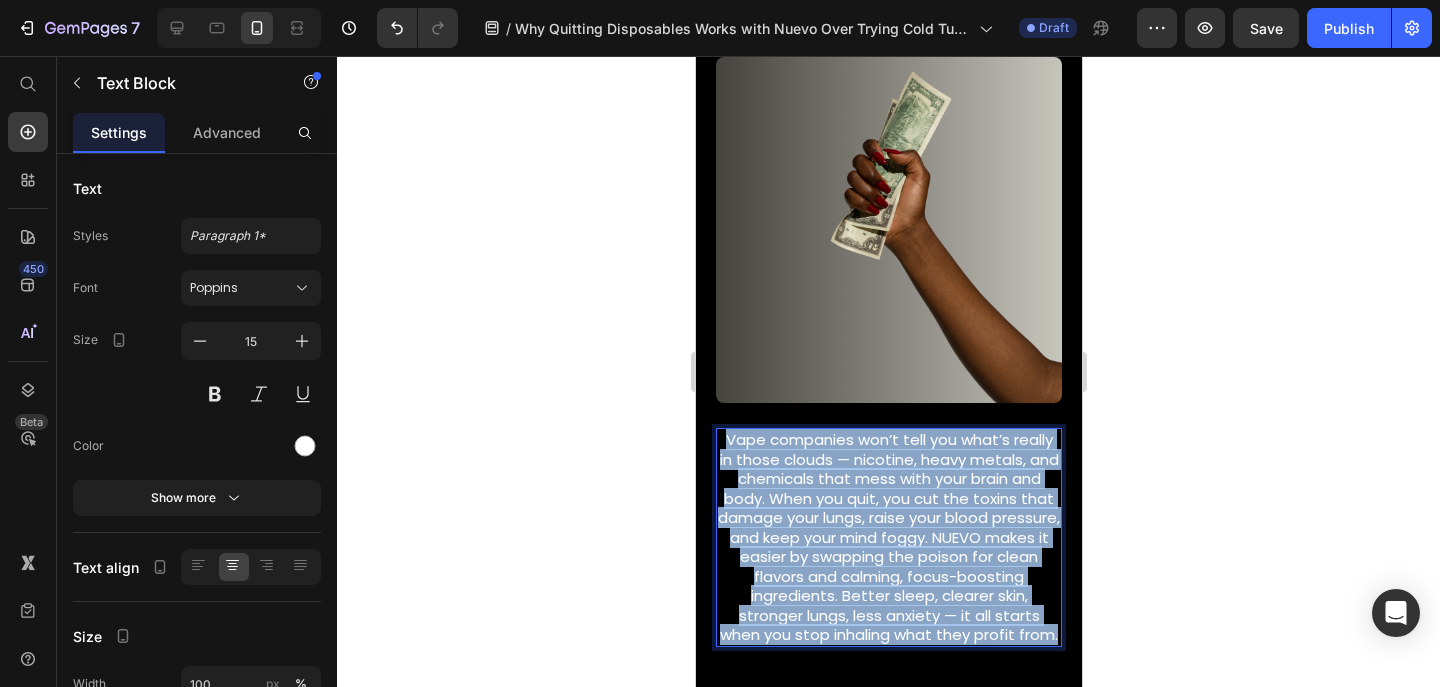 click on "Vape companies won’t tell you what’s really in those clouds — nicotine, heavy metals, and chemicals that mess with your brain and body. When you quit, you cut the toxins that damage your lungs, raise your blood pressure, and keep your mind foggy. NUEVO makes it easier by swapping the poison for clean flavors and calming, focus-boosting ingredients. Better sleep, clearer skin, stronger lungs, less anxiety — it all starts when you stop inhaling what they profit from." at bounding box center [888, 537] 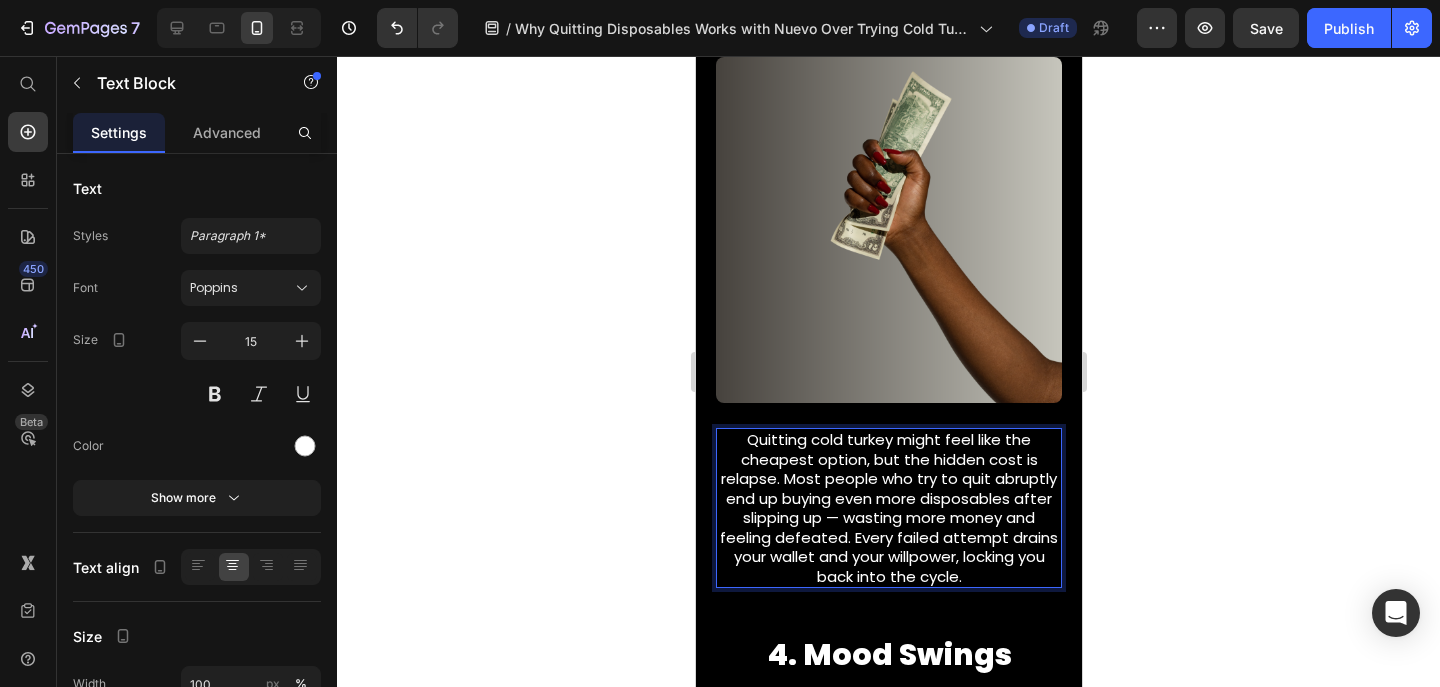 click 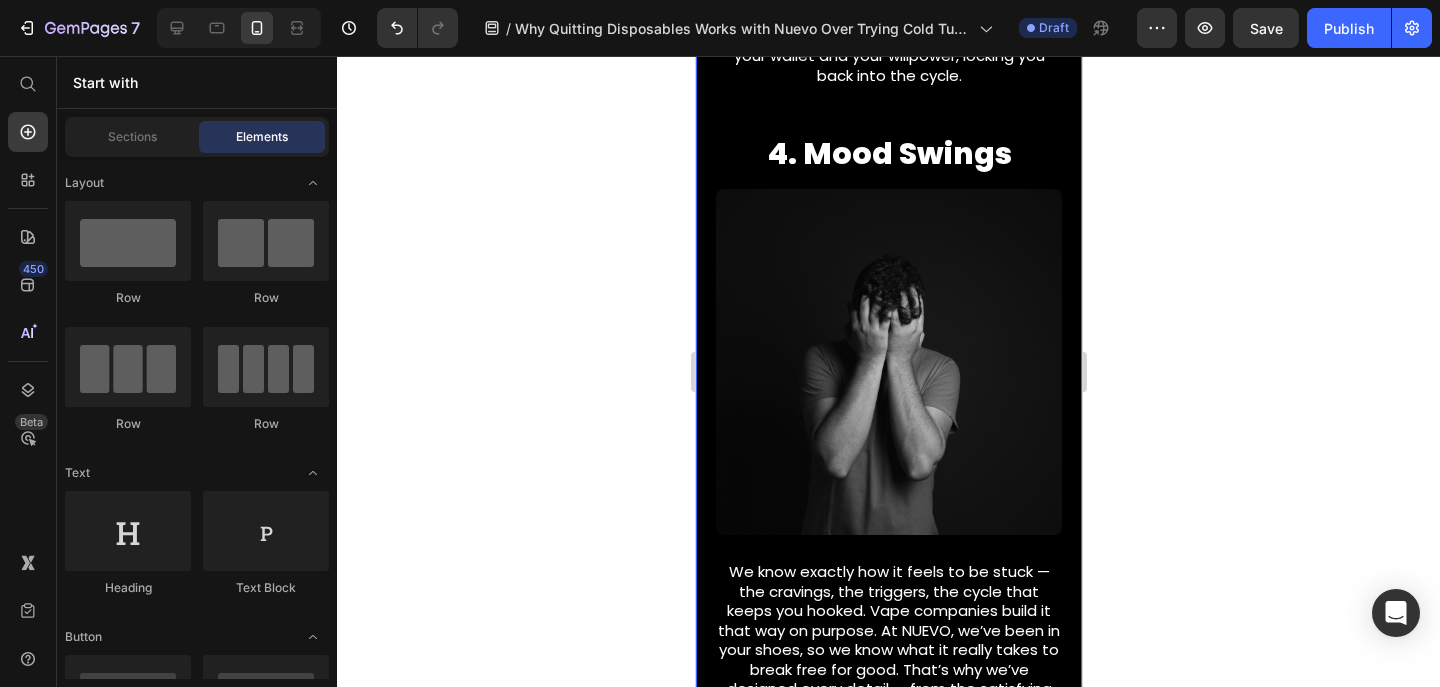 scroll, scrollTop: 2634, scrollLeft: 0, axis: vertical 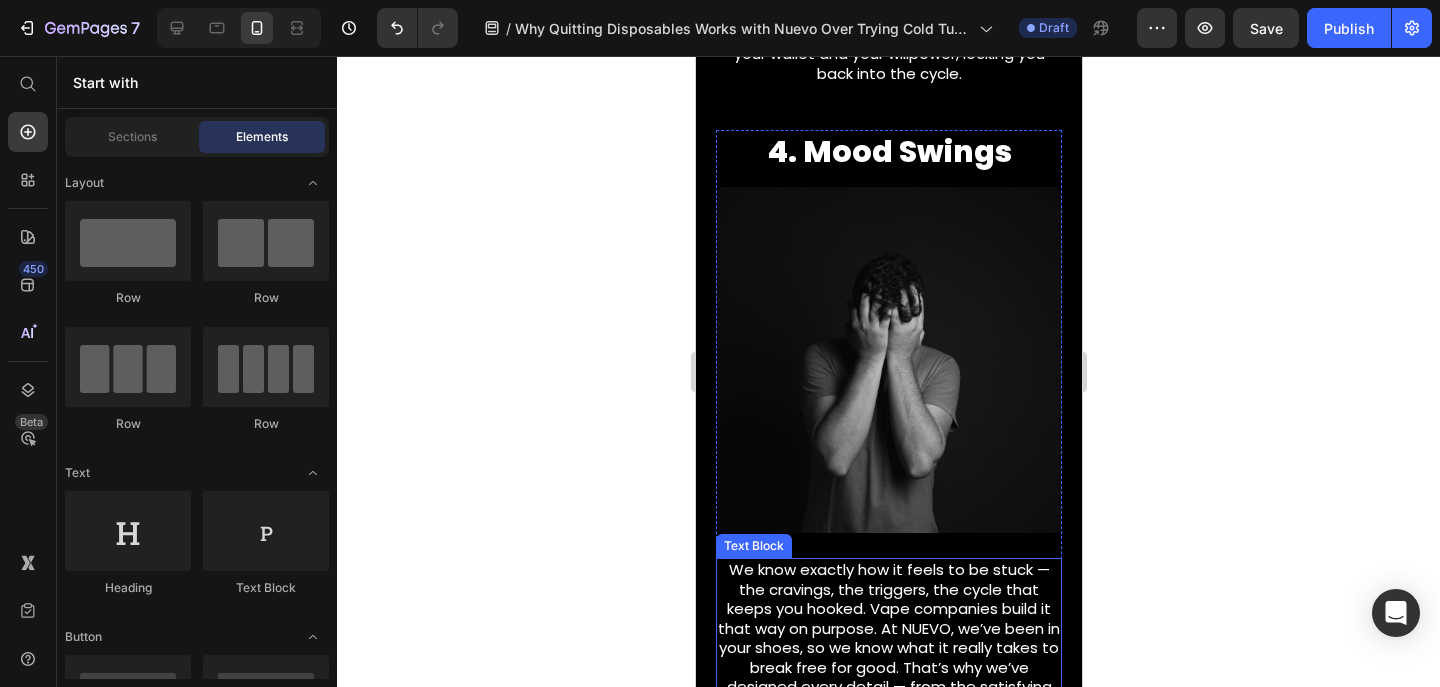 click on "We know exactly how it feels to be stuck — the cravings, the triggers, the cycle that keeps you hooked. Vape companies build it that way on purpose. At NUEVO, we’ve been in your shoes, so we know what it really takes to break free for good. That’s why we’ve designed every detail — from the satisfying pull to the functional ingredients — to help you stay strong when cravings hit. Whatever you need to quit for good, we’re ready to provide it. You don’t have to do this alone — NUEVO is your backup plan that vape companies hope you never find." at bounding box center (888, 687) 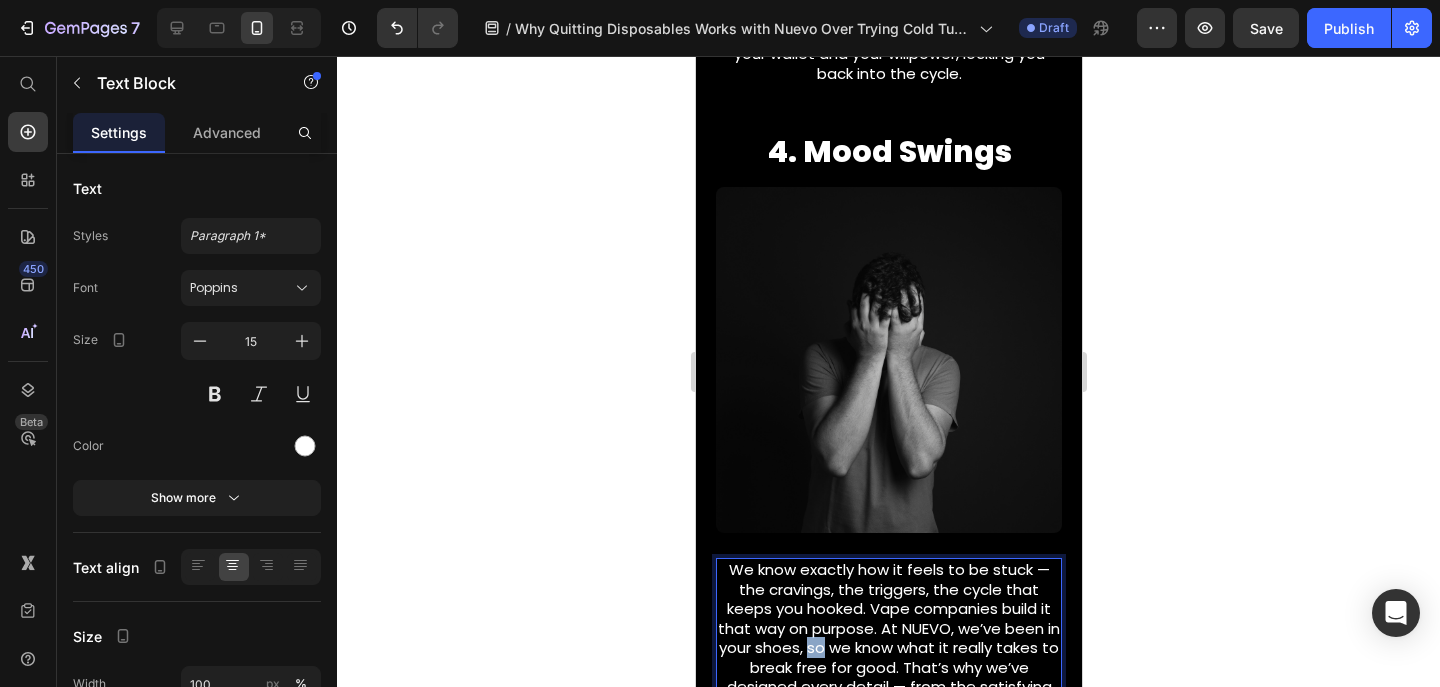 click on "We know exactly how it feels to be stuck — the cravings, the triggers, the cycle that keeps you hooked. Vape companies build it that way on purpose. At NUEVO, we’ve been in your shoes, so we know what it really takes to break free for good. That’s why we’ve designed every detail — from the satisfying pull to the functional ingredients — to help you stay strong when cravings hit. Whatever you need to quit for good, we’re ready to provide it. You don’t have to do this alone — NUEVO is your backup plan that vape companies hope you never find." at bounding box center [888, 687] 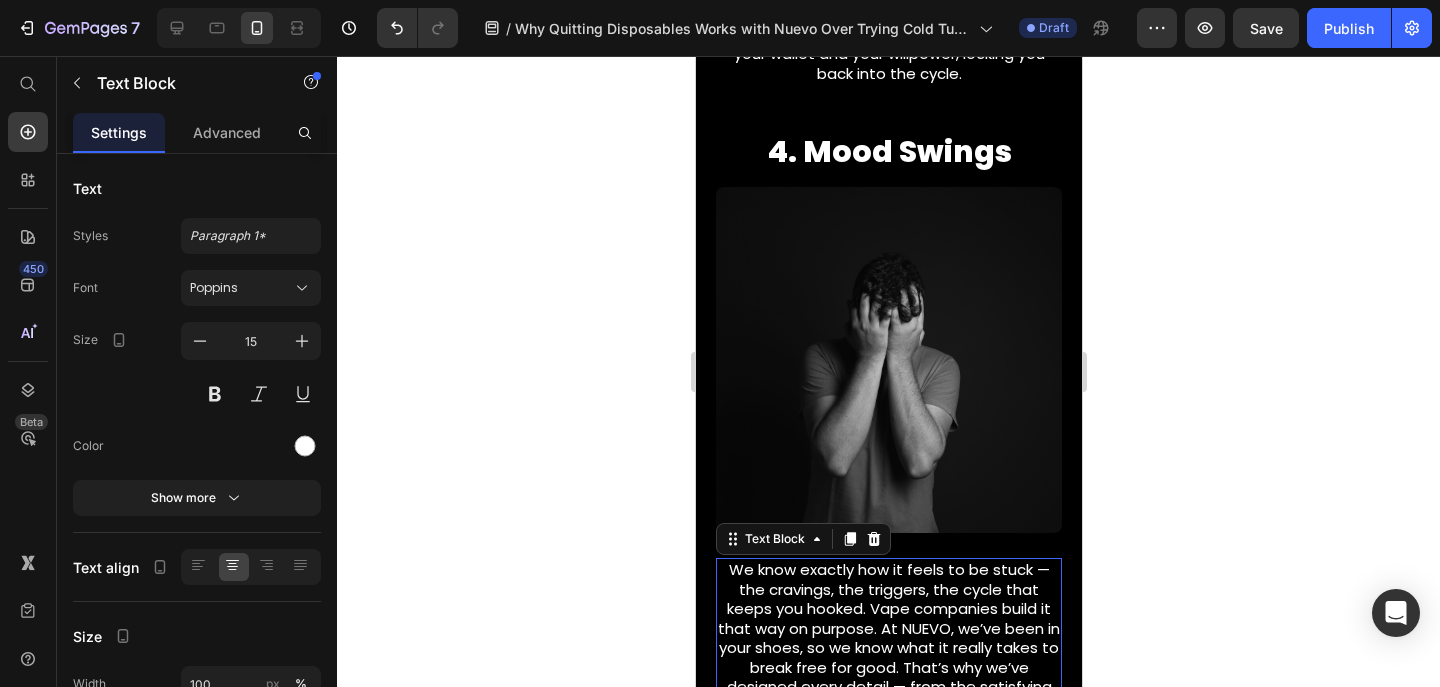 click on "We know exactly how it feels to be stuck — the cravings, the triggers, the cycle that keeps you hooked. Vape companies build it that way on purpose. At NUEVO, we’ve been in your shoes, so we know what it really takes to break free for good. That’s why we’ve designed every detail — from the satisfying pull to the functional ingredients — to help you stay strong when cravings hit. Whatever you need to quit for good, we’re ready to provide it. You don’t have to do this alone — NUEVO is your backup plan that vape companies hope you never find." at bounding box center [888, 687] 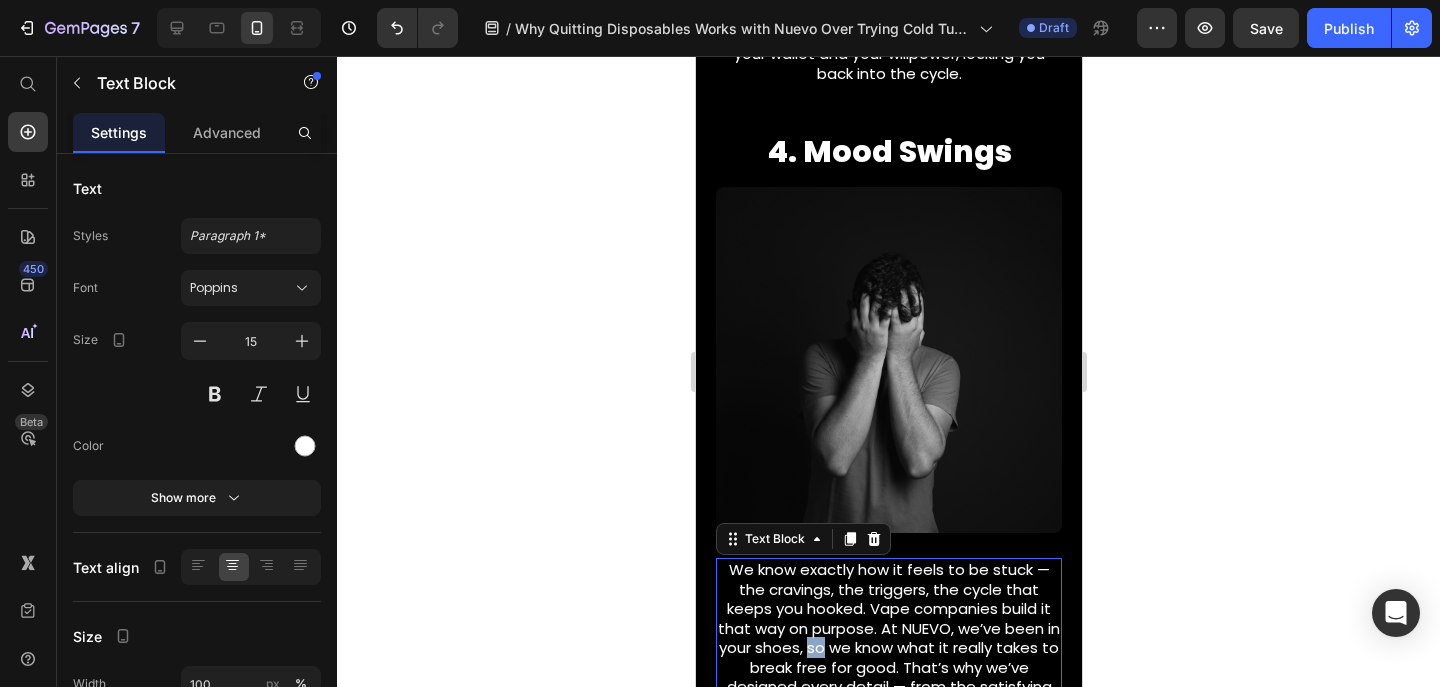 click on "We know exactly how it feels to be stuck — the cravings, the triggers, the cycle that keeps you hooked. Vape companies build it that way on purpose. At NUEVO, we’ve been in your shoes, so we know what it really takes to break free for good. That’s why we’ve designed every detail — from the satisfying pull to the functional ingredients — to help you stay strong when cravings hit. Whatever you need to quit for good, we’re ready to provide it. You don’t have to do this alone — NUEVO is your backup plan that vape companies hope you never find." at bounding box center (888, 687) 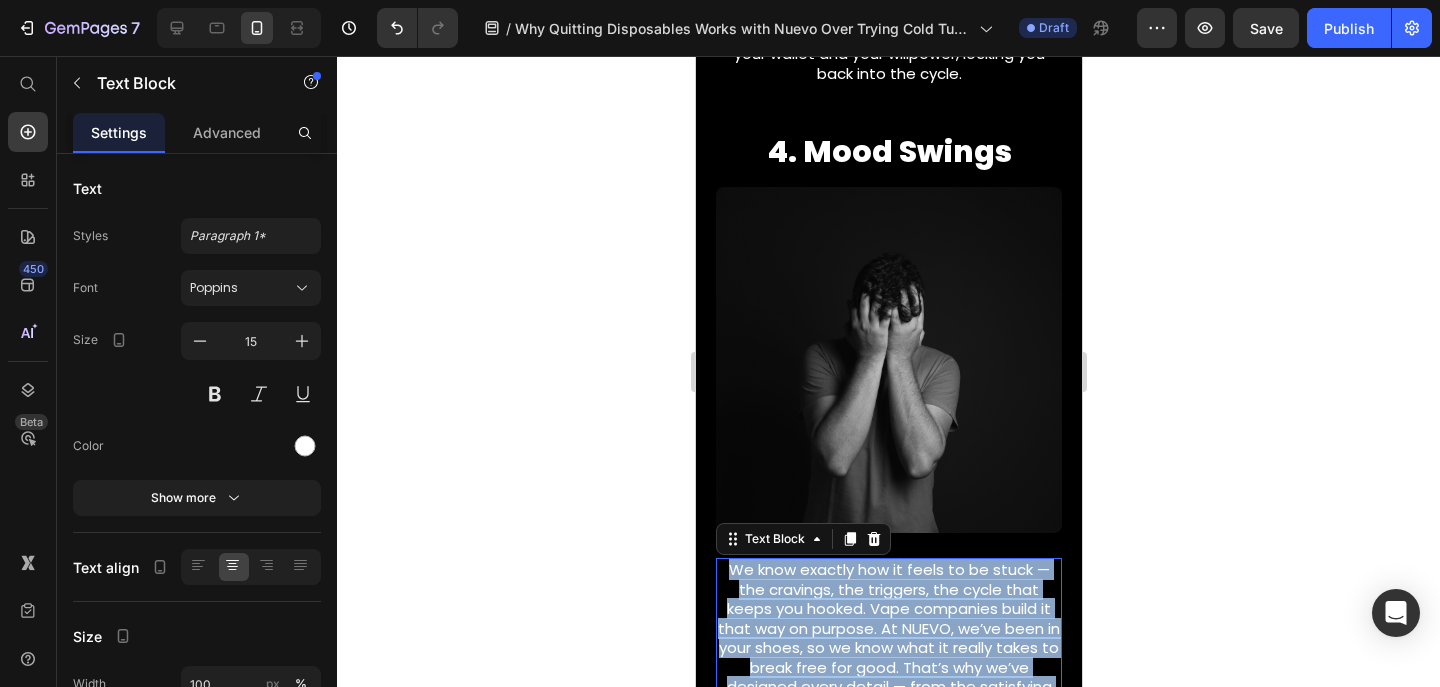 click on "We know exactly how it feels to be stuck — the cravings, the triggers, the cycle that keeps you hooked. Vape companies build it that way on purpose. At NUEVO, we’ve been in your shoes, so we know what it really takes to break free for good. That’s why we’ve designed every detail — from the satisfying pull to the functional ingredients — to help you stay strong when cravings hit. Whatever you need to quit for good, we’re ready to provide it. You don’t have to do this alone — NUEVO is your backup plan that vape companies hope you never find." at bounding box center (888, 687) 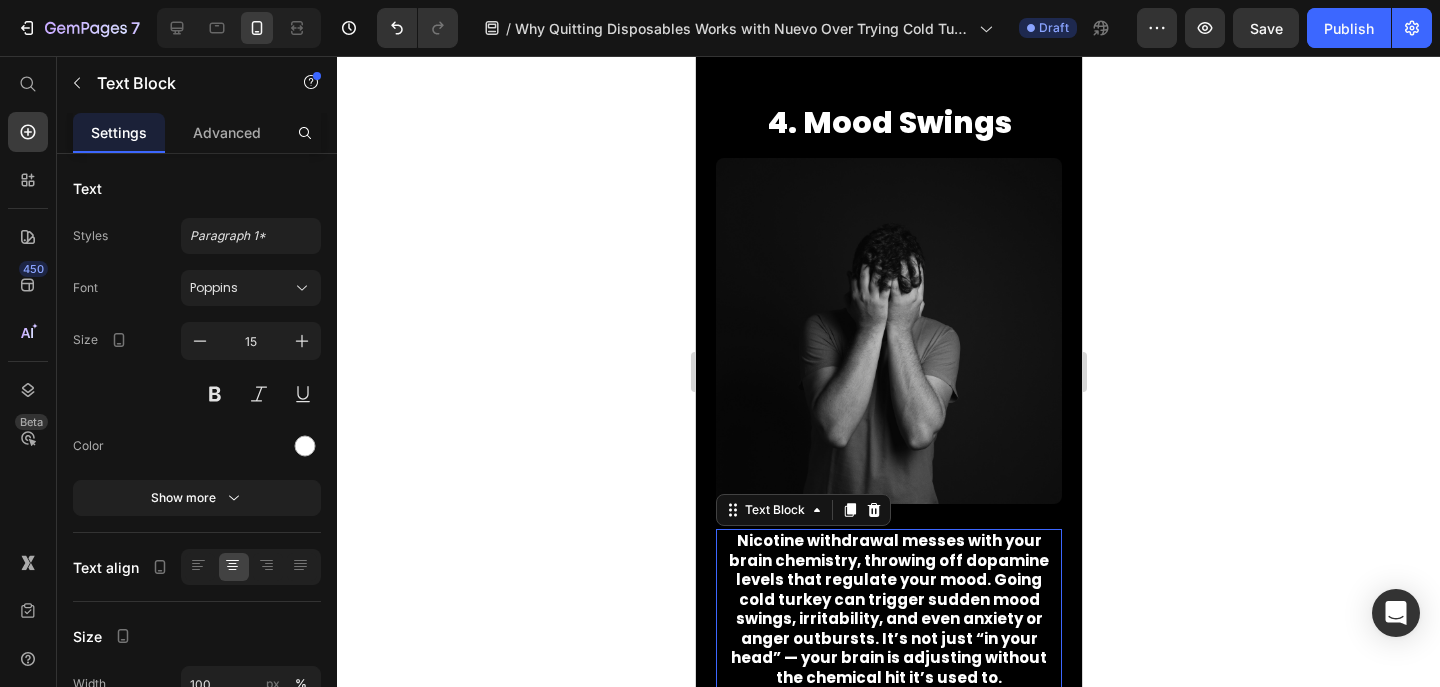 scroll, scrollTop: 30, scrollLeft: 0, axis: vertical 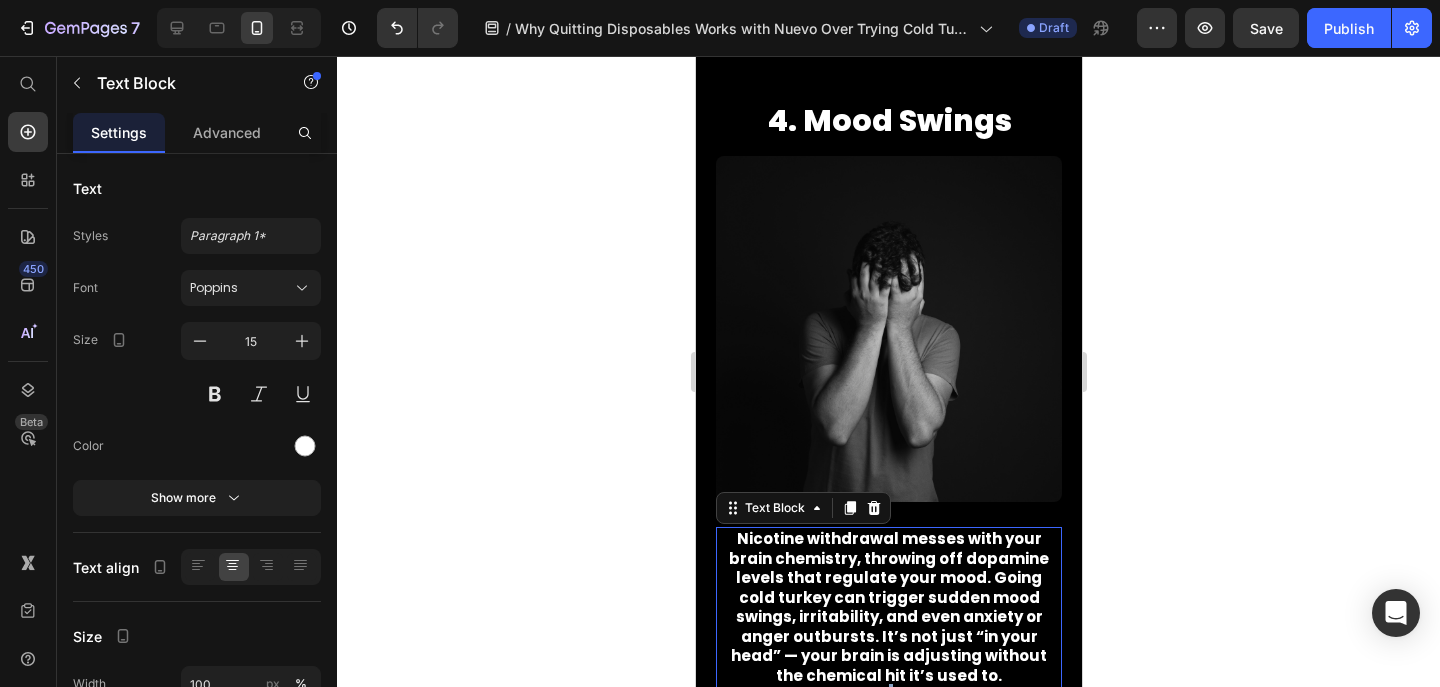 drag, startPoint x: 953, startPoint y: 652, endPoint x: 878, endPoint y: 625, distance: 79.71198 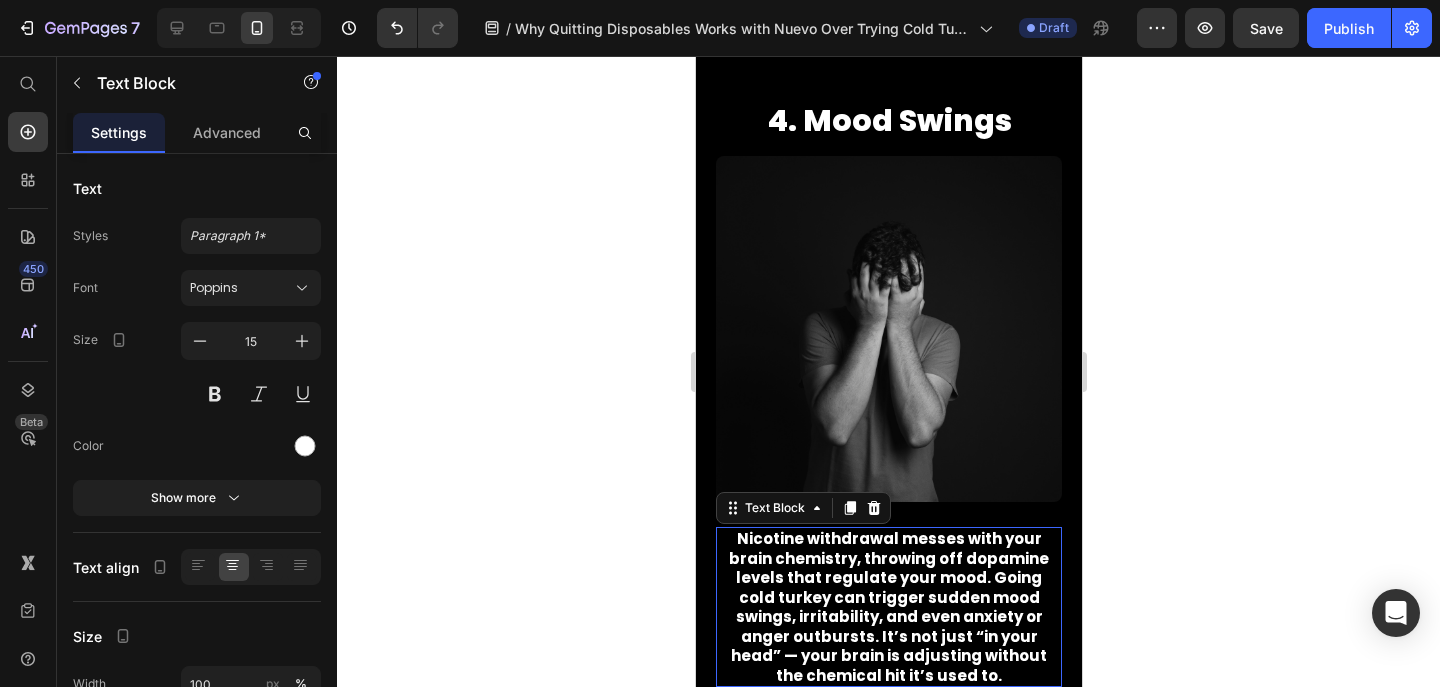 click on "Nicotine withdrawal messes with your brain chemistry, throwing off dopamine levels that regulate your mood. Going cold turkey can trigger sudden mood swings, irritability, and even anxiety or anger outbursts. It’s not just “in your head” — your brain is adjusting without the chemical hit it’s used to." at bounding box center [888, 607] 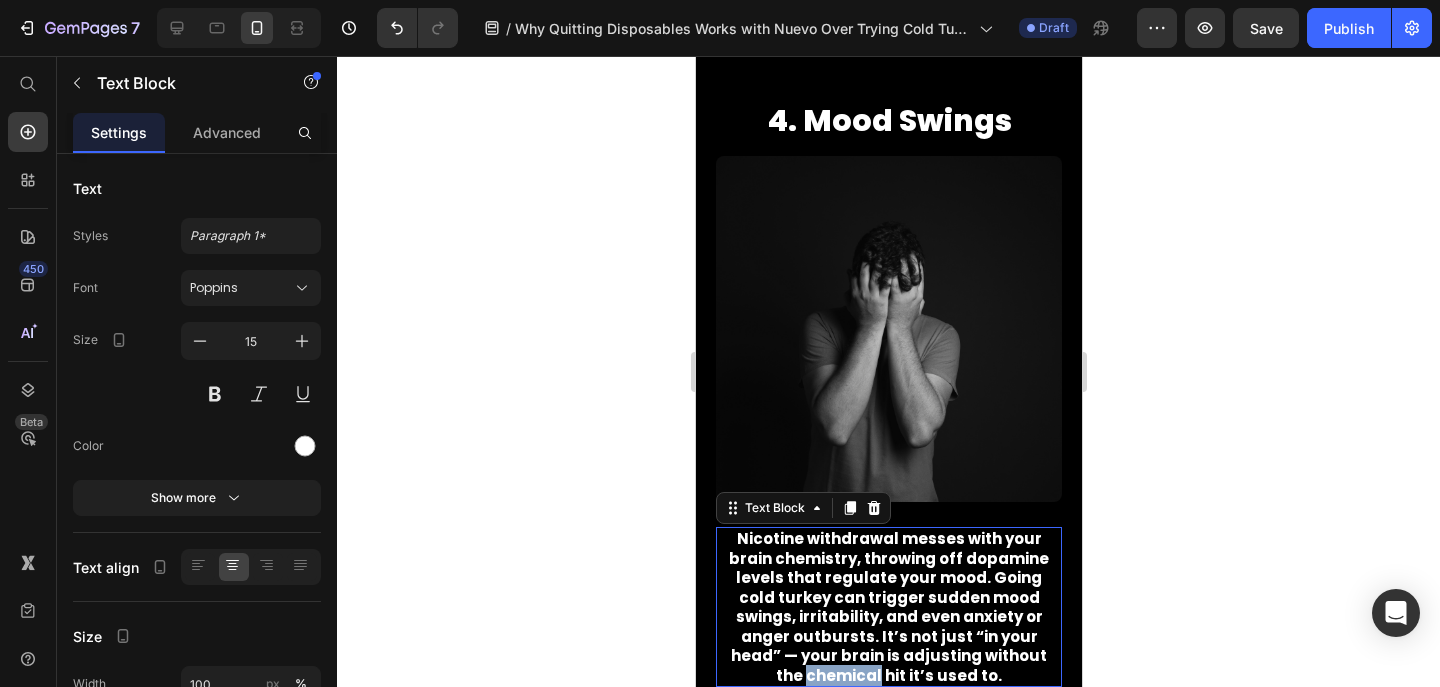 click on "Nicotine withdrawal messes with your brain chemistry, throwing off dopamine levels that regulate your mood. Going cold turkey can trigger sudden mood swings, irritability, and even anxiety or anger outbursts. It’s not just “in your head” — your brain is adjusting without the chemical hit it’s used to." at bounding box center [888, 607] 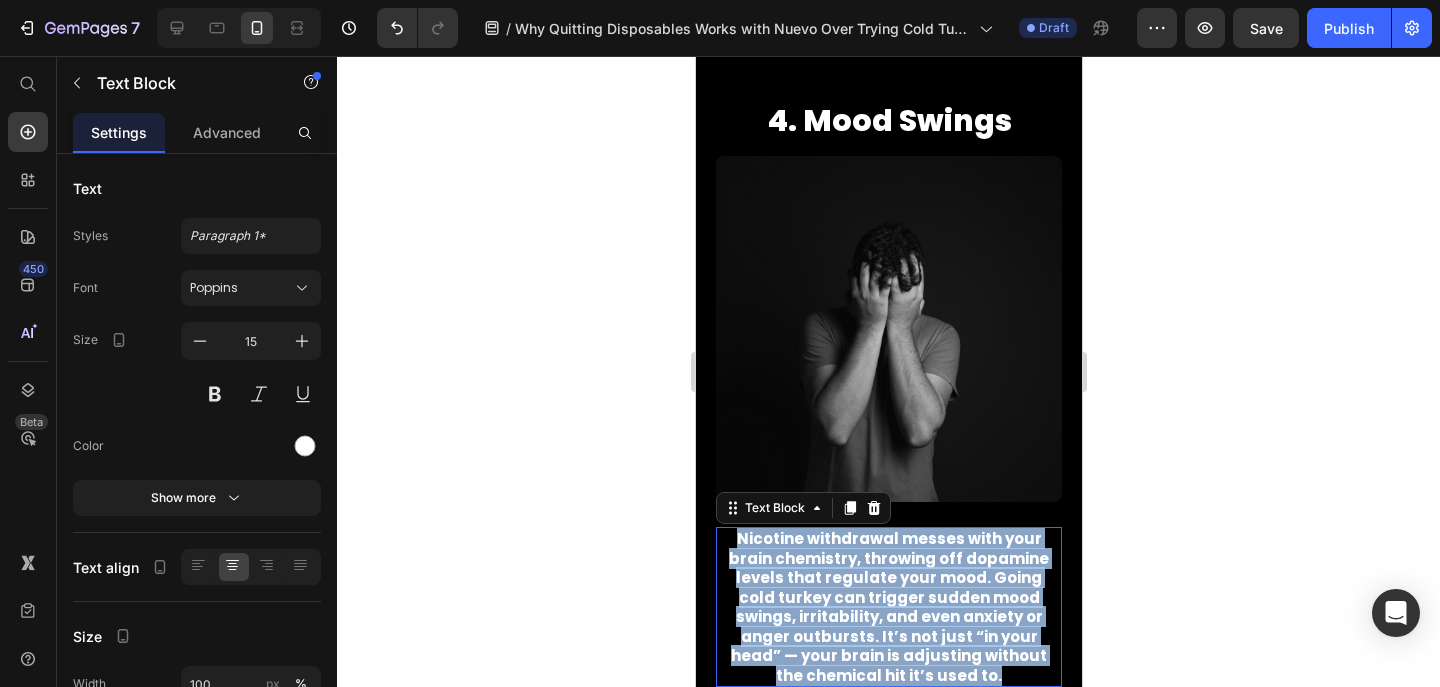 click on "Nicotine withdrawal messes with your brain chemistry, throwing off dopamine levels that regulate your mood. Going cold turkey can trigger sudden mood swings, irritability, and even anxiety or anger outbursts. It’s not just “in your head” — your brain is adjusting without the chemical hit it’s used to." at bounding box center (888, 607) 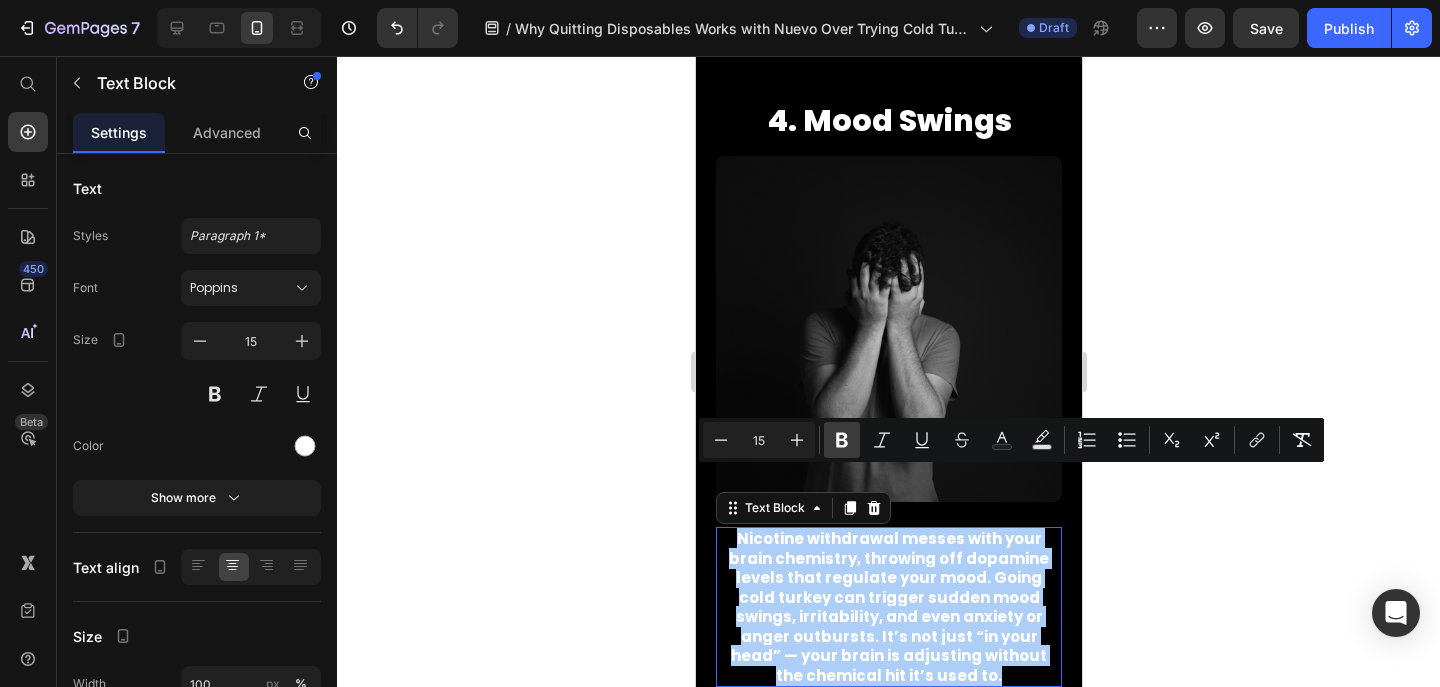 click 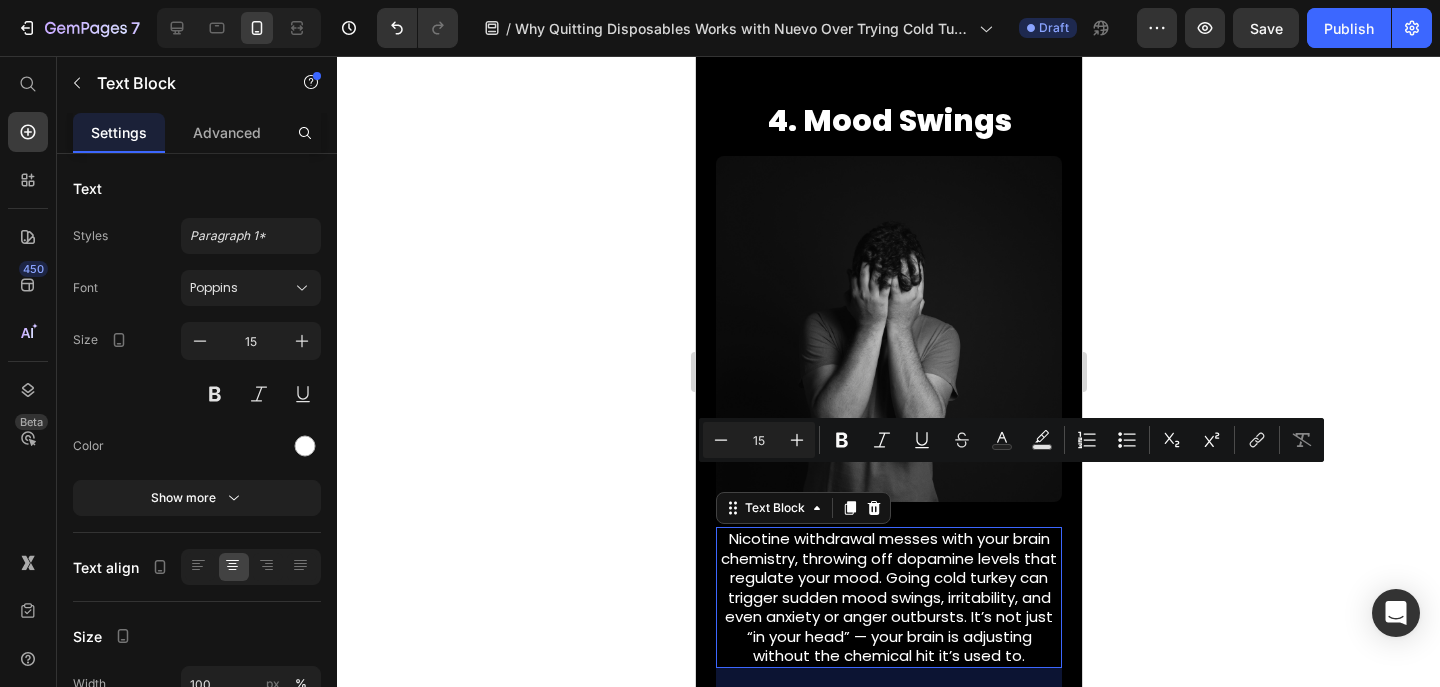 click 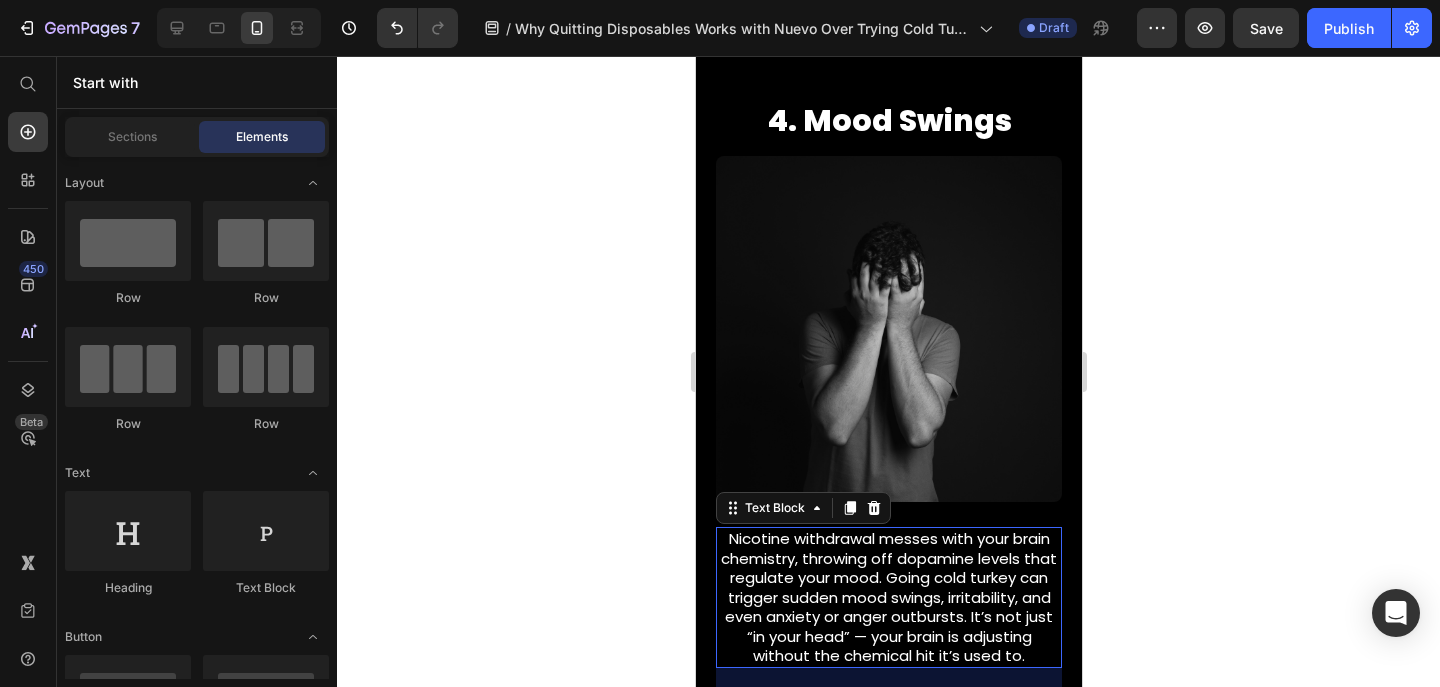 scroll, scrollTop: 0, scrollLeft: 0, axis: both 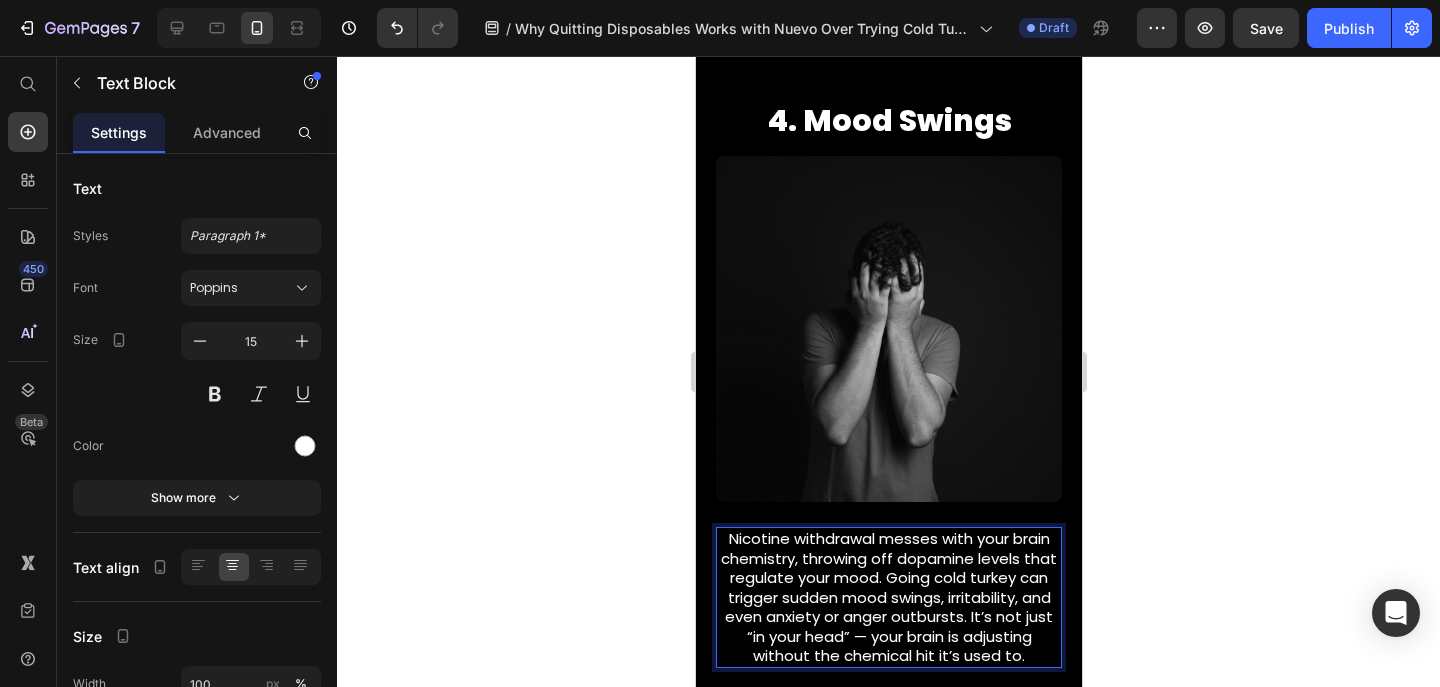click on "Nicotine withdrawal messes with your brain chemistry, throwing off dopamine levels that regulate your mood. Going cold turkey can trigger sudden mood swings, irritability, and even anxiety or anger outbursts. It’s not just “in your head” — your brain is adjusting without the chemical hit it’s used to." at bounding box center [888, 597] 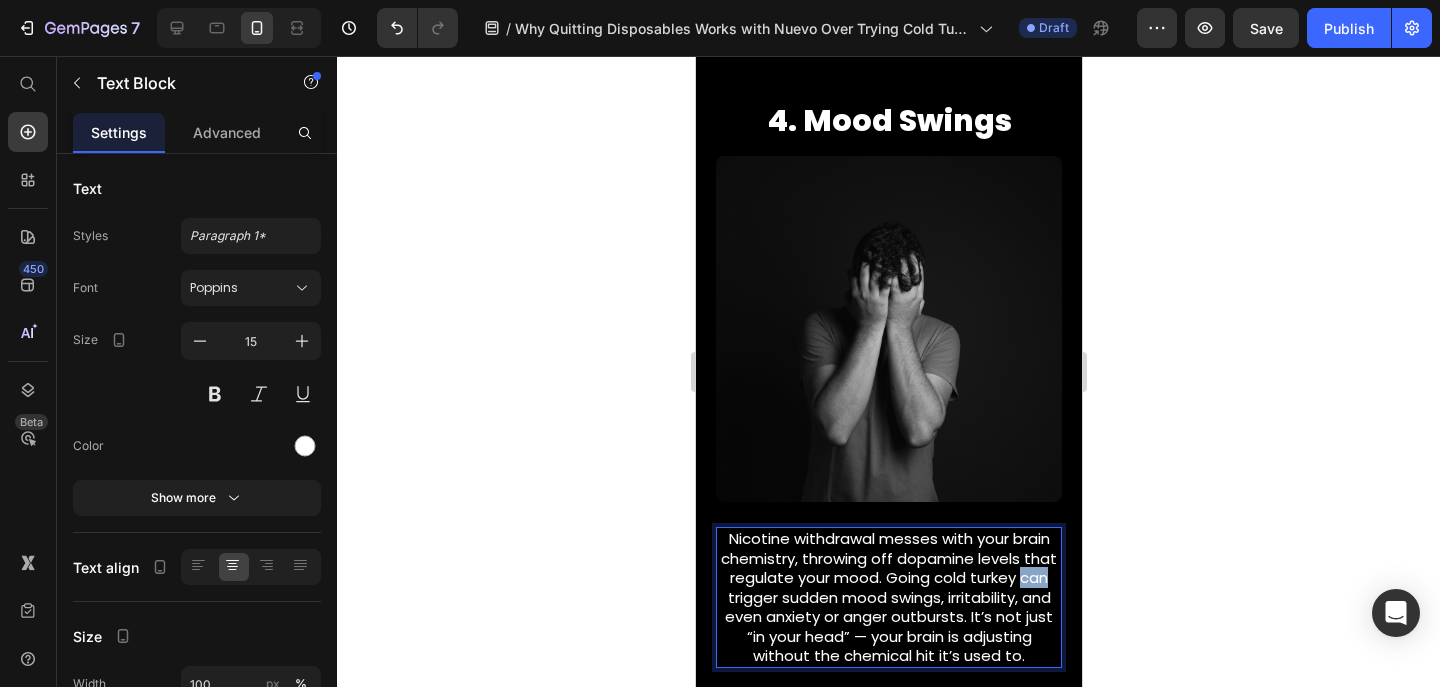 click on "Nicotine withdrawal messes with your brain chemistry, throwing off dopamine levels that regulate your mood. Going cold turkey can trigger sudden mood swings, irritability, and even anxiety or anger outbursts. It’s not just “in your head” — your brain is adjusting without the chemical hit it’s used to." at bounding box center (888, 597) 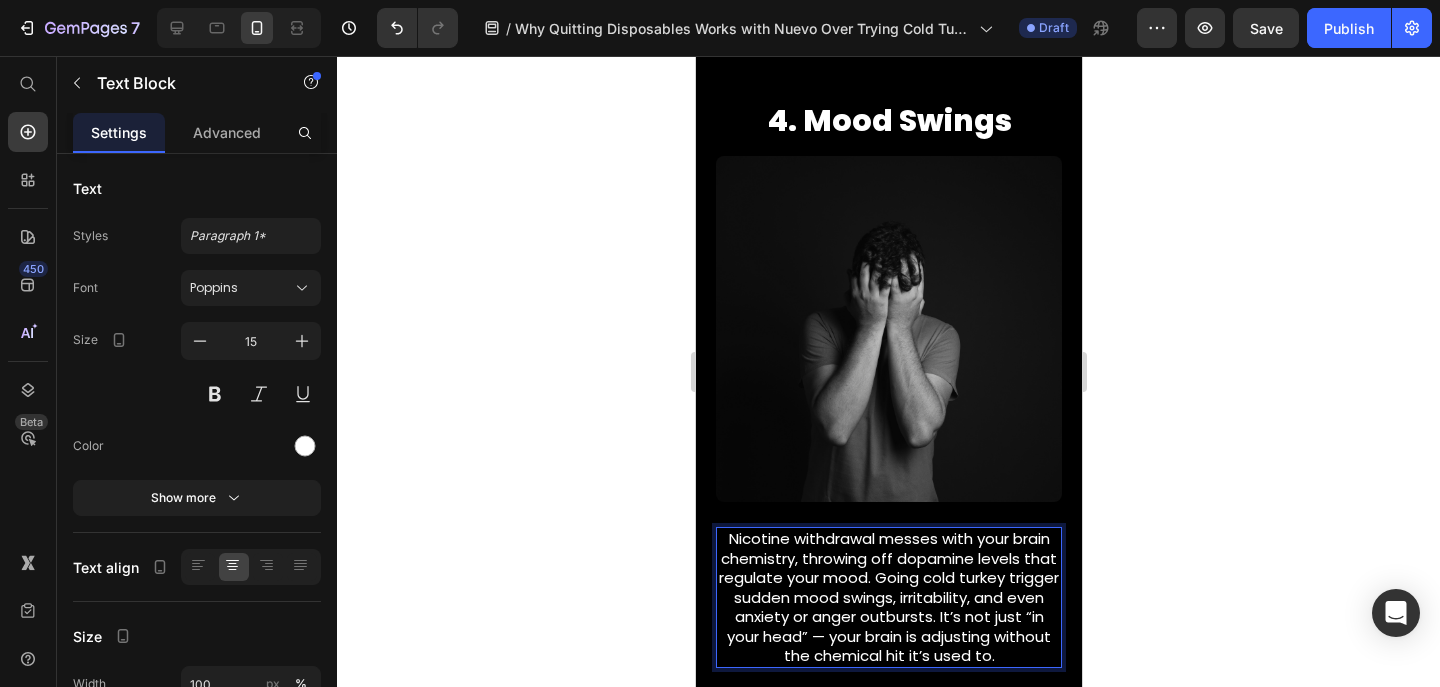click on "Nicotine withdrawal messes with your brain chemistry, throwing off dopamine levels that regulate your mood. Going cold turkey trigger sudden mood swings, irritability, and even anxiety or anger outbursts. It’s not just “in your head” — your brain is adjusting without the chemical hit it’s used to." at bounding box center (888, 597) 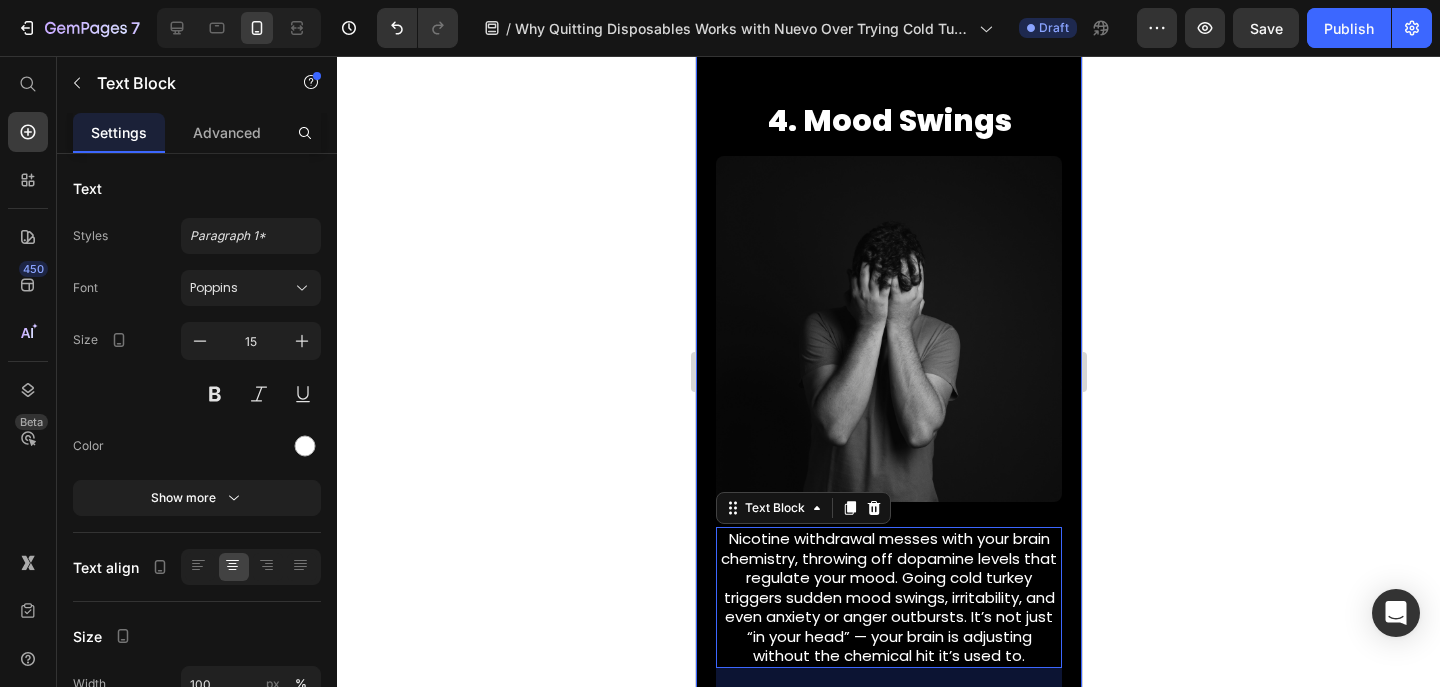 click 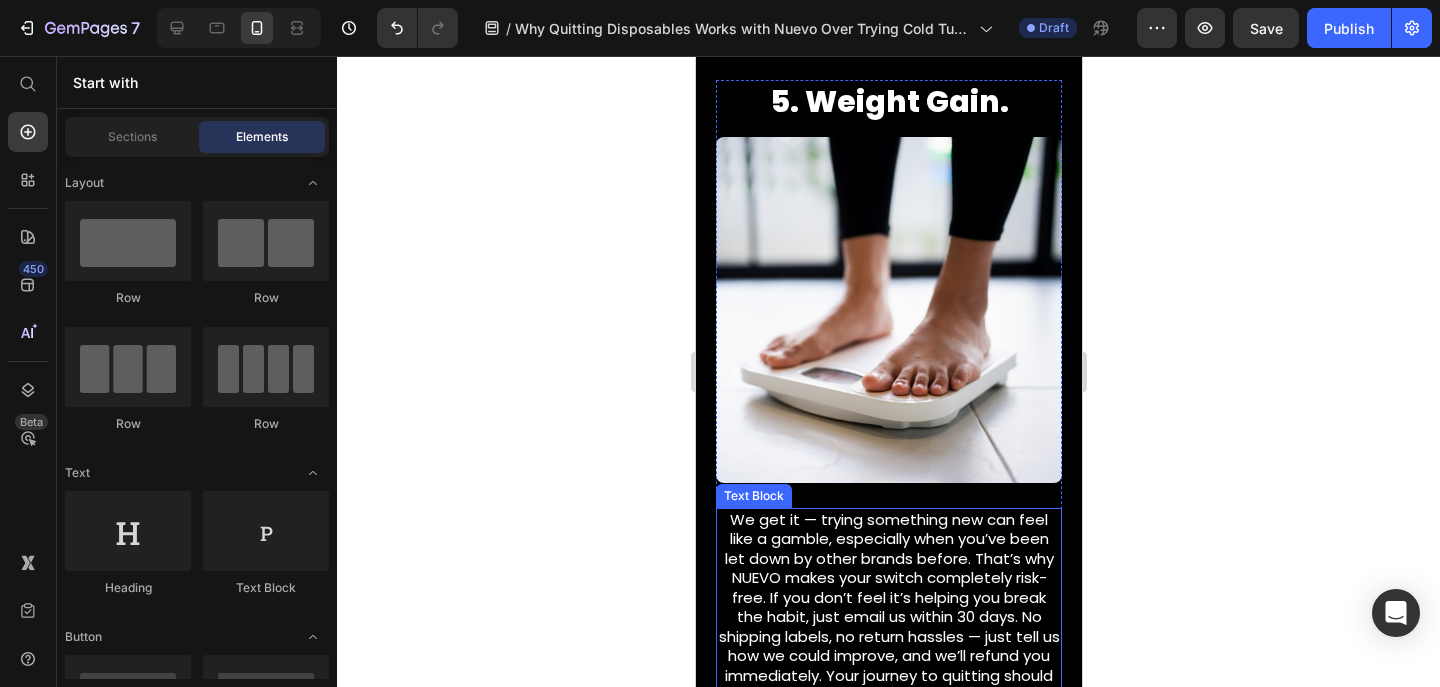 scroll, scrollTop: 3356, scrollLeft: 0, axis: vertical 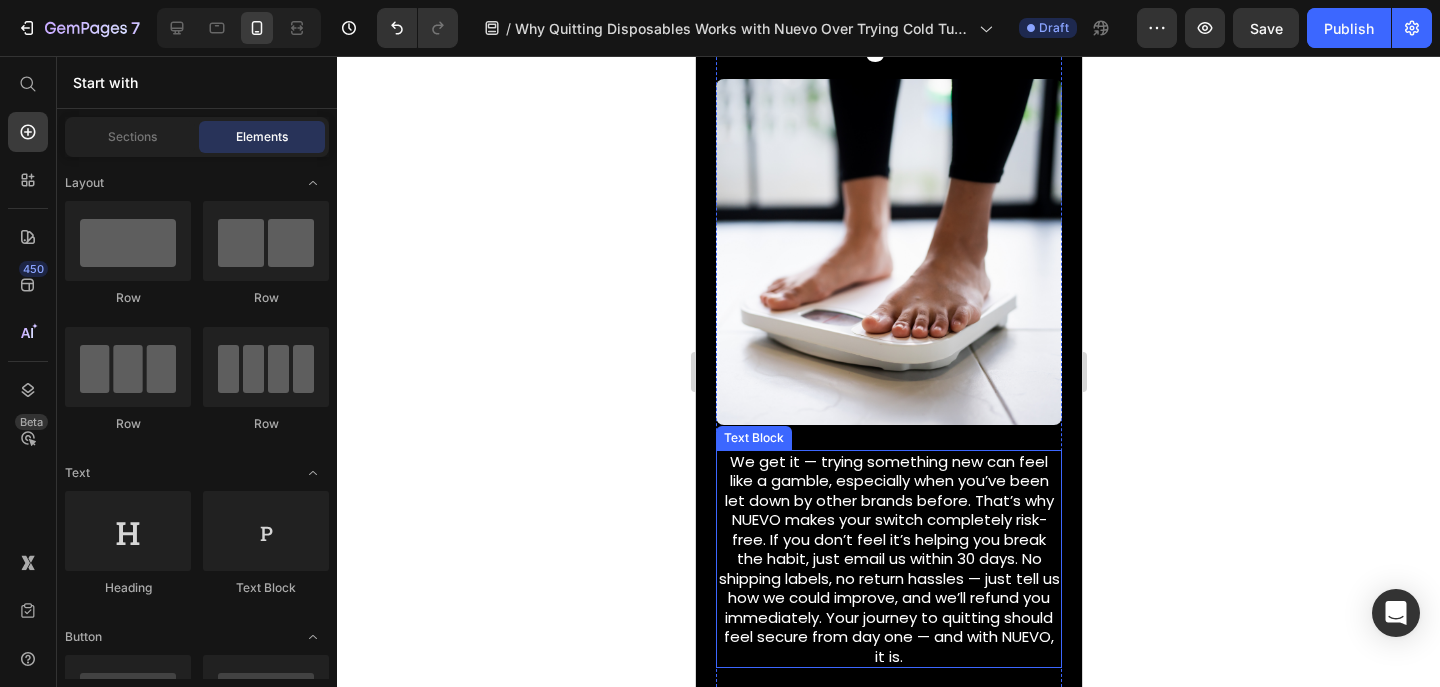 click on "We get it — trying something new can feel like a gamble, especially when you’ve been let down by other brands before. That’s why NUEVO makes your switch completely risk-free. If you don’t feel it’s helping you break the habit, just email us within 30 days. No shipping labels, no return hassles — just tell us how we could improve, and we’ll refund you immediately. Your journey to quitting should feel secure from day one — and with NUEVO, it is." at bounding box center [888, 559] 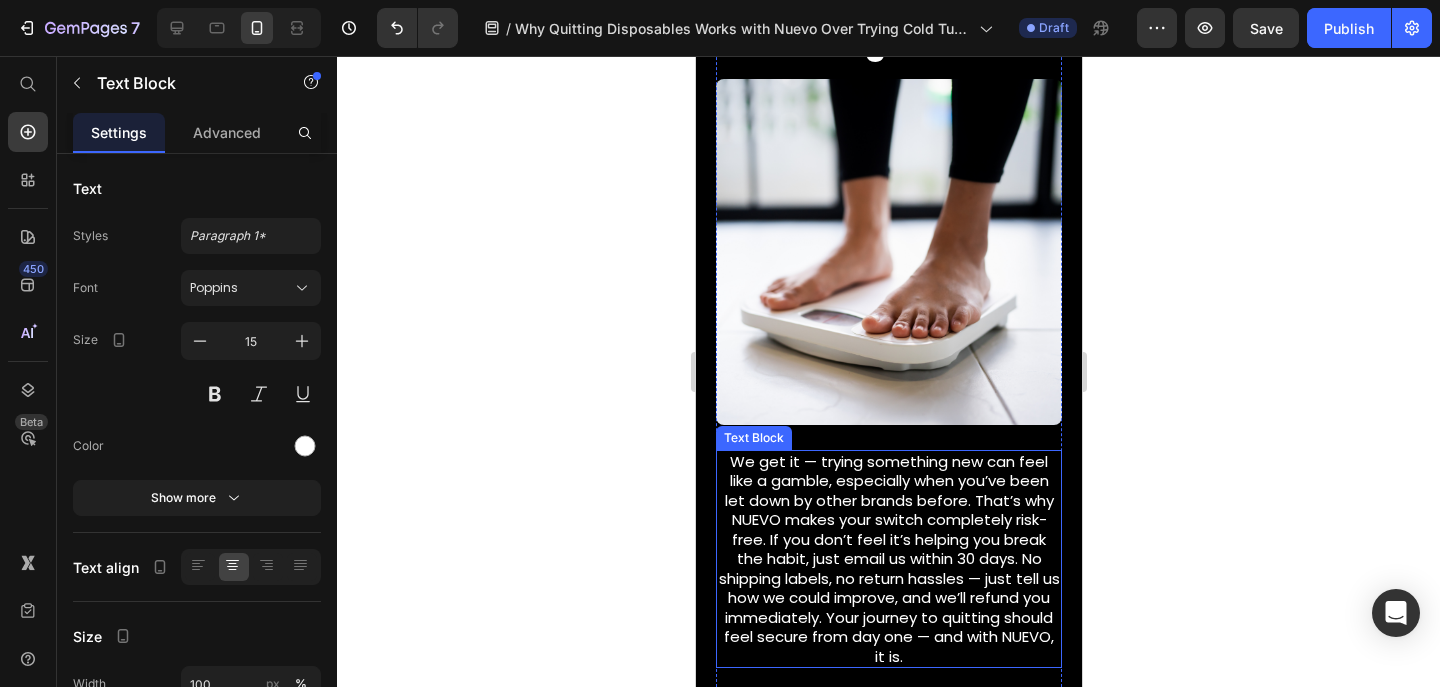 click on "We get it — trying something new can feel like a gamble, especially when you’ve been let down by other brands before. That’s why NUEVO makes your switch completely risk-free. If you don’t feel it’s helping you break the habit, just email us within 30 days. No shipping labels, no return hassles — just tell us how we could improve, and we’ll refund you immediately. Your journey to quitting should feel secure from day one — and with NUEVO, it is." at bounding box center [888, 559] 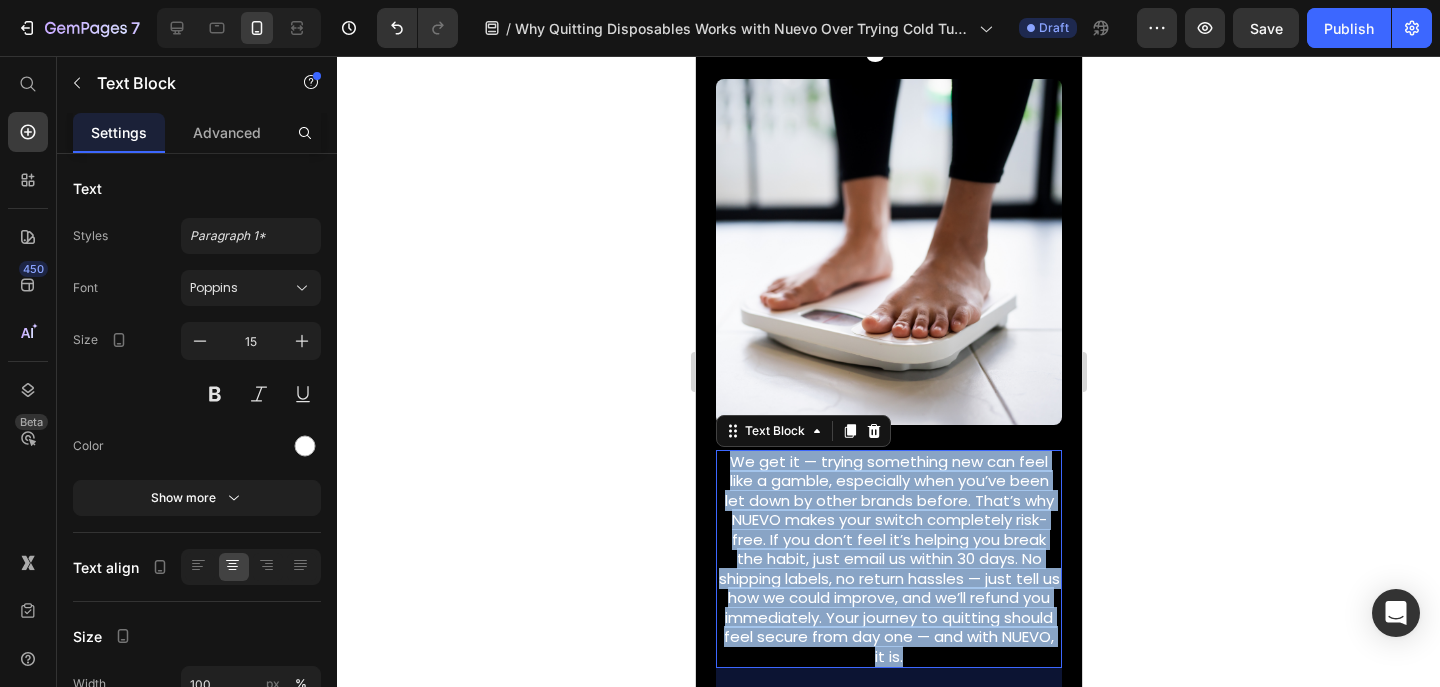 click on "We get it — trying something new can feel like a gamble, especially when you’ve been let down by other brands before. That’s why NUEVO makes your switch completely risk-free. If you don’t feel it’s helping you break the habit, just email us within 30 days. No shipping labels, no return hassles — just tell us how we could improve, and we’ll refund you immediately. Your journey to quitting should feel secure from day one — and with NUEVO, it is." at bounding box center (888, 559) 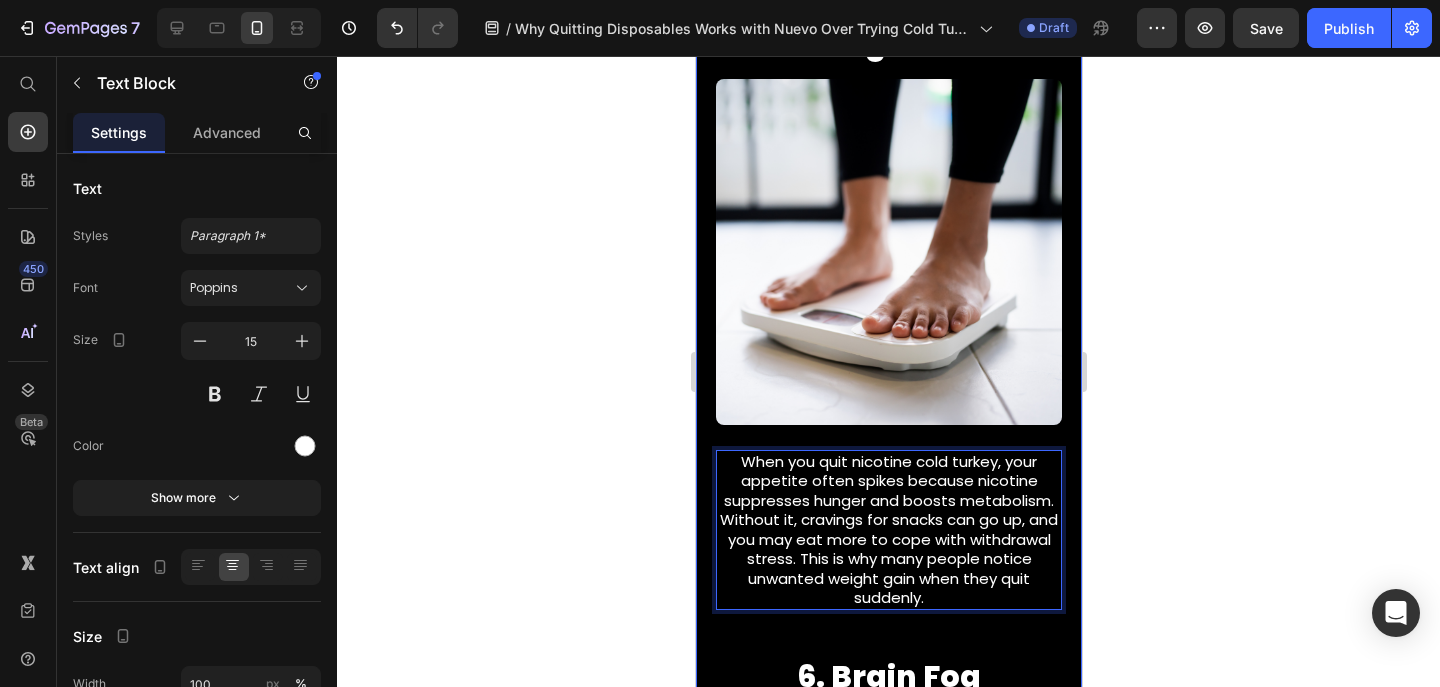 click 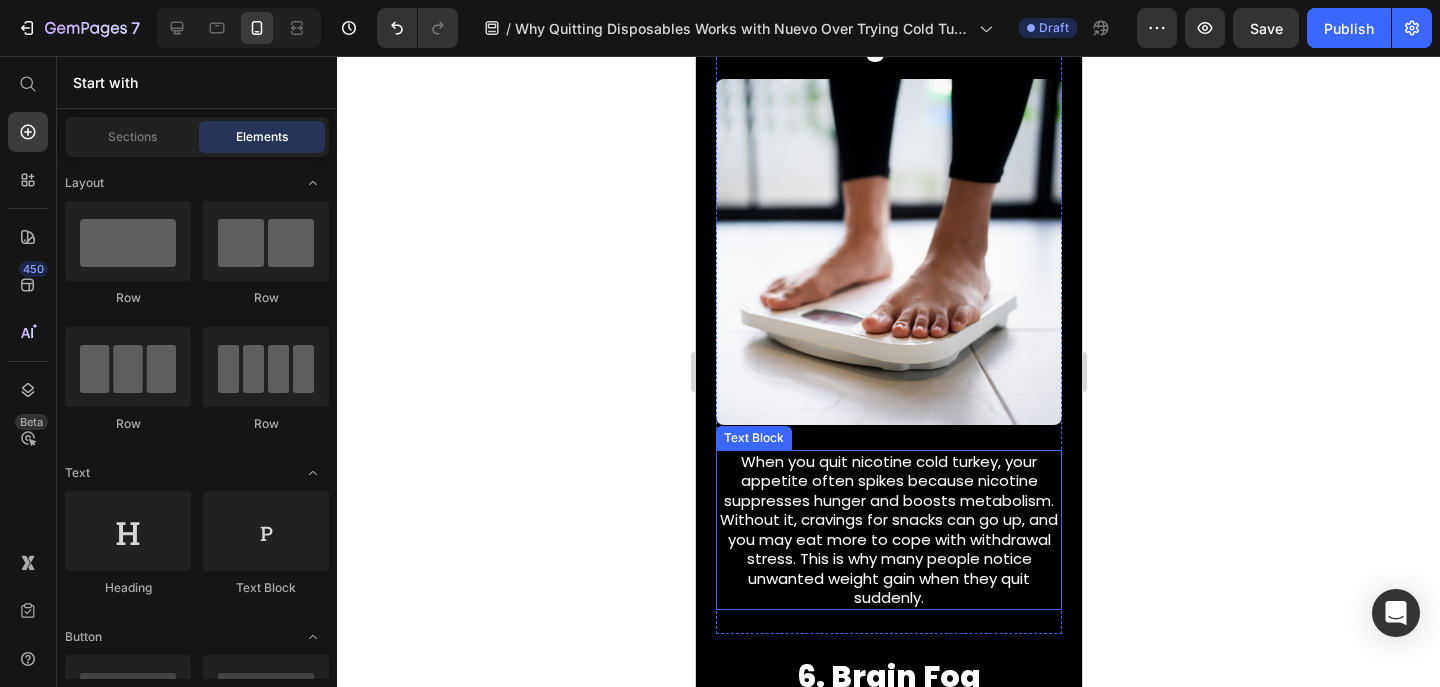 click on "When you quit nicotine cold turkey, your appetite often spikes because nicotine suppresses hunger and boosts metabolism. Without it, cravings for snacks can go up, and you may eat more to cope with withdrawal stress. This is why many people notice unwanted weight gain when they quit suddenly." at bounding box center (888, 530) 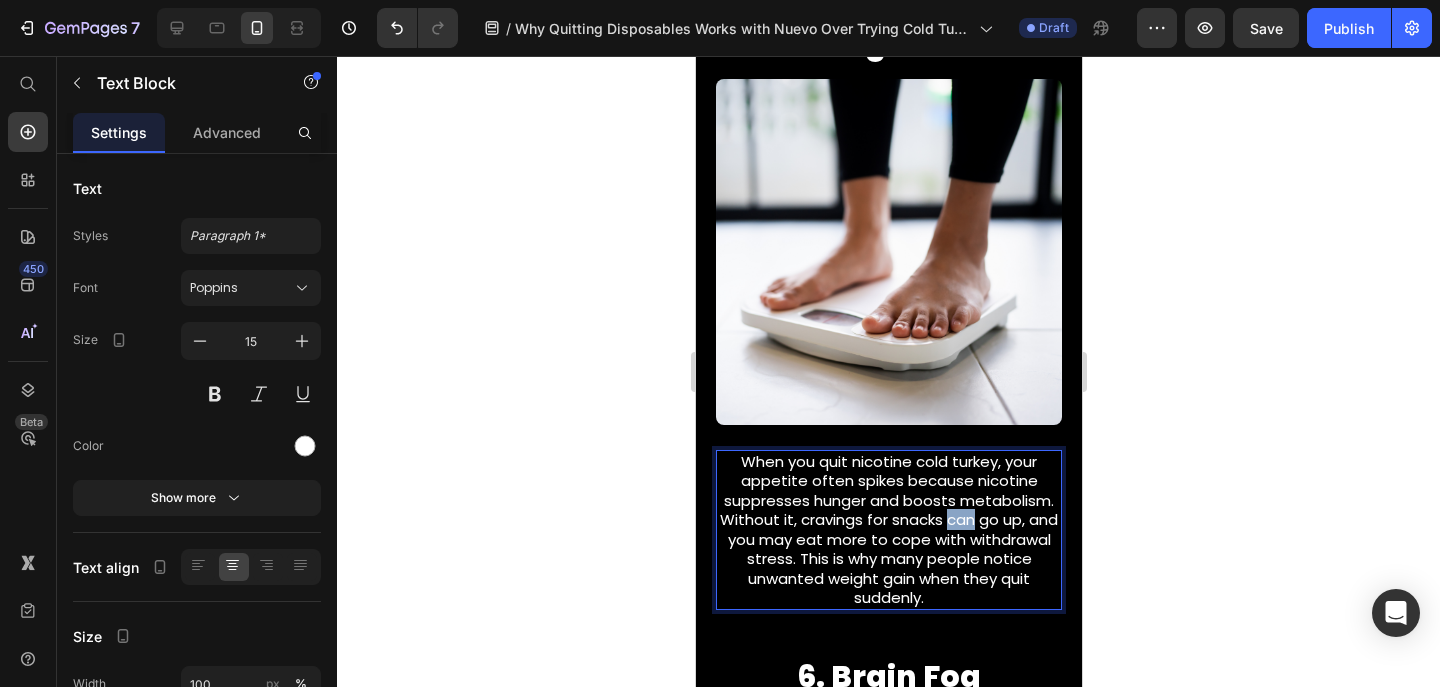 click on "When you quit nicotine cold turkey, your appetite often spikes because nicotine suppresses hunger and boosts metabolism. Without it, cravings for snacks can go up, and you may eat more to cope with withdrawal stress. This is why many people notice unwanted weight gain when they quit suddenly." at bounding box center (888, 530) 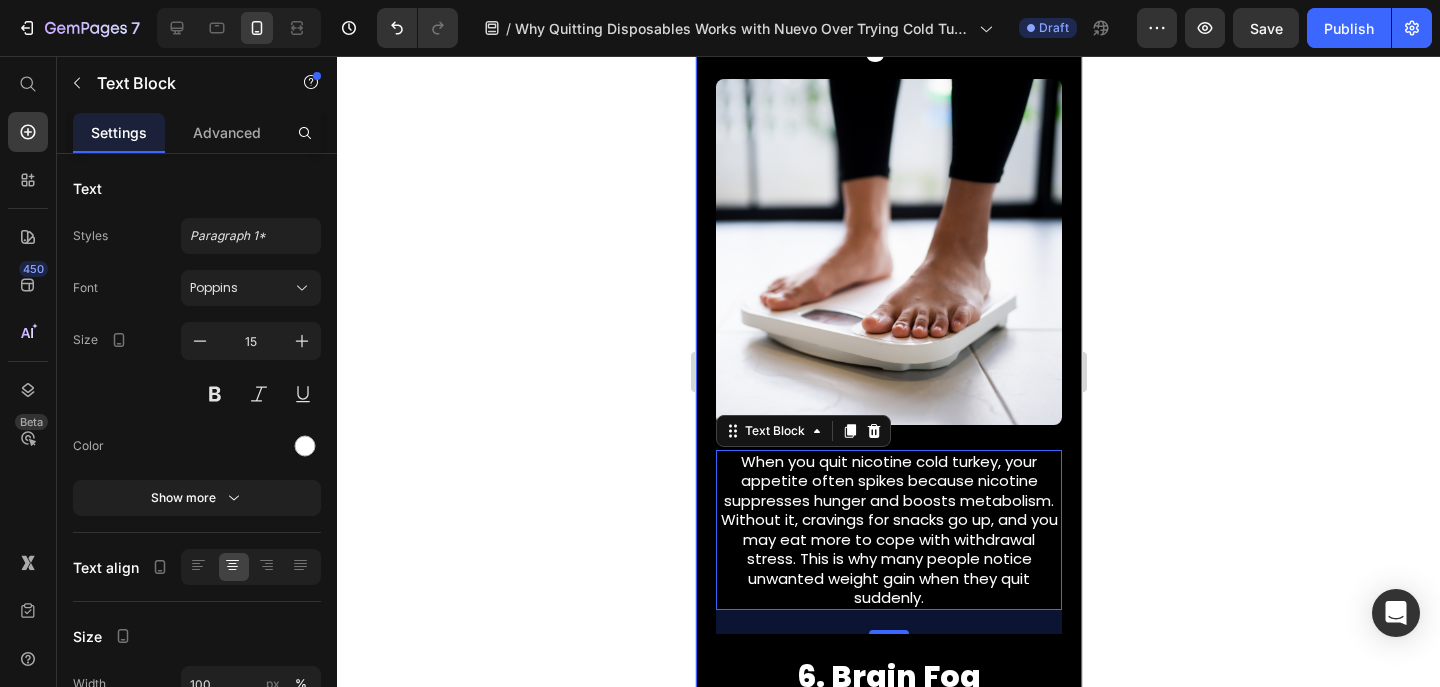 click 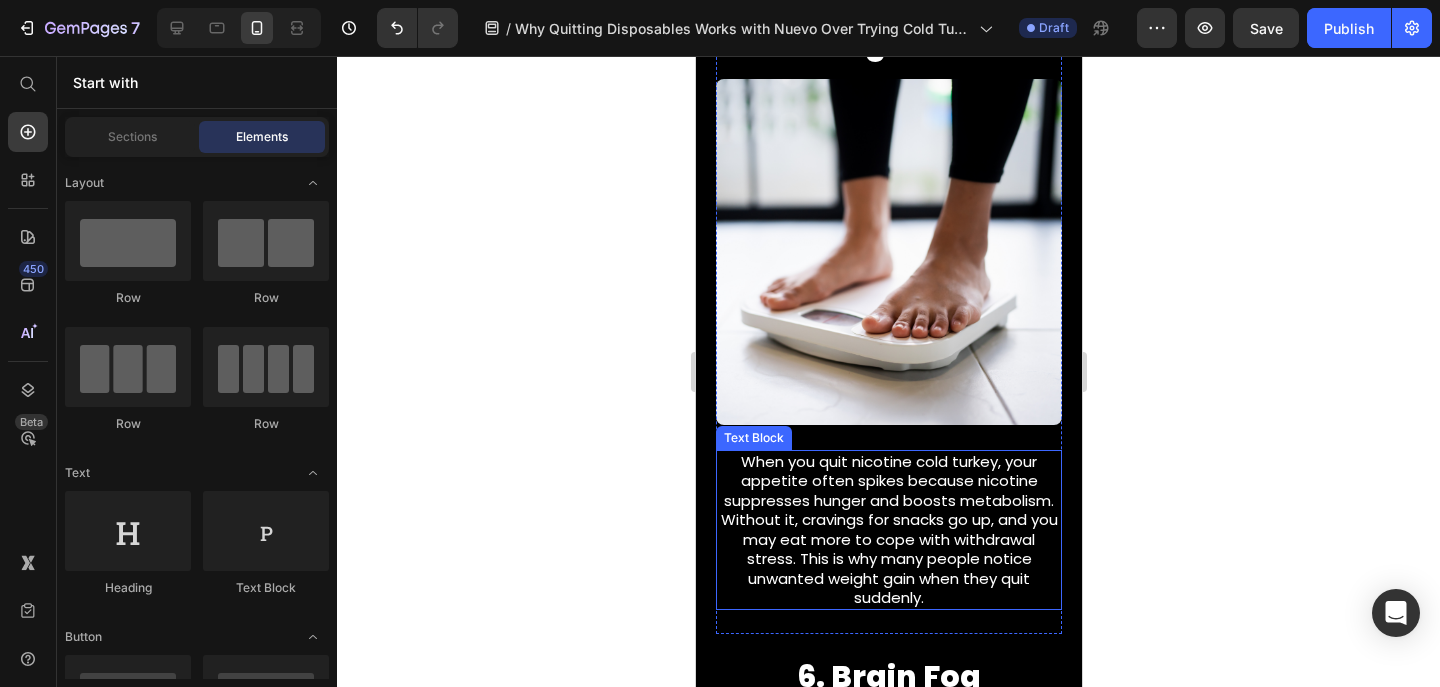 click on "When you quit nicotine cold turkey, your appetite often spikes because nicotine suppresses hunger and boosts metabolism. Without it, cravings for snacks go up, and you may eat more to cope with withdrawal stress. This is why many people notice unwanted weight gain when they quit suddenly." at bounding box center [888, 530] 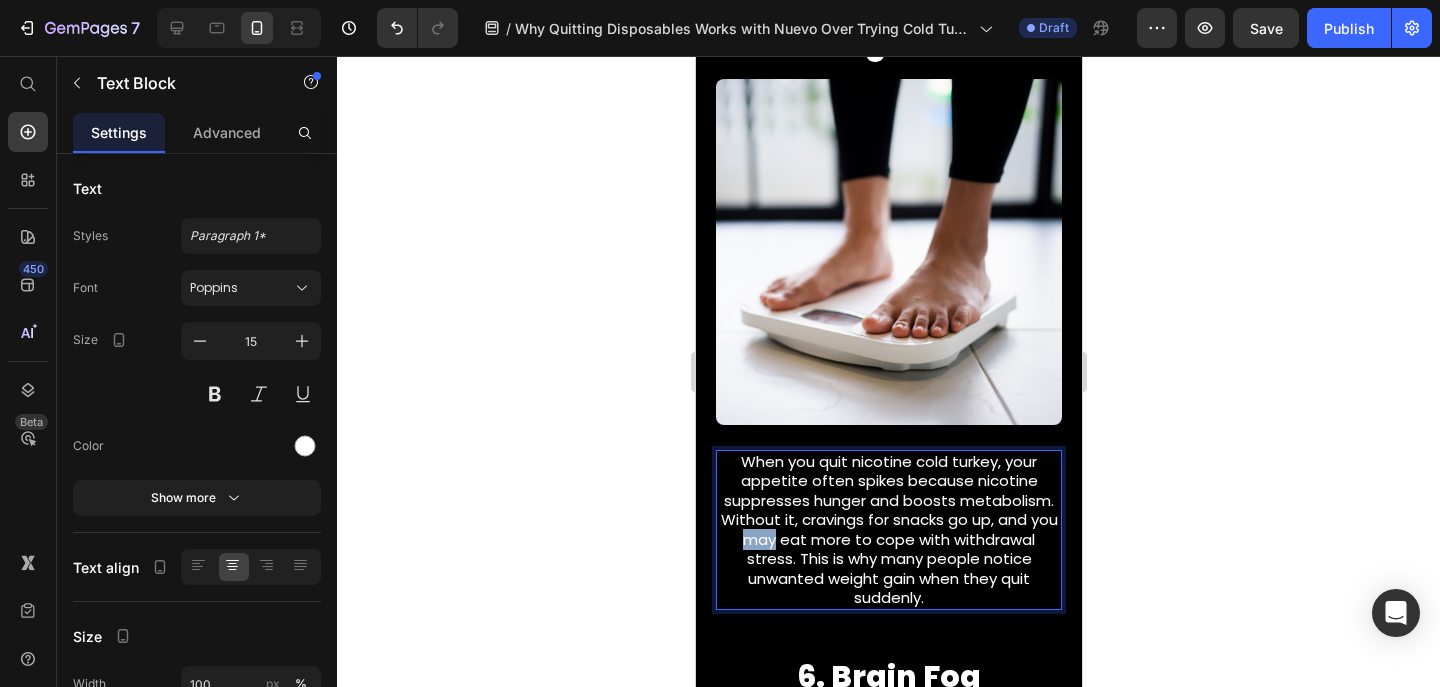 click on "When you quit nicotine cold turkey, your appetite often spikes because nicotine suppresses hunger and boosts metabolism. Without it, cravings for snacks go up, and you may eat more to cope with withdrawal stress. This is why many people notice unwanted weight gain when they quit suddenly." at bounding box center [888, 530] 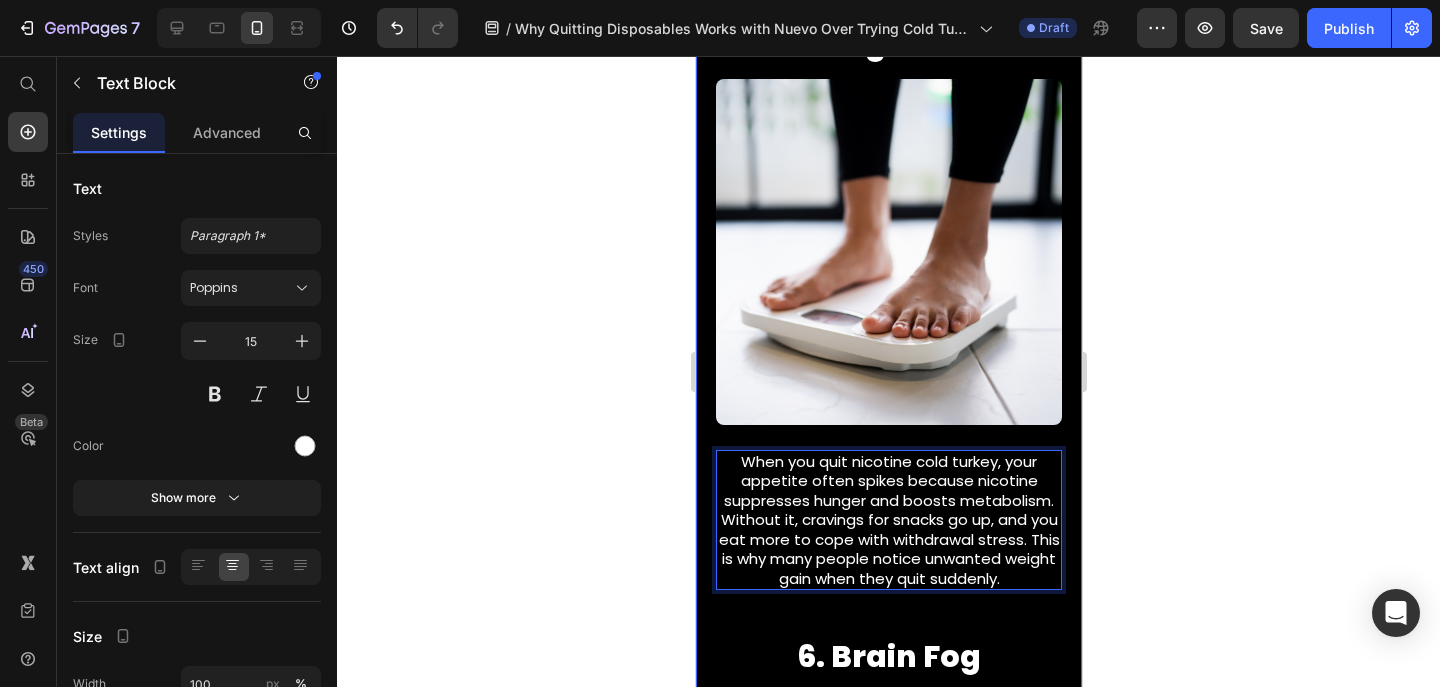 click 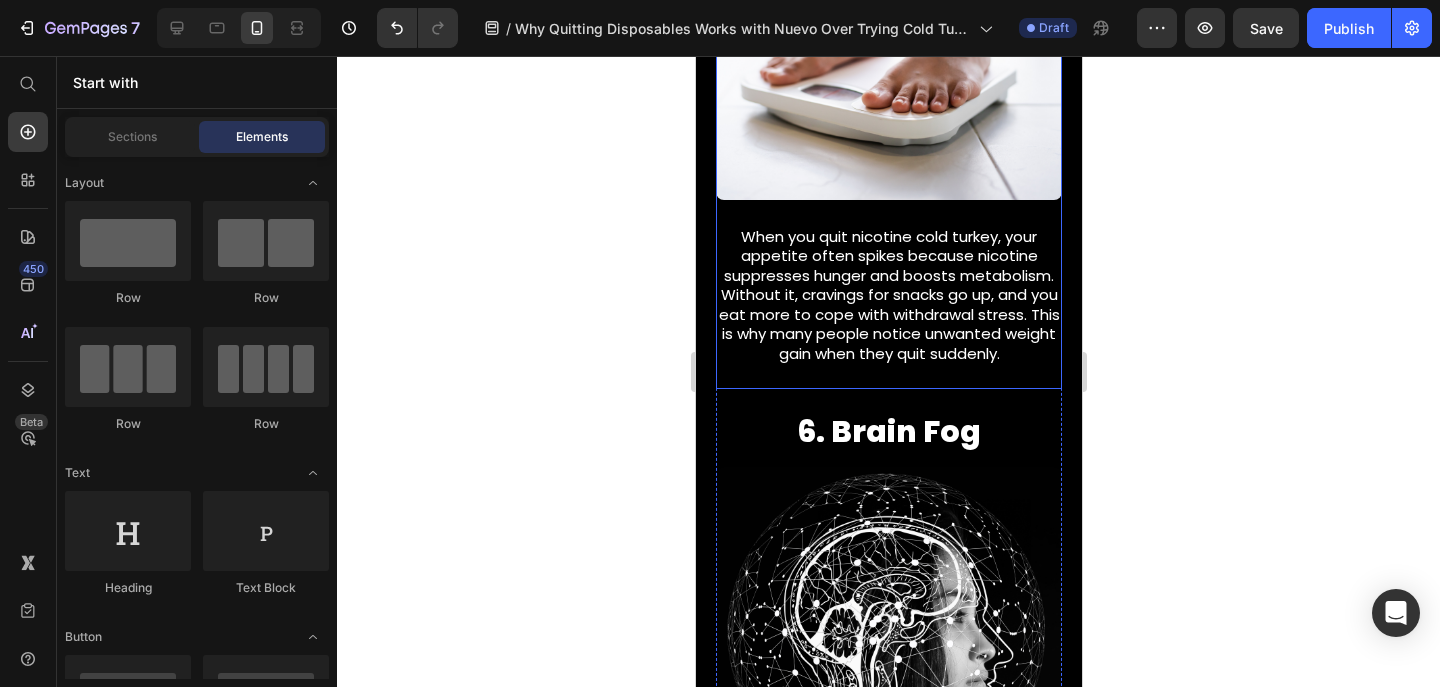scroll, scrollTop: 3597, scrollLeft: 0, axis: vertical 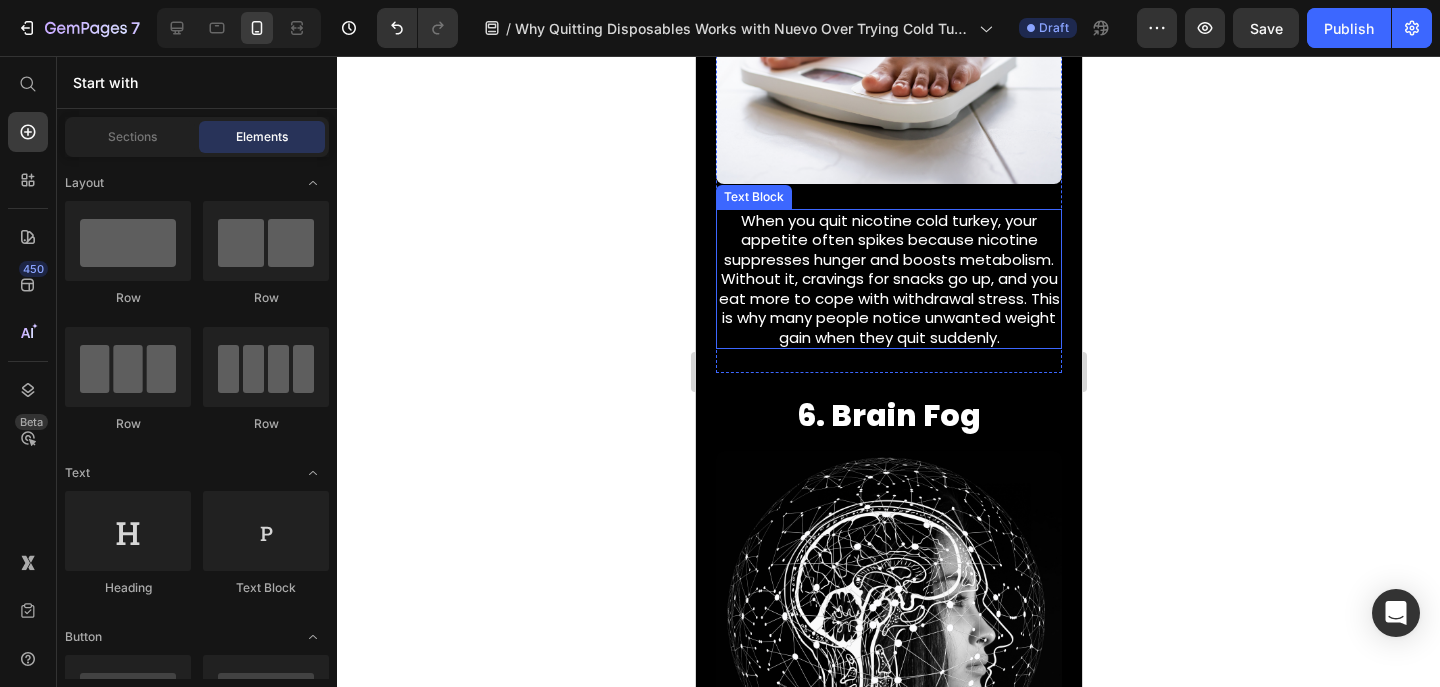 click on "When you quit nicotine cold turkey, your appetite often spikes because nicotine suppresses hunger and boosts metabolism. Without it, cravings for snacks go up, and you eat more to cope with withdrawal stress. This is why many people notice unwanted weight gain when they quit suddenly." at bounding box center [888, 279] 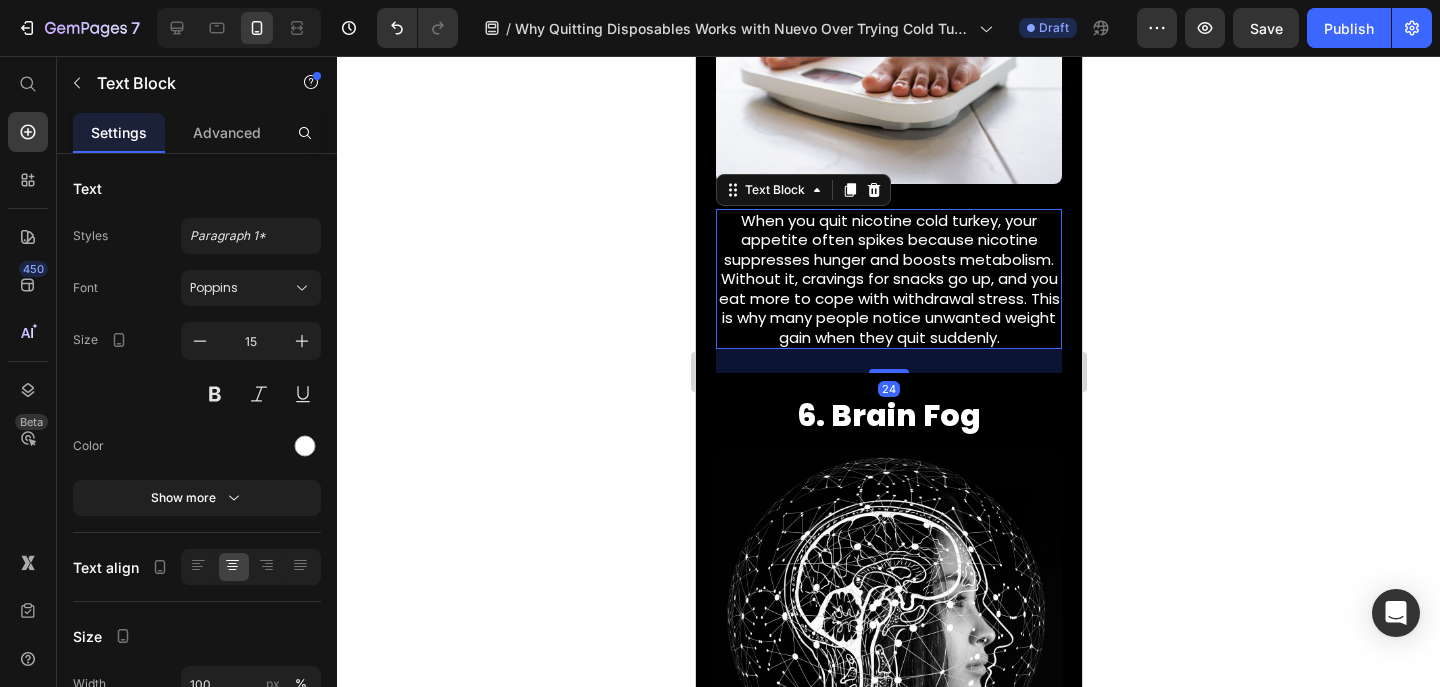 click on "24" at bounding box center [888, 361] 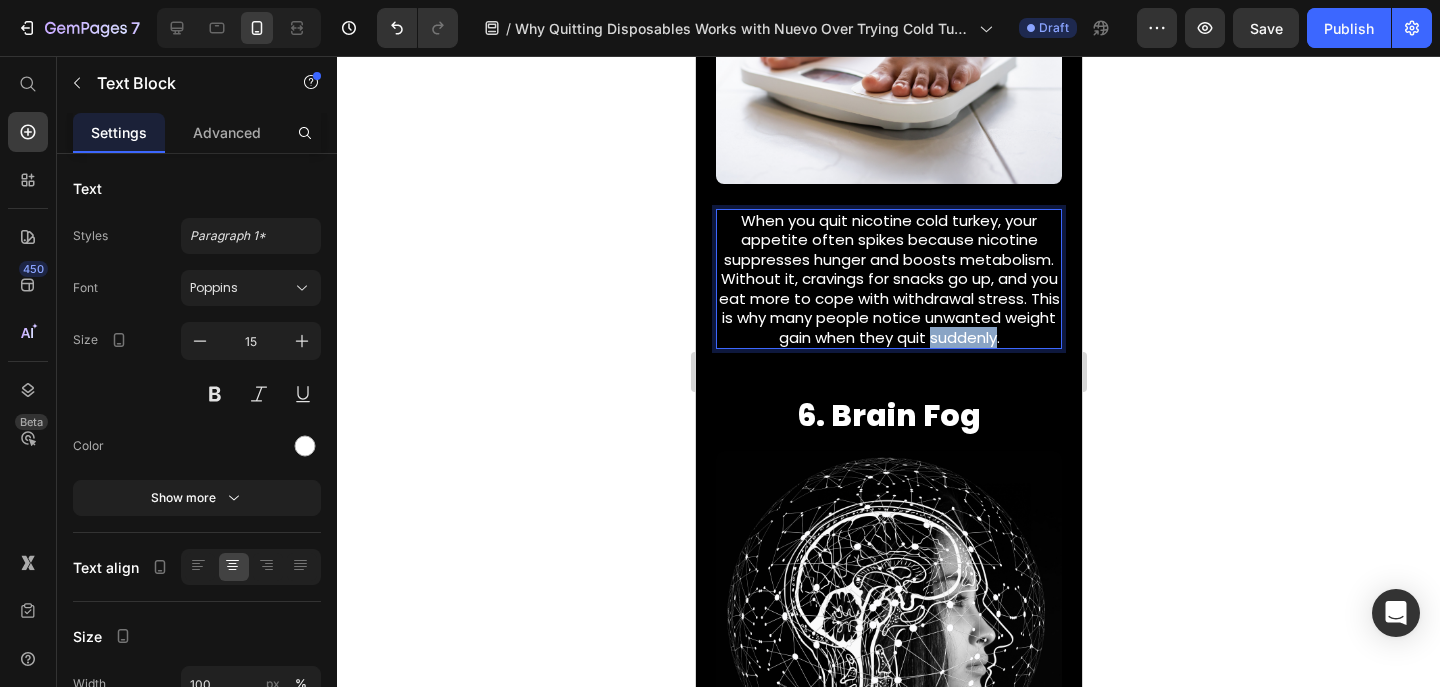 click on "When you quit nicotine cold turkey, your appetite often spikes because nicotine suppresses hunger and boosts metabolism. Without it, cravings for snacks go up, and you eat more to cope with withdrawal stress. This is why many people notice unwanted weight gain when they quit suddenly." at bounding box center (888, 279) 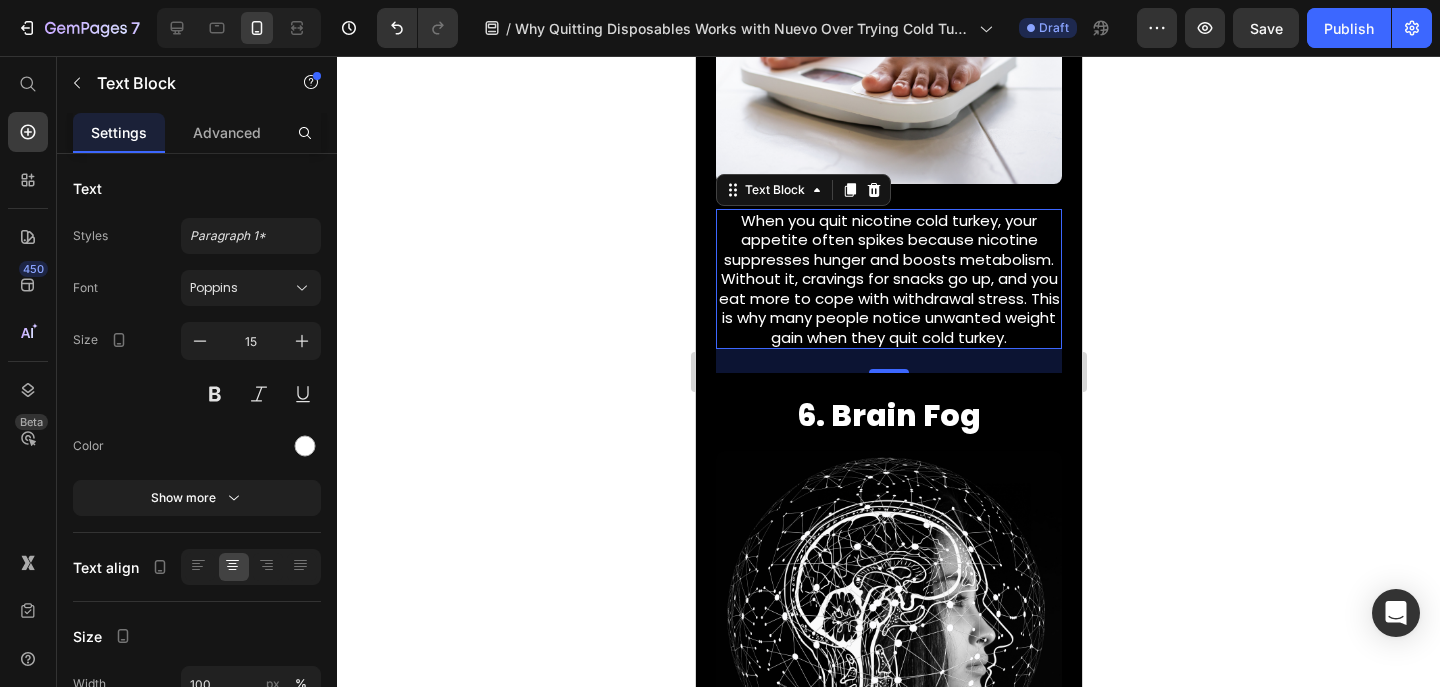 click 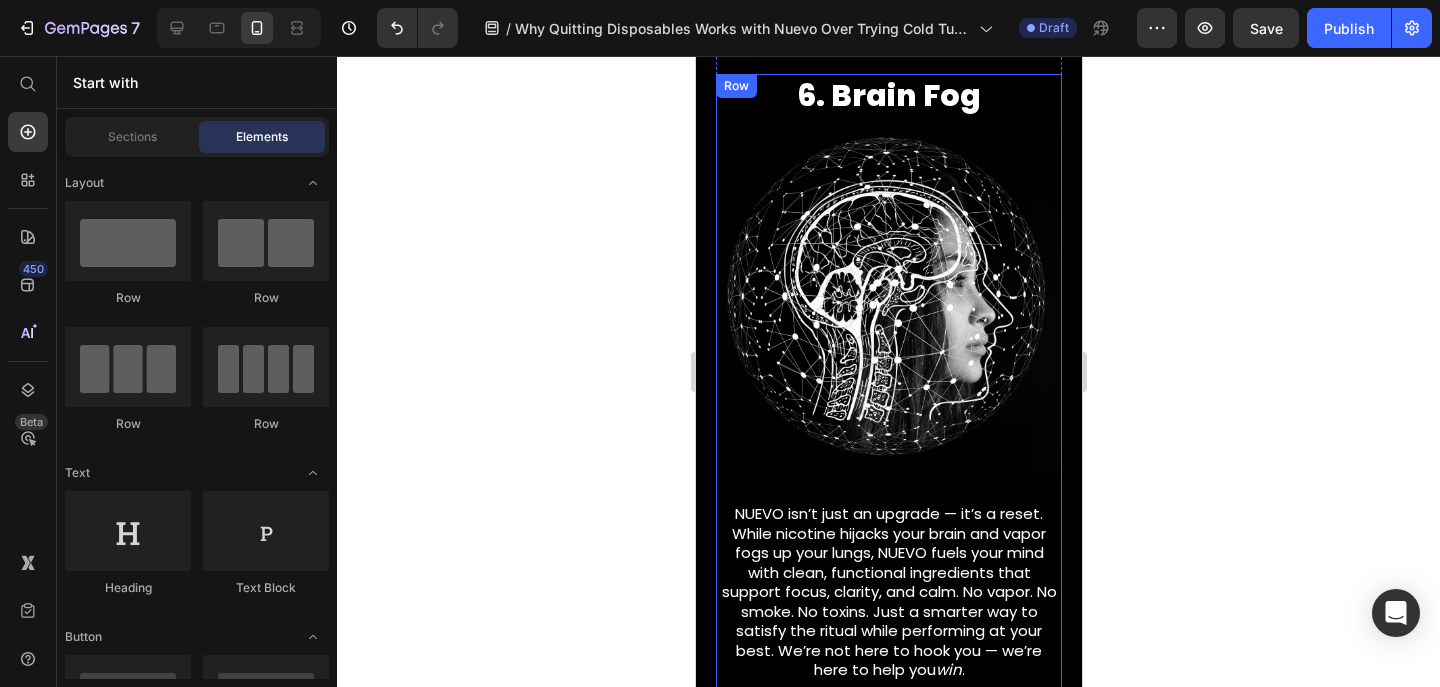 scroll, scrollTop: 3980, scrollLeft: 0, axis: vertical 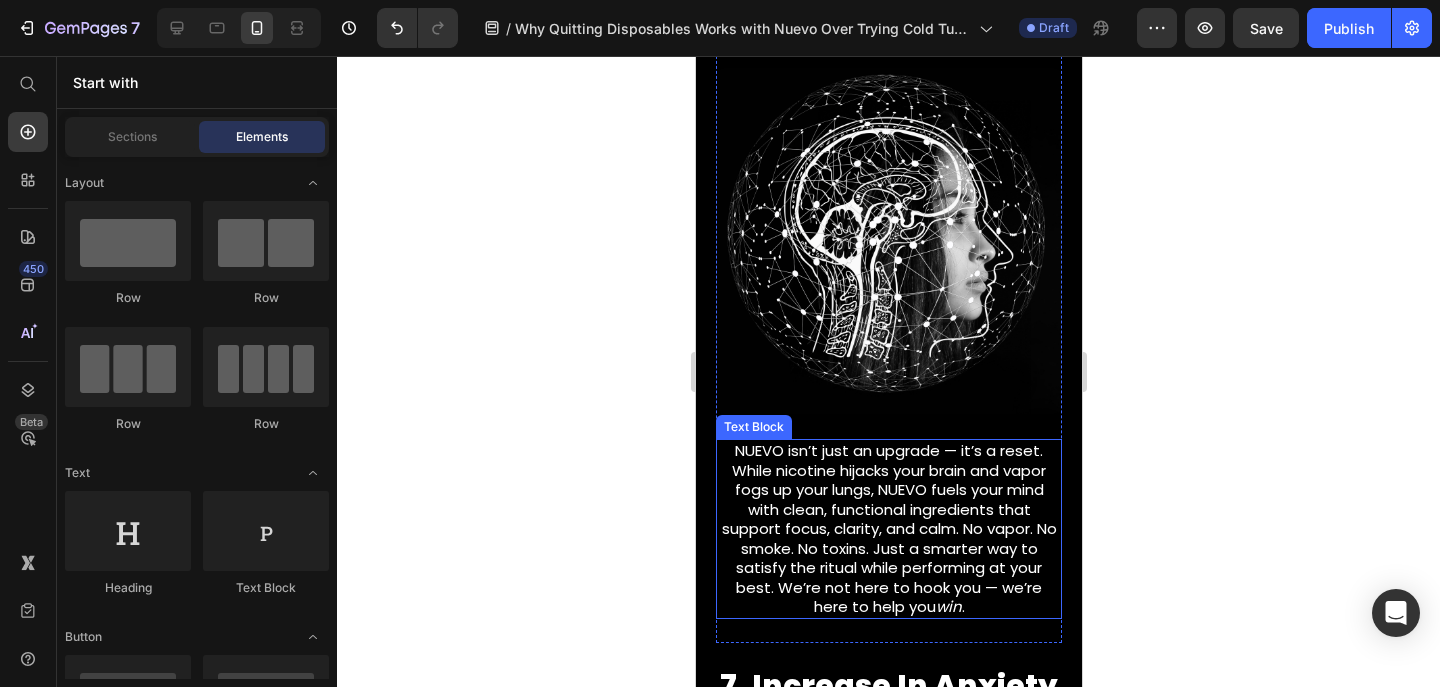 click on "NUEVO isn’t just an upgrade — it’s a reset. While nicotine hijacks your brain and vapor fogs up your lungs, NUEVO fuels your mind with clean, functional ingredients that support focus, clarity, and calm. No vapor. No smoke. No toxins. Just a smarter way to satisfy the ritual while performing at your best. We’re not here to hook you — we’re here to help you  win ." at bounding box center [888, 529] 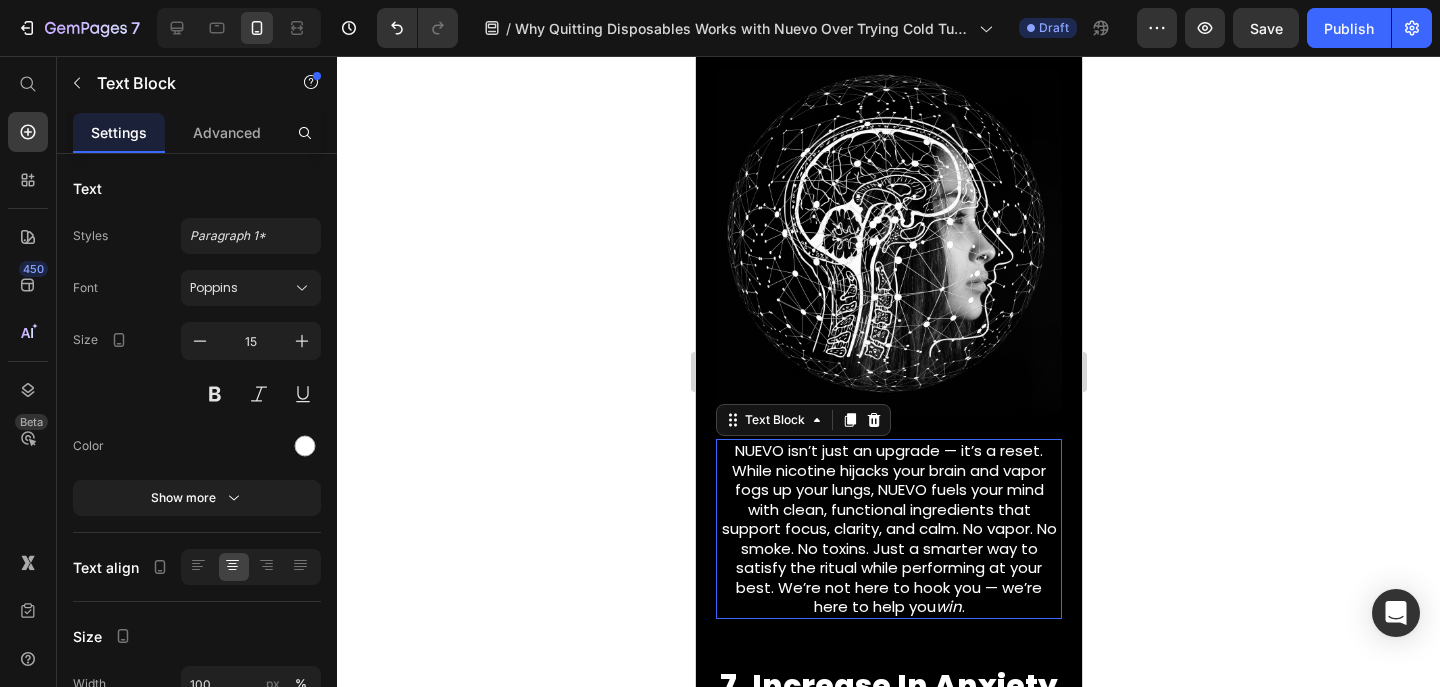 click on "NUEVO isn’t just an upgrade — it’s a reset. While nicotine hijacks your brain and vapor fogs up your lungs, NUEVO fuels your mind with clean, functional ingredients that support focus, clarity, and calm. No vapor. No smoke. No toxins. Just a smarter way to satisfy the ritual while performing at your best. We’re not here to hook you — we’re here to help you  win ." at bounding box center [888, 529] 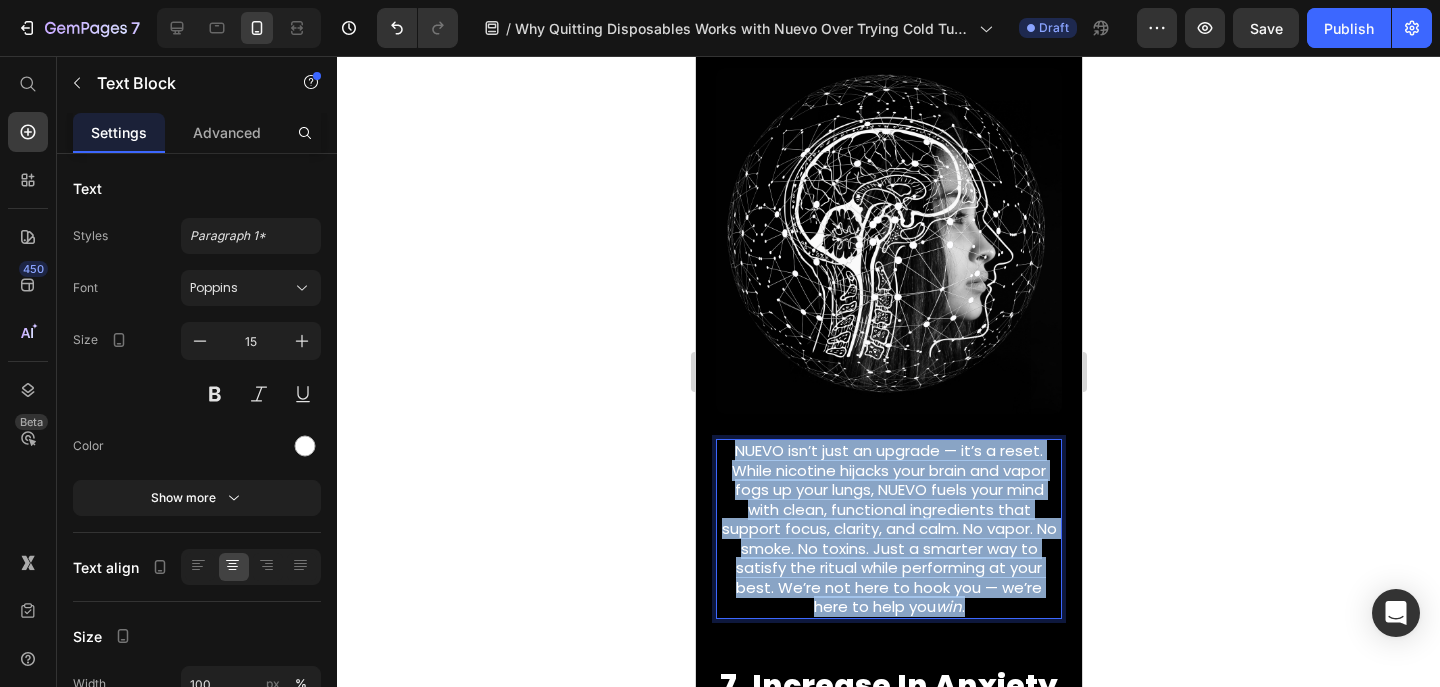 click on "NUEVO isn’t just an upgrade — it’s a reset. While nicotine hijacks your brain and vapor fogs up your lungs, NUEVO fuels your mind with clean, functional ingredients that support focus, clarity, and calm. No vapor. No smoke. No toxins. Just a smarter way to satisfy the ritual while performing at your best. We’re not here to hook you — we’re here to help you  win ." at bounding box center [888, 529] 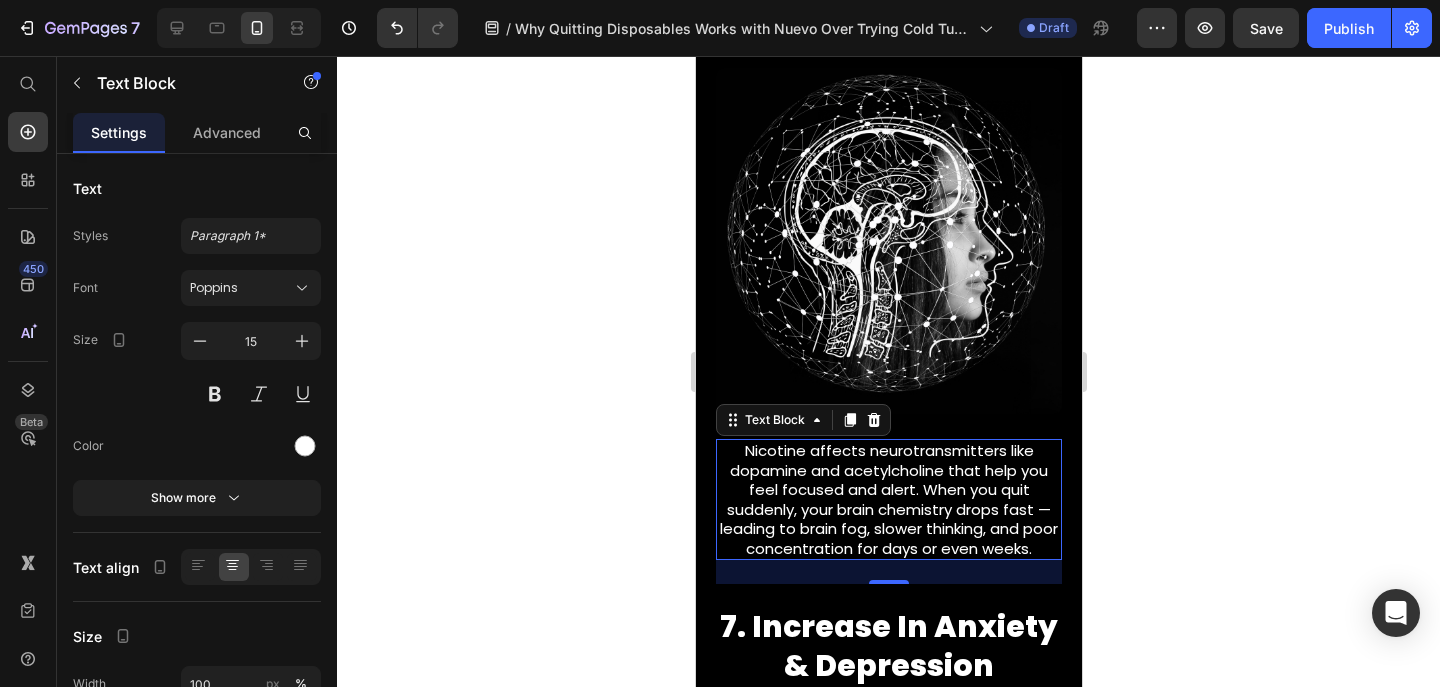 click 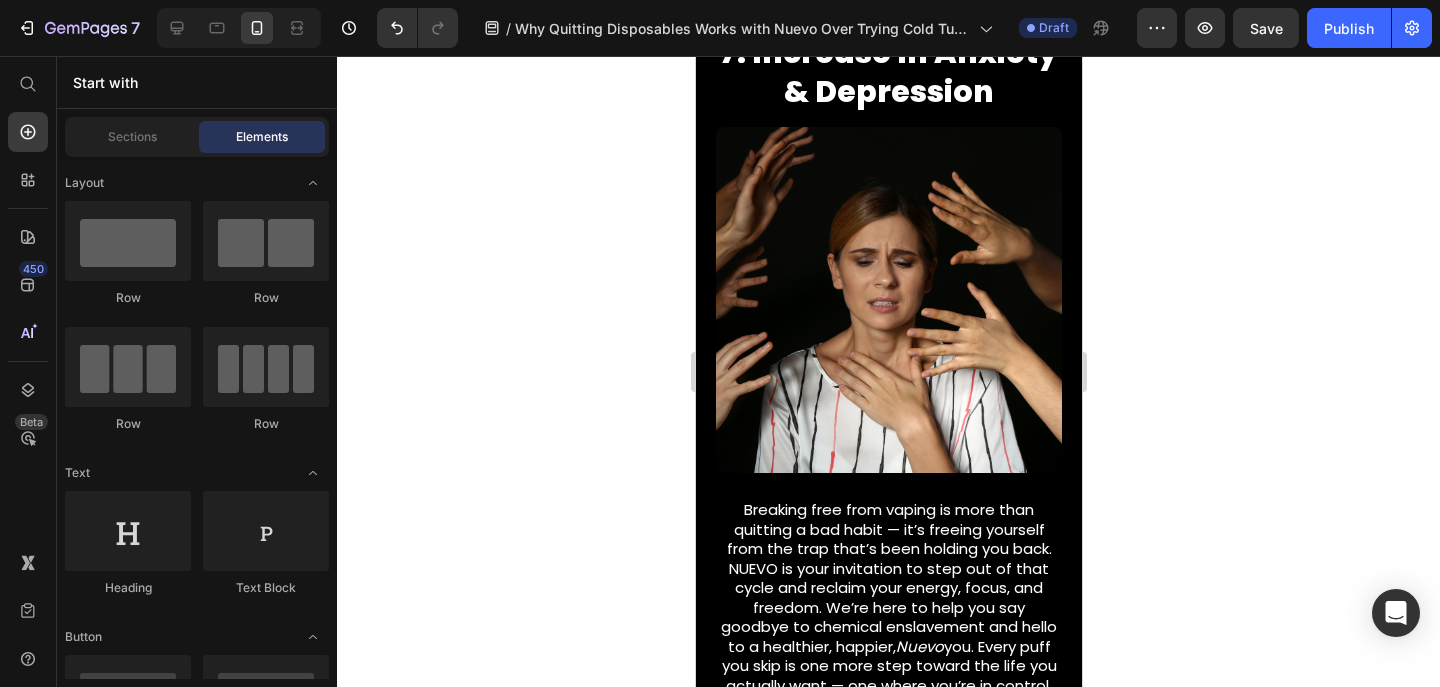 scroll, scrollTop: 4527, scrollLeft: 0, axis: vertical 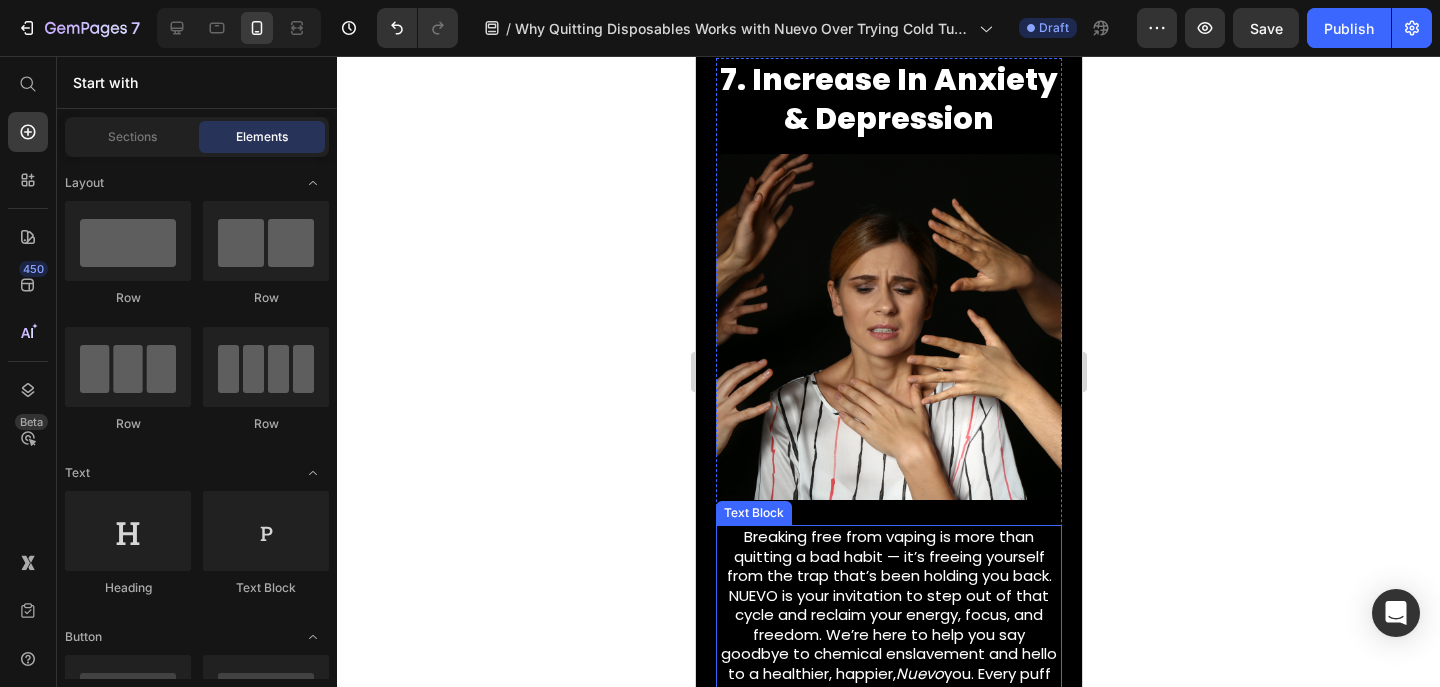 click on "Breaking free from vaping is more than quitting a bad habit — it’s freeing yourself from the trap that’s been holding you back. NUEVO is your invitation to step out of that cycle and reclaim your energy, focus, and freedom. We’re here to help you say goodbye to chemical enslavement and hello to a healthier, happier,  Nuevo  you. Every puff you skip is one more step toward the life you actually want — one where you’re in control, not nicotine." at bounding box center [888, 634] 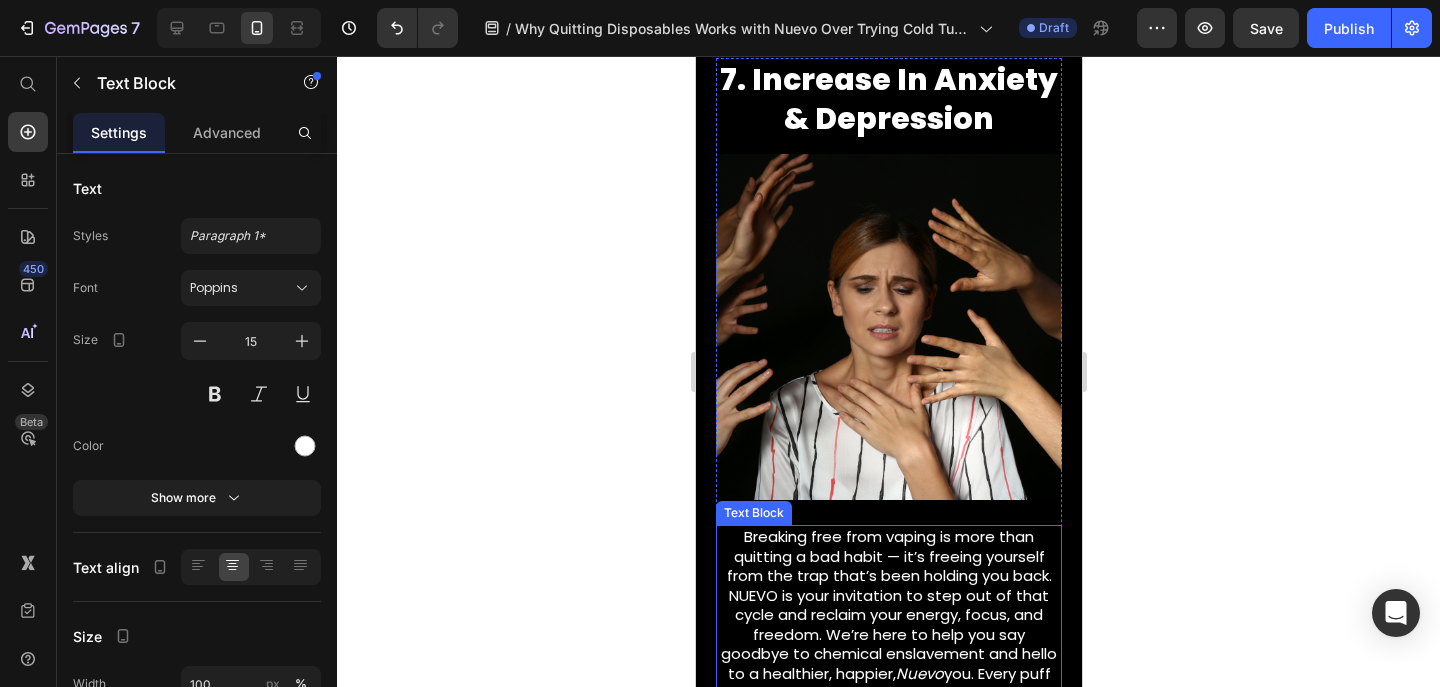 click on "Breaking free from vaping is more than quitting a bad habit — it’s freeing yourself from the trap that’s been holding you back. NUEVO is your invitation to step out of that cycle and reclaim your energy, focus, and freedom. We’re here to help you say goodbye to chemical enslavement and hello to a healthier, happier,  Nuevo  you. Every puff you skip is one more step toward the life you actually want — one where you’re in control, not nicotine." at bounding box center [888, 634] 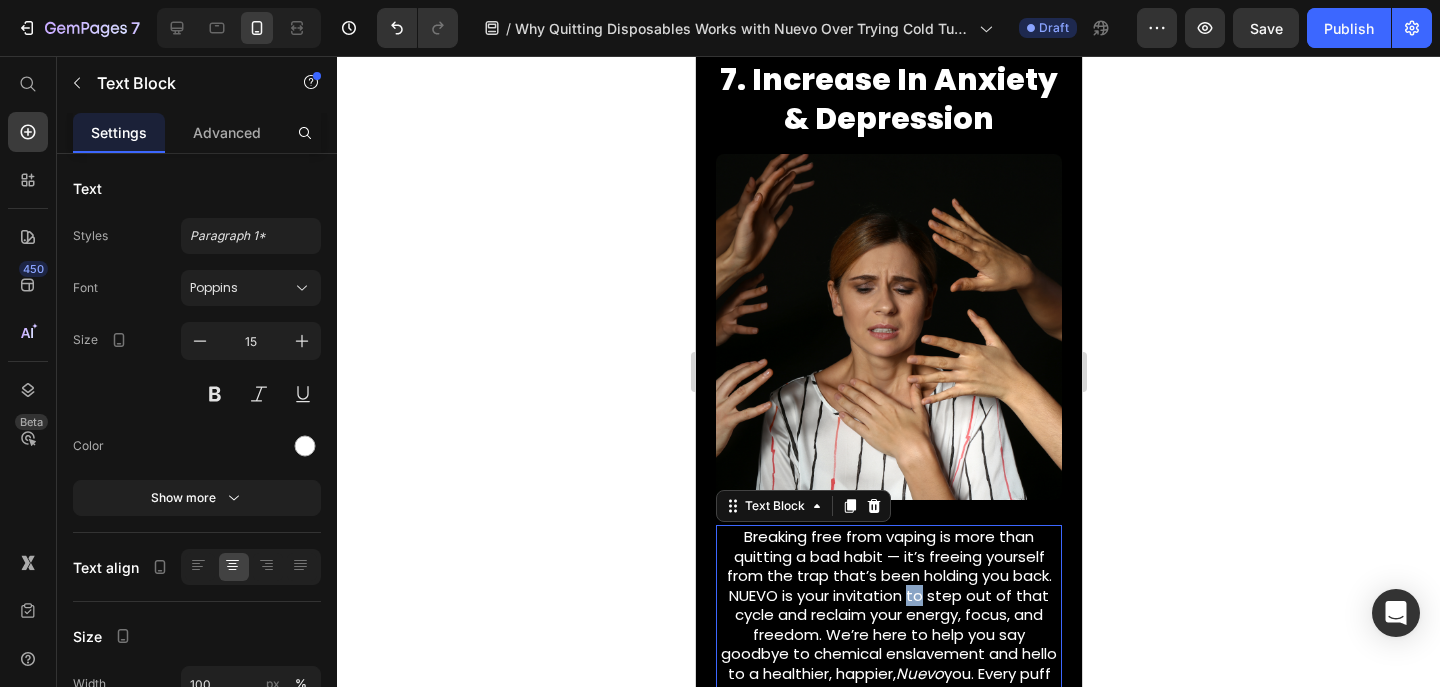click on "Breaking free from vaping is more than quitting a bad habit — it’s freeing yourself from the trap that’s been holding you back. NUEVO is your invitation to step out of that cycle and reclaim your energy, focus, and freedom. We’re here to help you say goodbye to chemical enslavement and hello to a healthier, happier,  Nuevo  you. Every puff you skip is one more step toward the life you actually want — one where you’re in control, not nicotine." at bounding box center [888, 634] 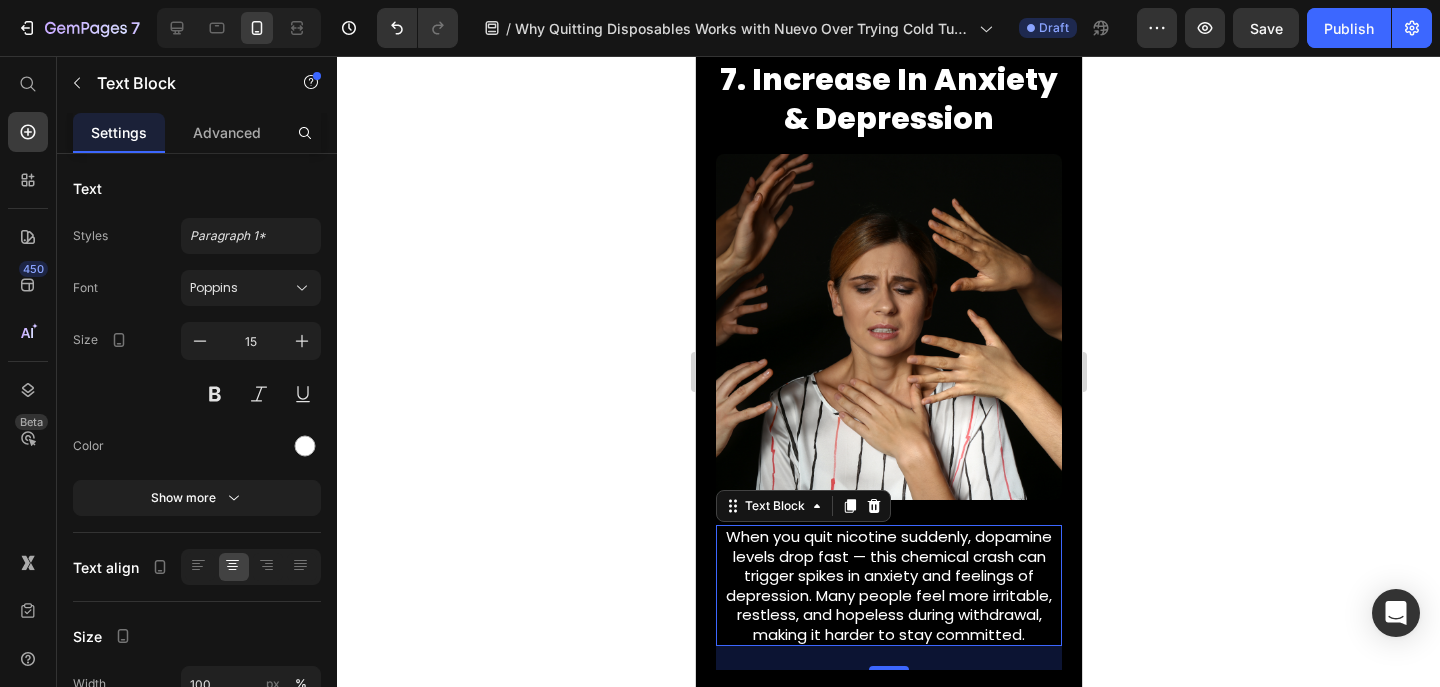 click 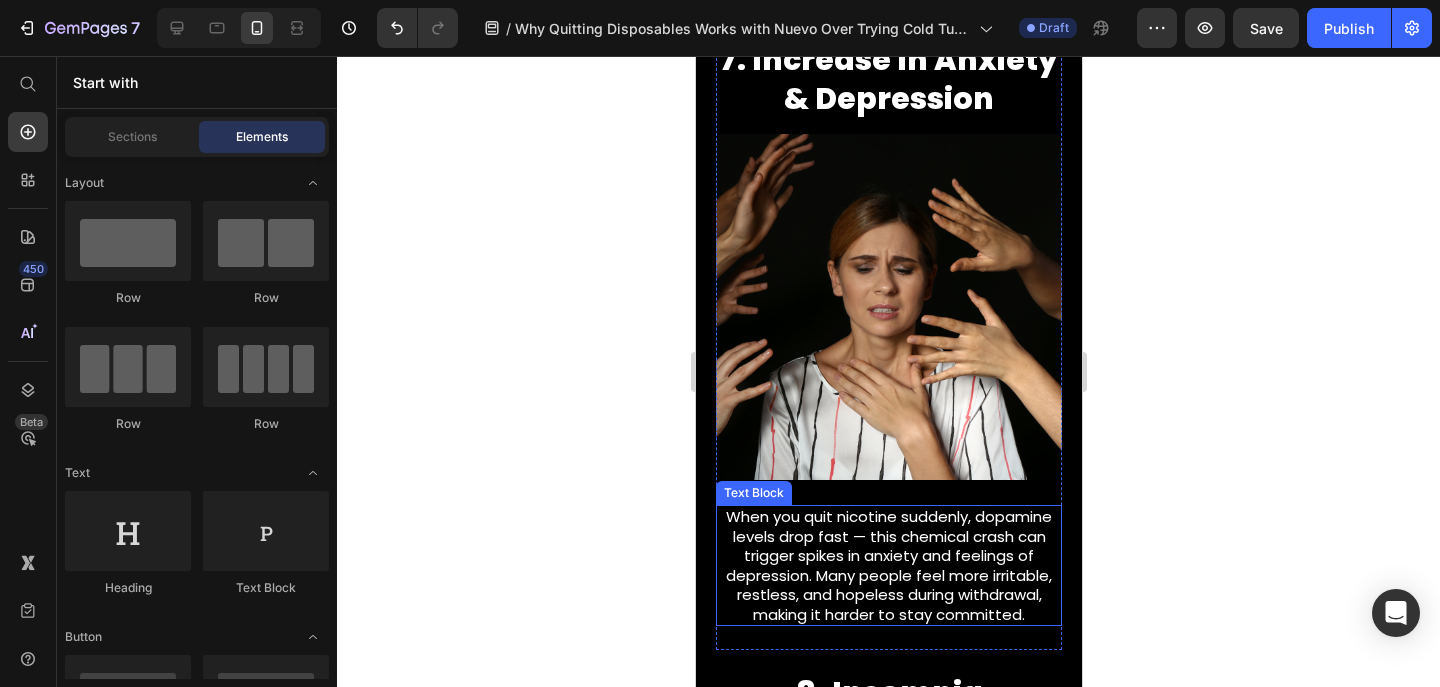 scroll, scrollTop: 4548, scrollLeft: 0, axis: vertical 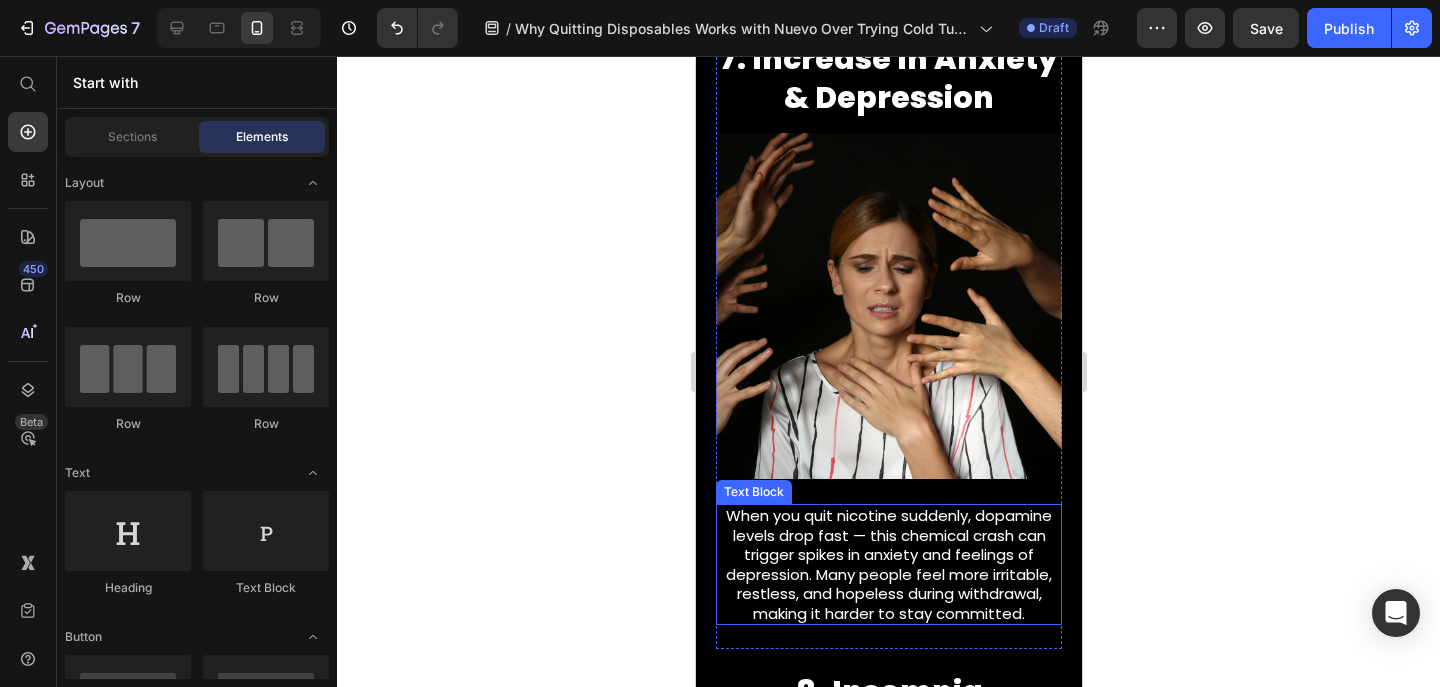 click on "When you quit nicotine suddenly, dopamine levels drop fast — this chemical crash can trigger spikes in anxiety and feelings of depression. Many people feel more irritable, restless, and hopeless during withdrawal, making it harder to stay committed." at bounding box center (888, 564) 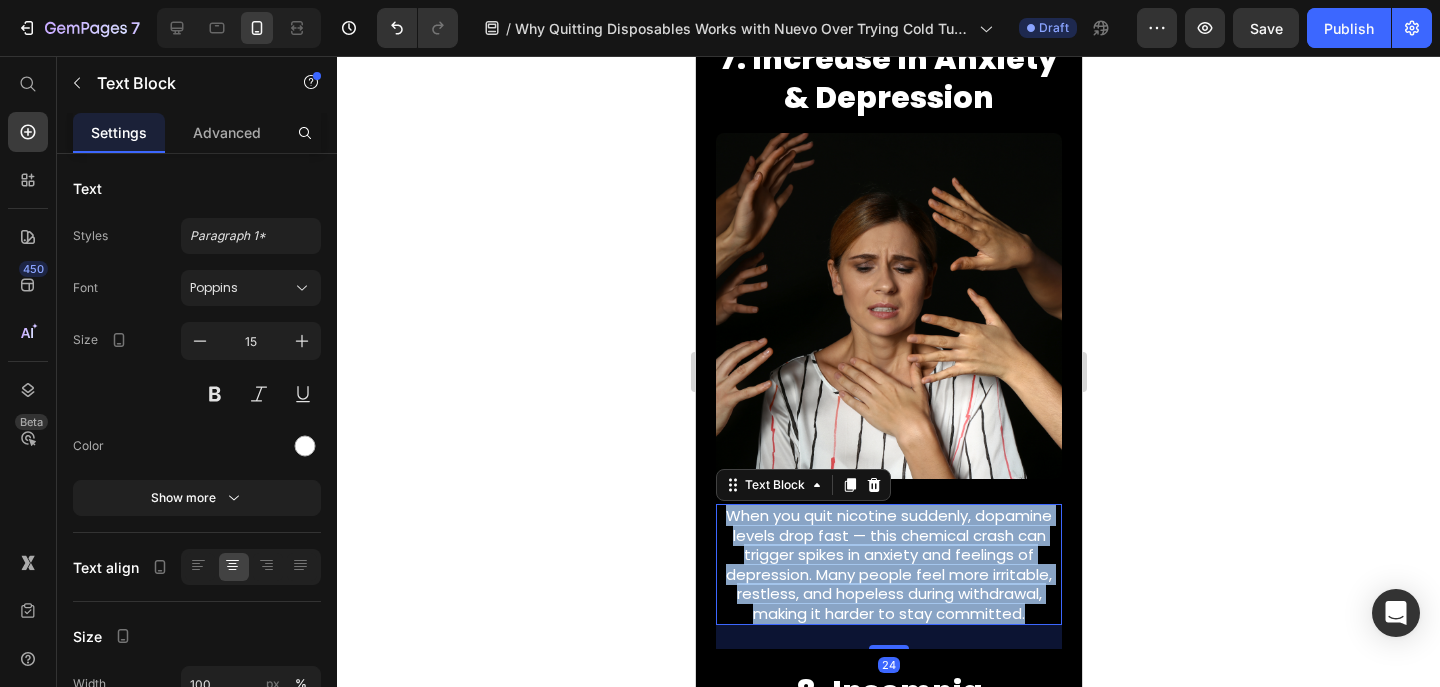 click on "When you quit nicotine suddenly, dopamine levels drop fast — this chemical crash can trigger spikes in anxiety and feelings of depression. Many people feel more irritable, restless, and hopeless during withdrawal, making it harder to stay committed." at bounding box center (888, 564) 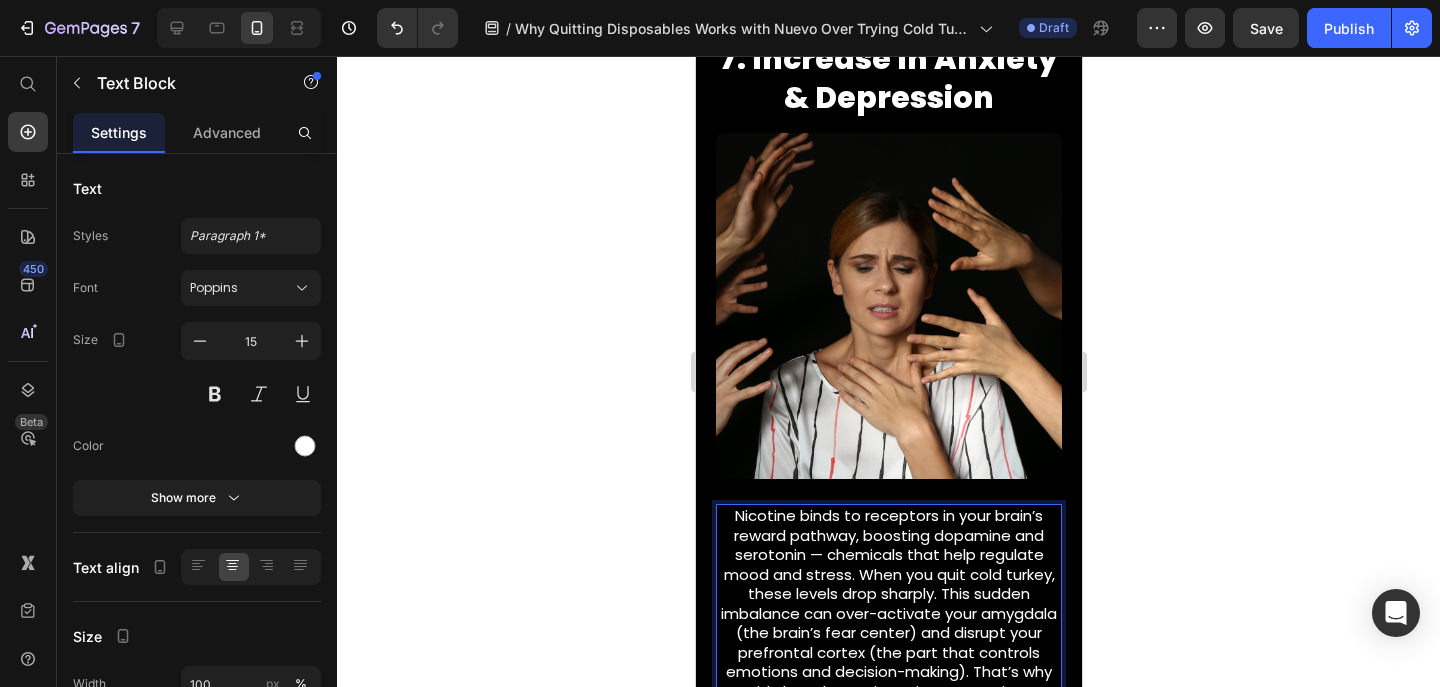 scroll, scrollTop: 4564, scrollLeft: 0, axis: vertical 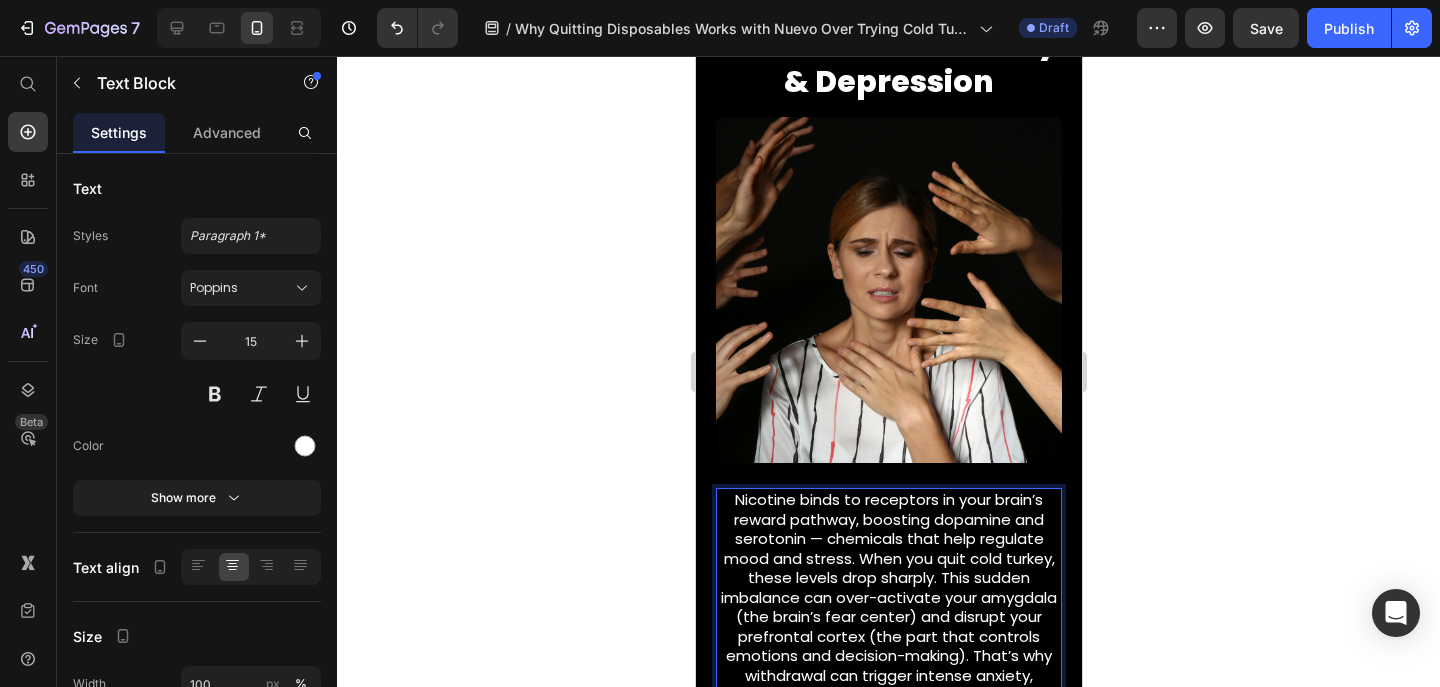 click 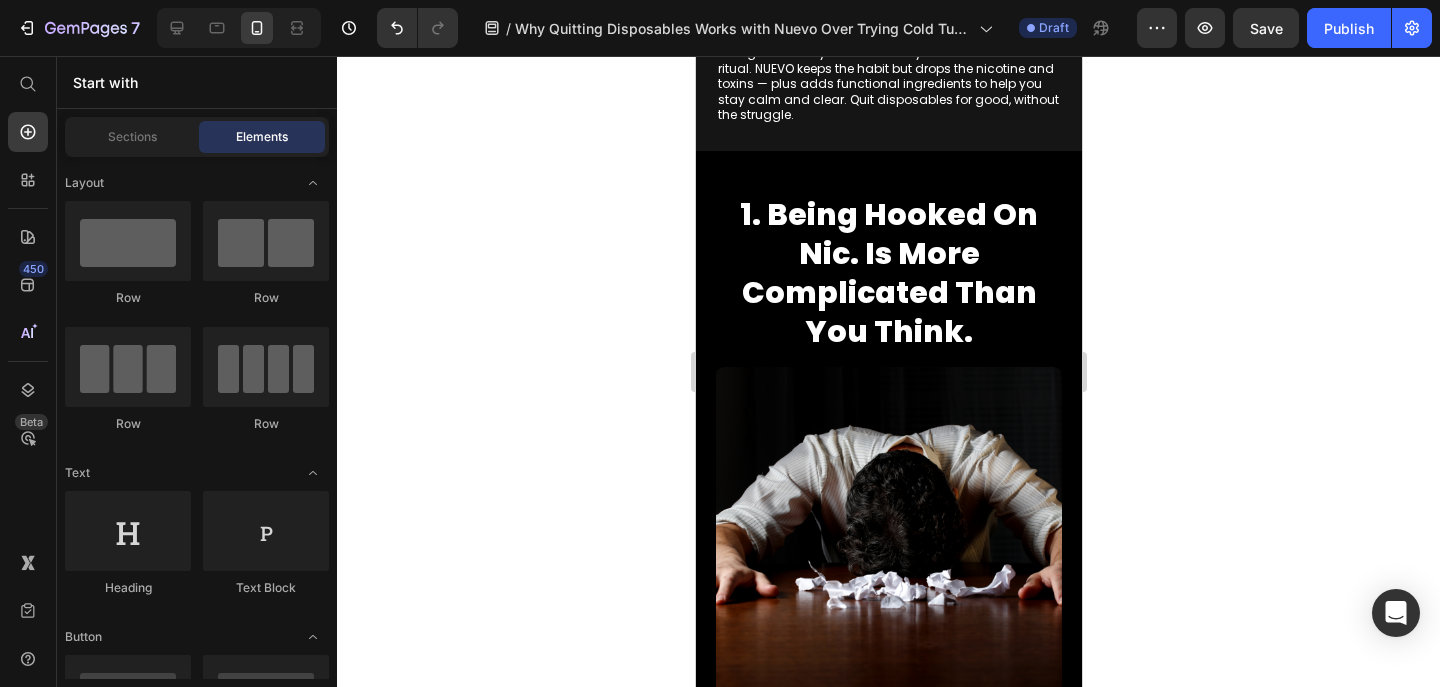 scroll, scrollTop: 0, scrollLeft: 0, axis: both 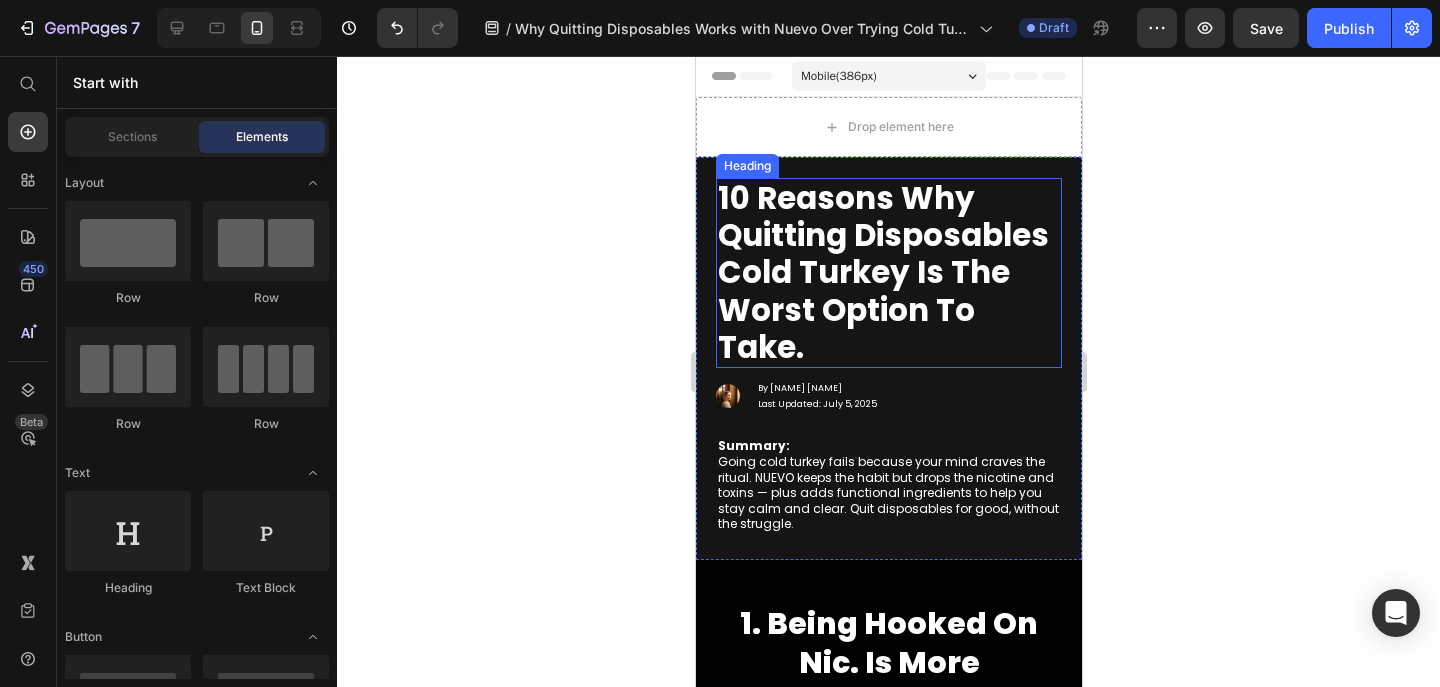 click on "10 Reasons Why Quitting Disposables Cold Turkey Is The Worst Option To Take." at bounding box center [882, 272] 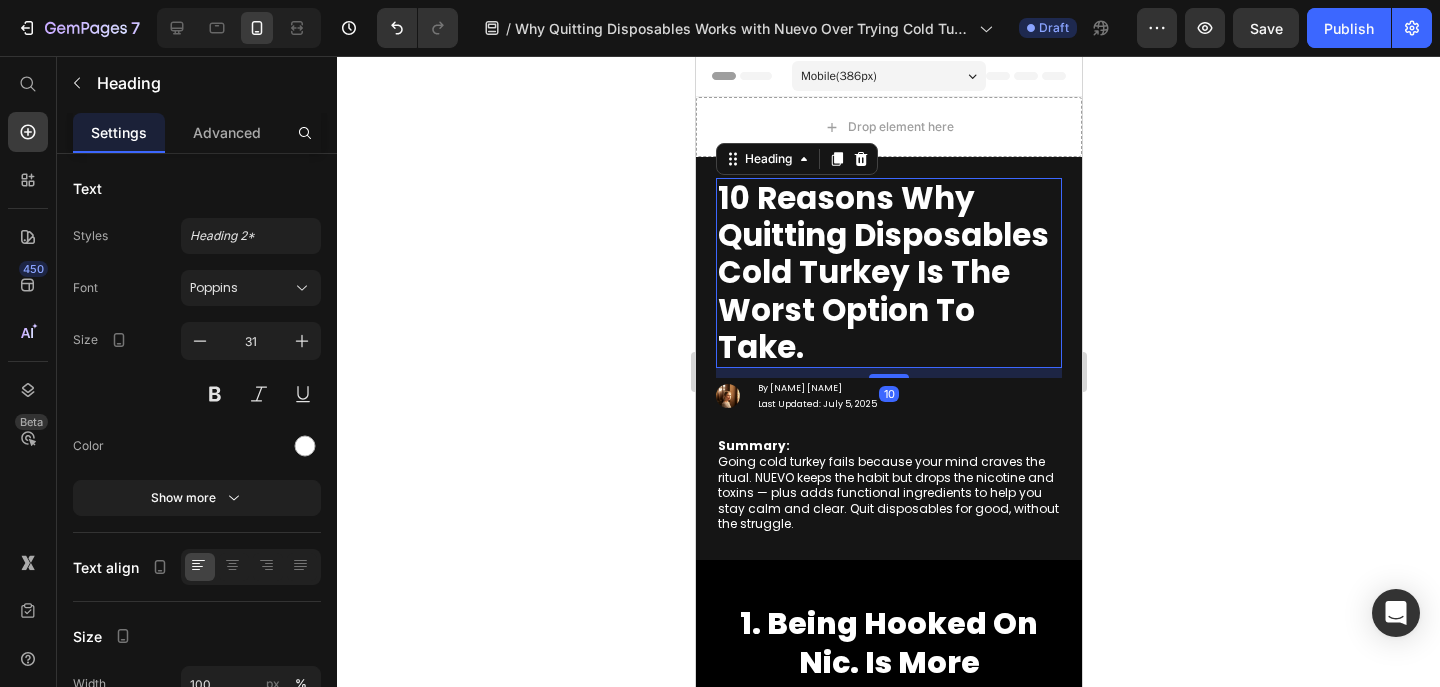 click on "10 Reasons Why Quitting Disposables Cold Turkey Is The Worst Option To Take." at bounding box center (888, 273) 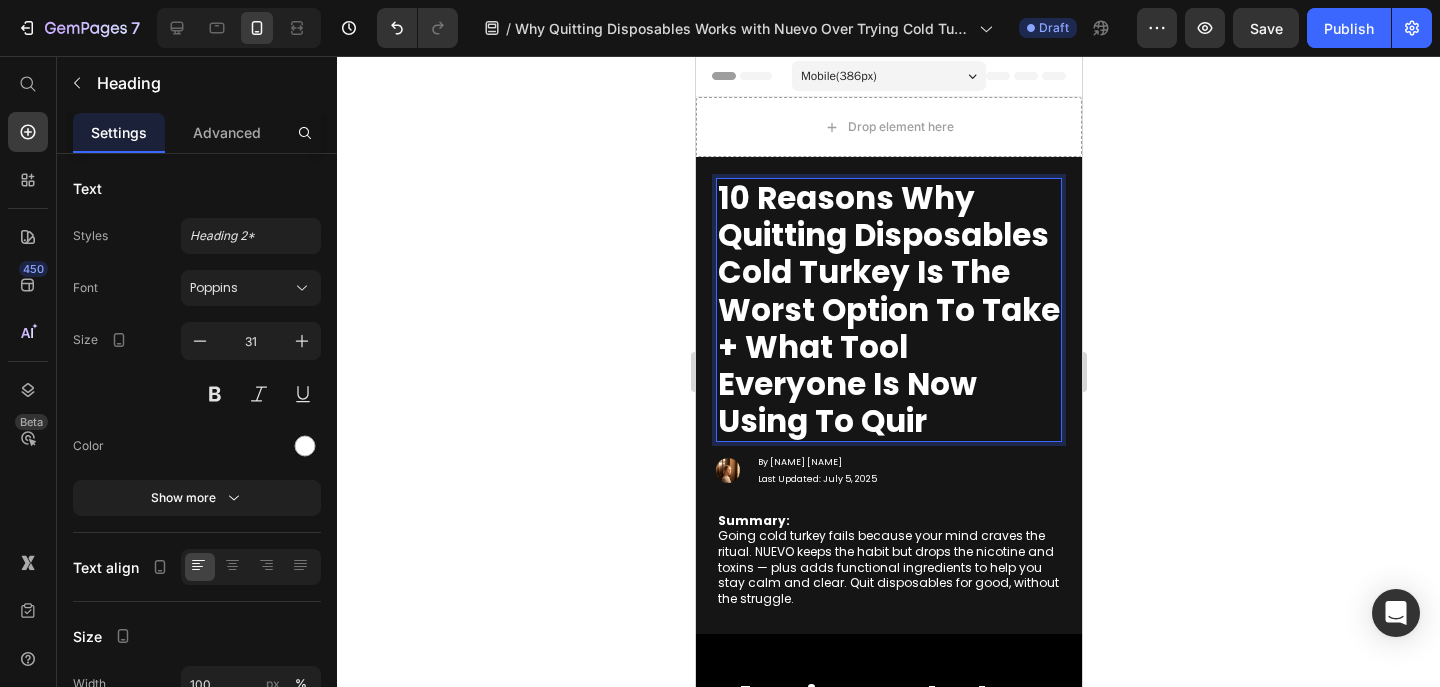 scroll, scrollTop: 1, scrollLeft: 0, axis: vertical 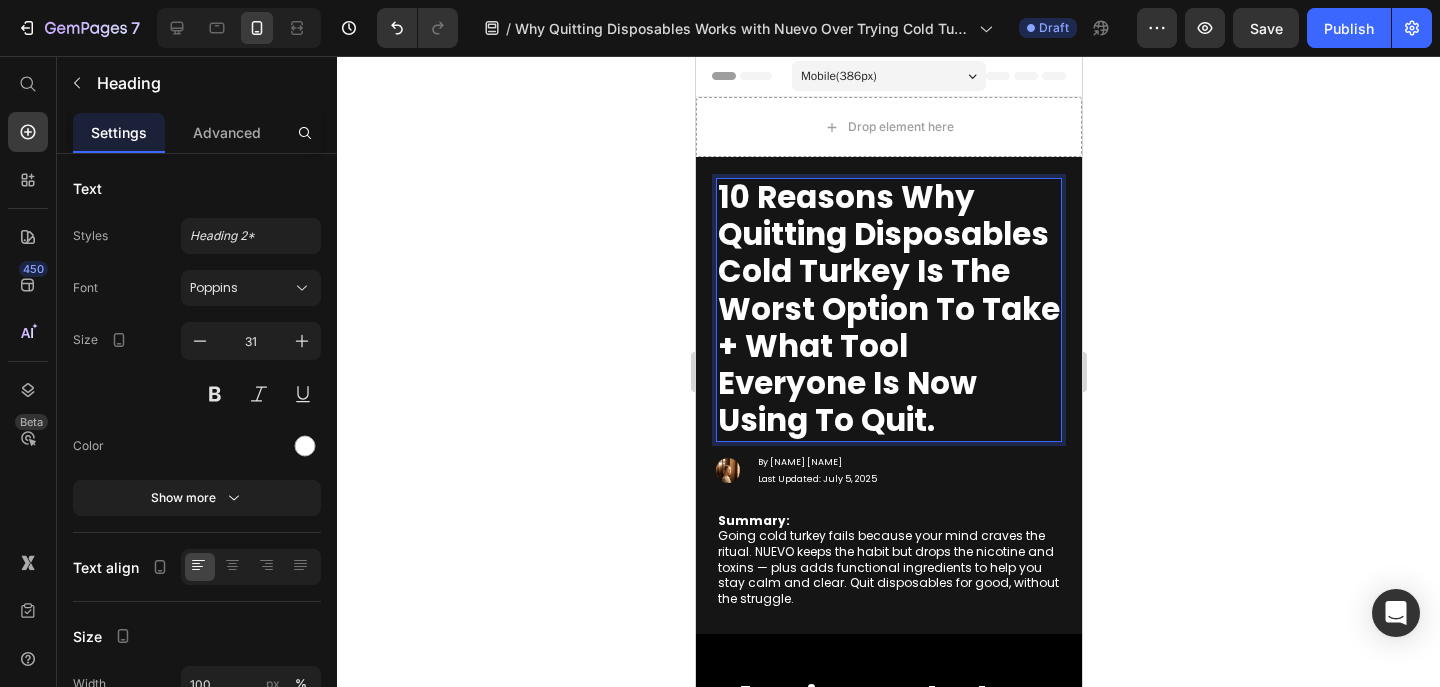 click on "10 Reasons Why Quitting Disposables Cold Turkey Is The Worst Option To Take + What Tool Everyone is Now Using To Quit." at bounding box center (888, 308) 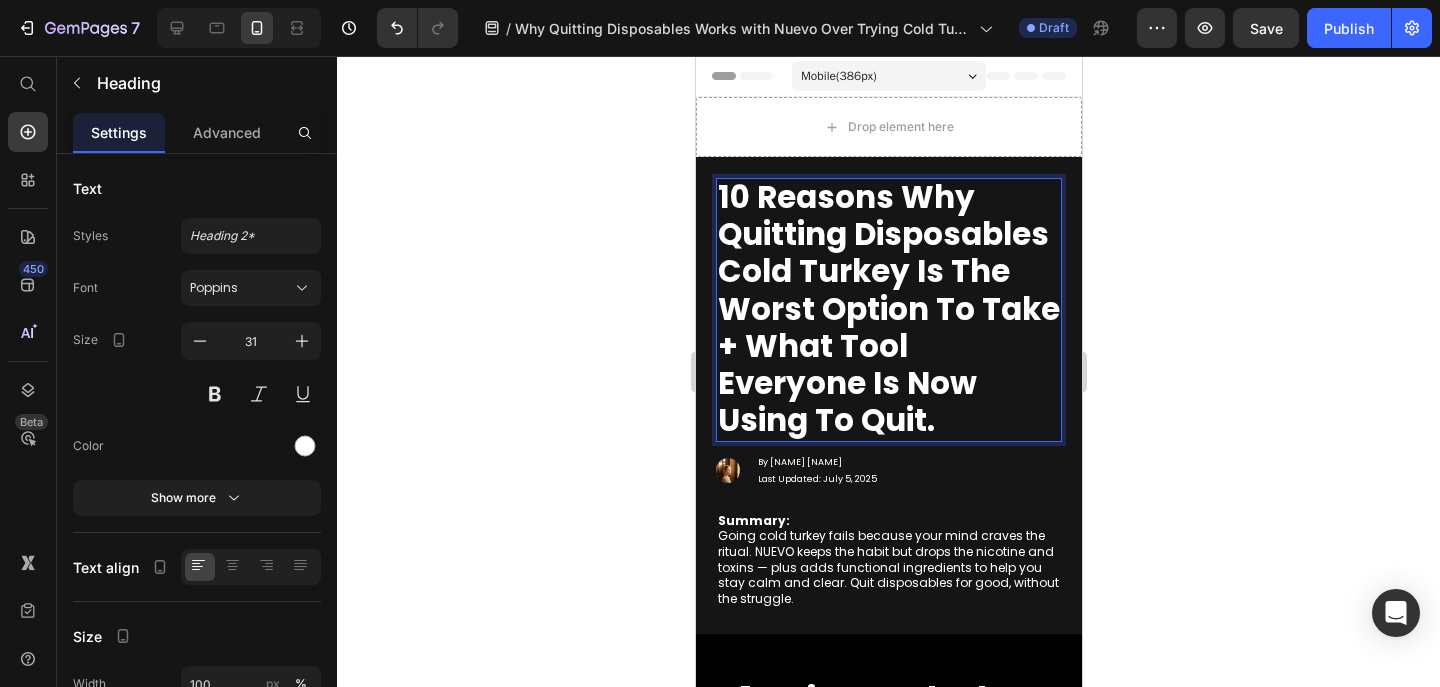 click 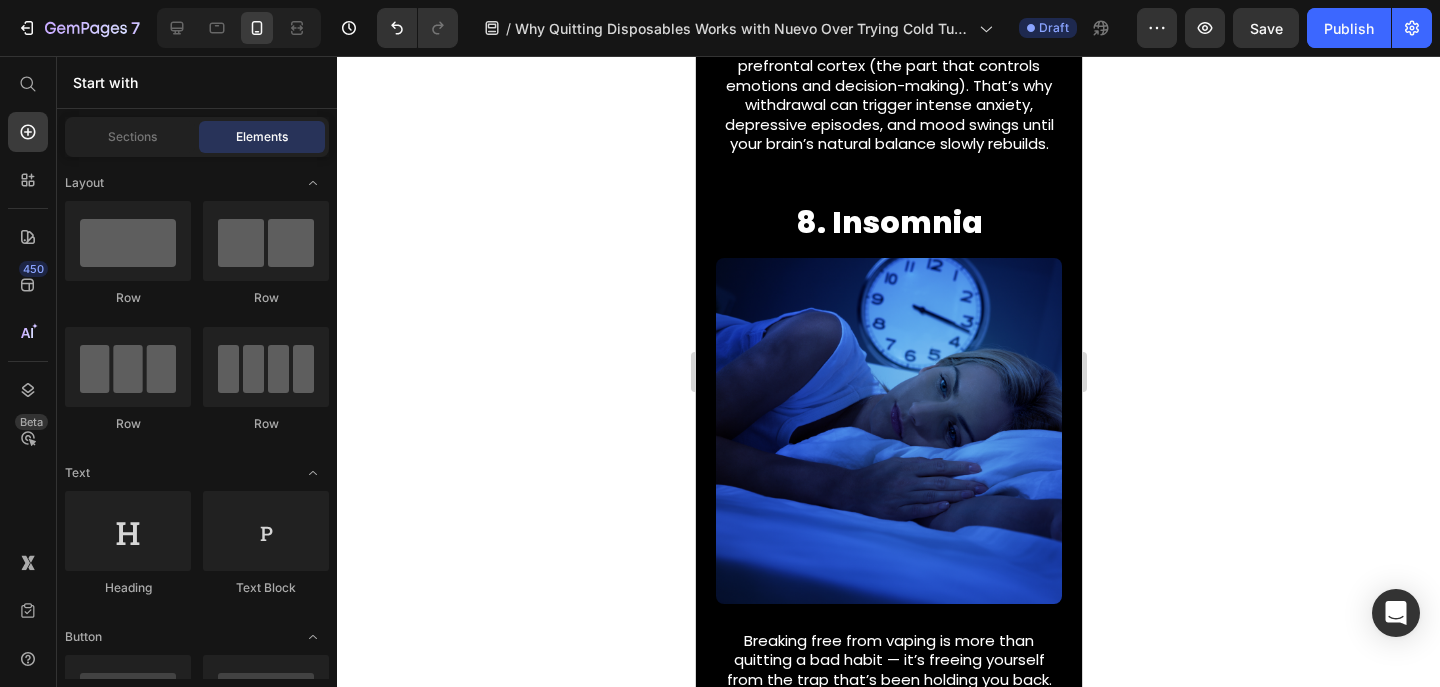 scroll, scrollTop: 5313, scrollLeft: 0, axis: vertical 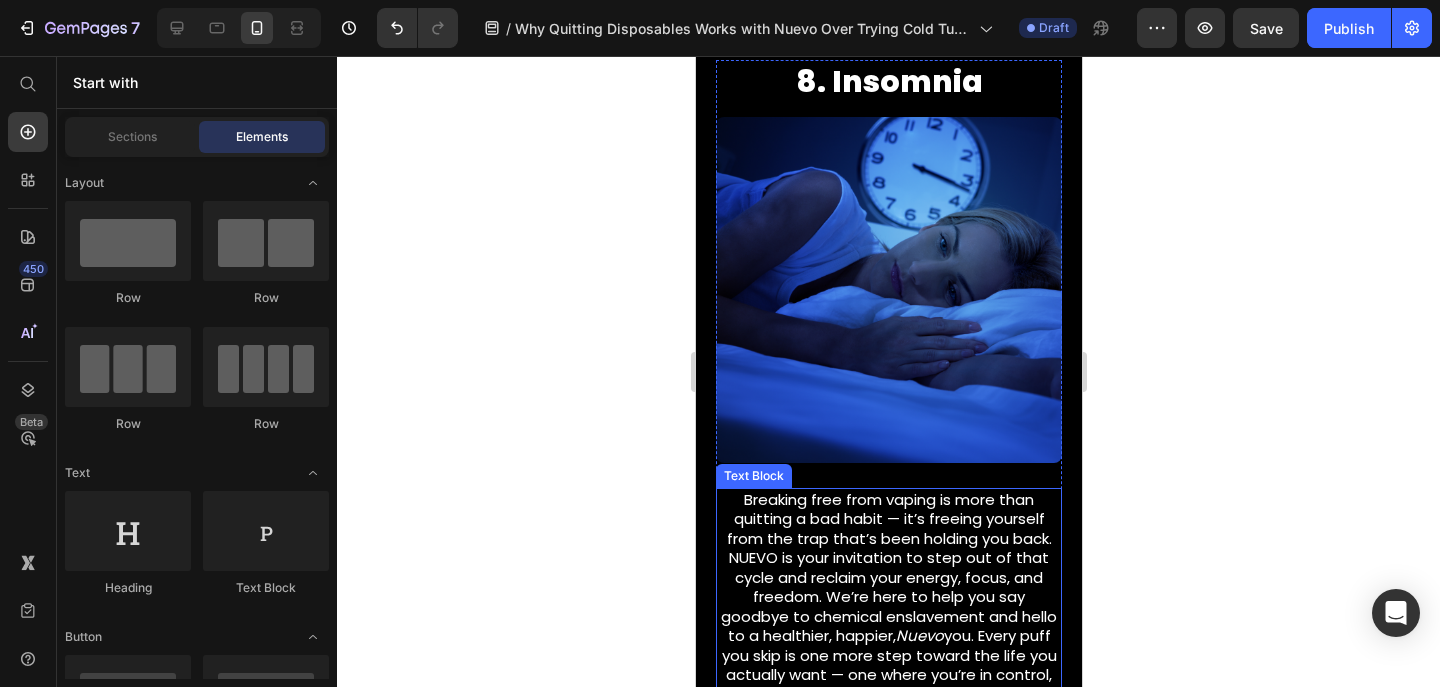 click on "Breaking free from vaping is more than quitting a bad habit — it’s freeing yourself from the trap that’s been holding you back. NUEVO is your invitation to step out of that cycle and reclaim your energy, focus, and freedom. We’re here to help you say goodbye to chemical enslavement and hello to a healthier, happier,  Nuevo  you. Every puff you skip is one more step toward the life you actually want — one where you’re in control, not nicotine." at bounding box center [888, 597] 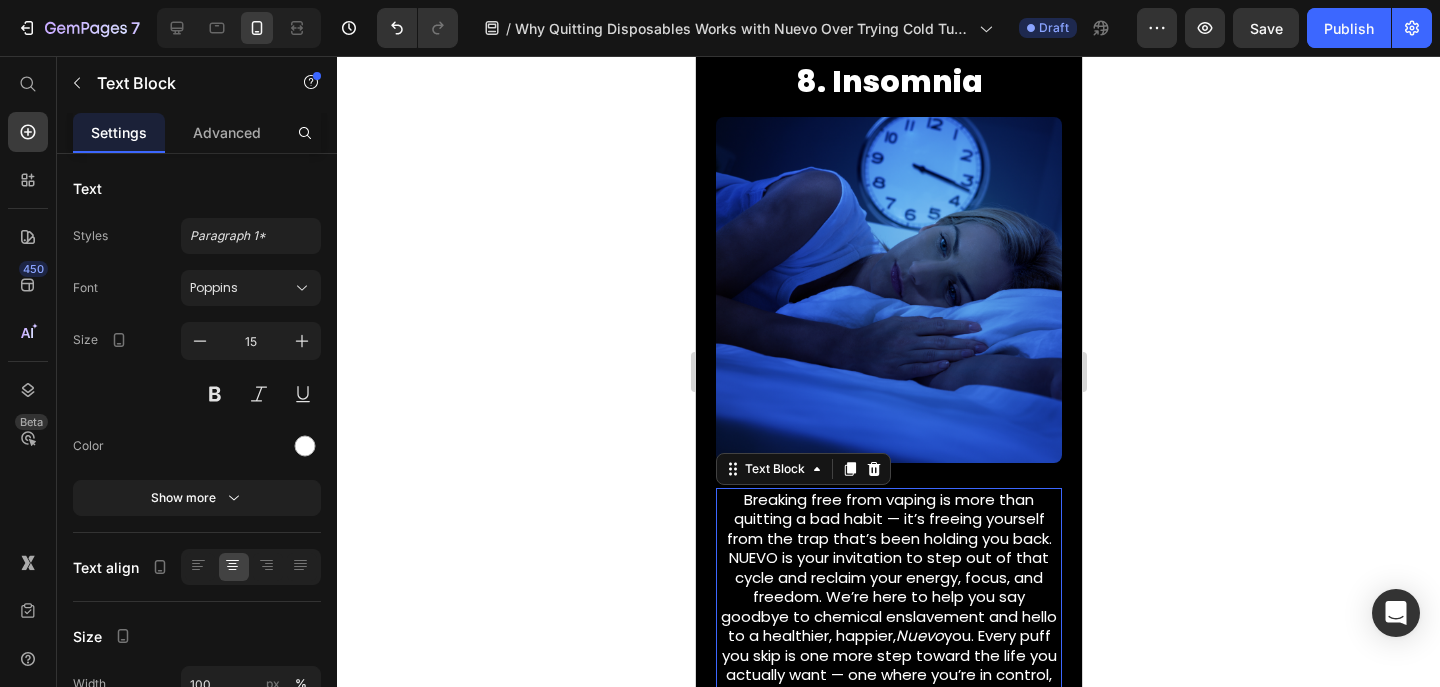 click on "Breaking free from vaping is more than quitting a bad habit — it’s freeing yourself from the trap that’s been holding you back. NUEVO is your invitation to step out of that cycle and reclaim your energy, focus, and freedom. We’re here to help you say goodbye to chemical enslavement and hello to a healthier, happier,  Nuevo  you. Every puff you skip is one more step toward the life you actually want — one where you’re in control, not nicotine." at bounding box center [888, 597] 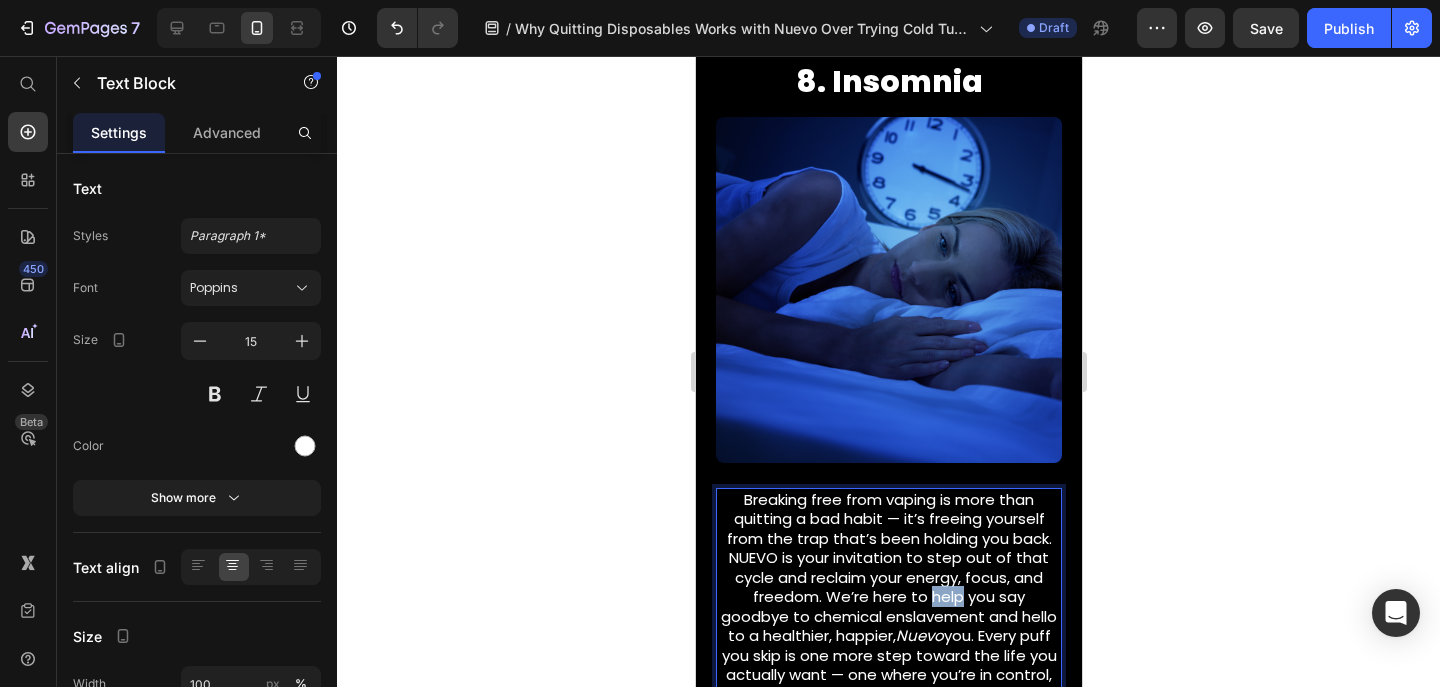 click on "Breaking free from vaping is more than quitting a bad habit — it’s freeing yourself from the trap that’s been holding you back. NUEVO is your invitation to step out of that cycle and reclaim your energy, focus, and freedom. We’re here to help you say goodbye to chemical enslavement and hello to a healthier, happier,  Nuevo  you. Every puff you skip is one more step toward the life you actually want — one where you’re in control, not nicotine." at bounding box center (888, 597) 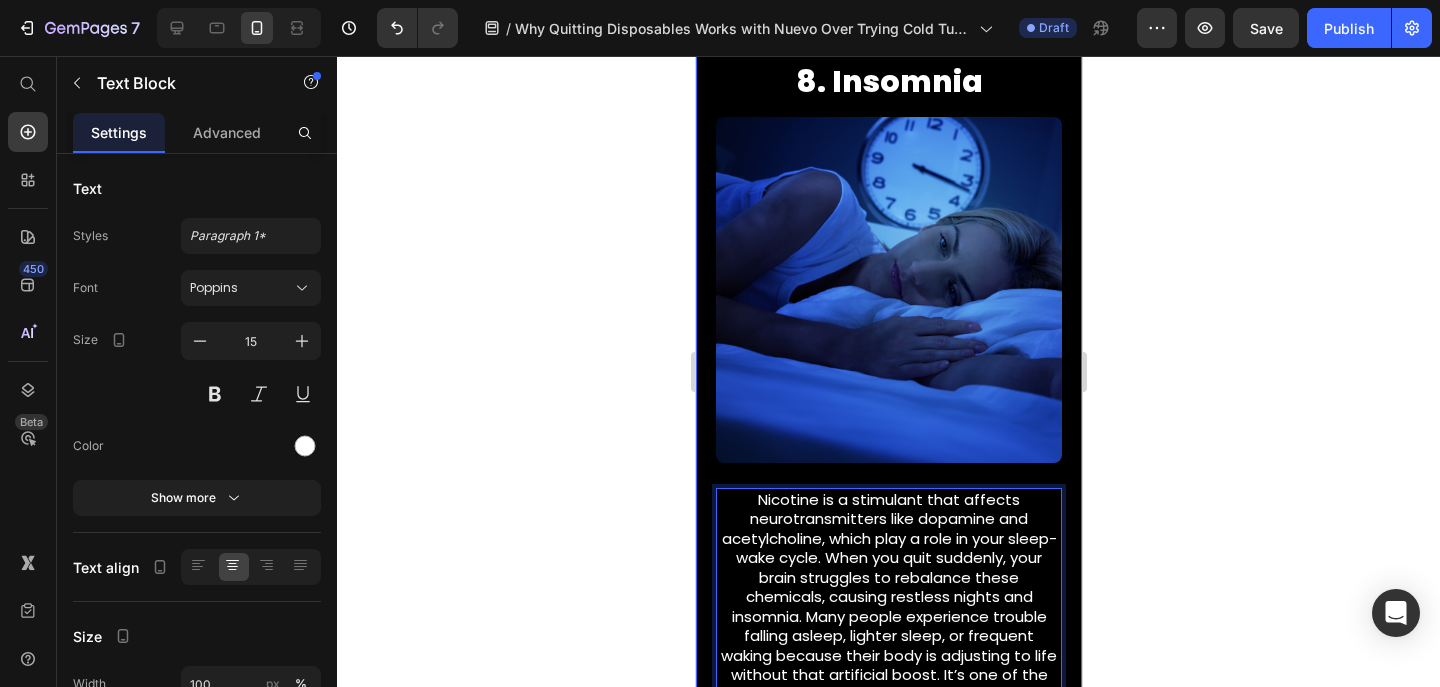 click 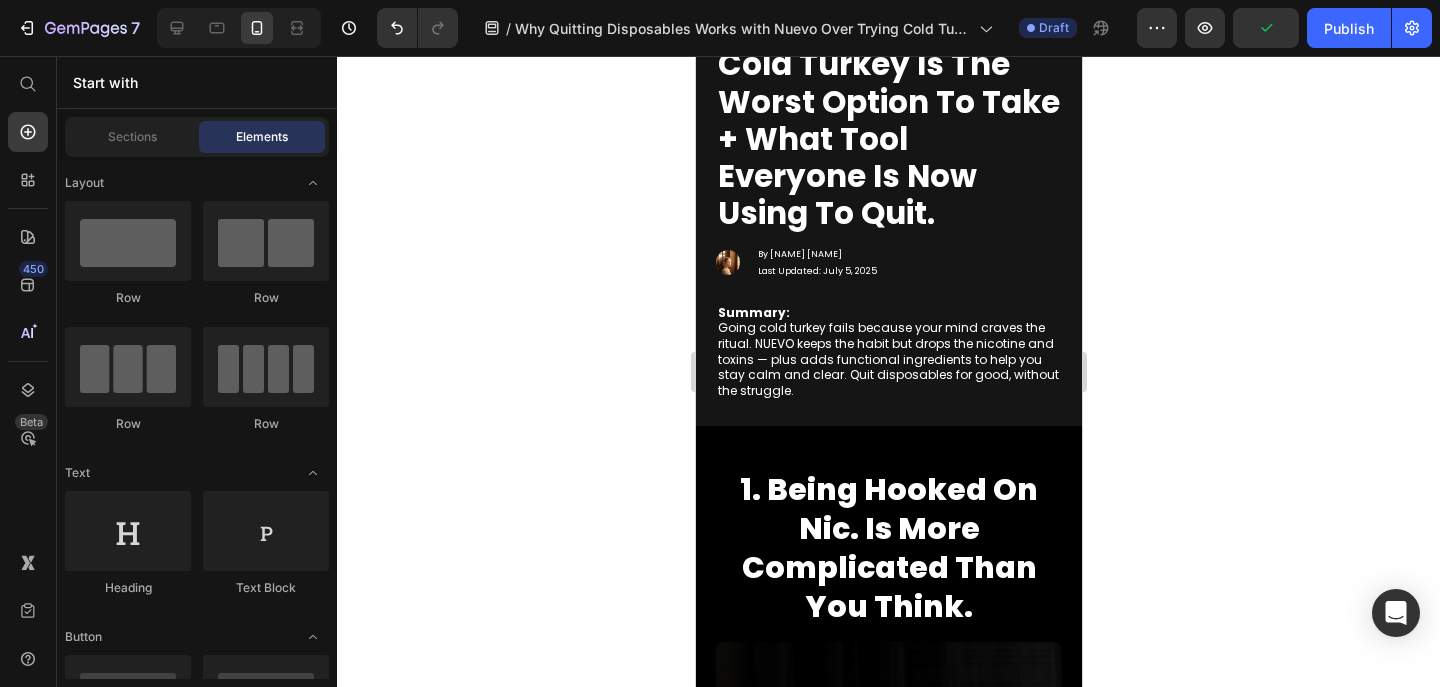 scroll, scrollTop: 0, scrollLeft: 0, axis: both 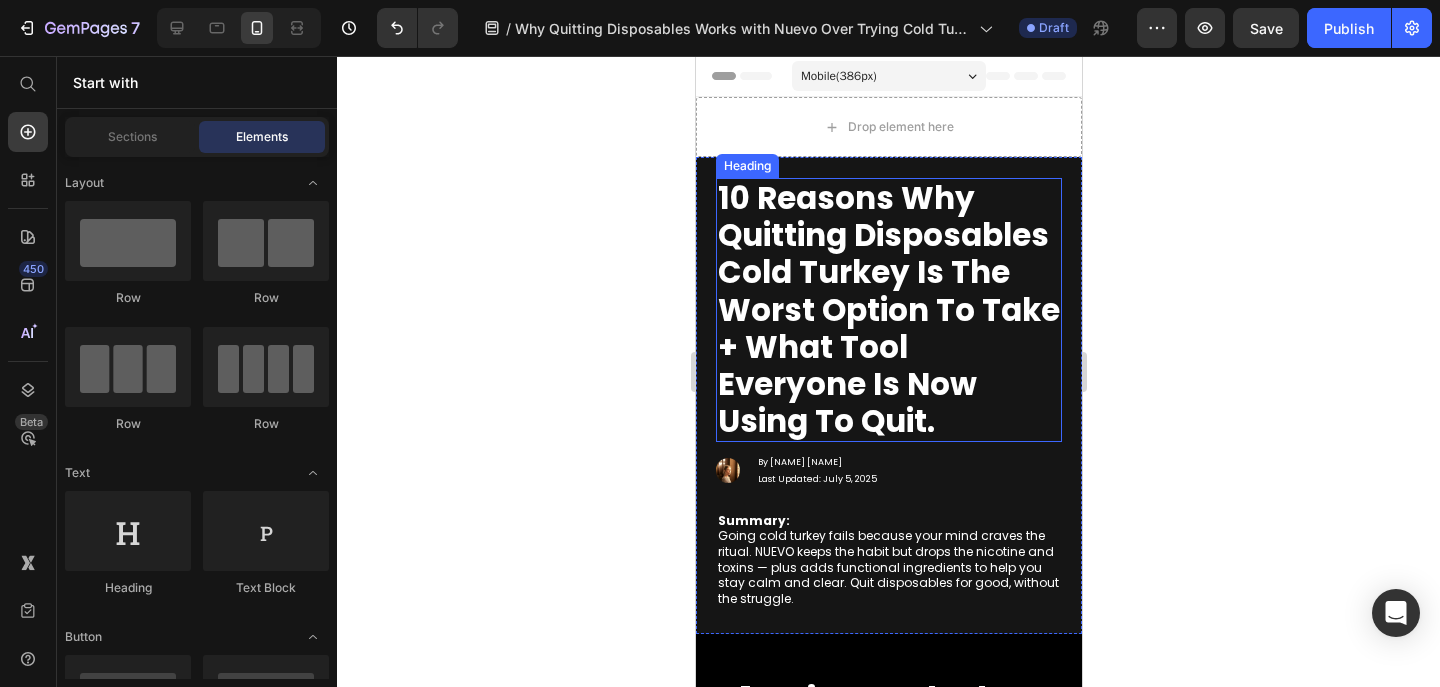 click on "10 Reasons Why Quitting Disposables Cold Turkey Is The Worst Option To Take + What Tool Everyone is Now Using To Quit." at bounding box center (888, 309) 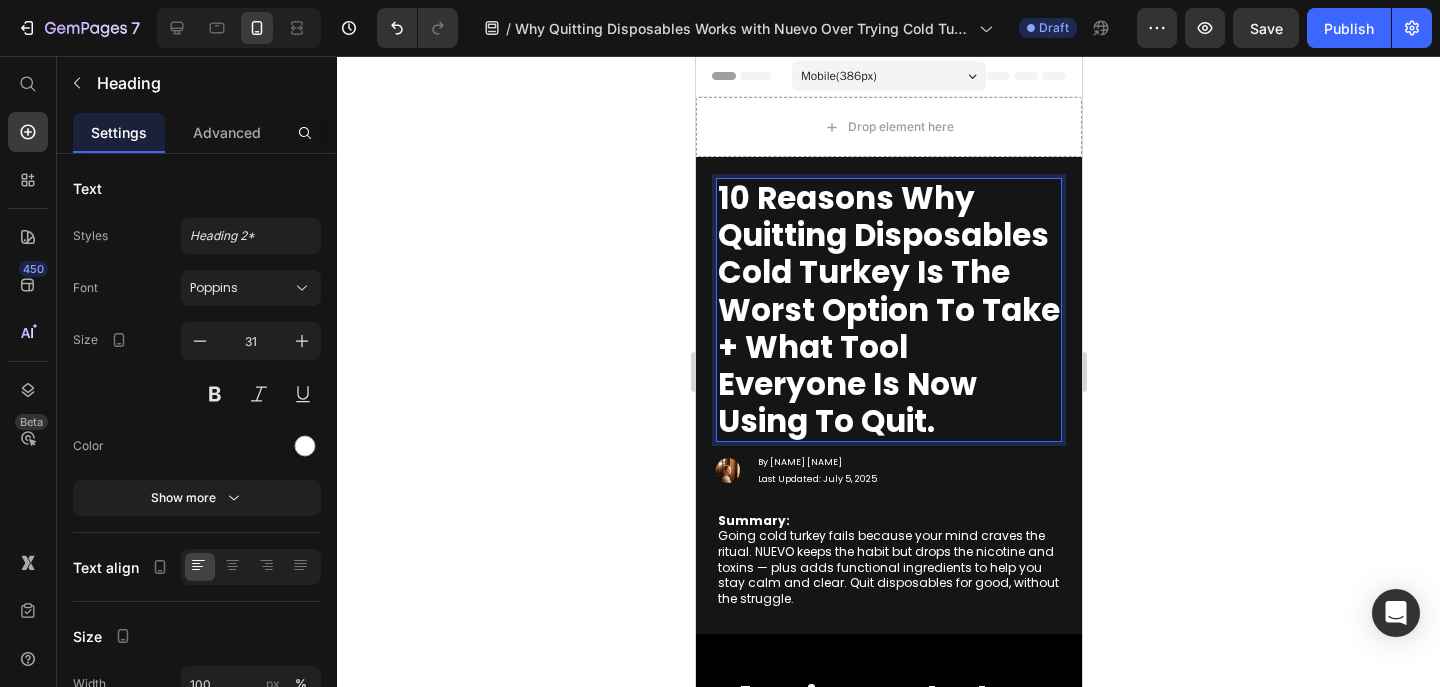click on "10 Reasons Why Quitting Disposables Cold Turkey Is The Worst Option To Take + What Tool Everyone is Now Using To Quit." at bounding box center (888, 309) 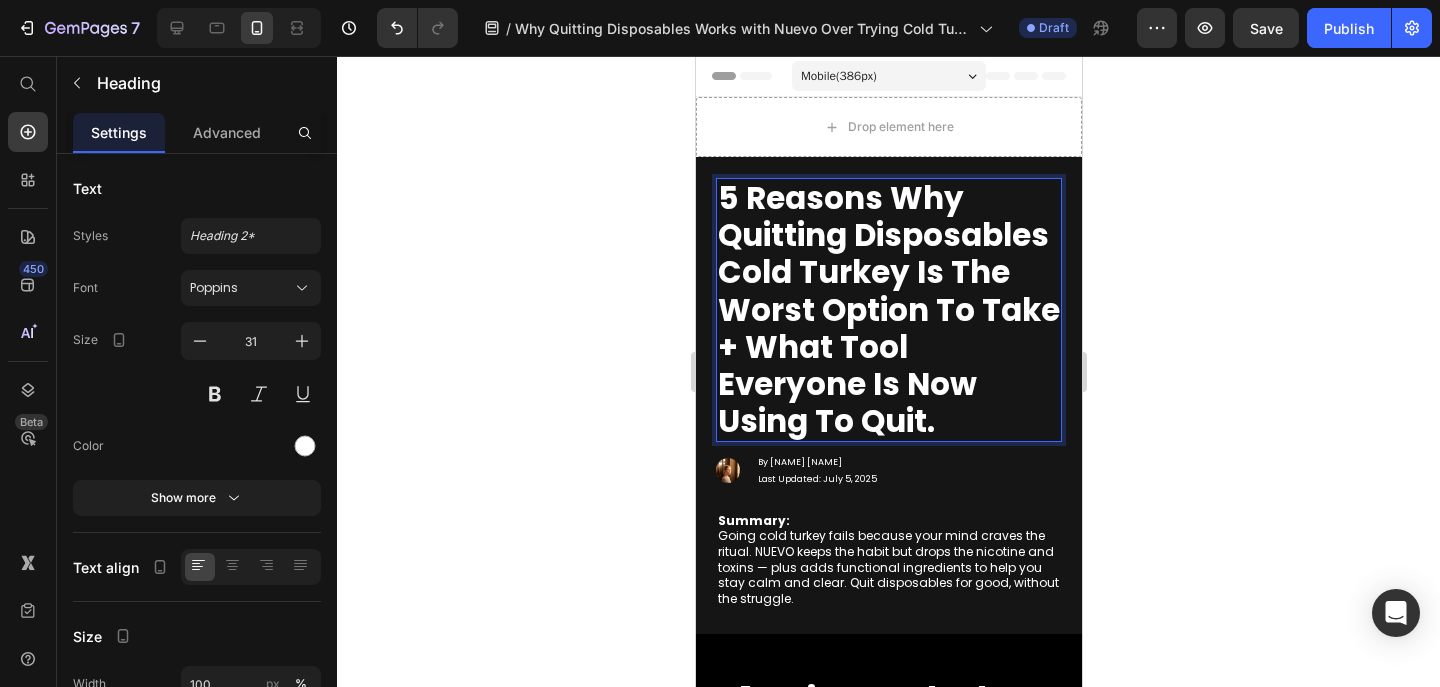 click 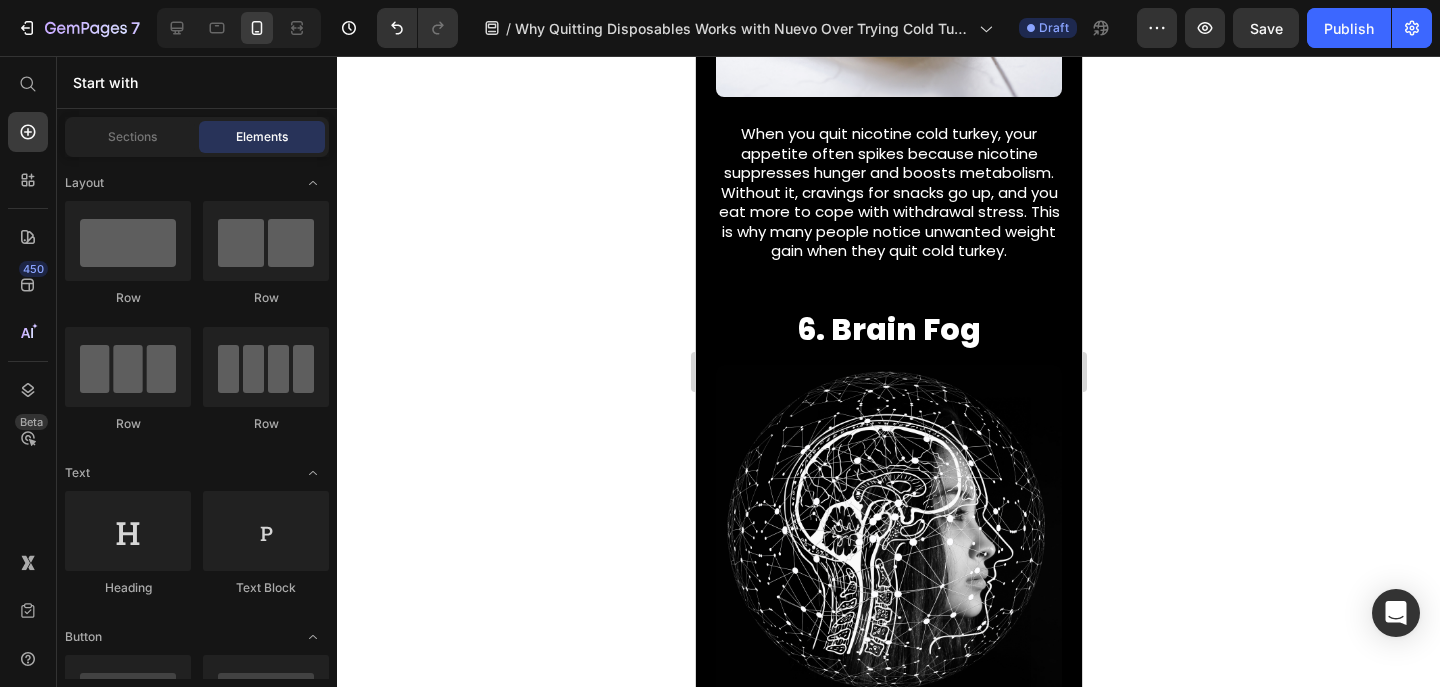 scroll, scrollTop: 3764, scrollLeft: 0, axis: vertical 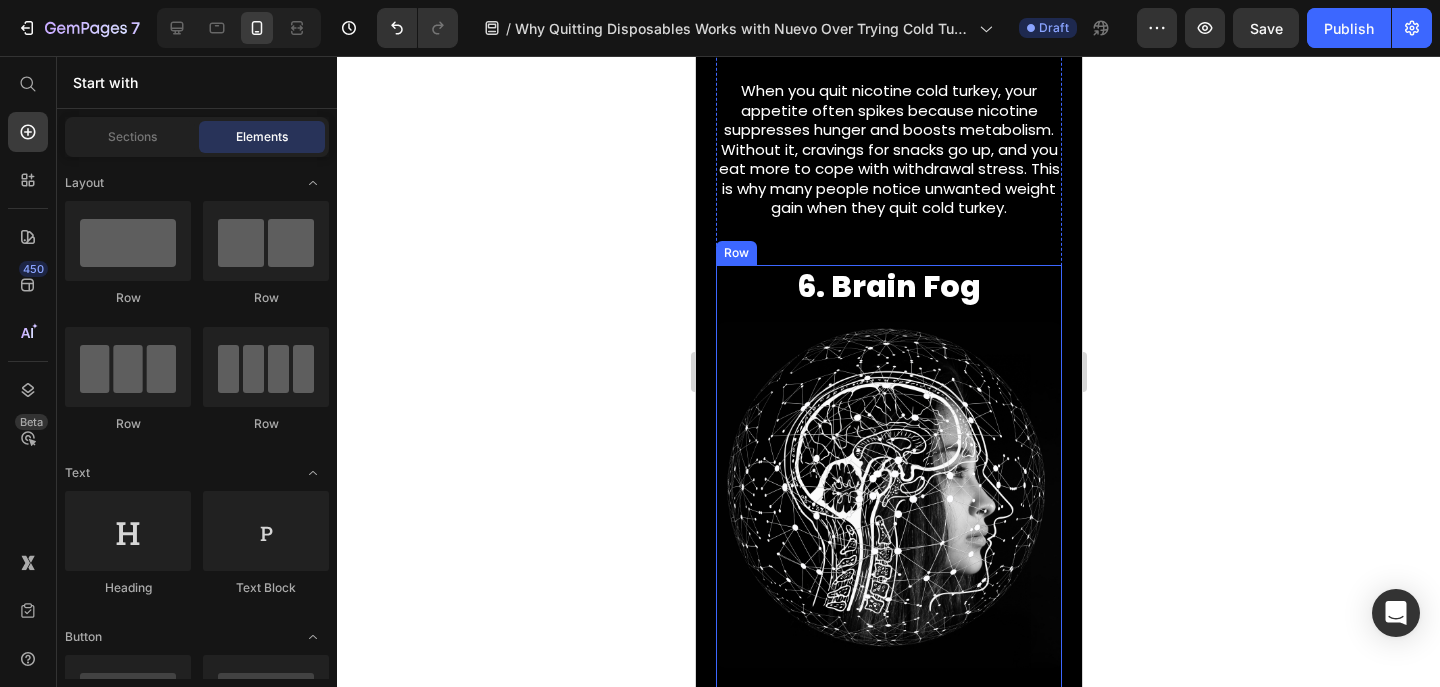 click on "6. Brain Fog Heading Image Nicotine affects neurotransmitters like dopamine and acetylcholine that help you feel focused and alert. When you quit suddenly, your brain chemistry drops fast — leading to brain fog, slower thinking, and poor concentration for days or even weeks. Text Block" at bounding box center (888, 551) 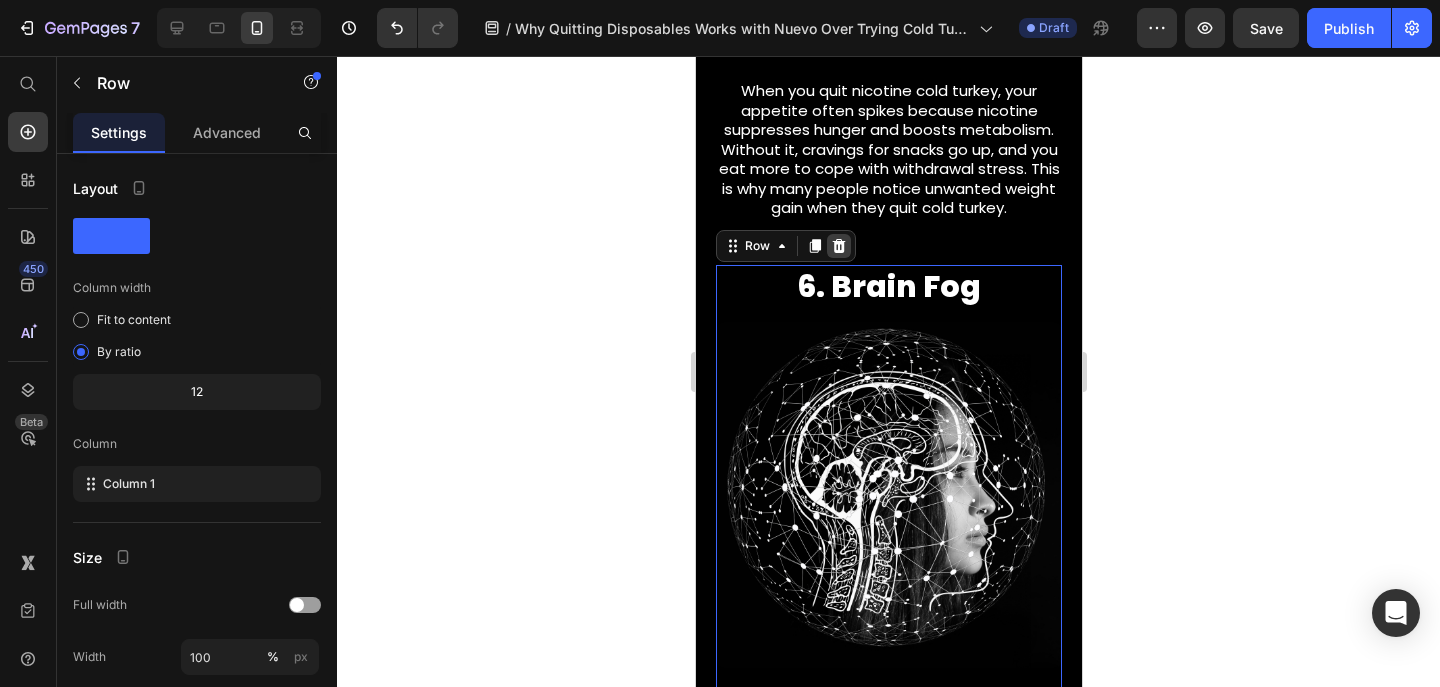 click 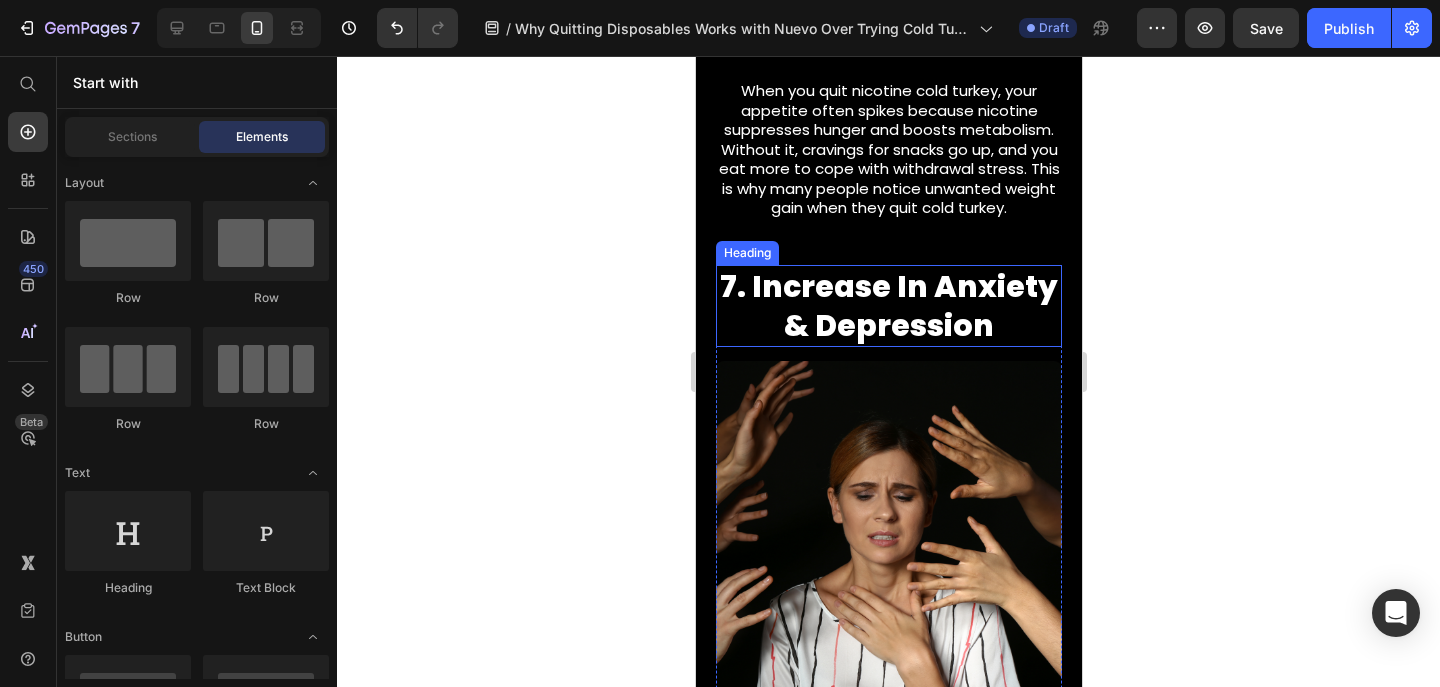 click on "7. Increase In Anxiety & Depression" at bounding box center [888, 306] 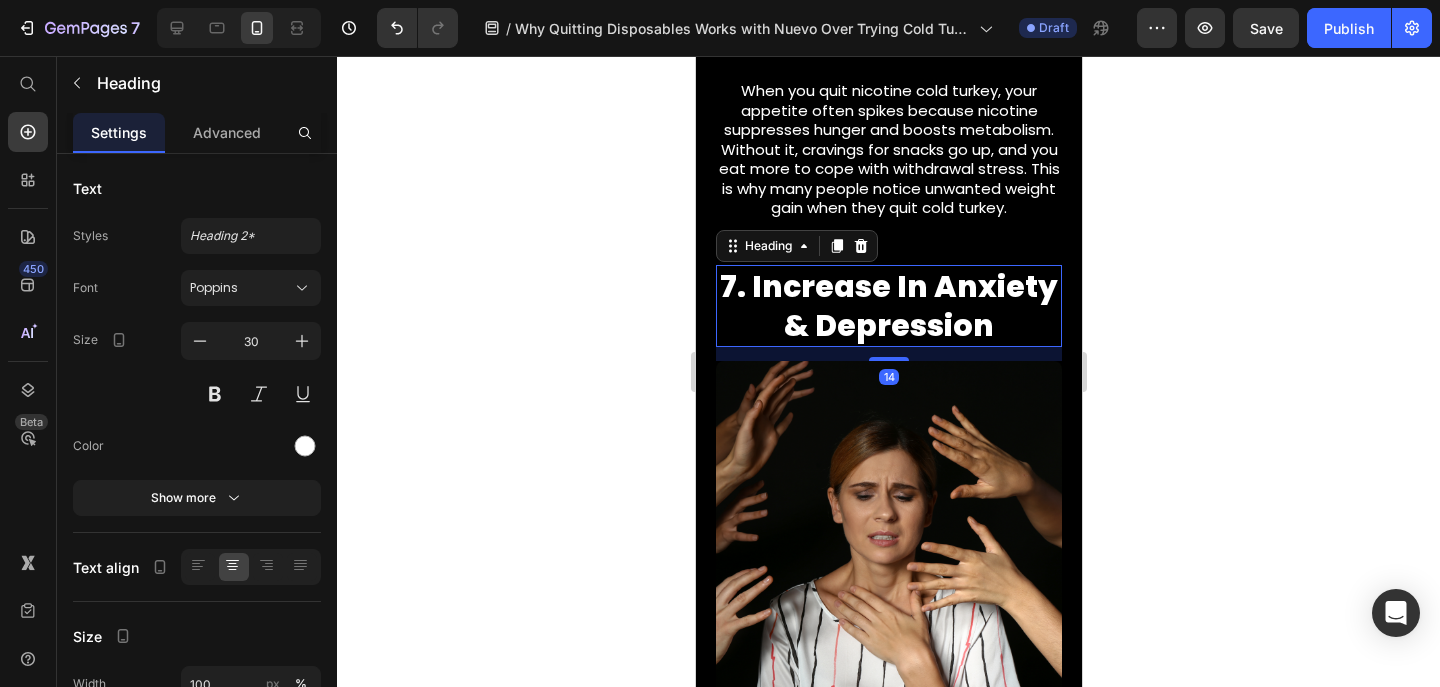 click on "14" at bounding box center [888, 354] 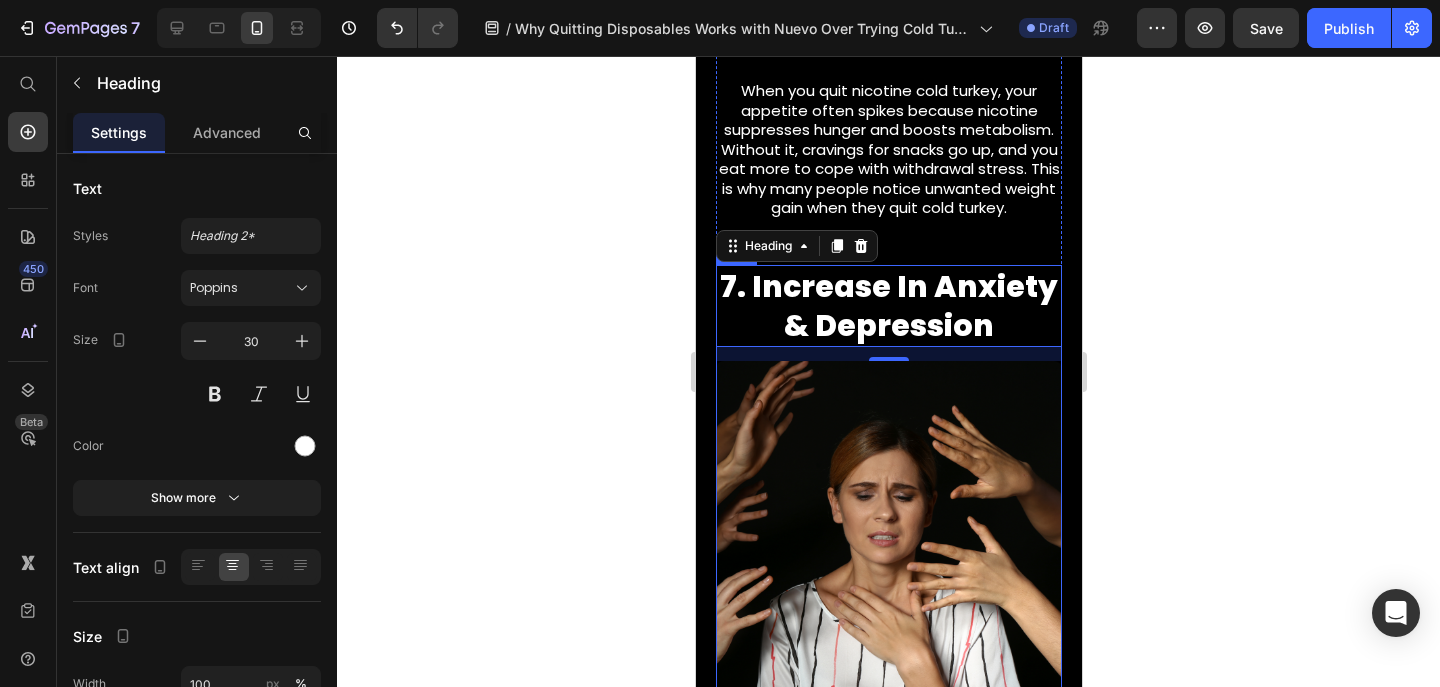click on "7. Increase In Anxiety & Depression Heading   14 Image Nicotine binds to receptors in your brain’s reward pathway, boosting dopamine and serotonin — chemicals that help regulate mood and stress. When you quit cold turkey, these levels drop sharply. This sudden imbalance can over-activate your amygdala (the brain’s fear center) and disrupt your prefrontal cortex (the part that controls emotions and decision-making). That’s why withdrawal can trigger intense anxiety, depressive episodes, and mood swings until your brain’s natural balance slowly rebuilds. Text Block" at bounding box center (888, 629) 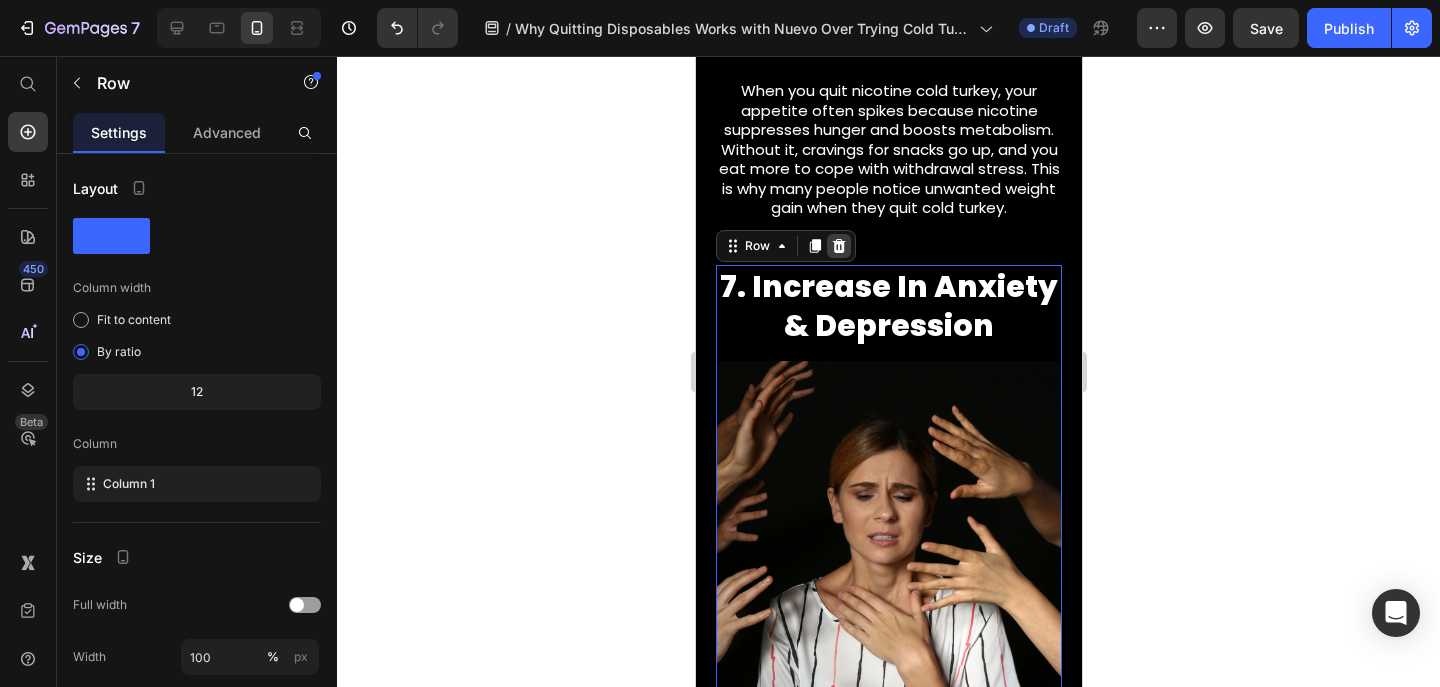 click 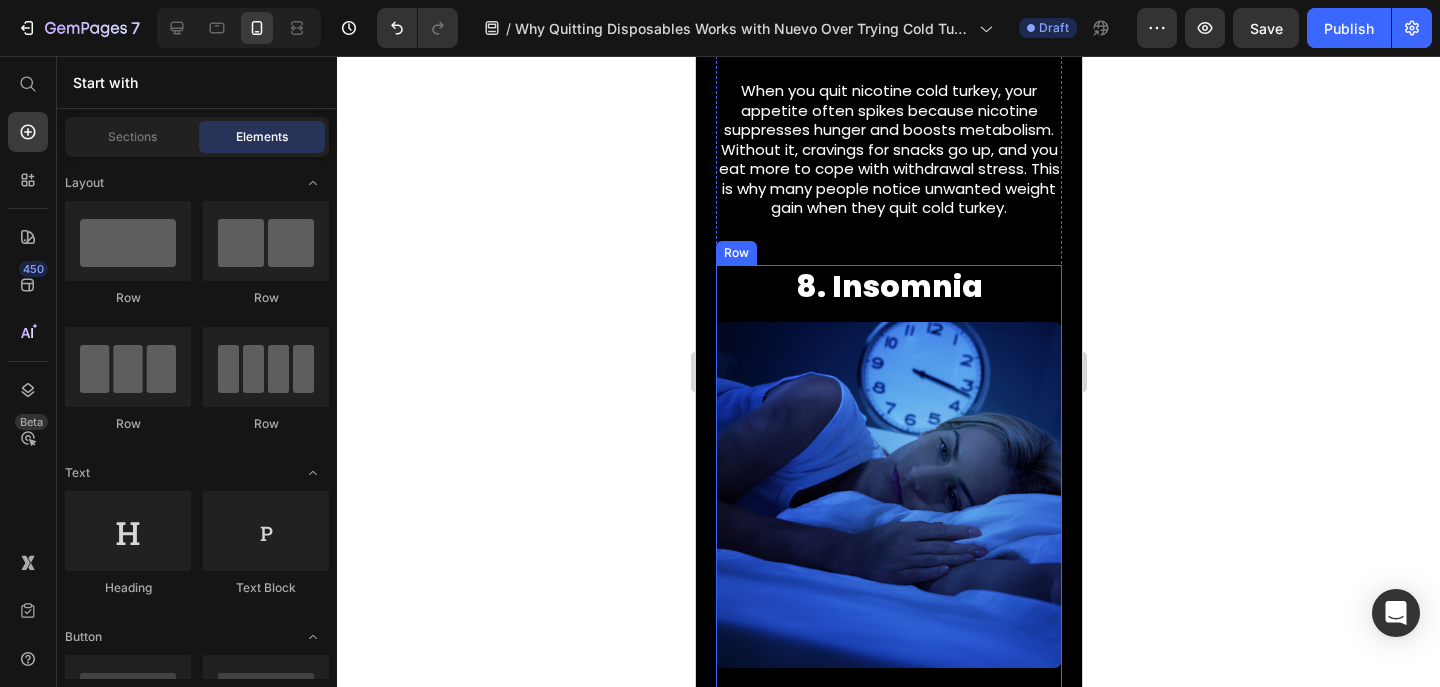 click on "8. Insomnia Heading Image Nicotine is a stimulant that affects neurotransmitters like dopamine and acetylcholine, which play a role in your sleep-wake cycle. When you quit suddenly, your brain struggles to rebalance these chemicals, causing restless nights and insomnia. Many people experience trouble falling asleep, lighter sleep, or frequent waking because their body is adjusting to life without that artificial boost. It’s one of the most common — and frustrating — side effects of quitting cold turkey. Text Block" at bounding box center [888, 610] 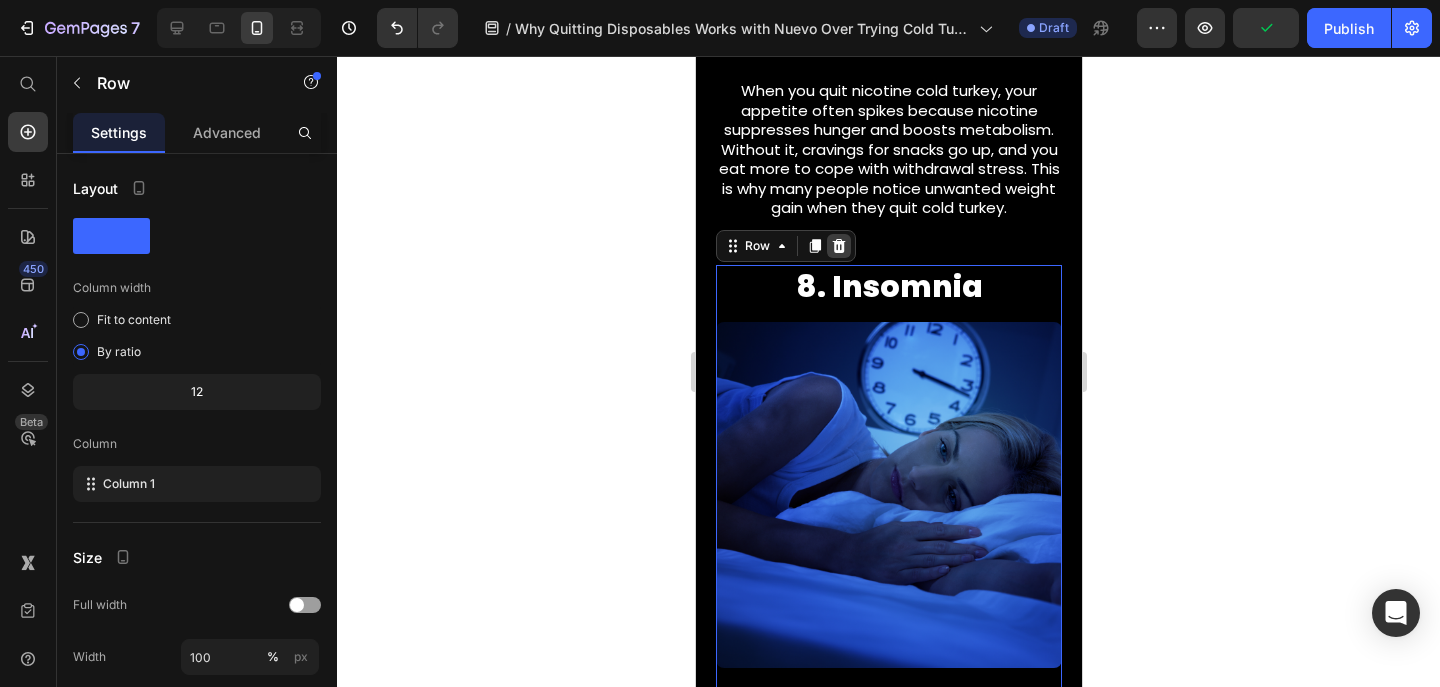 click 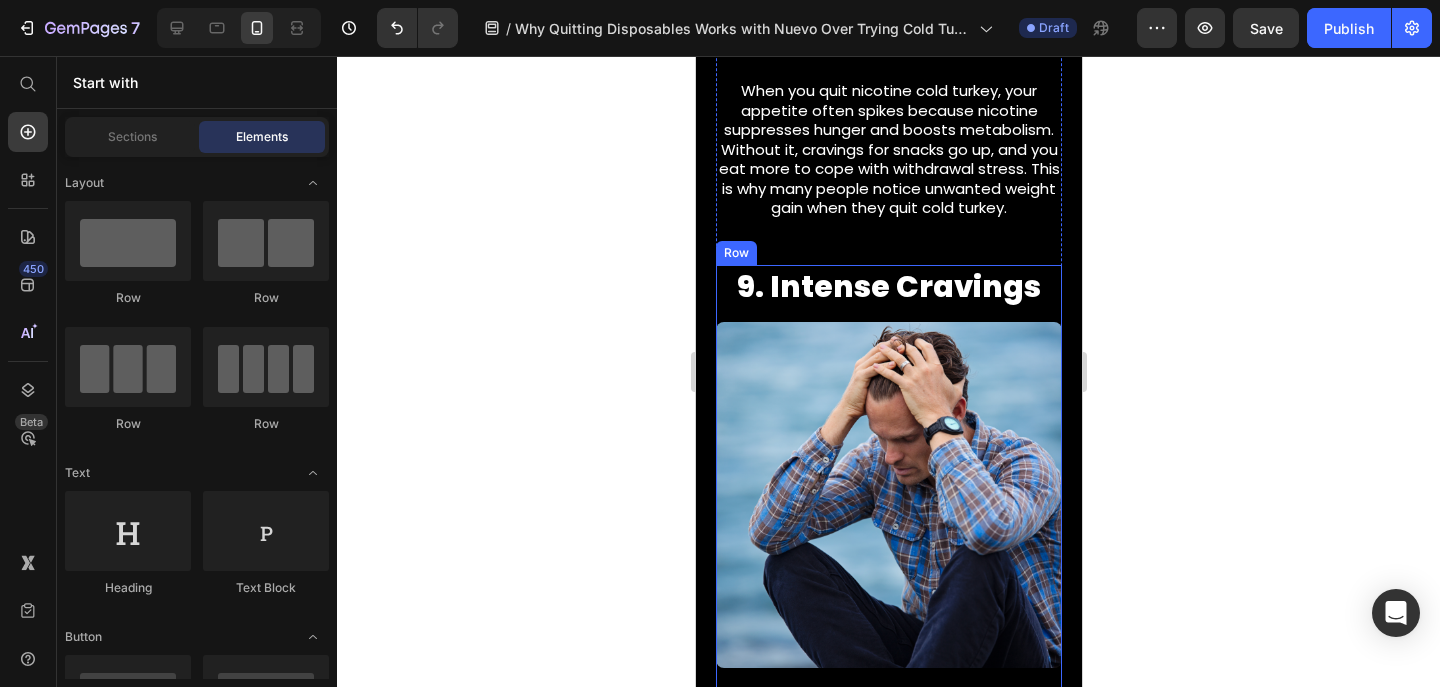 click on "9. Intense Cravings Heading Image Breaking free from vaping is more than quitting a bad habit — it’s freeing yourself from the trap that’s been holding you back. NUEVO is your invitation to step out of that cycle and reclaim your energy, focus, and freedom. We’re here to help you say goodbye to chemical enslavement and hello to a healthier, happier,  Nuevo  you. Every puff you skip is one more step toward the life you actually want — one where you’re in control, not nicotine. Text Block" at bounding box center (888, 600) 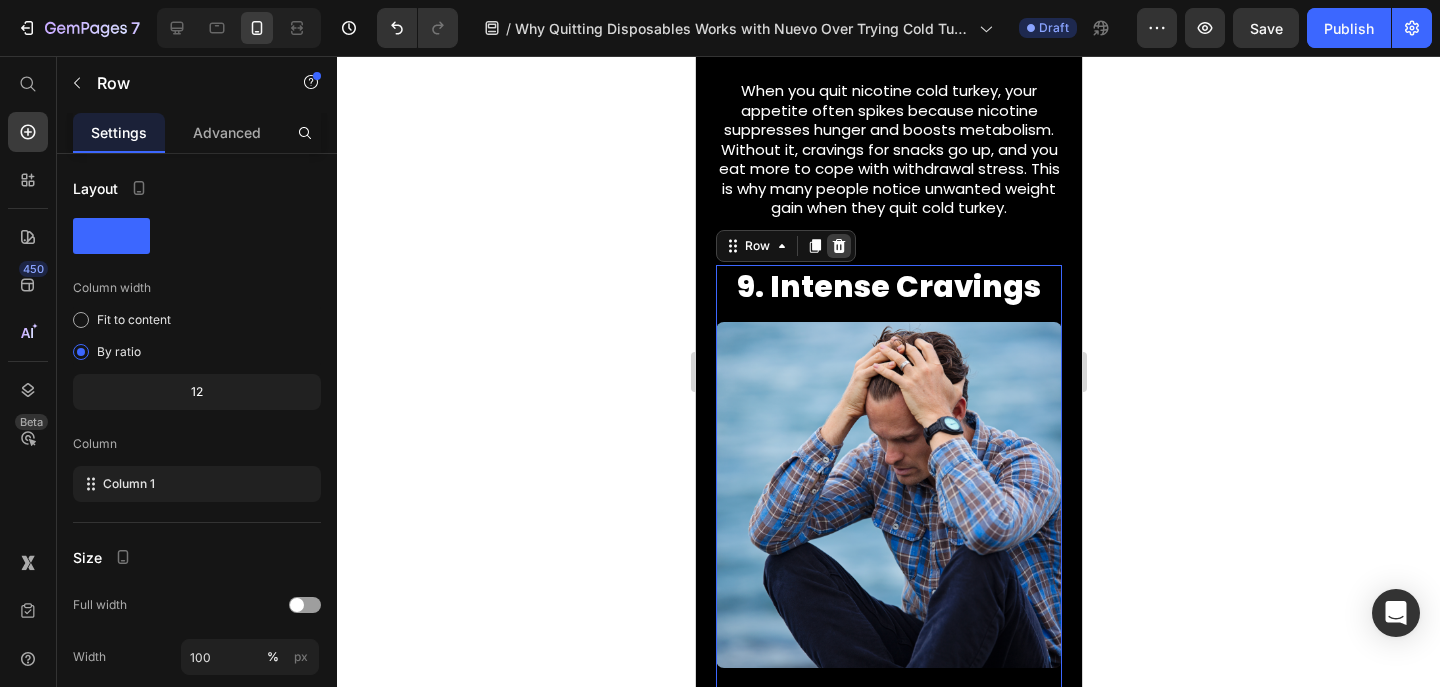 click 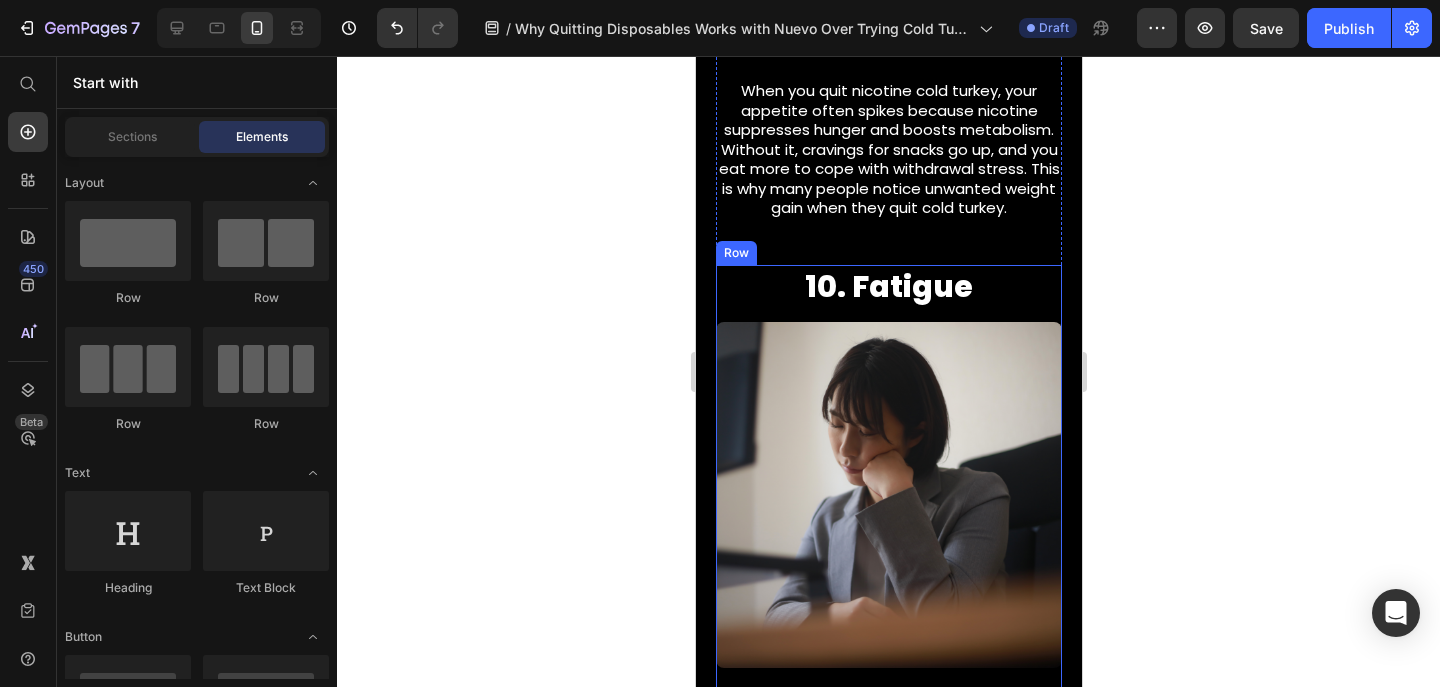 click on "10. Fatigue Heading Image Breaking free from vaping is more than quitting a bad habit — it’s freeing yourself from the trap that’s been holding you back. NUEVO is your invitation to step out of that cycle and reclaim your energy, focus, and freedom. We’re here to help you say goodbye to chemical enslavement and hello to a healthier, happier,  Nuevo  you. Every puff you skip is one more step toward the life you actually want — one where you’re in control, not nicotine. Text Block" at bounding box center (888, 600) 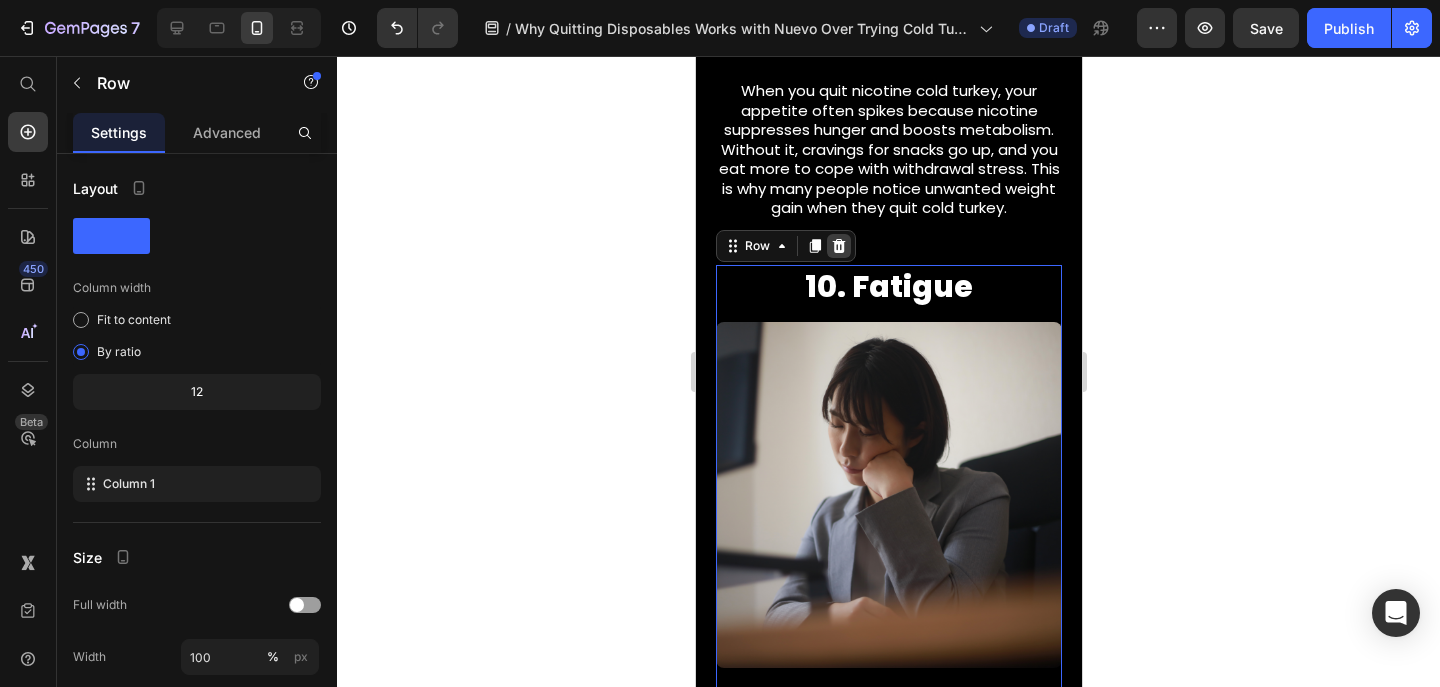 click 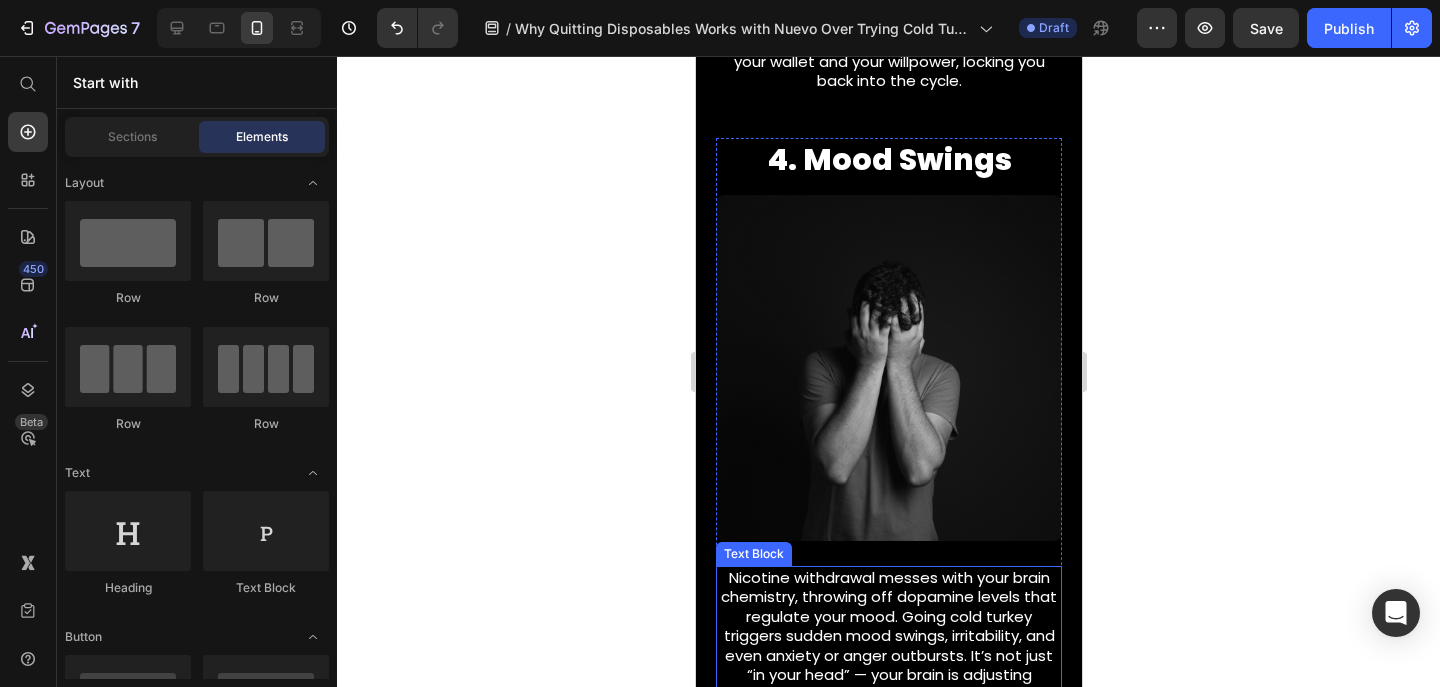 scroll, scrollTop: 2749, scrollLeft: 0, axis: vertical 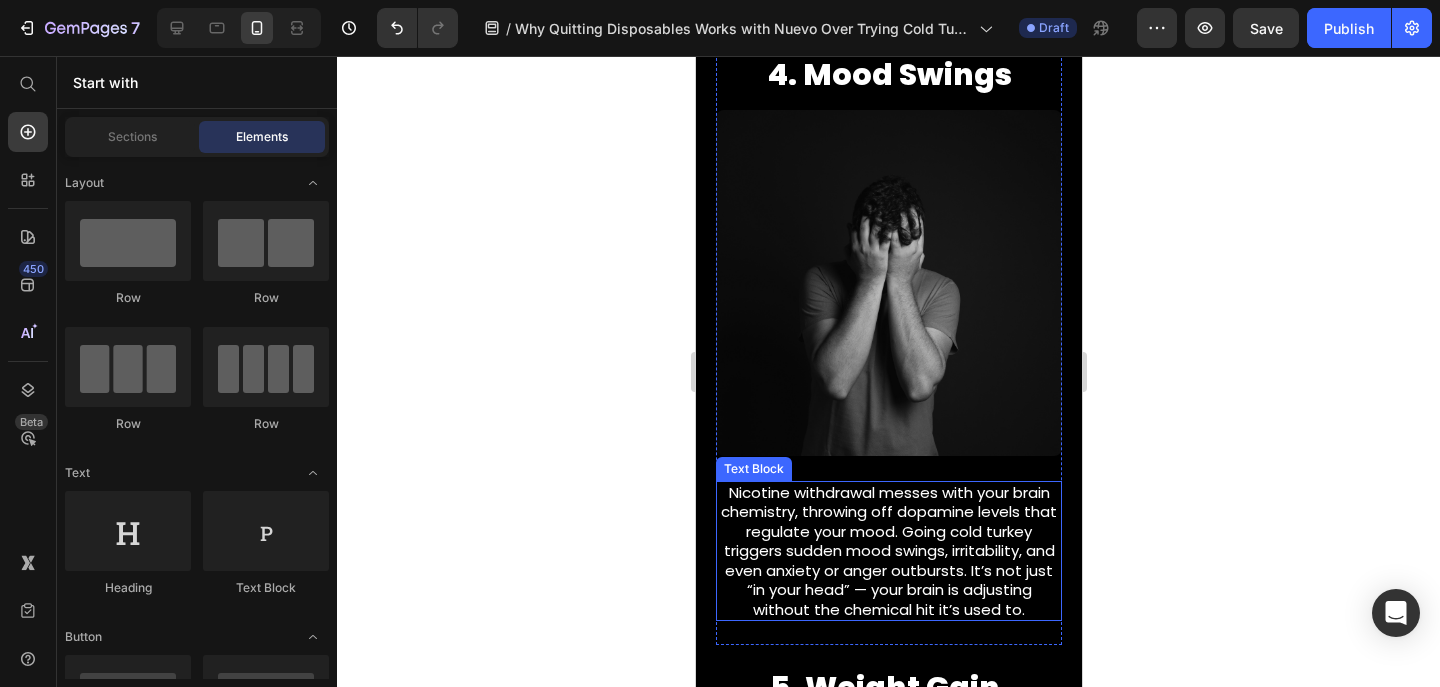 click on "Nicotine withdrawal messes with your brain chemistry, throwing off dopamine levels that regulate your mood. Going cold turkey triggers sudden mood swings, irritability, and even anxiety or anger outbursts. It’s not just “in your head” — your brain is adjusting without the chemical hit it’s used to." at bounding box center [888, 551] 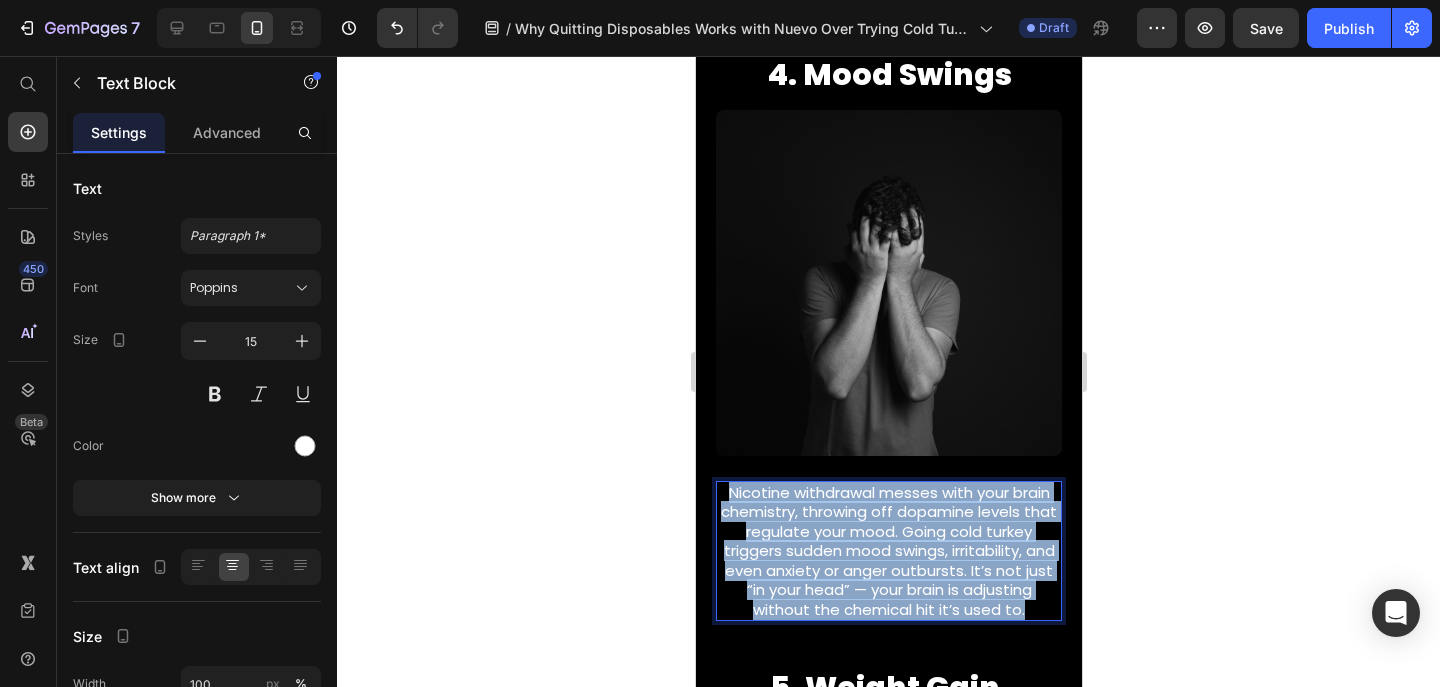 click on "Nicotine withdrawal messes with your brain chemistry, throwing off dopamine levels that regulate your mood. Going cold turkey triggers sudden mood swings, irritability, and even anxiety or anger outbursts. It’s not just “in your head” — your brain is adjusting without the chemical hit it’s used to." at bounding box center [888, 551] 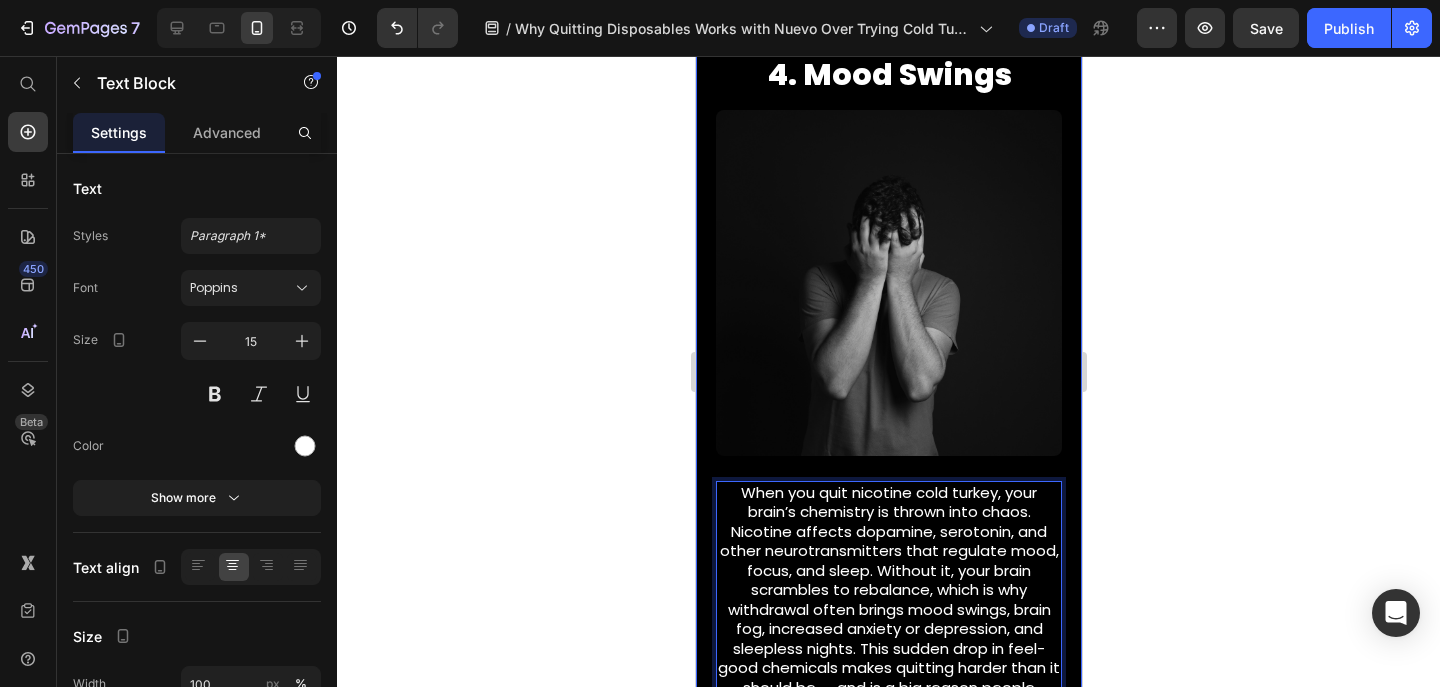 click 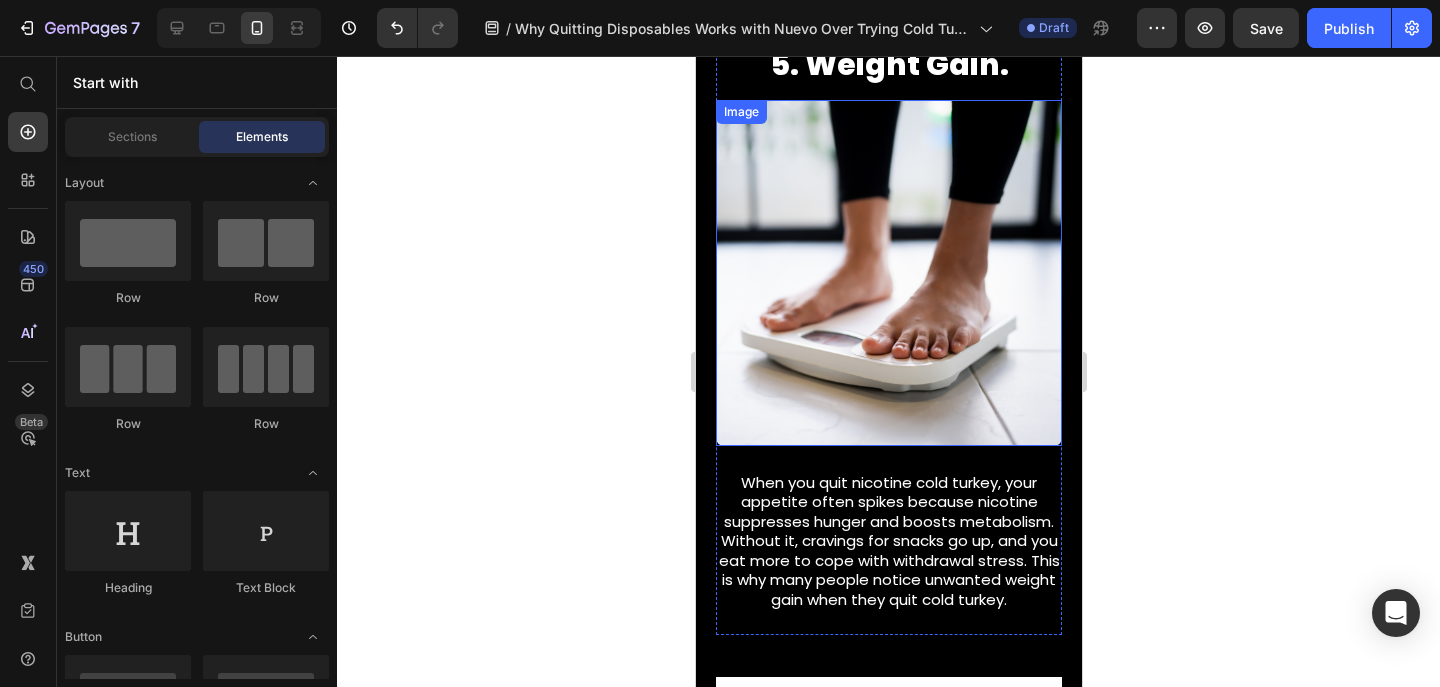 scroll, scrollTop: 3355, scrollLeft: 0, axis: vertical 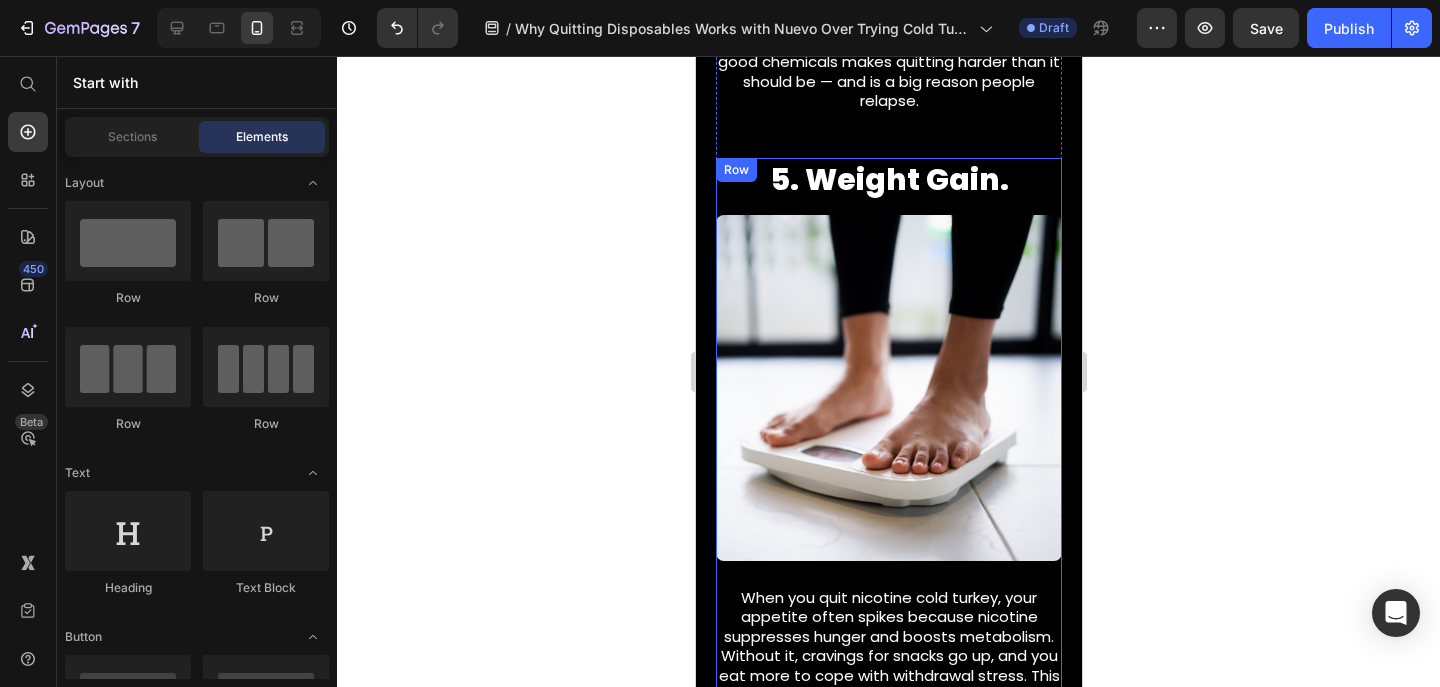 click on "5. Weight Gain. Heading Image When you quit nicotine cold turkey, your appetite often spikes because nicotine suppresses hunger and boosts metabolism. Without it, cravings for snacks go up, and you eat more to cope with withdrawal stress. This is why many people notice unwanted weight gain when they quit cold turkey. Text Block" at bounding box center [888, 454] 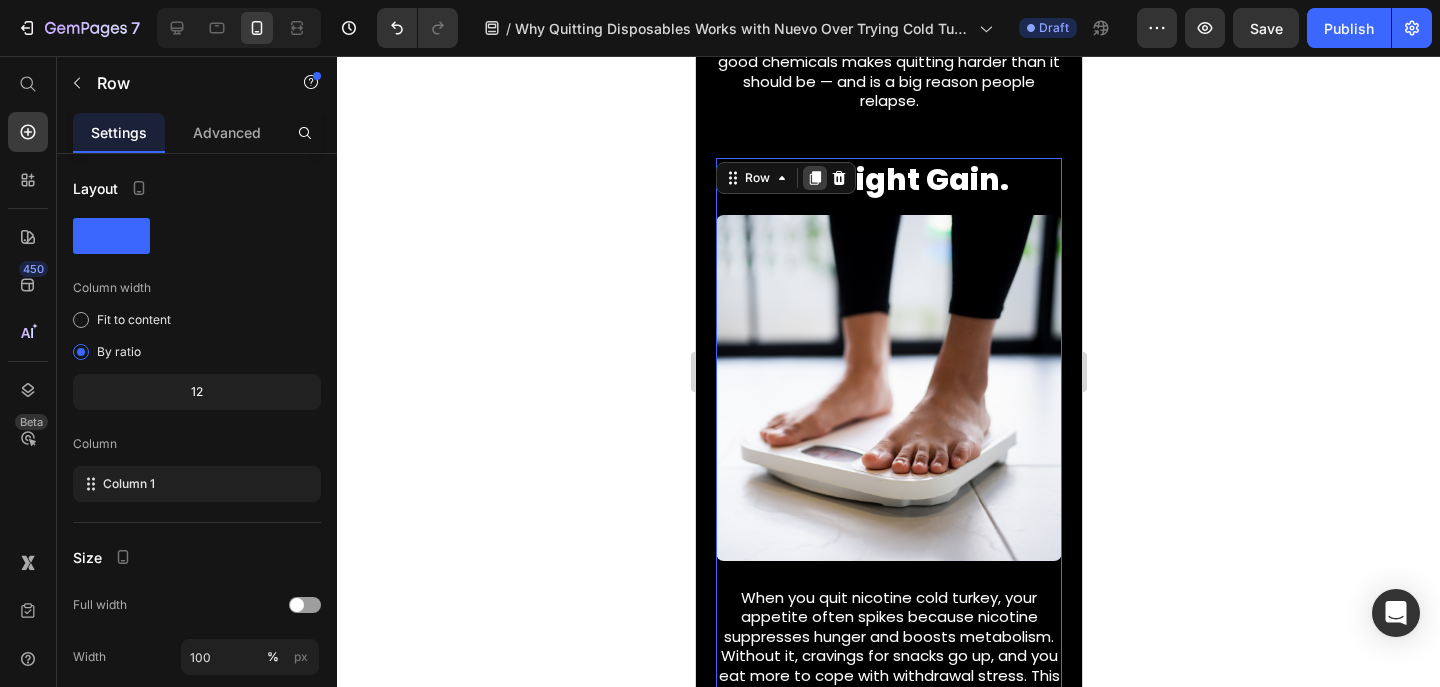 click 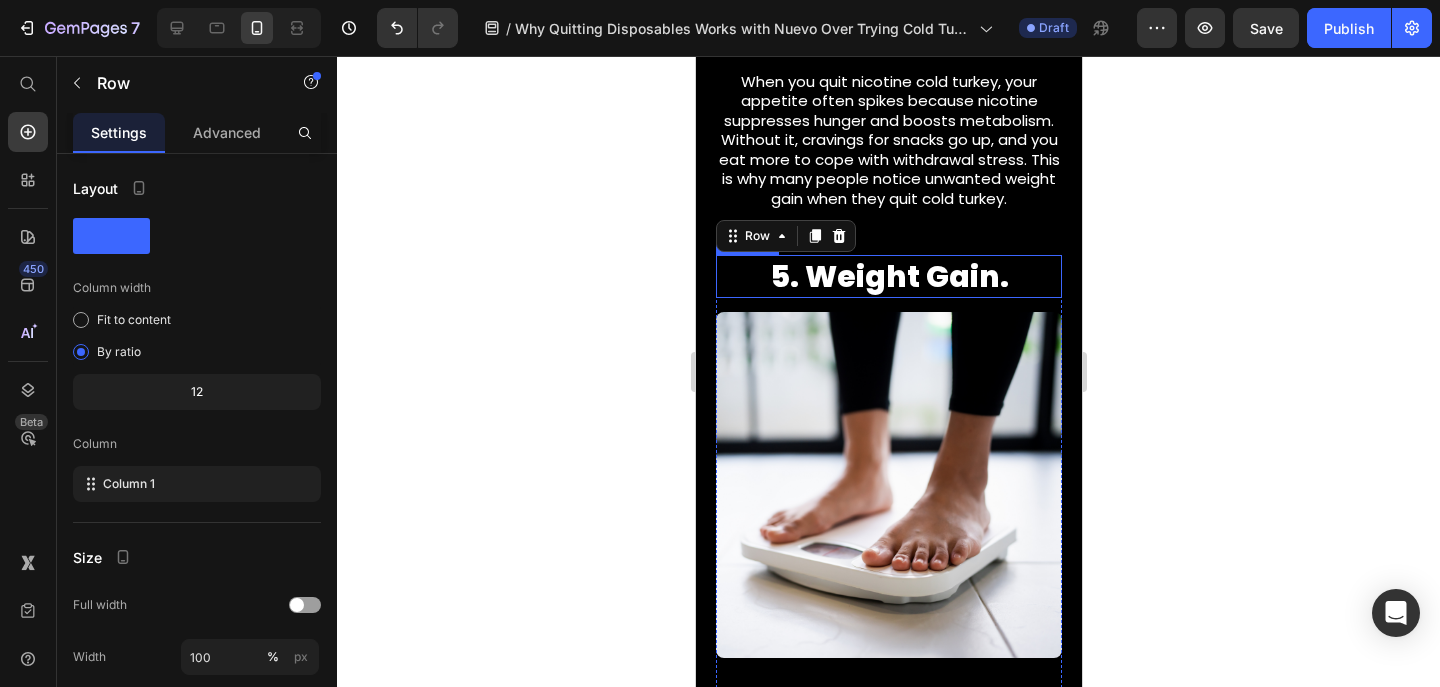 scroll, scrollTop: 3941, scrollLeft: 0, axis: vertical 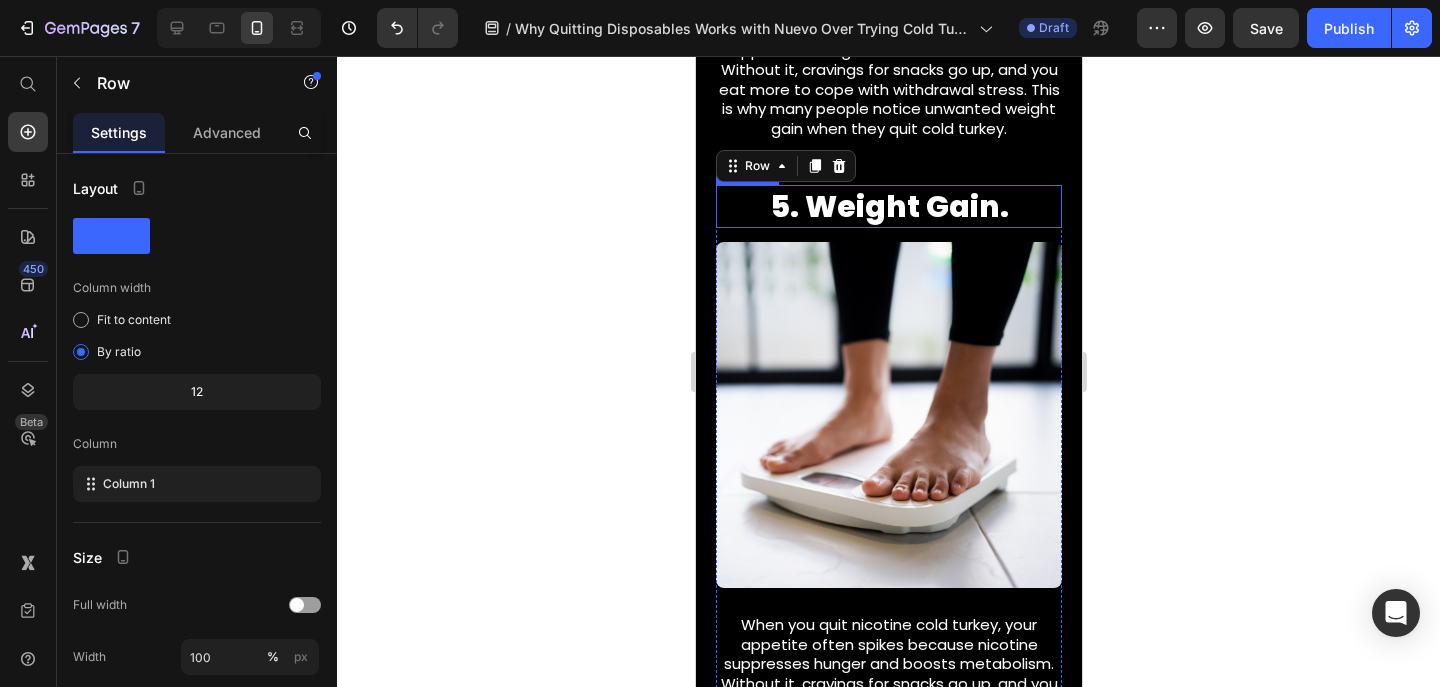 click on "5. Weight Gain." at bounding box center (888, 206) 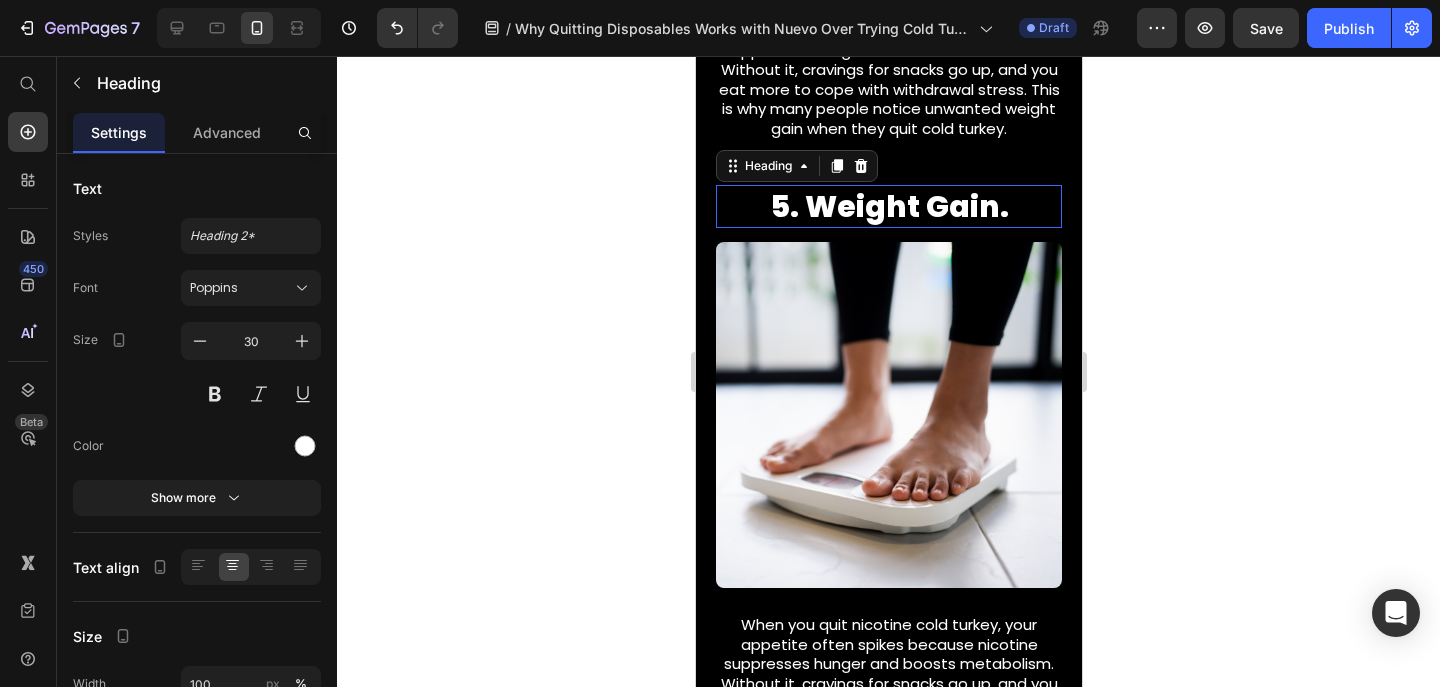click on "5. Weight Gain." at bounding box center [888, 206] 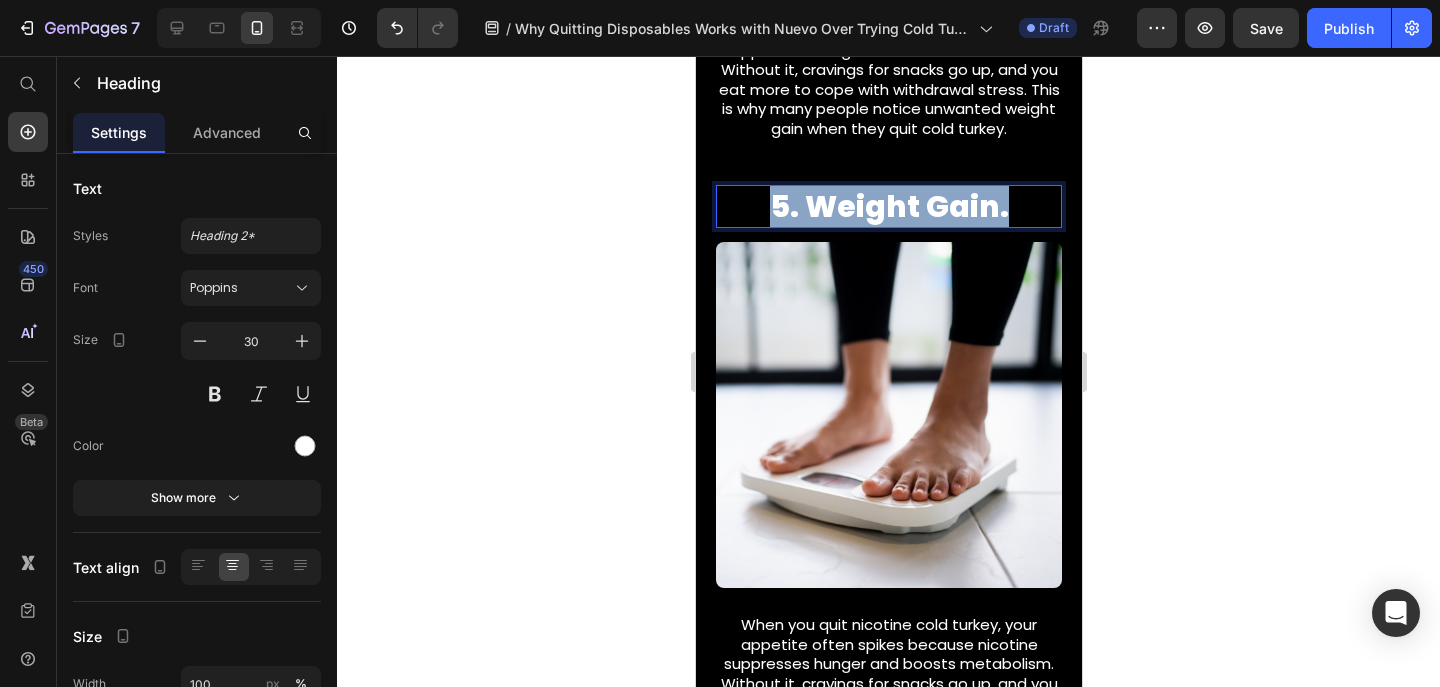 click on "5. Weight Gain." at bounding box center [888, 206] 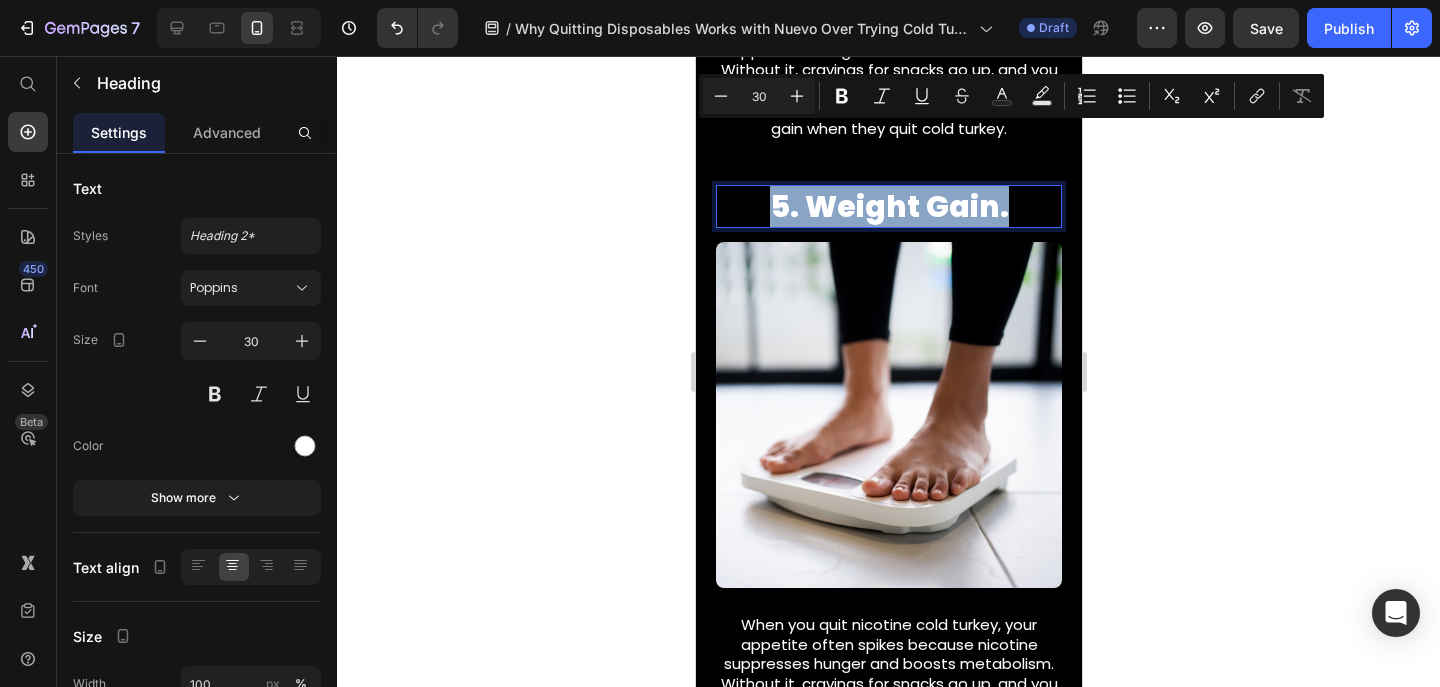 click on "5. Weight Gain." at bounding box center [888, 206] 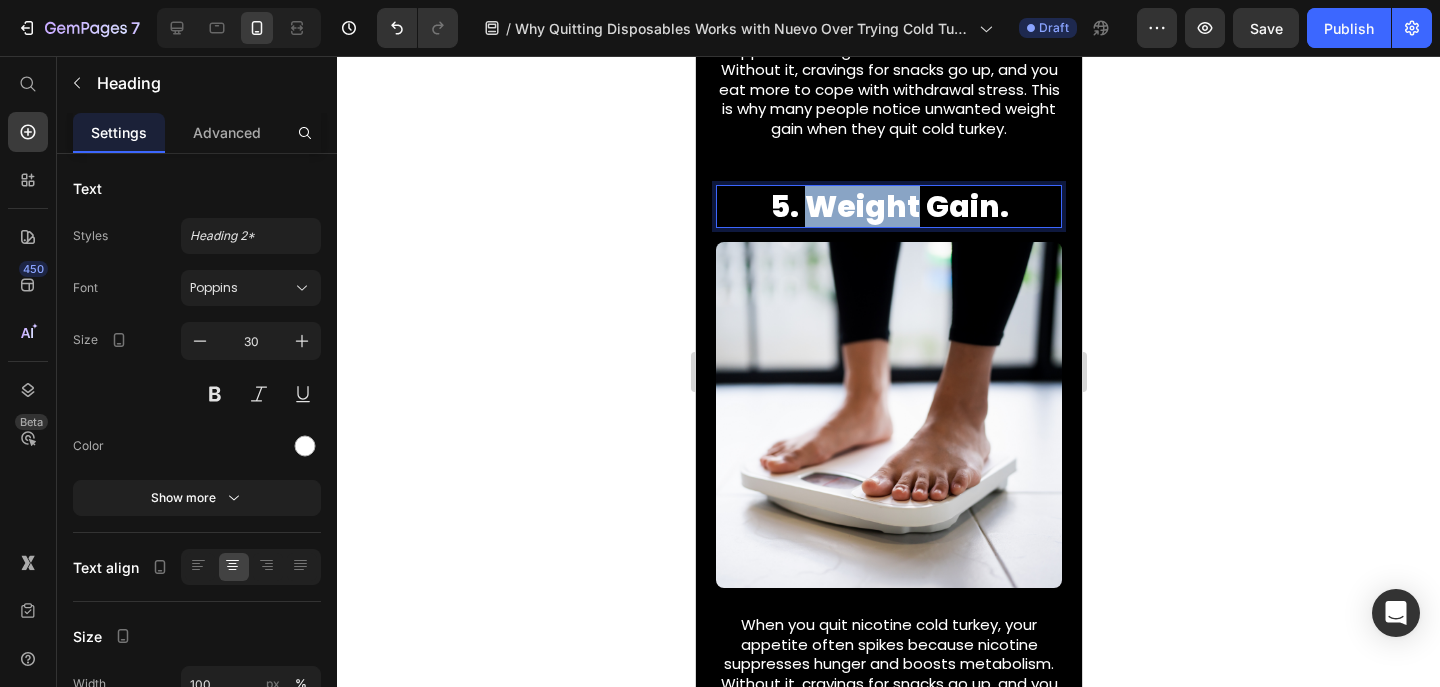 click on "5. Weight Gain." at bounding box center [888, 206] 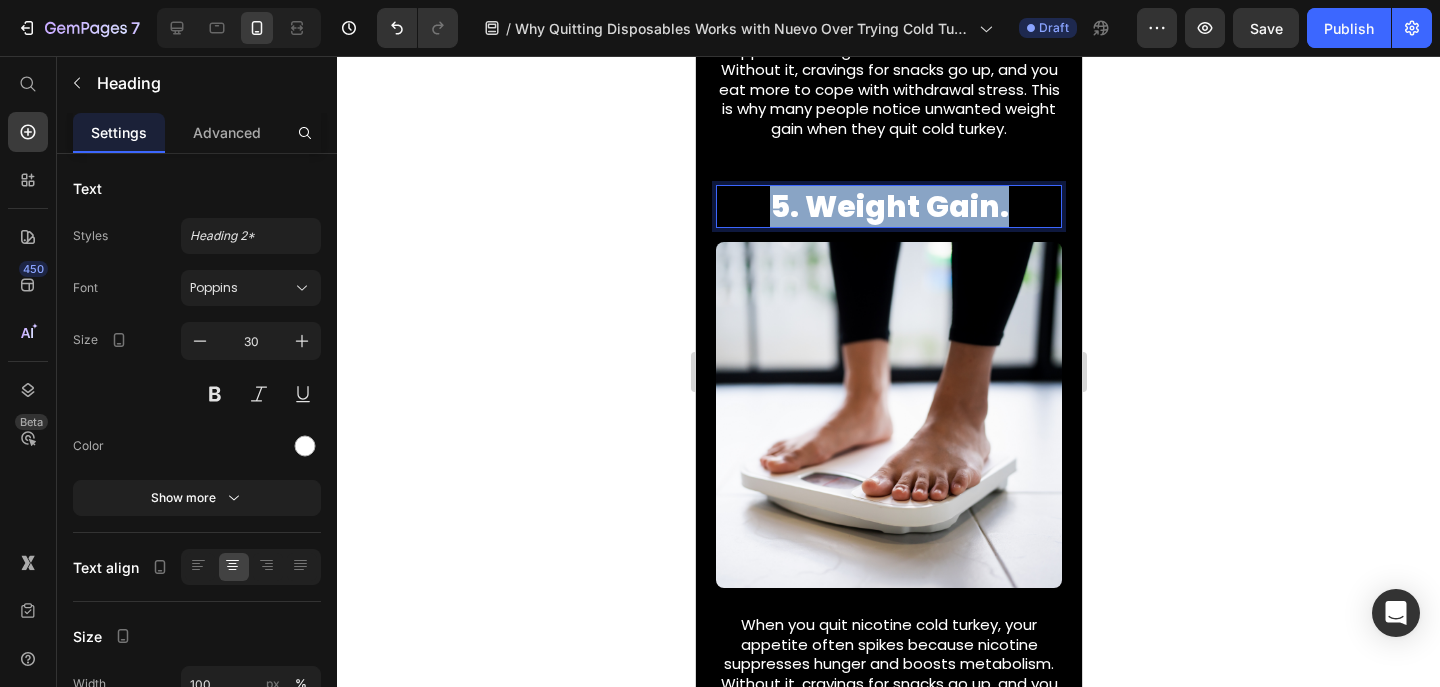 click on "5. Weight Gain." at bounding box center (888, 206) 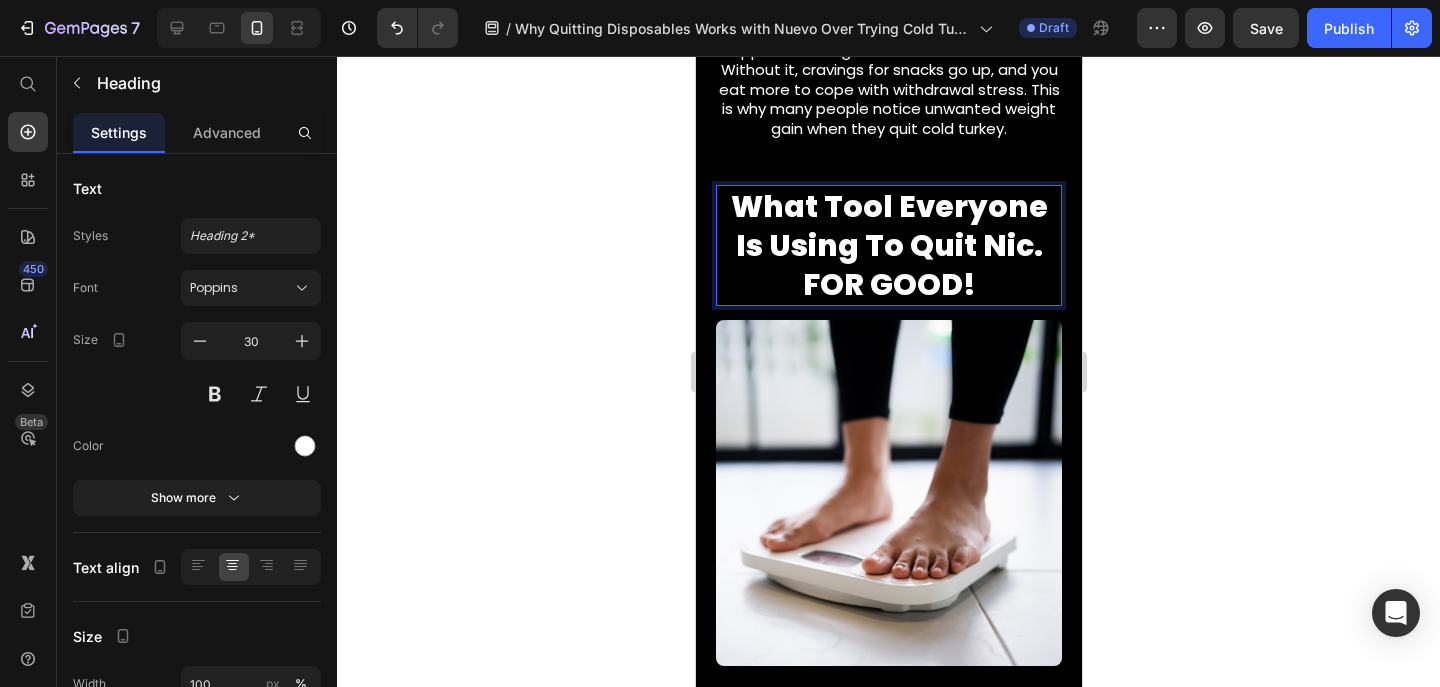 click on "What Tool Everyone Is Using To Quit Nic. FOR GOOD!" at bounding box center (888, 245) 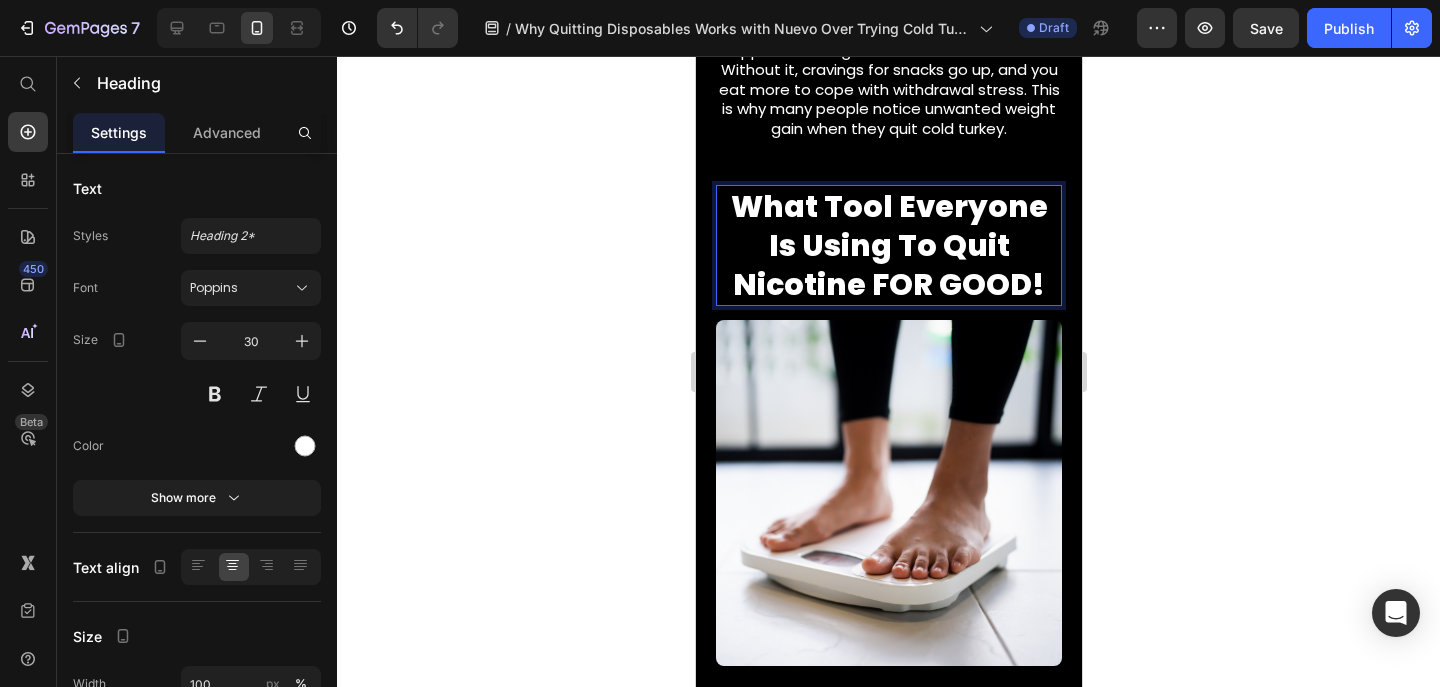 click on "What Tool Everyone Is Using To Quit Nicotine FOR GOOD!" at bounding box center [888, 245] 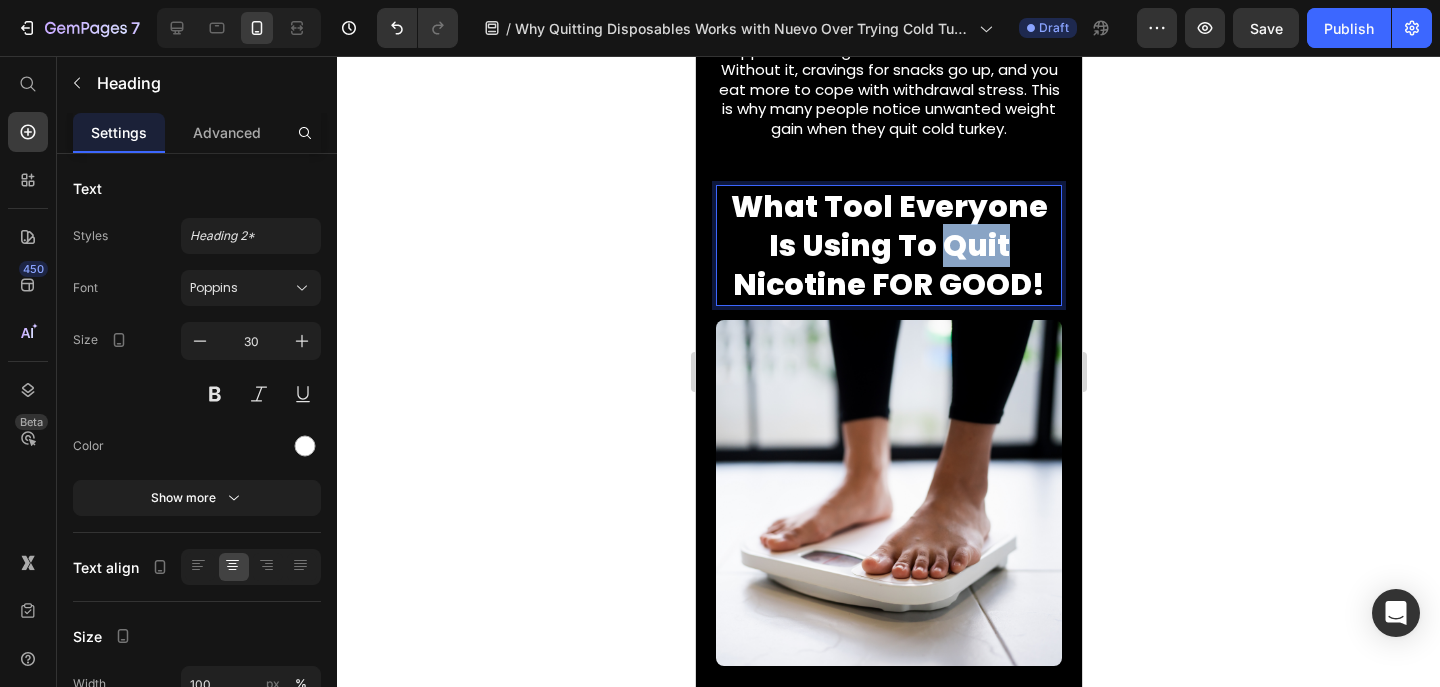 click on "What Tool Everyone Is Using To Quit Nicotine FOR GOOD!" at bounding box center [888, 245] 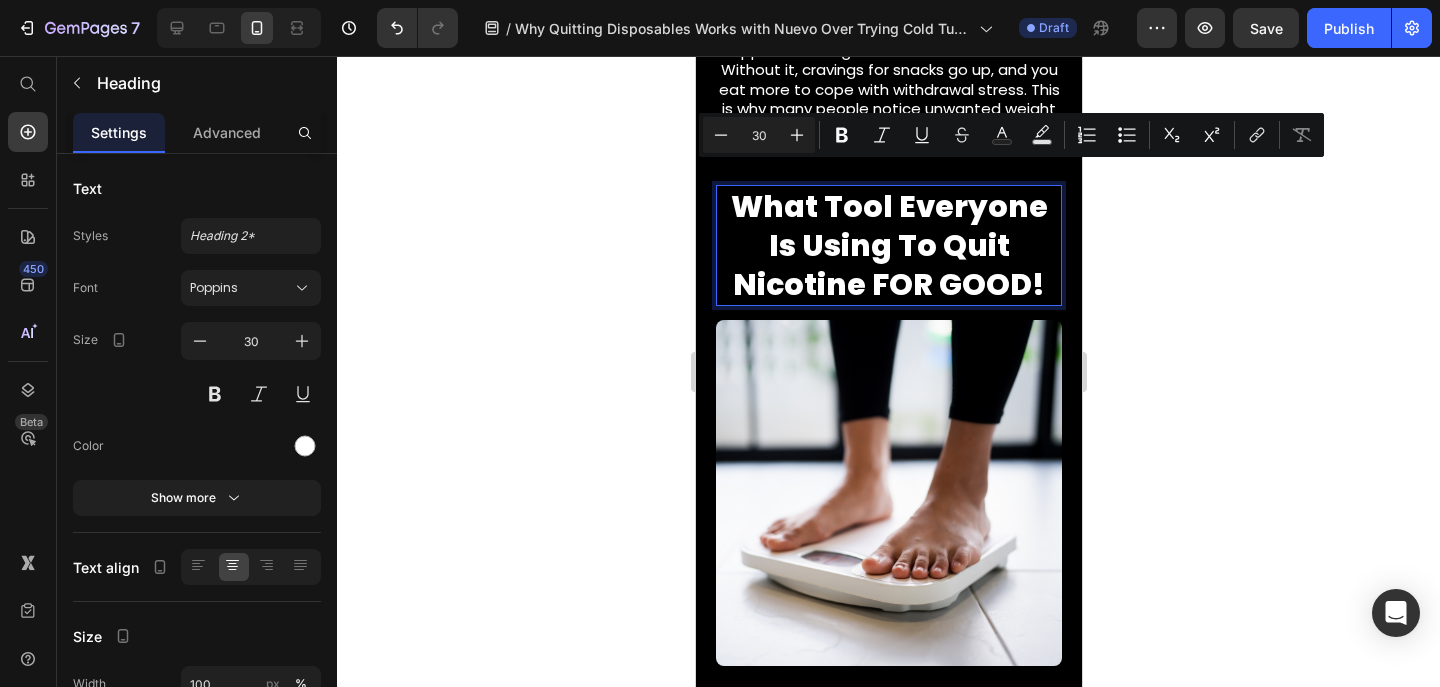 click on "What Tool Everyone Is Using To Quit Nicotine FOR GOOD!" at bounding box center [888, 245] 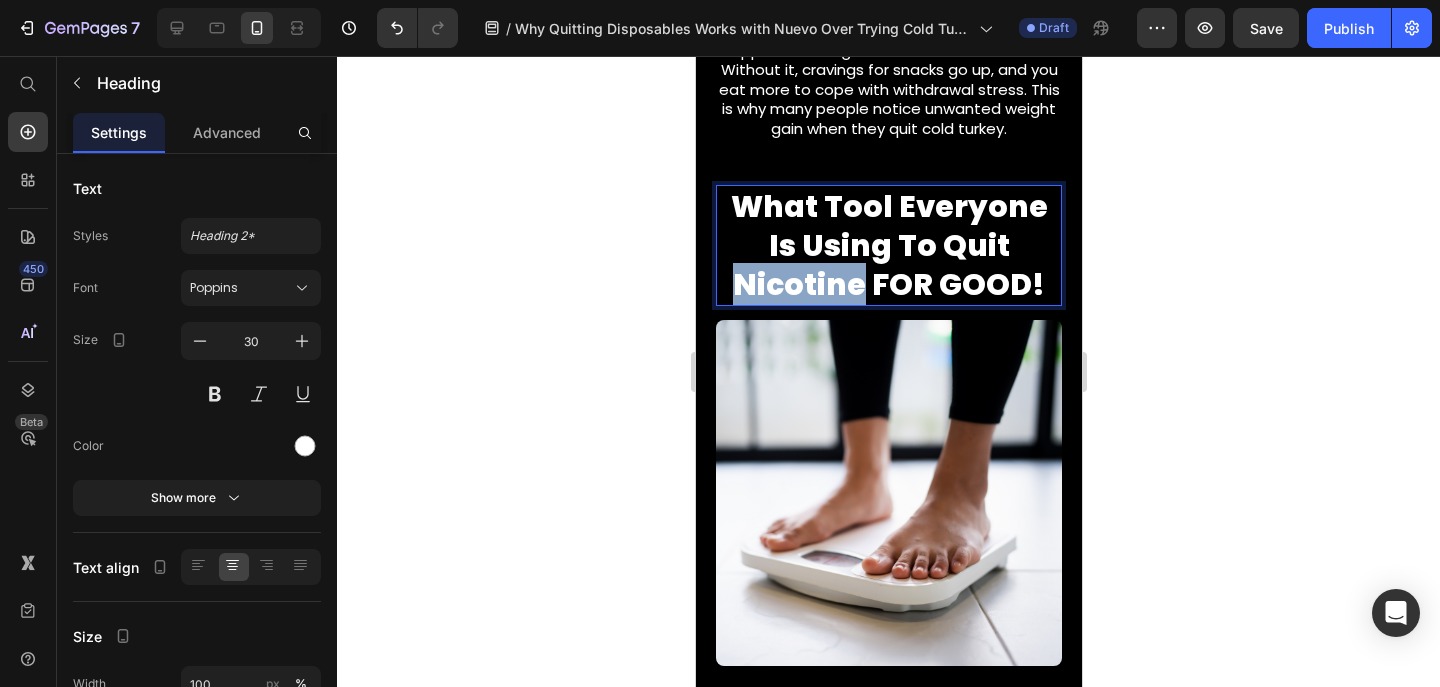 click on "What Tool Everyone Is Using To Quit Nicotine FOR GOOD!" at bounding box center (888, 245) 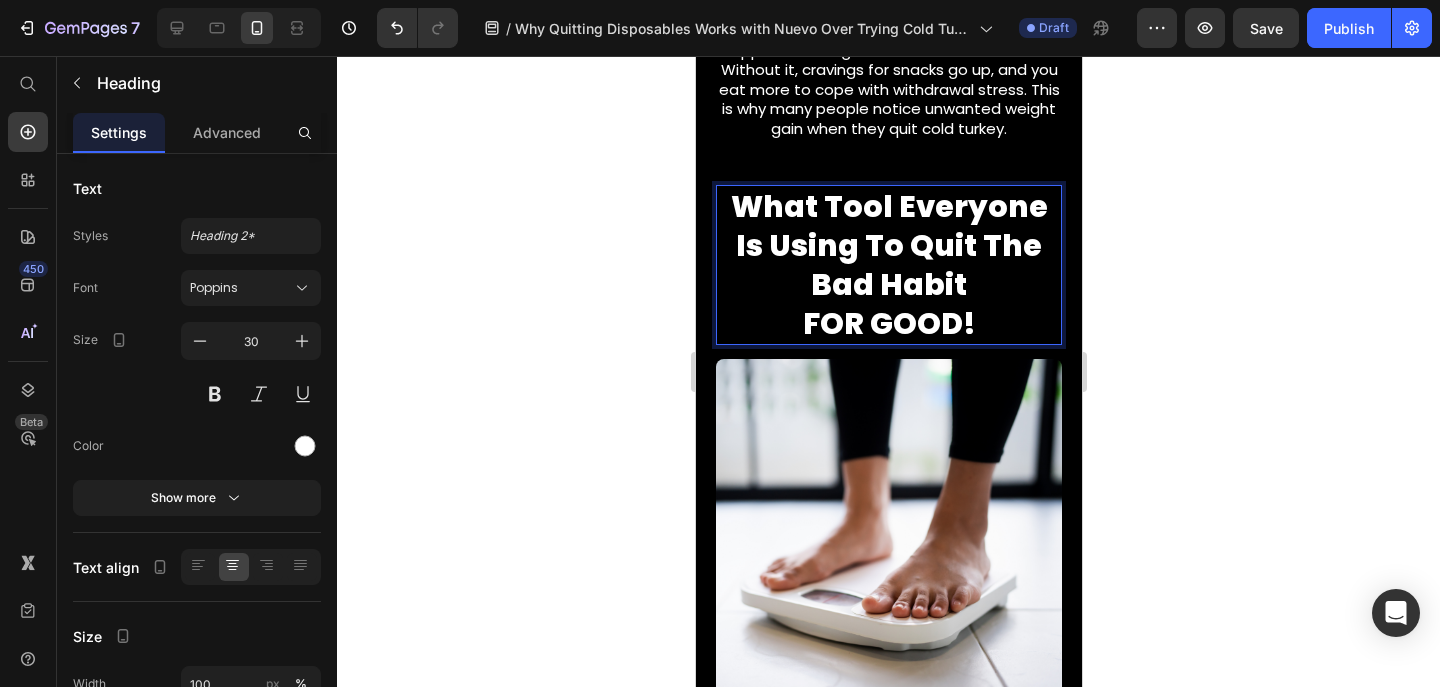 click on "What Tool Everyone Is Using To Quit The Bad Habit FOR GOOD!" at bounding box center (888, 265) 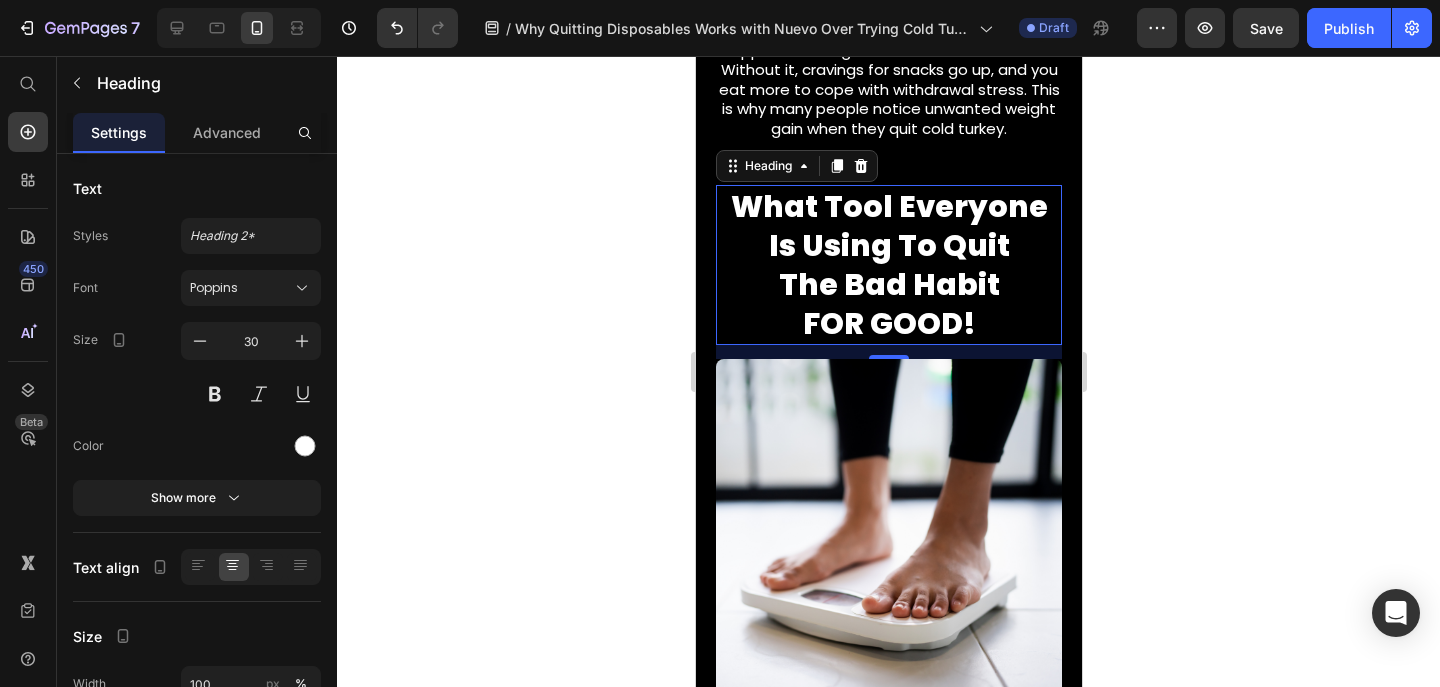 click 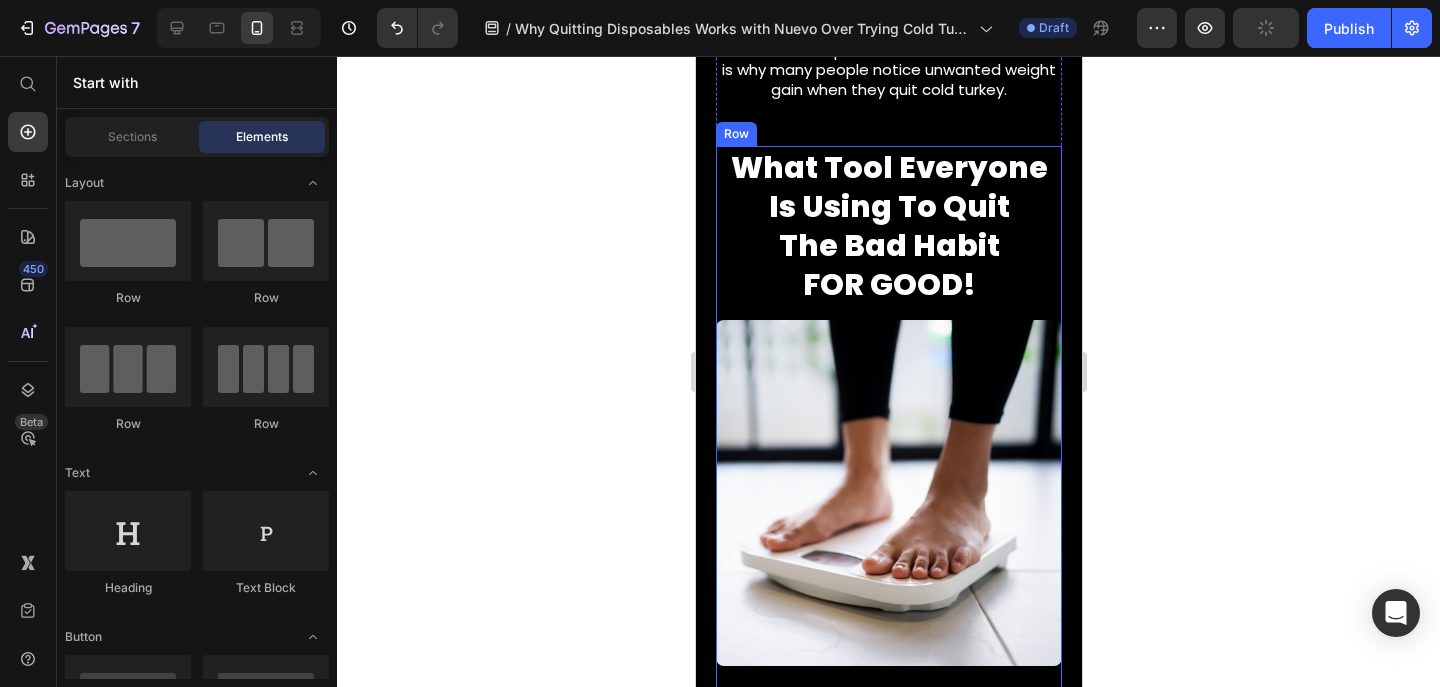 scroll, scrollTop: 4027, scrollLeft: 0, axis: vertical 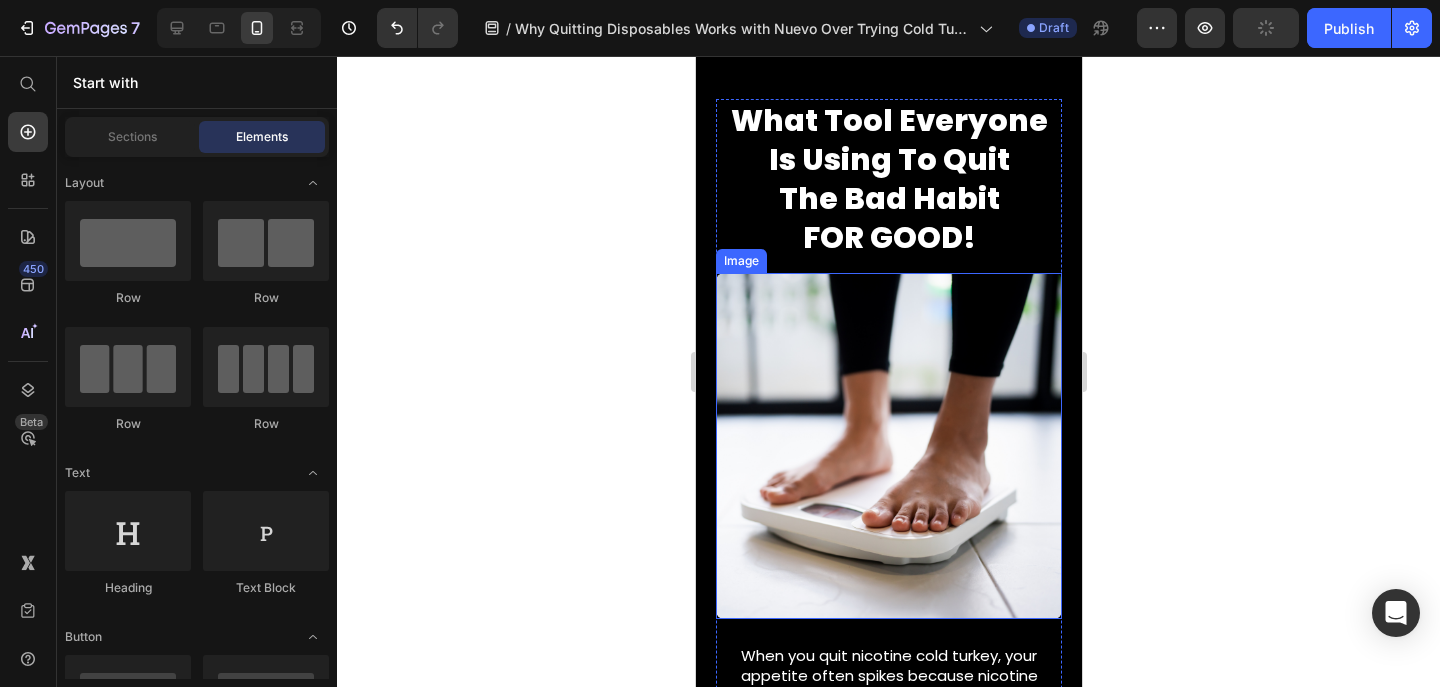 click at bounding box center (888, 446) 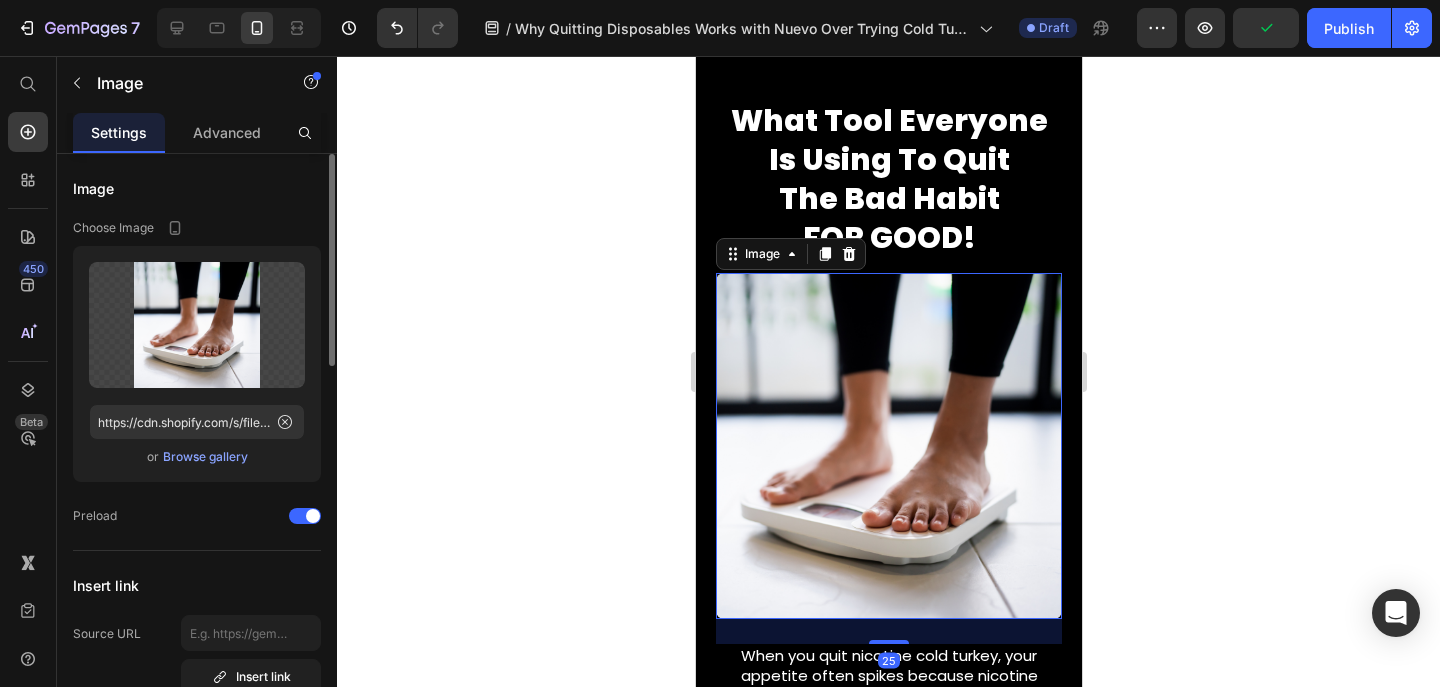 click on "Browse gallery" at bounding box center (205, 457) 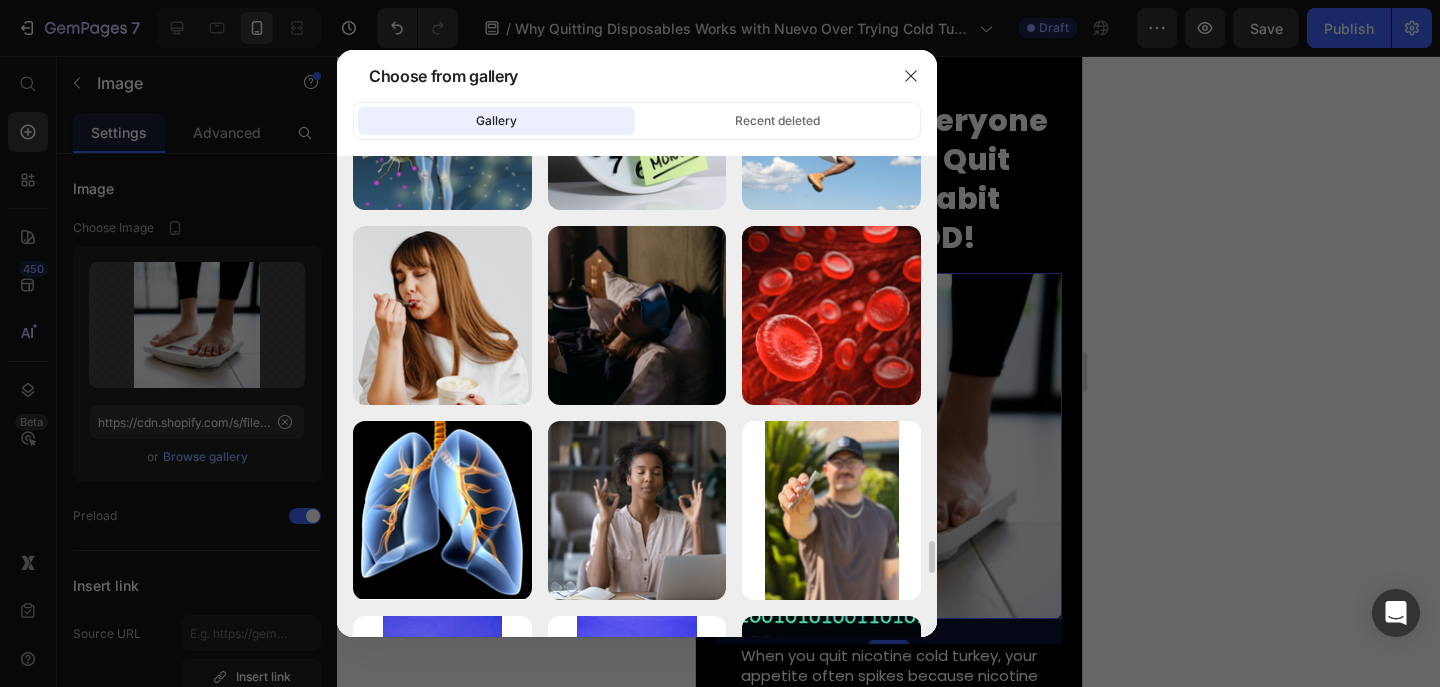 scroll, scrollTop: 5977, scrollLeft: 0, axis: vertical 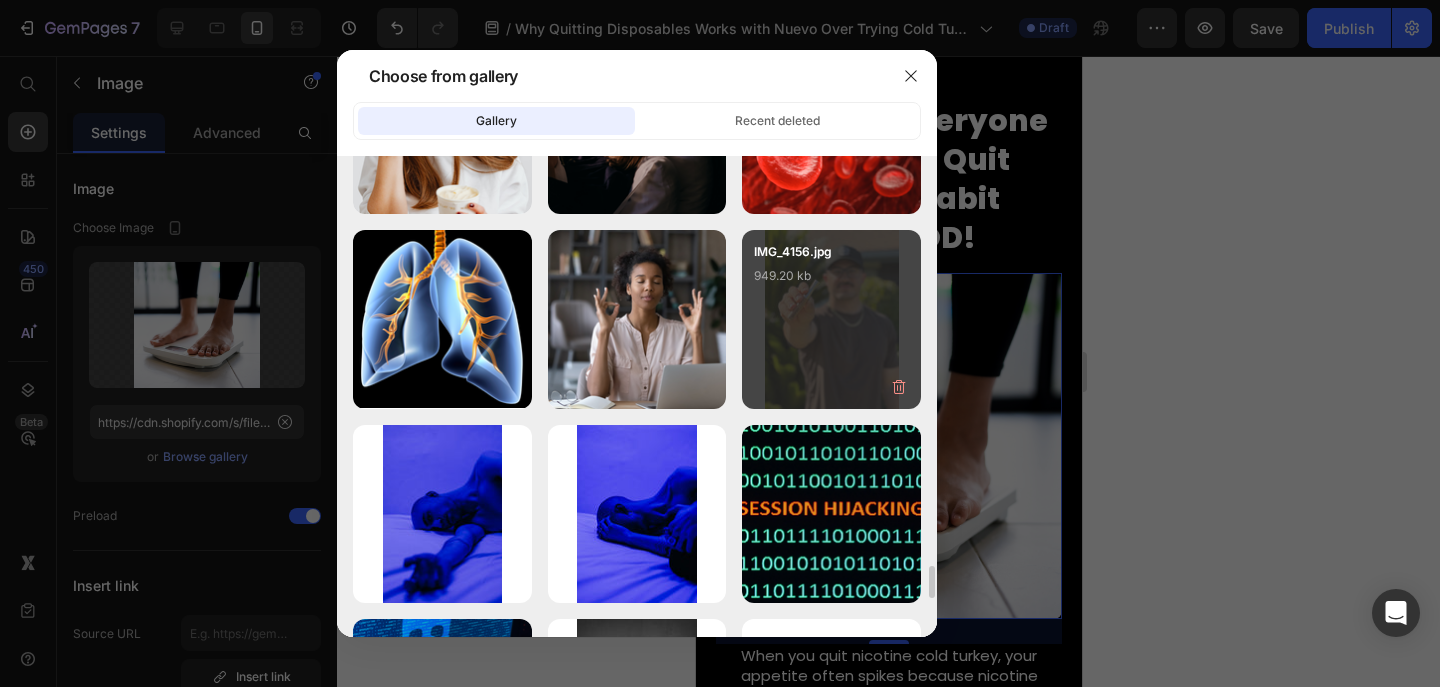 click on "IMG_4156.jpg 949.20 kb" at bounding box center (831, 282) 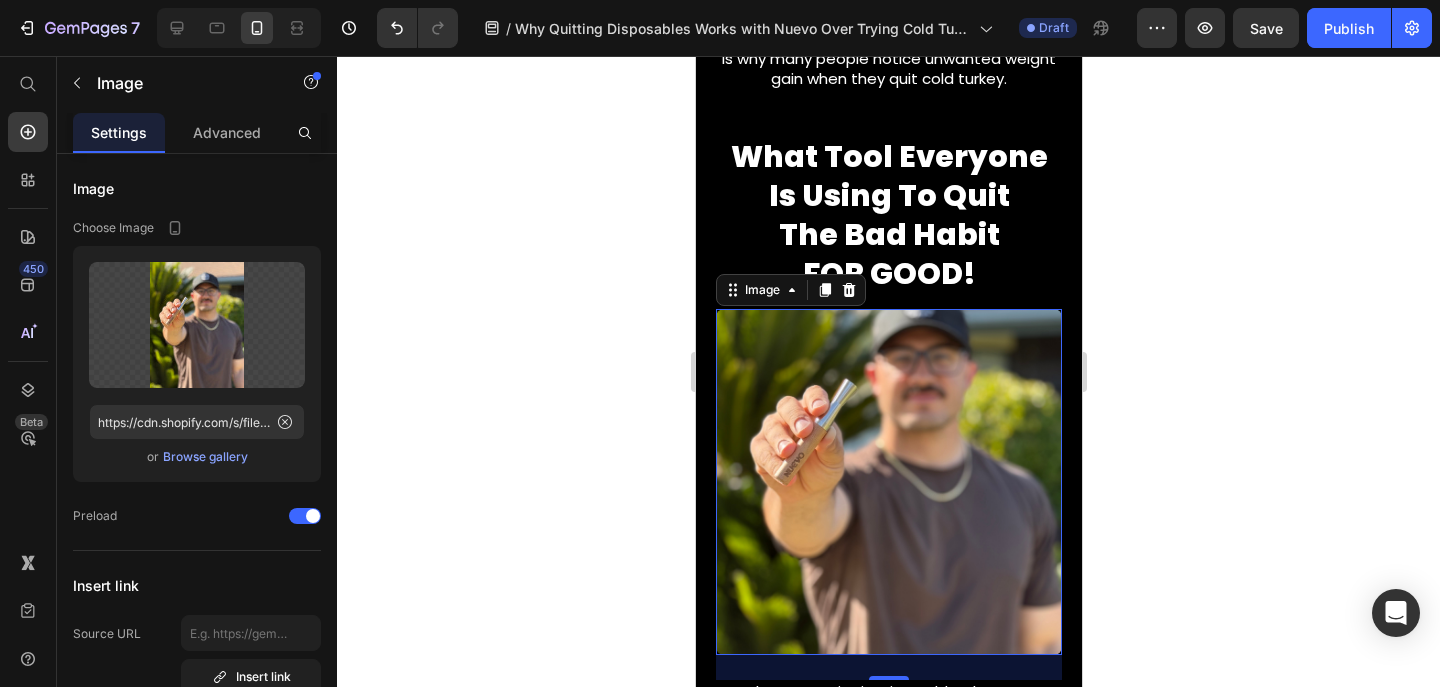 scroll, scrollTop: 4016, scrollLeft: 0, axis: vertical 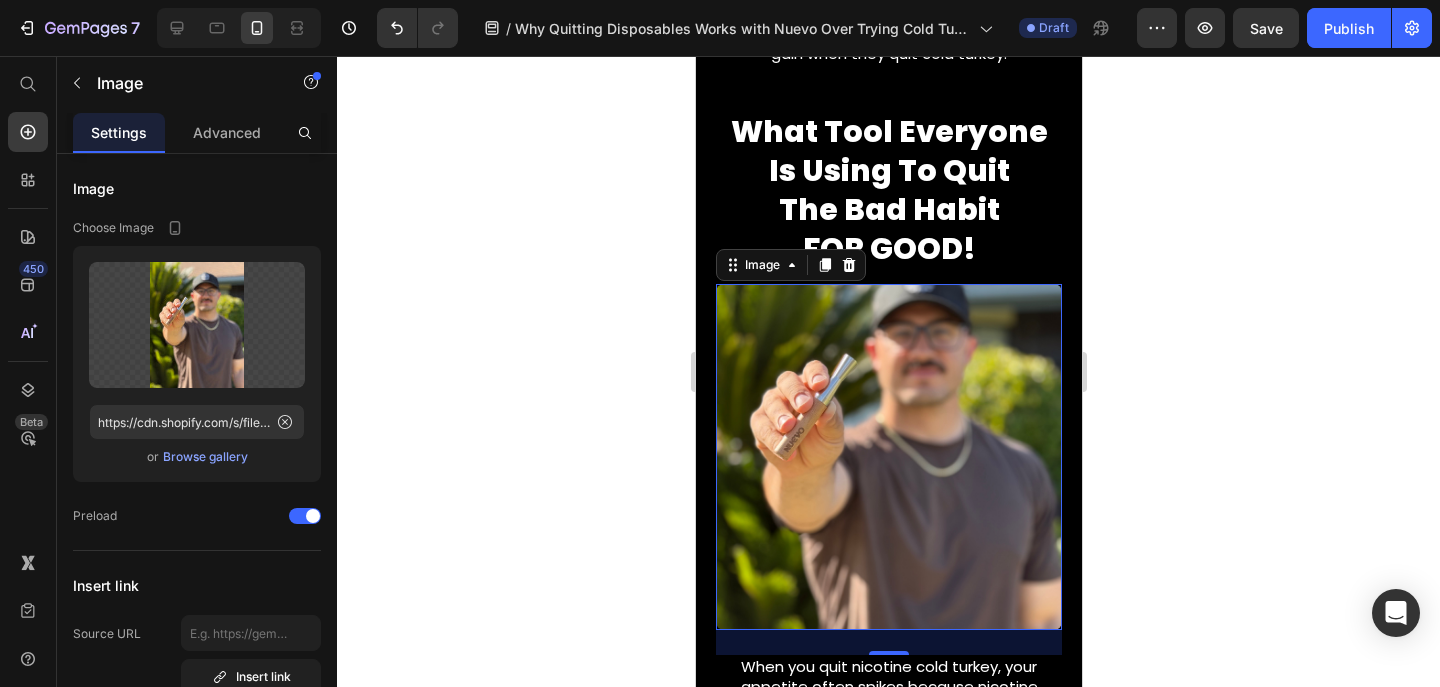 click 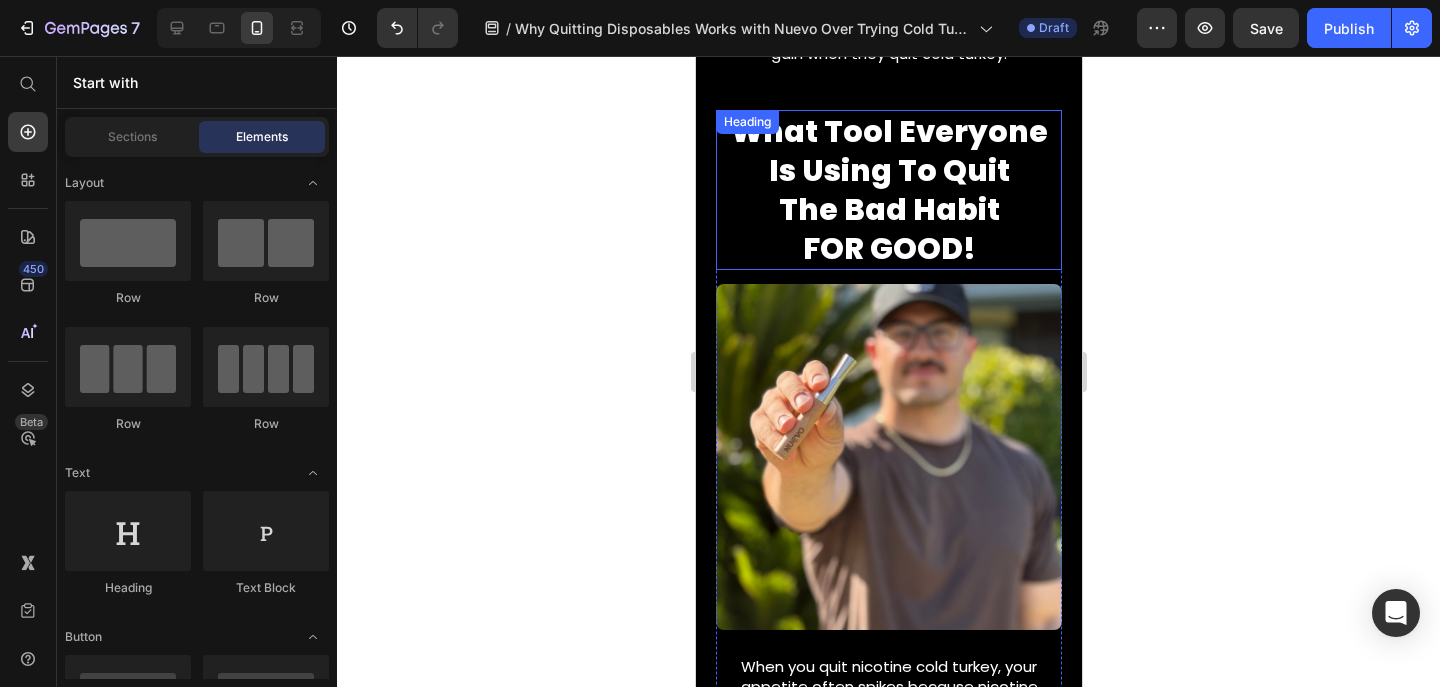 click on "What Tool Everyone Is Using To Quit The Bad Habit FOR GOOD!" at bounding box center (888, 190) 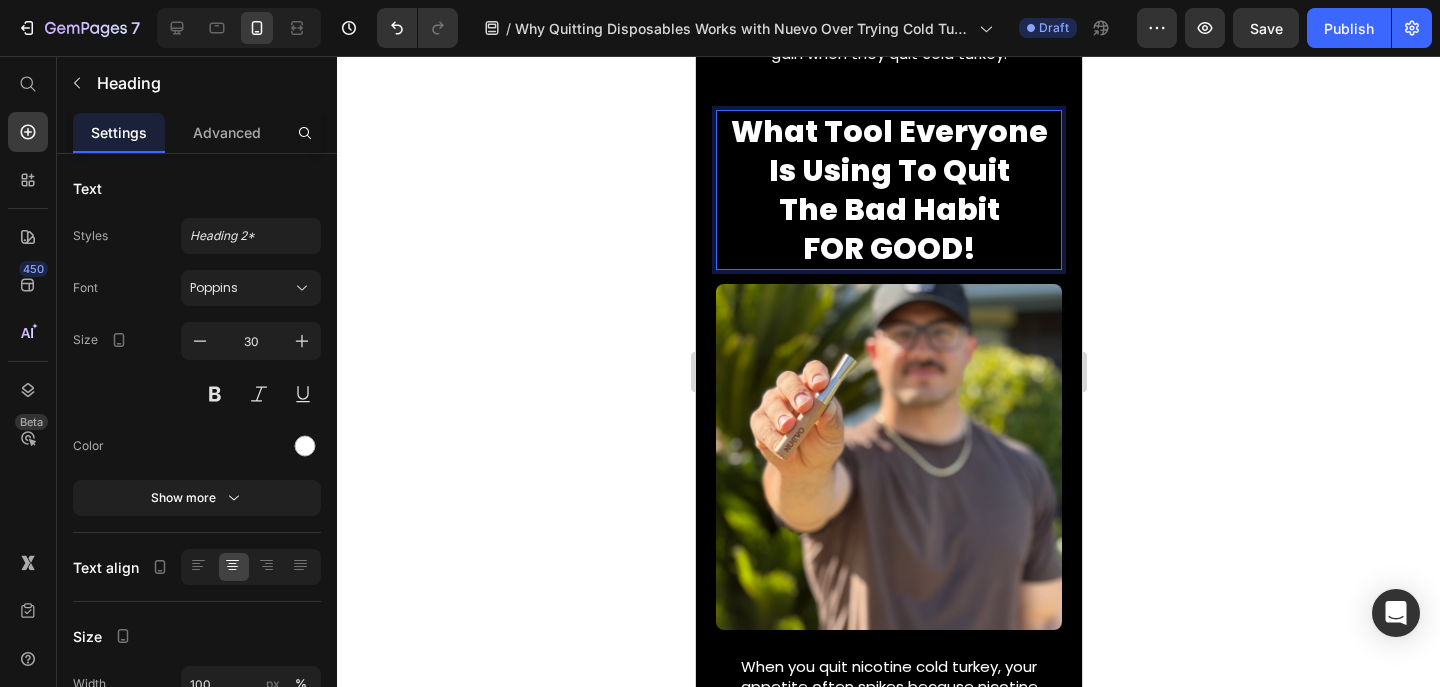 click on "What Tool Everyone Is Using To Quit The Bad Habit FOR GOOD!" at bounding box center [888, 190] 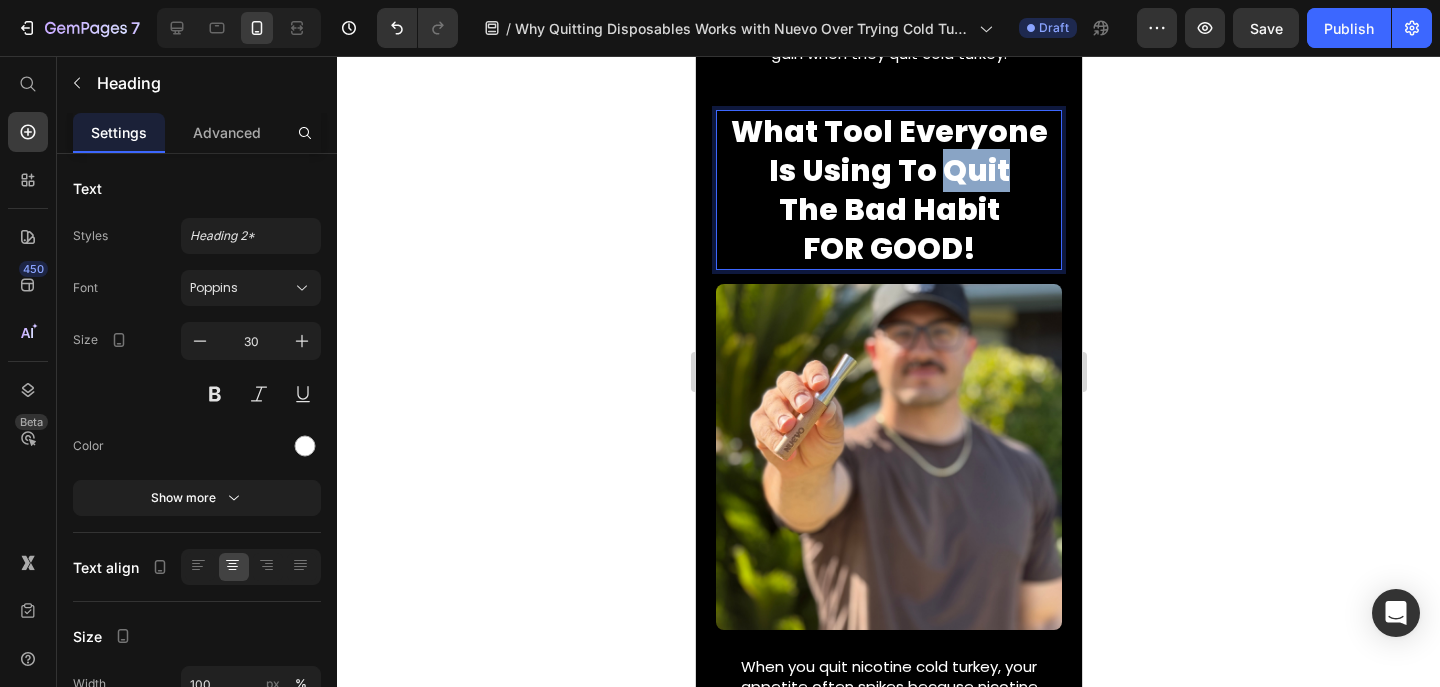 click on "What Tool Everyone Is Using To Quit The Bad Habit FOR GOOD!" at bounding box center [888, 190] 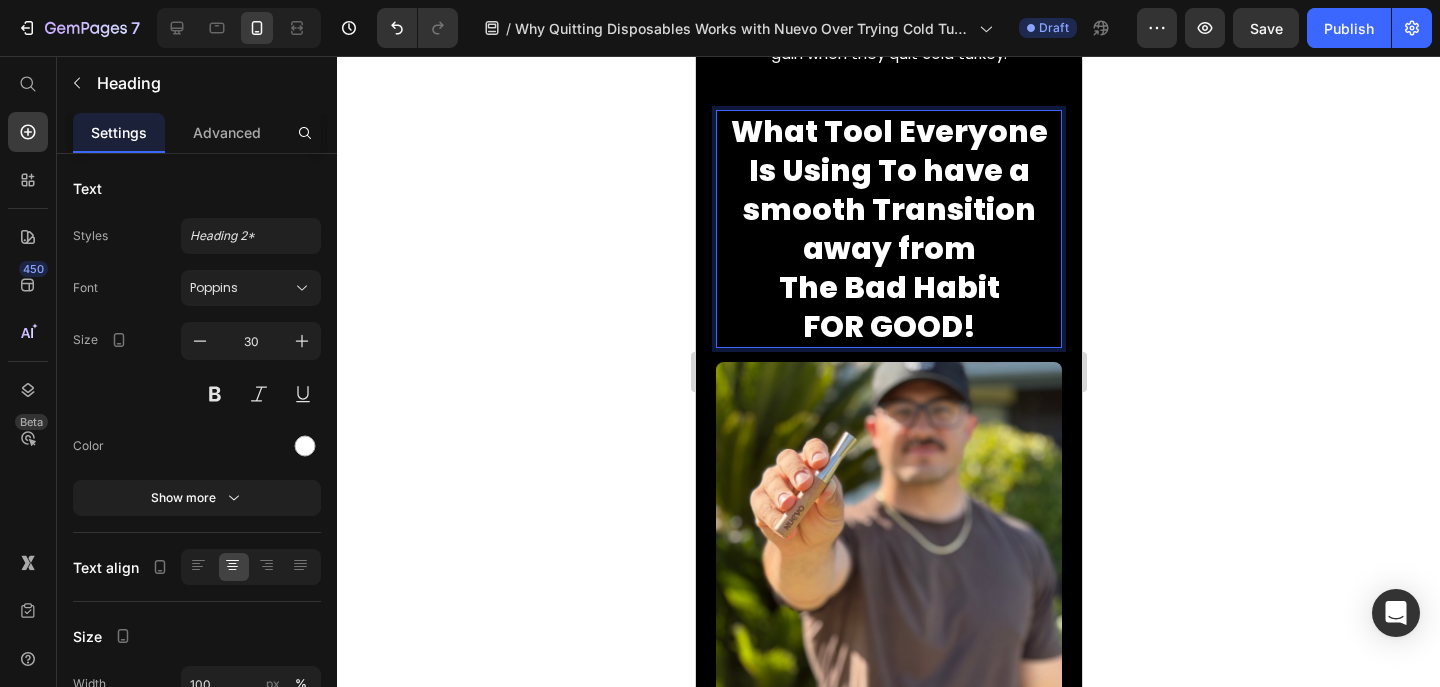 click on "What Tool Everyone Is Using To have a smooth Transition away from The Bad Habit FOR GOOD!" at bounding box center [888, 229] 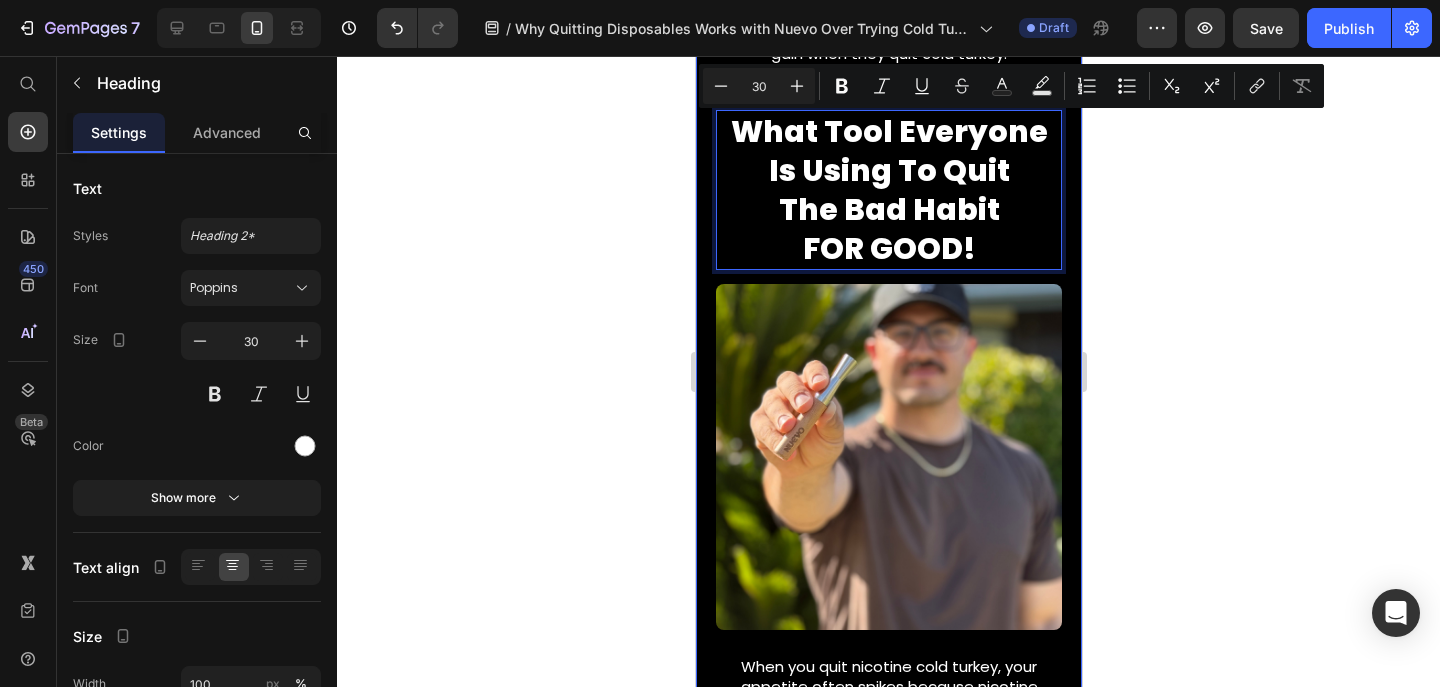 click 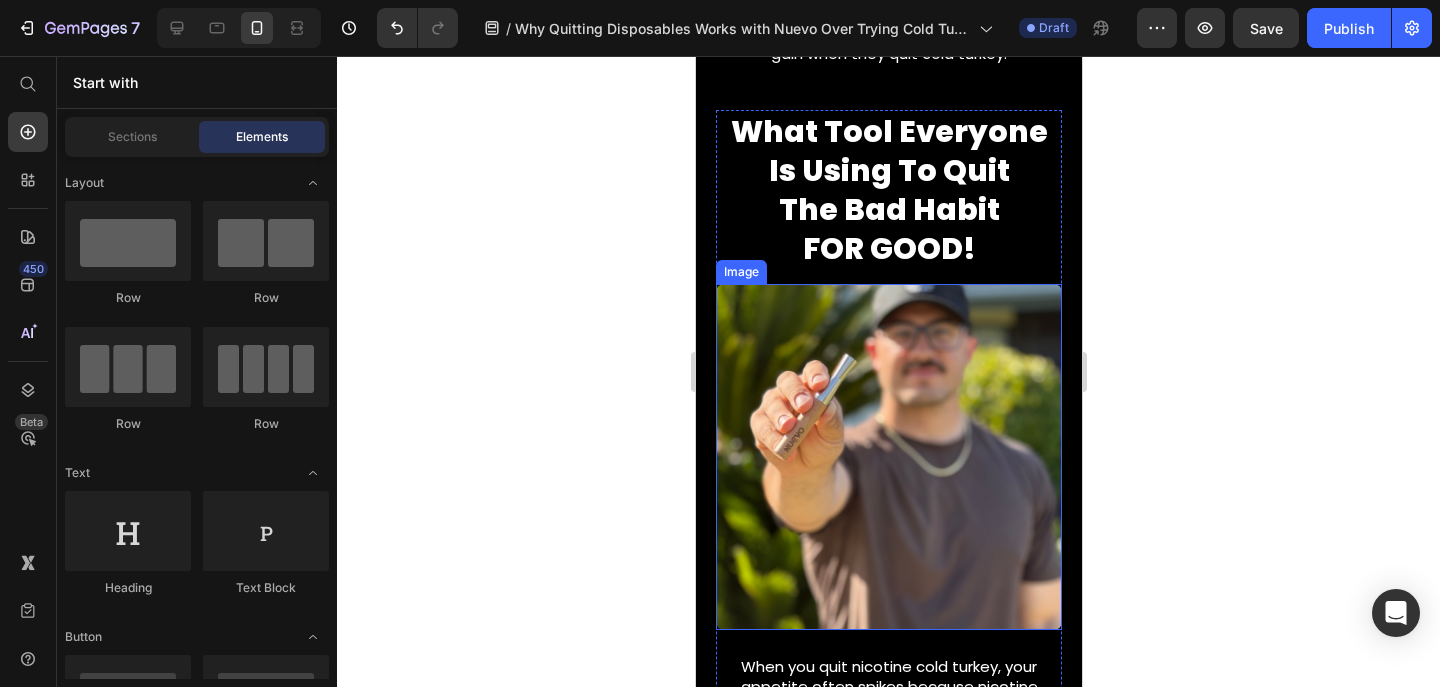 scroll, scrollTop: 4161, scrollLeft: 0, axis: vertical 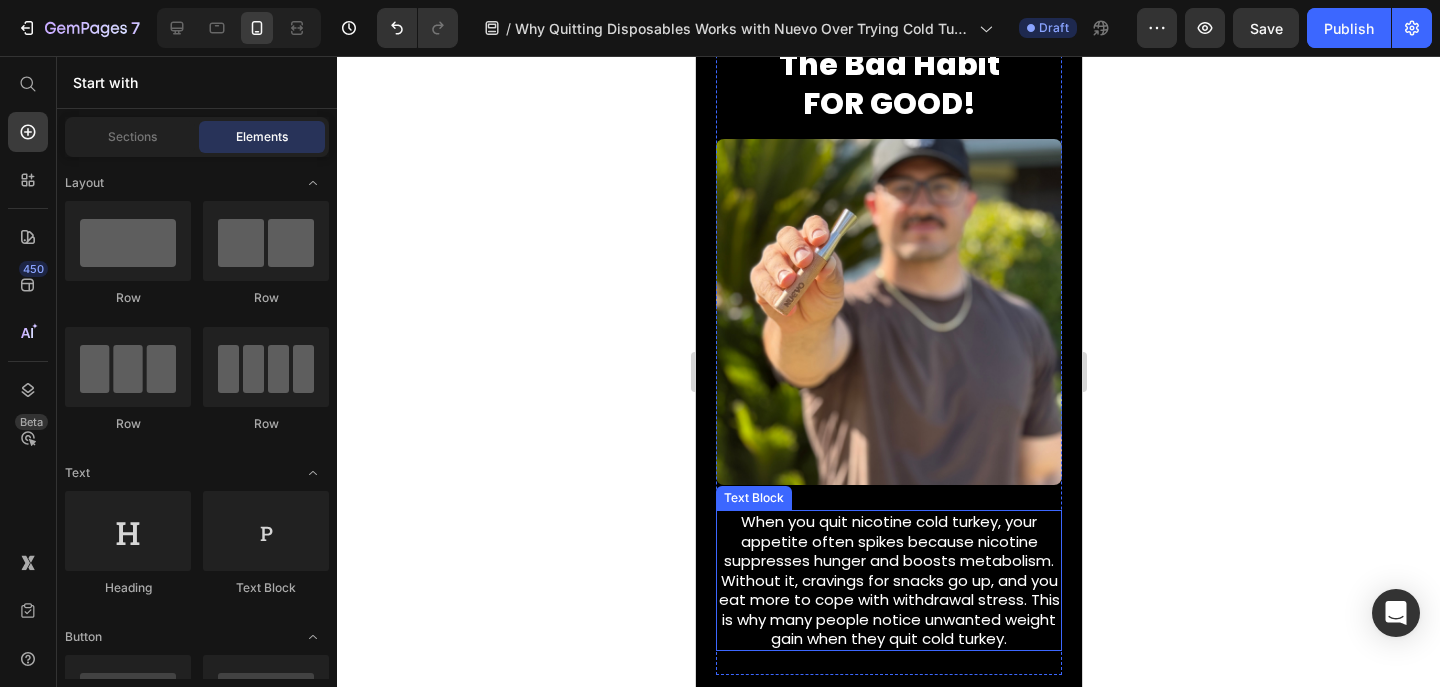 click on "When you quit nicotine cold turkey, your appetite often spikes because nicotine suppresses hunger and boosts metabolism. Without it, cravings for snacks go up, and you eat more to cope with withdrawal stress. This is why many people notice unwanted weight gain when they quit cold turkey." at bounding box center [888, 580] 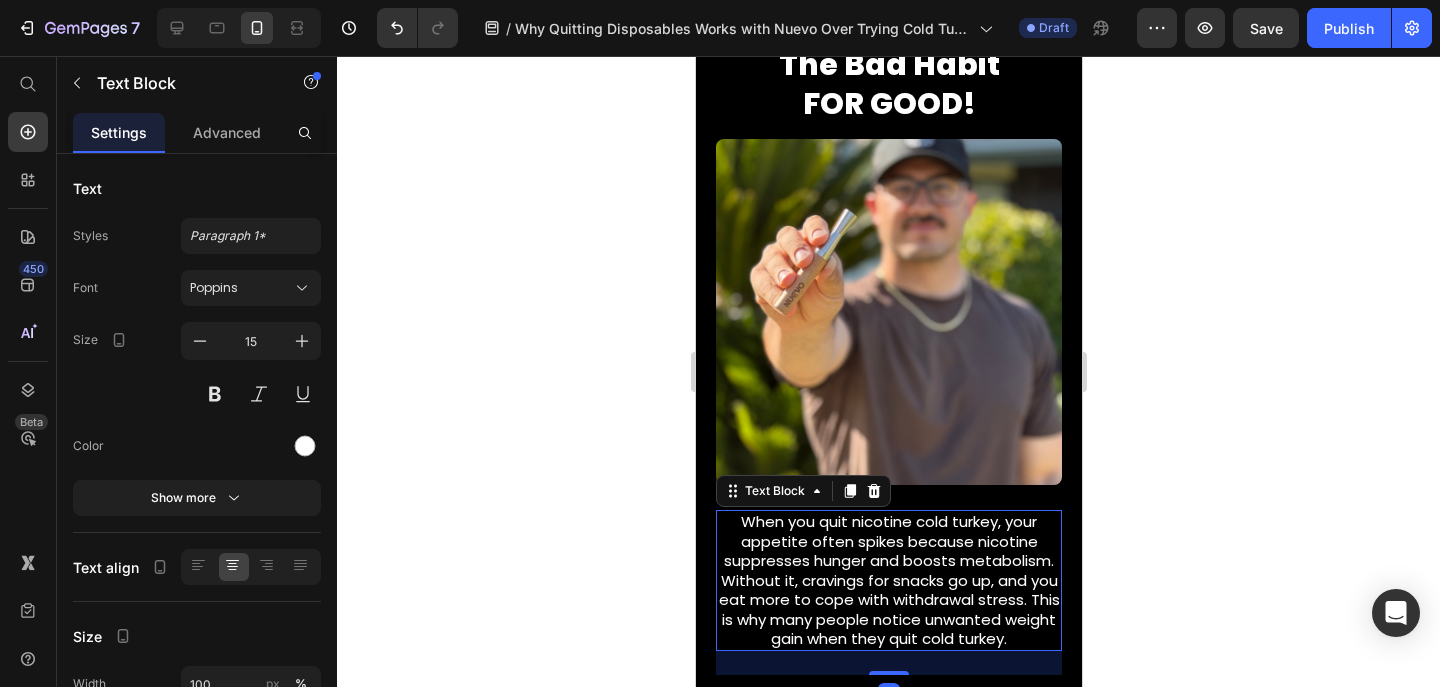 click on "When you quit nicotine cold turkey, your appetite often spikes because nicotine suppresses hunger and boosts metabolism. Without it, cravings for snacks go up, and you eat more to cope with withdrawal stress. This is why many people notice unwanted weight gain when they quit cold turkey." at bounding box center [888, 580] 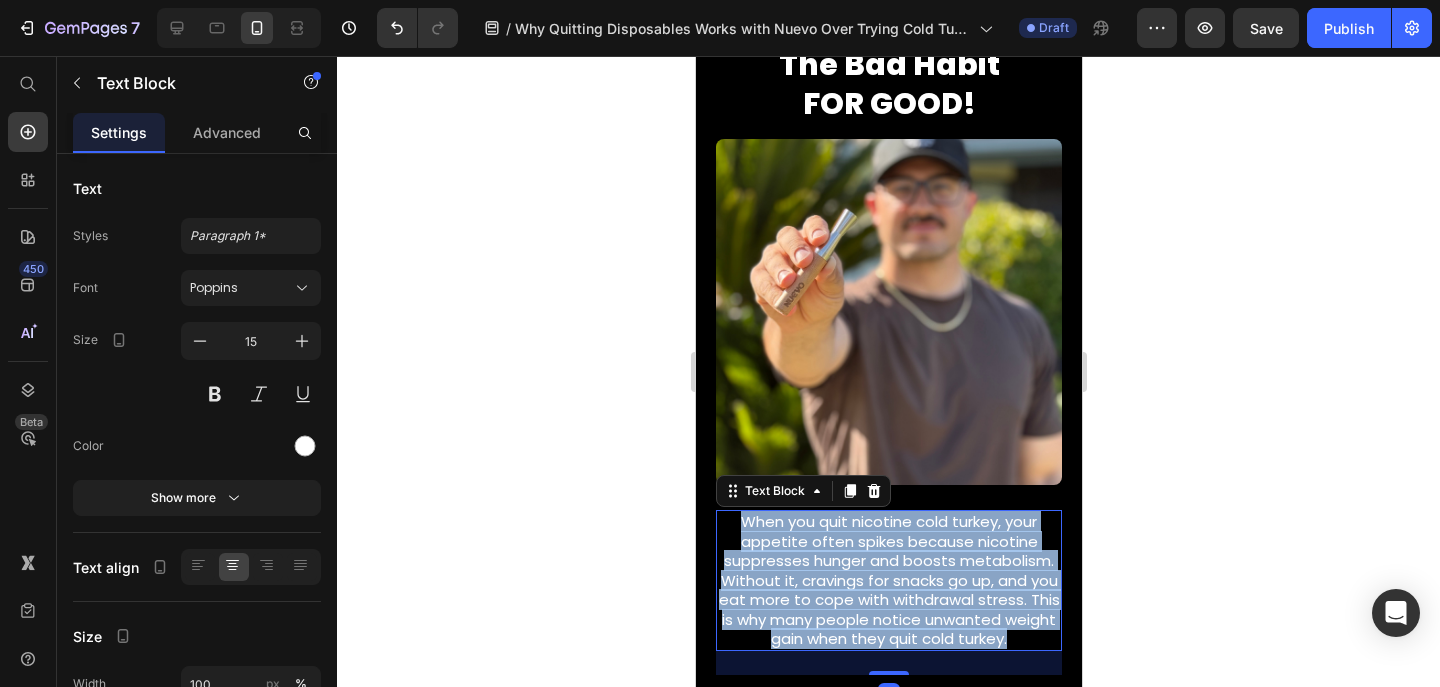 click on "When you quit nicotine cold turkey, your appetite often spikes because nicotine suppresses hunger and boosts metabolism. Without it, cravings for snacks go up, and you eat more to cope with withdrawal stress. This is why many people notice unwanted weight gain when they quit cold turkey." at bounding box center [888, 580] 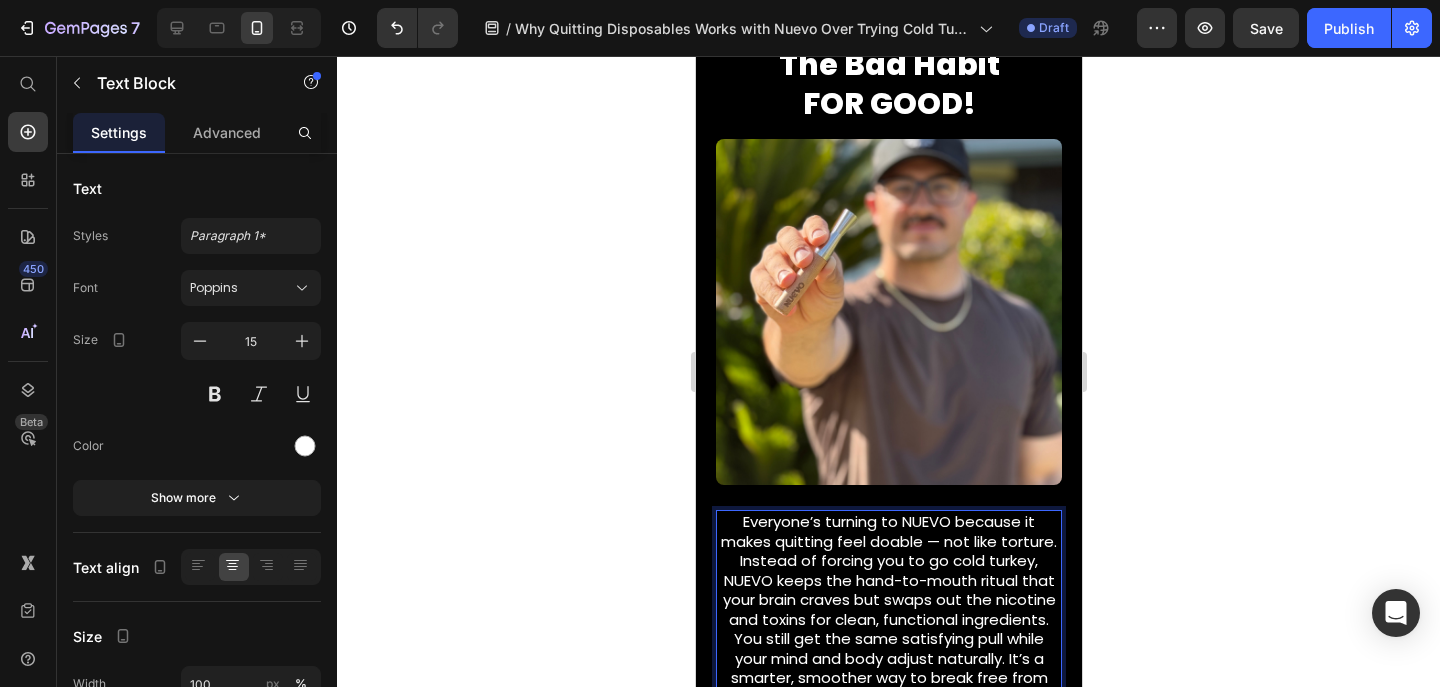 scroll, scrollTop: 4182, scrollLeft: 0, axis: vertical 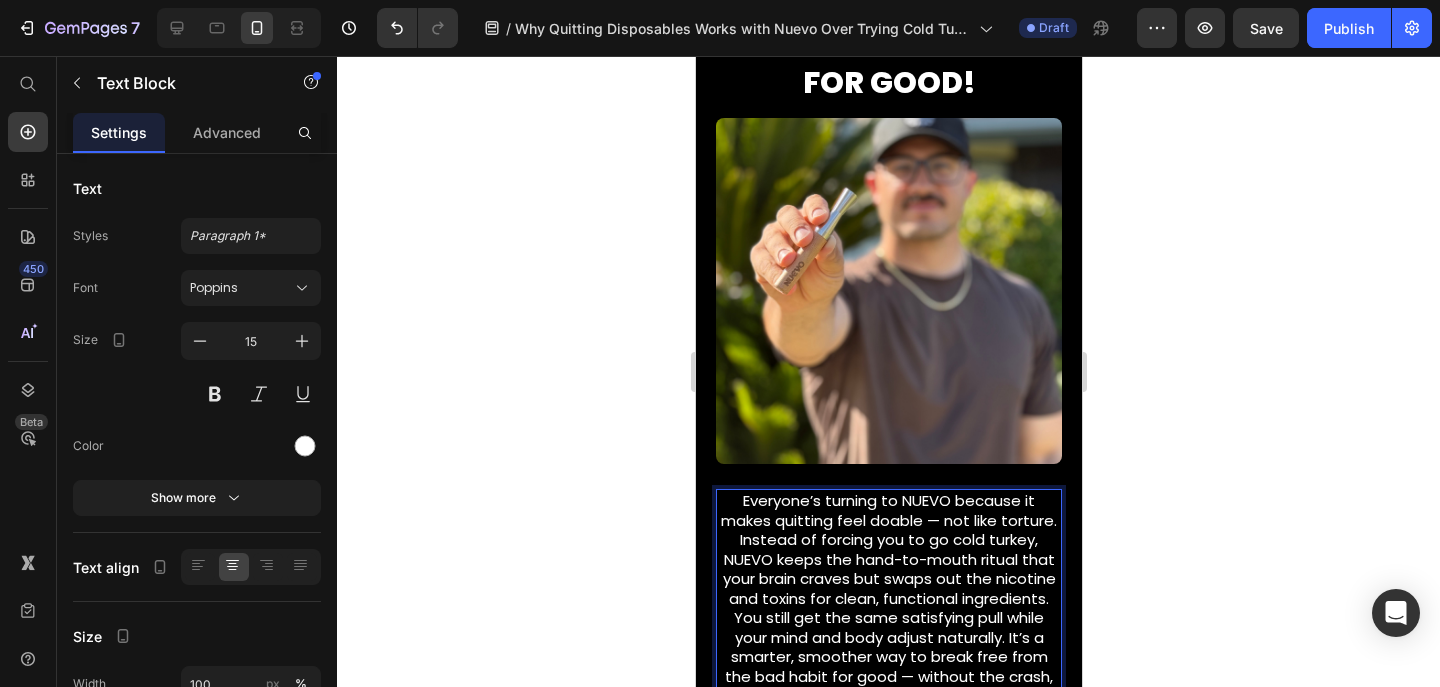click 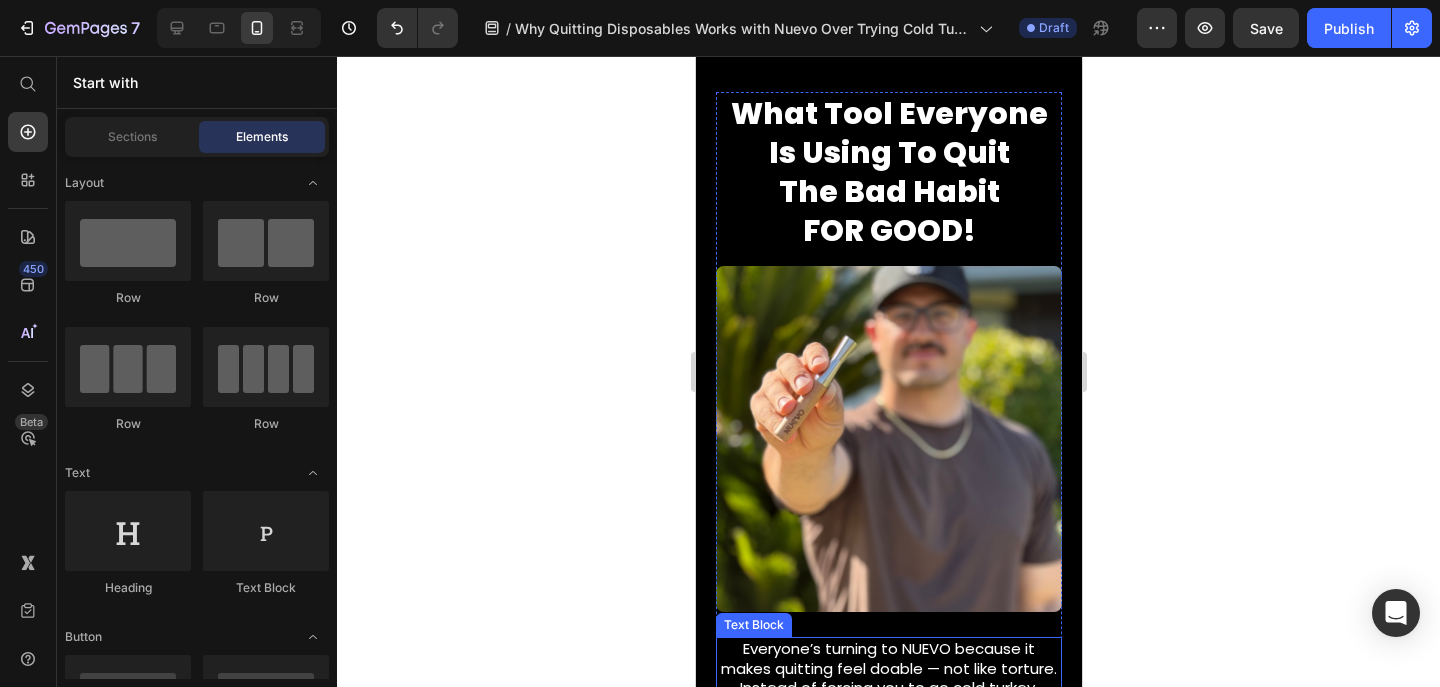 scroll, scrollTop: 3971, scrollLeft: 0, axis: vertical 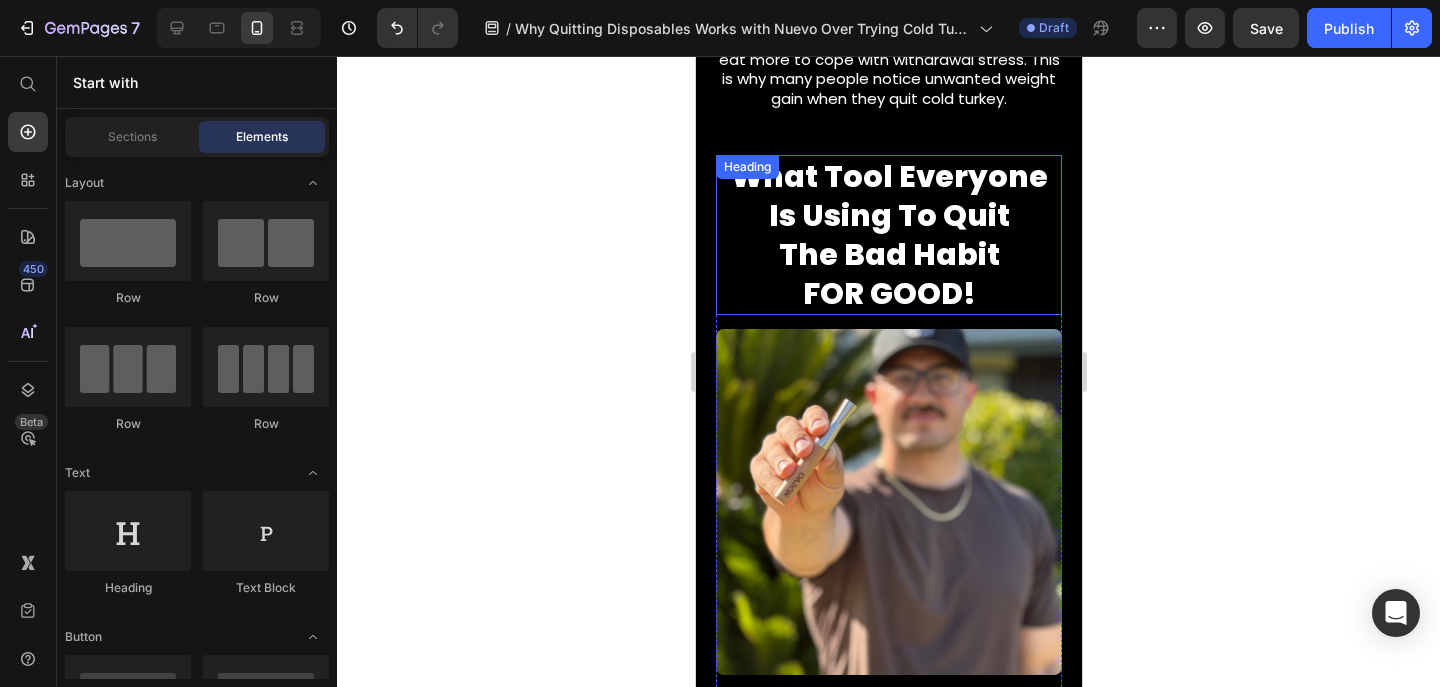 click on "What Tool Everyone Is Using To Quit The Bad Habit FOR GOOD!" at bounding box center [888, 235] 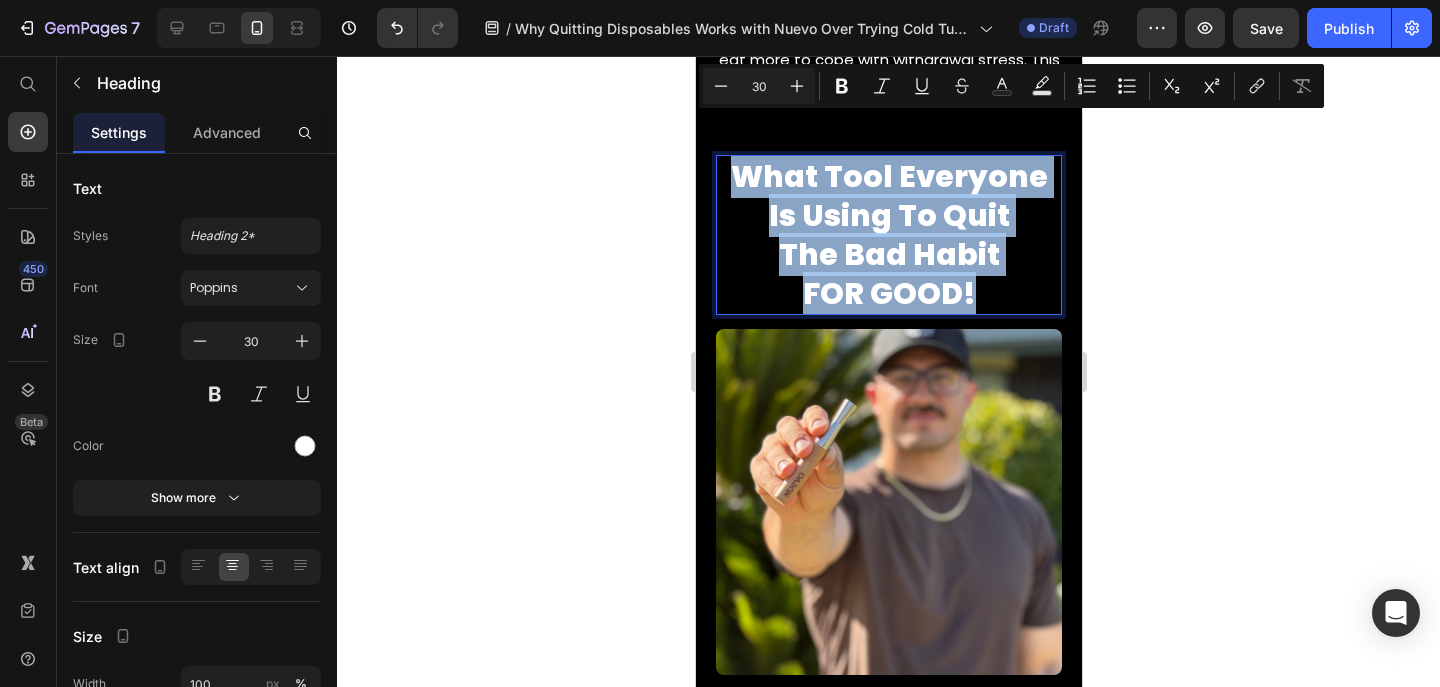 drag, startPoint x: 991, startPoint y: 224, endPoint x: 726, endPoint y: 115, distance: 286.54144 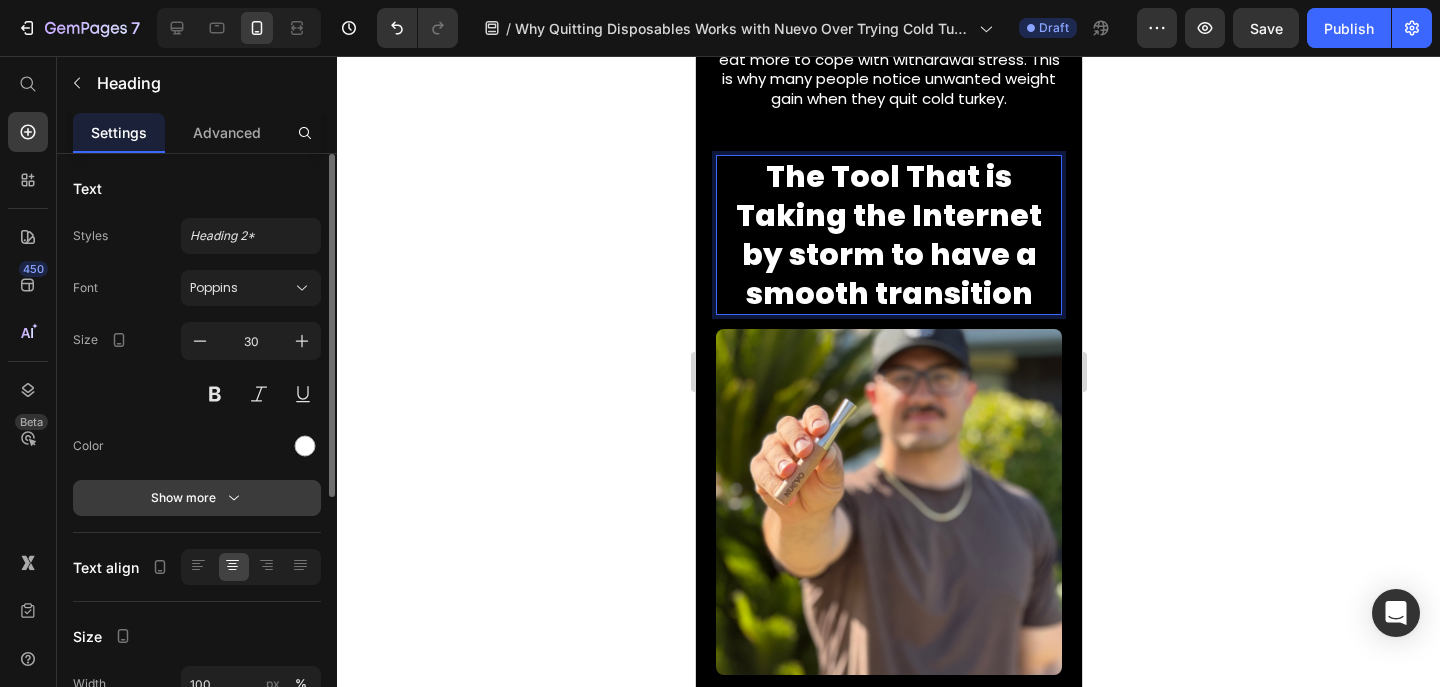 click on "Show more" at bounding box center [197, 498] 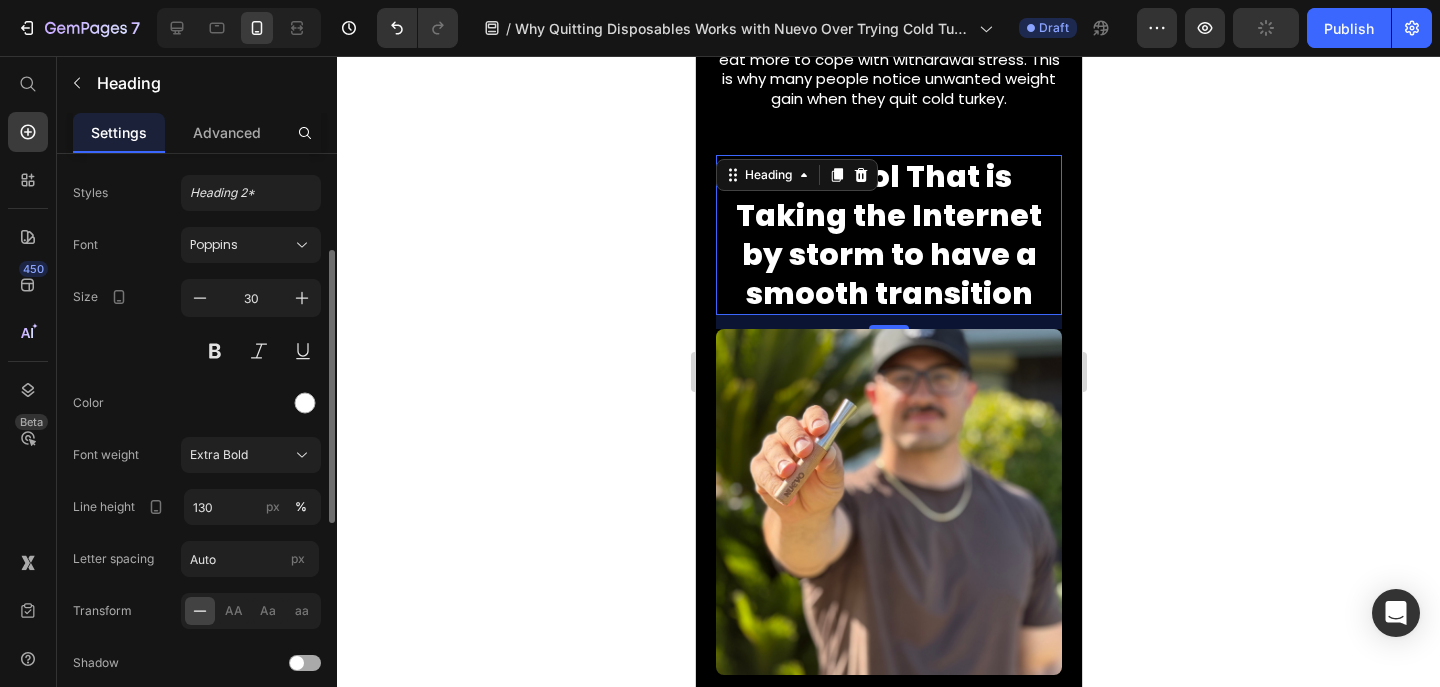 scroll, scrollTop: 120, scrollLeft: 0, axis: vertical 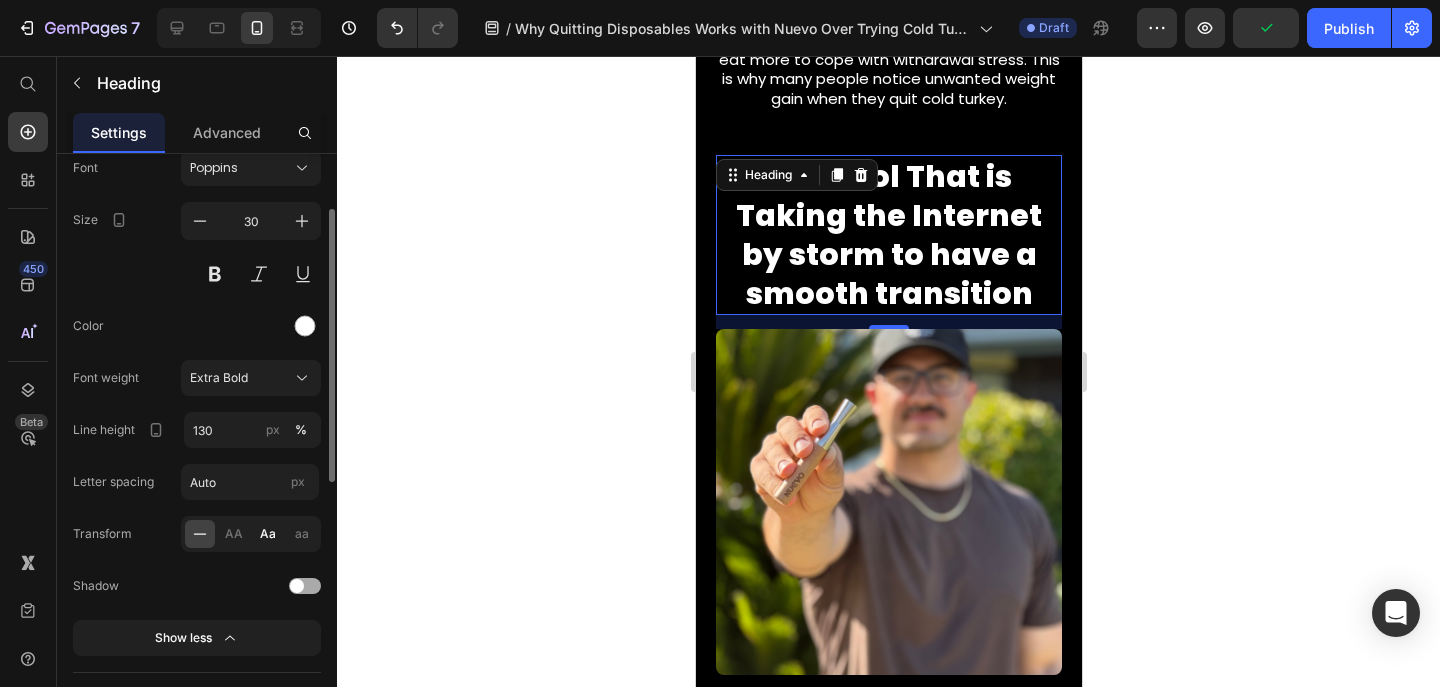 click on "Aa" 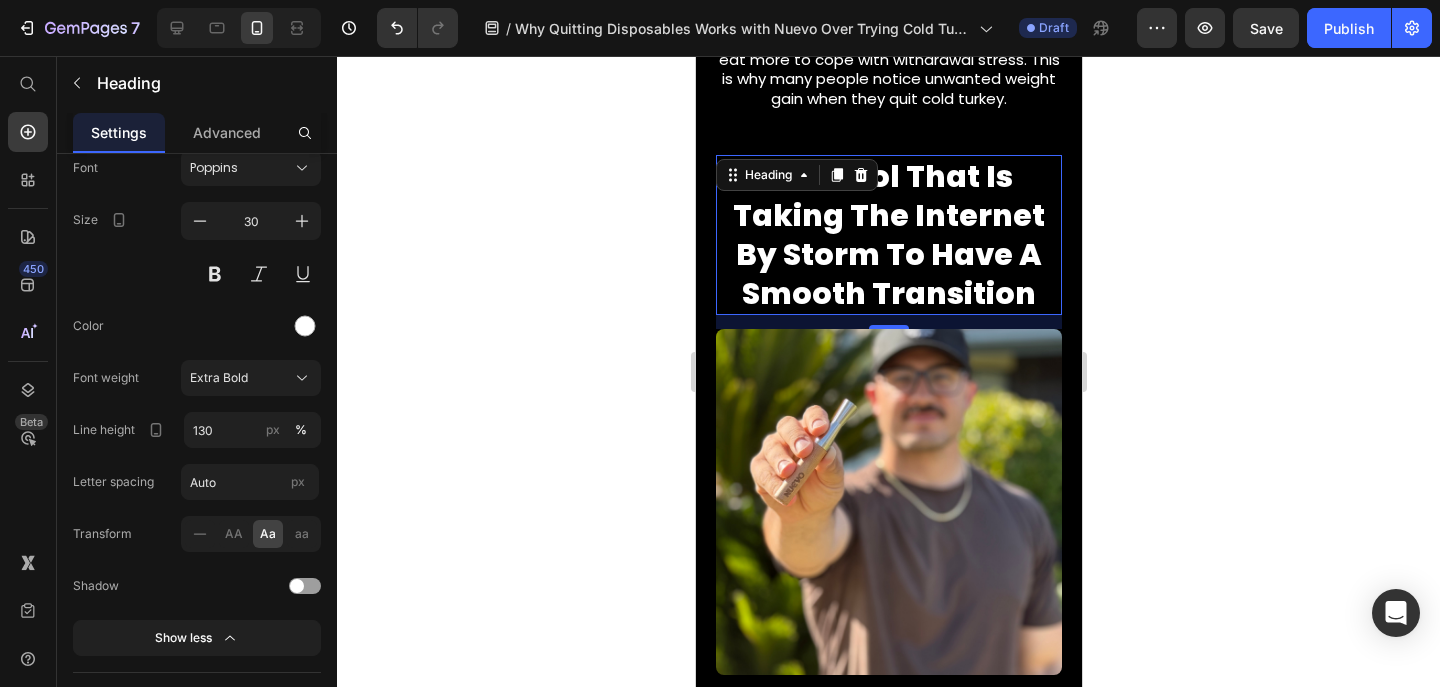 click 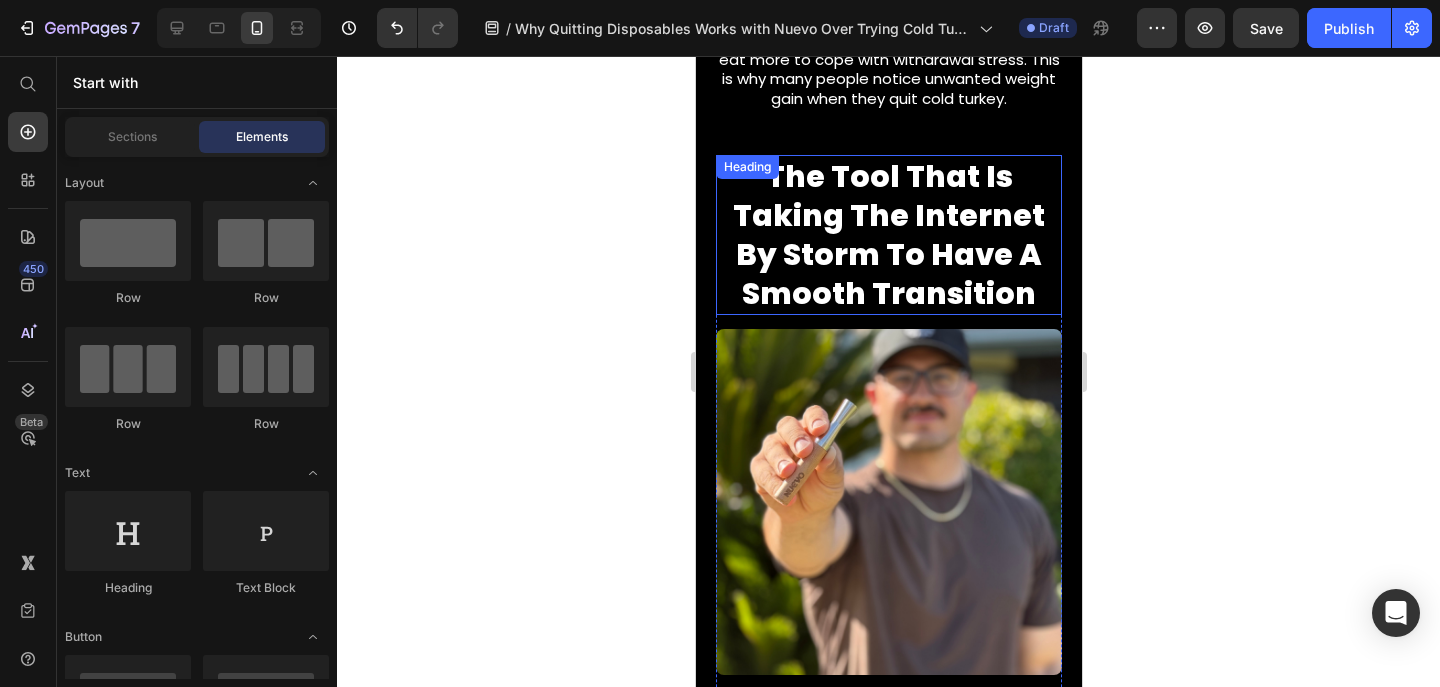 click on "The Tool That is Taking the Internet by storm to have a smooth transition" at bounding box center (888, 235) 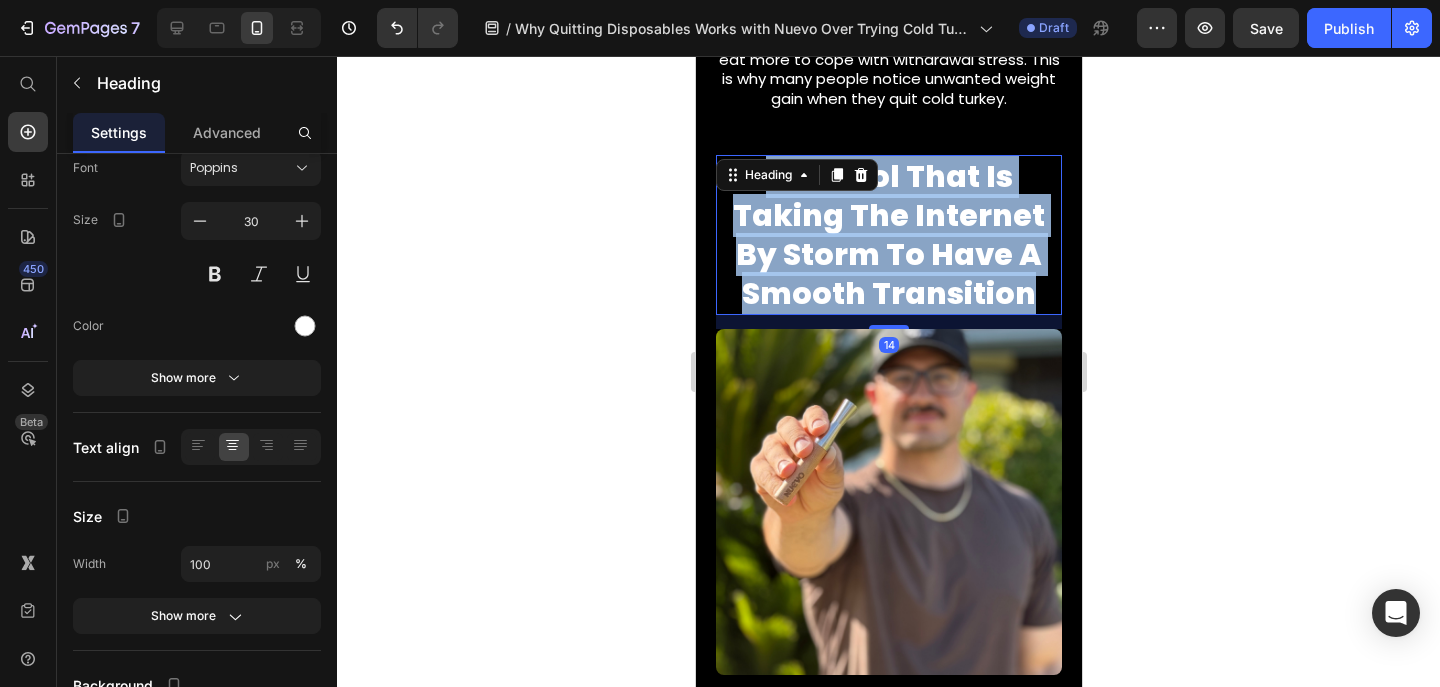 click on "The Tool That is Taking the Internet by storm to have a smooth transition" at bounding box center (888, 235) 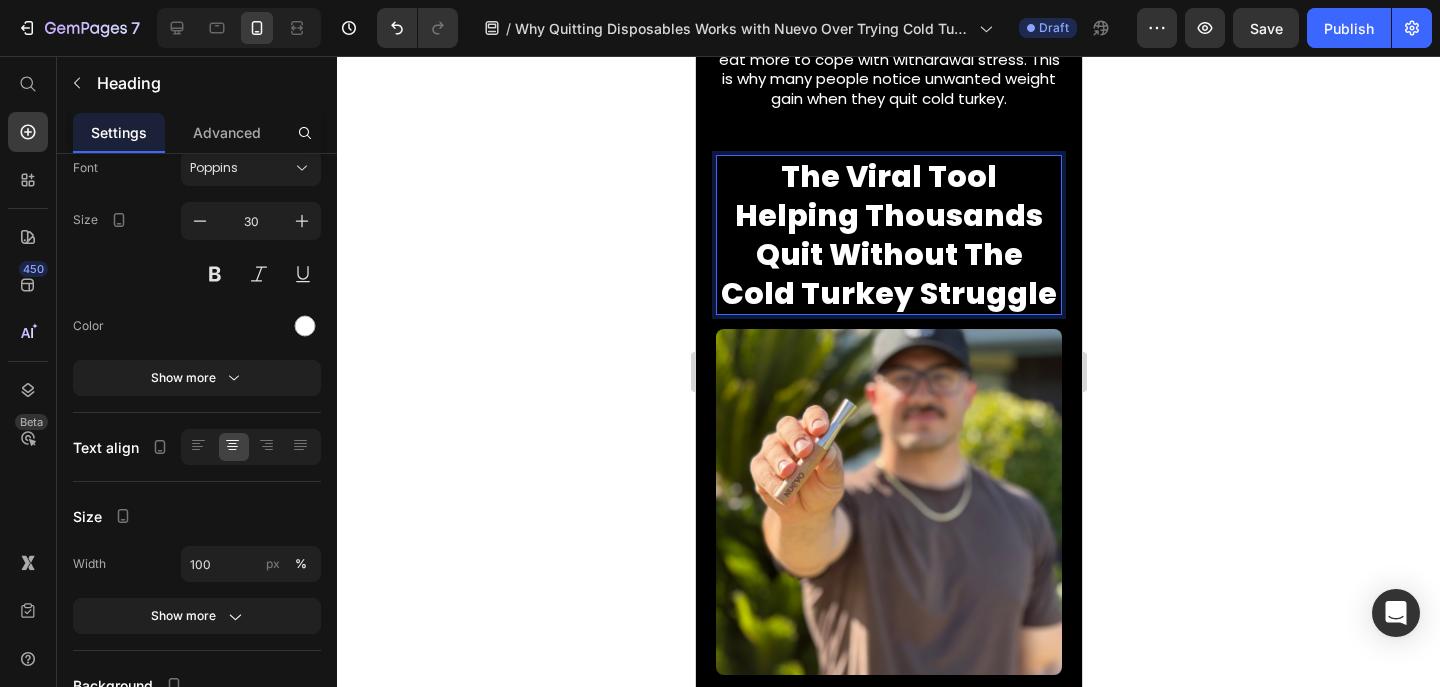 click 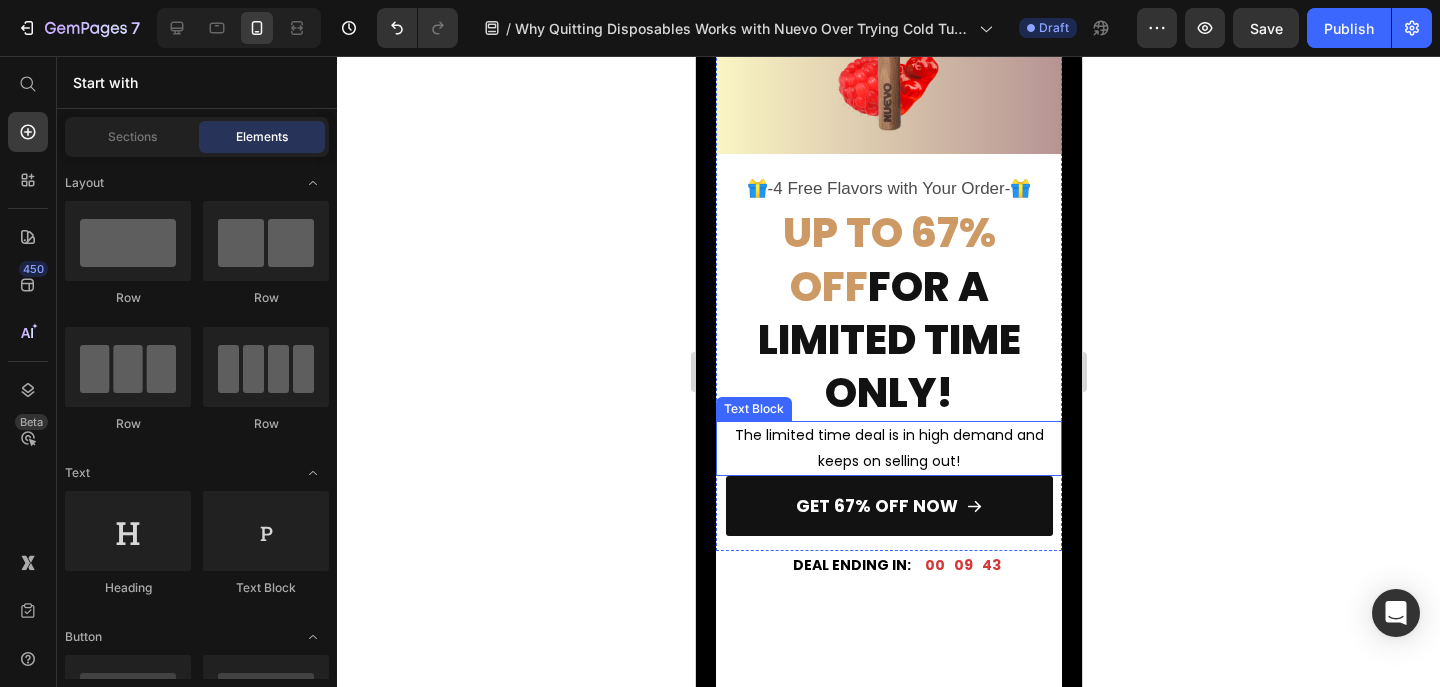 scroll, scrollTop: 5116, scrollLeft: 0, axis: vertical 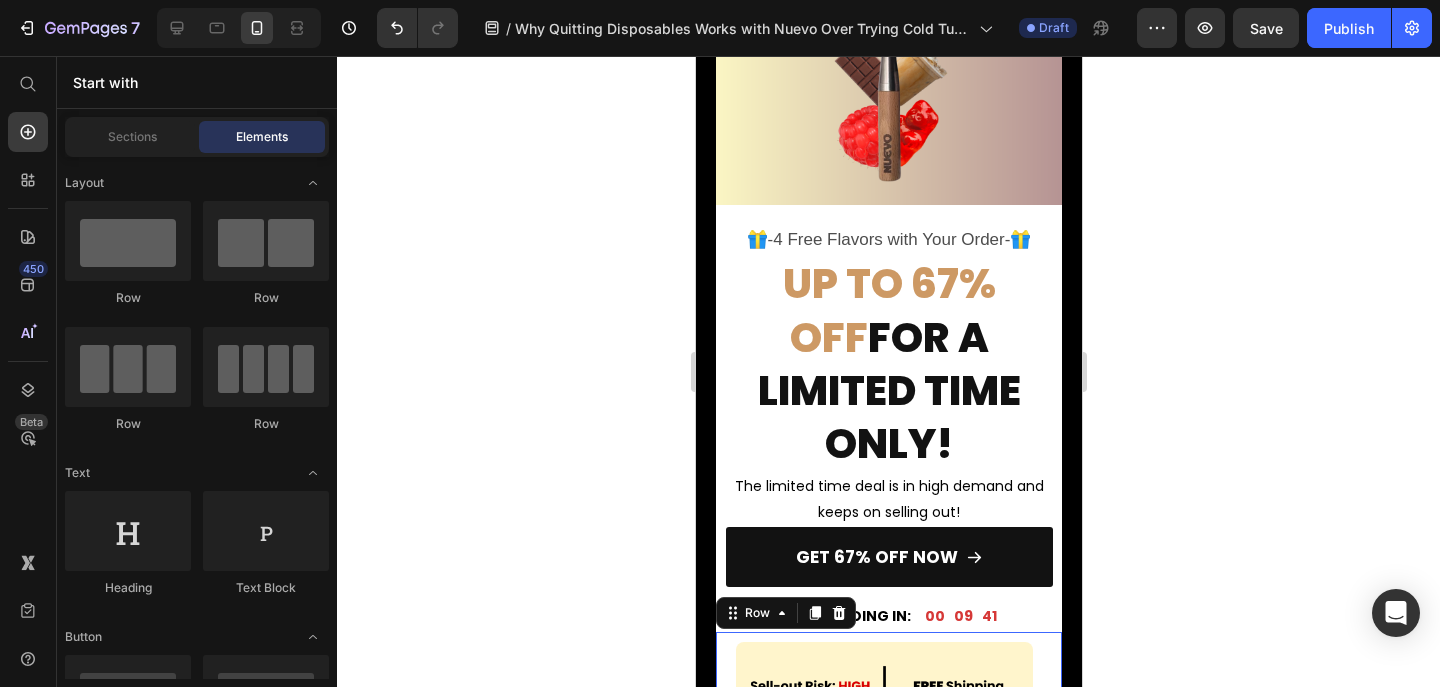 click on "Image Try it today with a 30-Day Money Back Guarantee! Text Block" at bounding box center [888, 703] 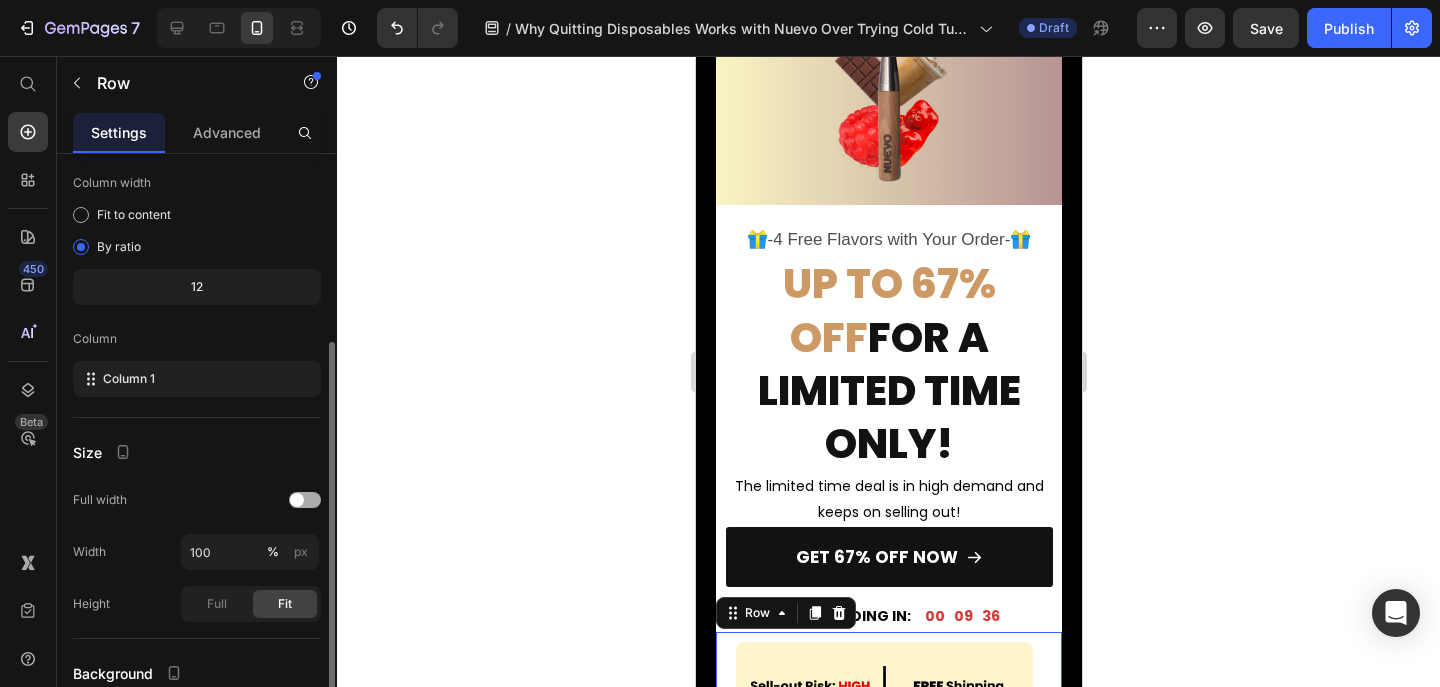 scroll, scrollTop: 0, scrollLeft: 0, axis: both 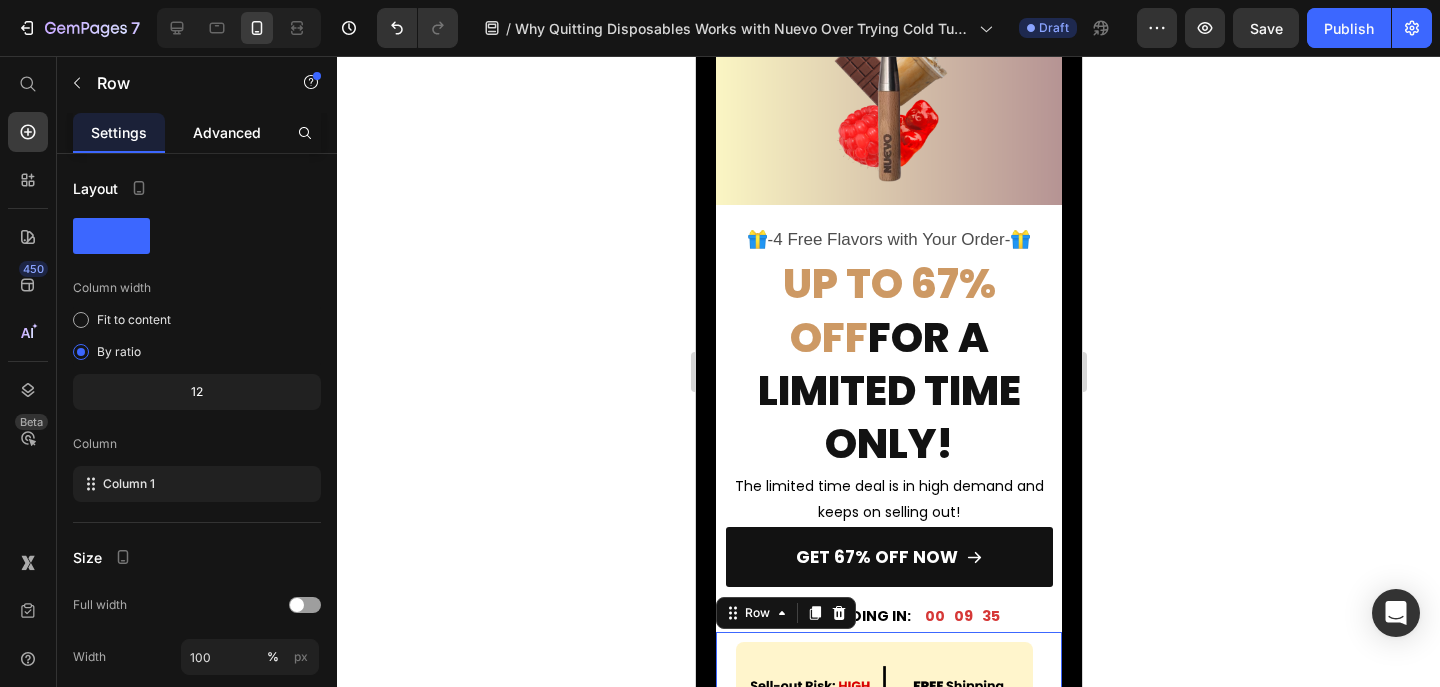 click on "Advanced" at bounding box center [227, 132] 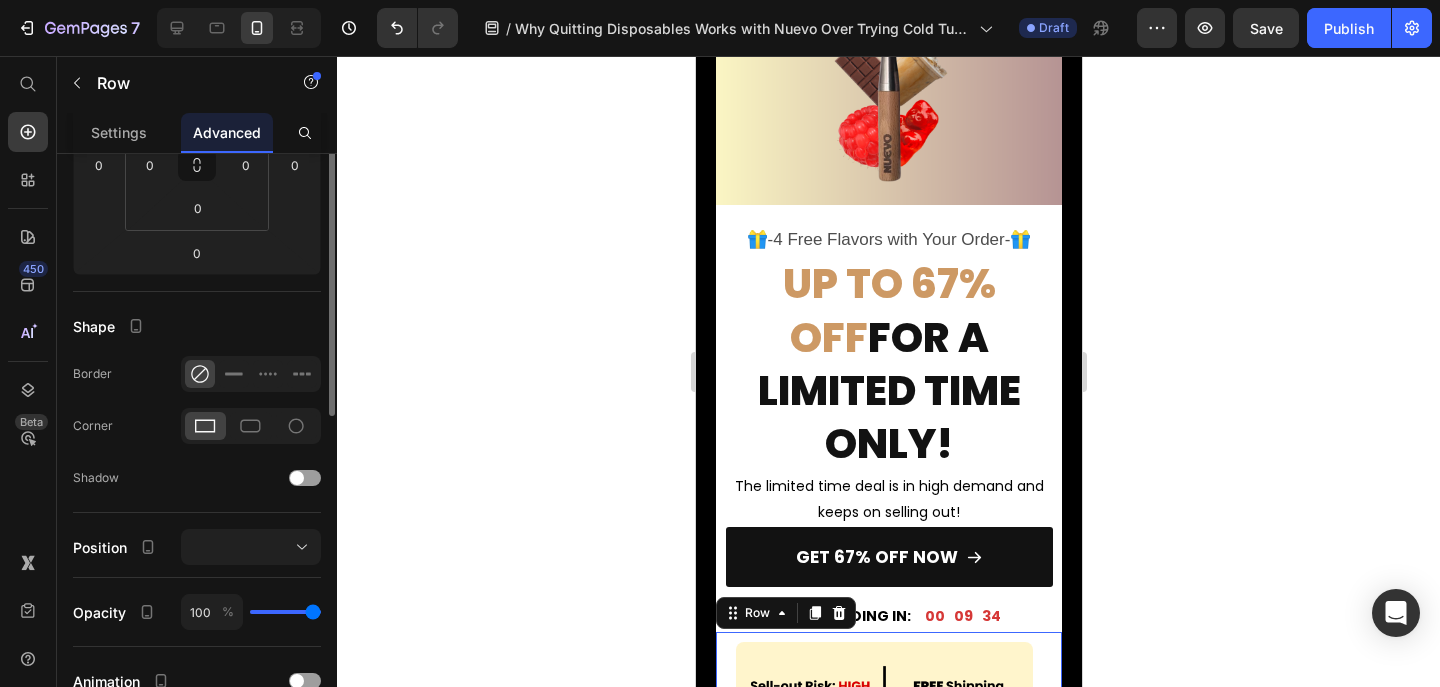 scroll, scrollTop: 399, scrollLeft: 0, axis: vertical 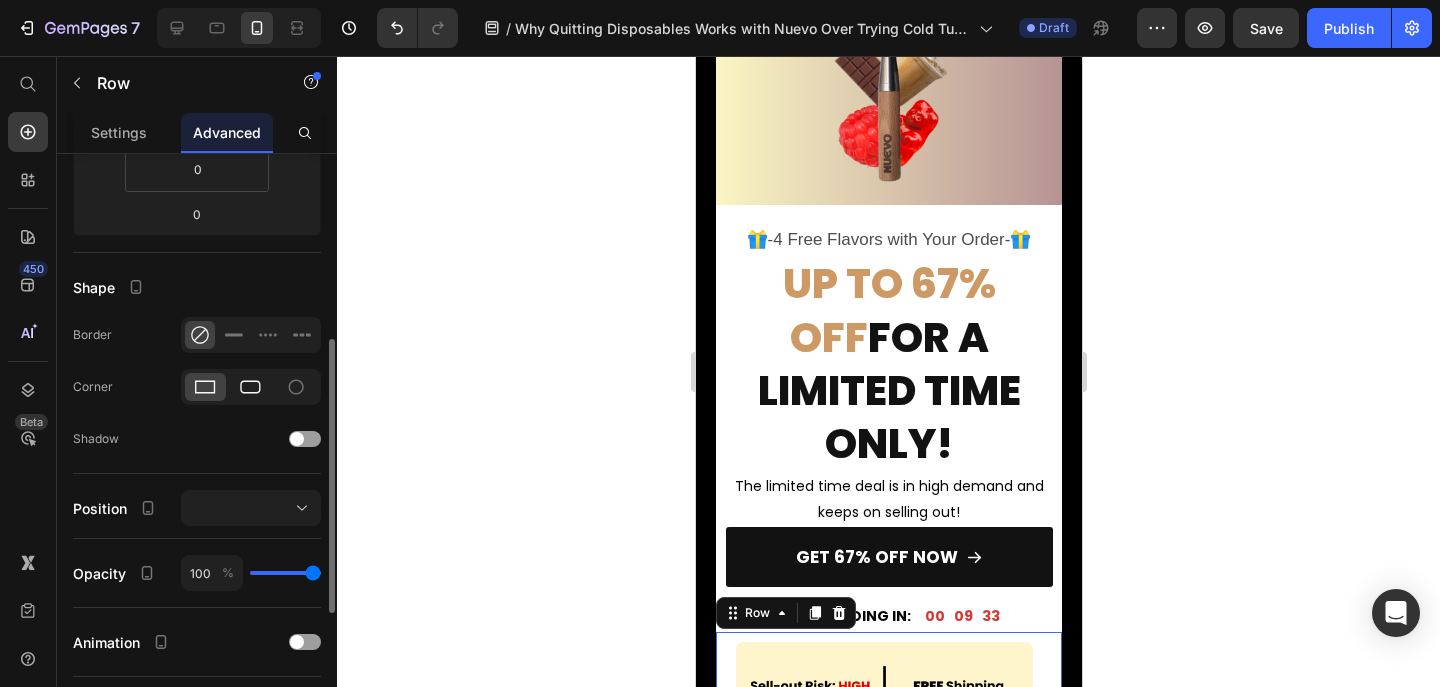 click 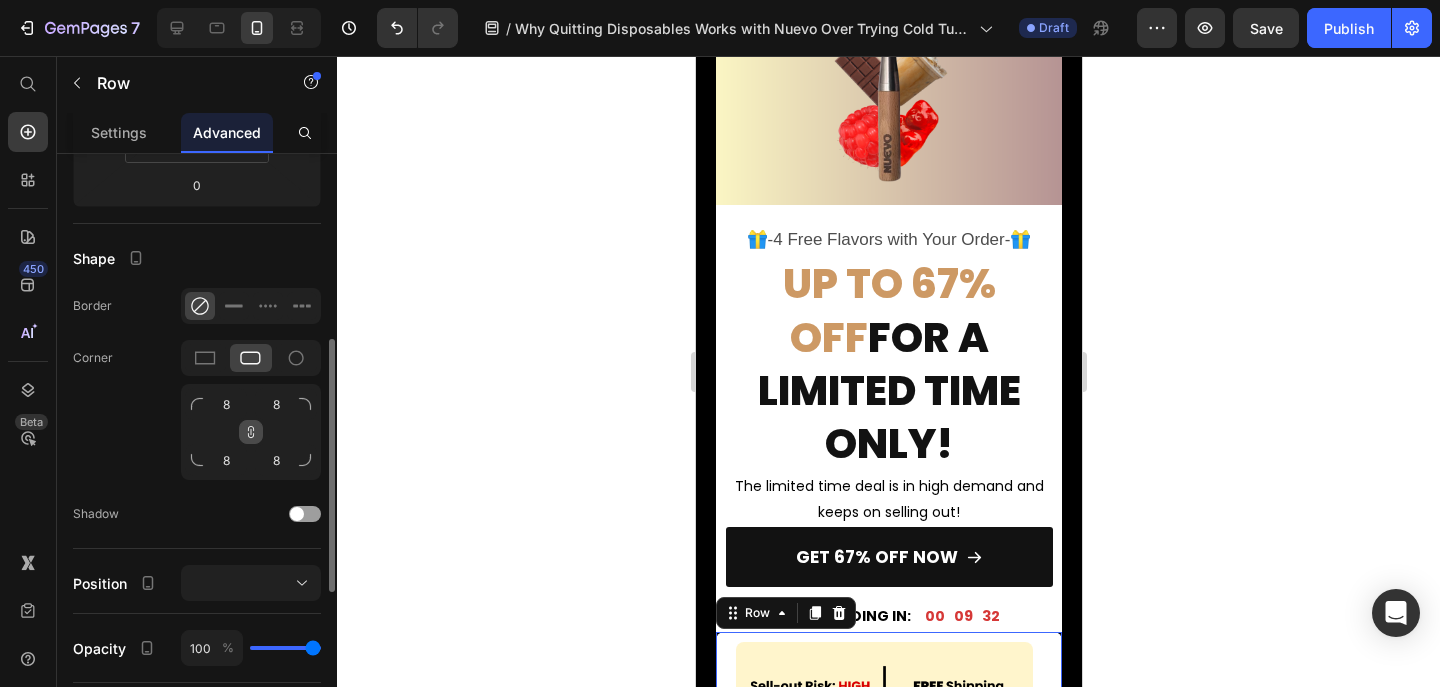 scroll, scrollTop: 426, scrollLeft: 0, axis: vertical 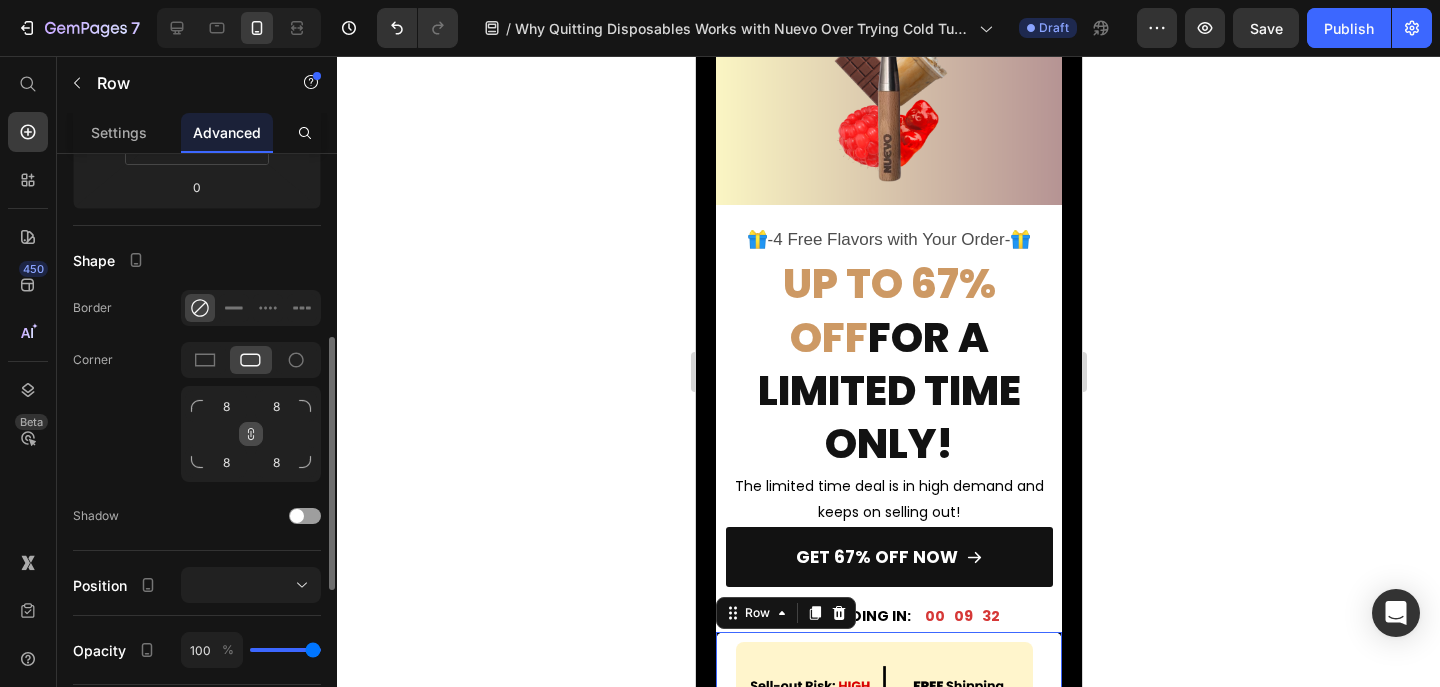 click at bounding box center (251, 434) 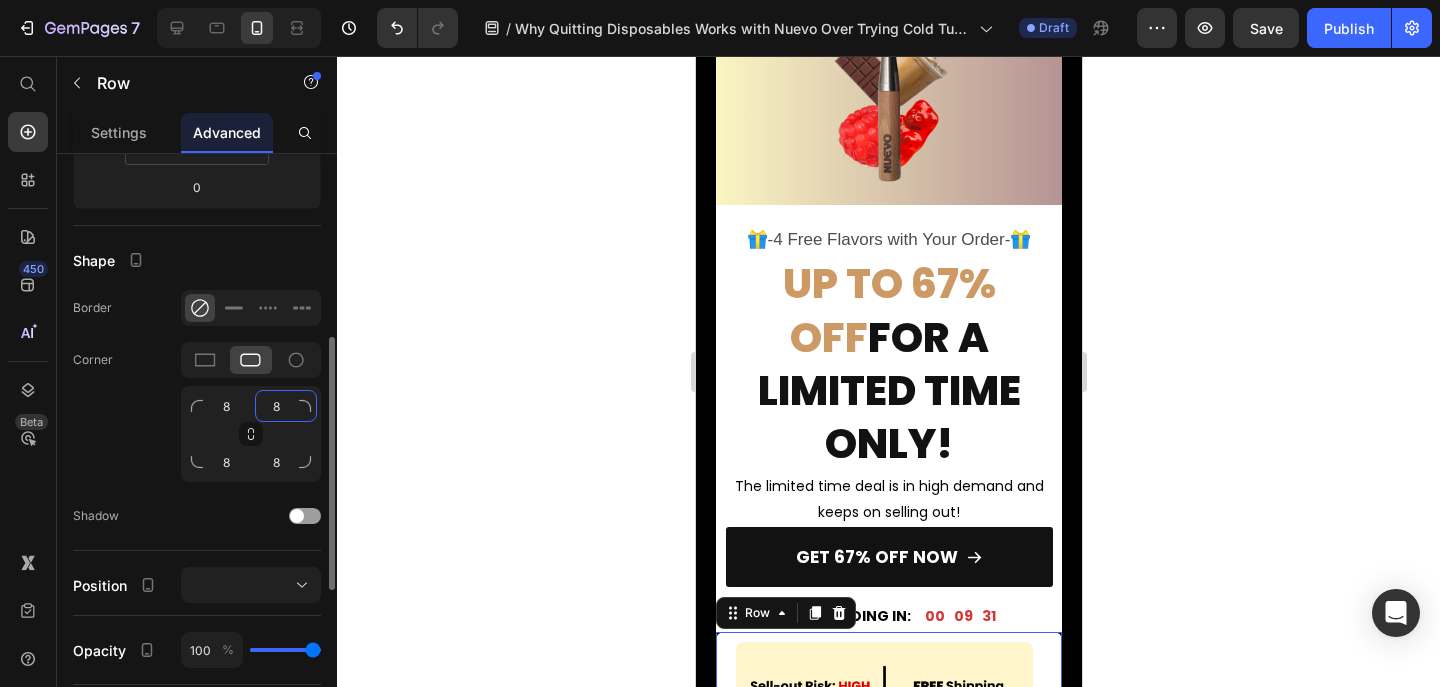 click on "8" 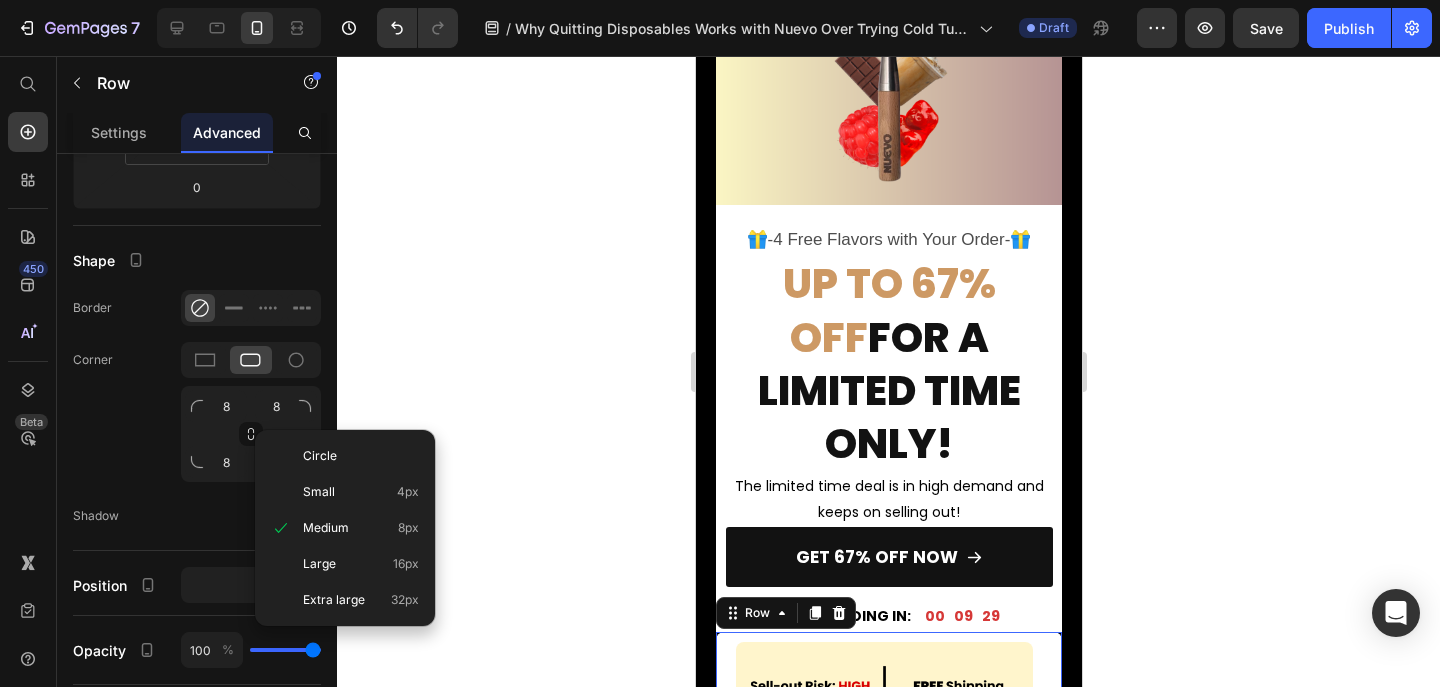click on "Circle Small 4px Medium 8px Large 16px Extra large 32px" at bounding box center (345, 528) 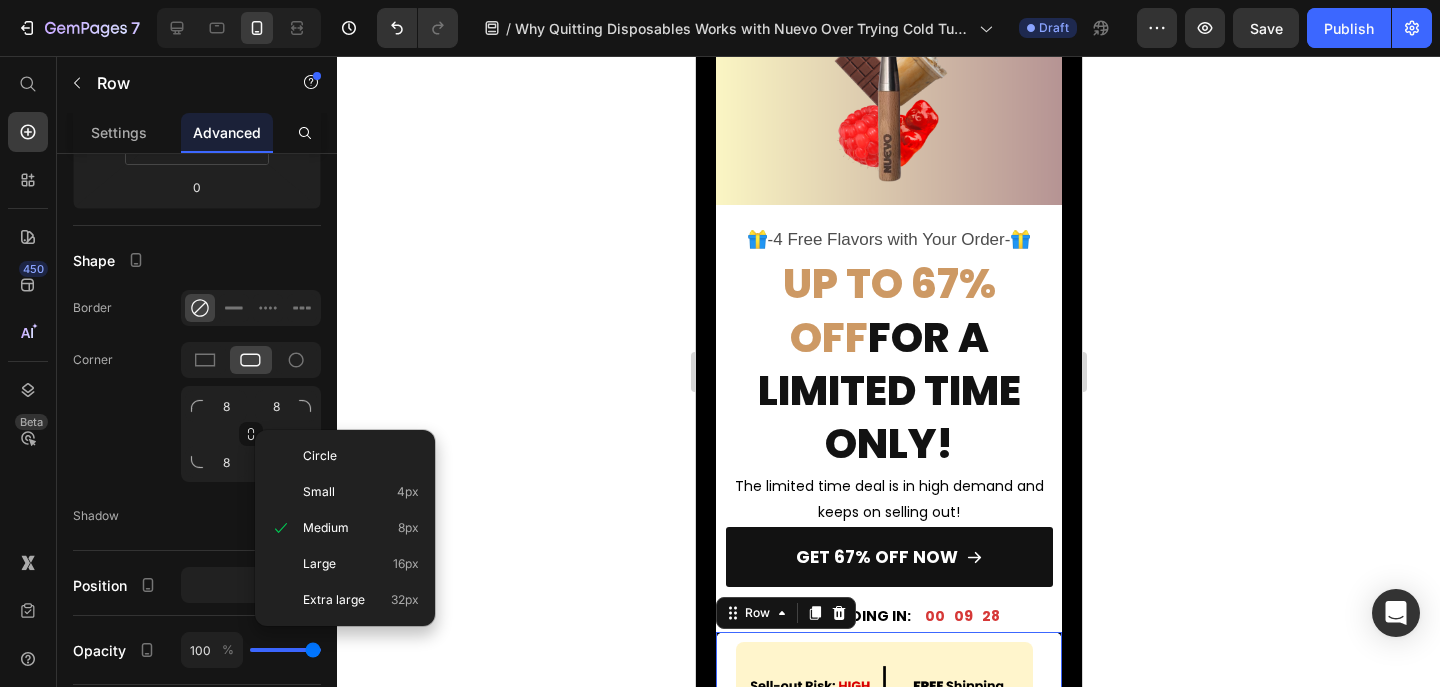 click on "Circle Small 4px Medium 8px Large 16px Extra large 32px" at bounding box center [345, 528] 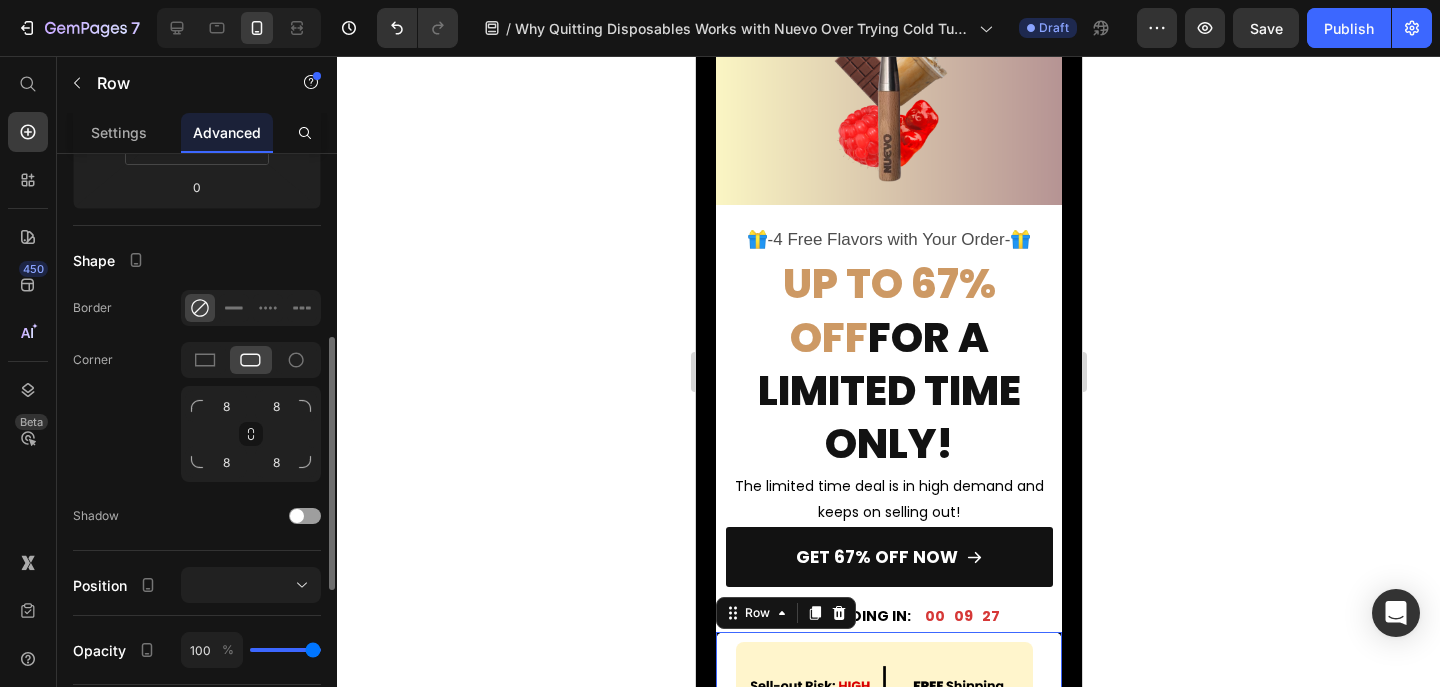 click on "Corner 8 8 8 8" 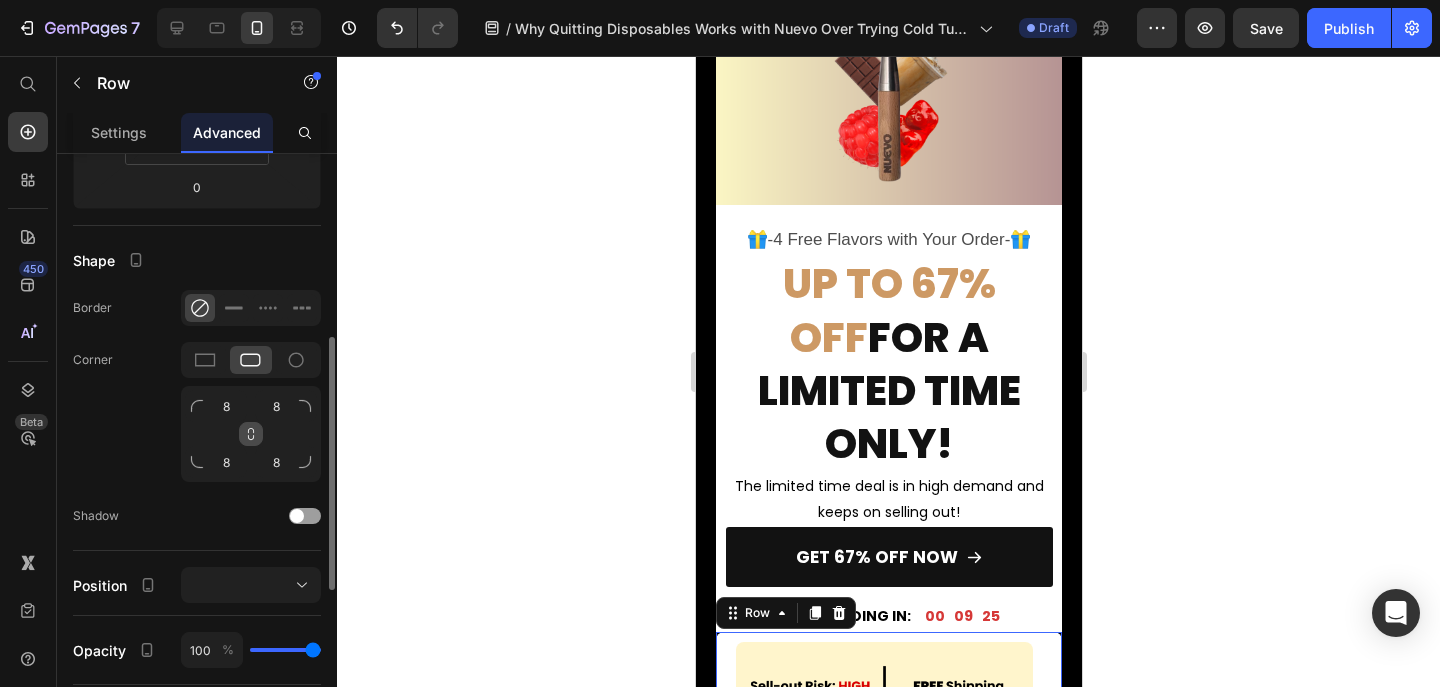 click 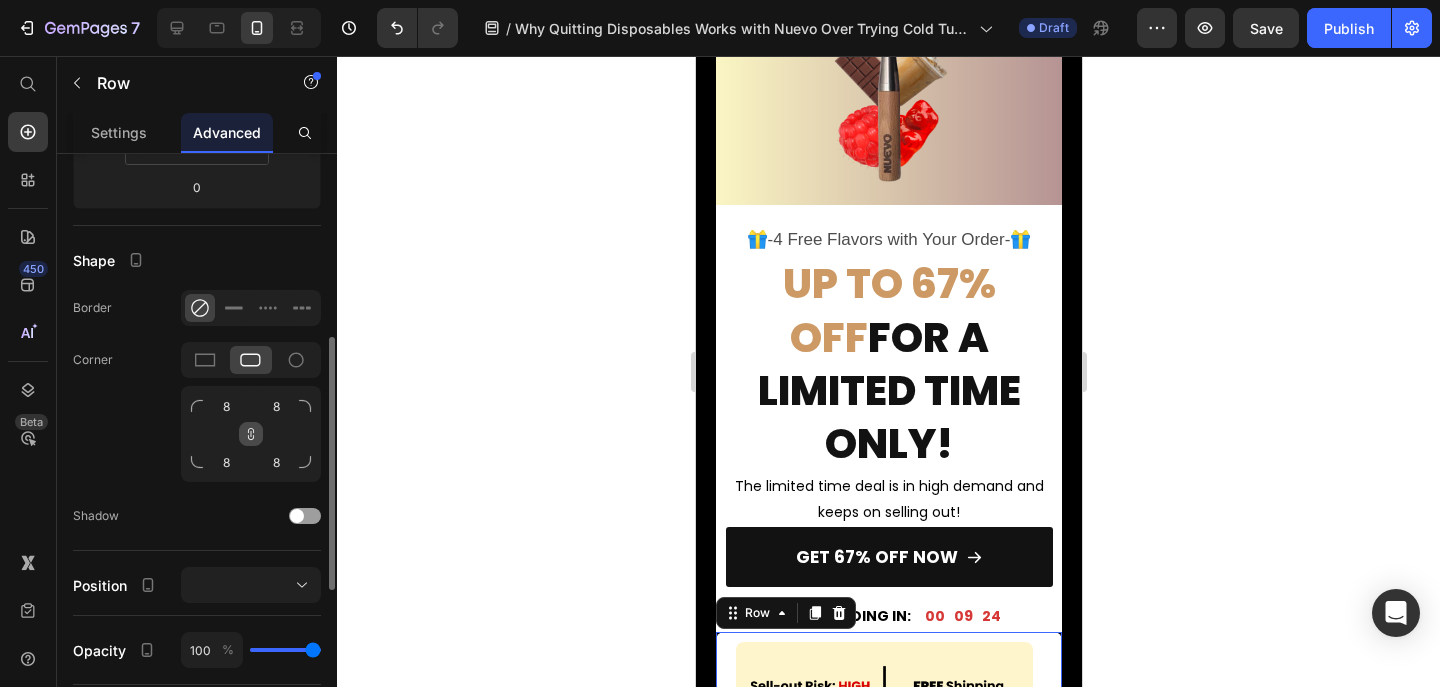 click 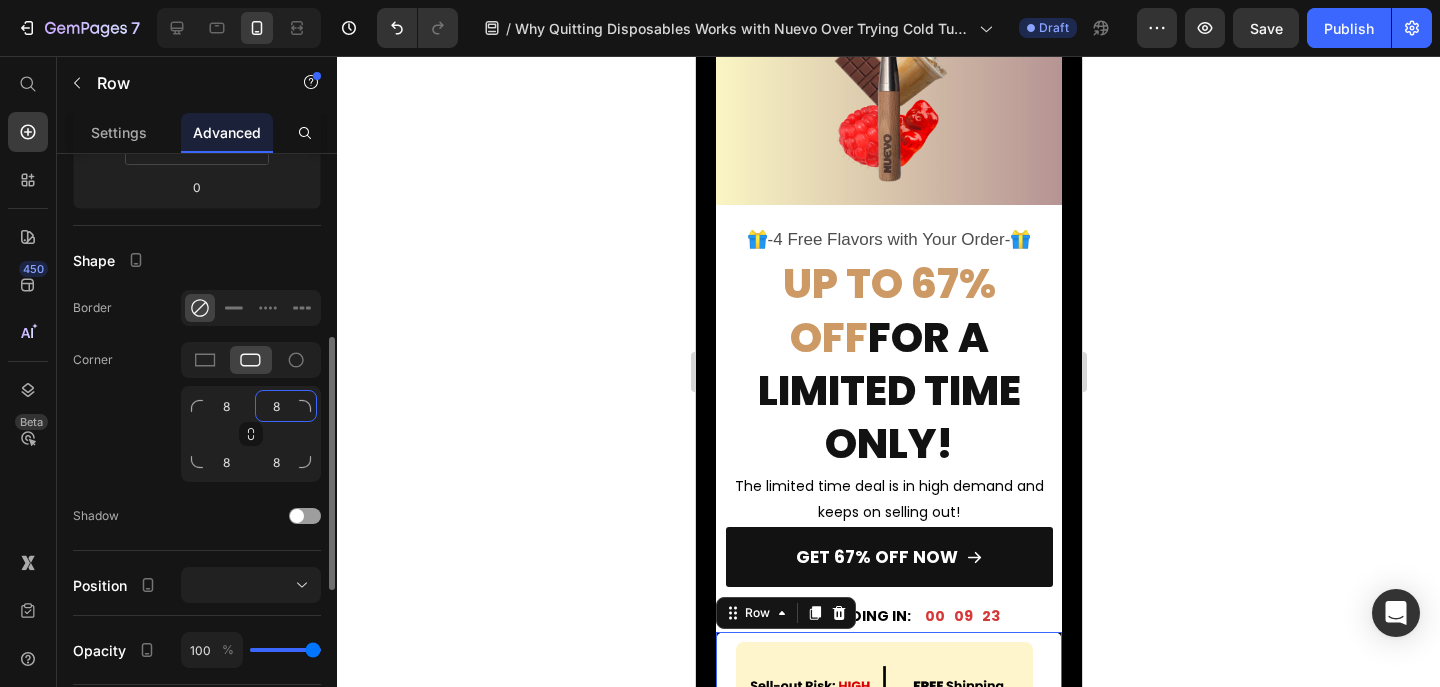 click on "8" 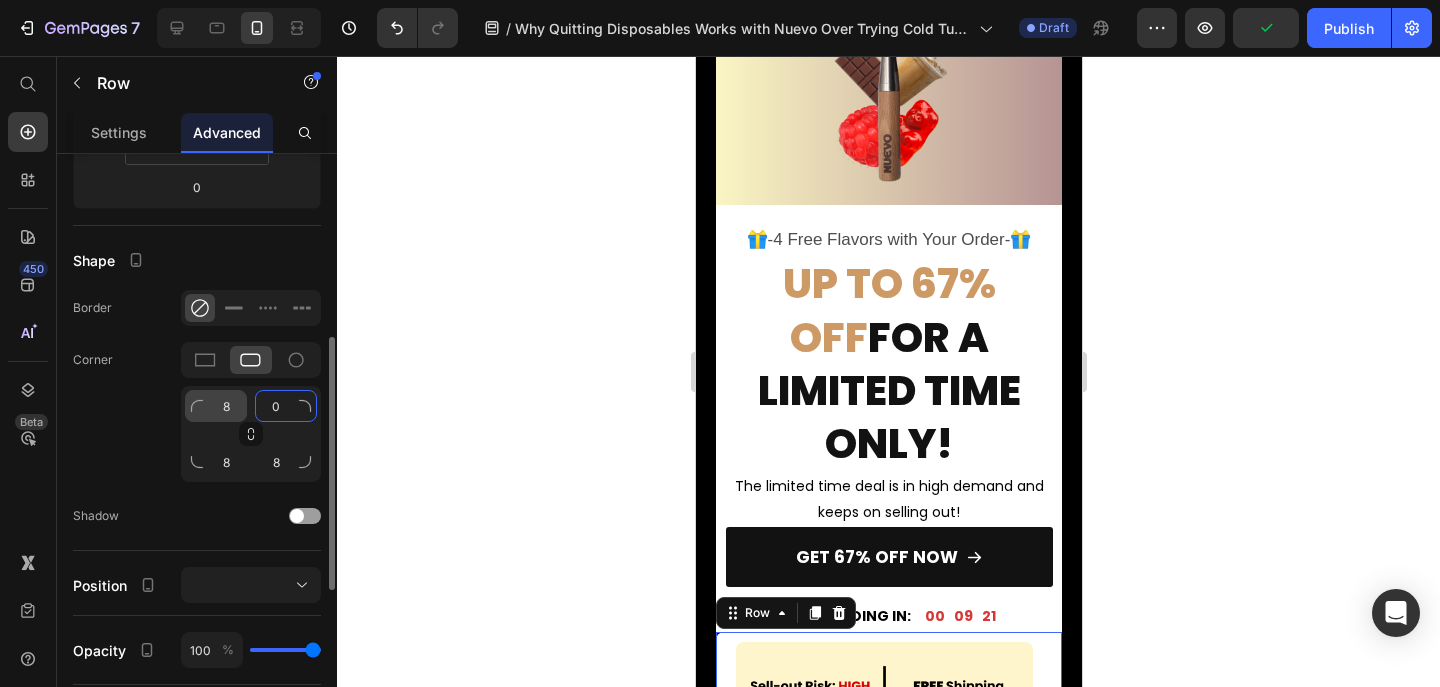 type on "0" 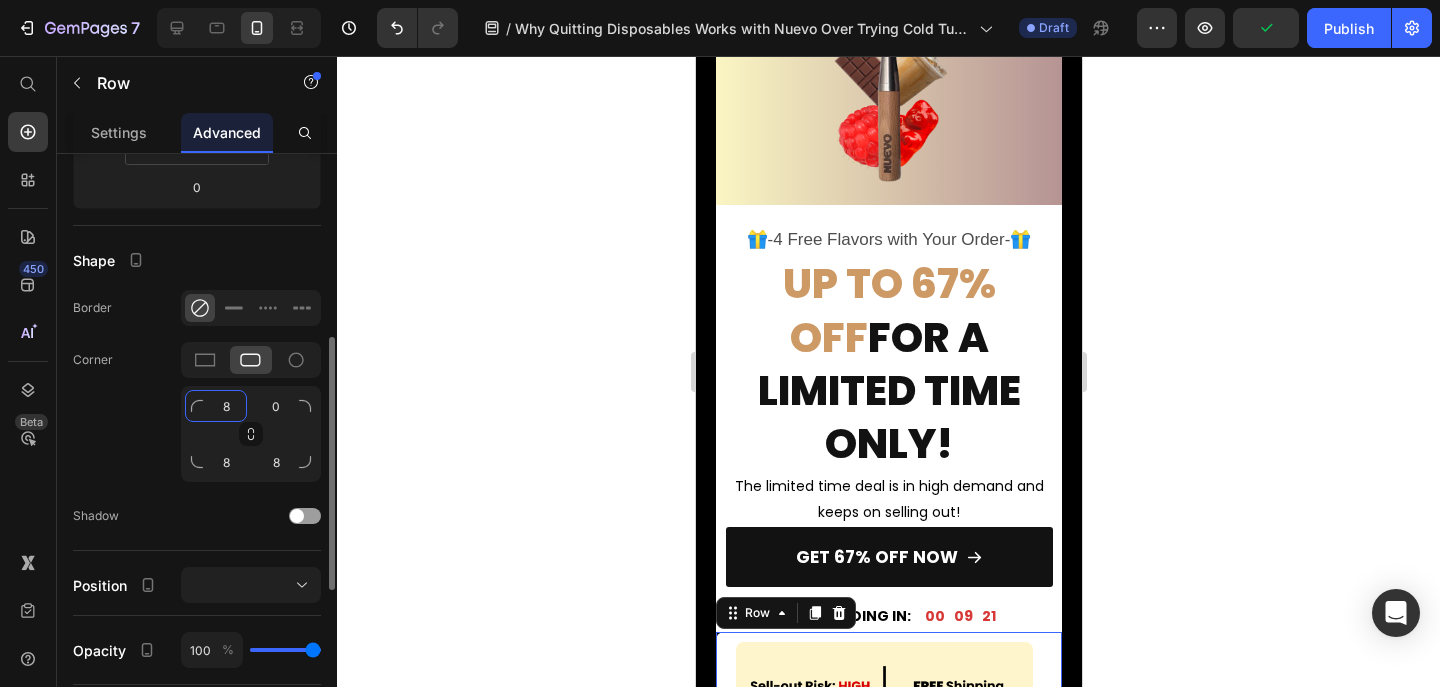 click on "8" 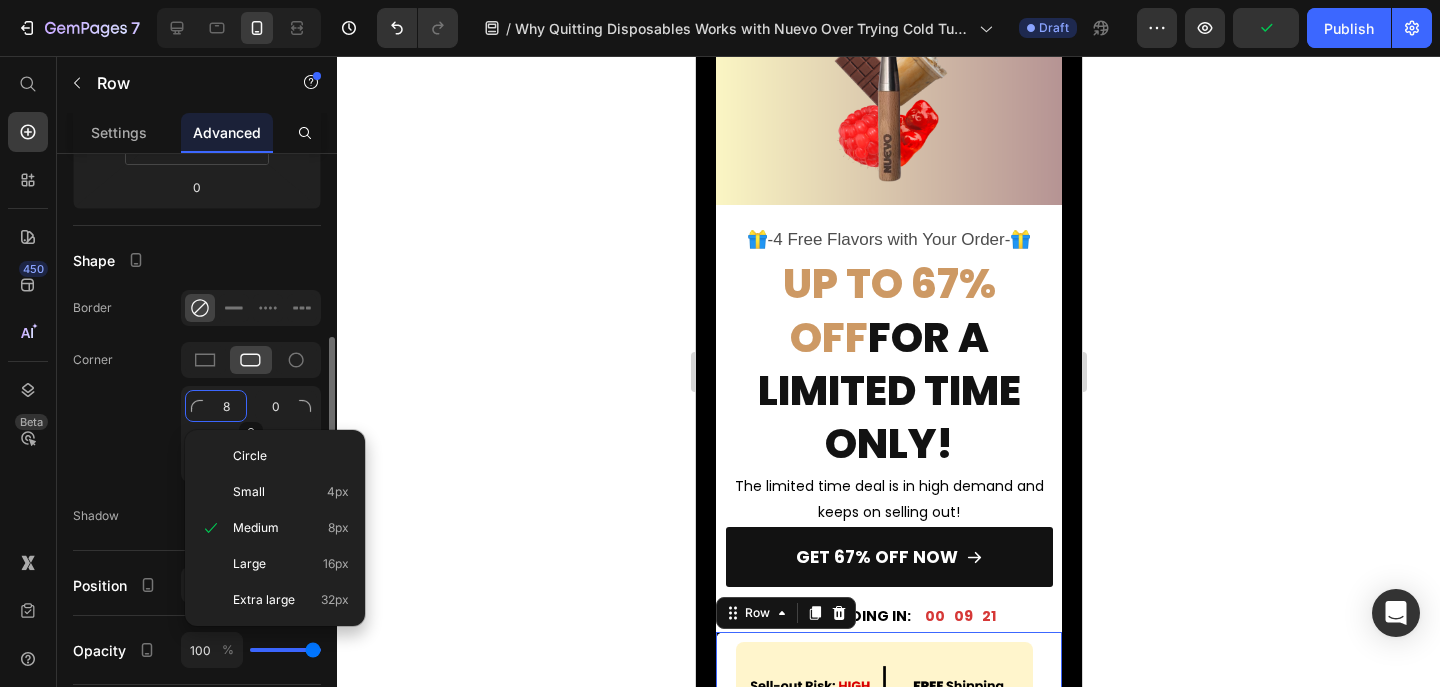 type on "8" 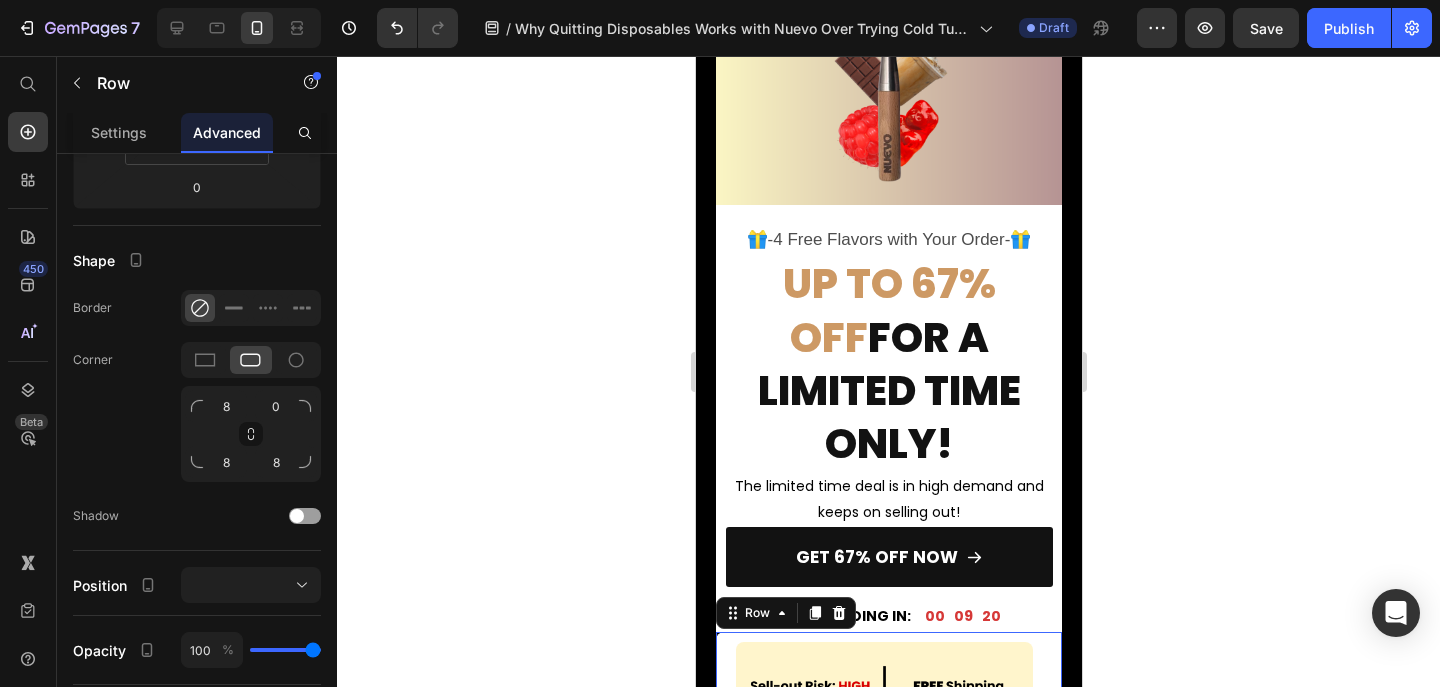 click 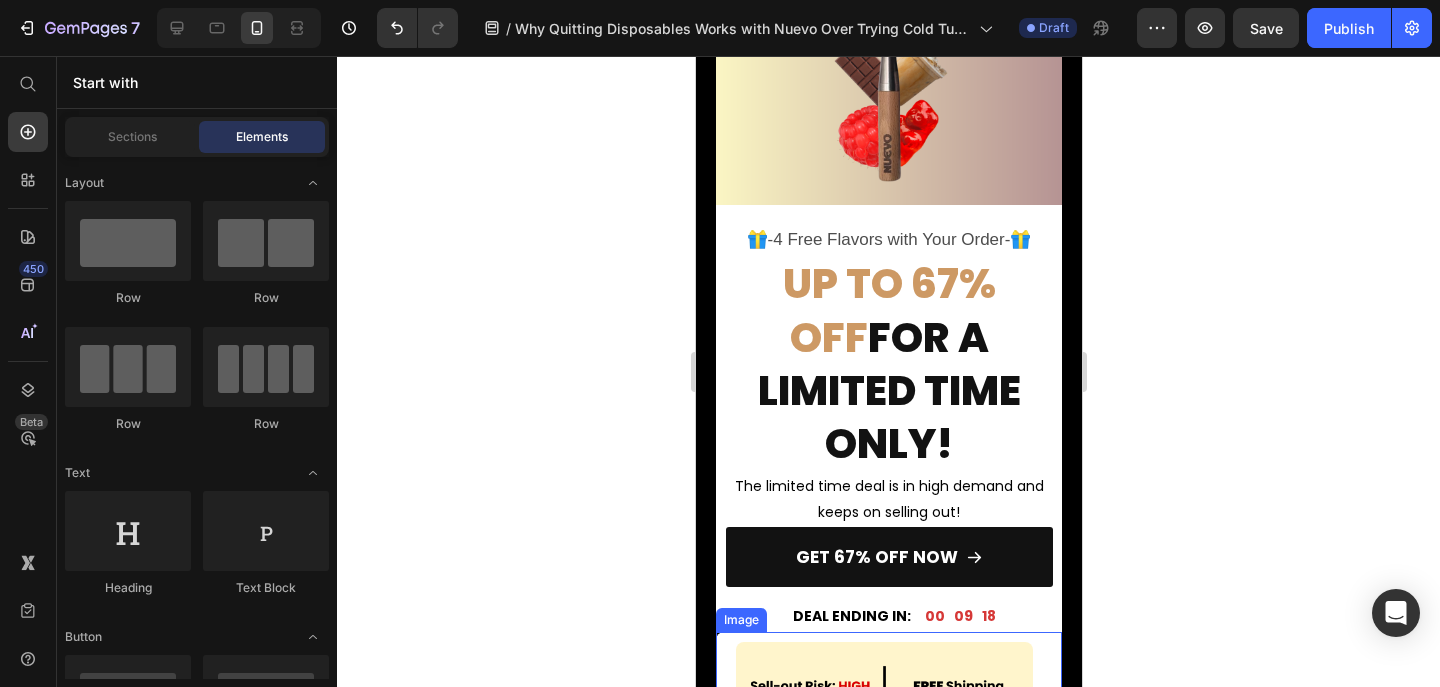 click at bounding box center (888, 687) 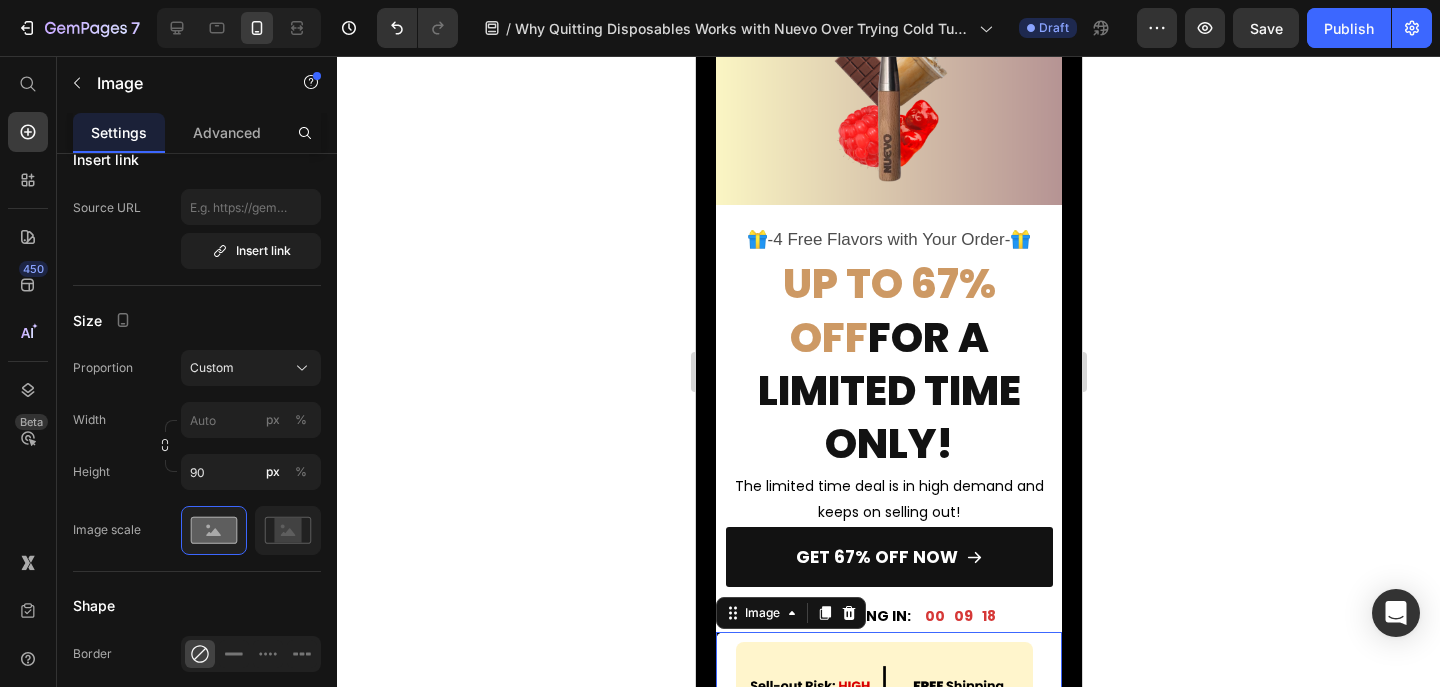 scroll, scrollTop: 0, scrollLeft: 0, axis: both 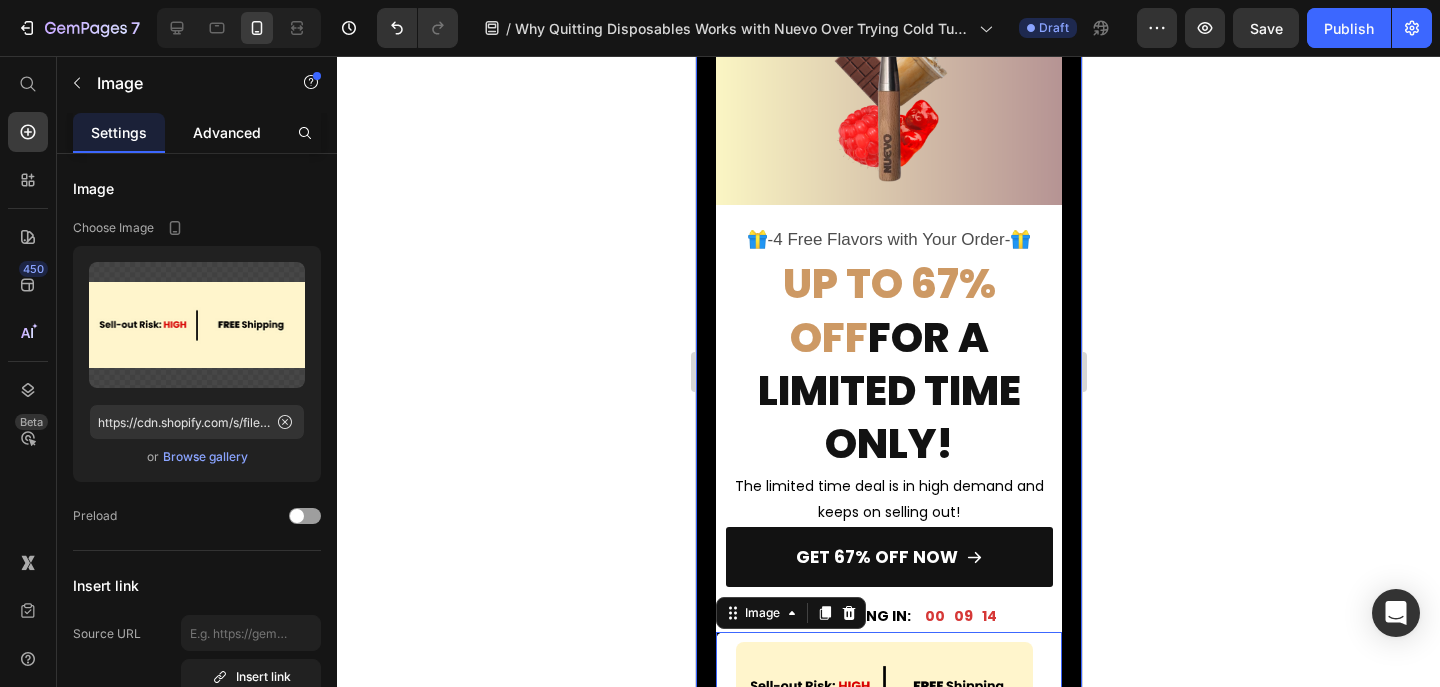 click on "Advanced" at bounding box center [227, 132] 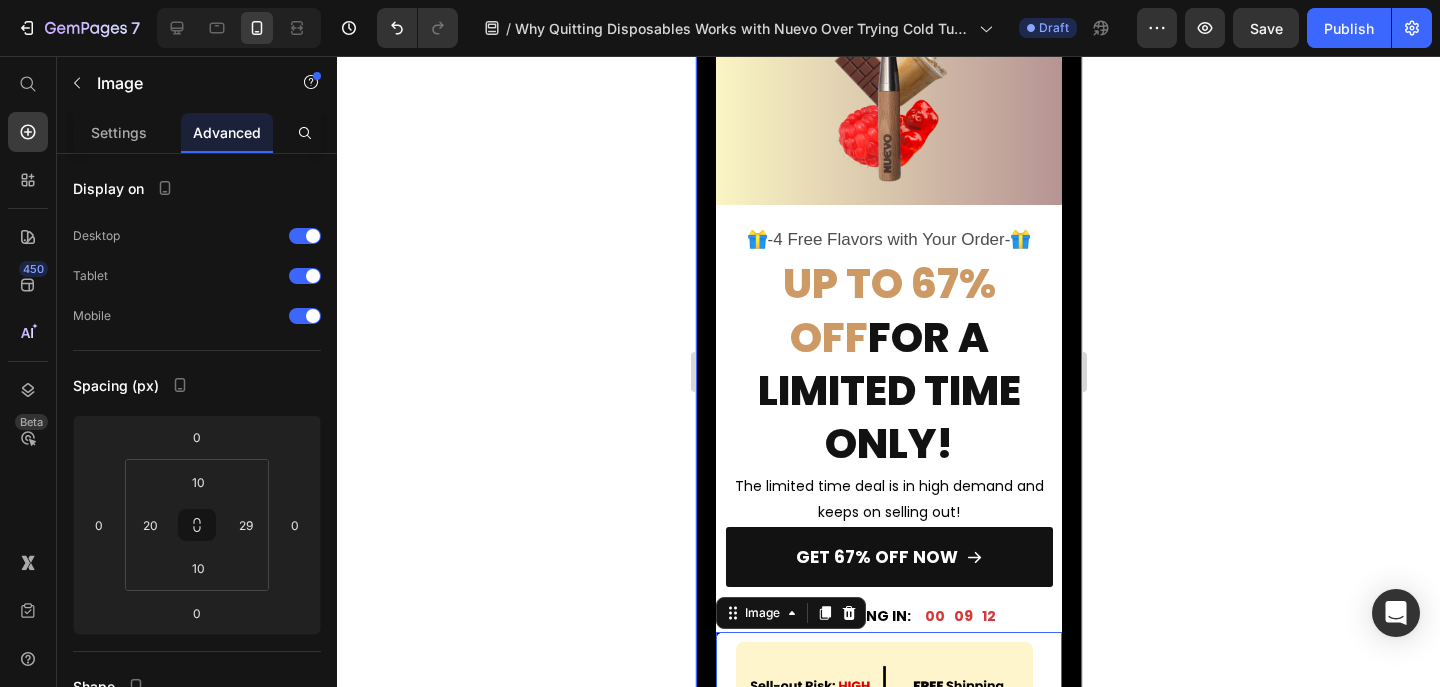 click on "1. Being Hooked On Nic. Is More Complicated Than You Think. Heading Image Nicotine addiction hijacks the brain’s reward system. It triggers a surge of dopamine — the feel-good chemical — every time you inhale. Over time, your brain rewires itself to crave that constant hit just to feel normal. The prefrontal cortex, which controls decision-making and self-control, gets overpowered by the brain’s reward circuit, making it harder to stop even when you want to. Text Block Row 3. Cold Turkey Is Free, But the Relapse Costs More Heading Image Quitting cold turkey might feel like the cheapest option, but the hidden cost is relapse. Most people who try to quit abruptly end up buying even more disposables after slipping up — wasting more money and feeling defeated. Every failed attempt drains your wallet and your willpower, locking you back into the cycle. Text Block Row 4. Mood Swings Heading Image Text Block Row 5. Weight Gain. Heading Image Text Block Row Heading Image Text Block Row Heading Image Row Row" at bounding box center (888, -1833) 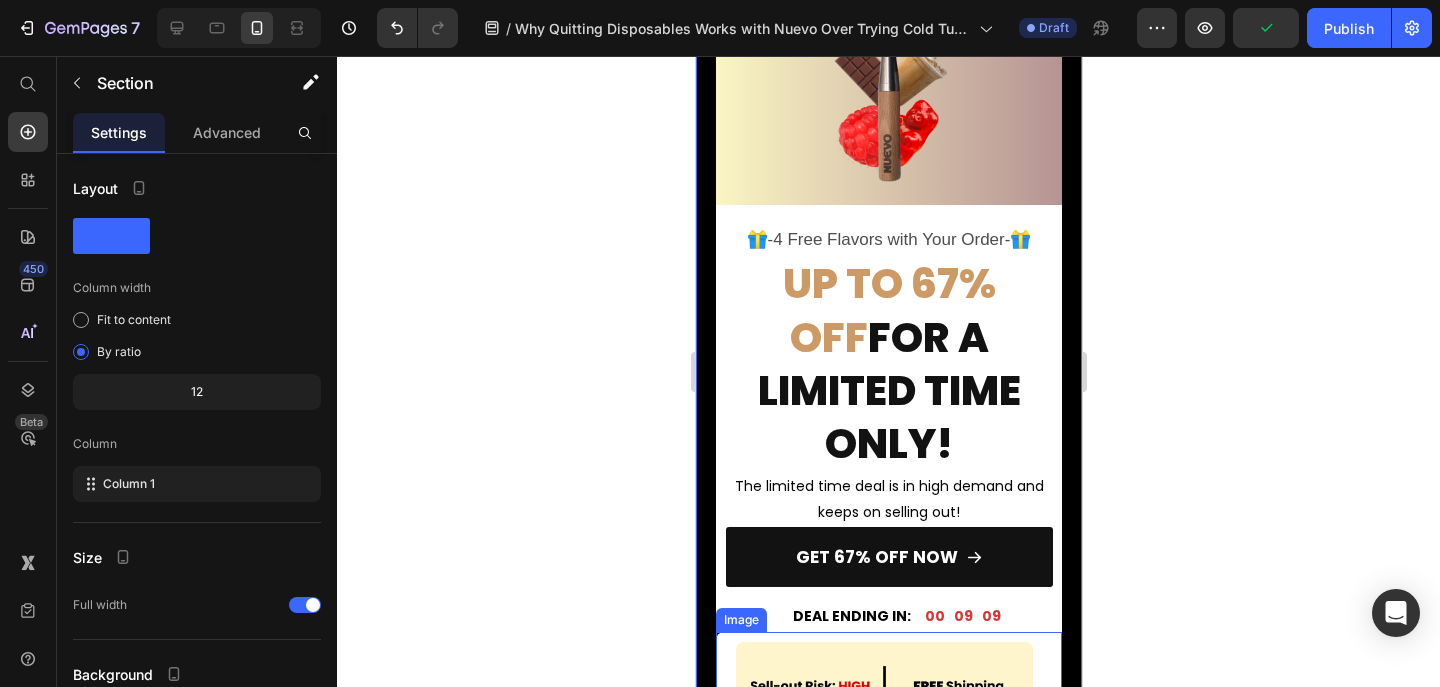 click at bounding box center [888, 687] 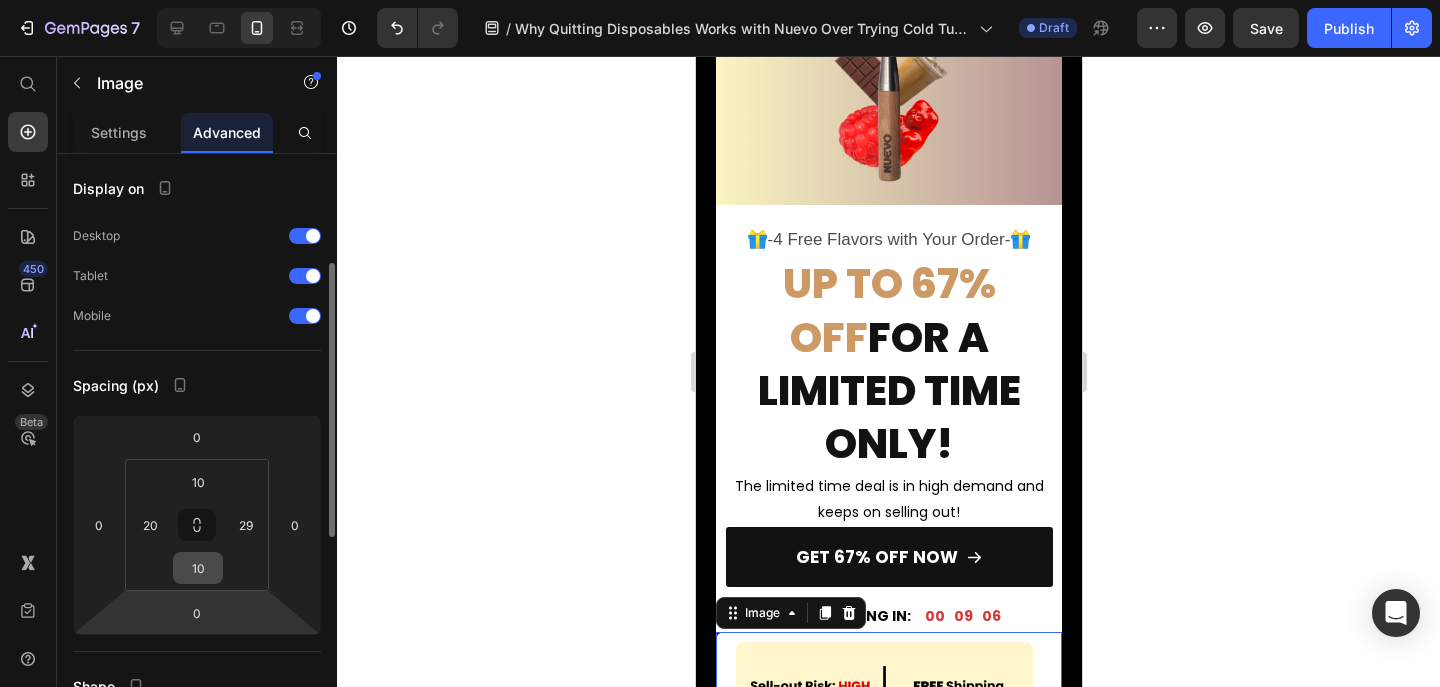 scroll, scrollTop: 204, scrollLeft: 0, axis: vertical 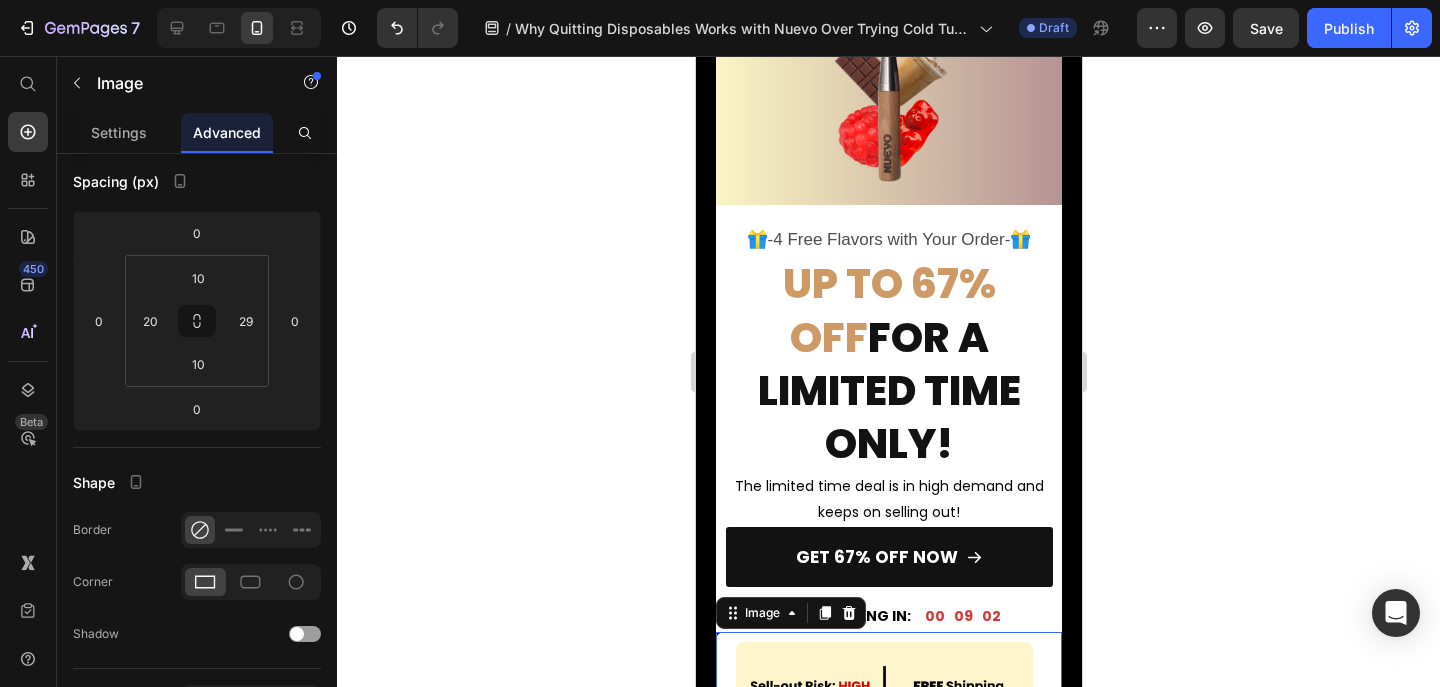click at bounding box center (888, 687) 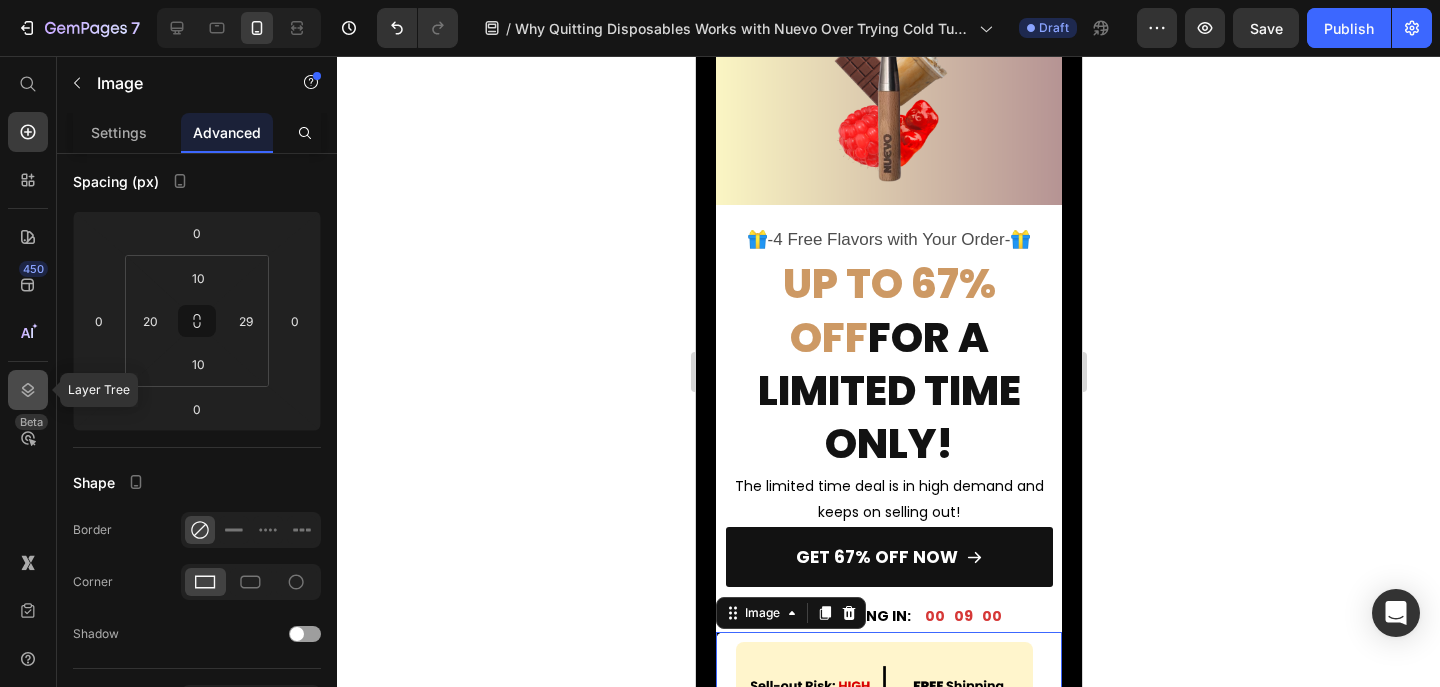 click 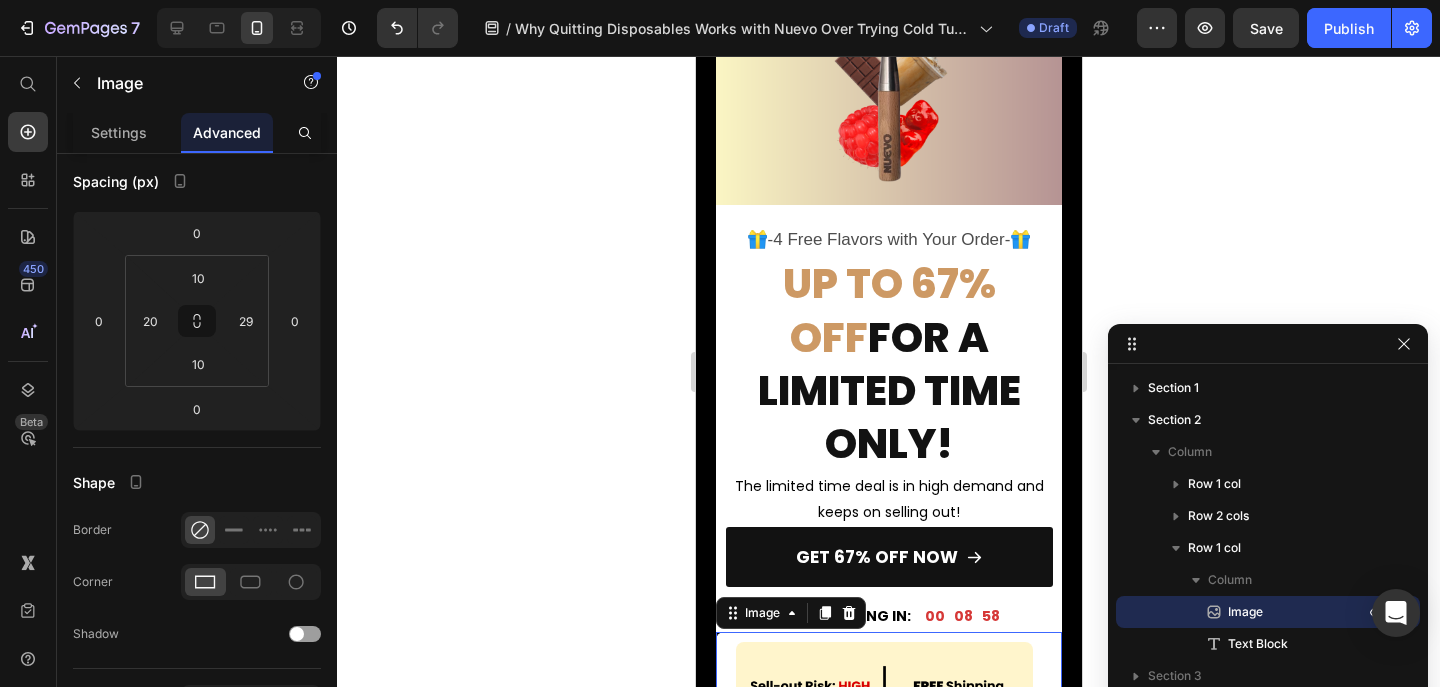 drag, startPoint x: 1222, startPoint y: 580, endPoint x: 1213, endPoint y: 321, distance: 259.1563 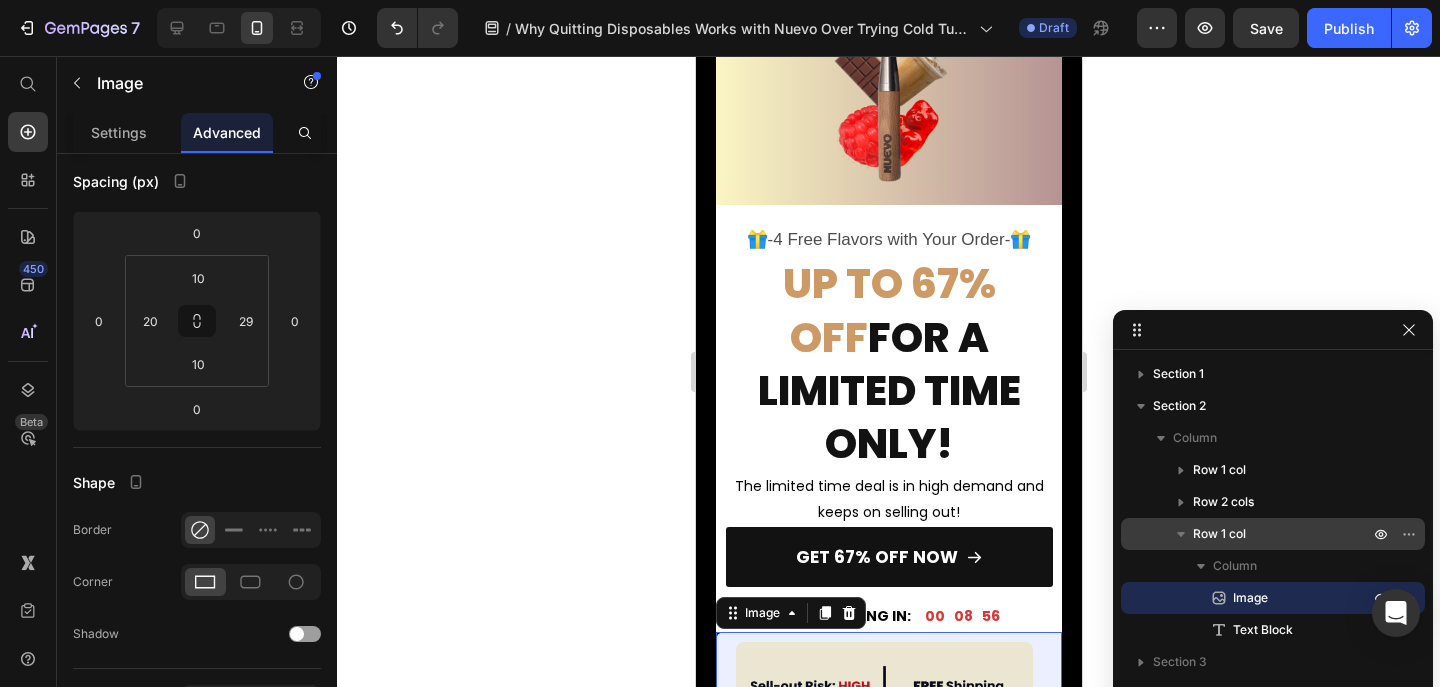 click on "Row 1 col" at bounding box center [1219, 534] 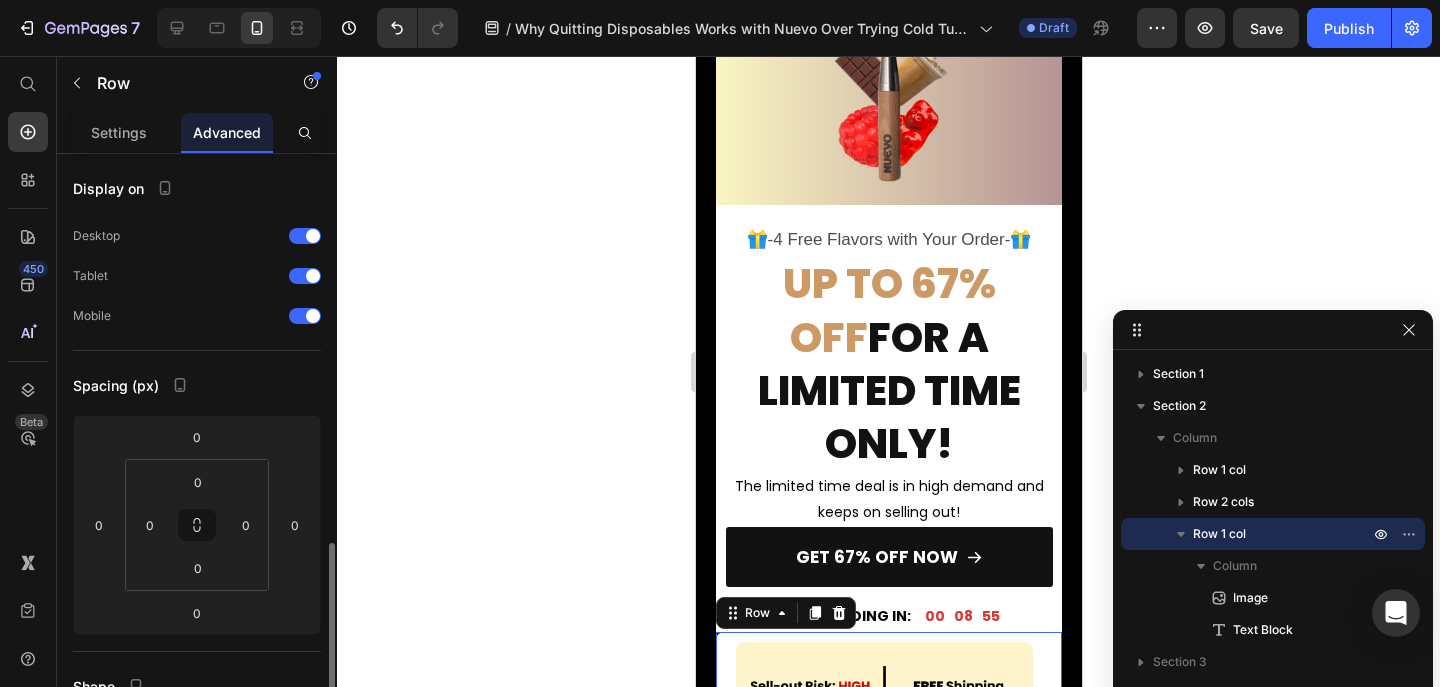 scroll, scrollTop: 338, scrollLeft: 0, axis: vertical 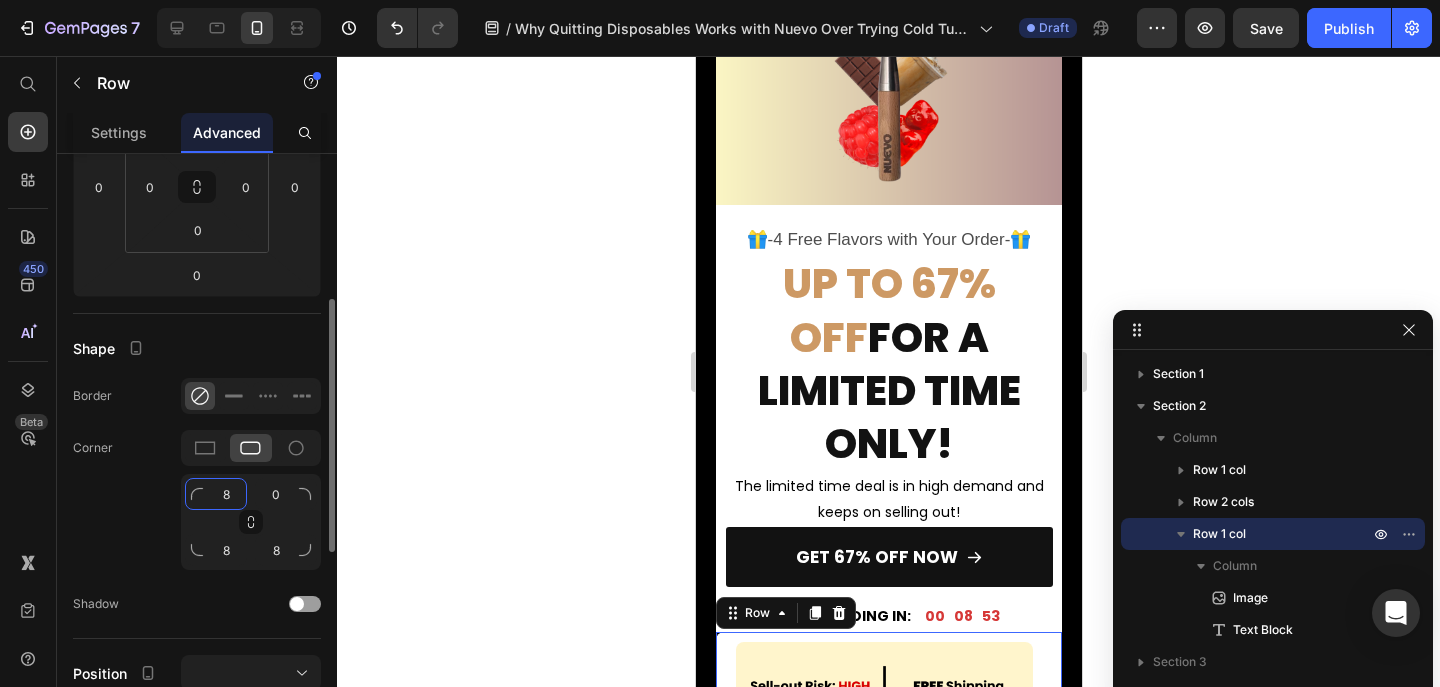 click on "8" 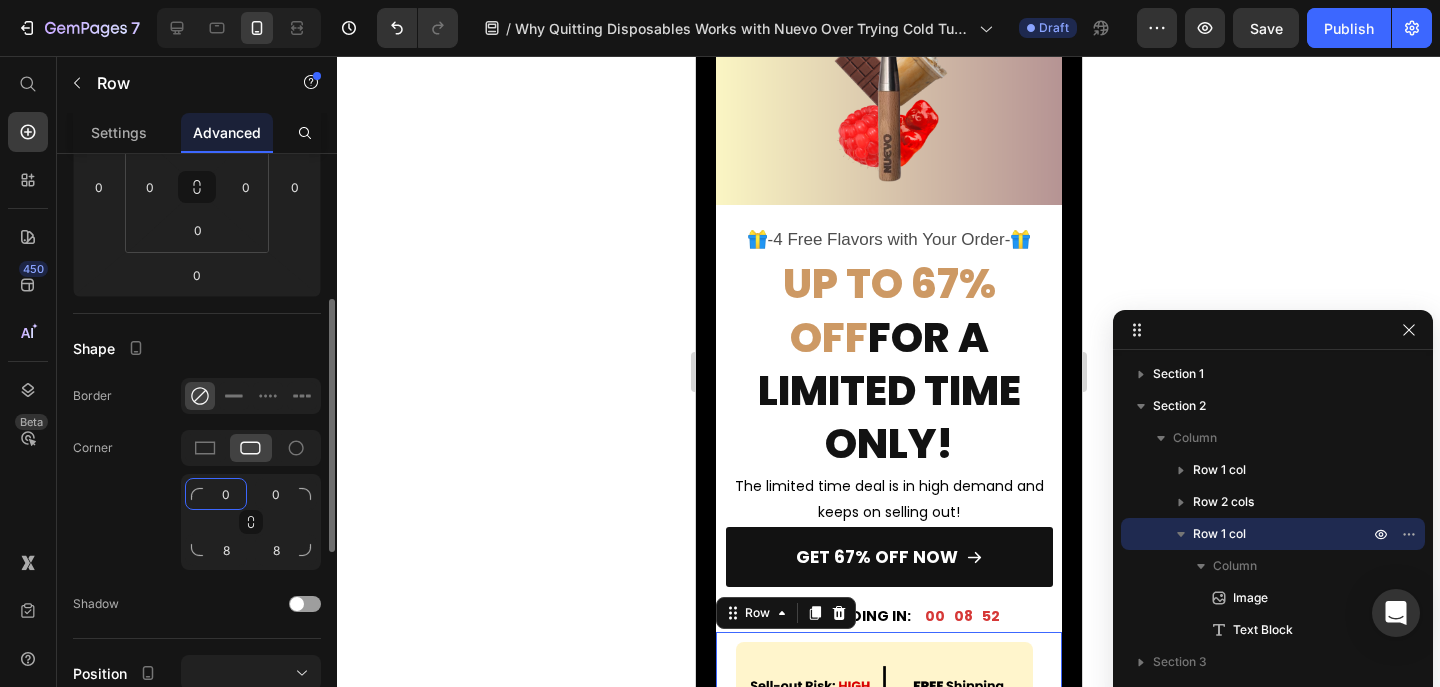 type on "0" 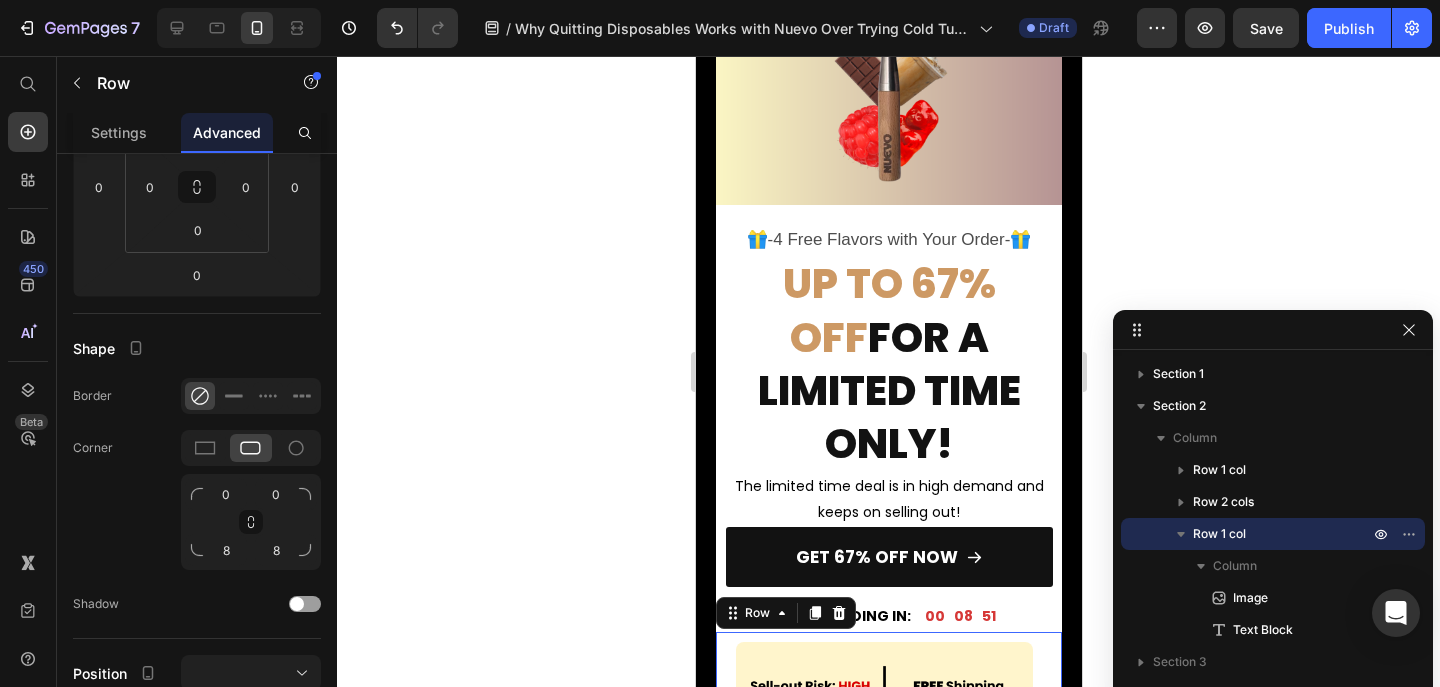 click 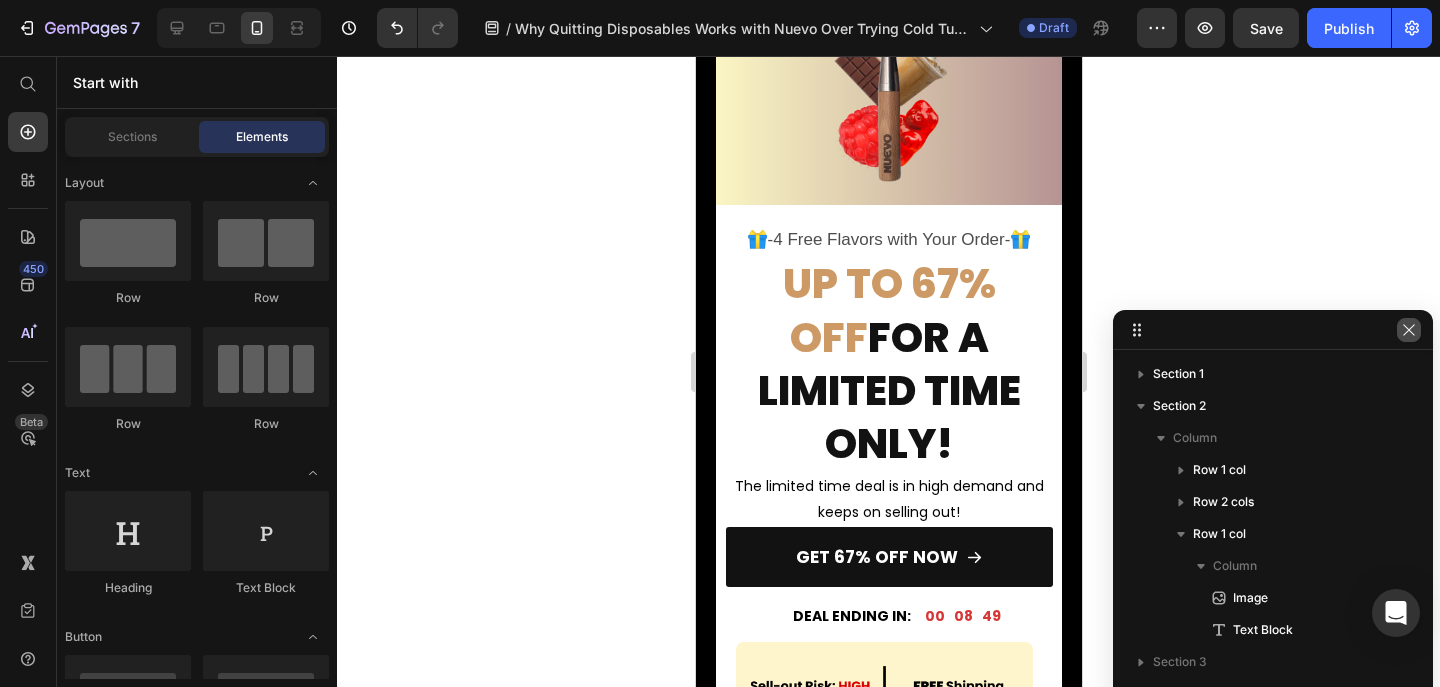 click 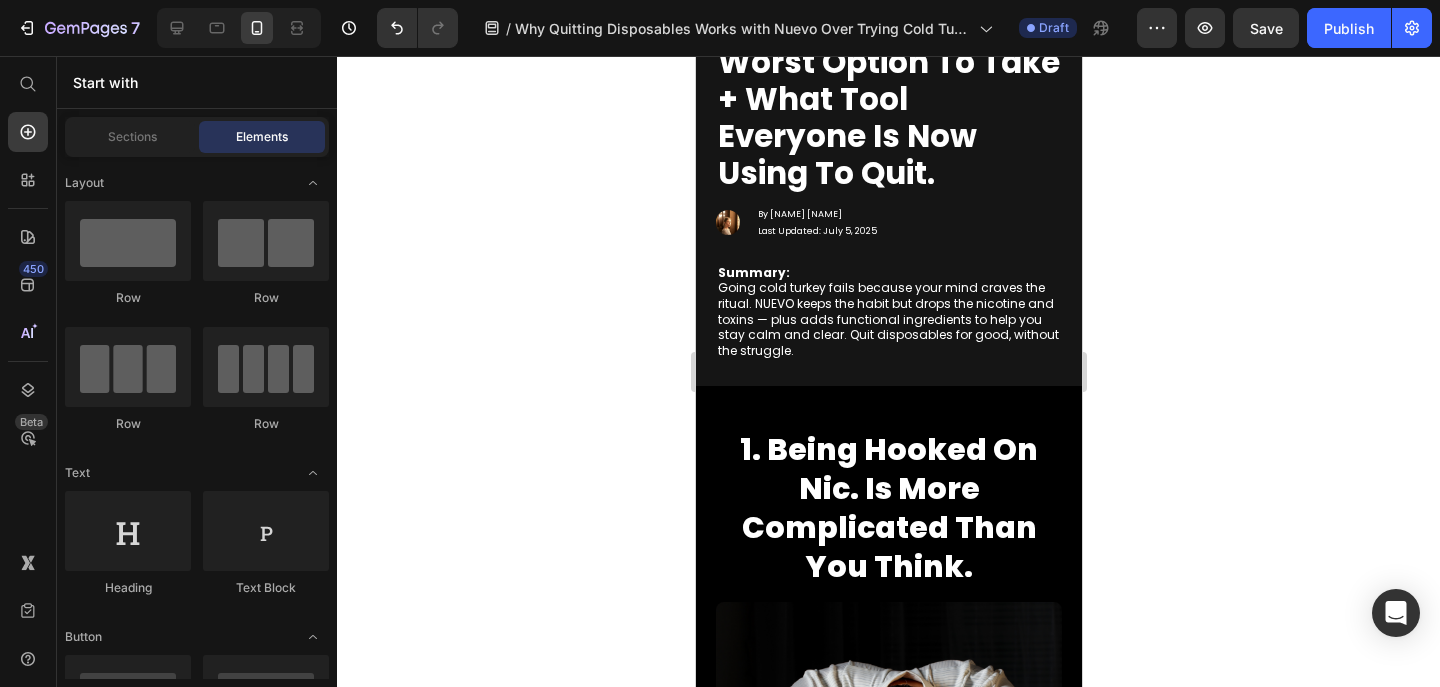 scroll, scrollTop: 0, scrollLeft: 0, axis: both 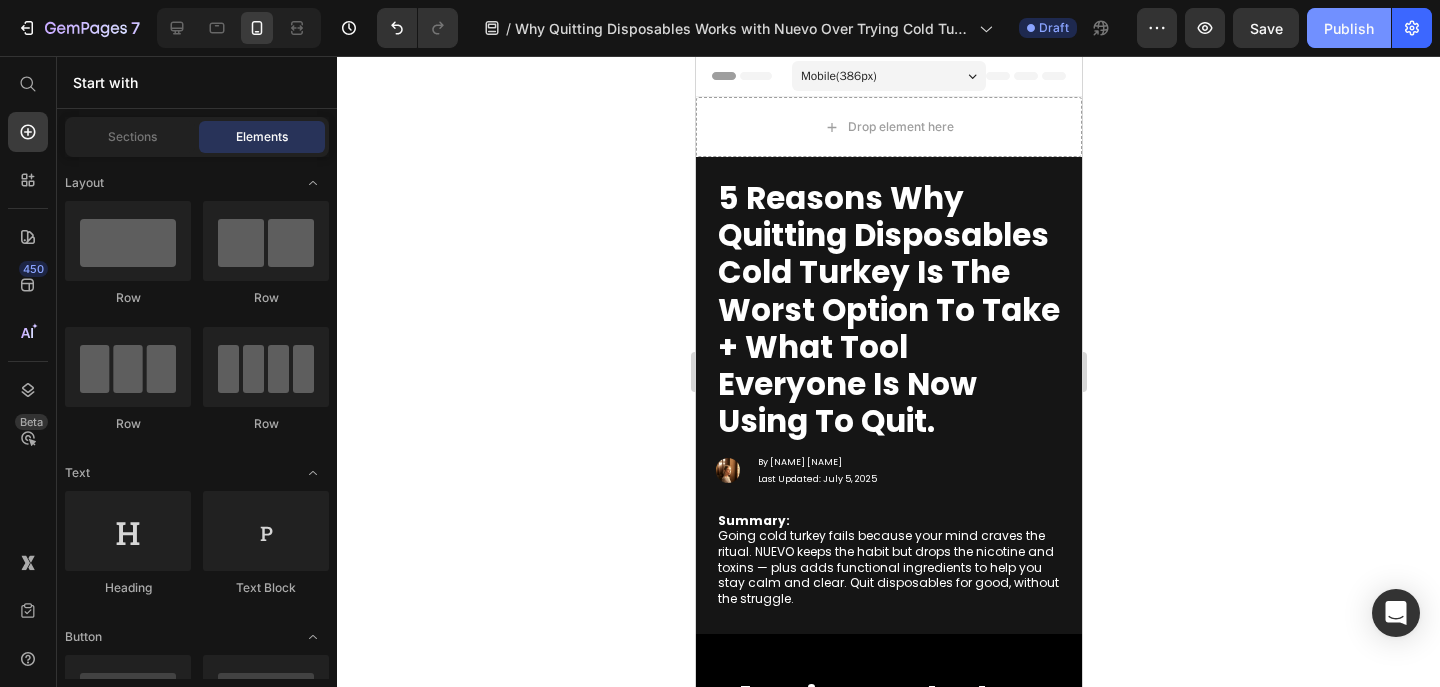click on "Publish" 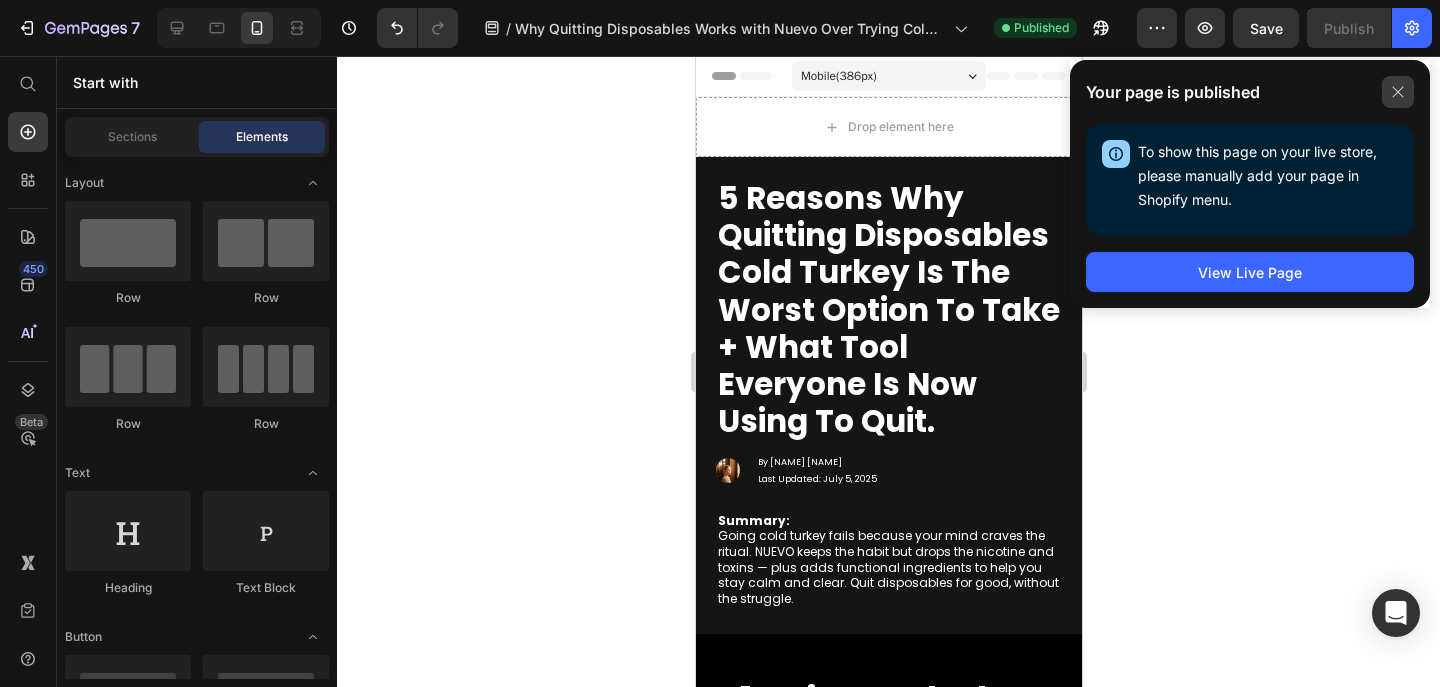click 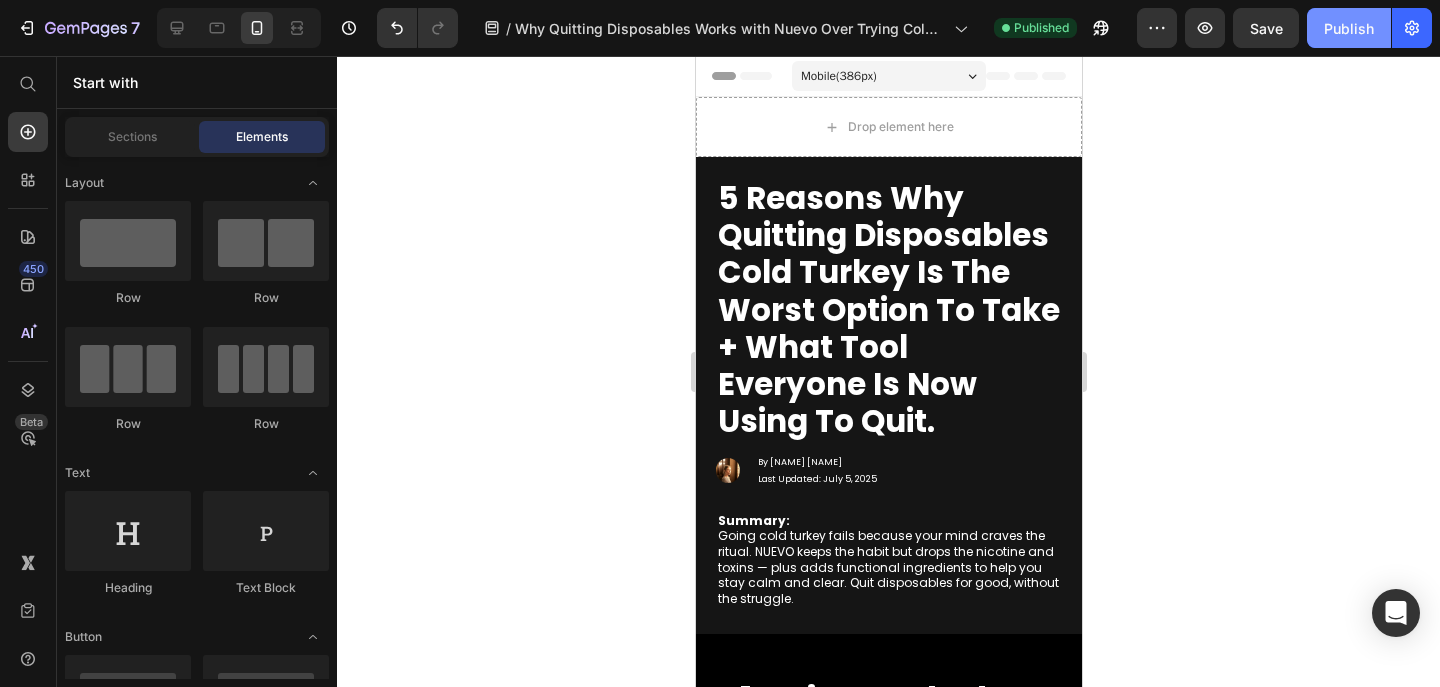 click on "Publish" at bounding box center (1349, 28) 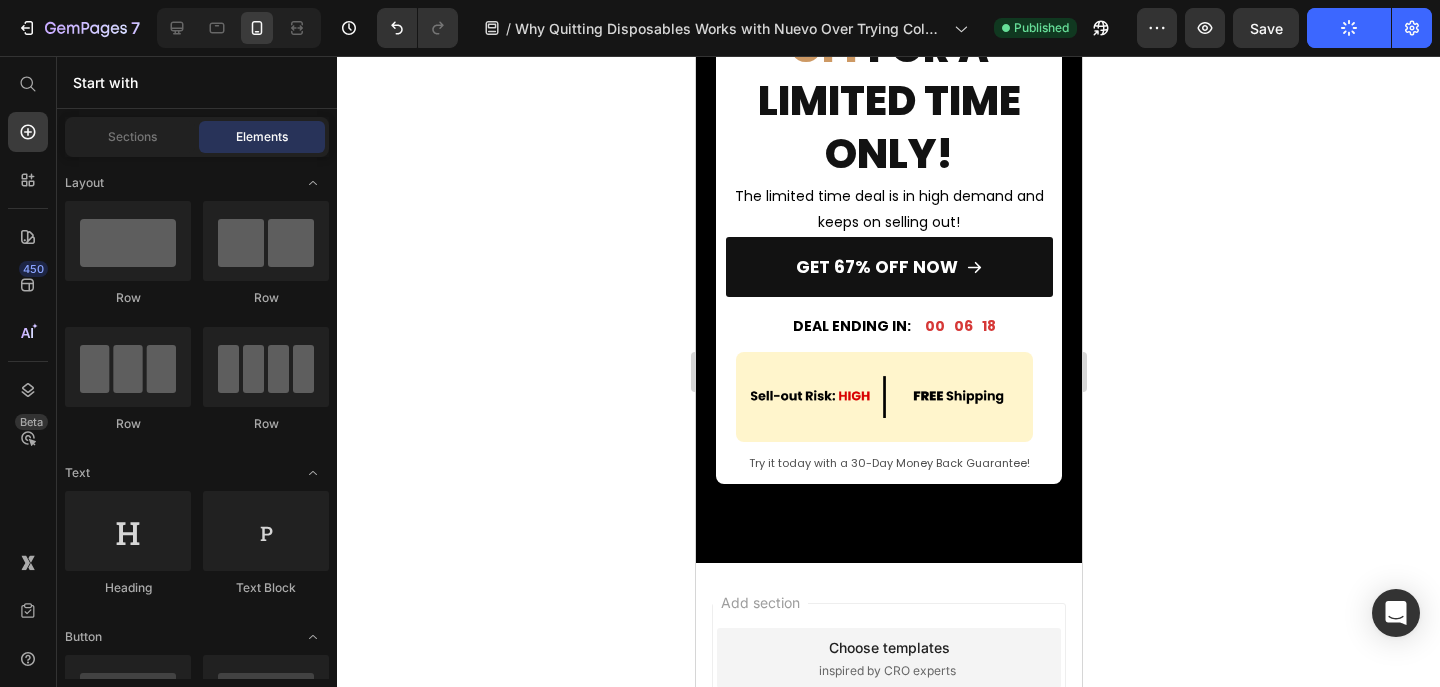 scroll, scrollTop: 5510, scrollLeft: 0, axis: vertical 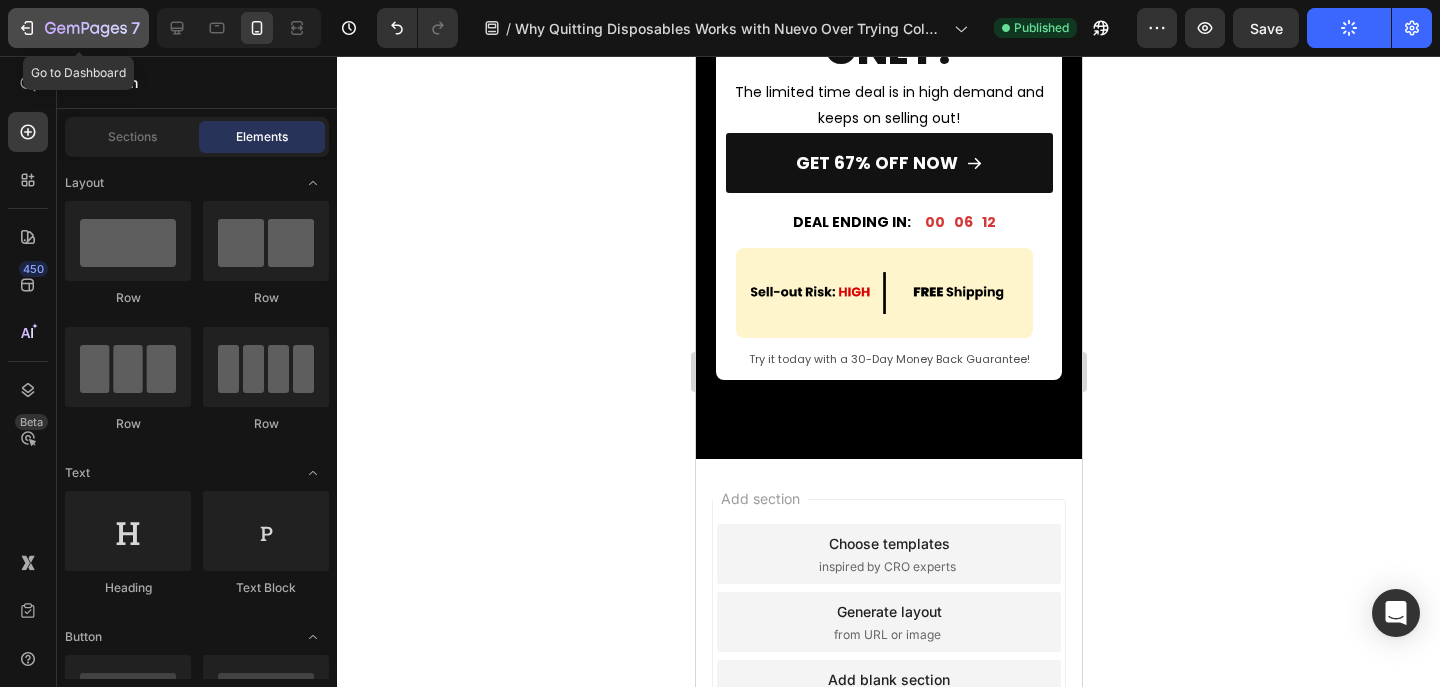 click 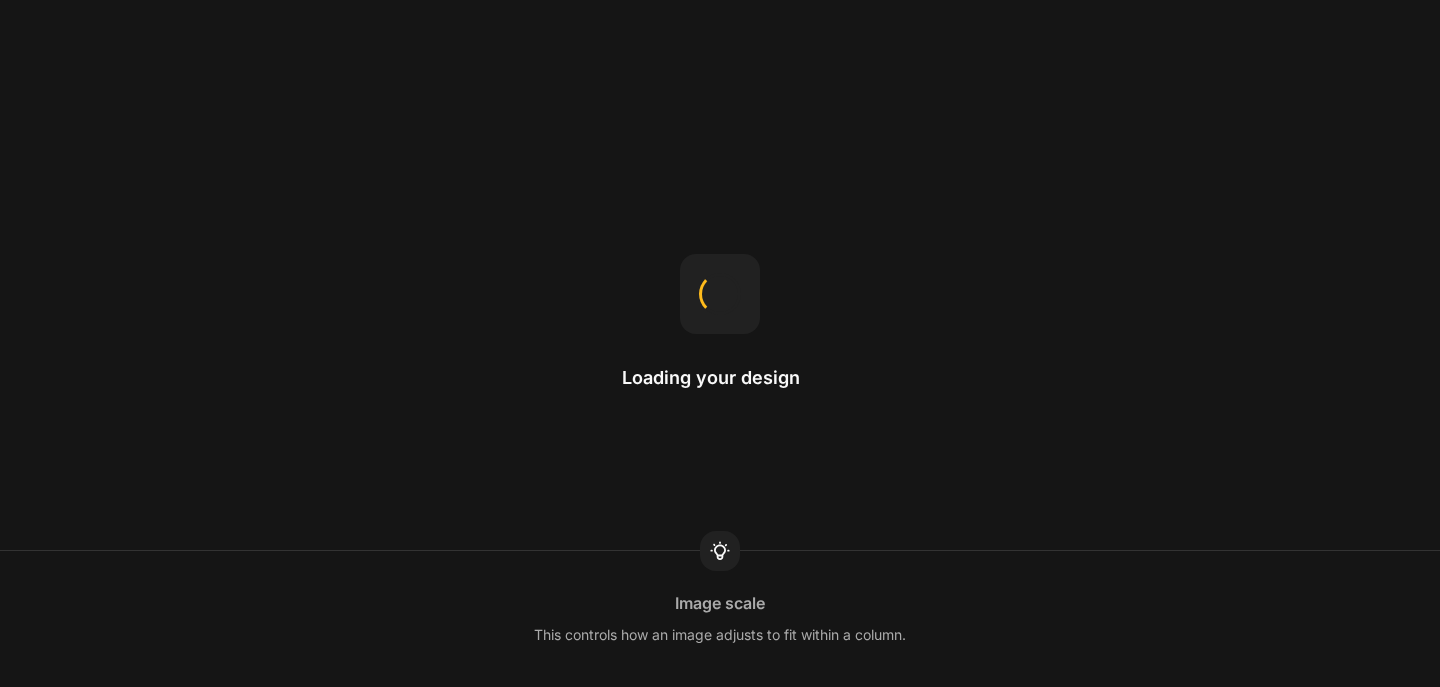scroll, scrollTop: 0, scrollLeft: 0, axis: both 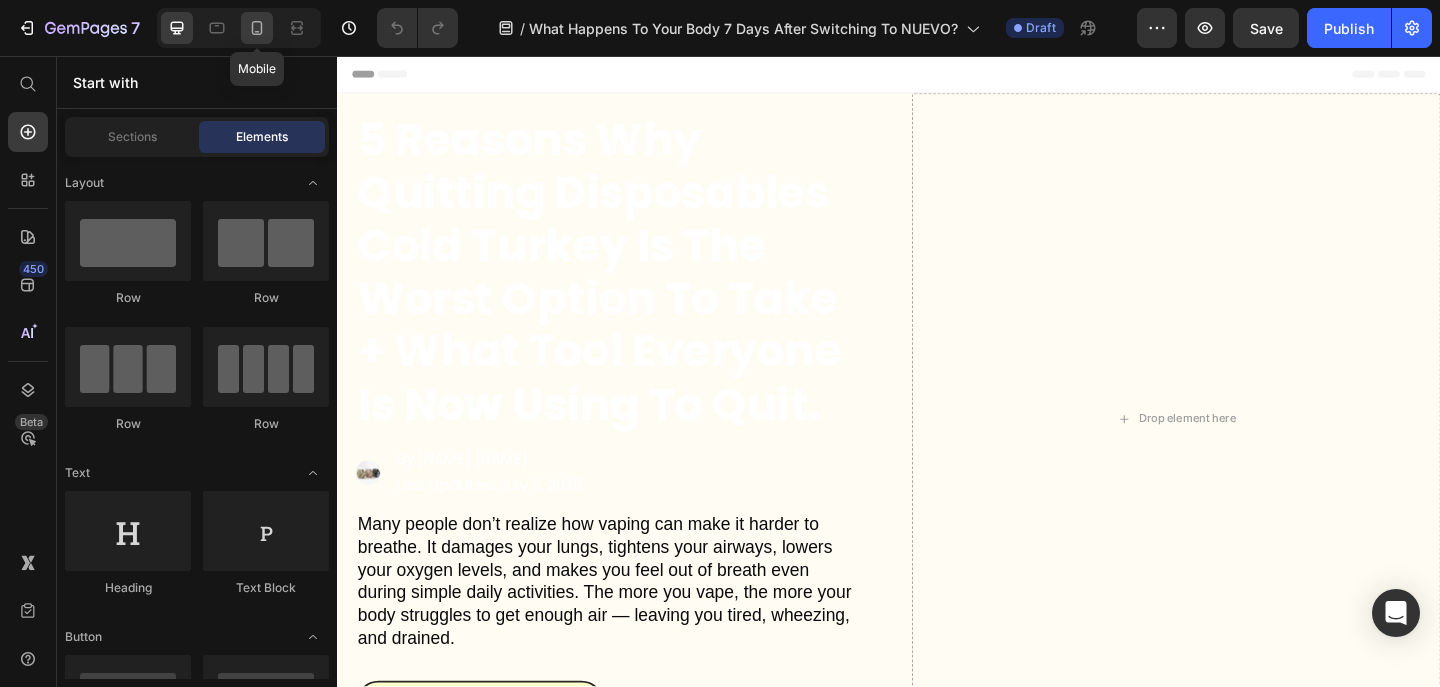 click 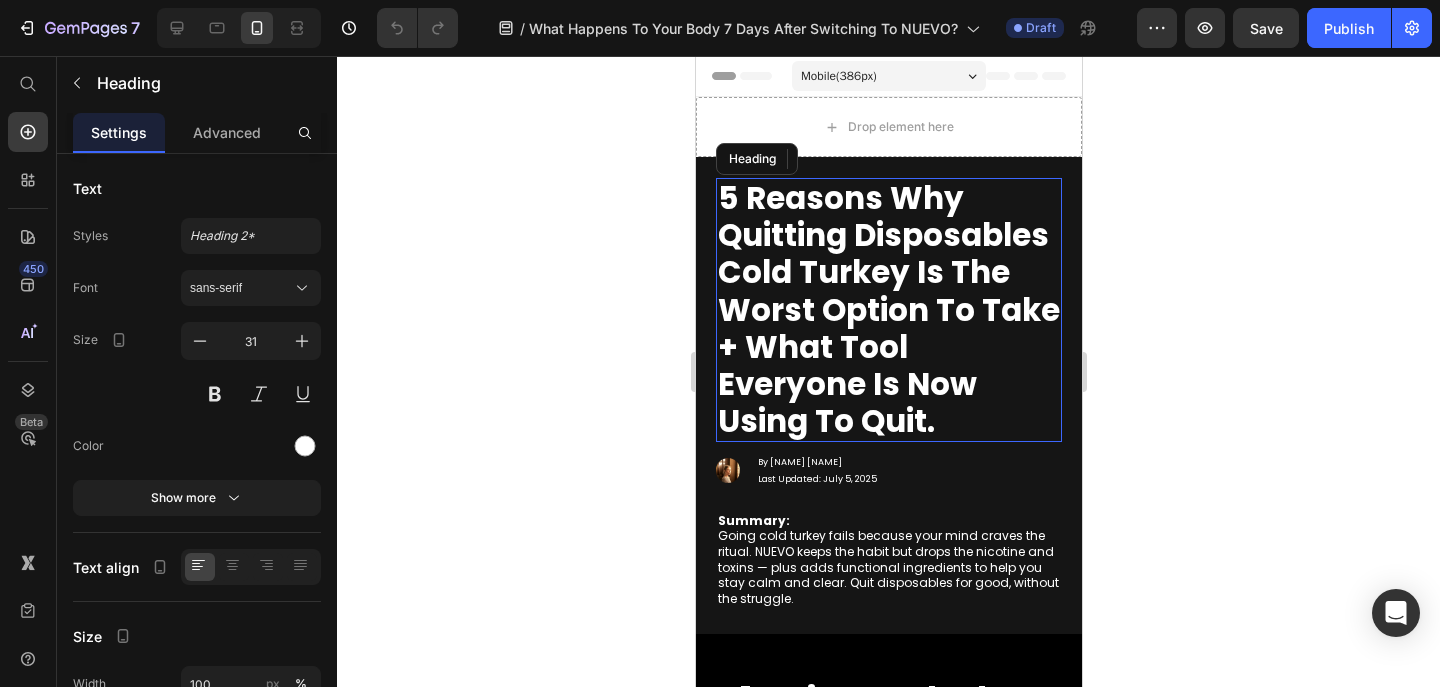 click on "5 Reasons Why Quitting Disposables Cold Turkey Is The Worst Option To Take + What Tool Everyone is Now Using To Quit." at bounding box center (888, 309) 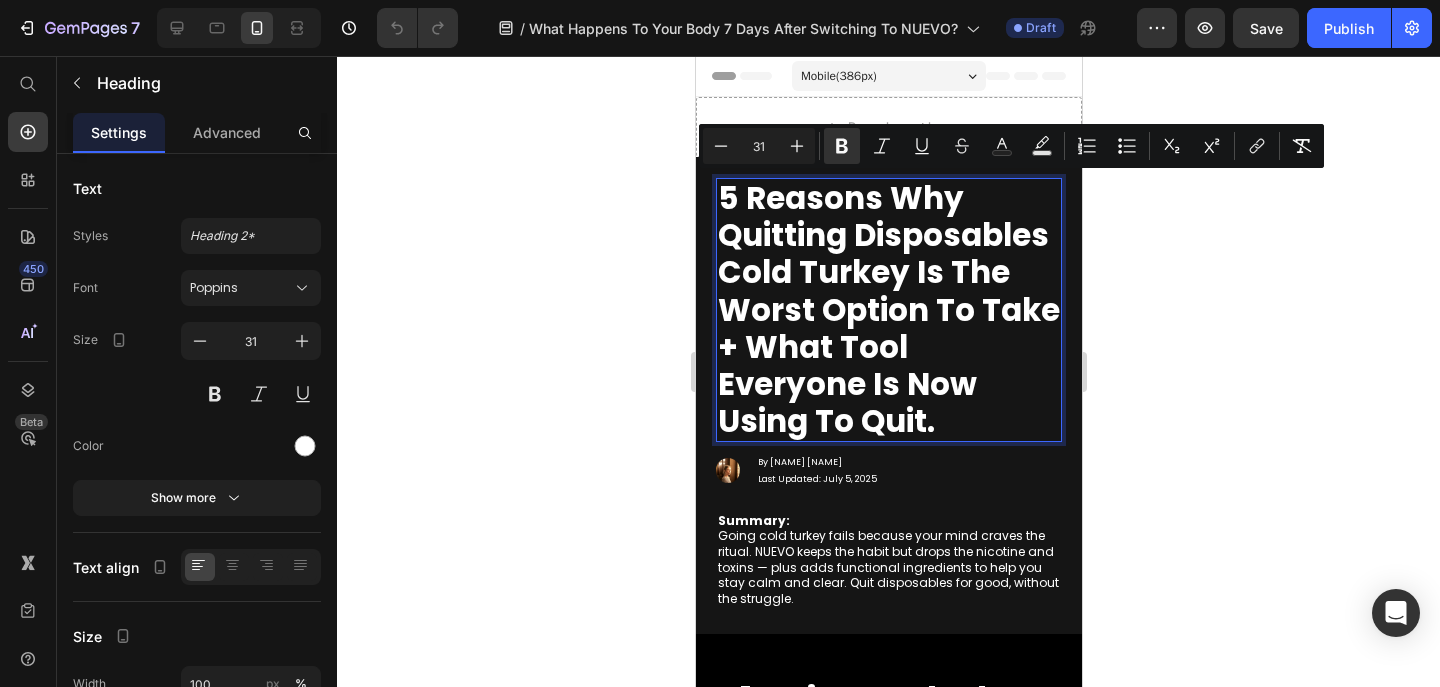 scroll, scrollTop: 0, scrollLeft: 0, axis: both 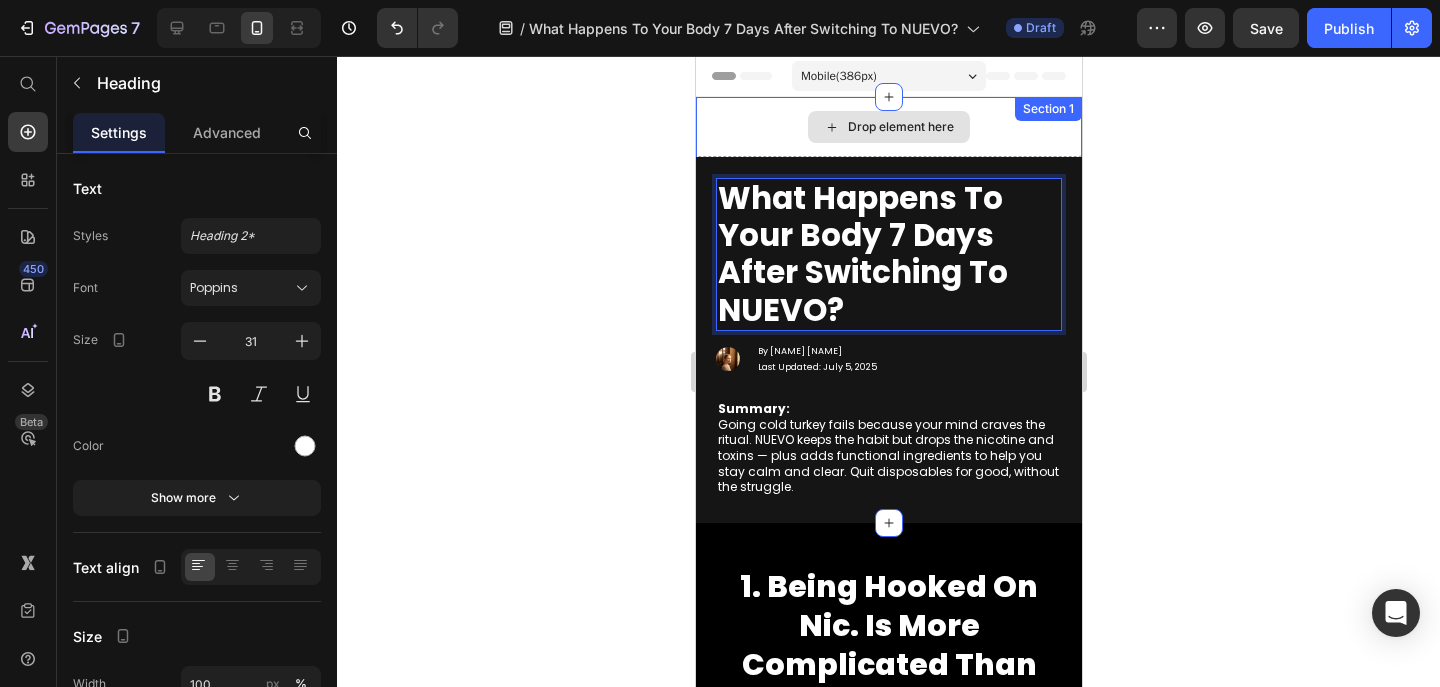 click on "Drop element here" at bounding box center [888, 127] 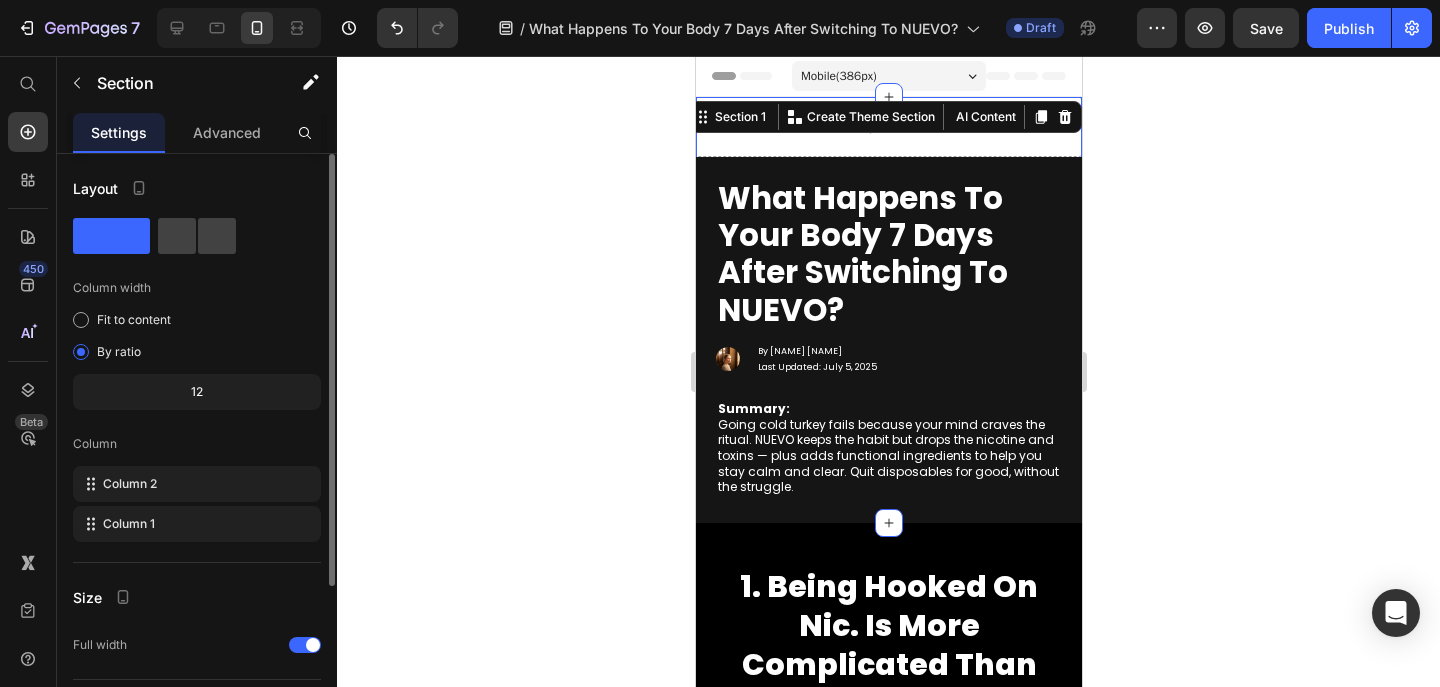 scroll, scrollTop: 214, scrollLeft: 0, axis: vertical 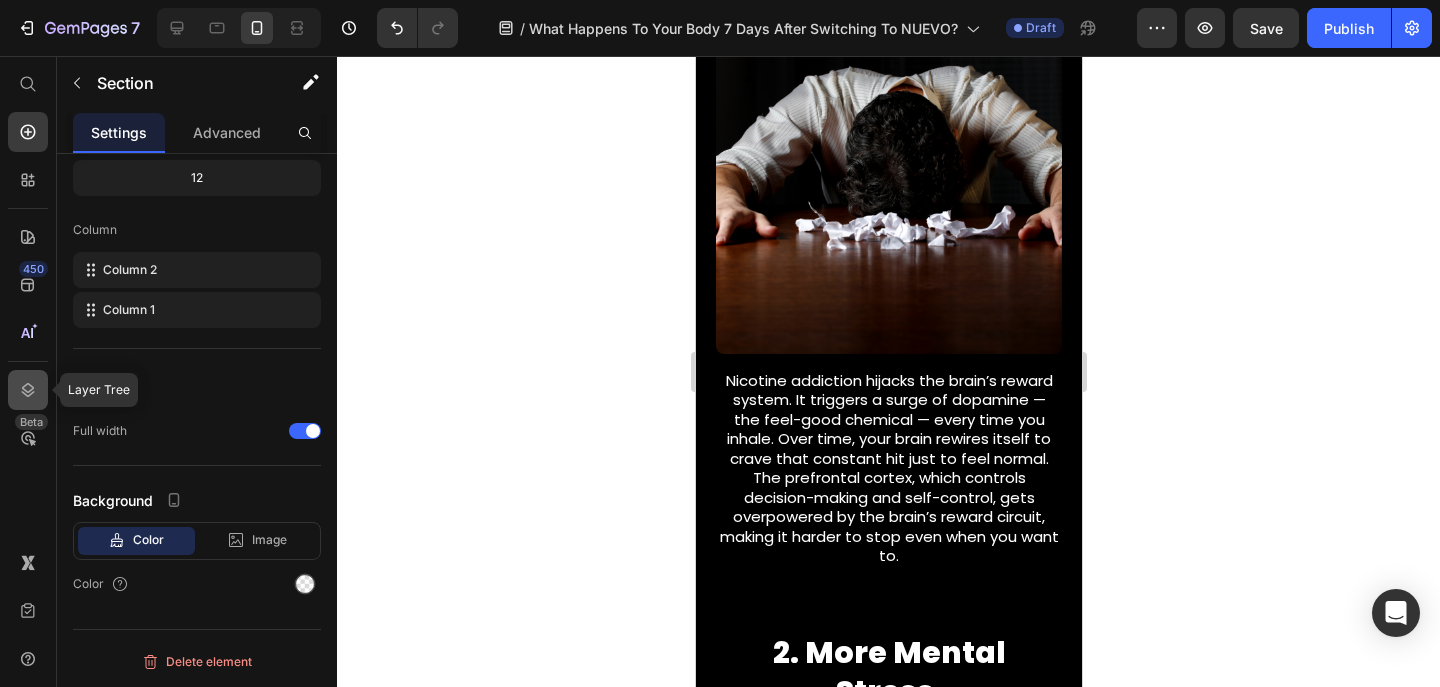 click 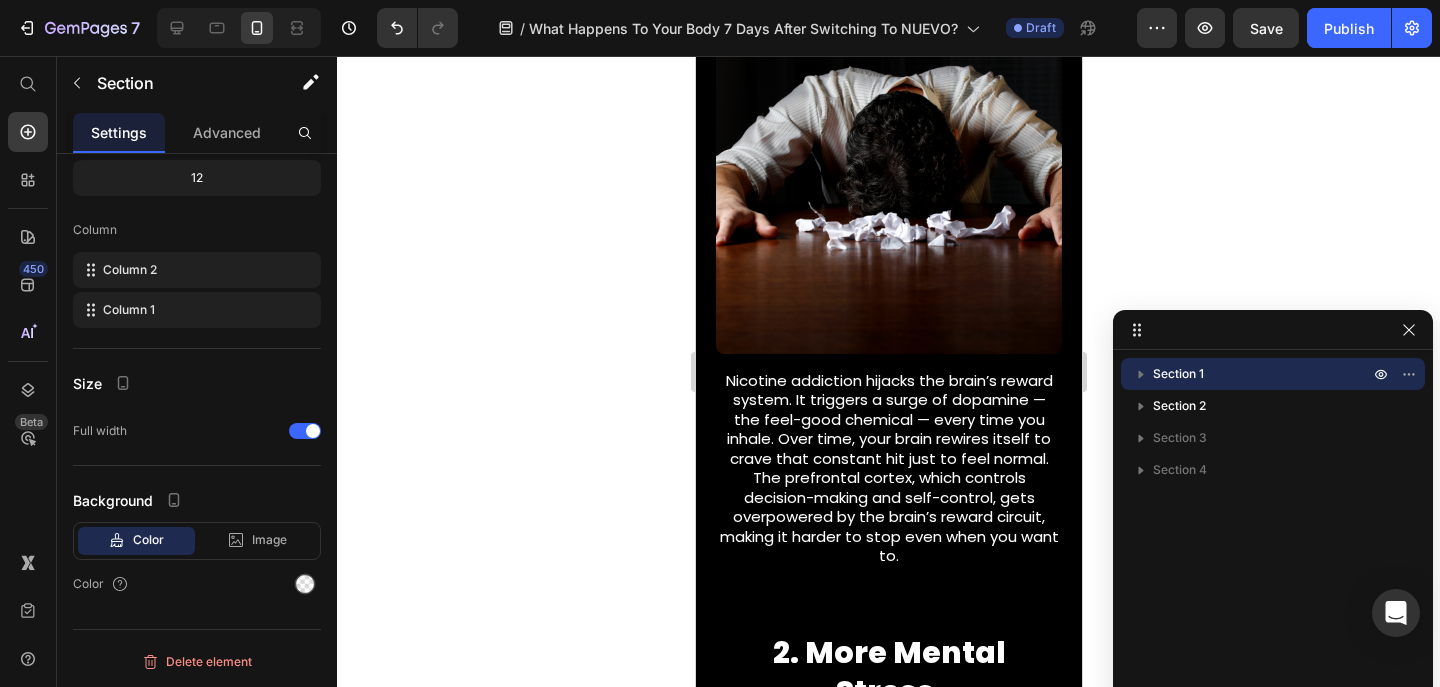 click on "Section 1" at bounding box center (1178, 374) 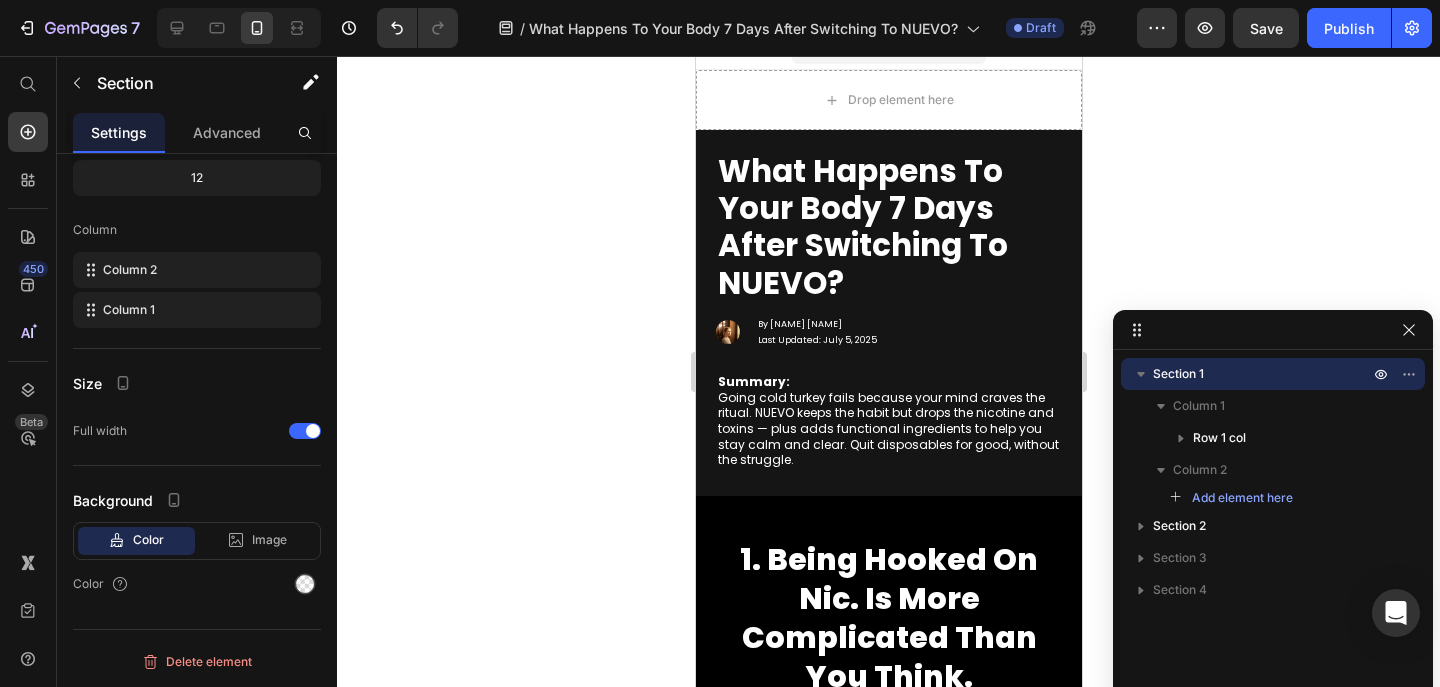scroll, scrollTop: 0, scrollLeft: 0, axis: both 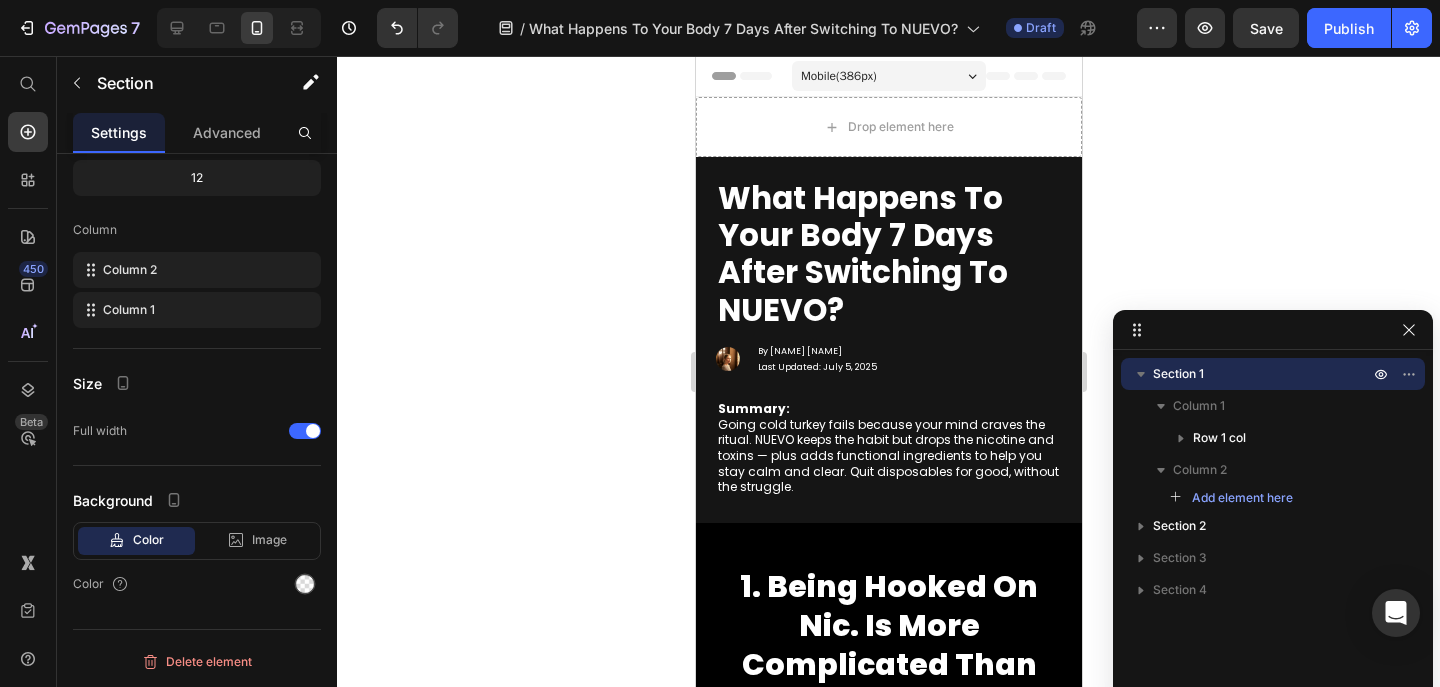 click on "Section 1" at bounding box center (1178, 374) 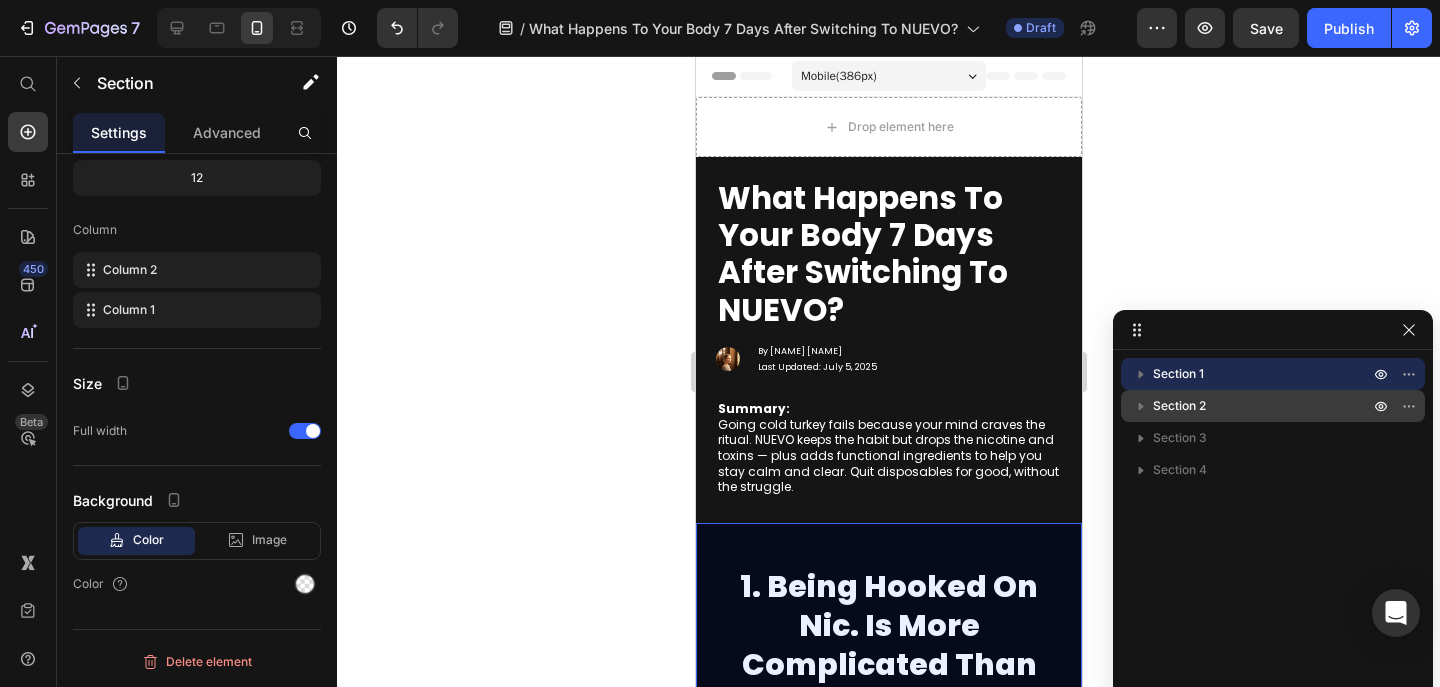 click on "Section 2" at bounding box center (1179, 406) 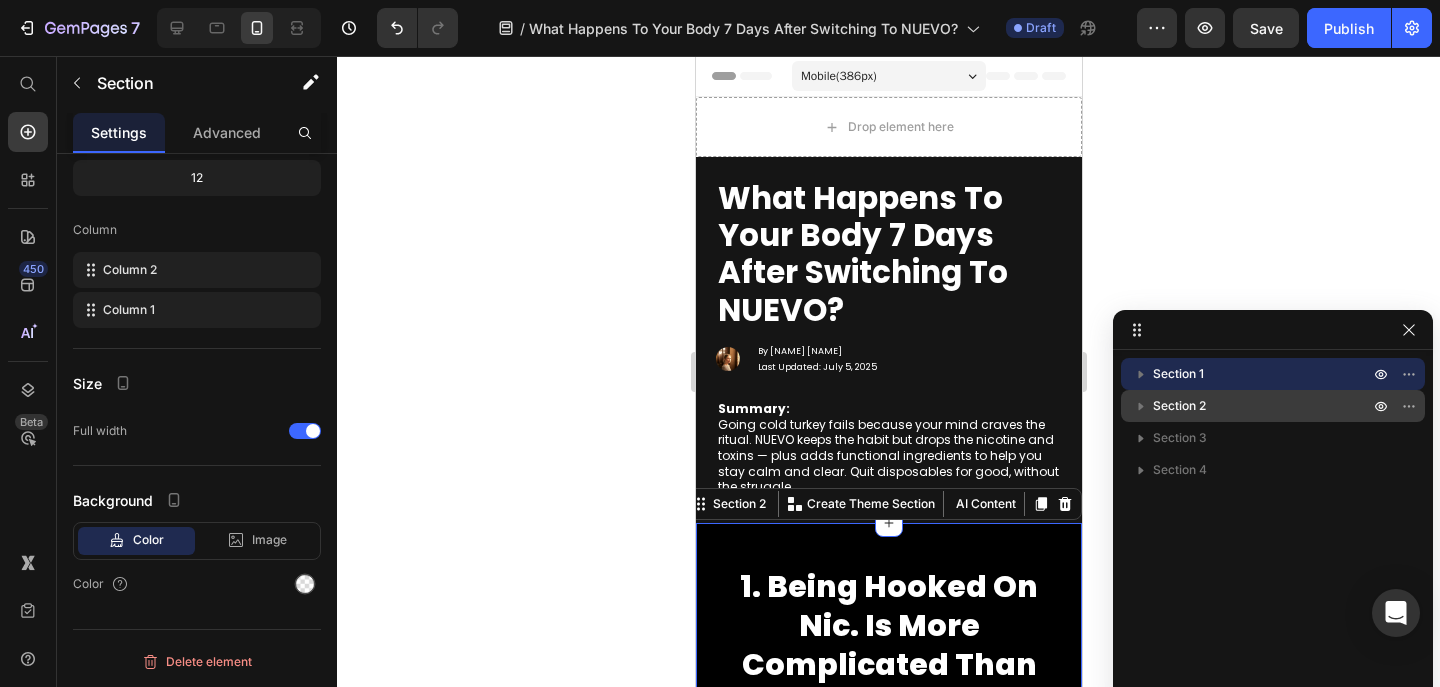 scroll, scrollTop: 174, scrollLeft: 0, axis: vertical 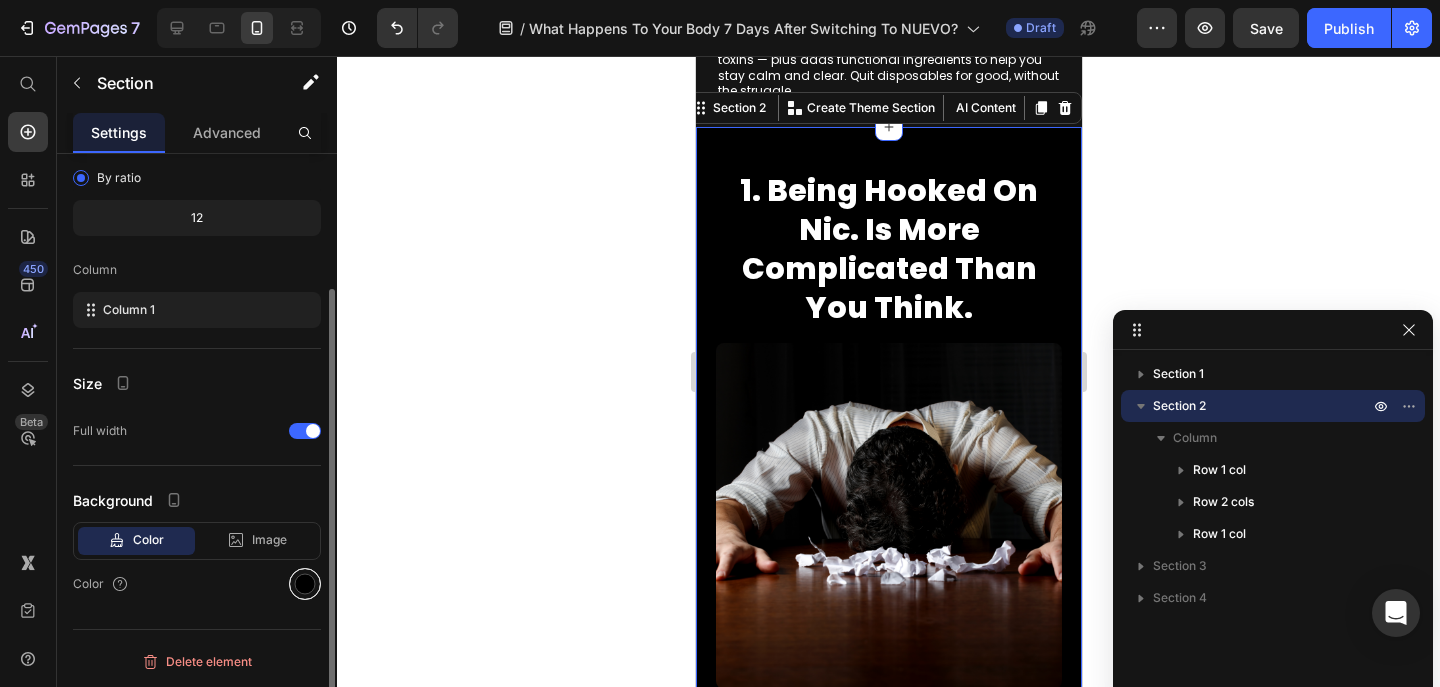 click at bounding box center [305, 584] 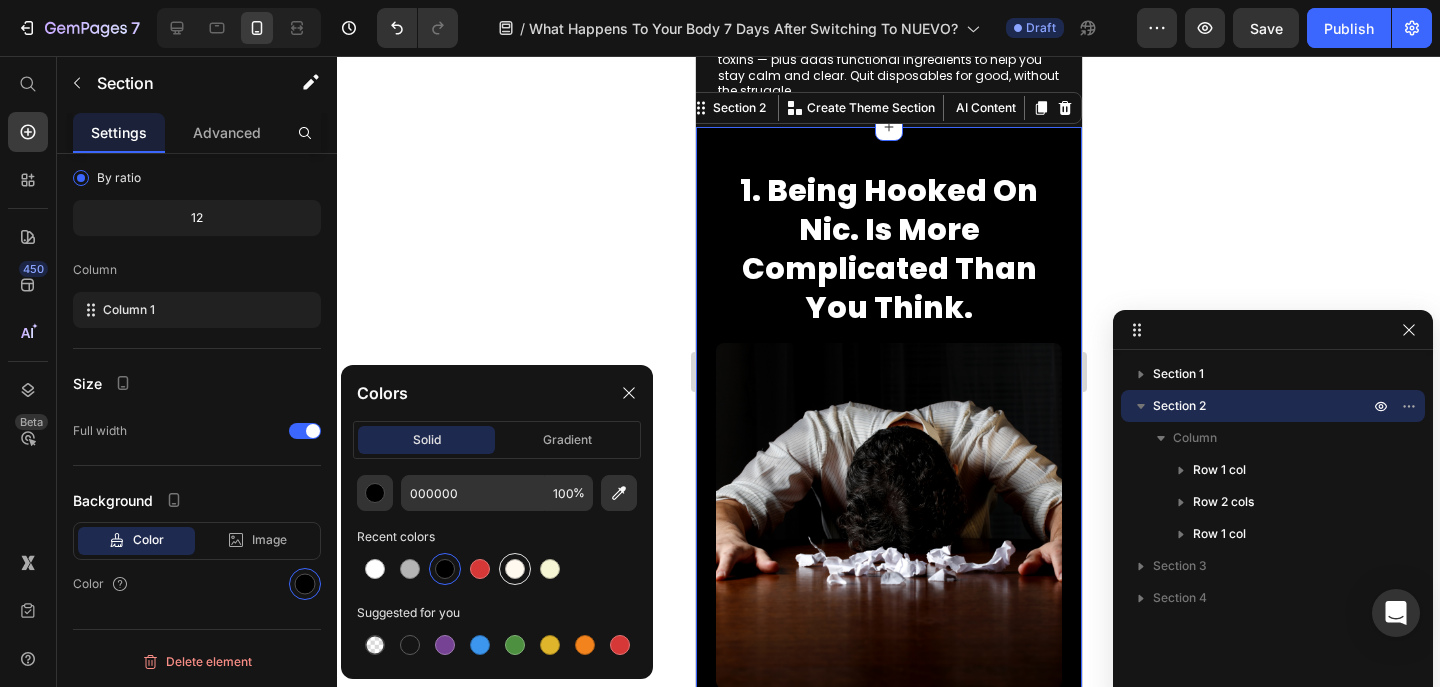click at bounding box center [515, 569] 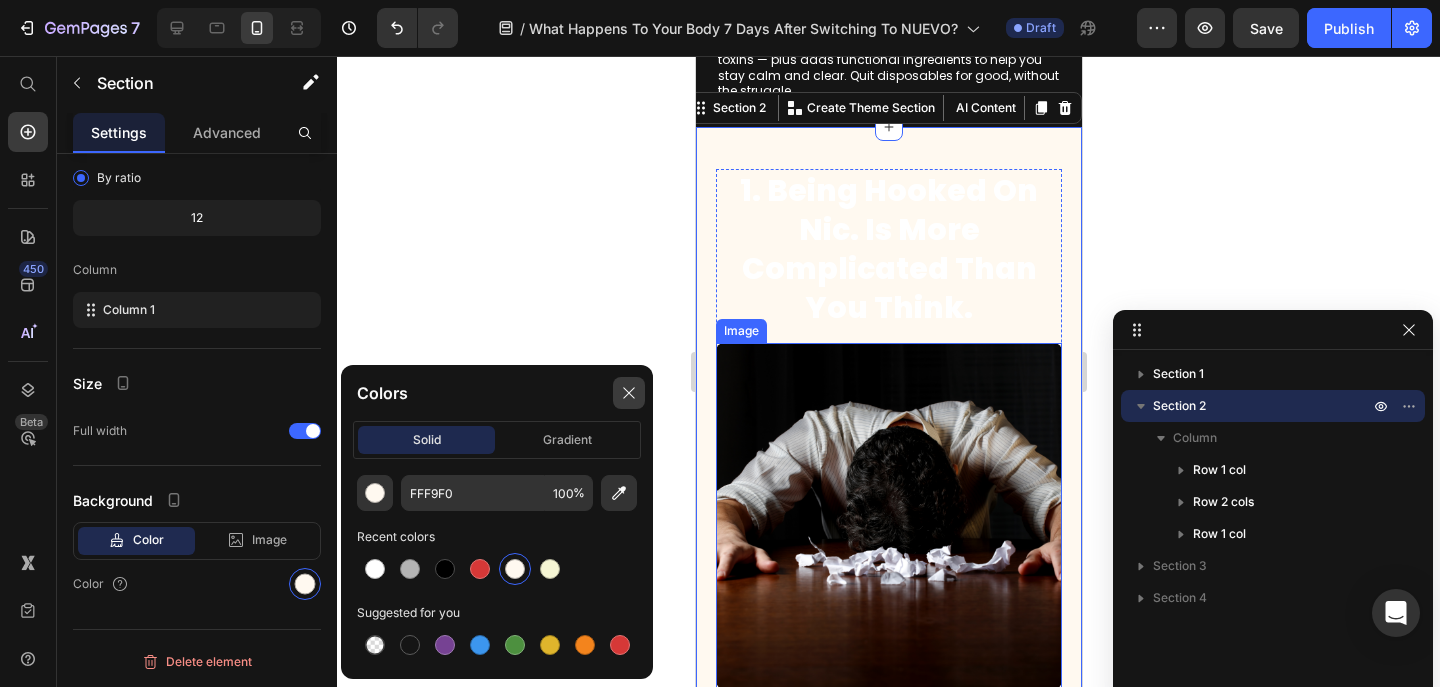 click 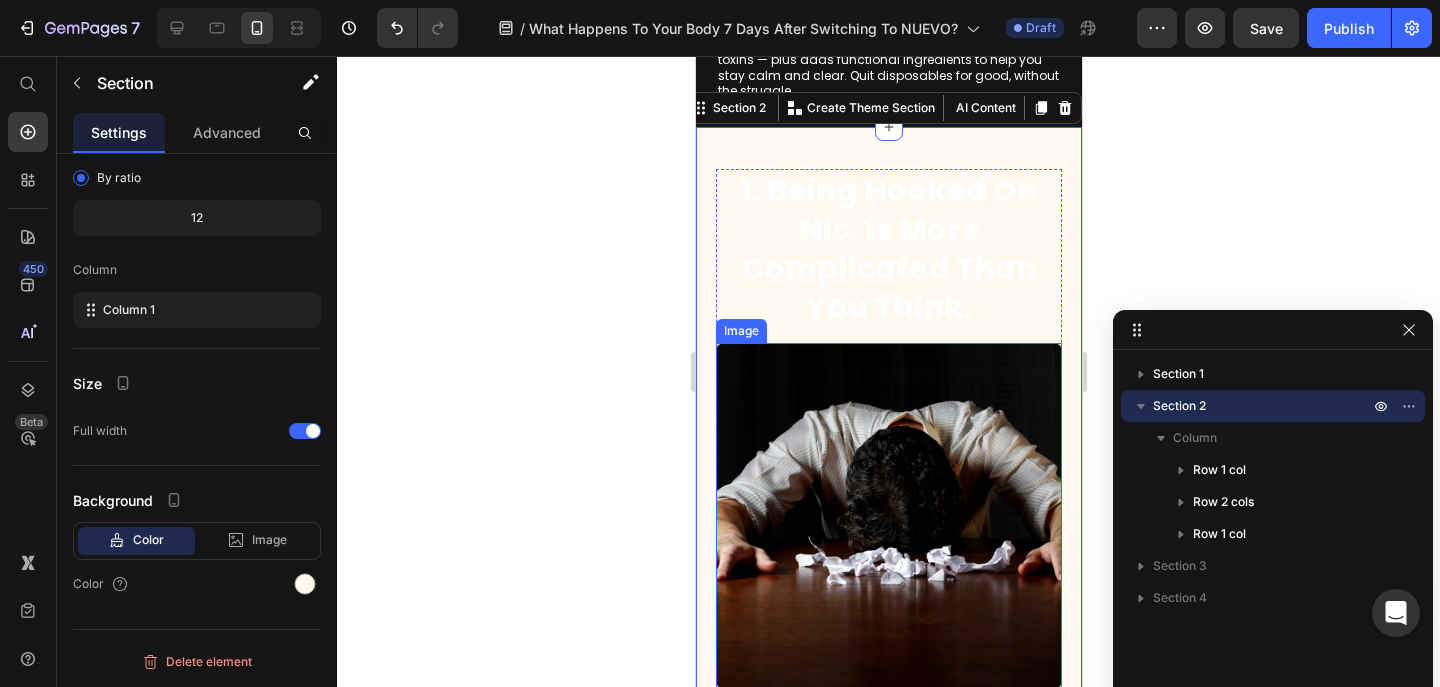 click on "1. Being Hooked On Nic. Is More Complicated Than You Think." at bounding box center (888, 249) 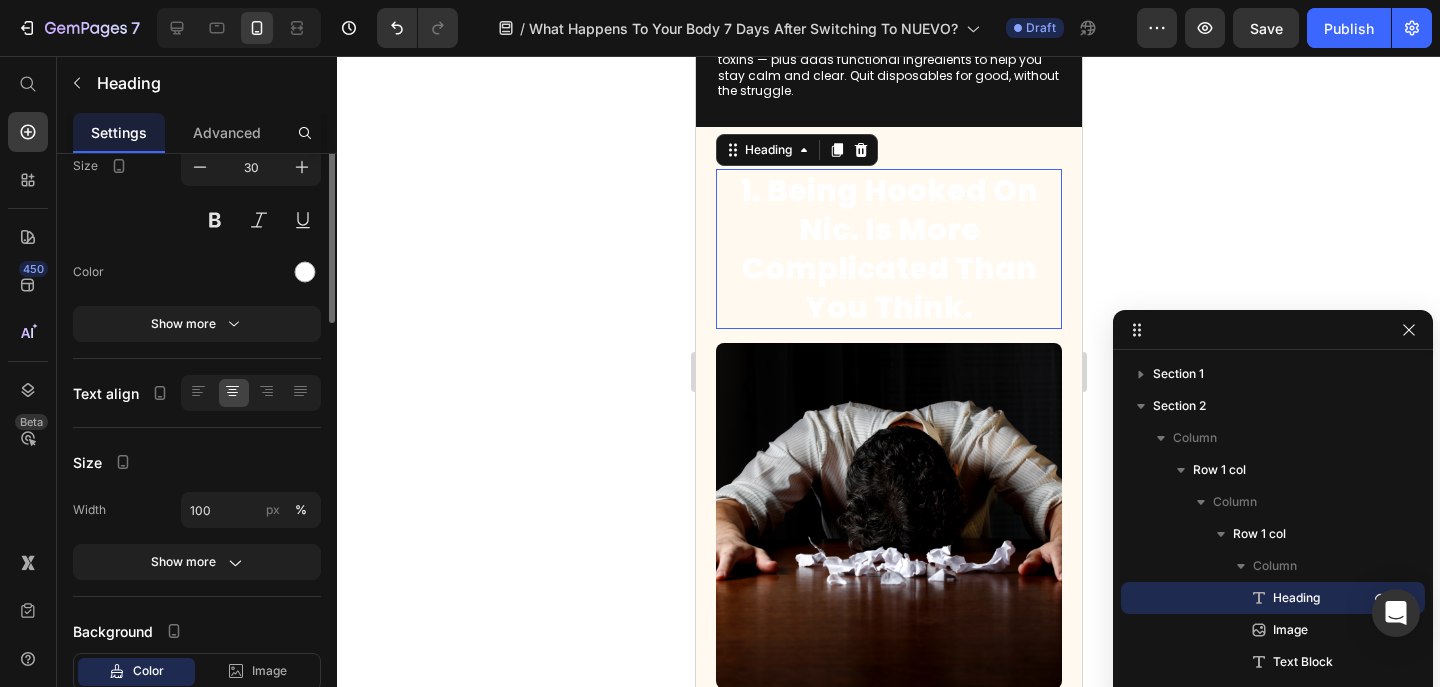 scroll, scrollTop: 0, scrollLeft: 0, axis: both 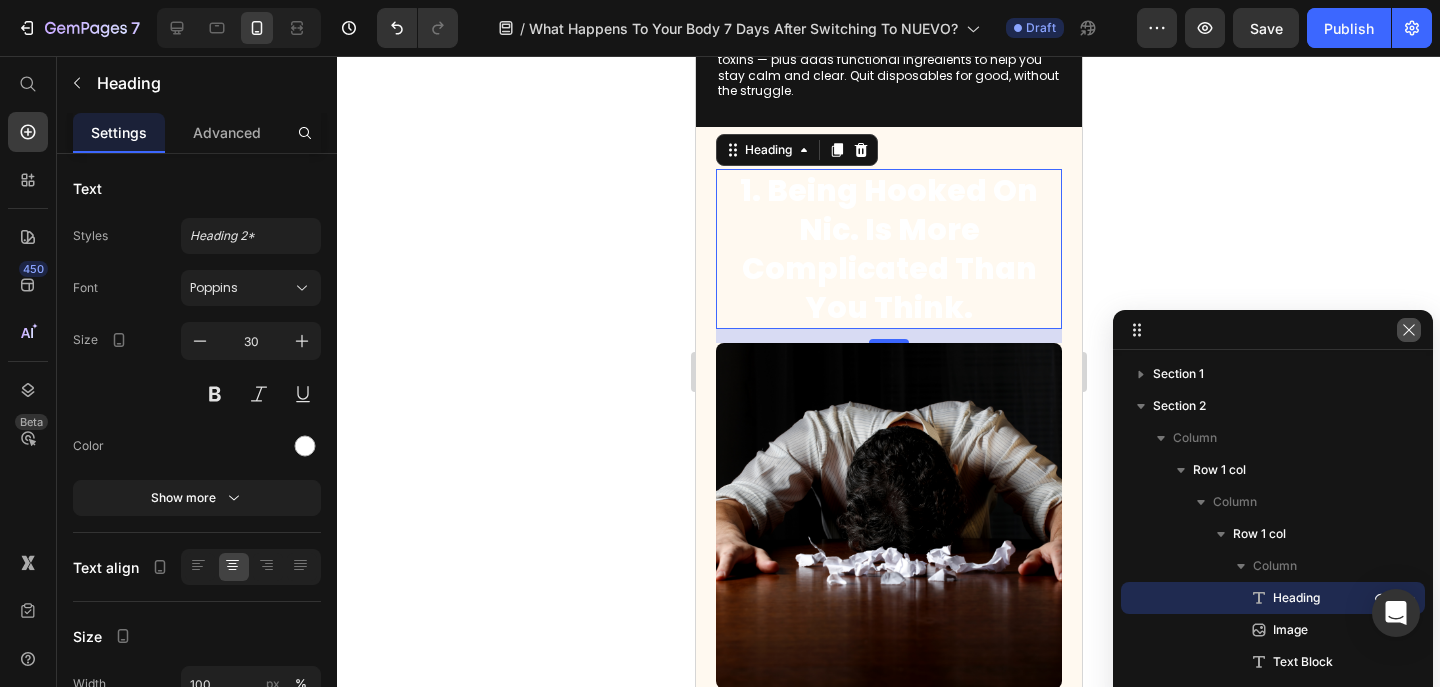 click 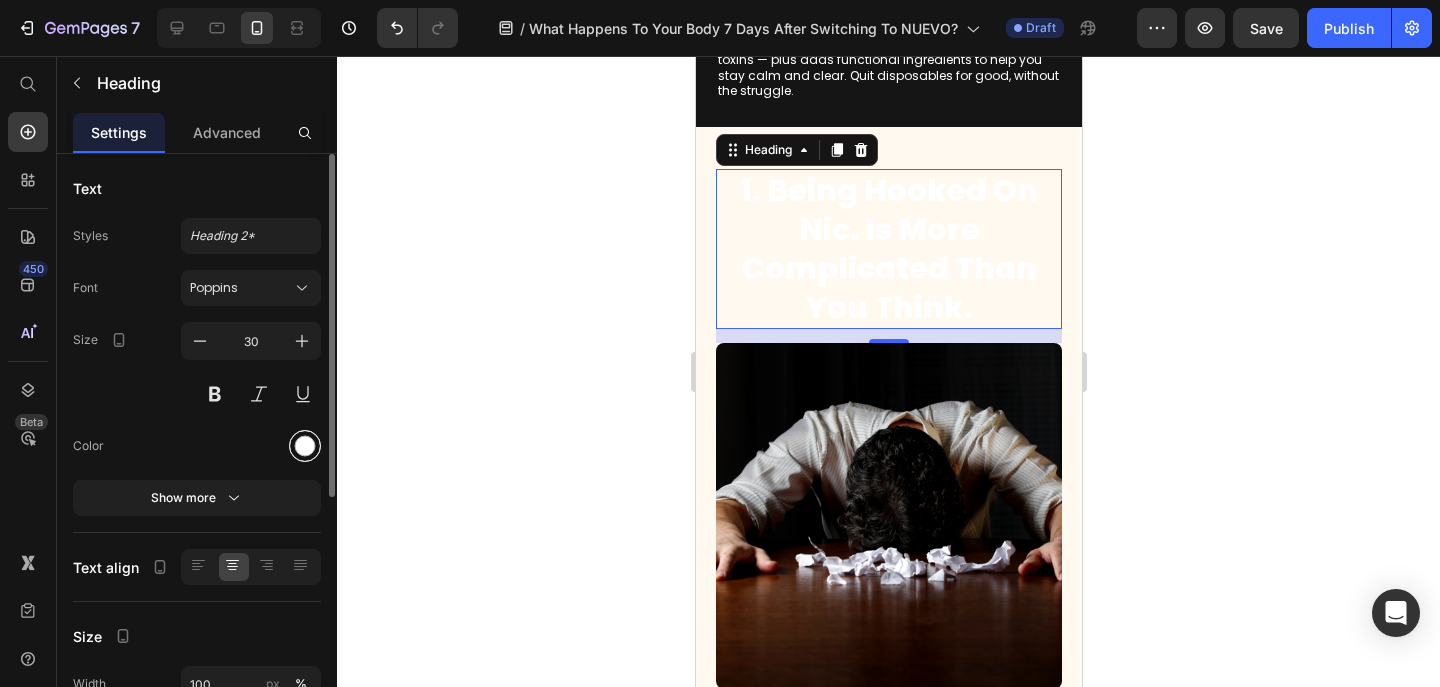 click at bounding box center [305, 446] 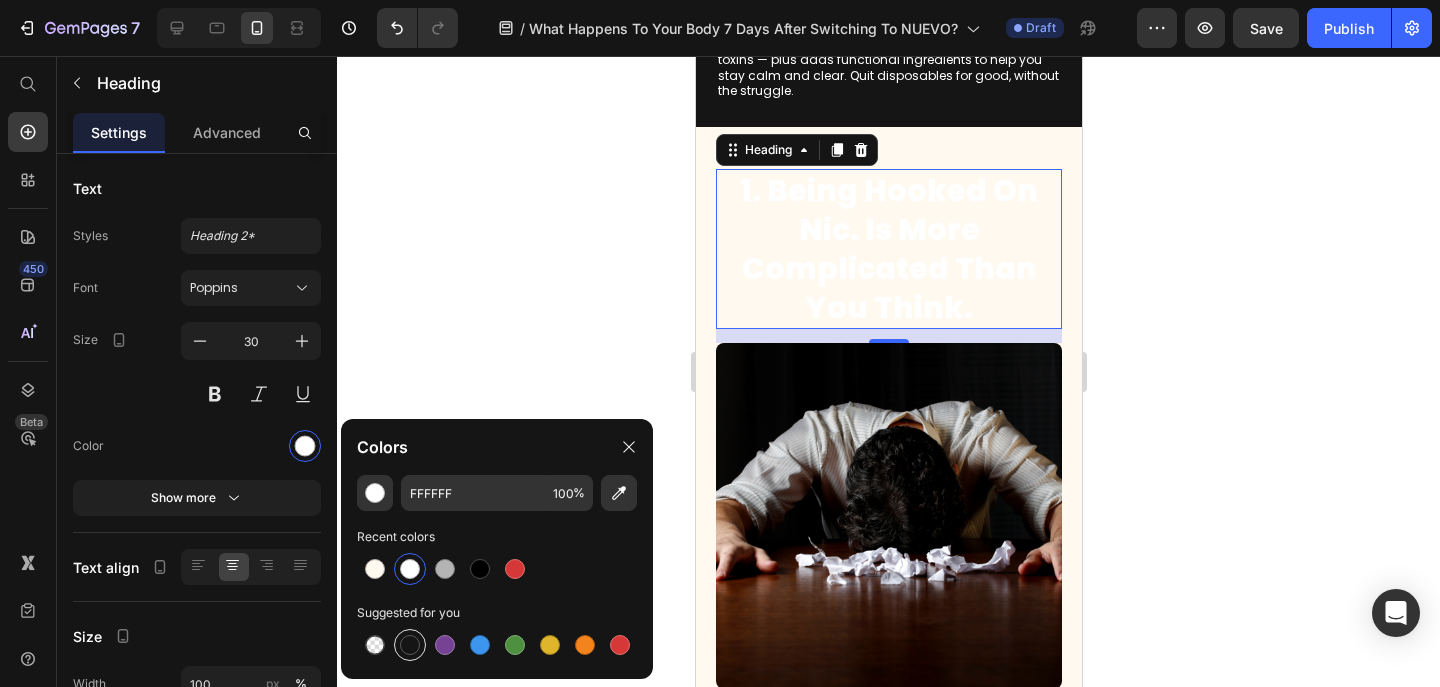 click at bounding box center (410, 645) 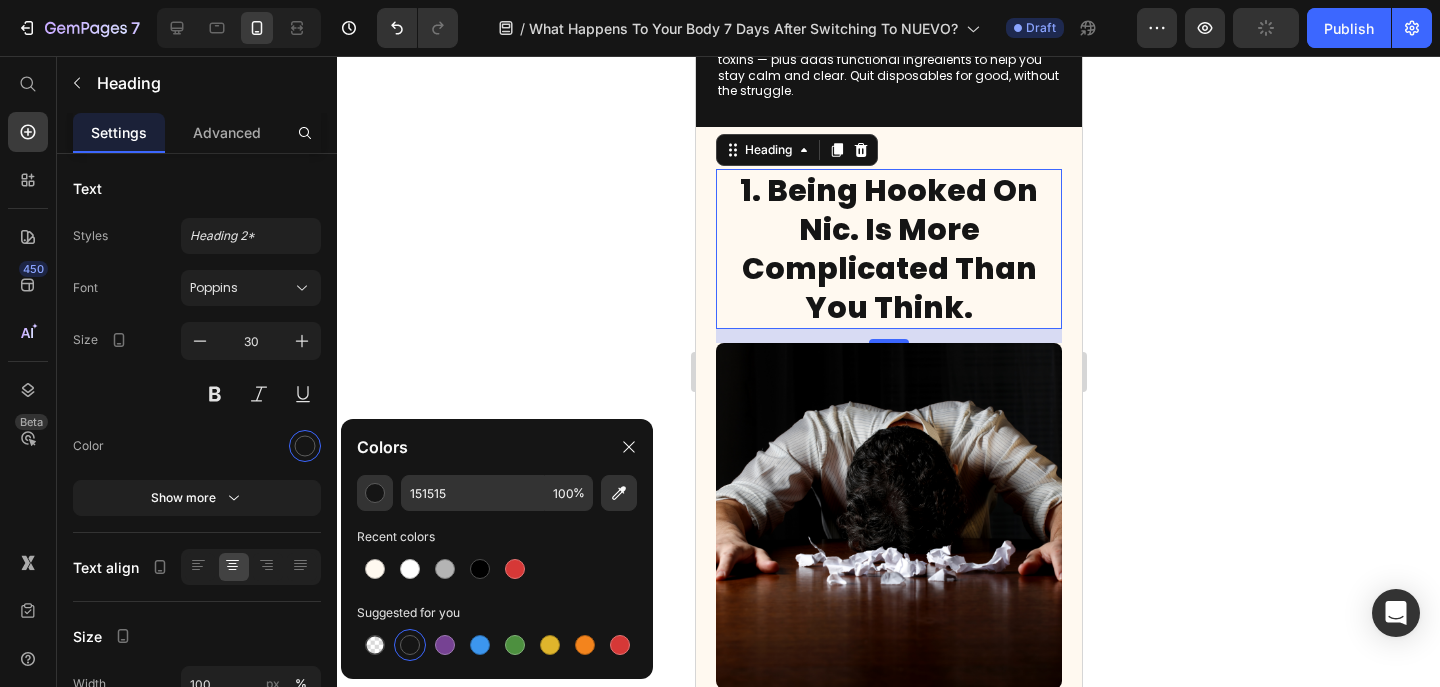 click 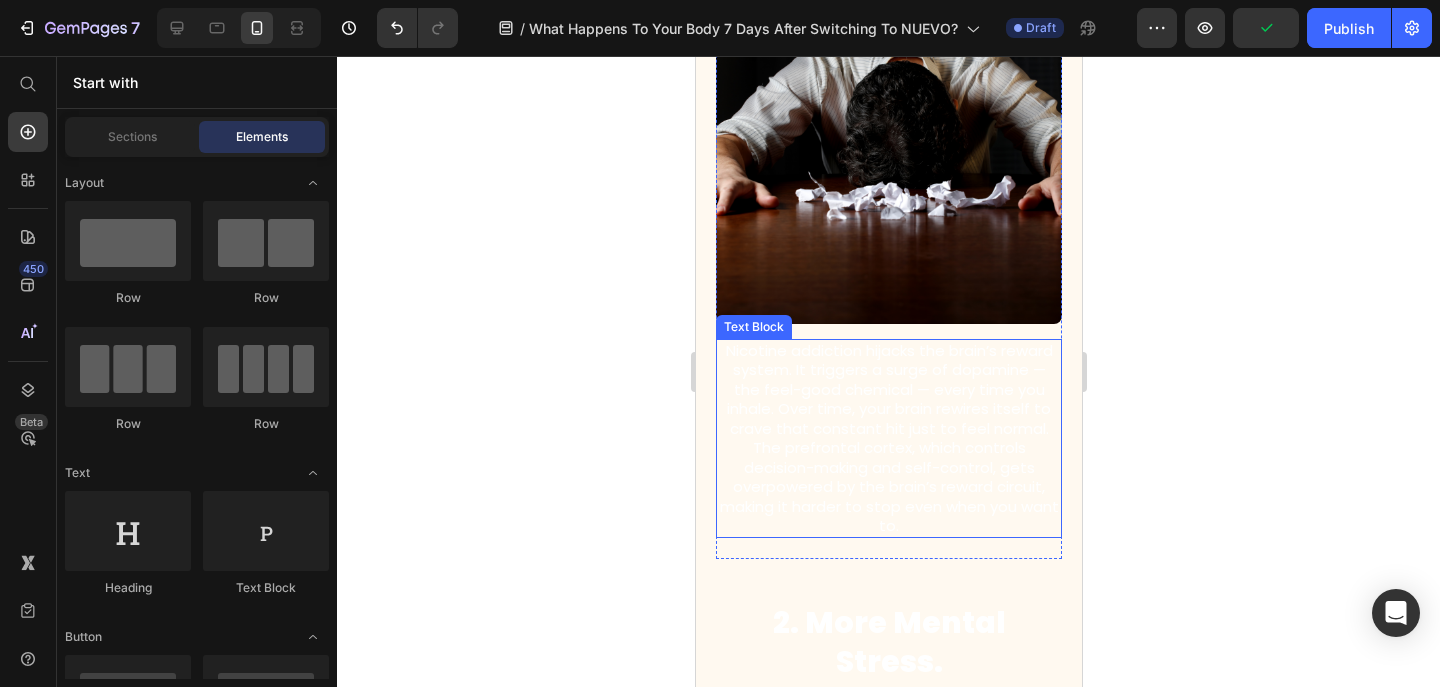 scroll, scrollTop: 763, scrollLeft: 0, axis: vertical 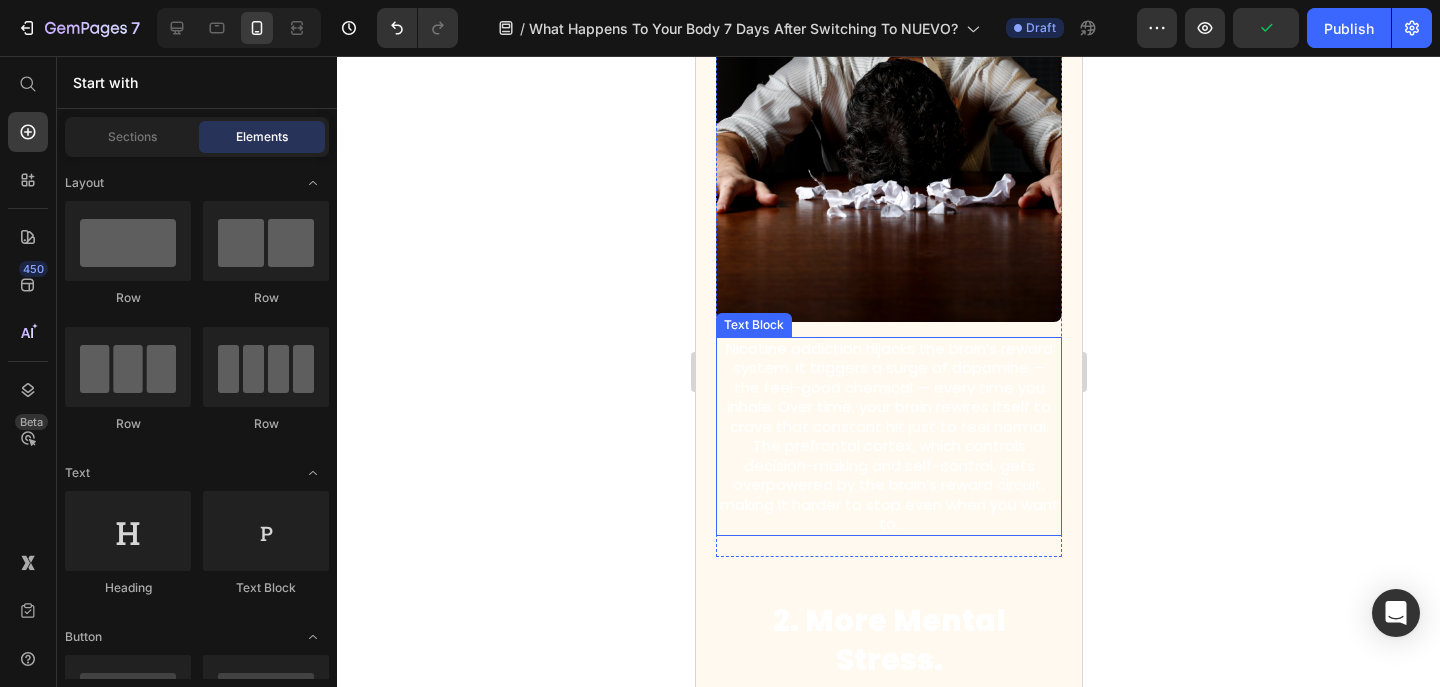 click on "Nicotine addiction hijacks the brain’s reward system. It triggers a surge of dopamine — the feel-good chemical — every time you inhale. Over time, your brain rewires itself to crave that constant hit just to feel normal. The prefrontal cortex, which controls decision-making and self-control, gets overpowered by the brain’s reward circuit, making it harder to stop even when you want to." at bounding box center [888, 436] 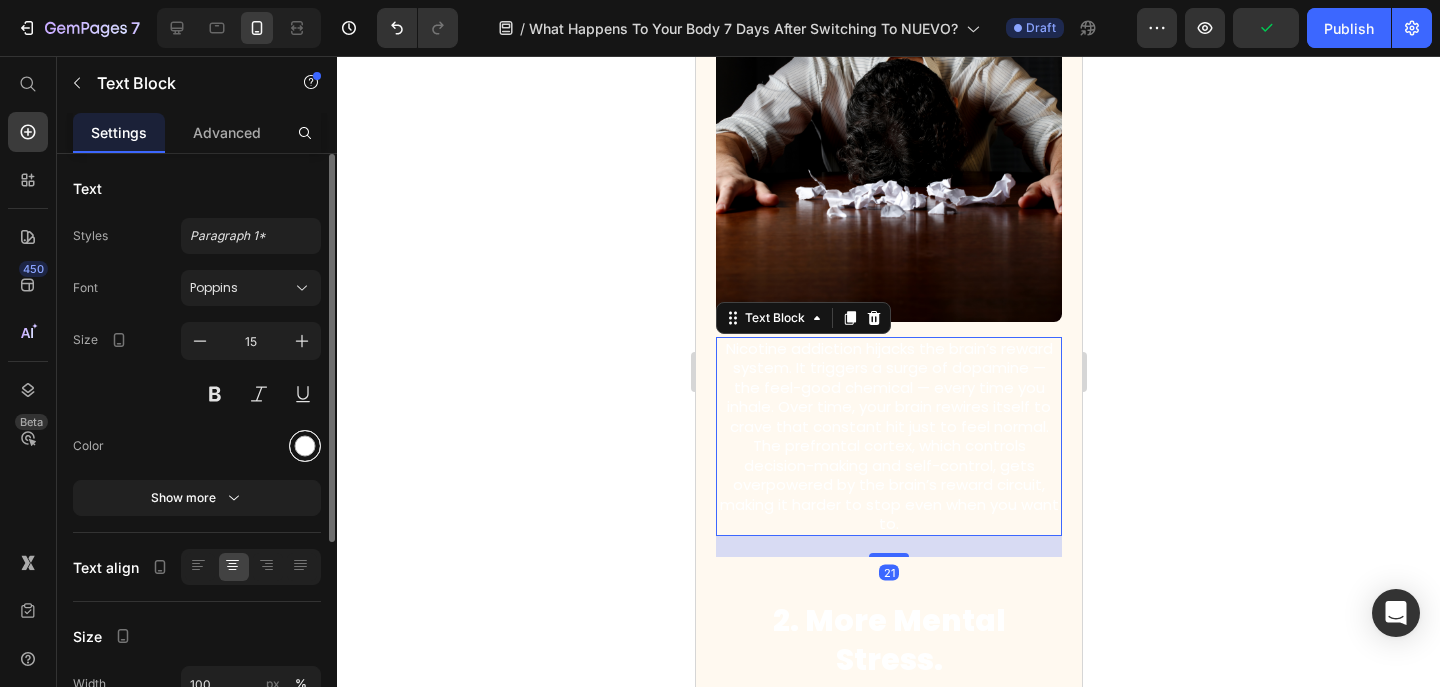 click at bounding box center (305, 446) 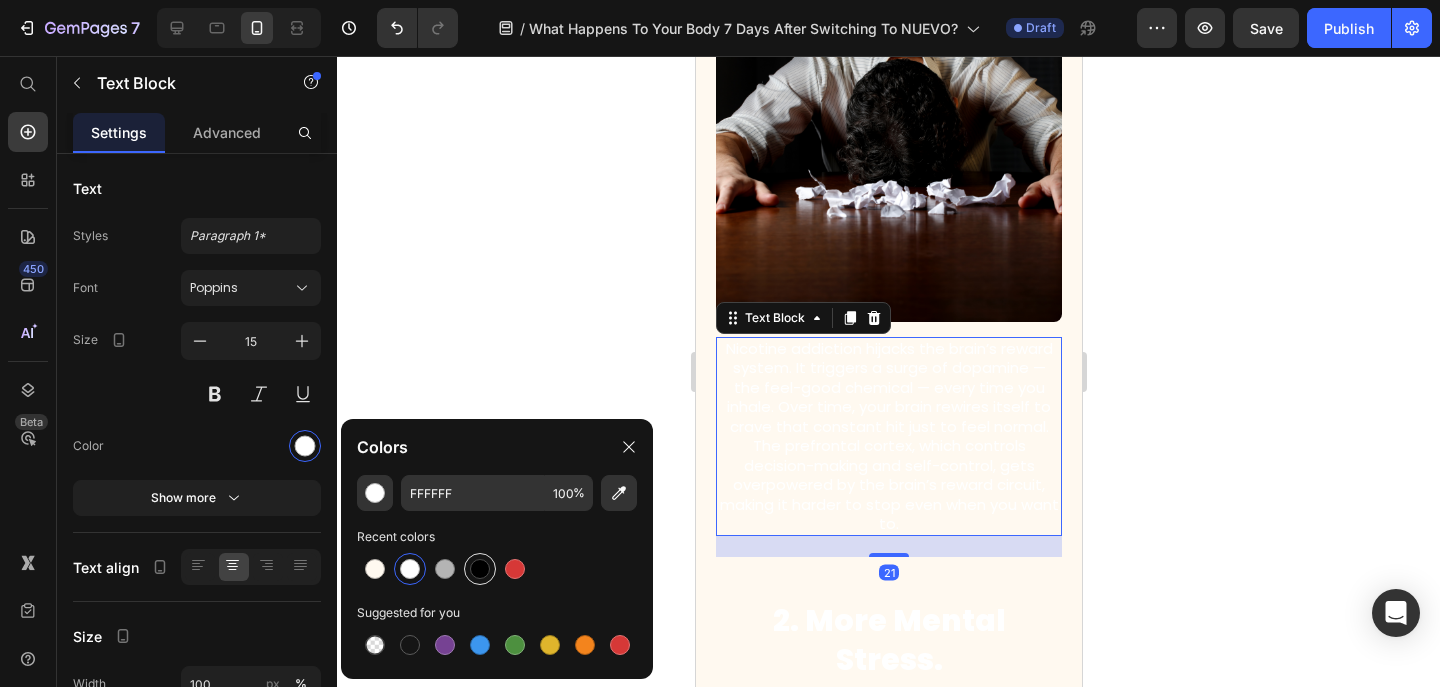 click at bounding box center (480, 569) 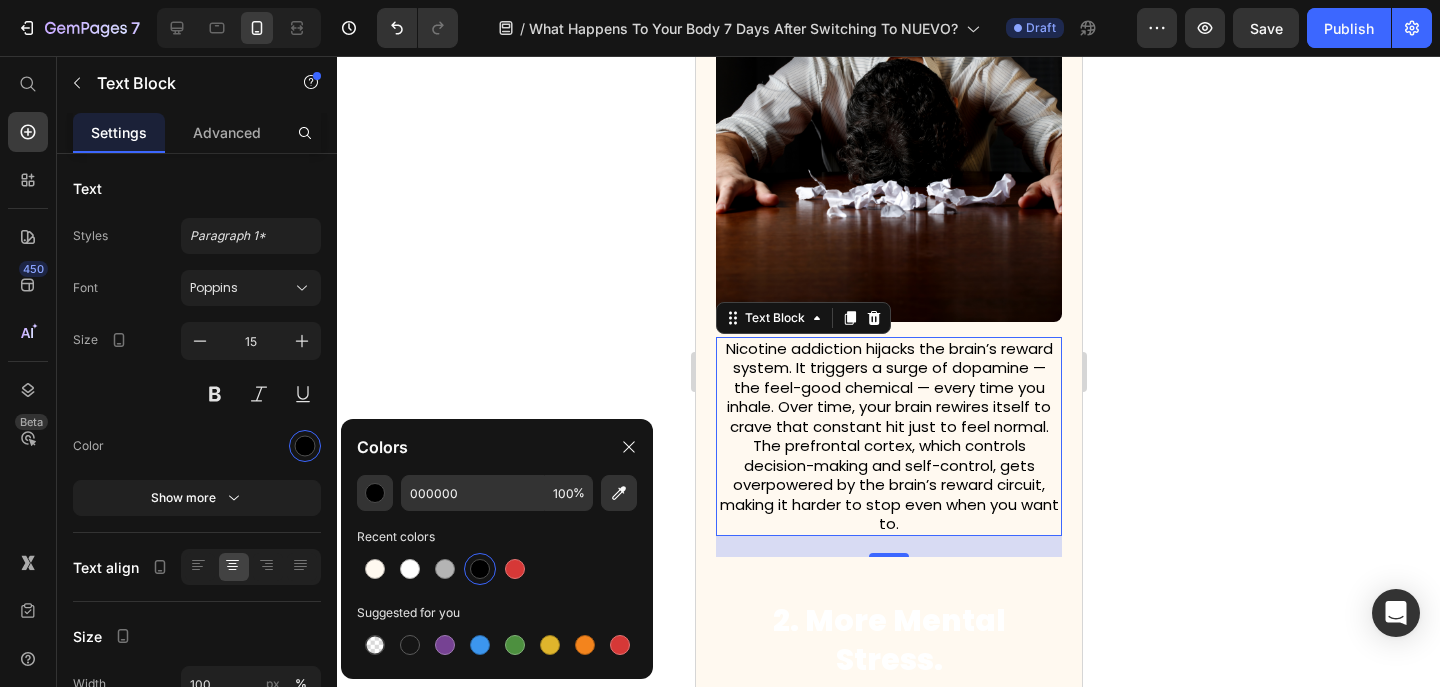 click 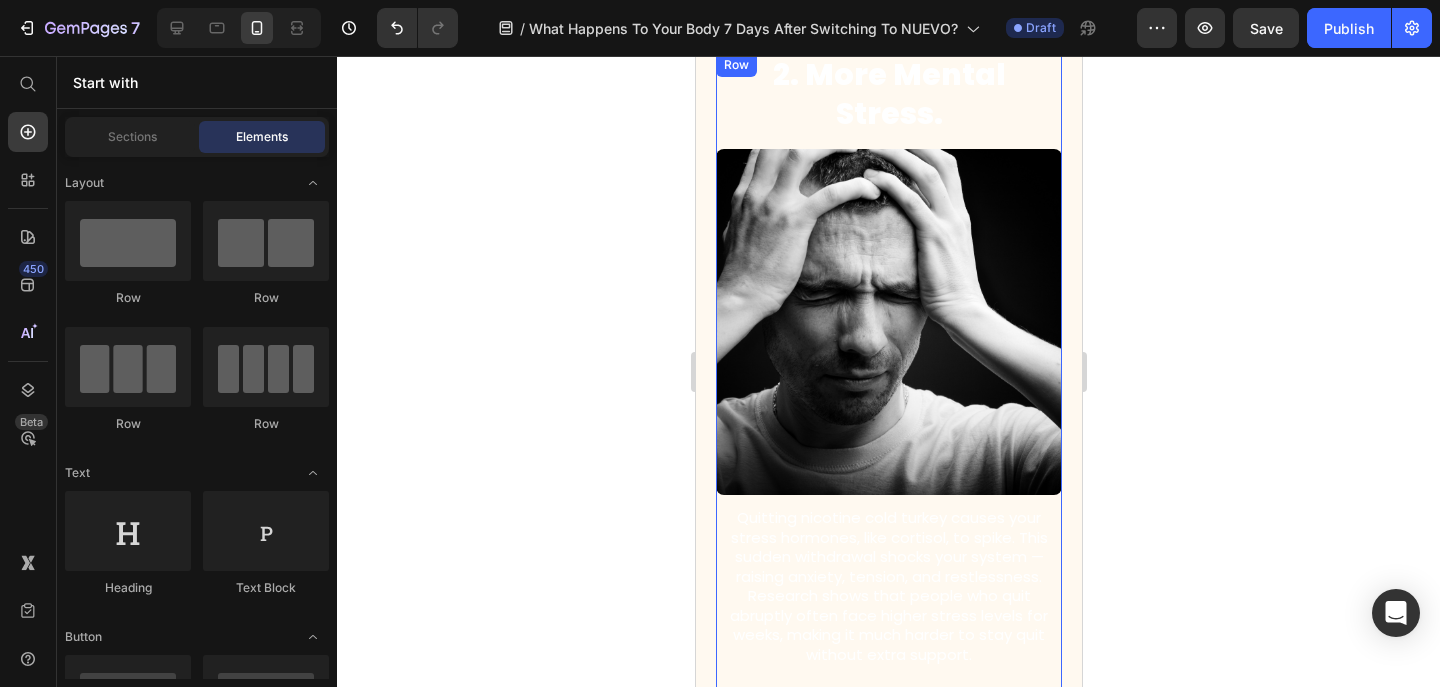 scroll, scrollTop: 1086, scrollLeft: 0, axis: vertical 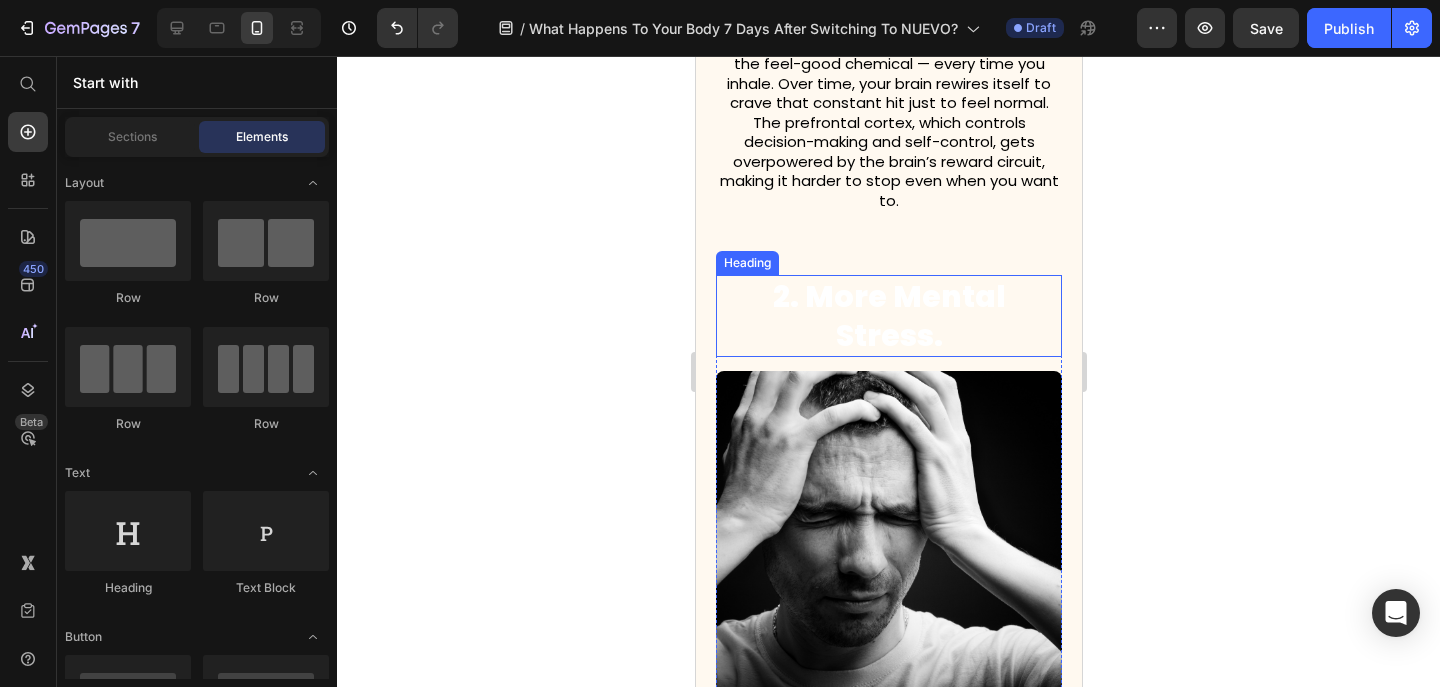 click on "2. More Mental Stress." at bounding box center [888, 316] 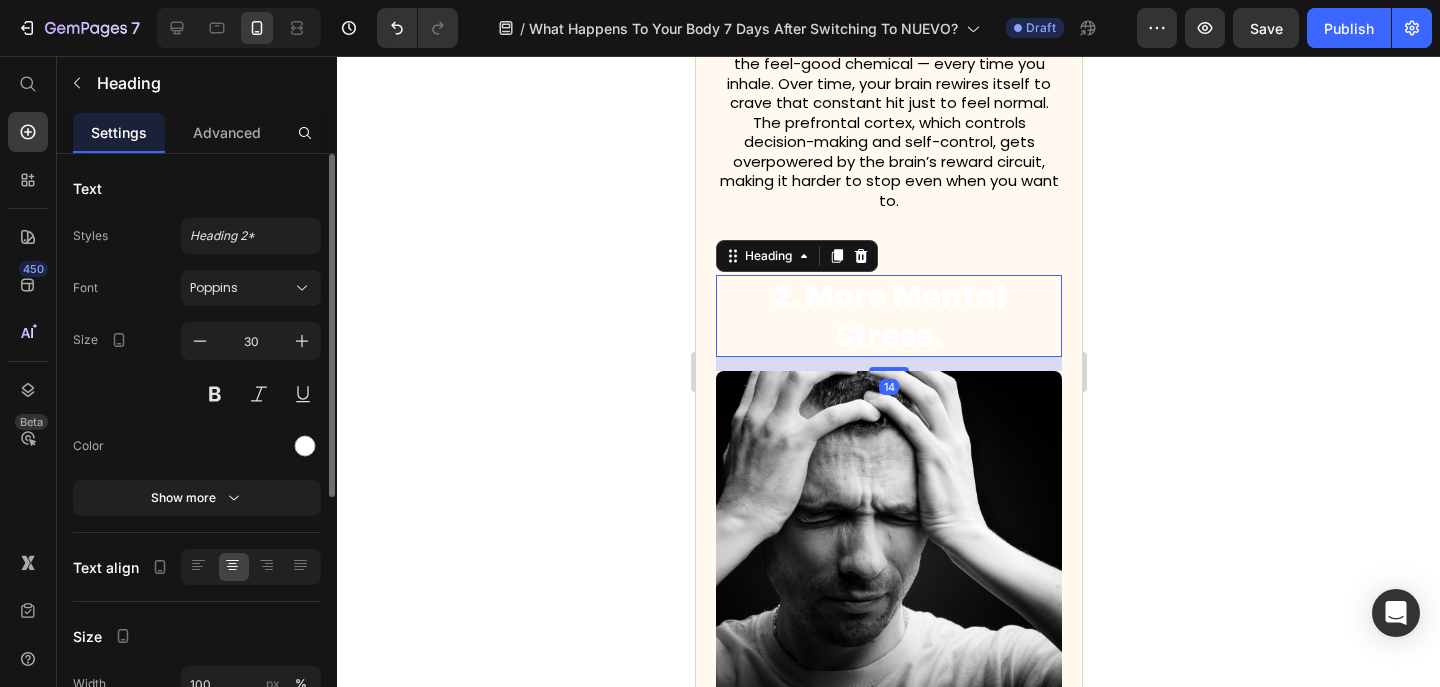 click on "Font Poppins Size 30 Color Show more" at bounding box center (197, 393) 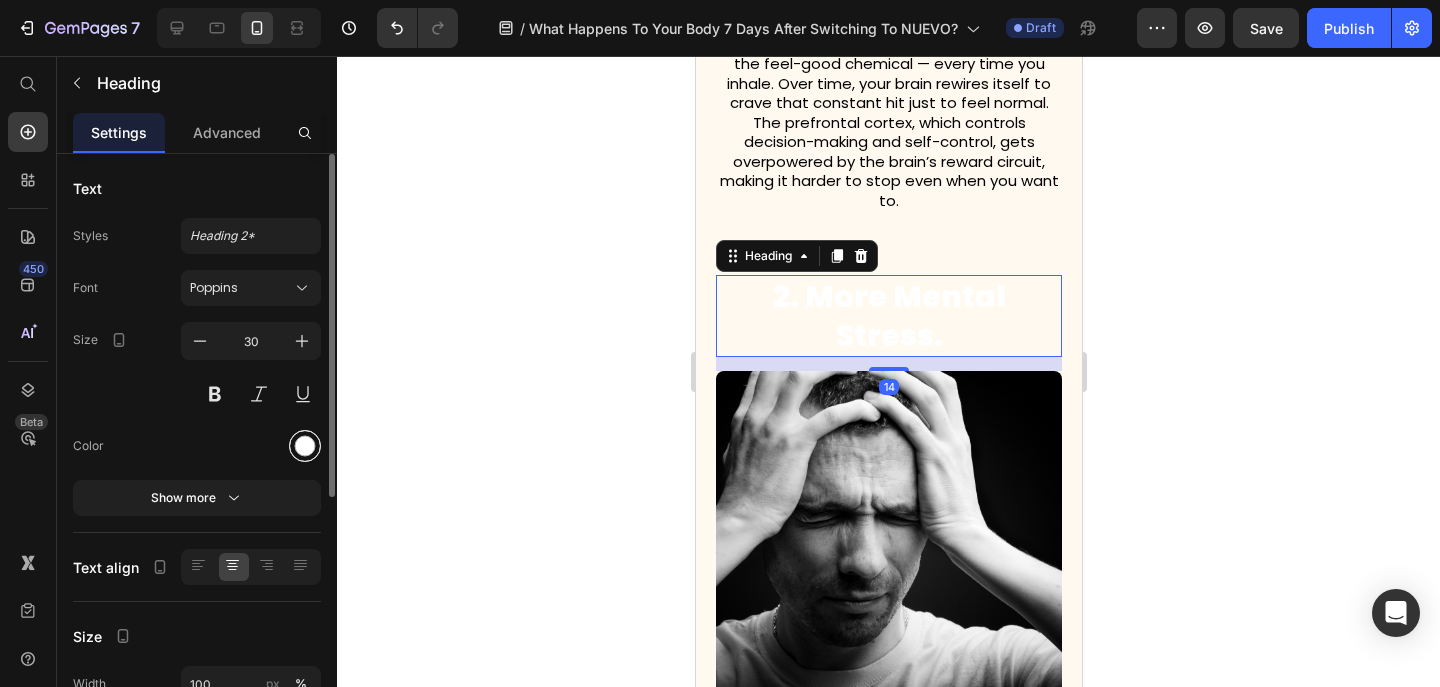 click at bounding box center (305, 446) 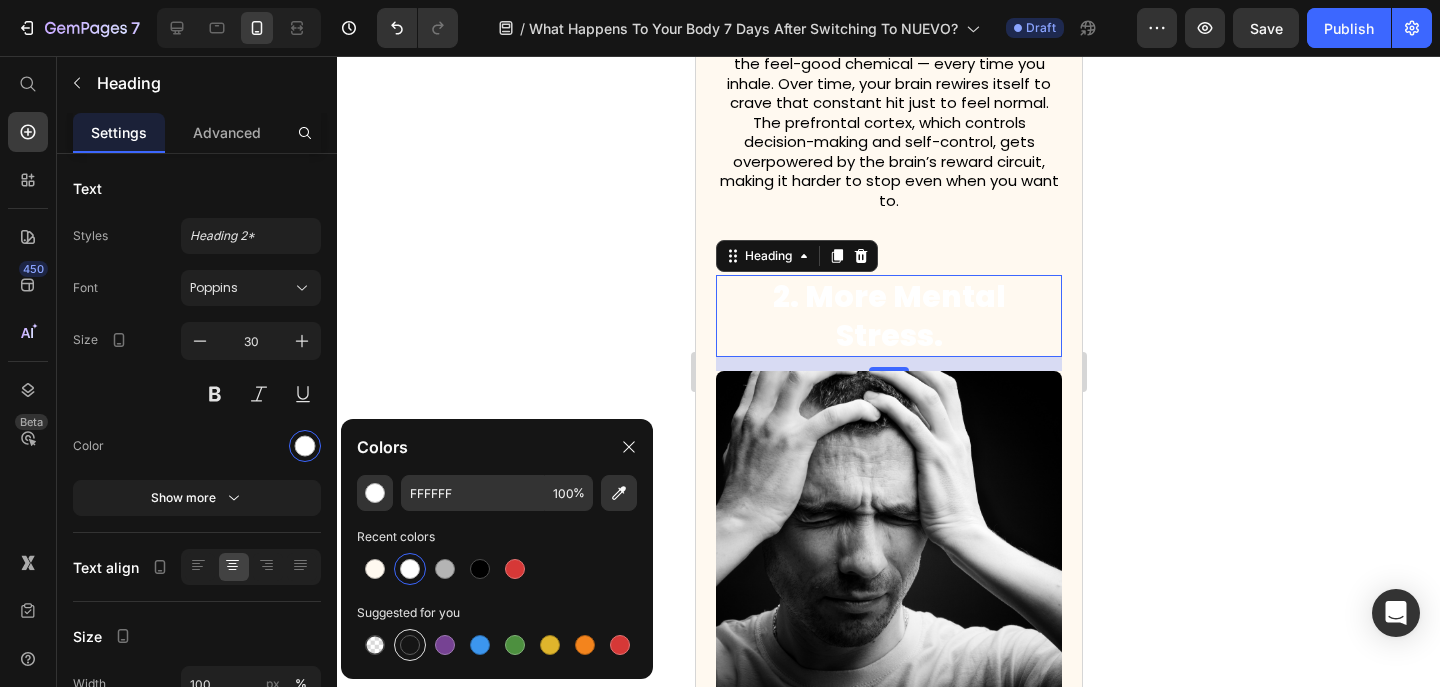 click at bounding box center [410, 645] 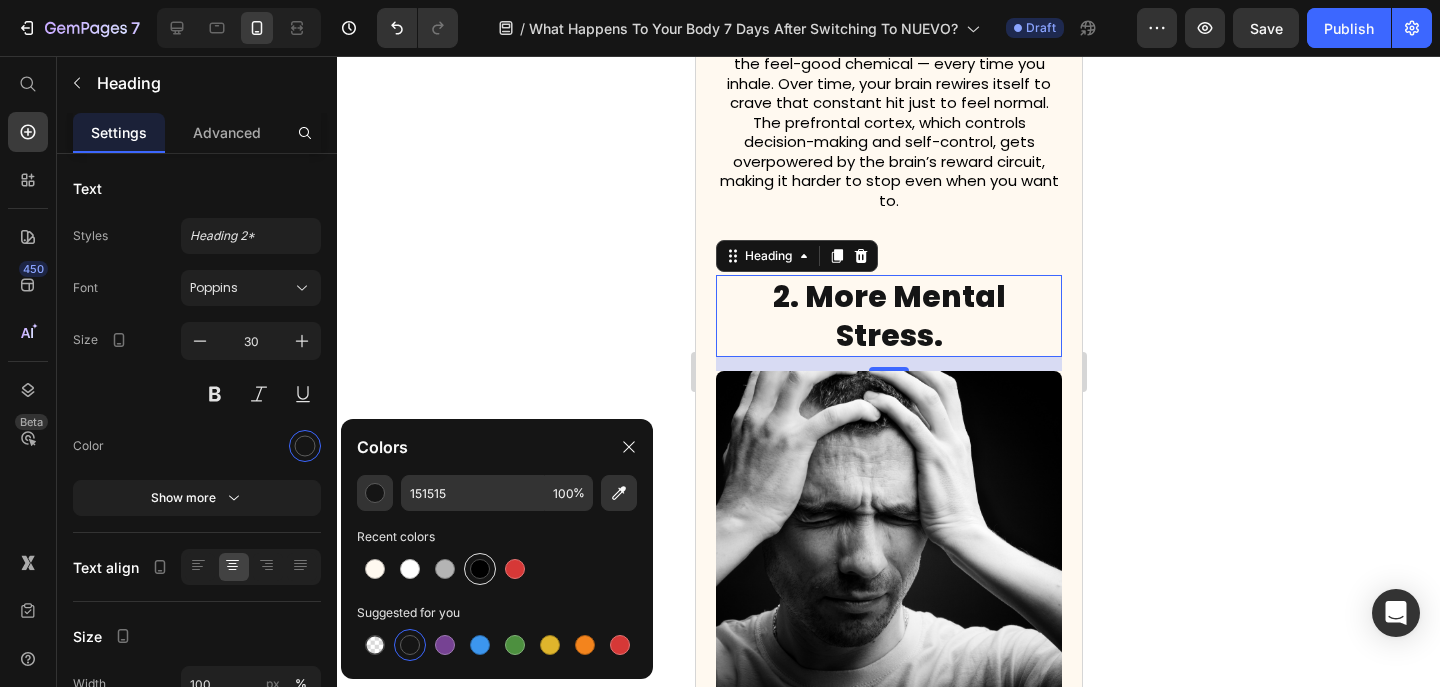click at bounding box center (480, 569) 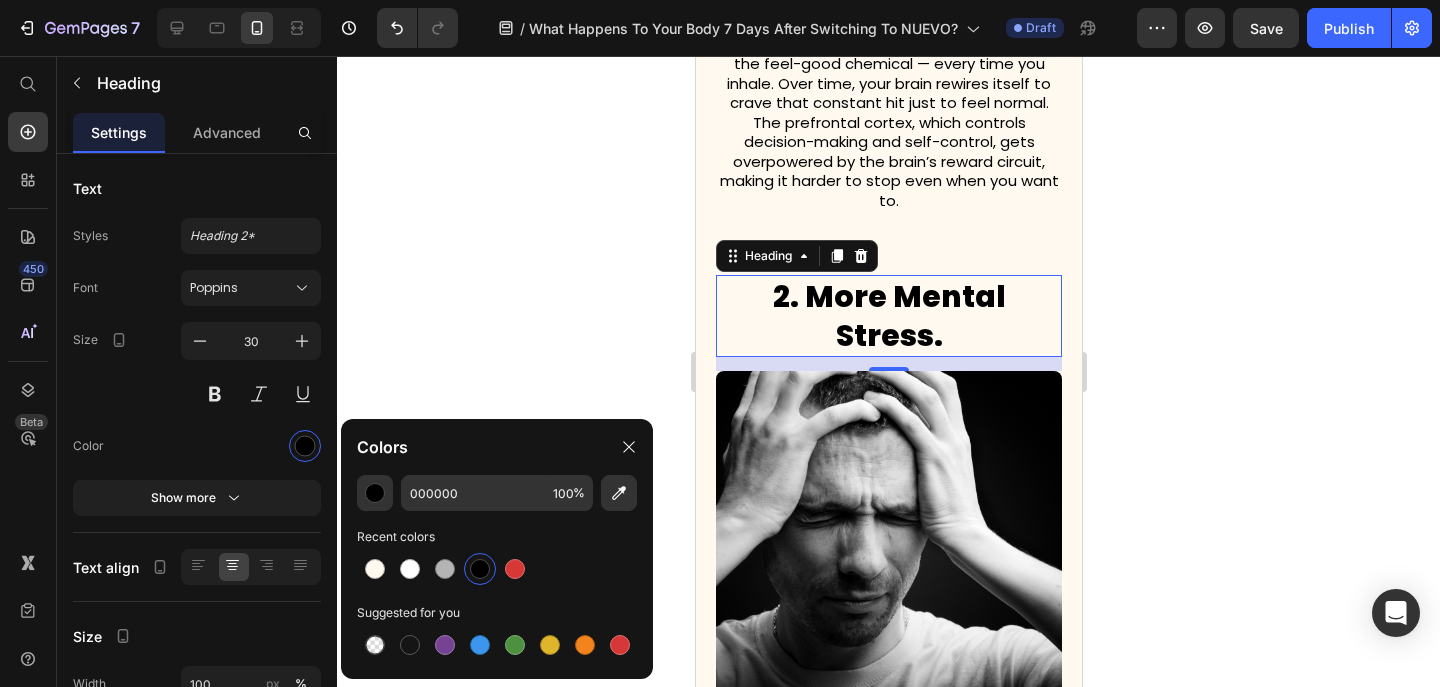 click 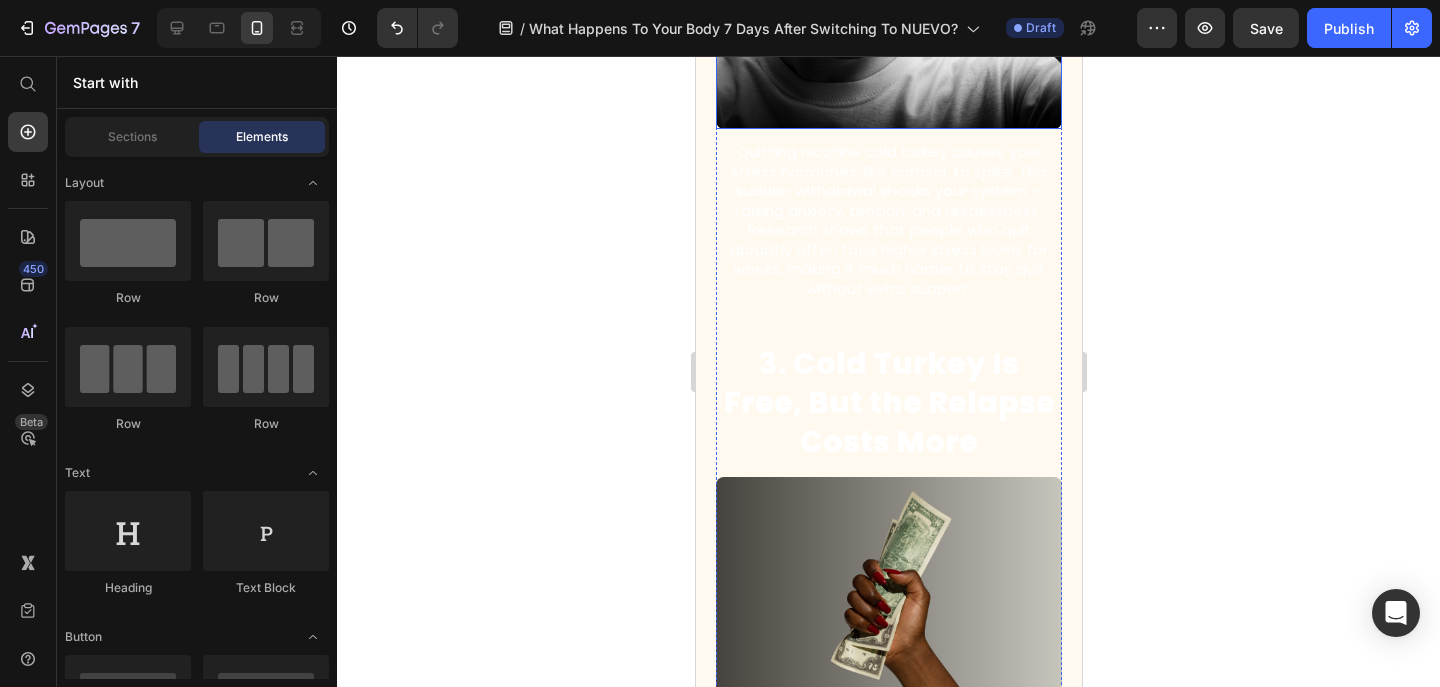 scroll, scrollTop: 1584, scrollLeft: 0, axis: vertical 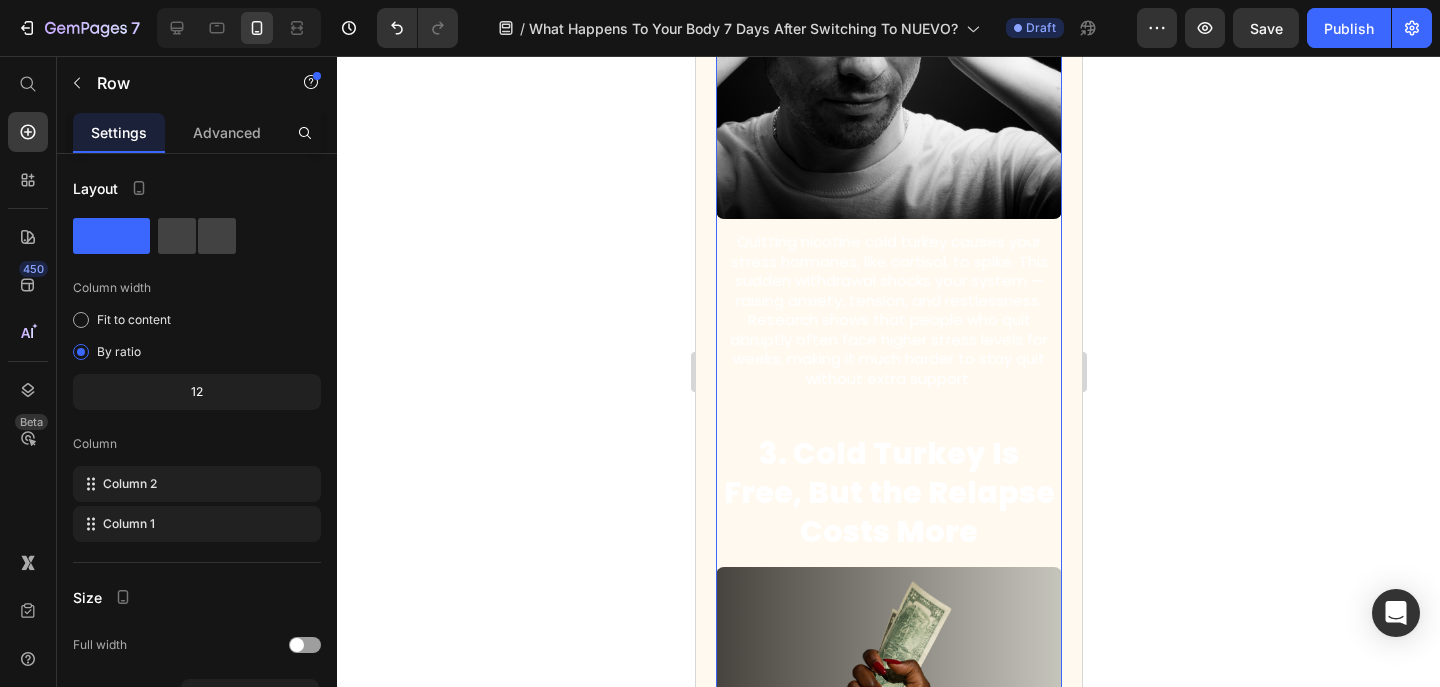 click on "2. More Mental Stress. Heading Image Quitting nicotine cold turkey causes your stress hormones, like cortisol, to spike. This sudden withdrawal shocks your system — raising anxiety, tension, and restlessness. Research shows that people who quit abruptly often face higher stress levels for weeks, making it much harder to stay quit without extra support. Text Block" at bounding box center [888, 94] 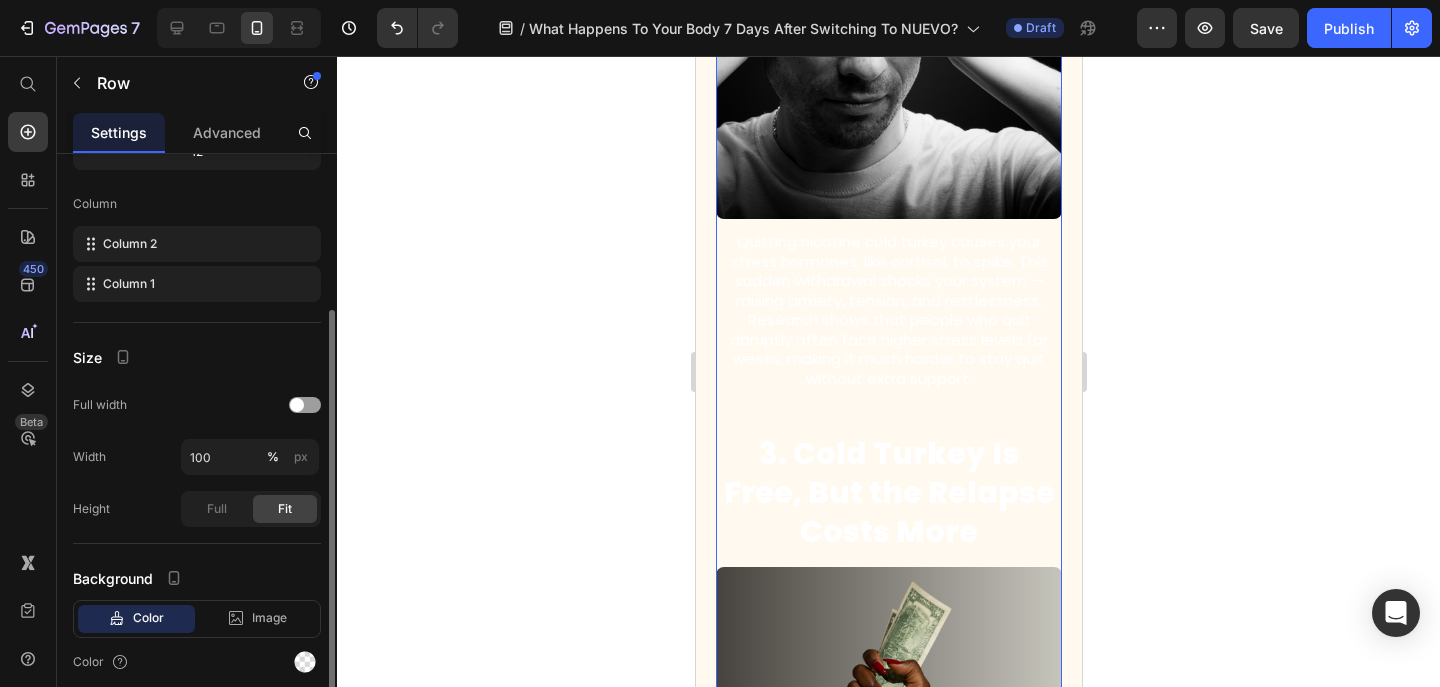 scroll, scrollTop: 318, scrollLeft: 0, axis: vertical 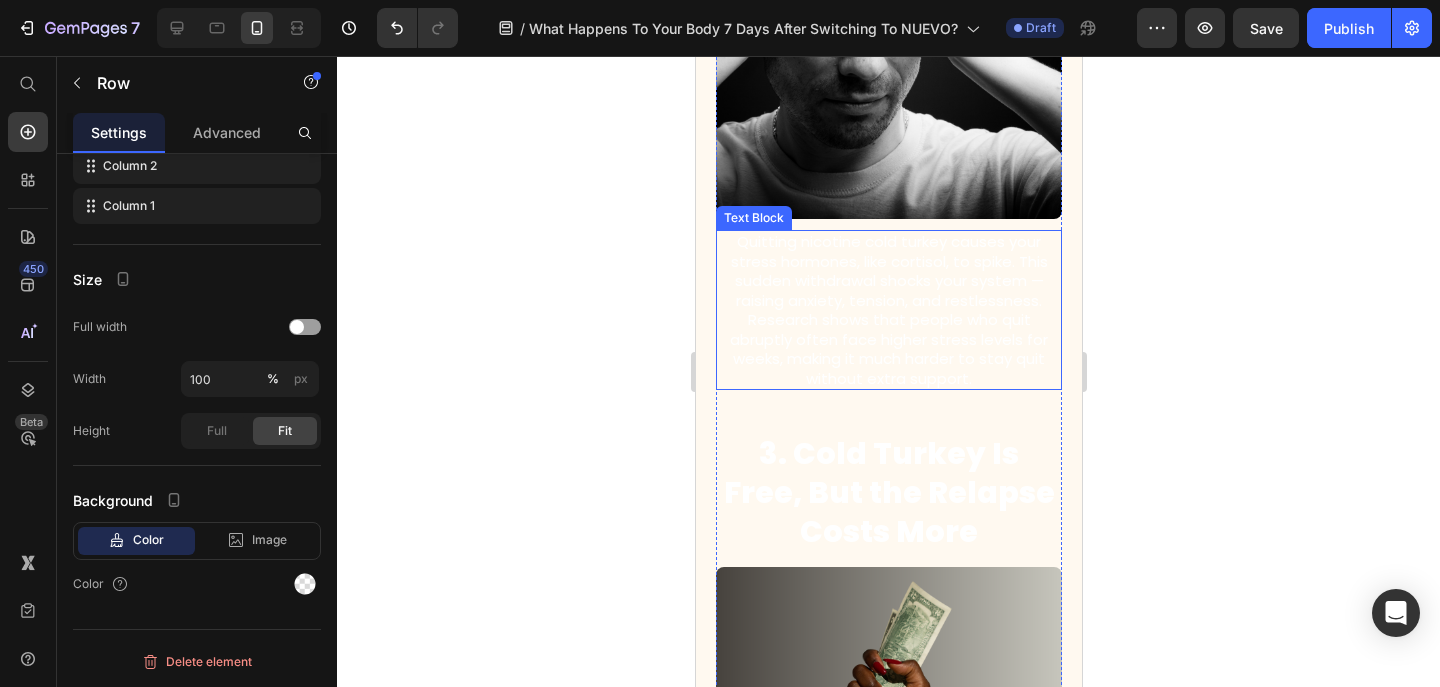 click on "Quitting nicotine cold turkey causes your stress hormones, like cortisol, to spike. This sudden withdrawal shocks your system — raising anxiety, tension, and restlessness. Research shows that people who quit abruptly often face higher stress levels for weeks, making it much harder to stay quit without extra support." at bounding box center (888, 310) 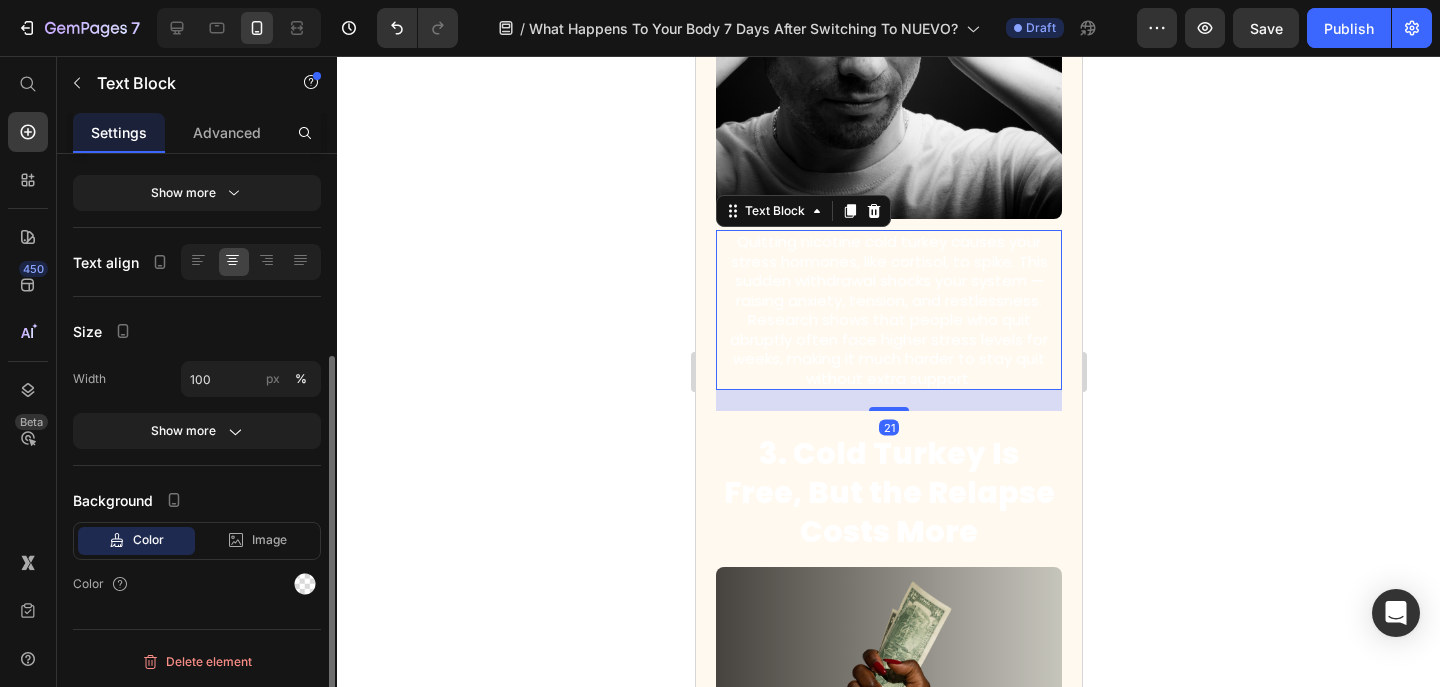 scroll, scrollTop: 0, scrollLeft: 0, axis: both 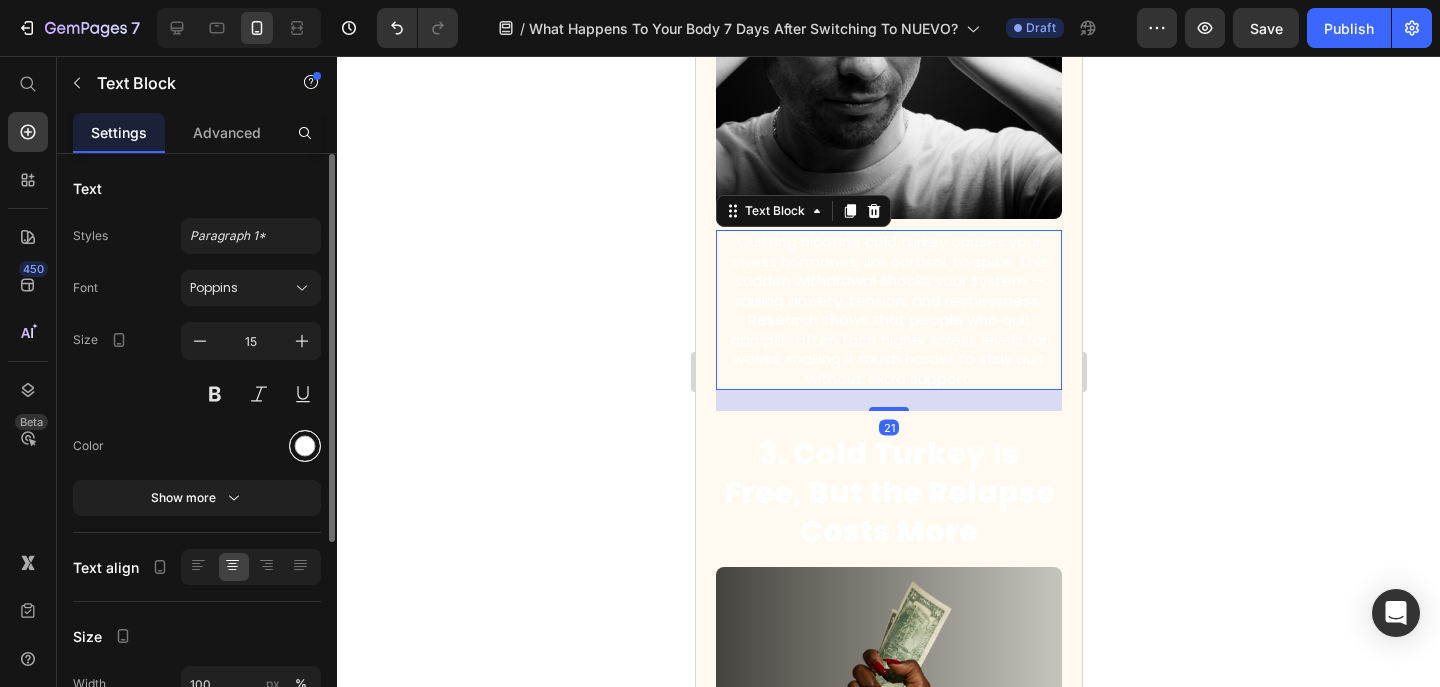 click at bounding box center [305, 446] 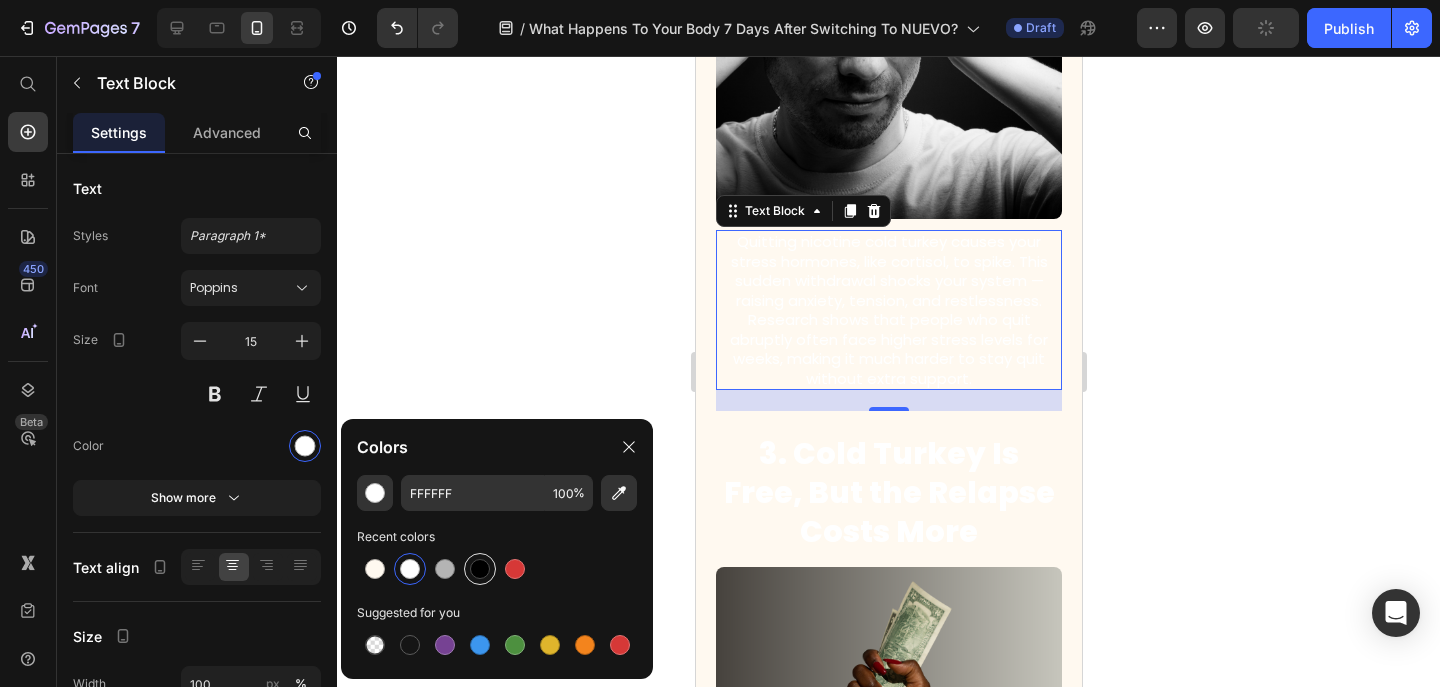 drag, startPoint x: 507, startPoint y: 569, endPoint x: 465, endPoint y: 567, distance: 42.047592 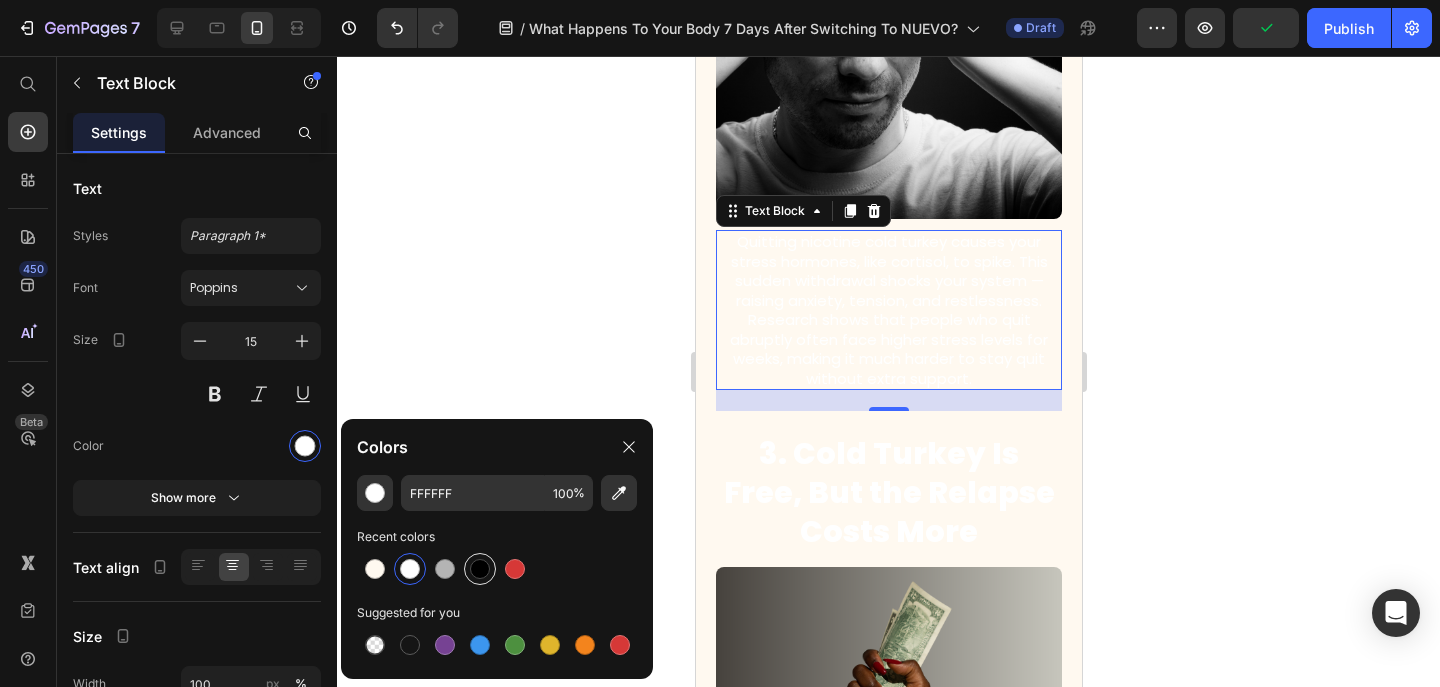 click at bounding box center (480, 569) 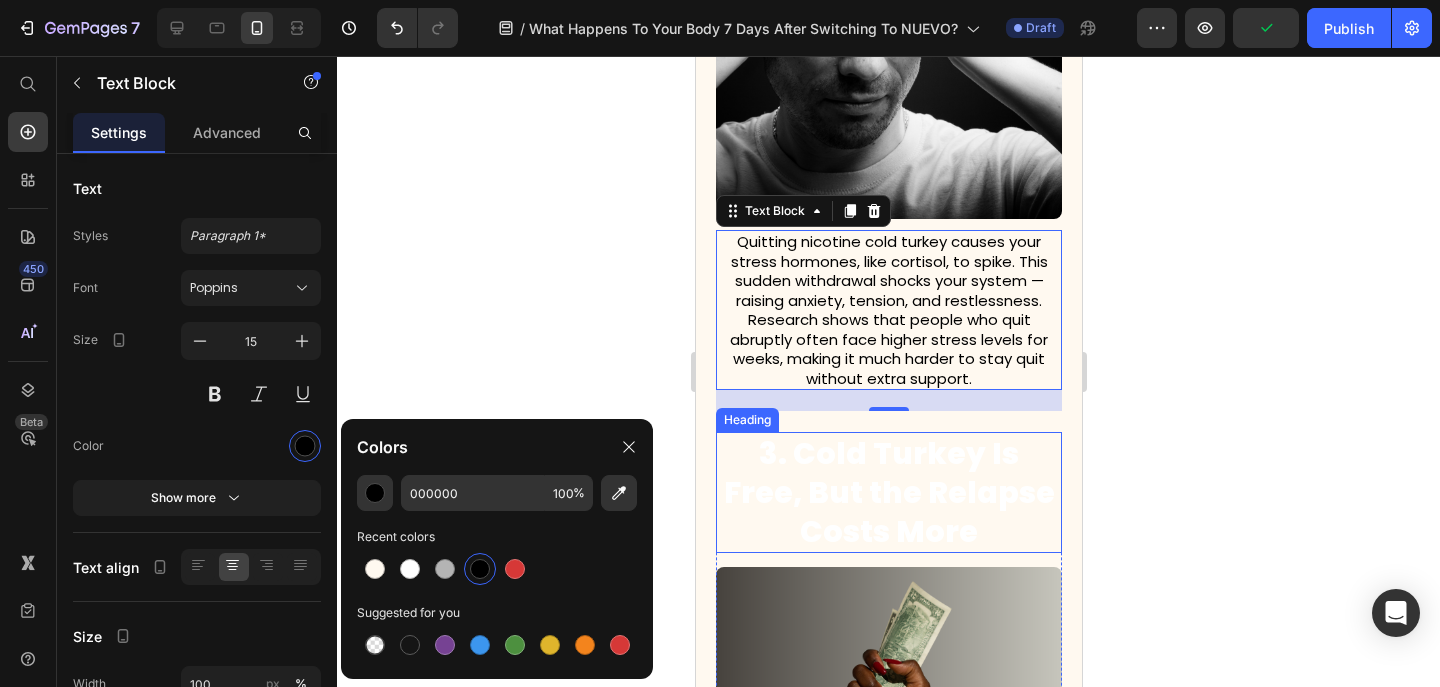 click on "3. Cold Turkey Is Free, But the Relapse Costs More" at bounding box center [888, 492] 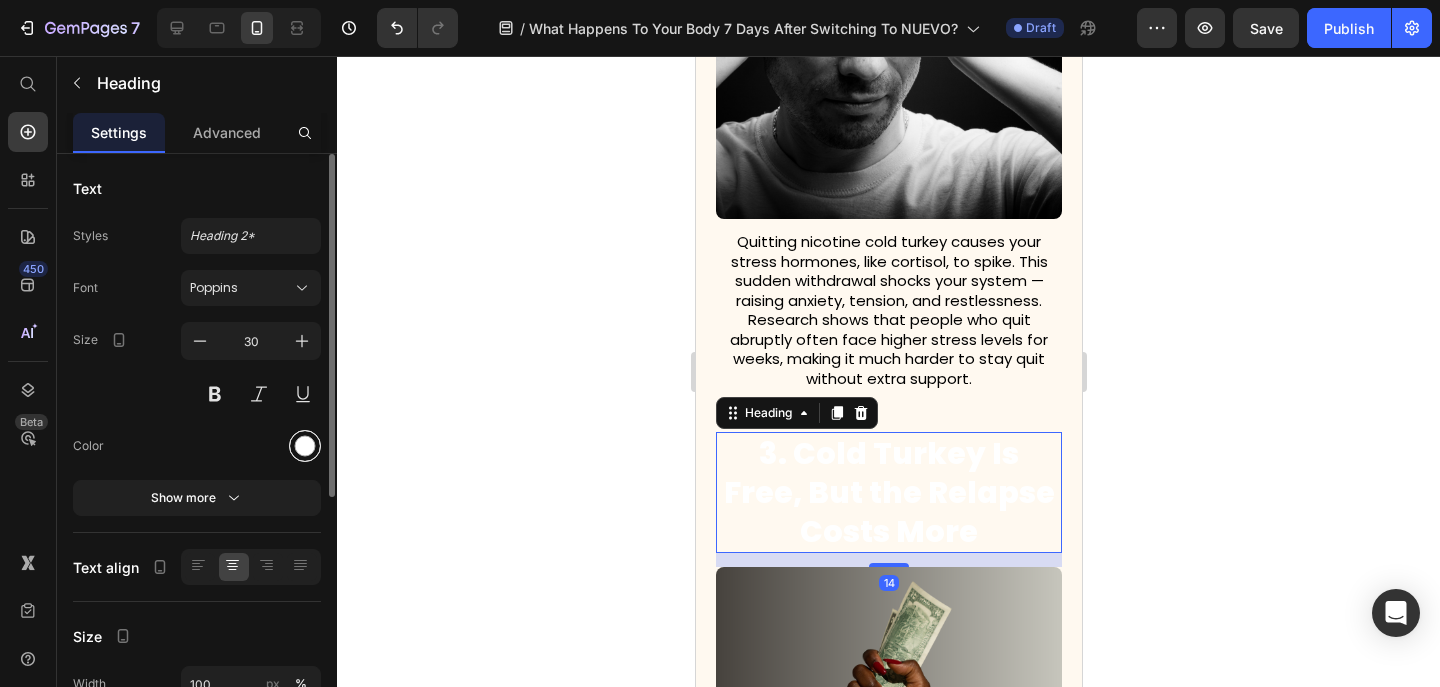 click at bounding box center (305, 446) 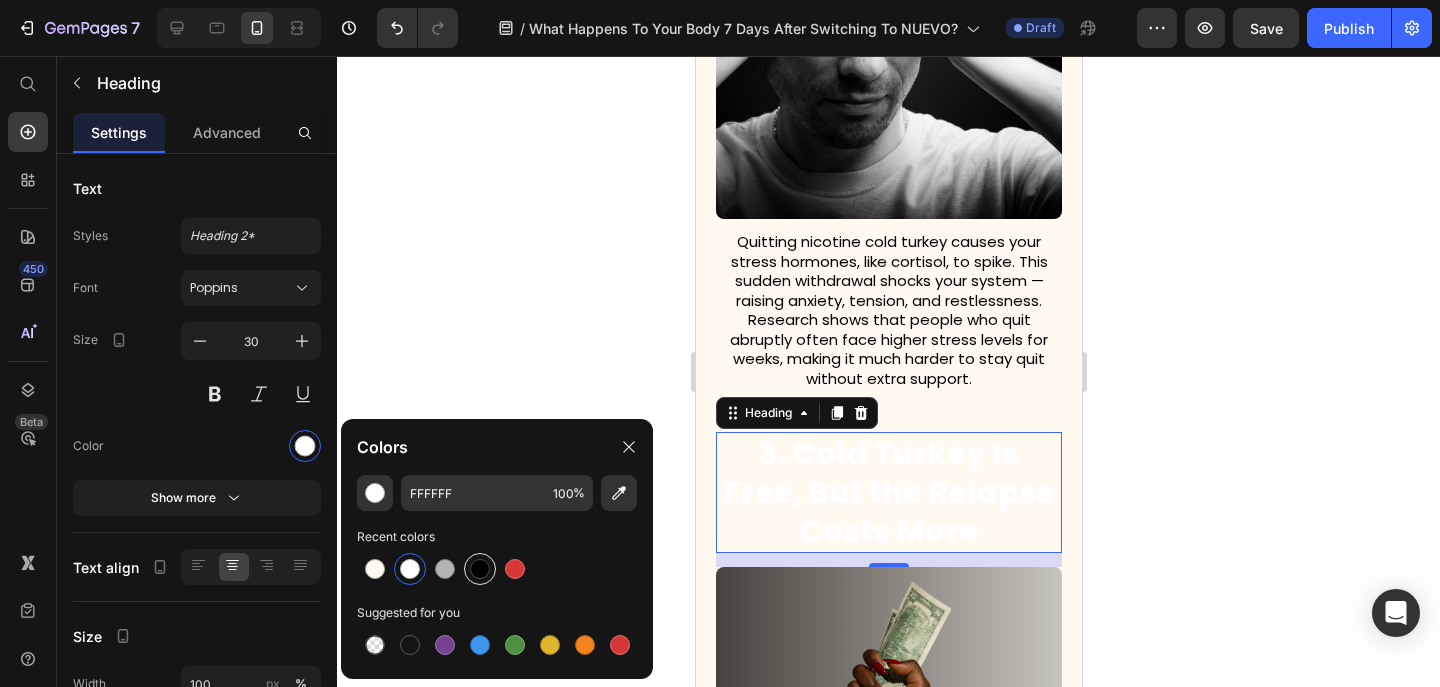click at bounding box center (480, 569) 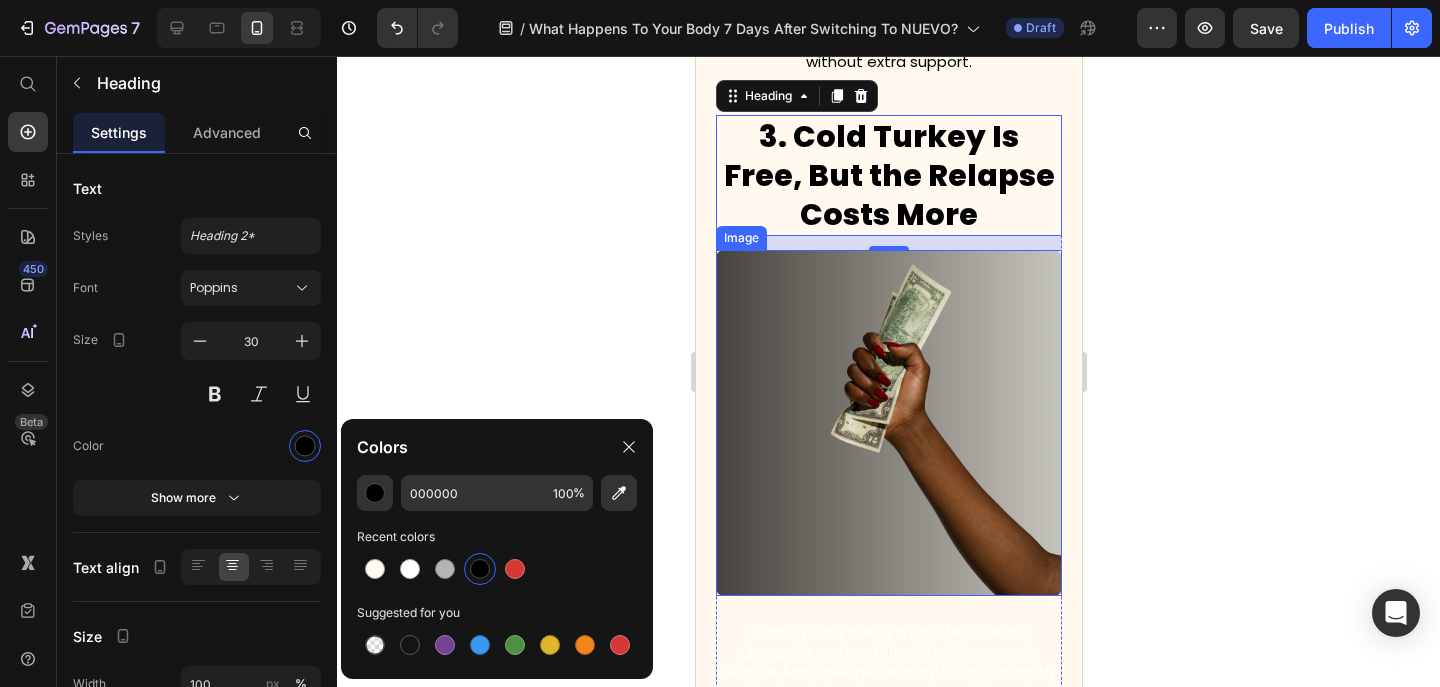 scroll, scrollTop: 2133, scrollLeft: 0, axis: vertical 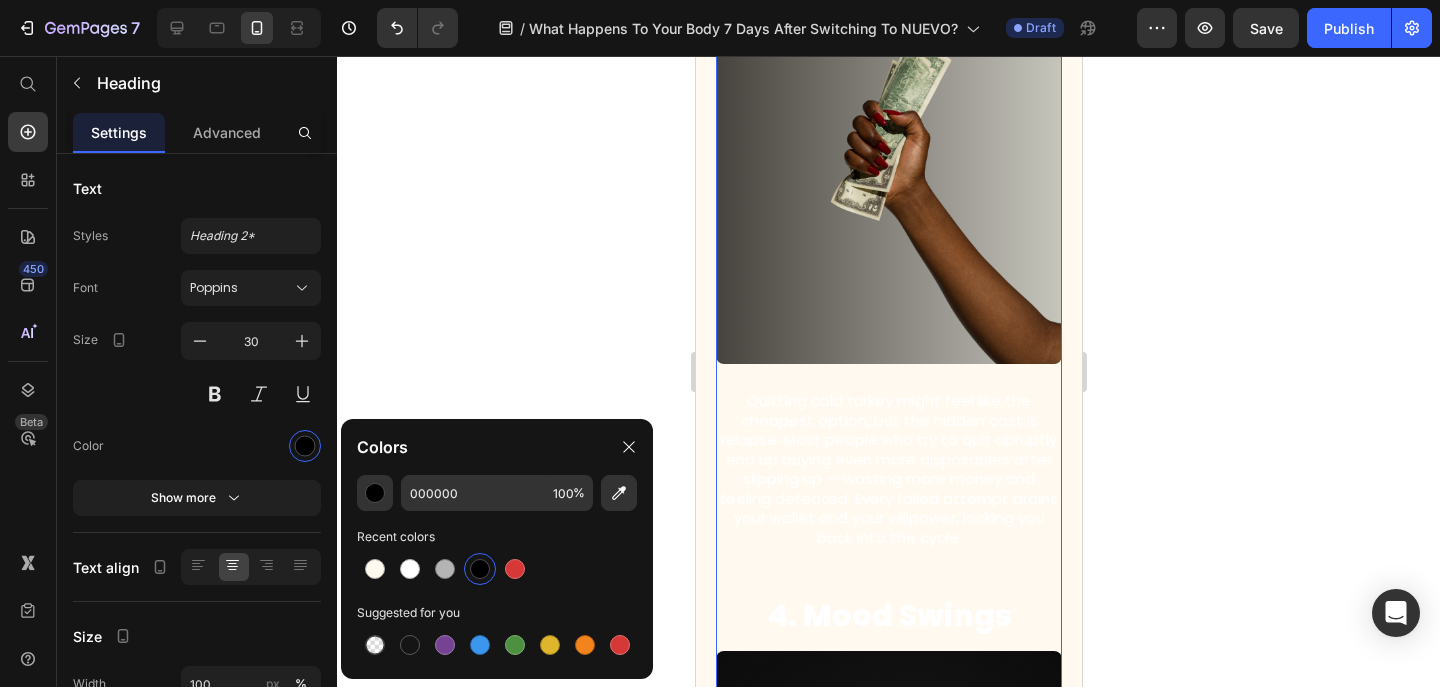 click on "Quitting cold turkey might feel like the cheapest option, but the hidden cost is relapse. Most people who try to quit abruptly end up buying even more disposables after slipping up — wasting more money and feeling defeated. Every failed attempt drains your wallet and your willpower, locking you back into the cycle." at bounding box center [888, 469] 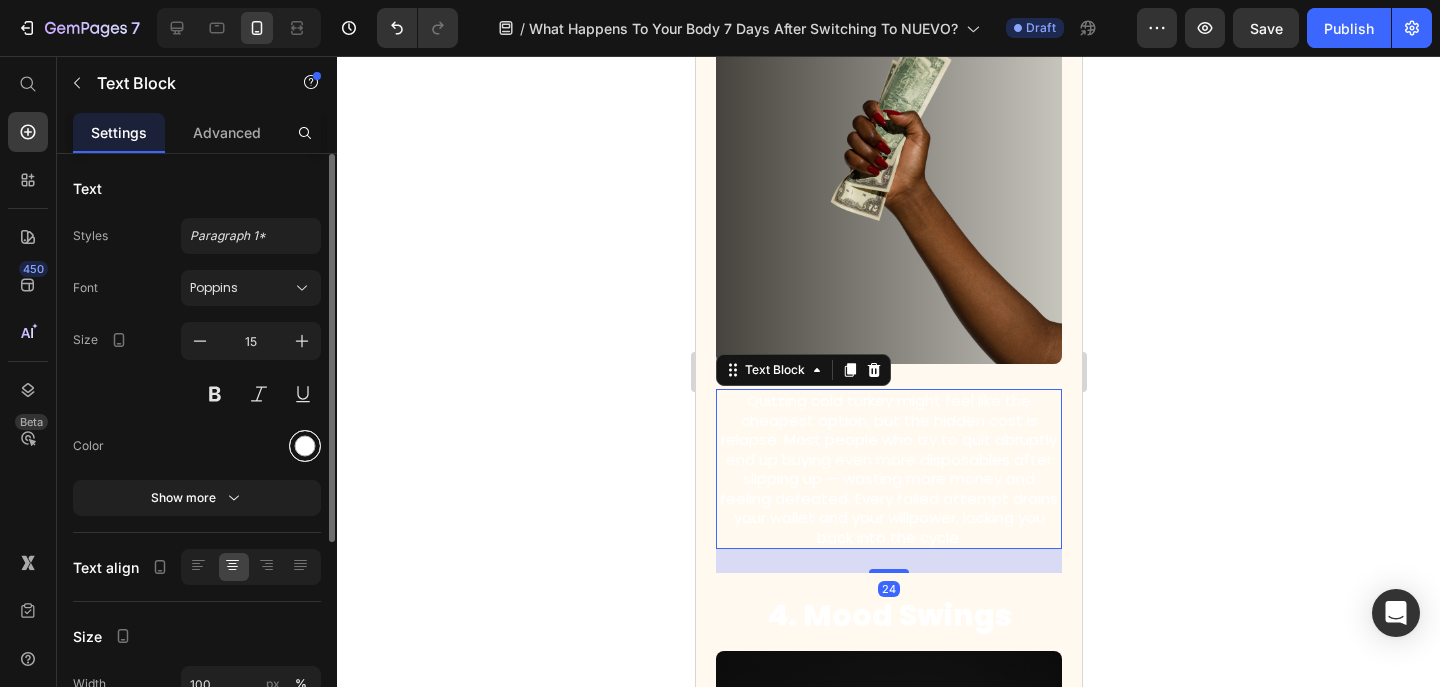 click at bounding box center (305, 446) 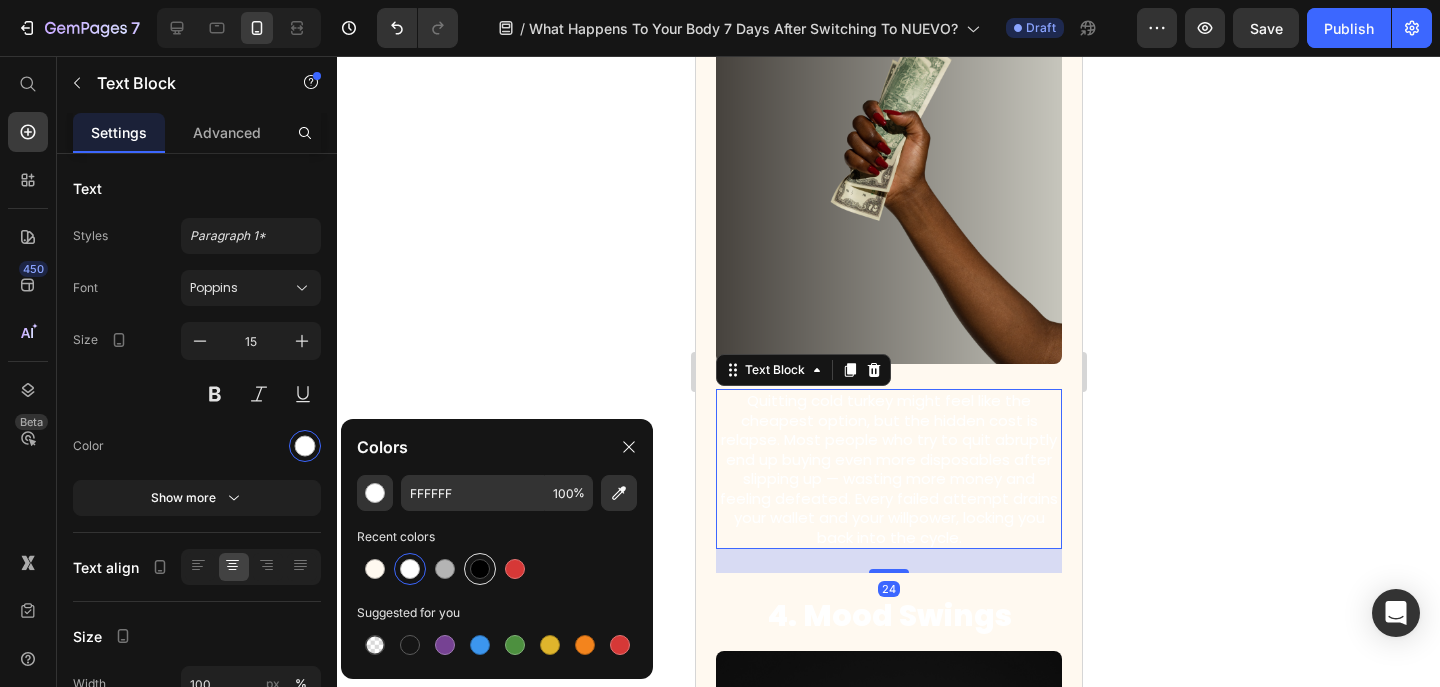 click at bounding box center (480, 569) 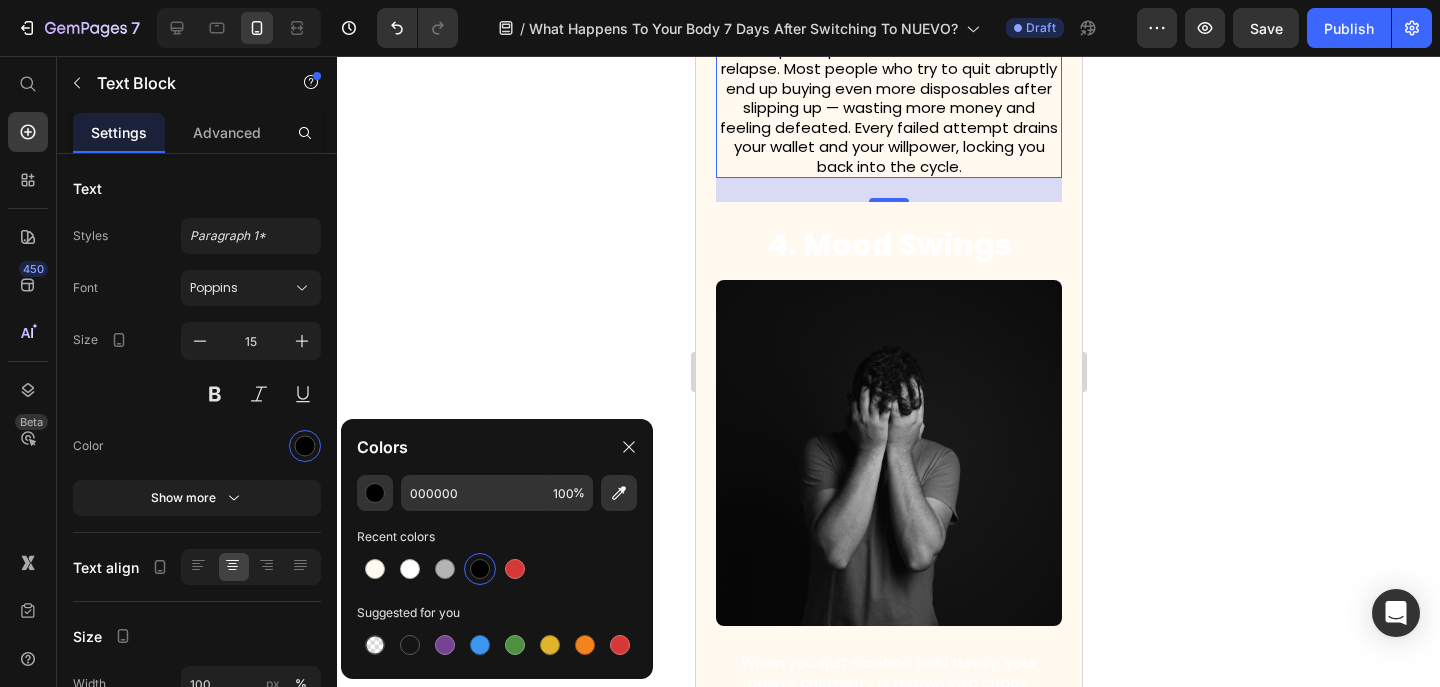 scroll, scrollTop: 2687, scrollLeft: 0, axis: vertical 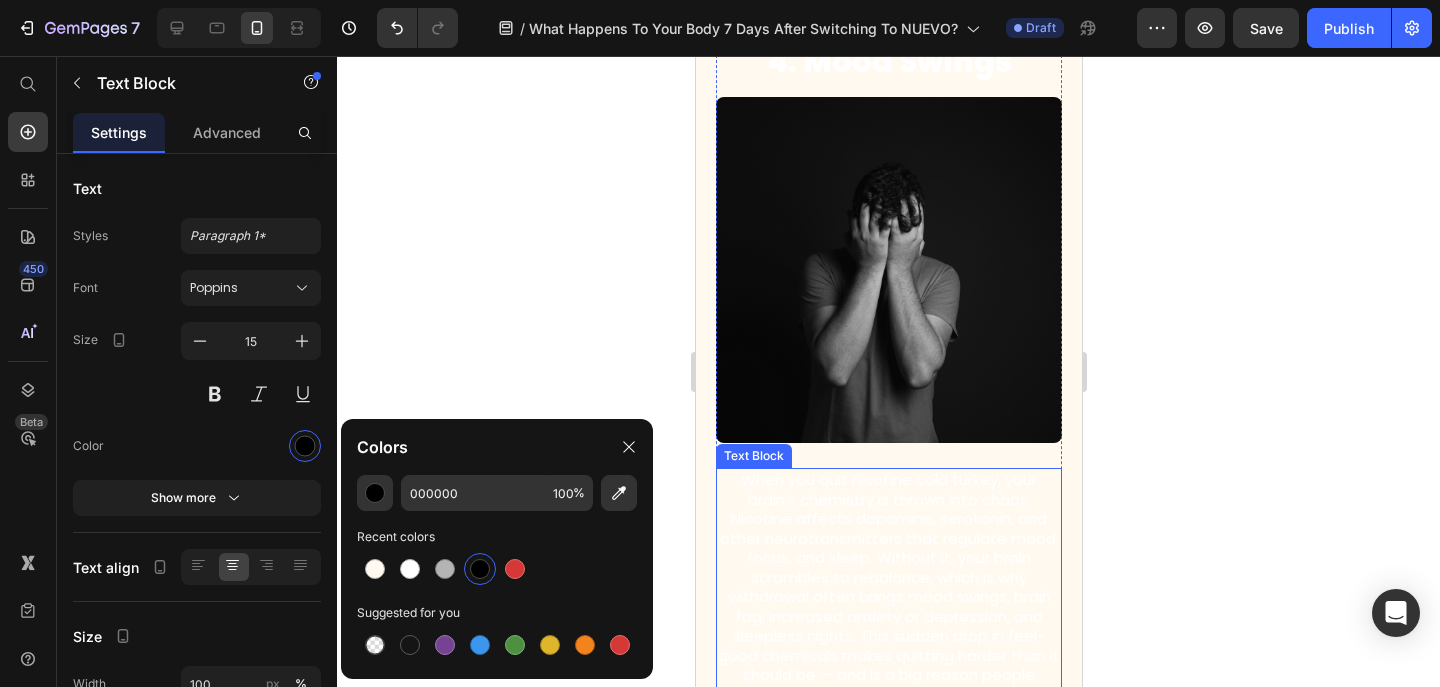click on "When you quit nicotine cold turkey, your brain’s chemistry is thrown into chaos. Nicotine affects dopamine, serotonin, and other neurotransmitters that regulate mood, focus, and sleep. Without it, your brain scrambles to rebalance, which is why withdrawal often brings mood swings, brain fog, increased anxiety or depression, and sleepless nights. This sudden drop in feel-good chemicals makes quitting harder than it should be — and is a big reason people relapse." at bounding box center (888, 587) 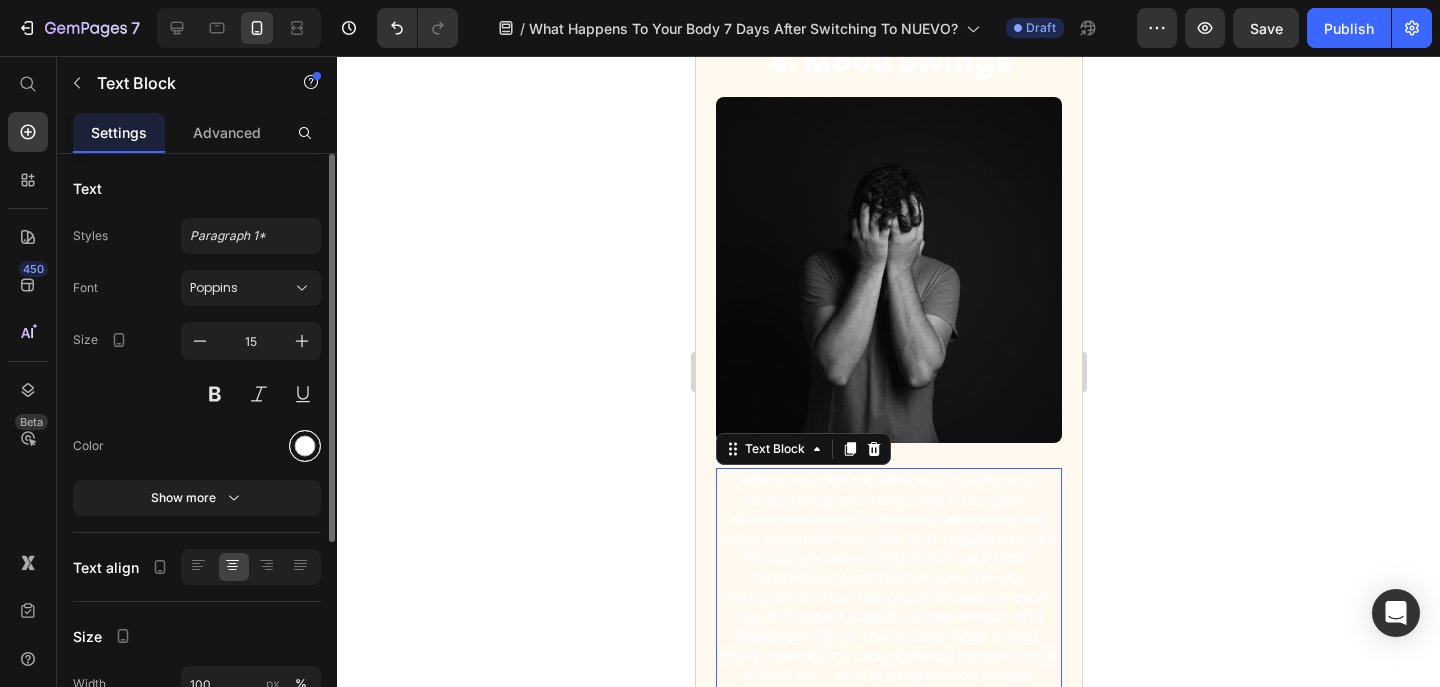 click at bounding box center (305, 446) 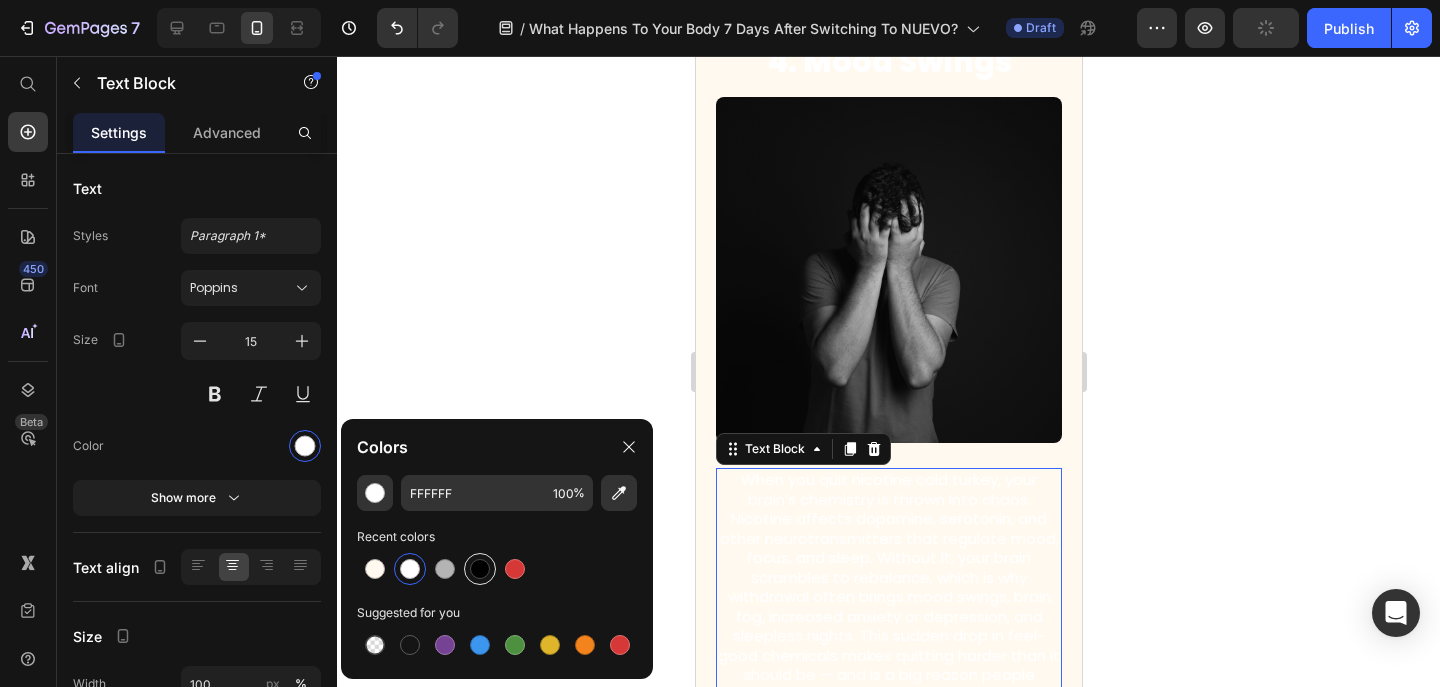 click at bounding box center (480, 569) 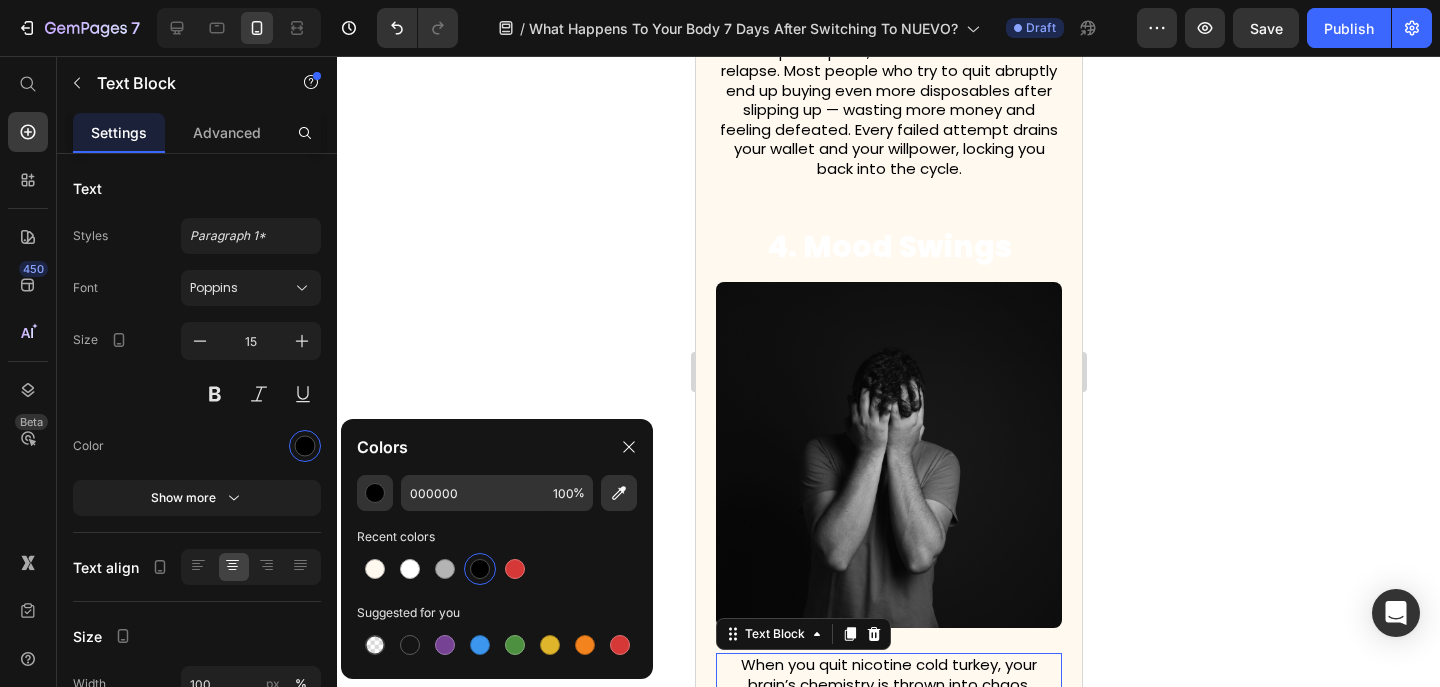scroll, scrollTop: 2318, scrollLeft: 0, axis: vertical 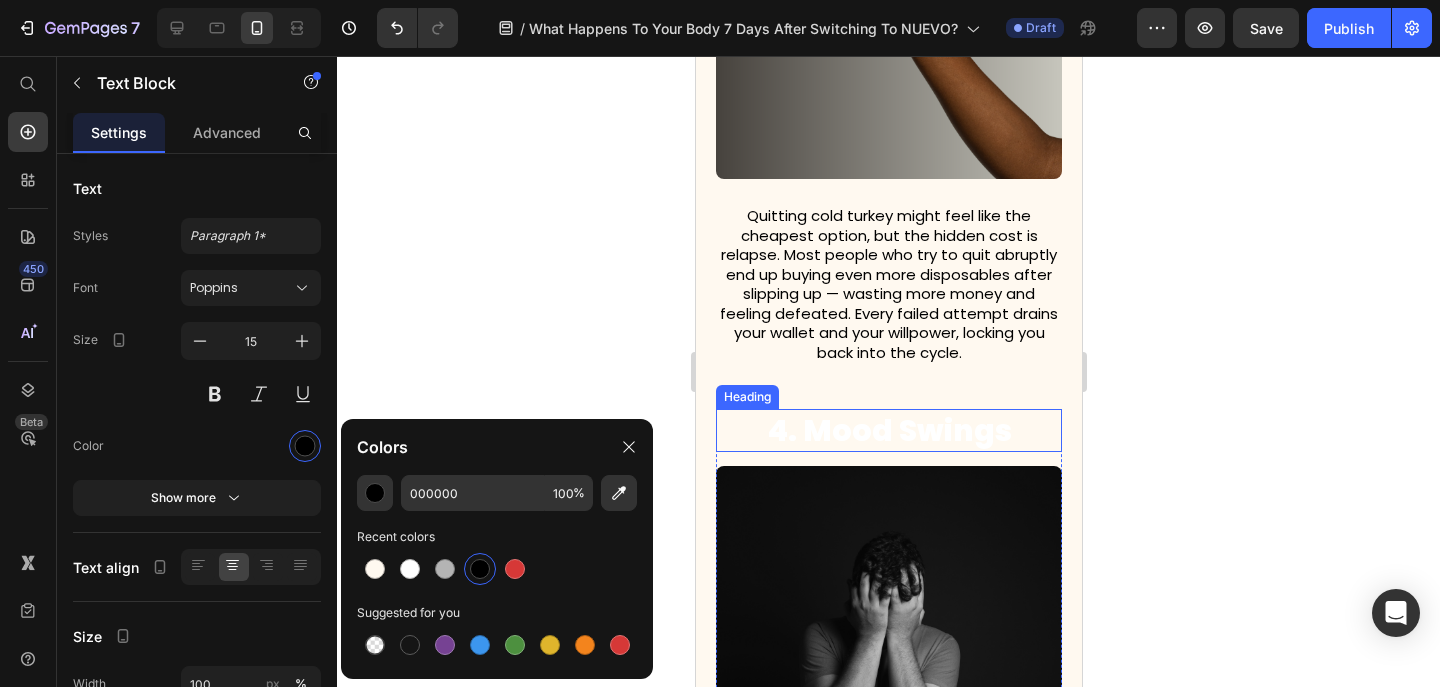 click on "4. Mood Swings" at bounding box center [888, 430] 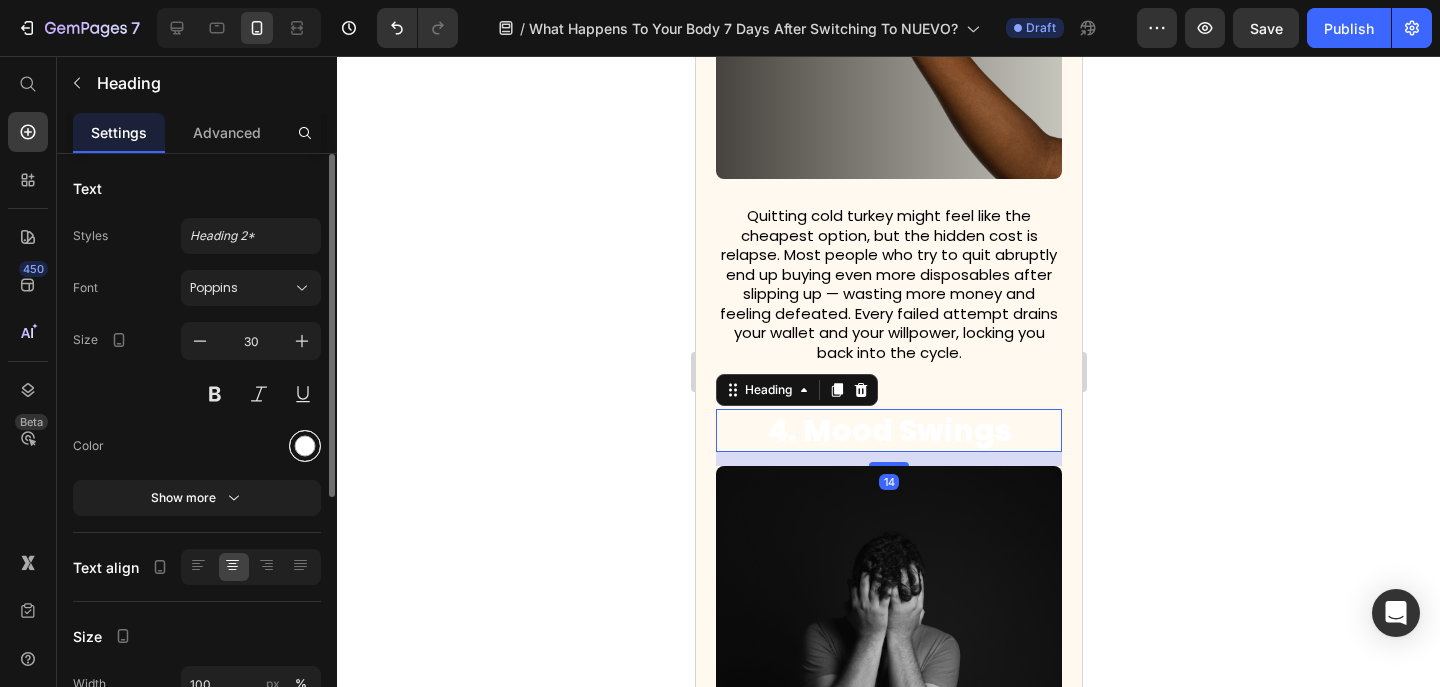 click at bounding box center (305, 446) 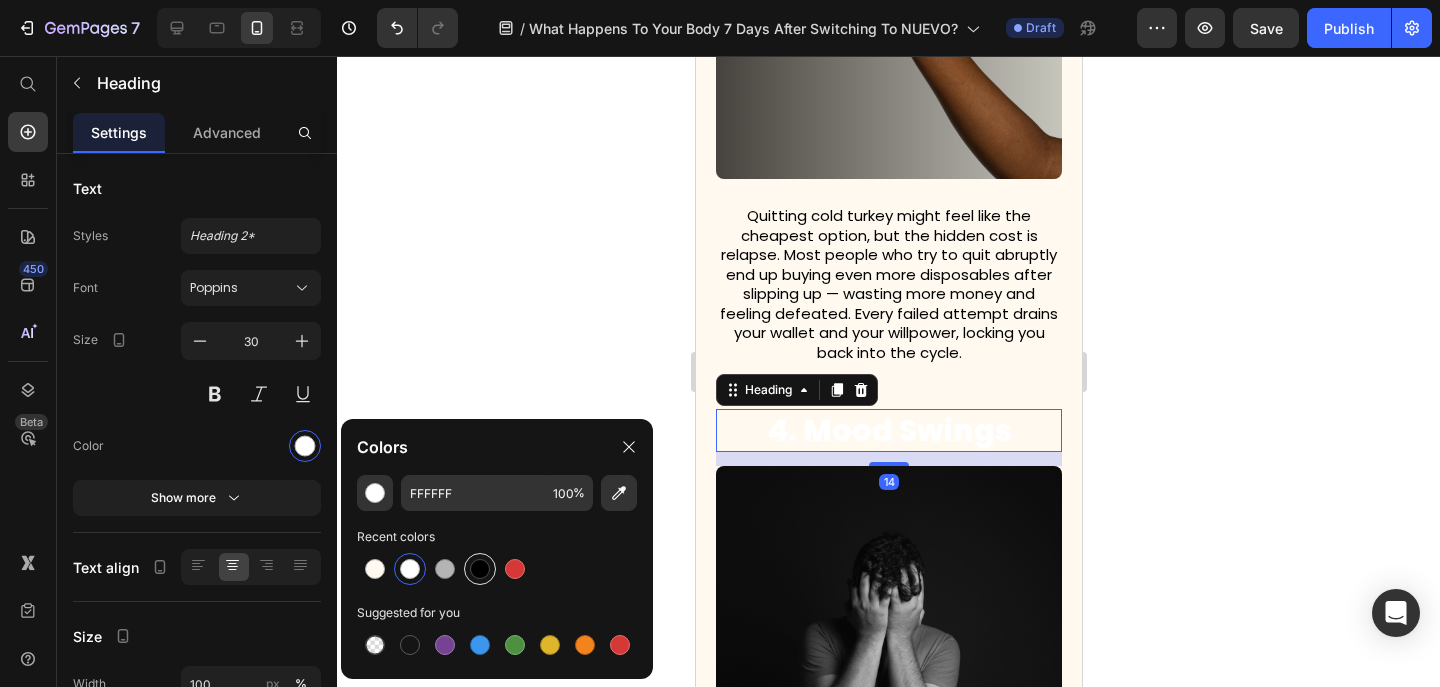 click at bounding box center (480, 569) 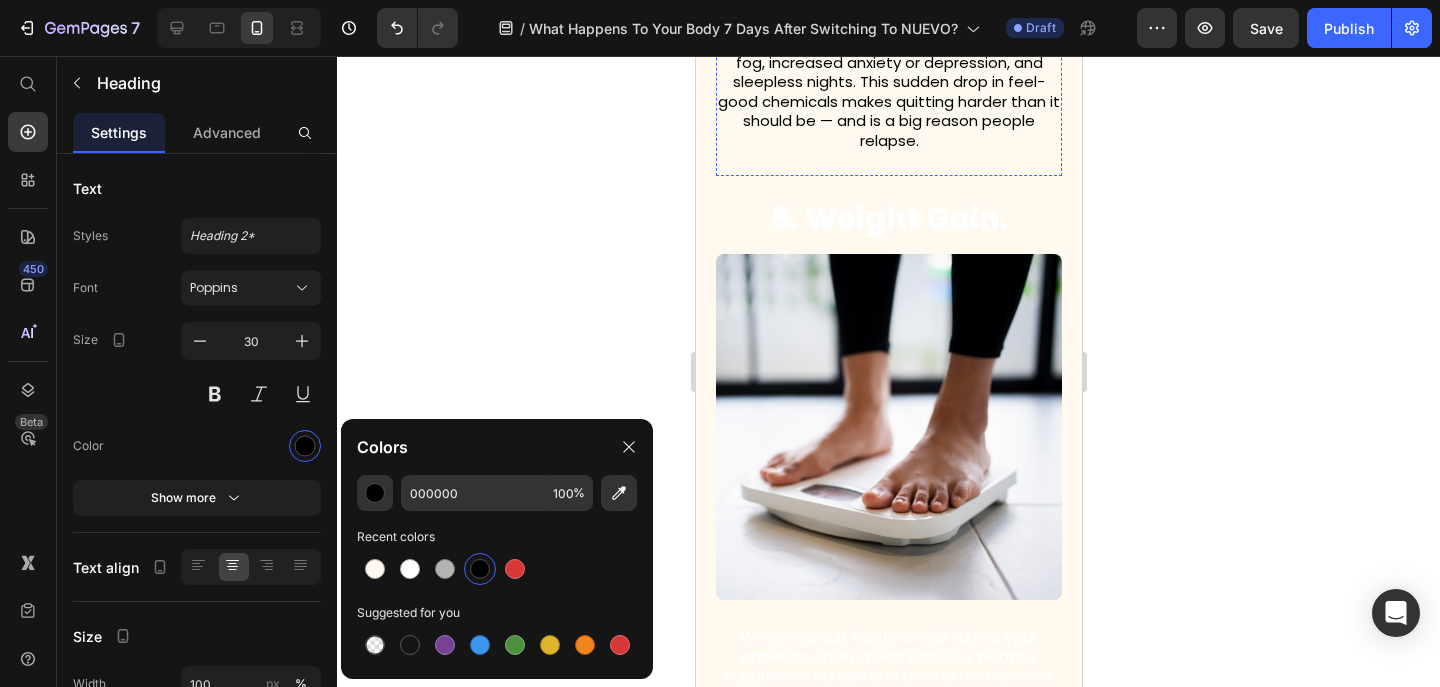 scroll, scrollTop: 3242, scrollLeft: 0, axis: vertical 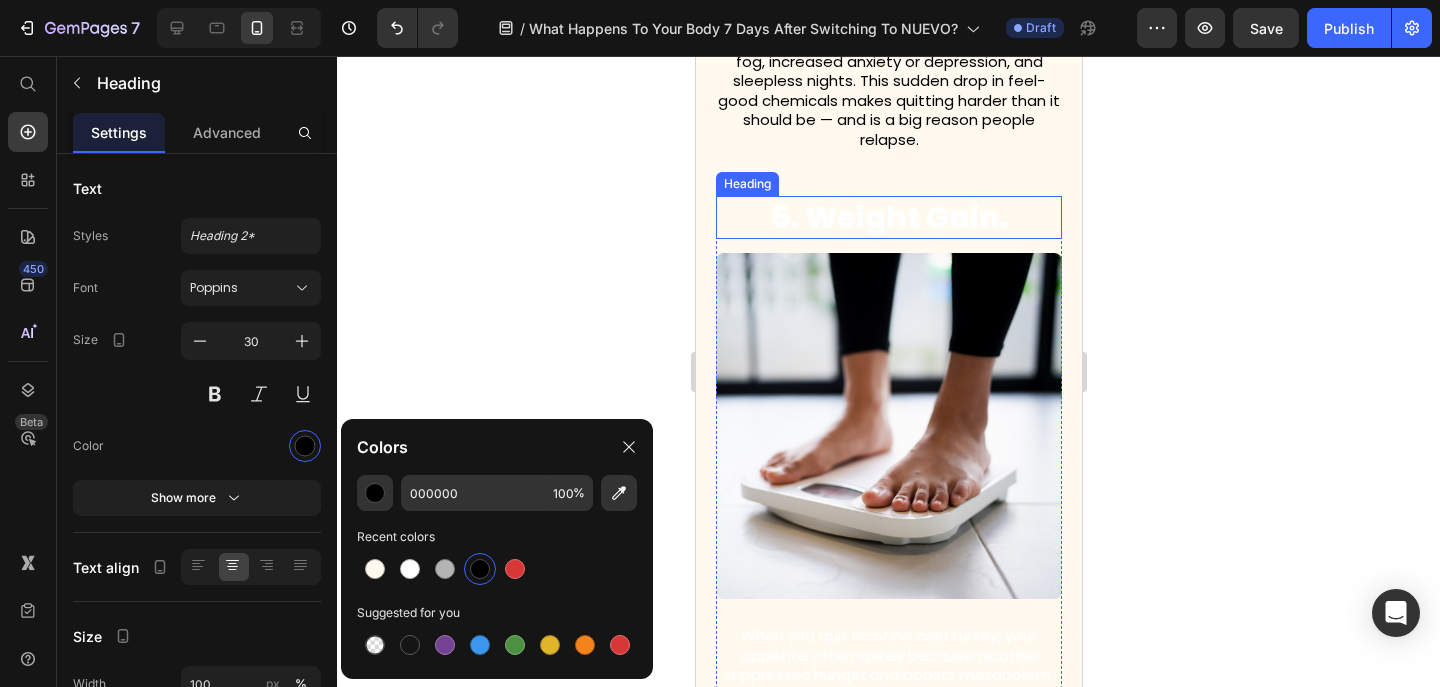 click on "5. Weight Gain." at bounding box center (888, 217) 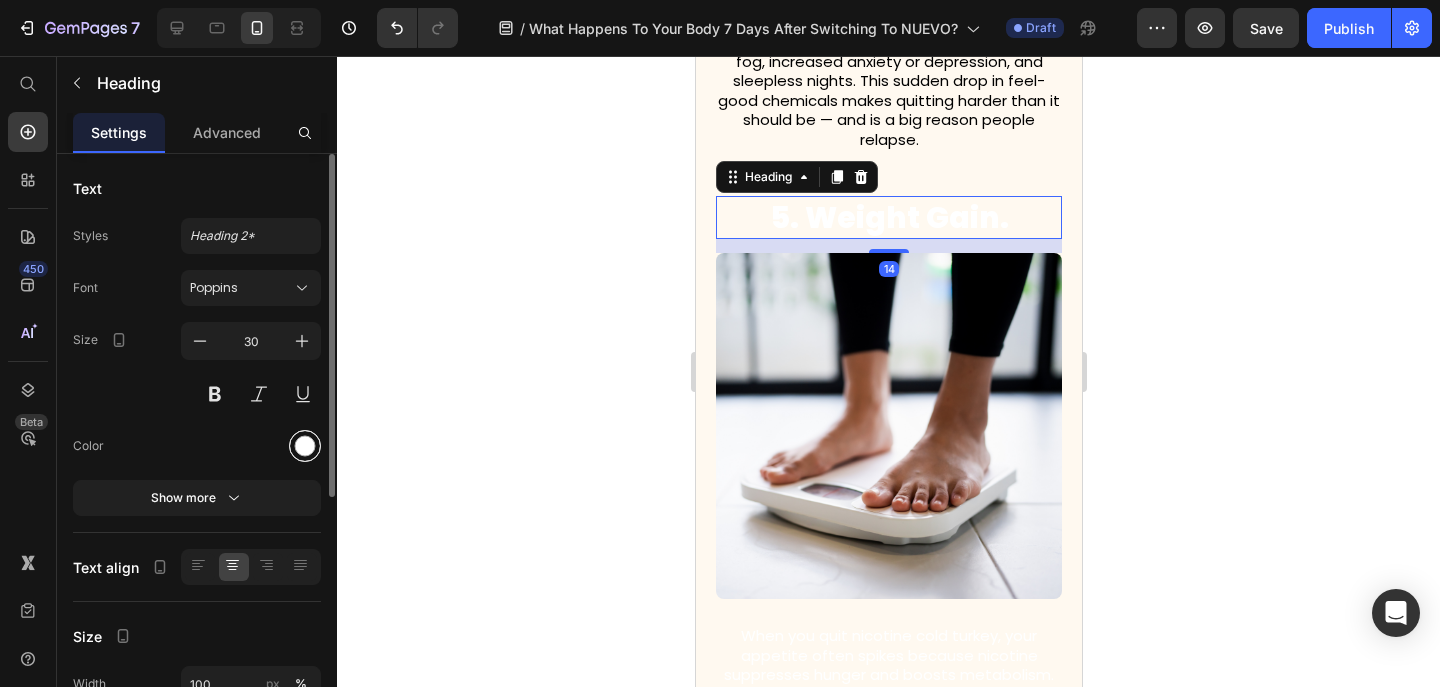 click at bounding box center (305, 446) 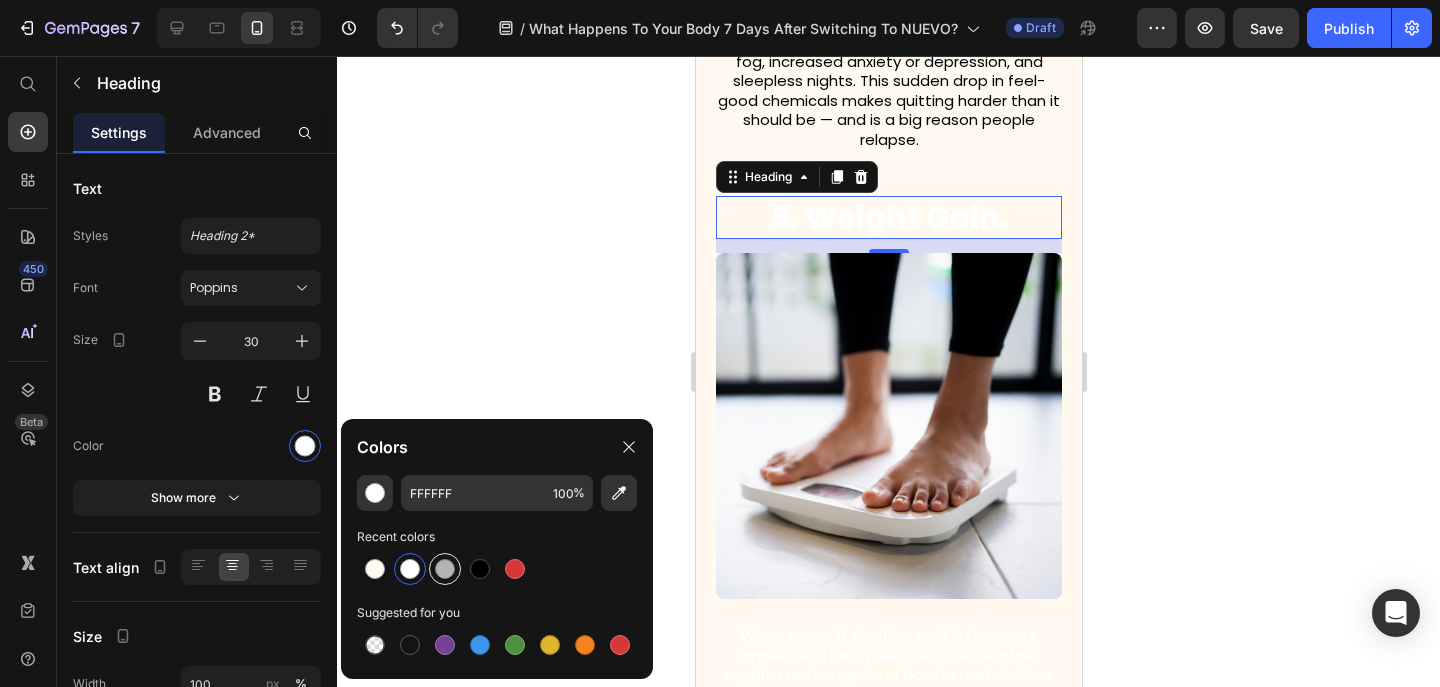 click at bounding box center (445, 569) 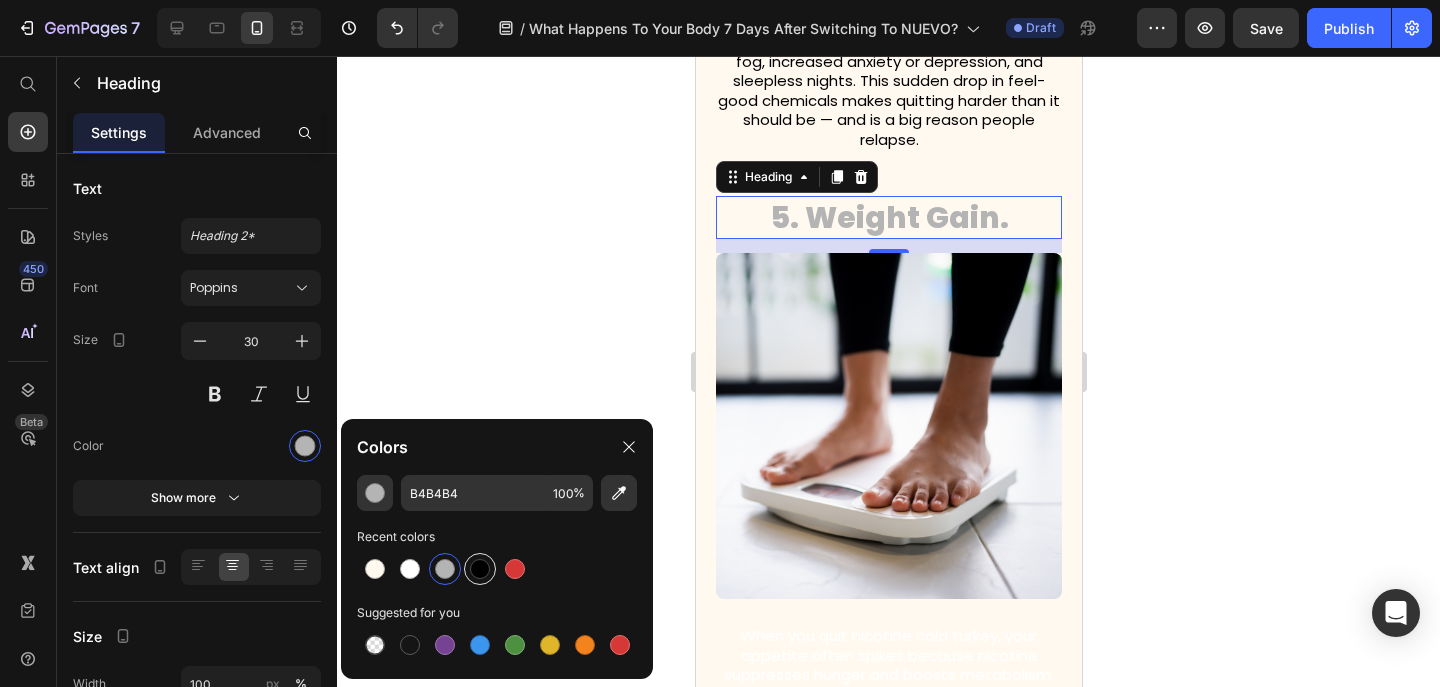 click at bounding box center (480, 569) 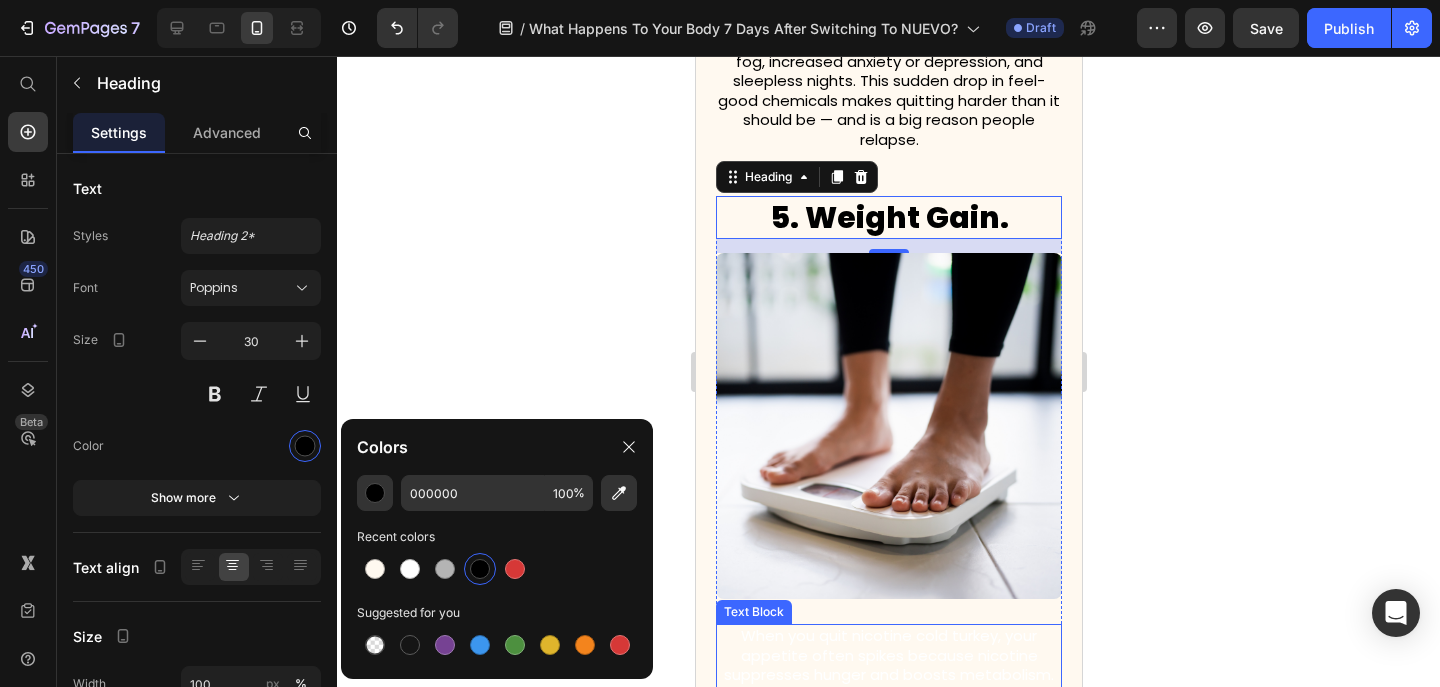 click on "When you quit nicotine cold turkey, your appetite often spikes because nicotine suppresses hunger and boosts metabolism. Without it, cravings for snacks go up, and you eat more to cope with withdrawal stress. This is why many people notice unwanted weight gain when they quit cold turkey." at bounding box center (888, 694) 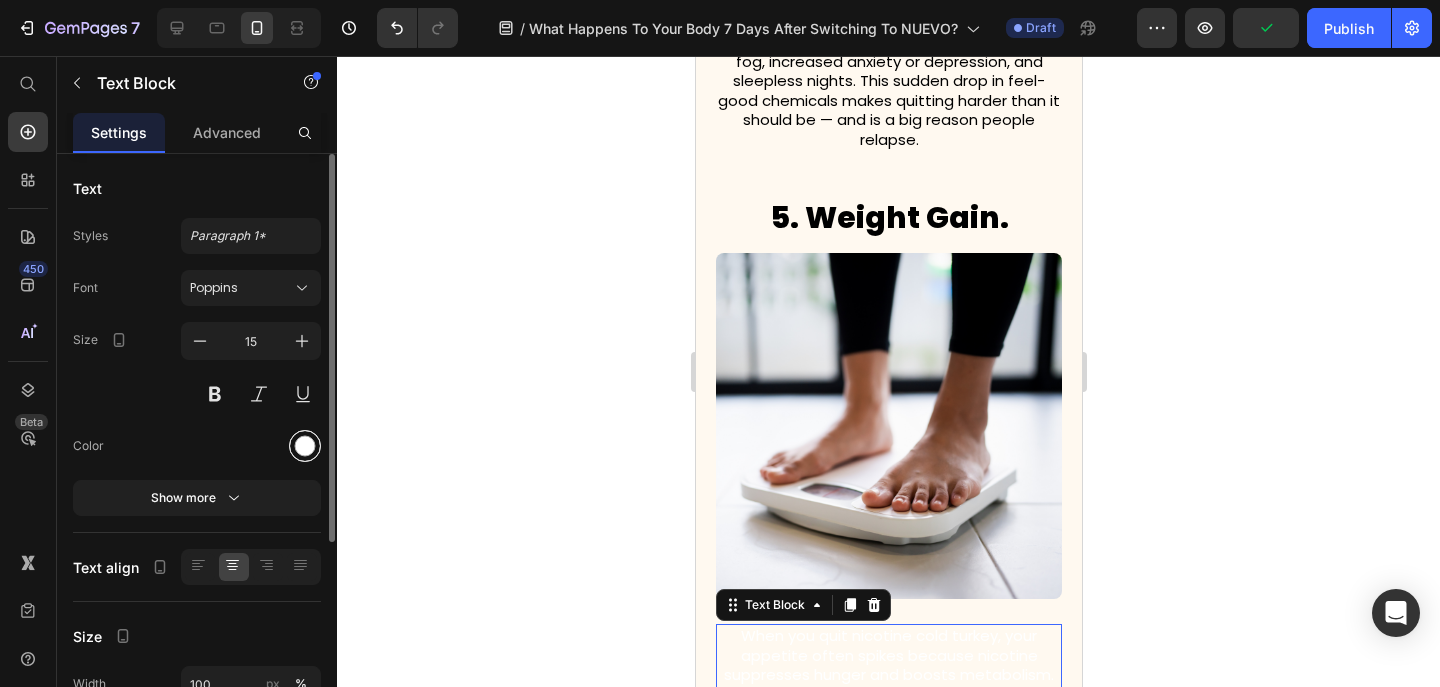 click at bounding box center [305, 446] 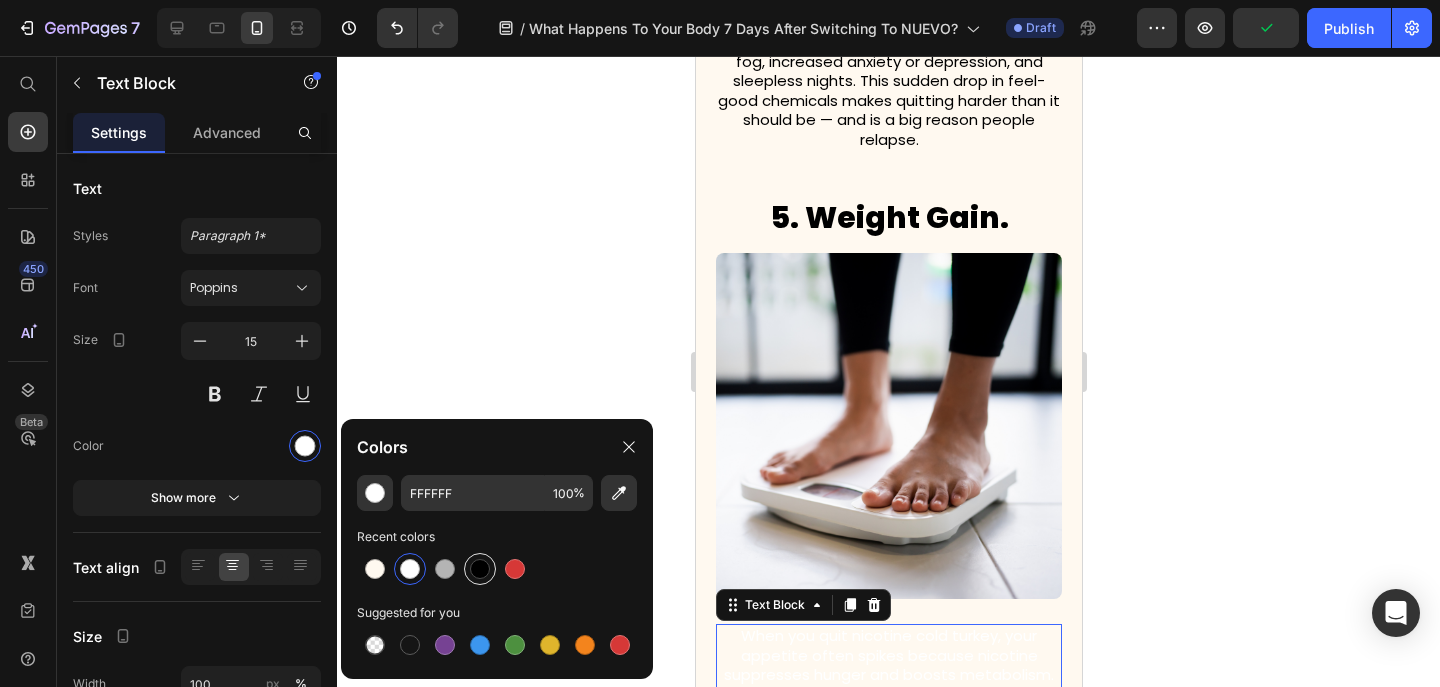 click at bounding box center [480, 569] 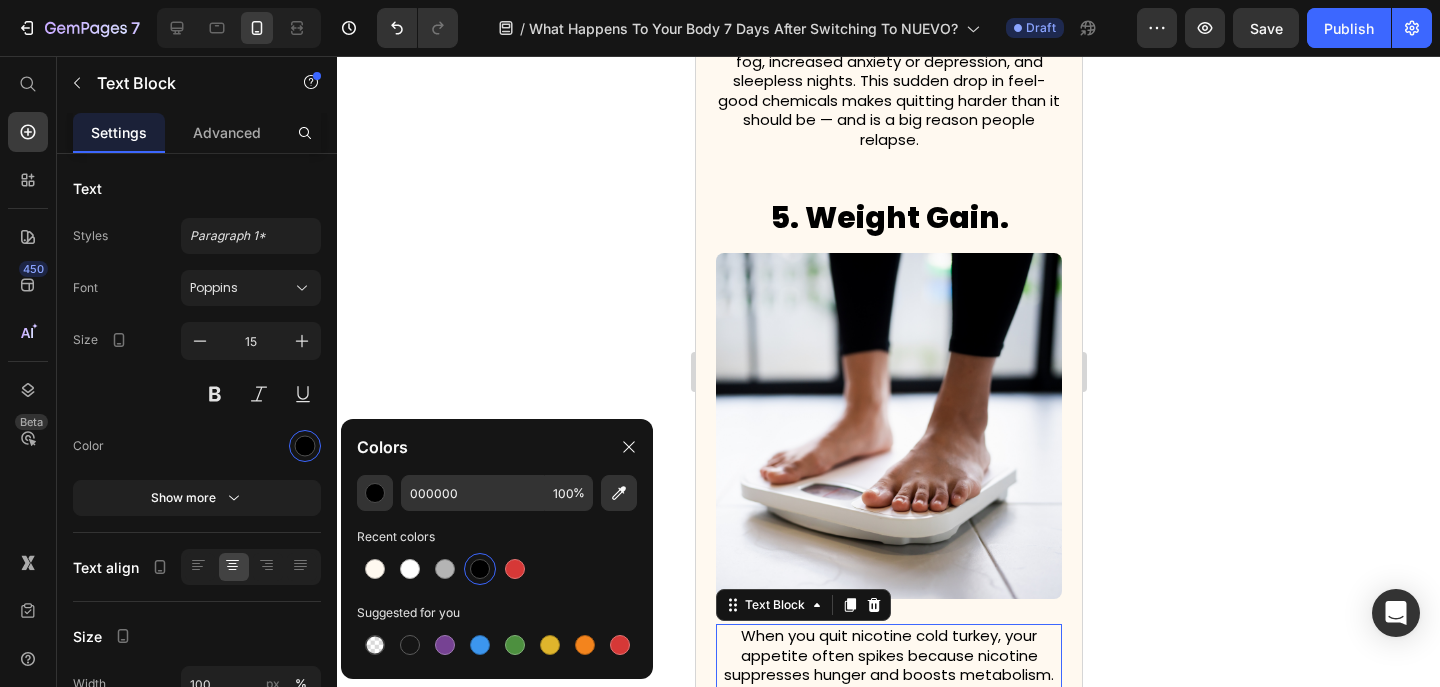 click 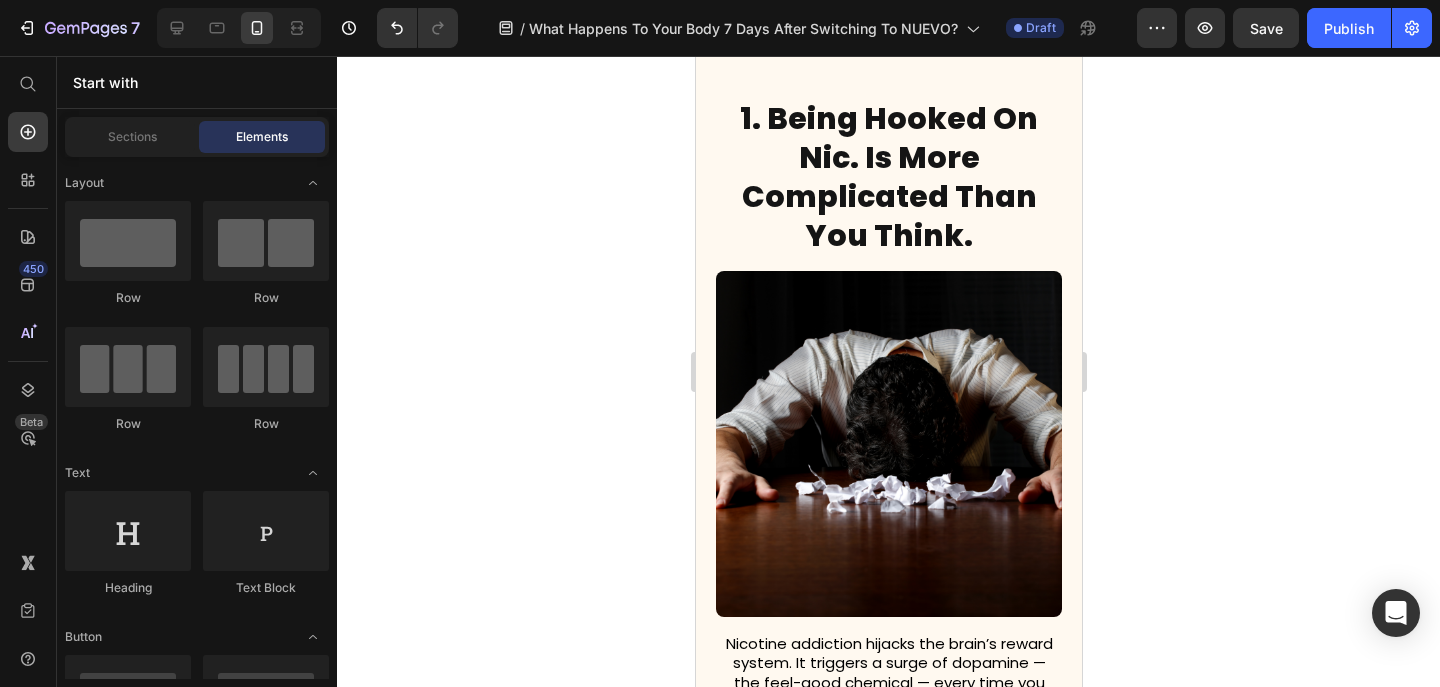 scroll, scrollTop: 460, scrollLeft: 0, axis: vertical 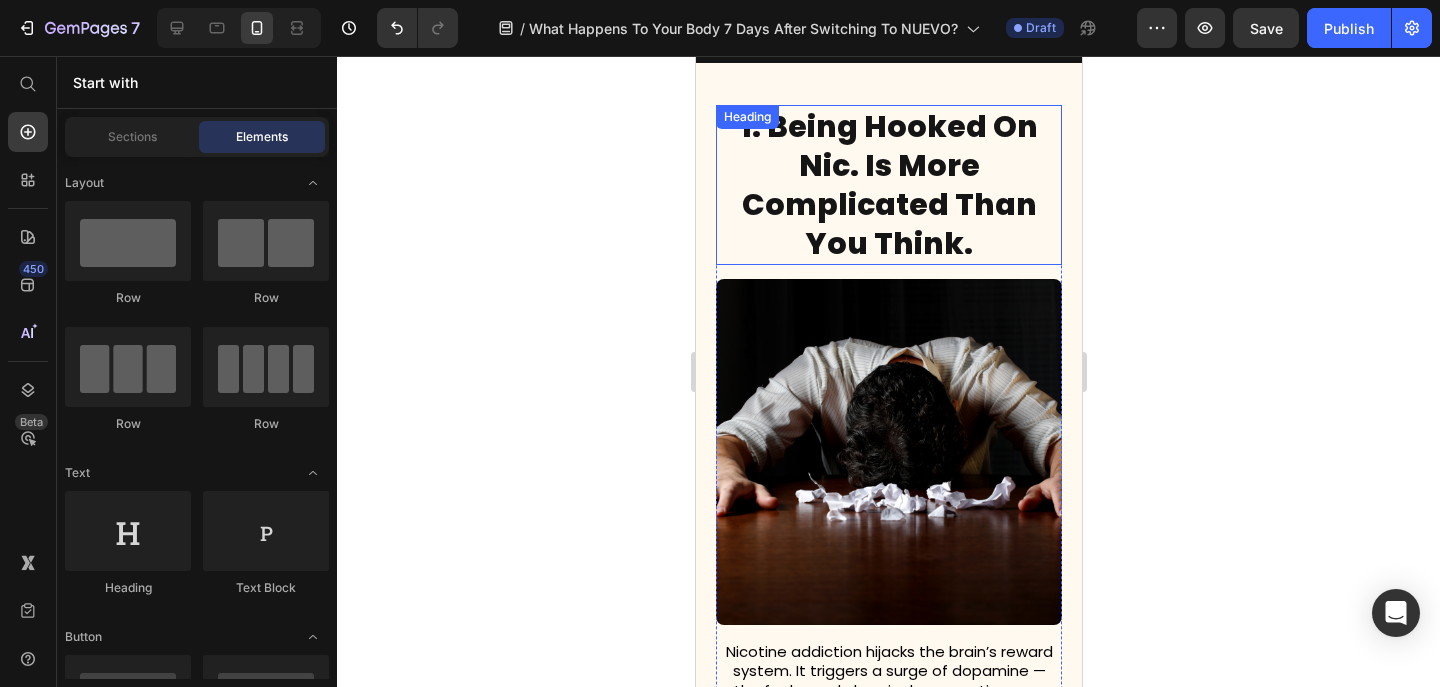 click on "1. Being Hooked On Nic. Is More Complicated Than You Think." at bounding box center [888, 185] 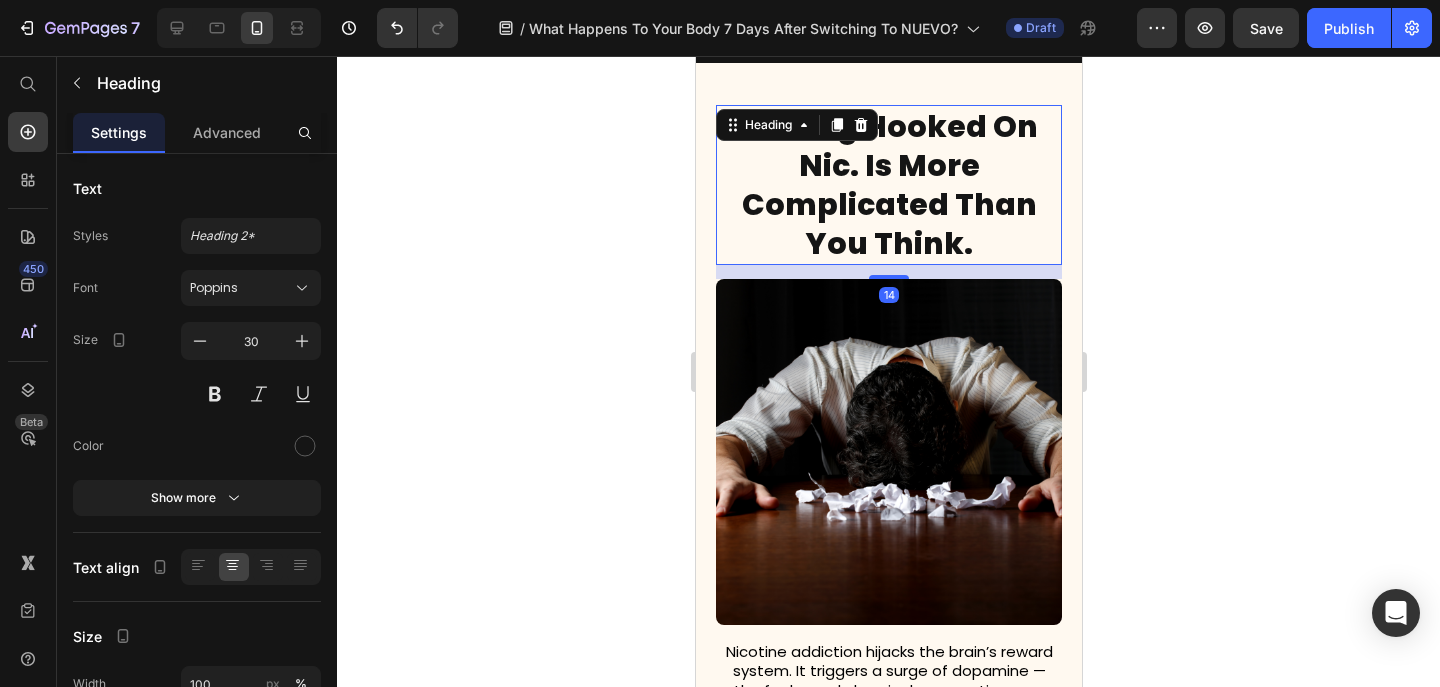 click on "1. Being Hooked On Nic. Is More Complicated Than You Think." at bounding box center [888, 185] 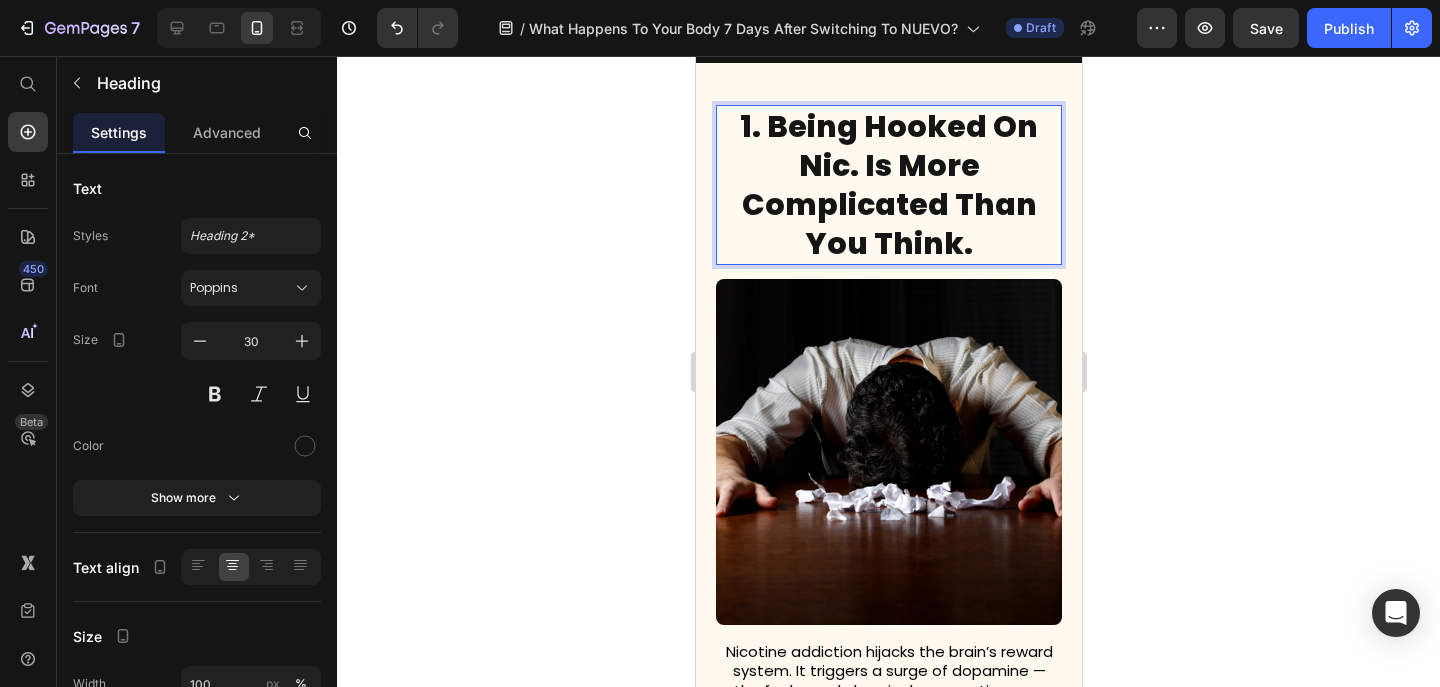 click on "1. Being Hooked On Nic. Is More Complicated Than You Think." at bounding box center [888, 185] 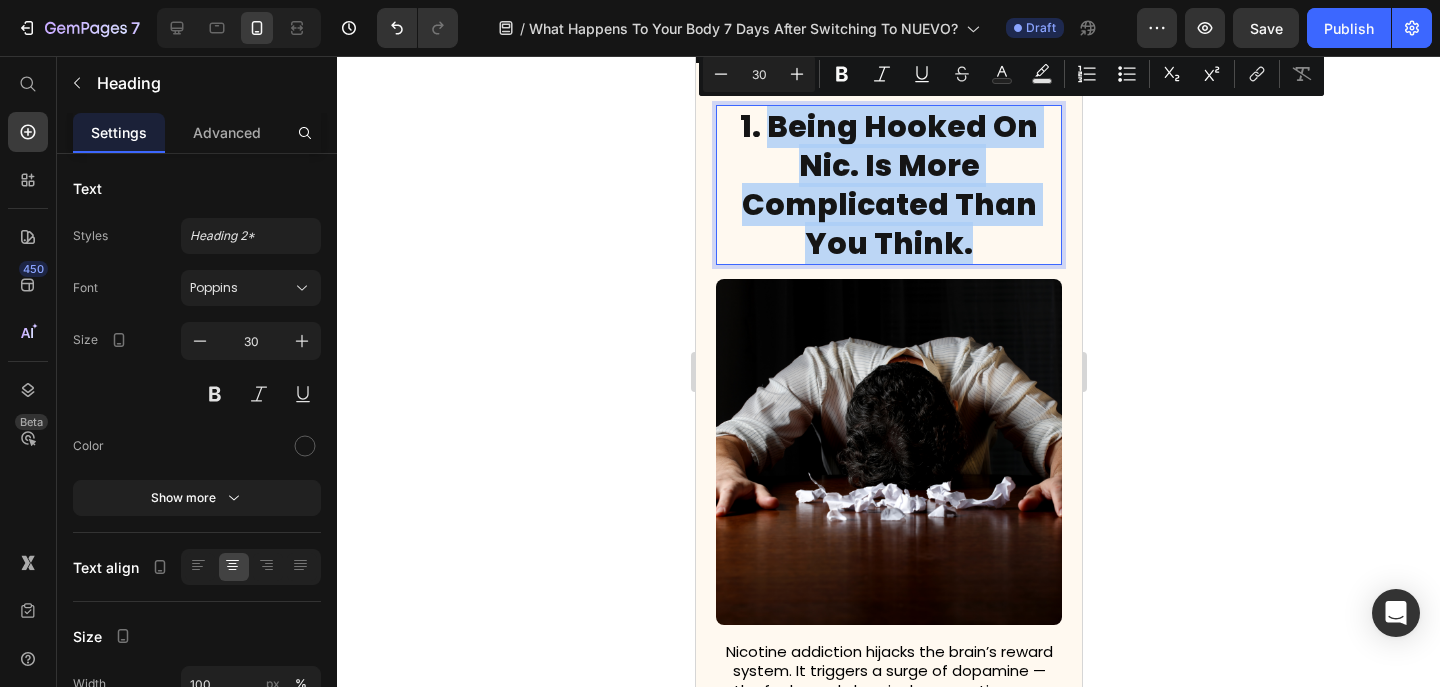 drag, startPoint x: 985, startPoint y: 236, endPoint x: 770, endPoint y: 125, distance: 241.96281 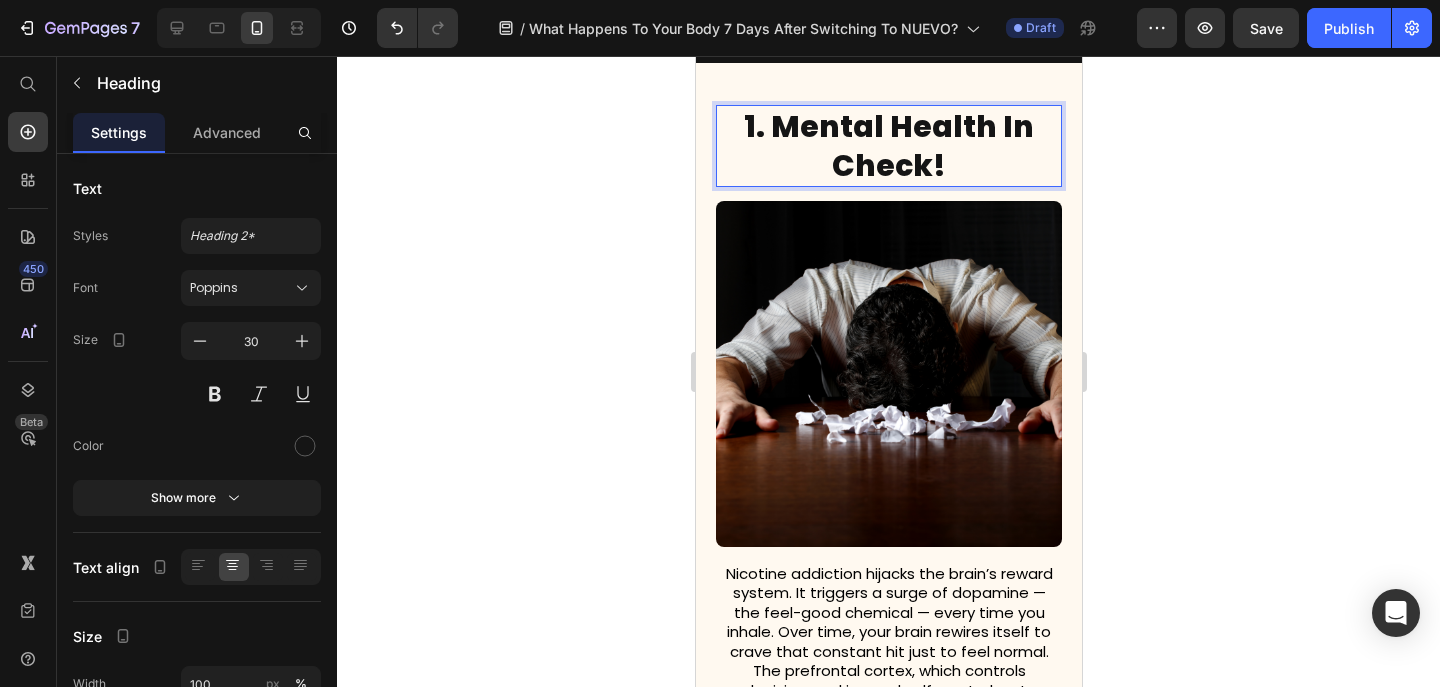 click 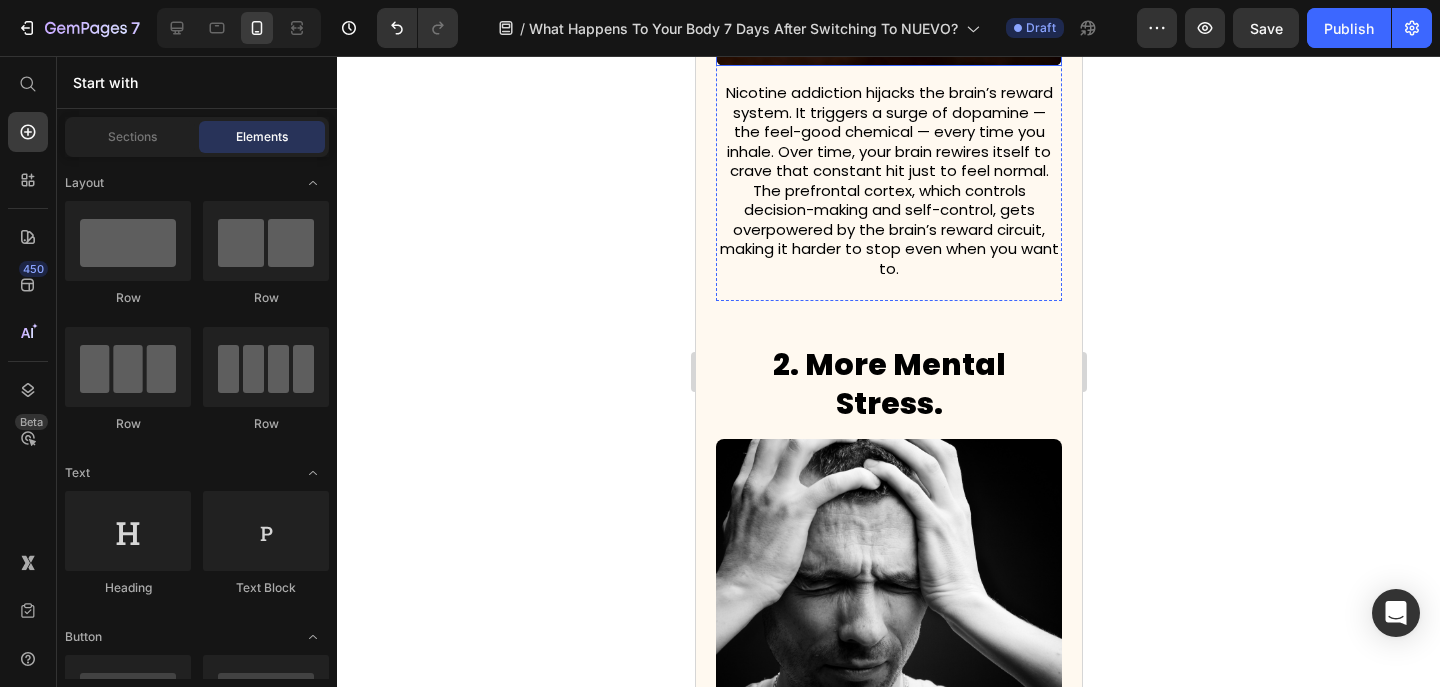 scroll, scrollTop: 1018, scrollLeft: 0, axis: vertical 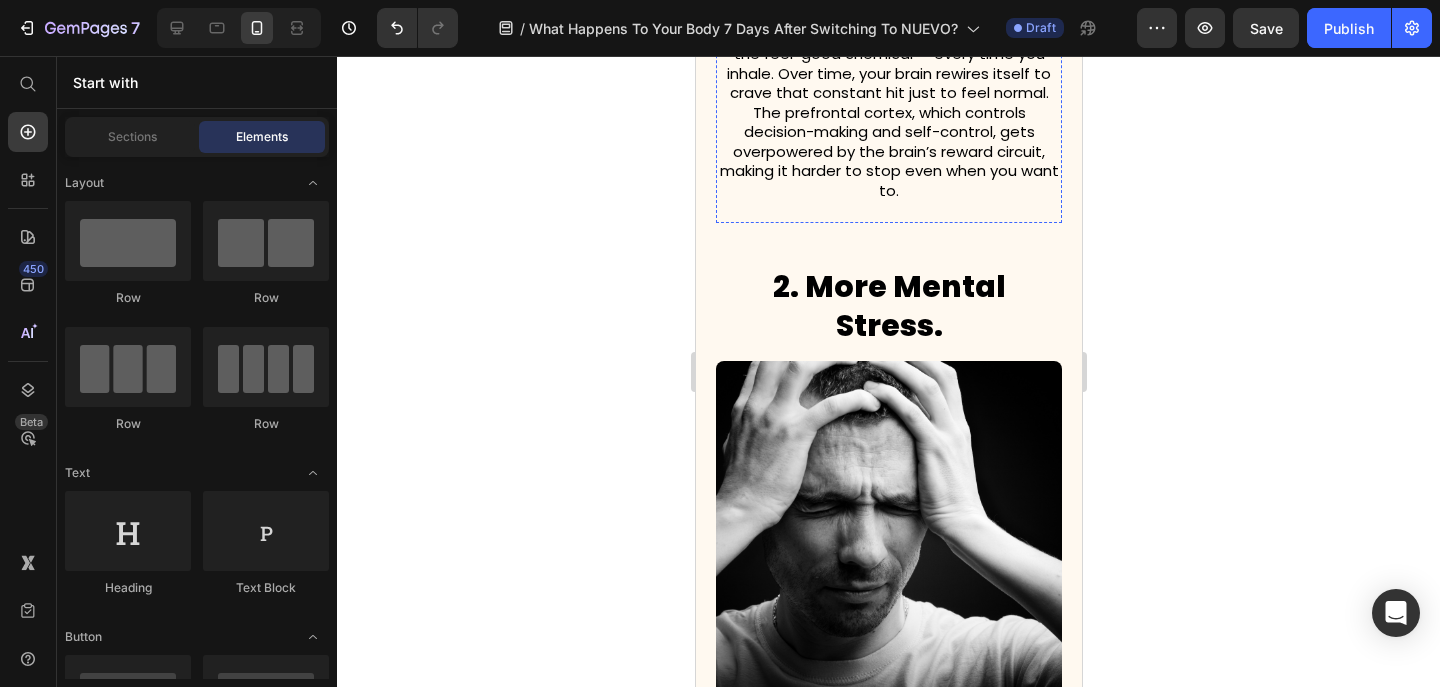 click on "2. More Mental Stress." at bounding box center [888, 306] 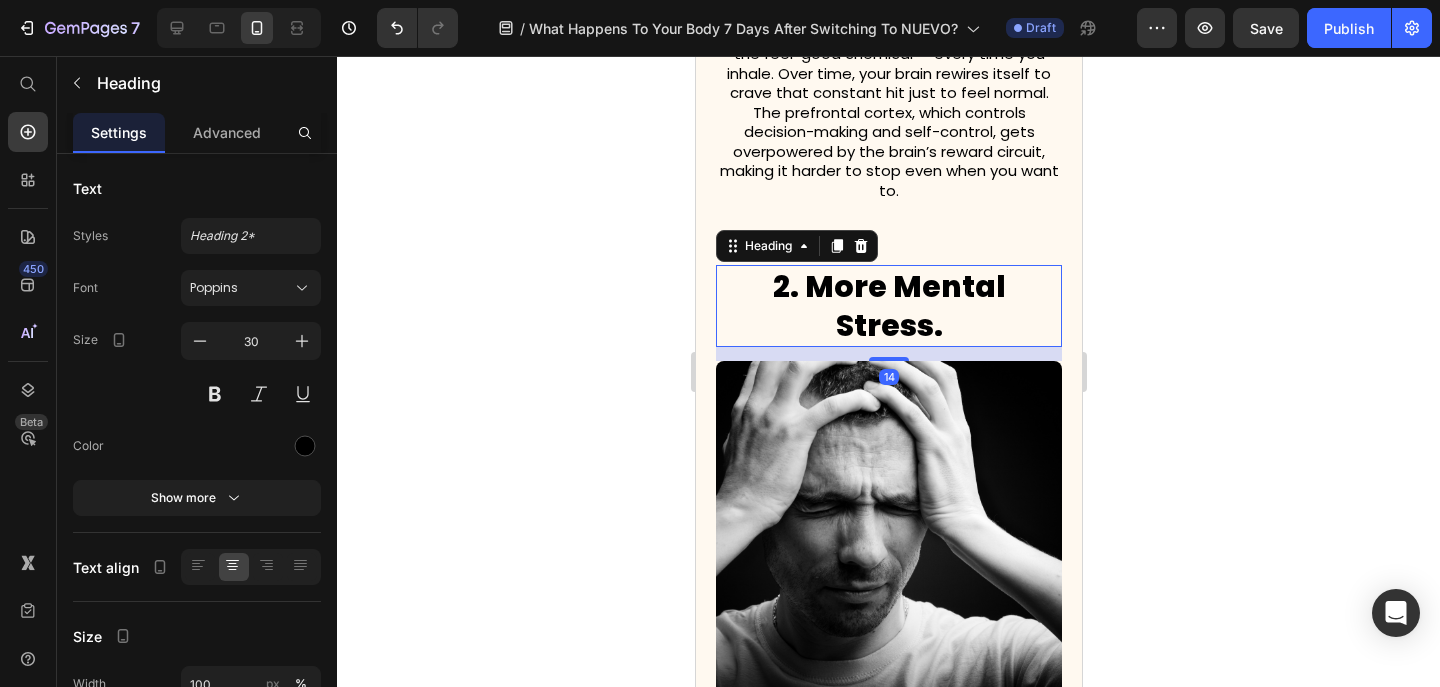 click on "2. More Mental Stress." at bounding box center [888, 306] 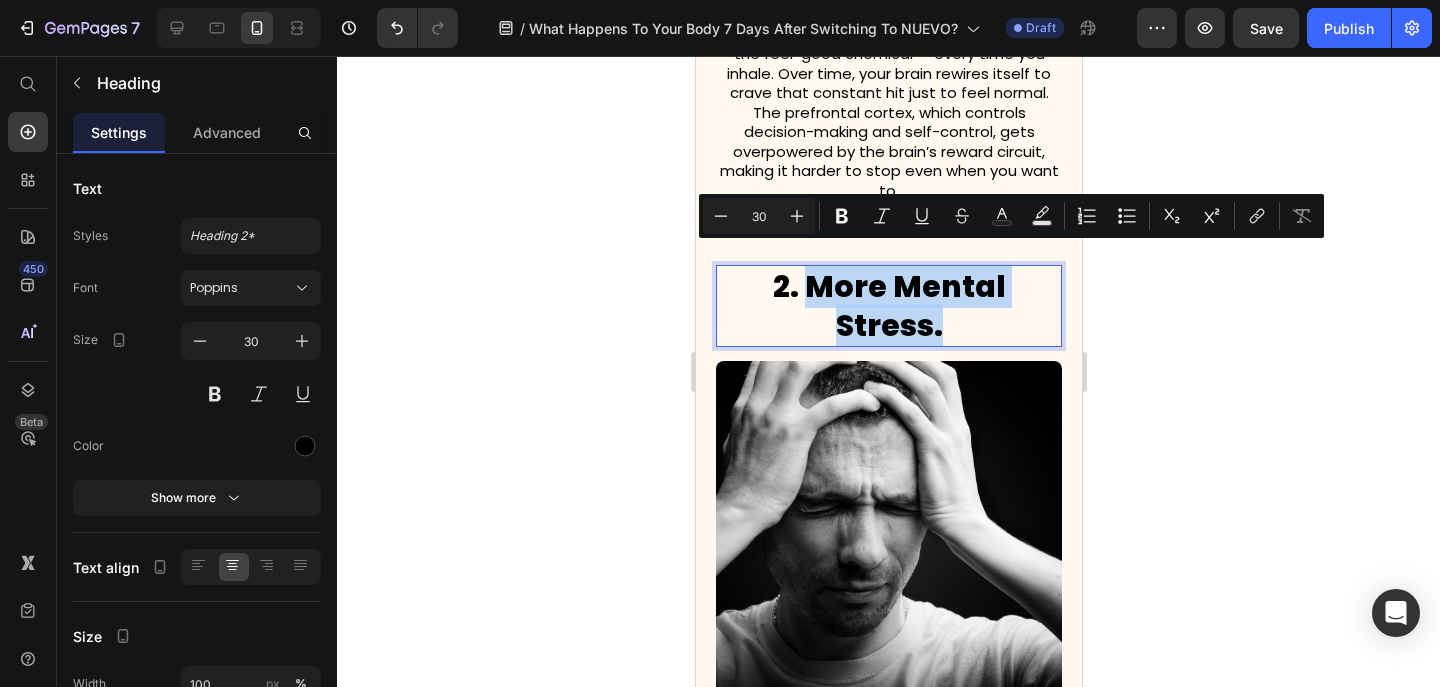 drag, startPoint x: 1058, startPoint y: 268, endPoint x: 762, endPoint y: 262, distance: 296.0608 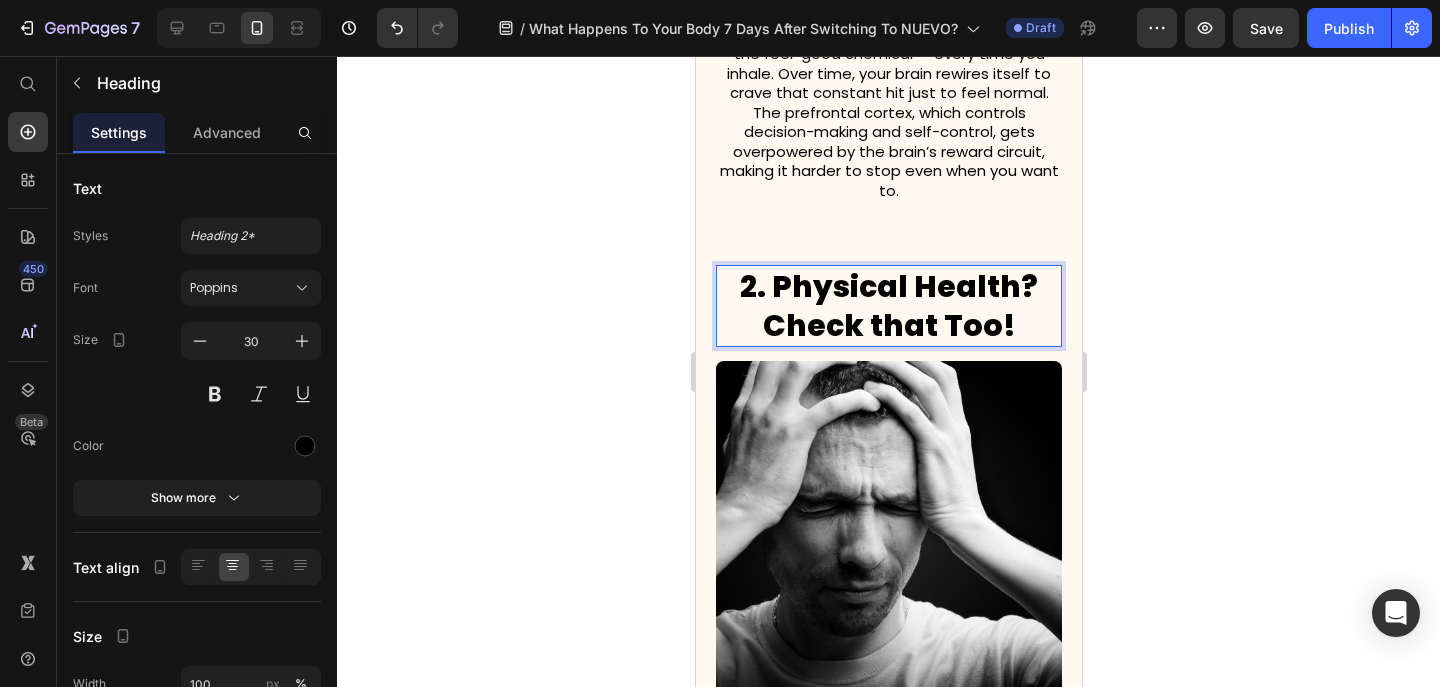 click on "2. Physical Health? Check that Too!" at bounding box center [888, 306] 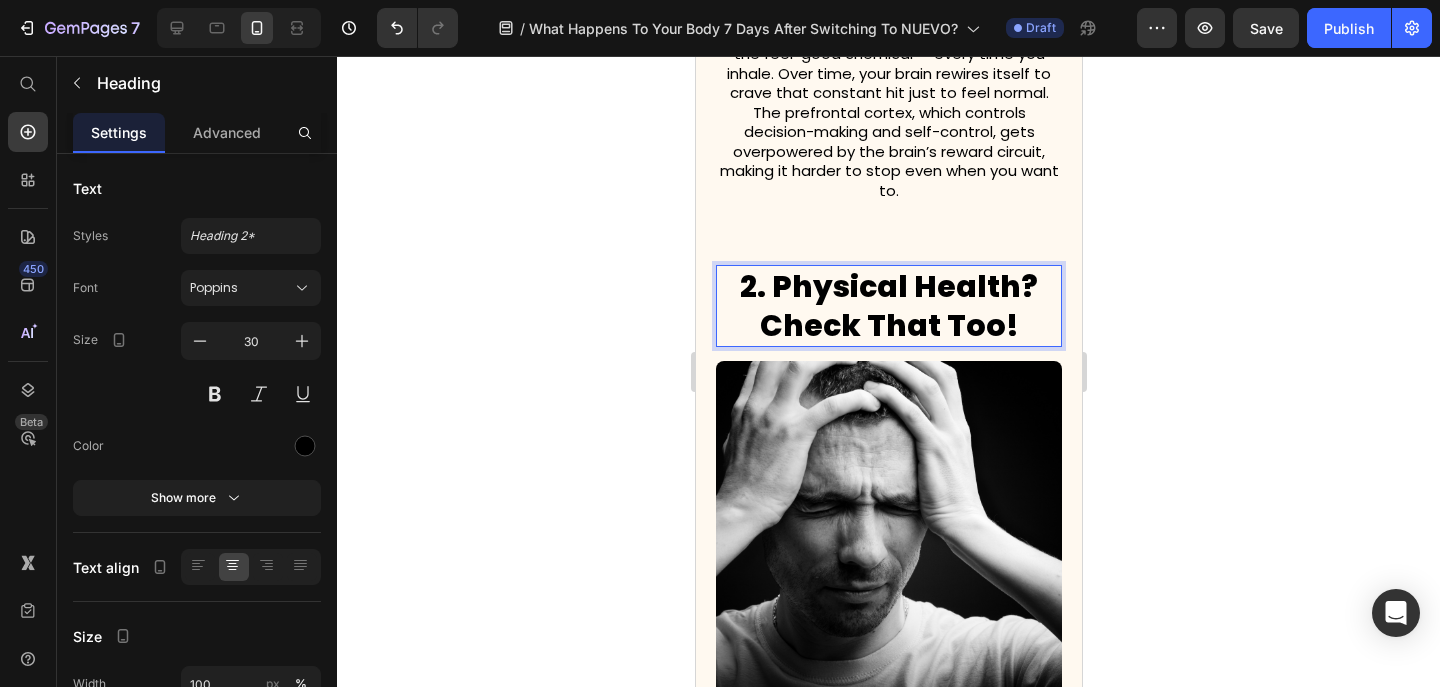 click 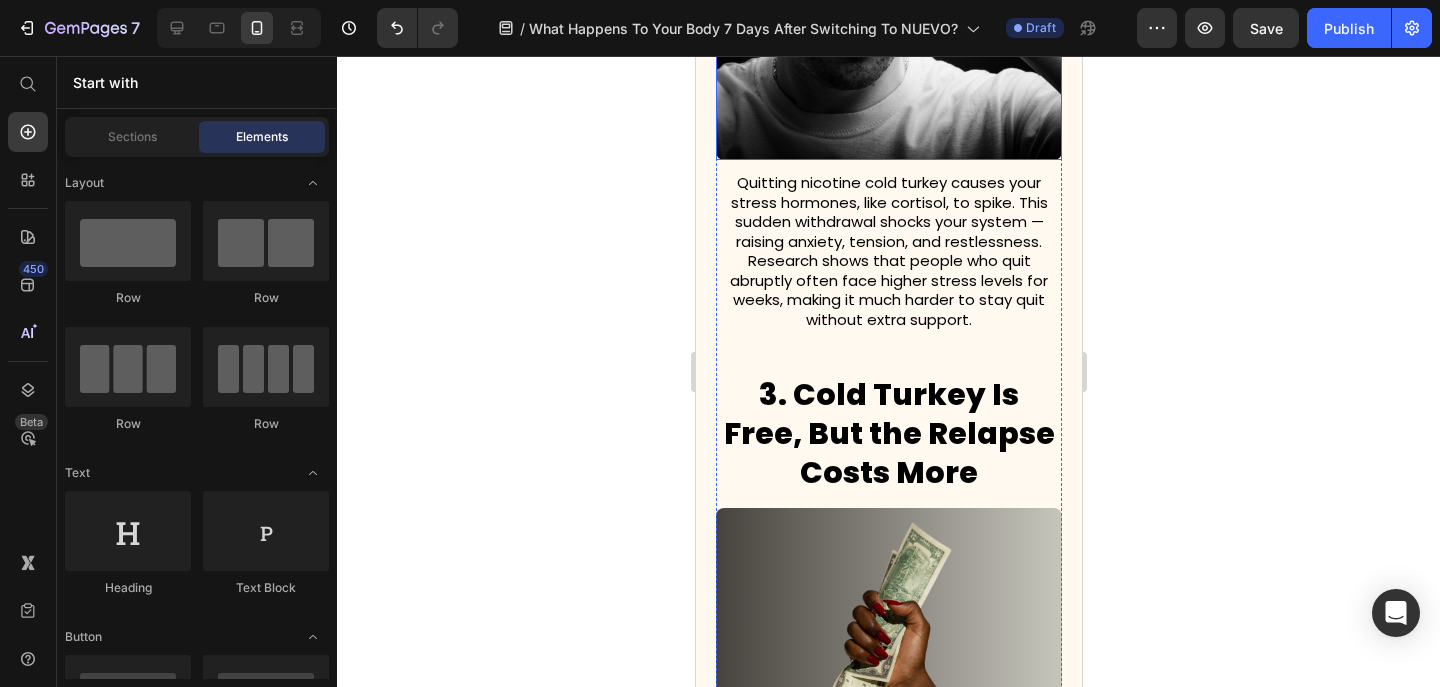 scroll, scrollTop: 1628, scrollLeft: 0, axis: vertical 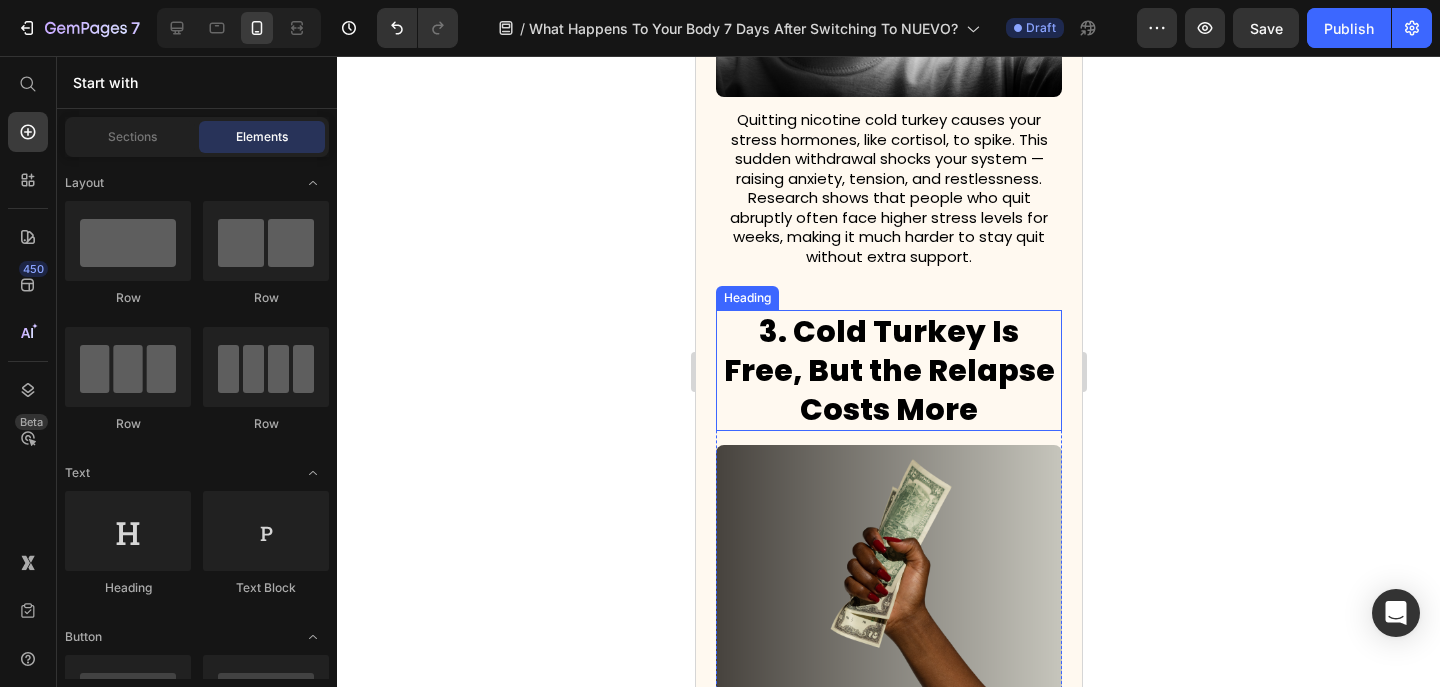 click on "3. Cold Turkey Is Free, But the Relapse Costs More" at bounding box center [888, 370] 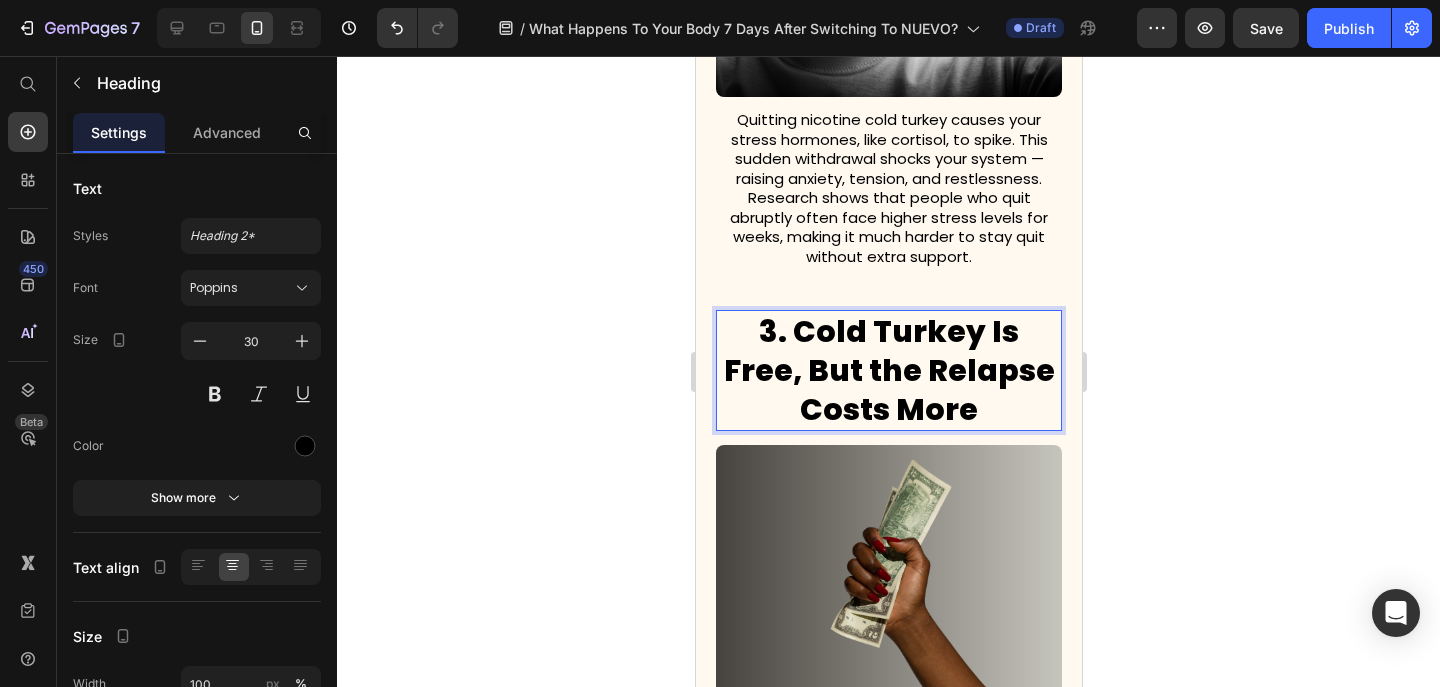 click on "3. Cold Turkey Is Free, But the Relapse Costs More" at bounding box center (888, 370) 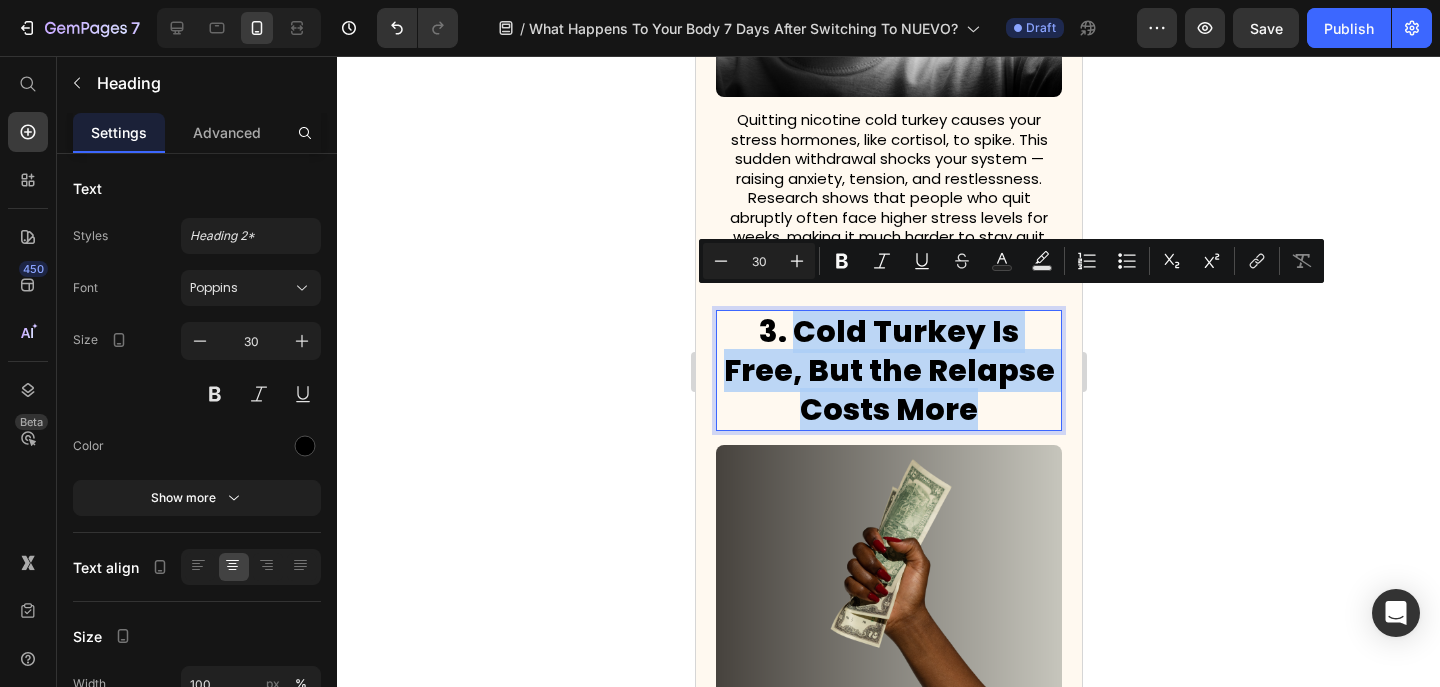 drag, startPoint x: 1000, startPoint y: 384, endPoint x: 759, endPoint y: 306, distance: 253.3081 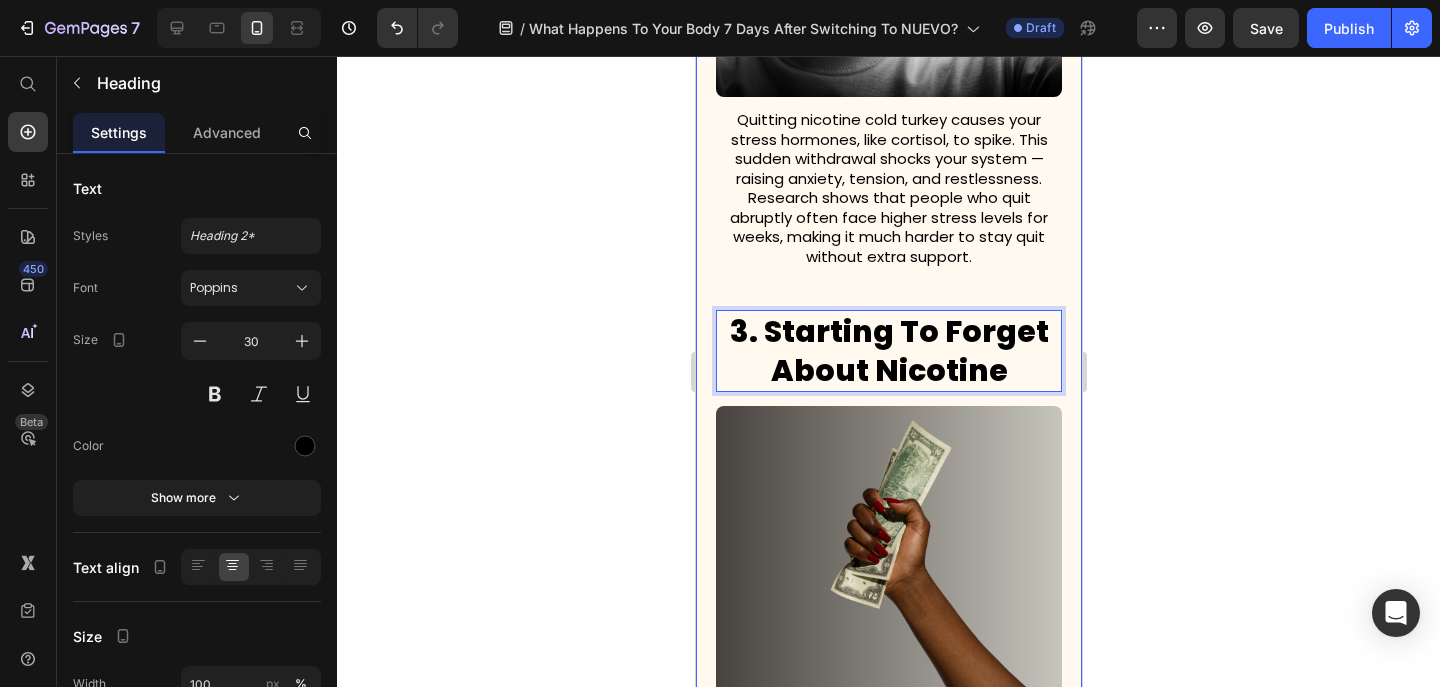 click 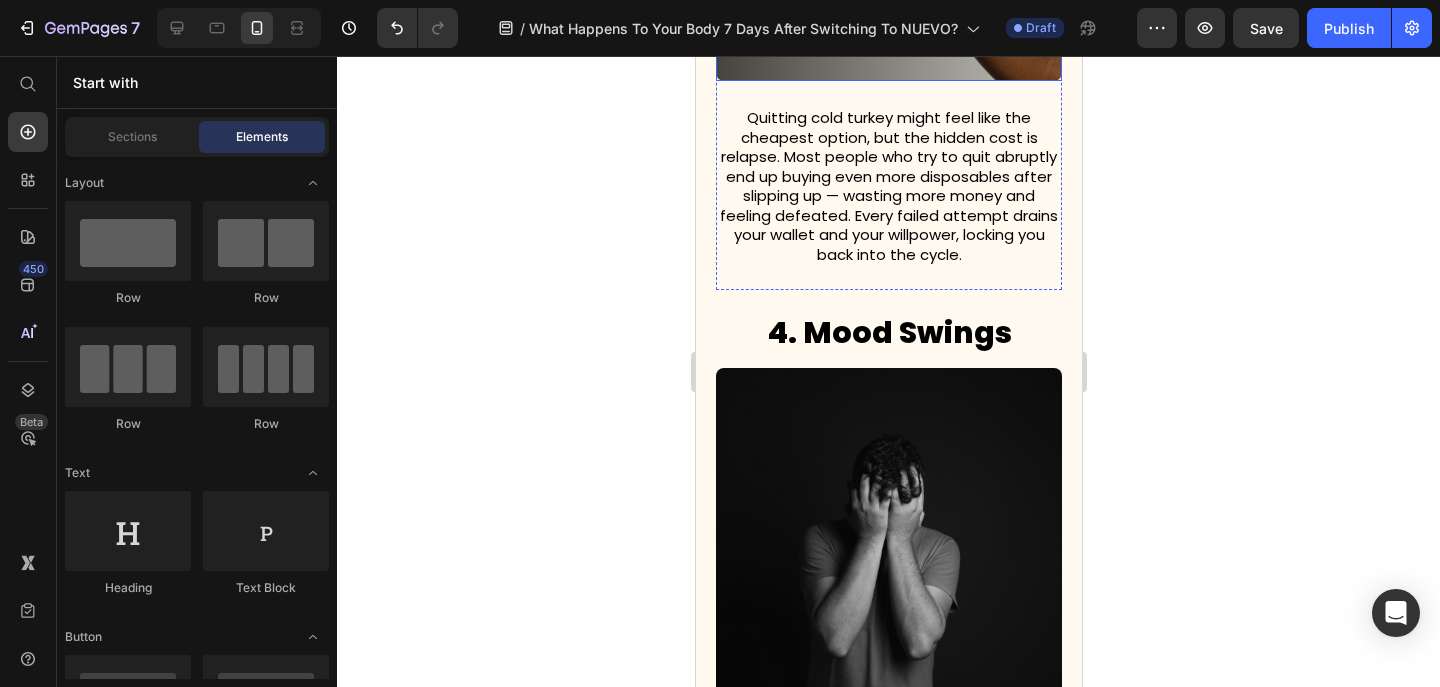 scroll, scrollTop: 2311, scrollLeft: 0, axis: vertical 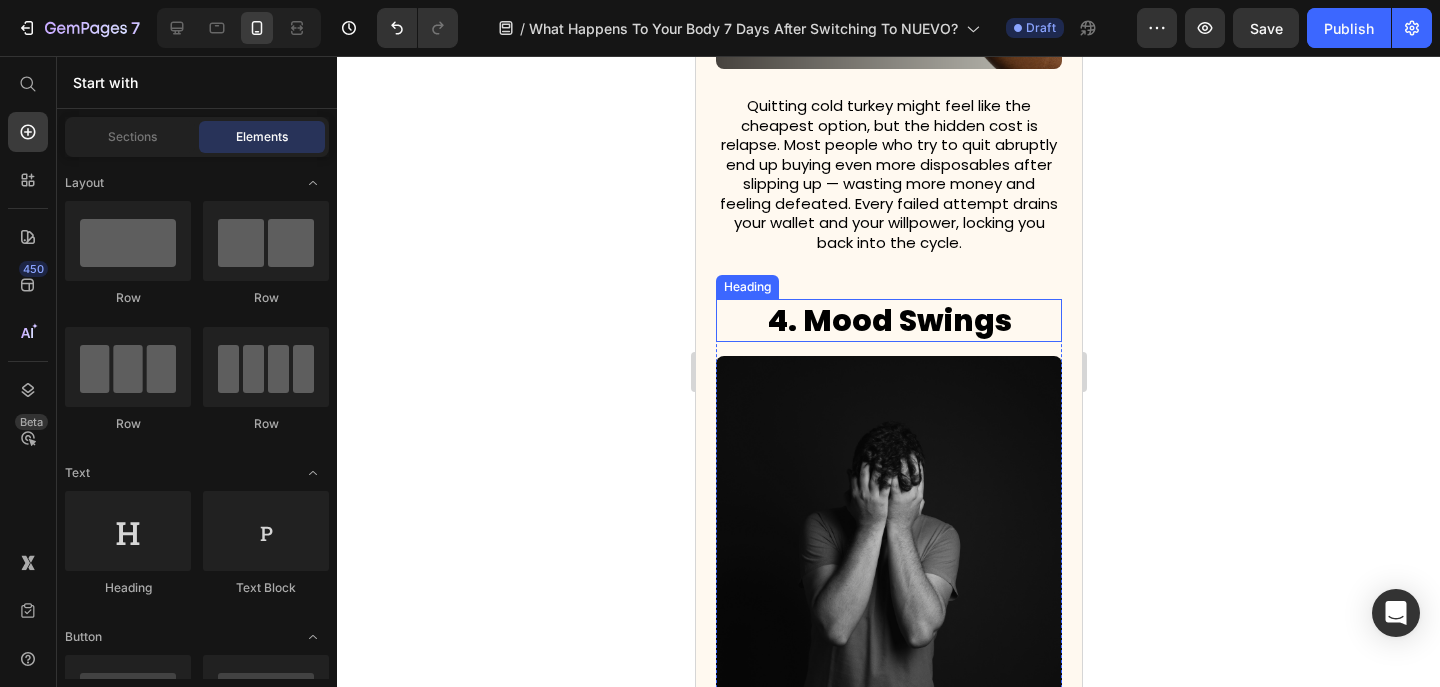 click on "4. Mood Swings" at bounding box center (888, 320) 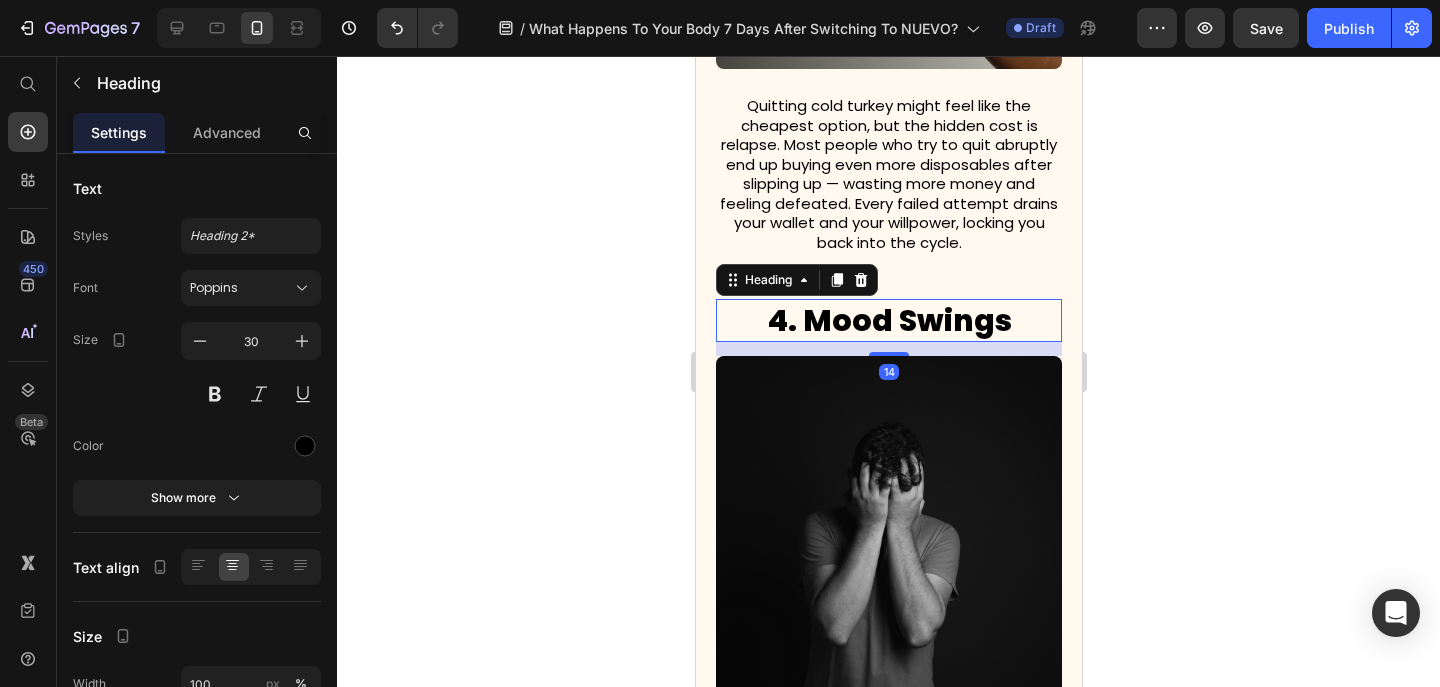 click on "4. Mood Swings" at bounding box center [888, 320] 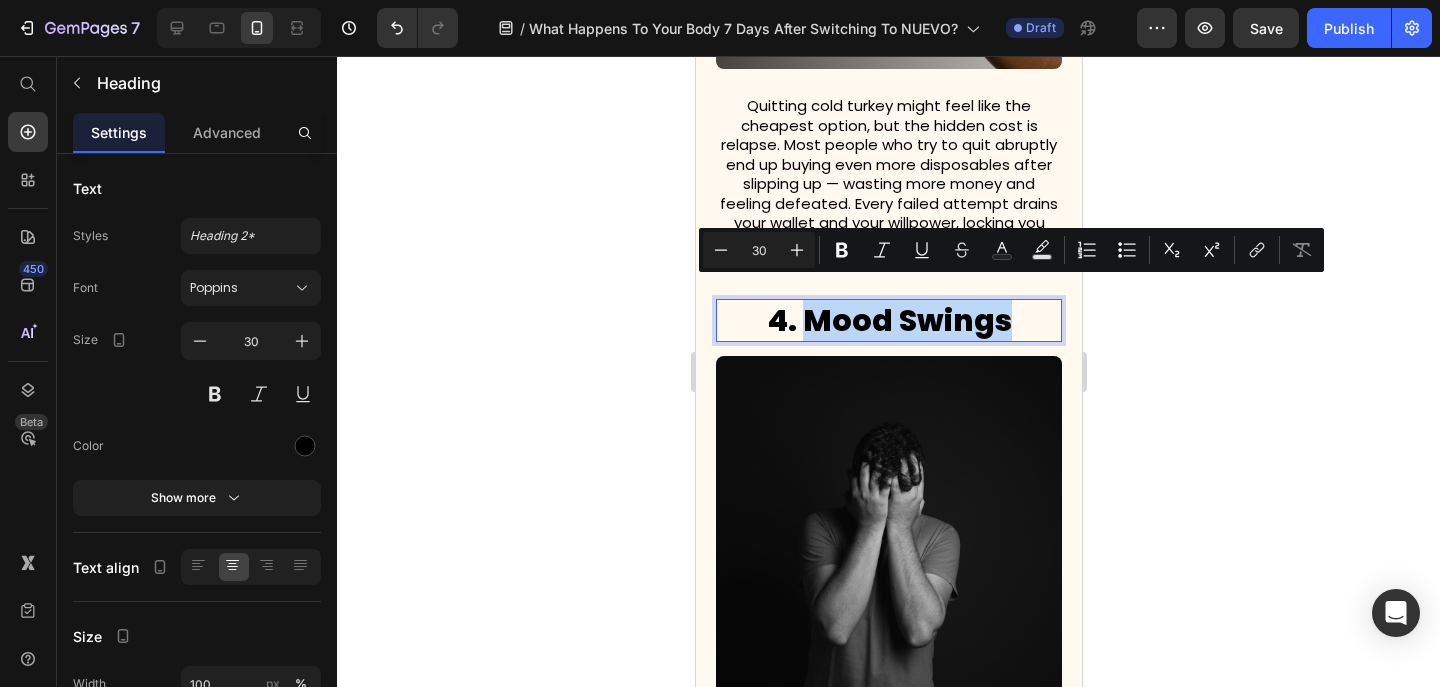 drag, startPoint x: 1024, startPoint y: 305, endPoint x: 812, endPoint y: 304, distance: 212.00237 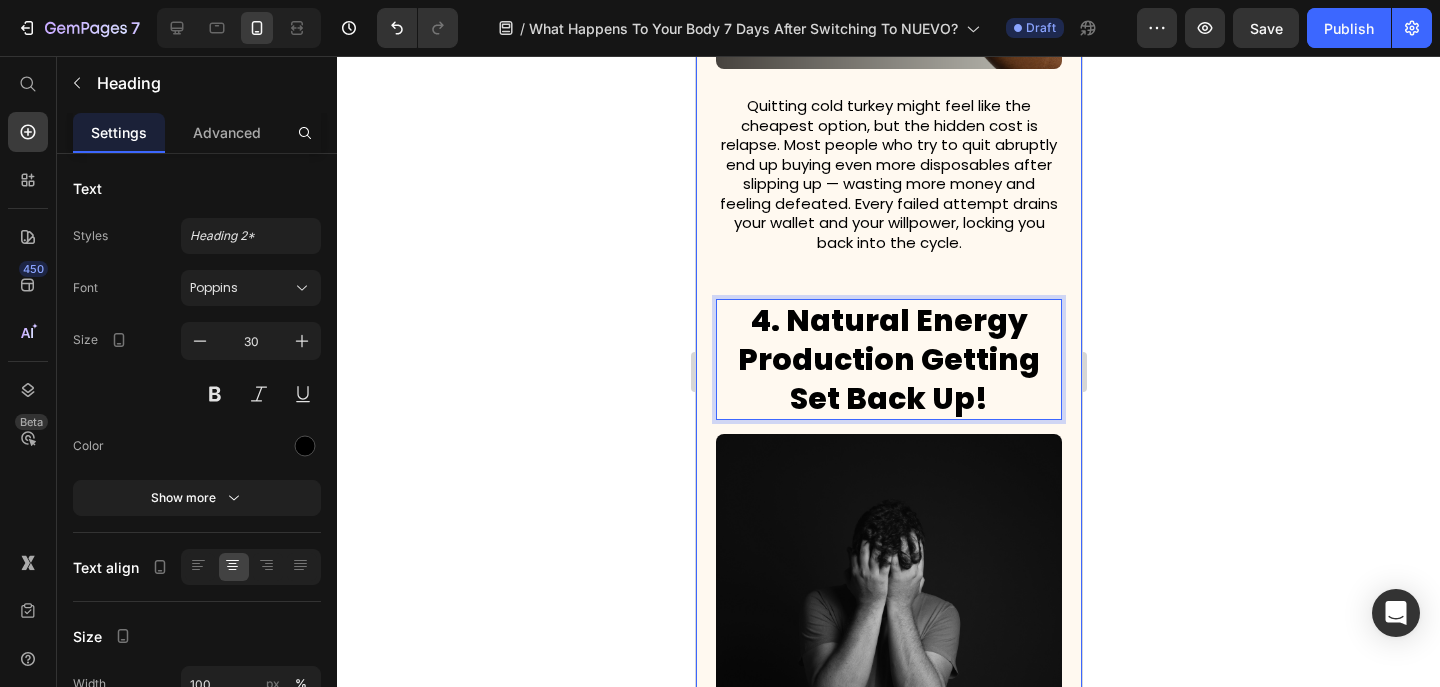 click 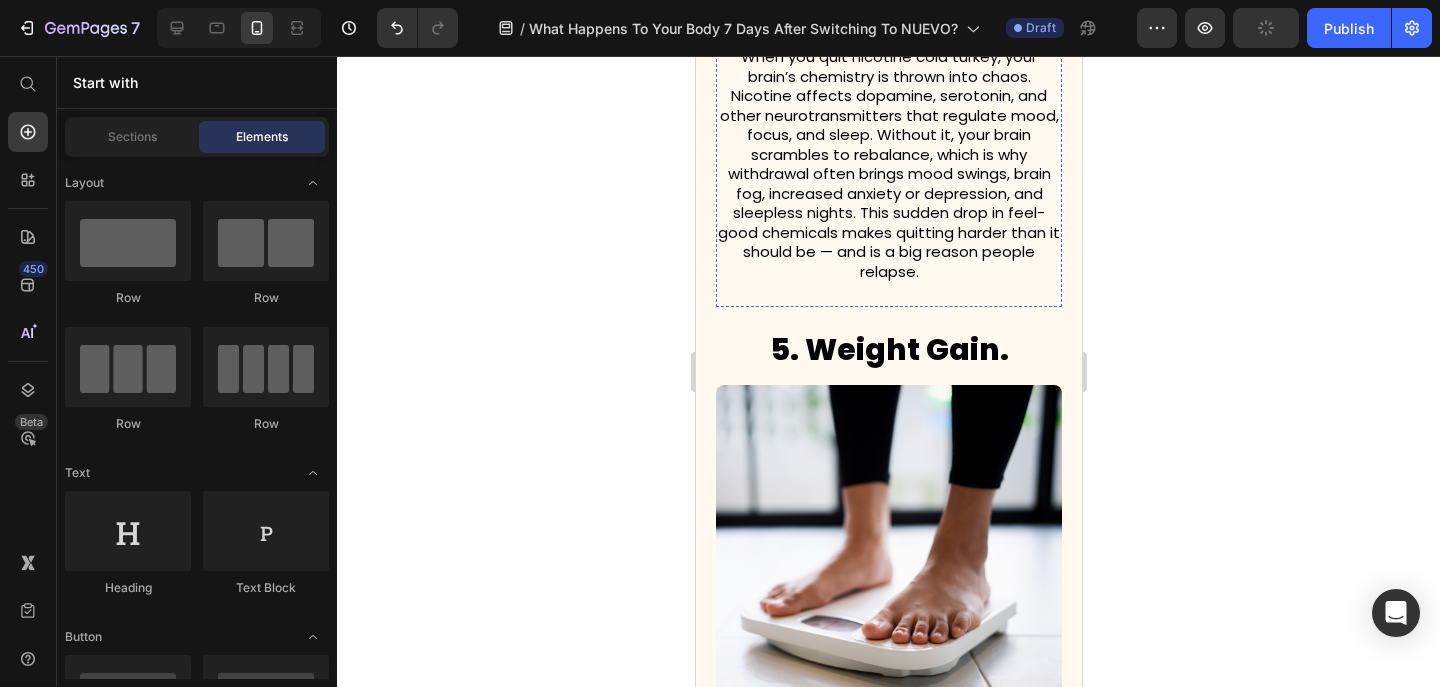 scroll, scrollTop: 3073, scrollLeft: 0, axis: vertical 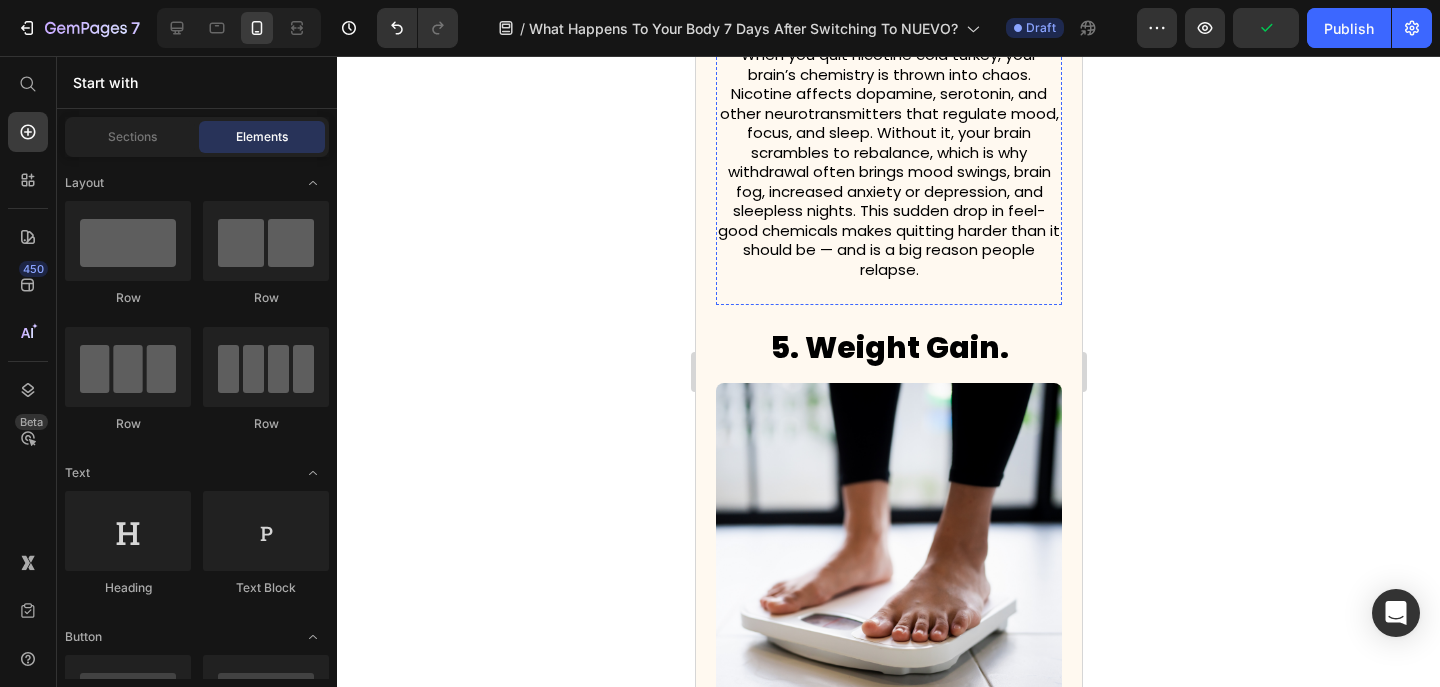 click on "5. Weight Gain." at bounding box center [888, 347] 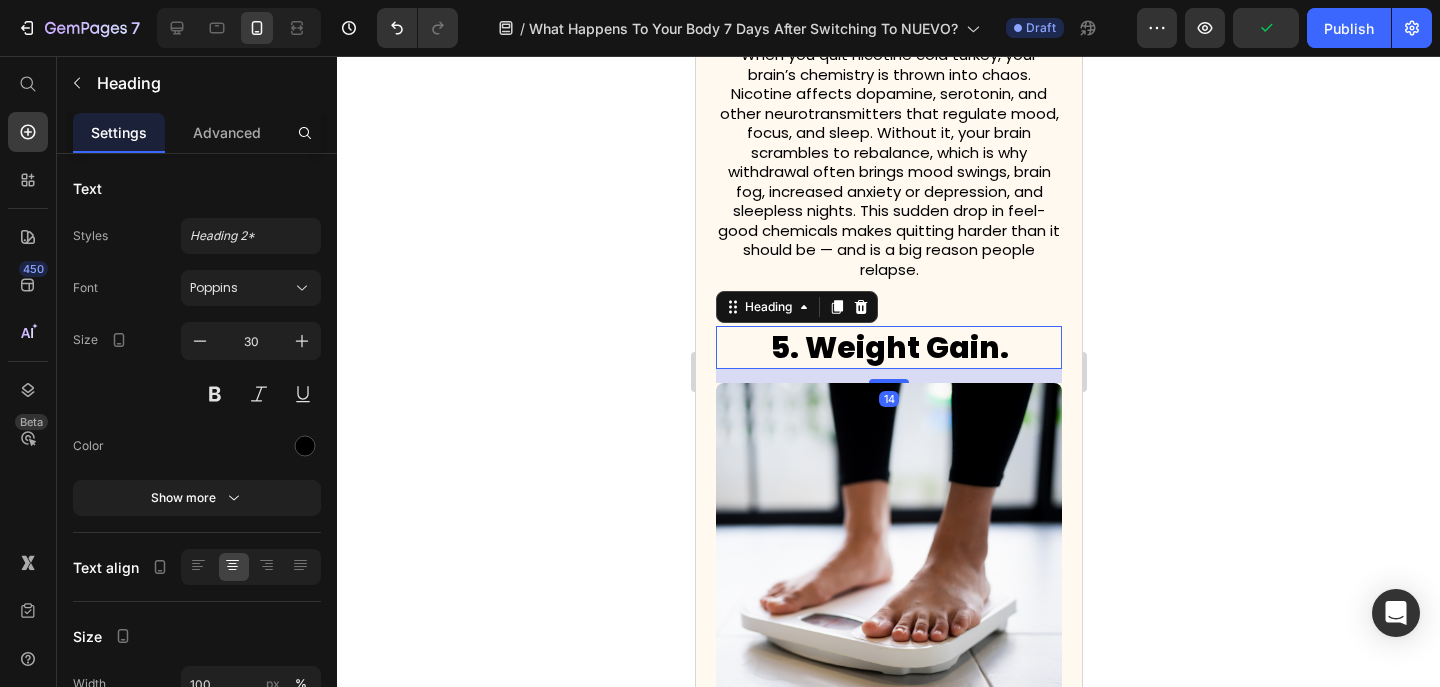 click on "5. Weight Gain." at bounding box center [888, 347] 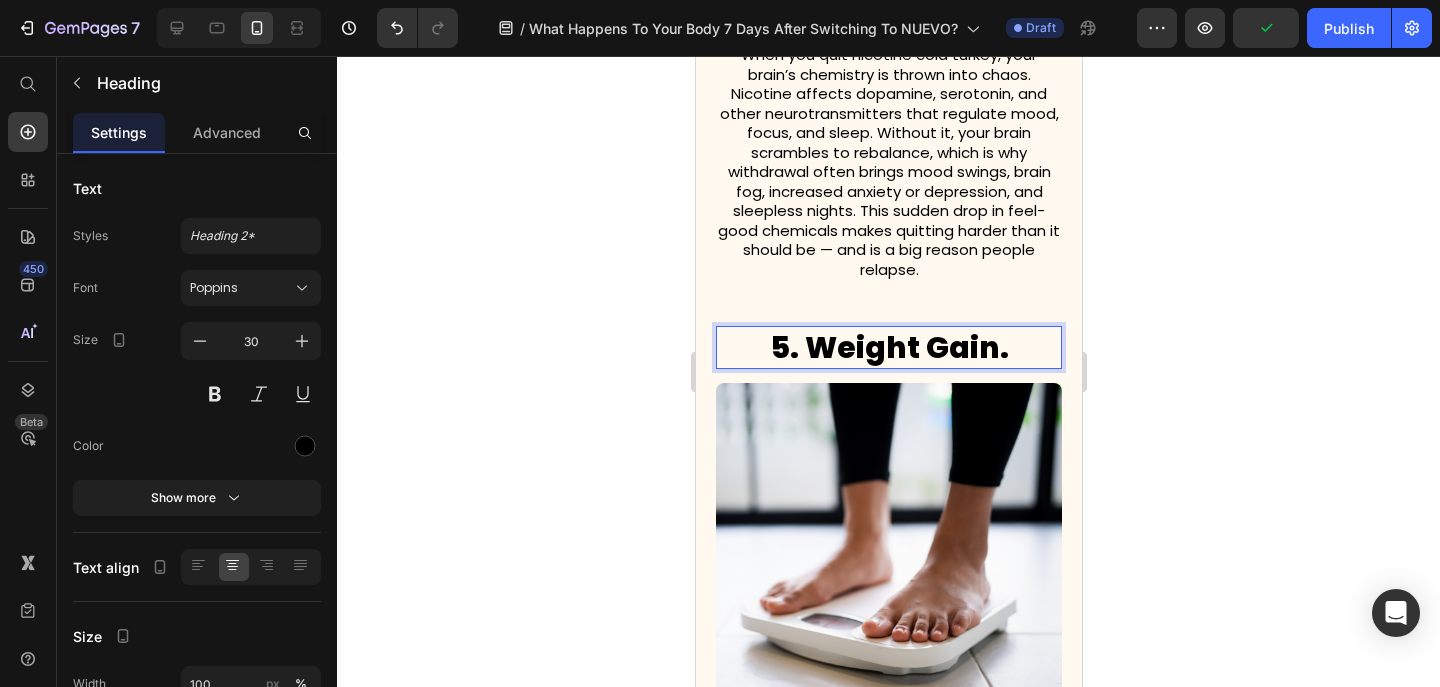 click on "5. Weight Gain." at bounding box center (888, 347) 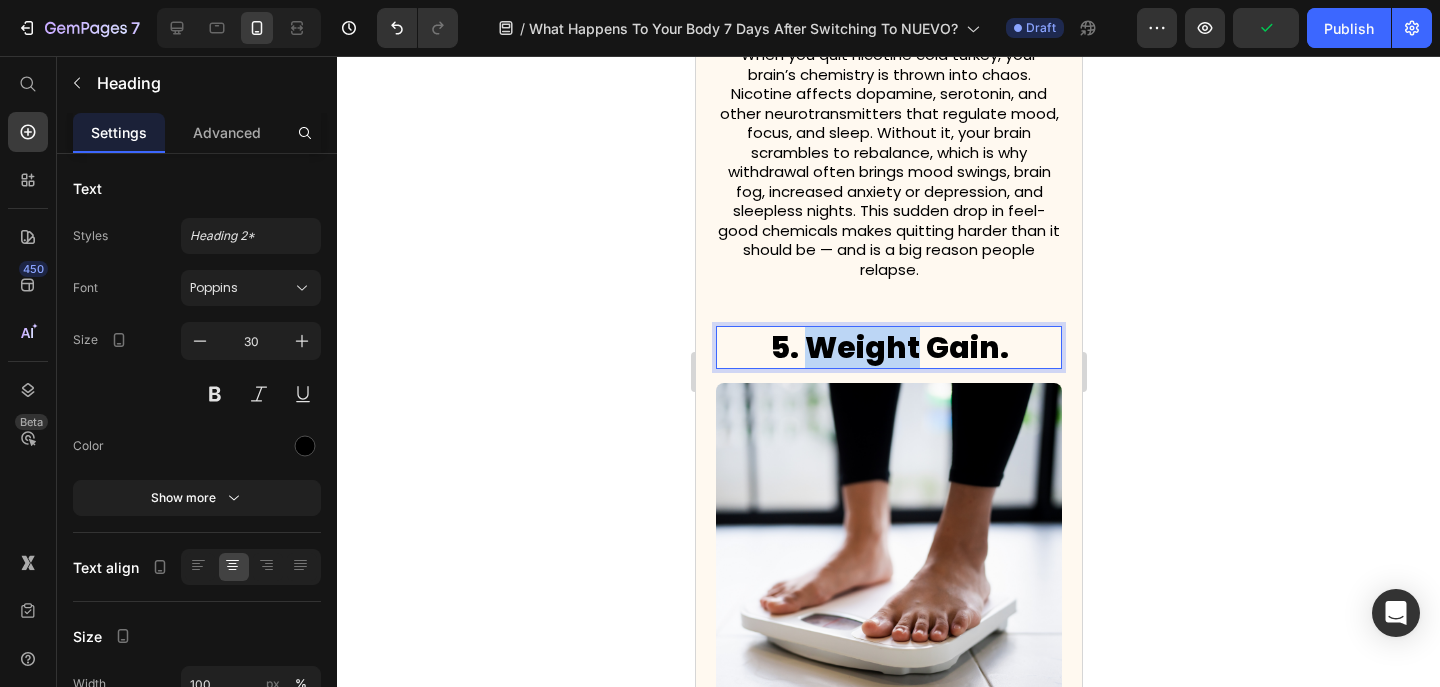 click on "5. Weight Gain." at bounding box center (888, 347) 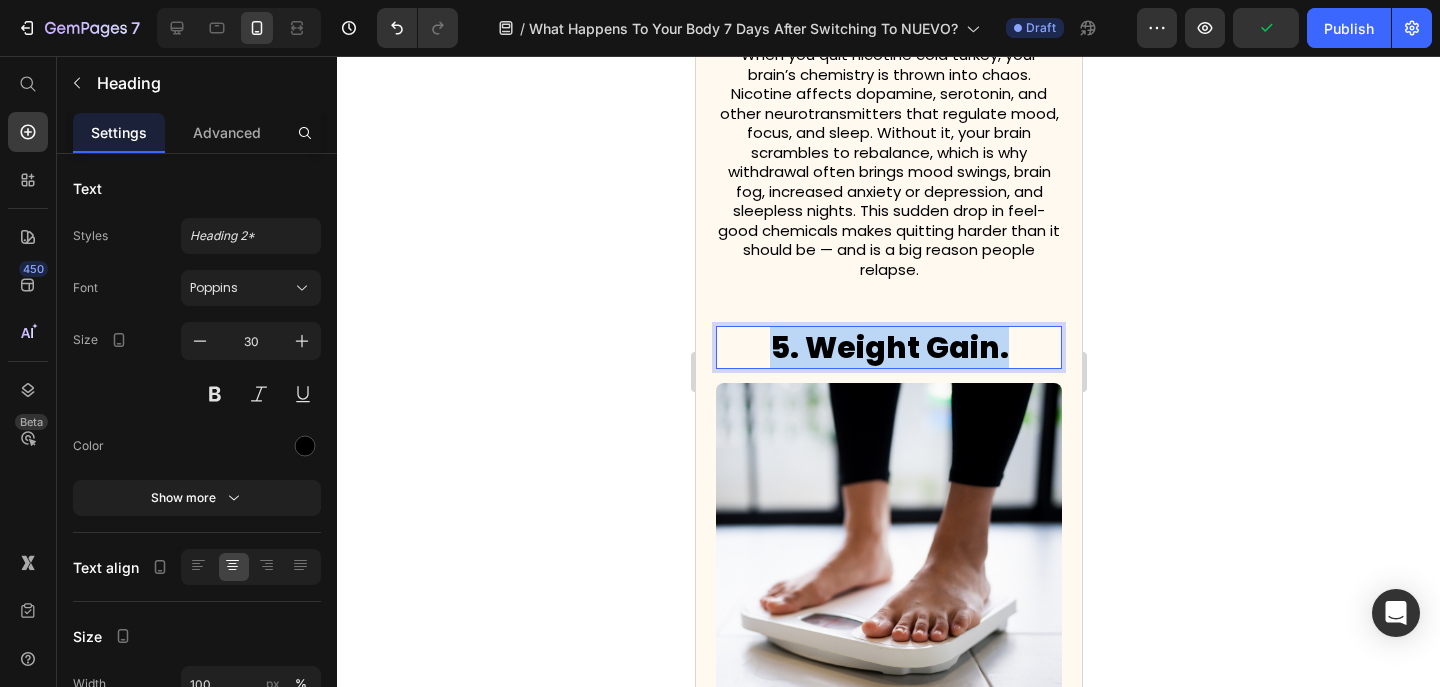 click on "5. Weight Gain." at bounding box center (888, 347) 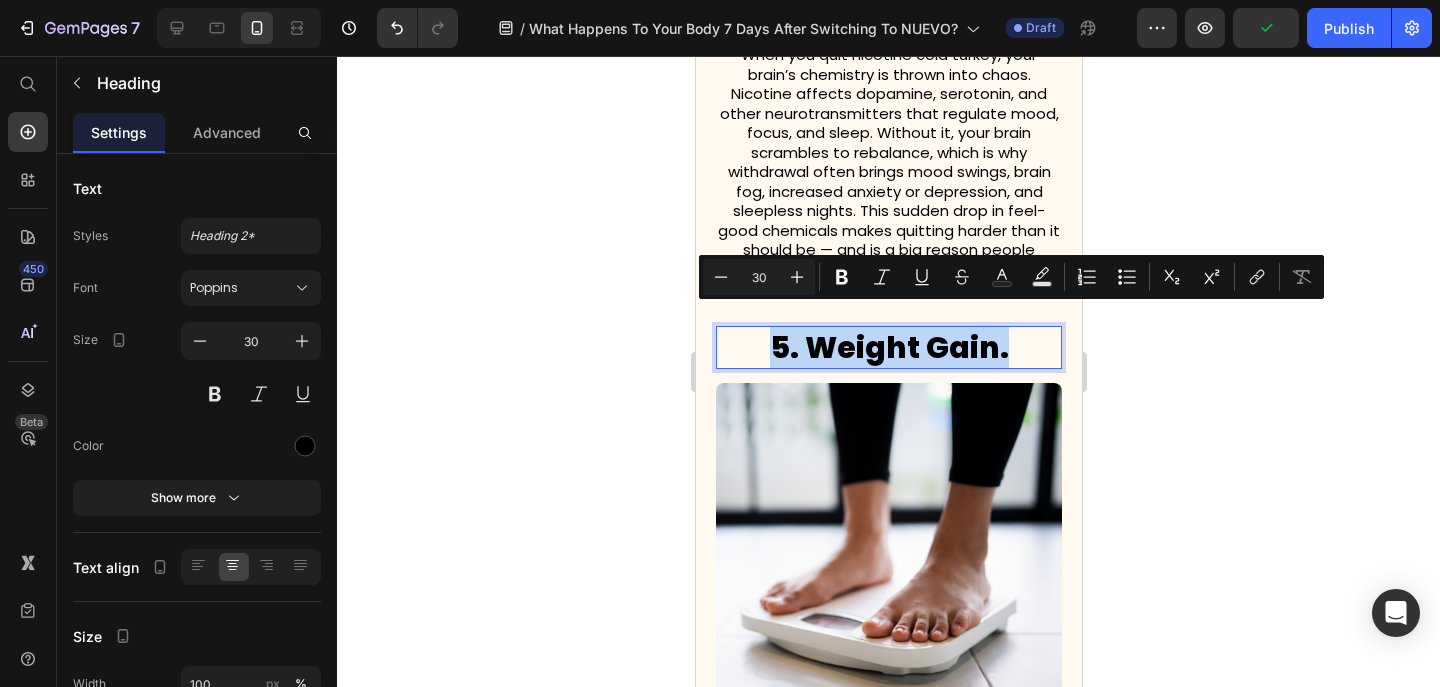 click on "5. Weight Gain." at bounding box center [888, 347] 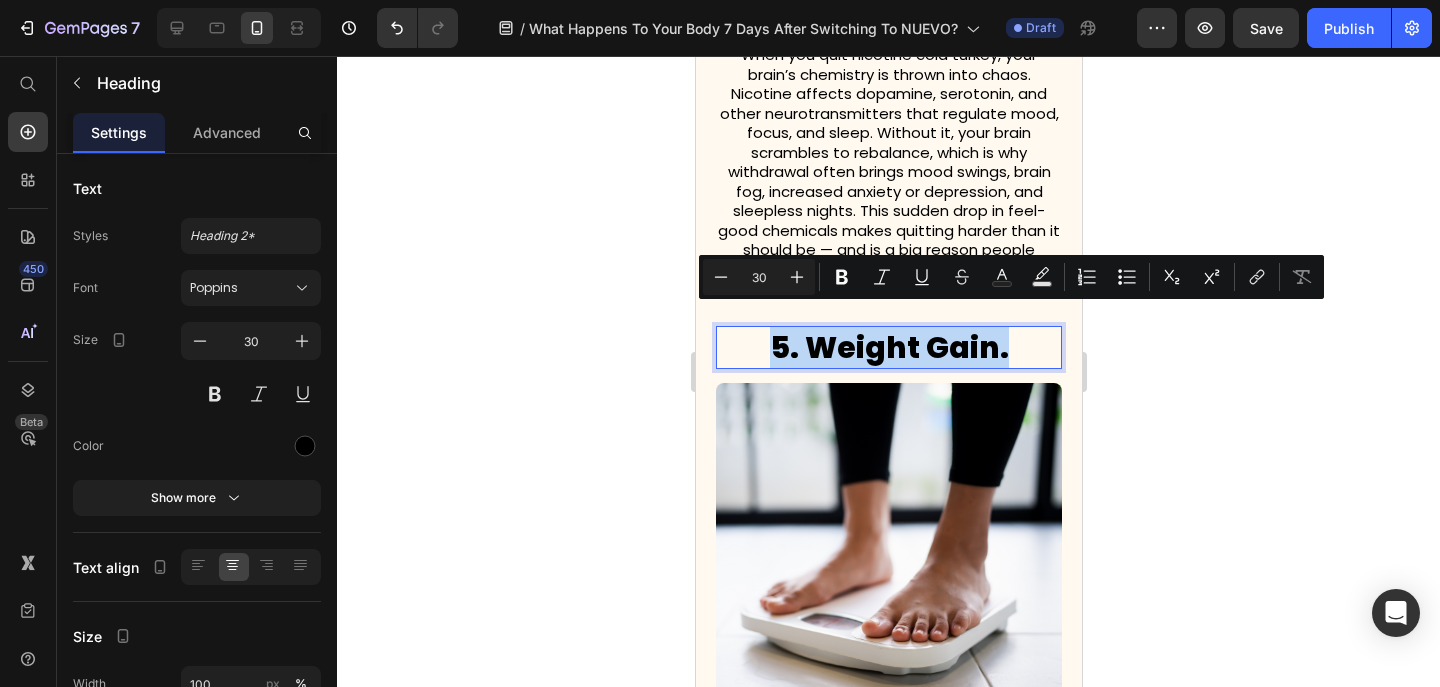 click on "5. Weight Gain." at bounding box center [888, 347] 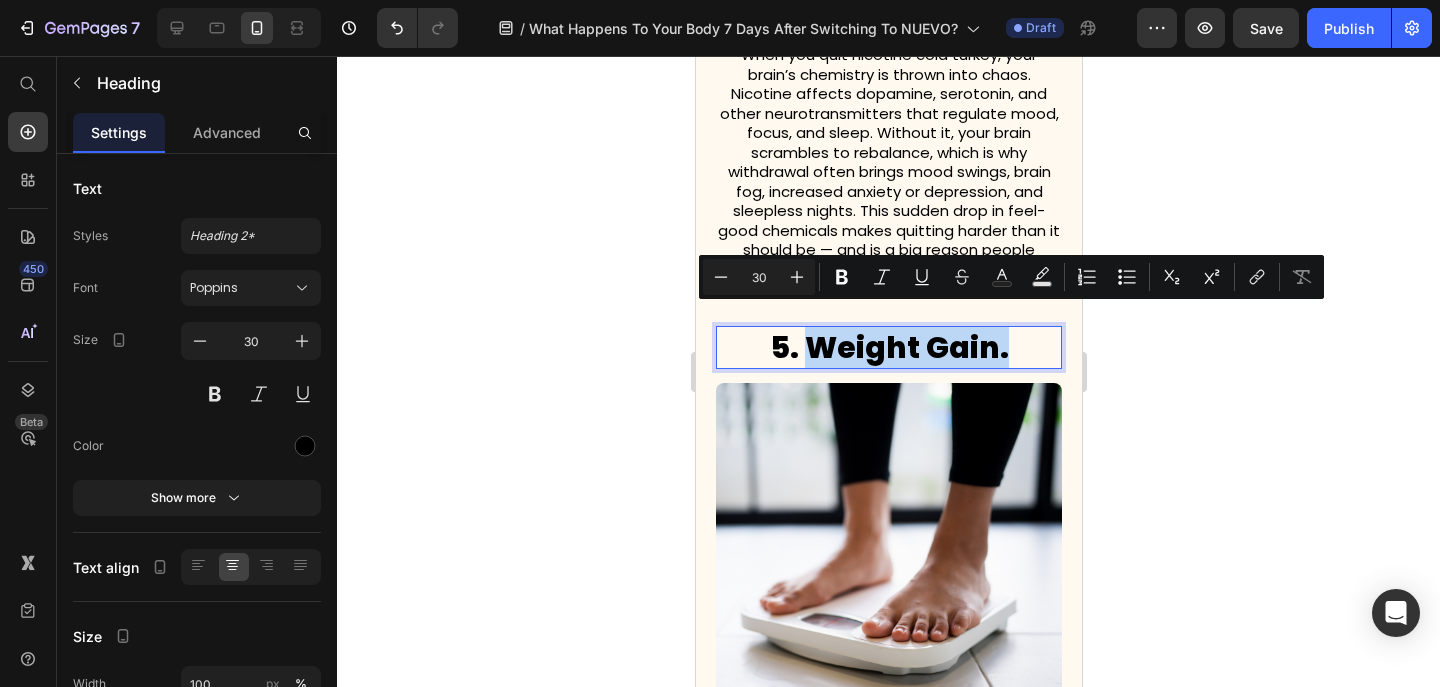 drag, startPoint x: 807, startPoint y: 324, endPoint x: 1030, endPoint y: 327, distance: 223.02017 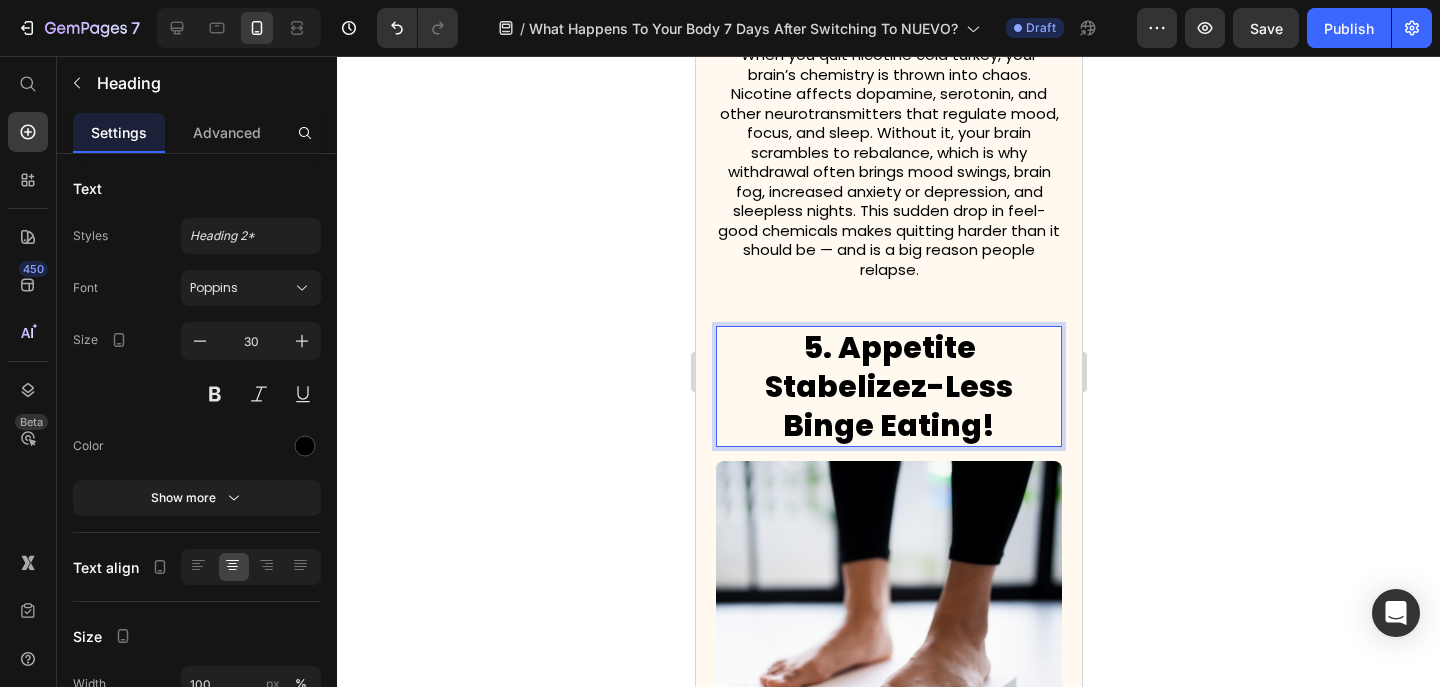 click on "5. Appetite Stabelizez-Less Binge Eating!" at bounding box center [888, 386] 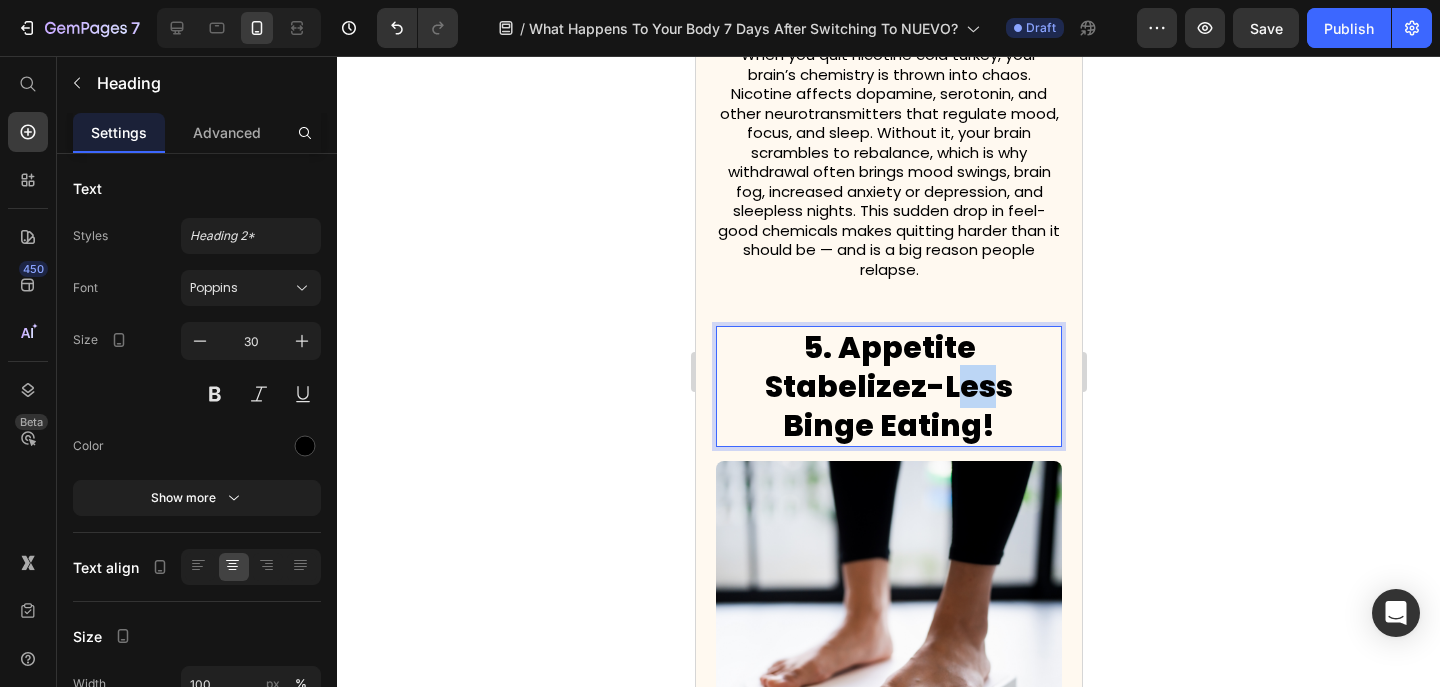 drag, startPoint x: 947, startPoint y: 386, endPoint x: 916, endPoint y: 384, distance: 31.06445 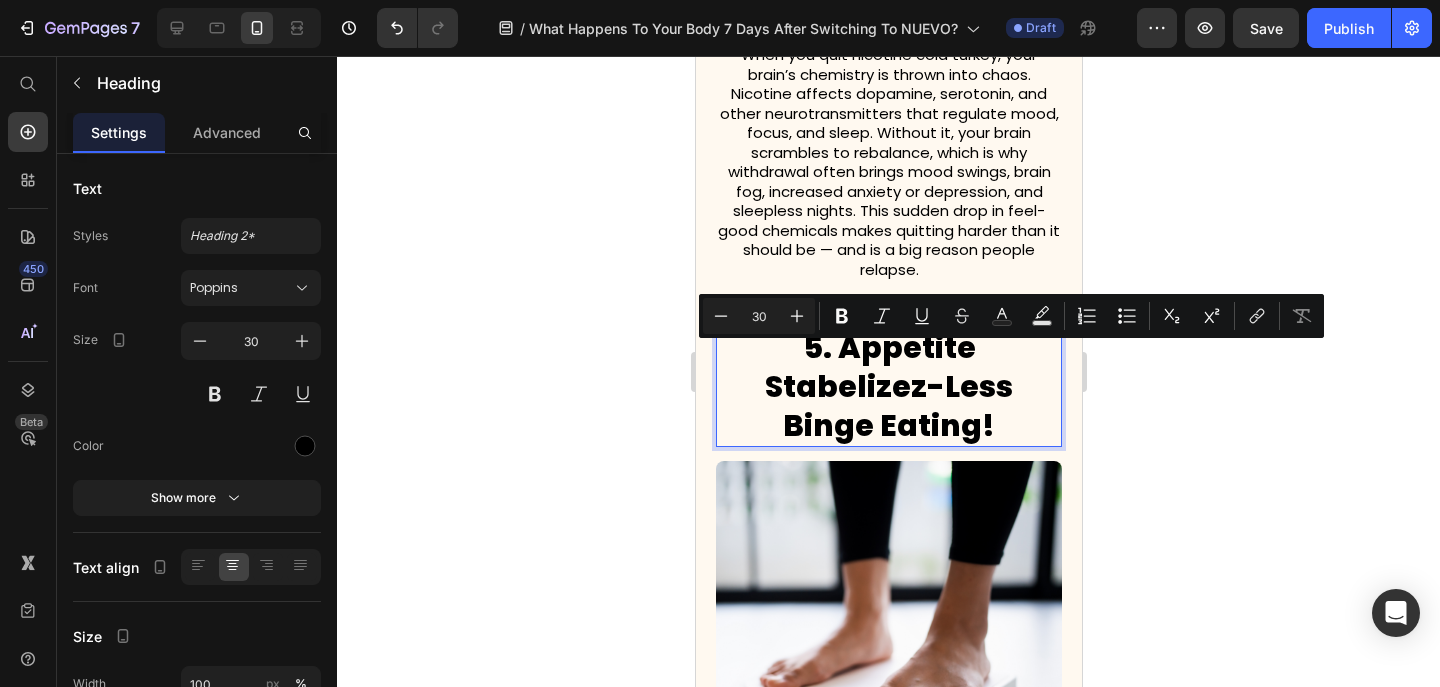 click on "5. Appetite Stabelizez-Less Binge Eating!" at bounding box center (888, 386) 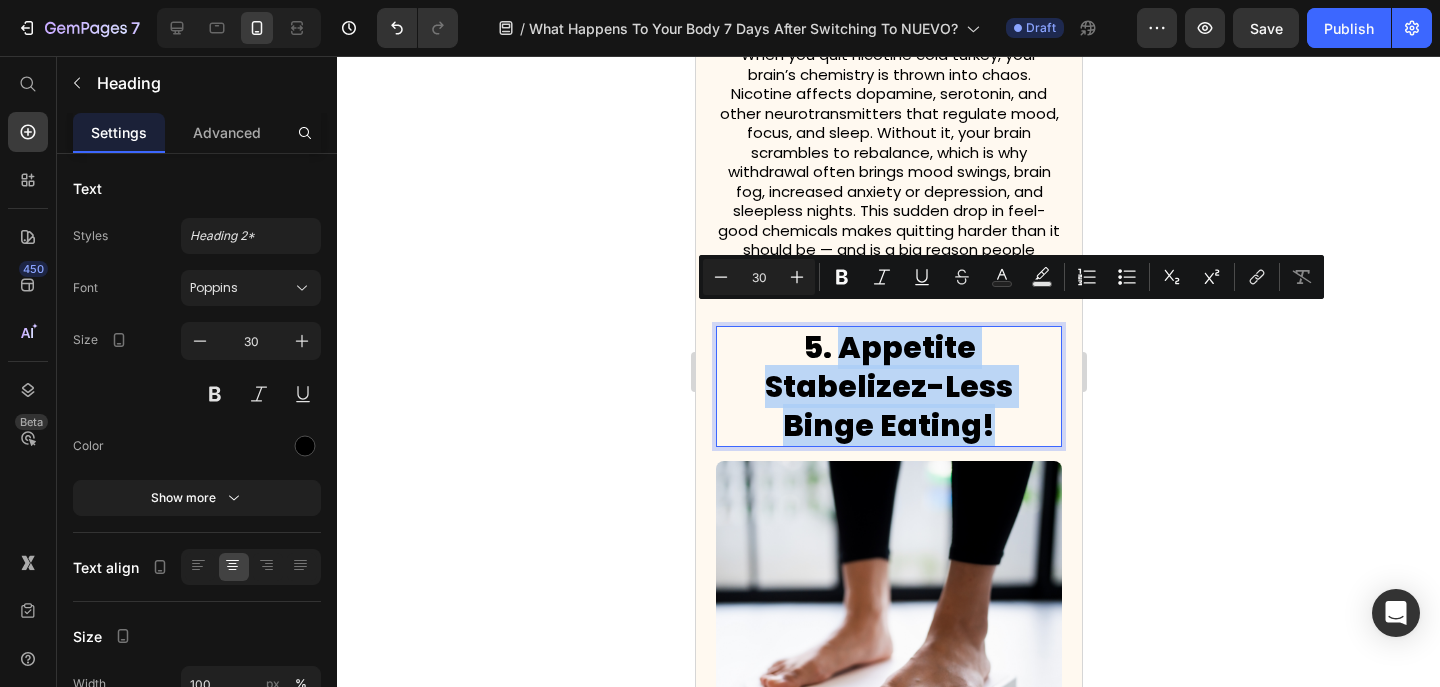 drag, startPoint x: 959, startPoint y: 404, endPoint x: 847, endPoint y: 334, distance: 132.07573 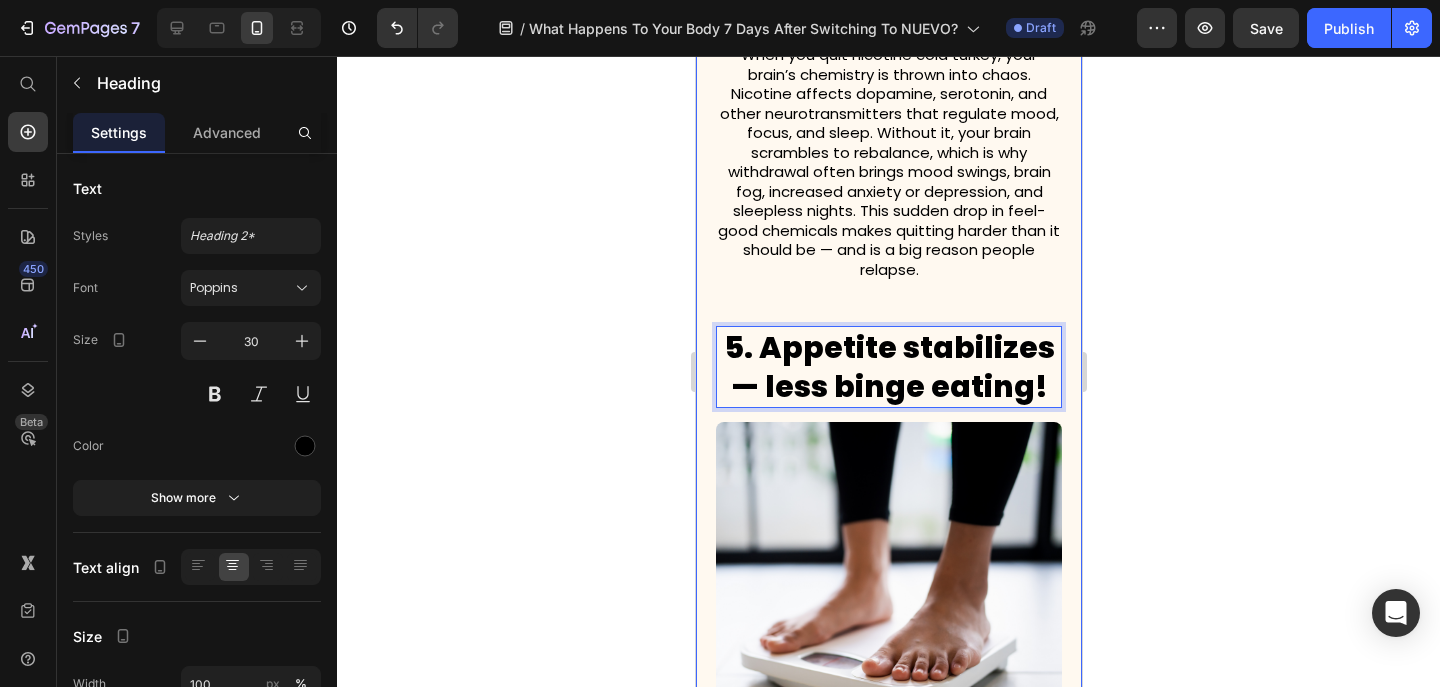 click 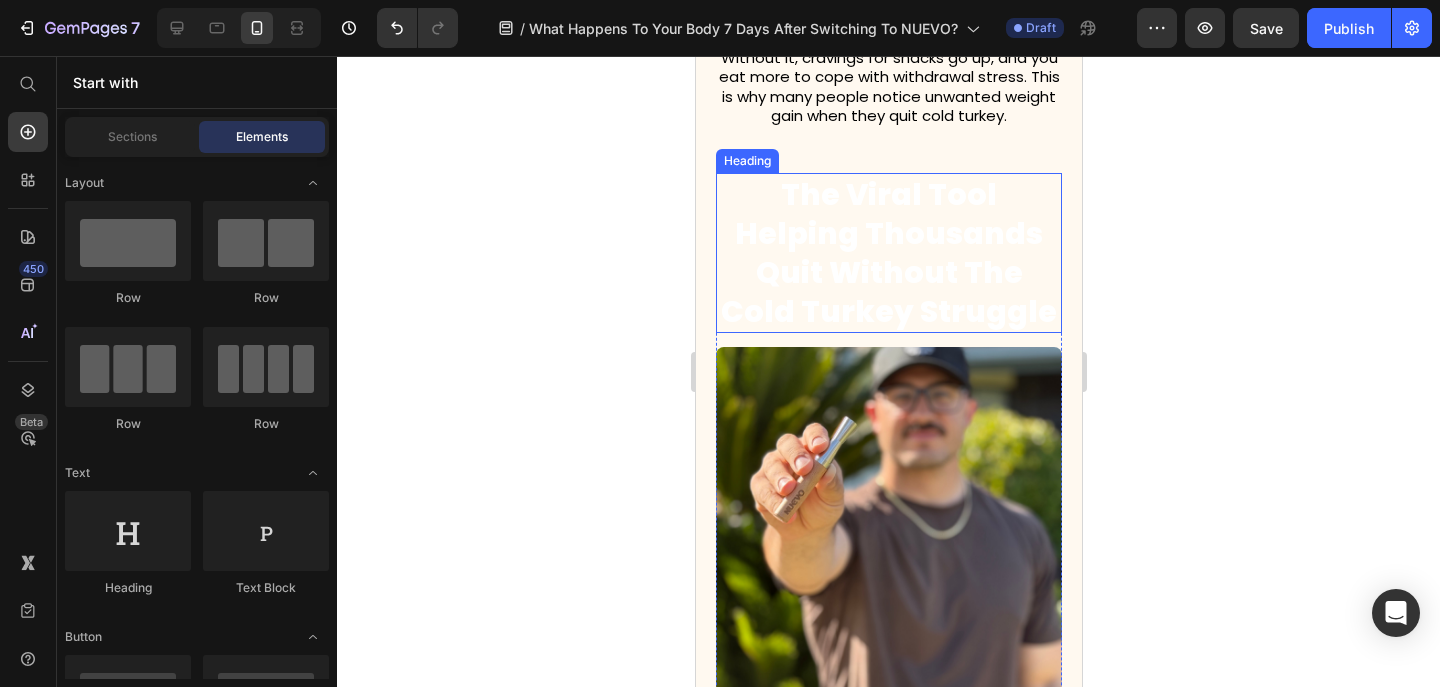 scroll, scrollTop: 3855, scrollLeft: 0, axis: vertical 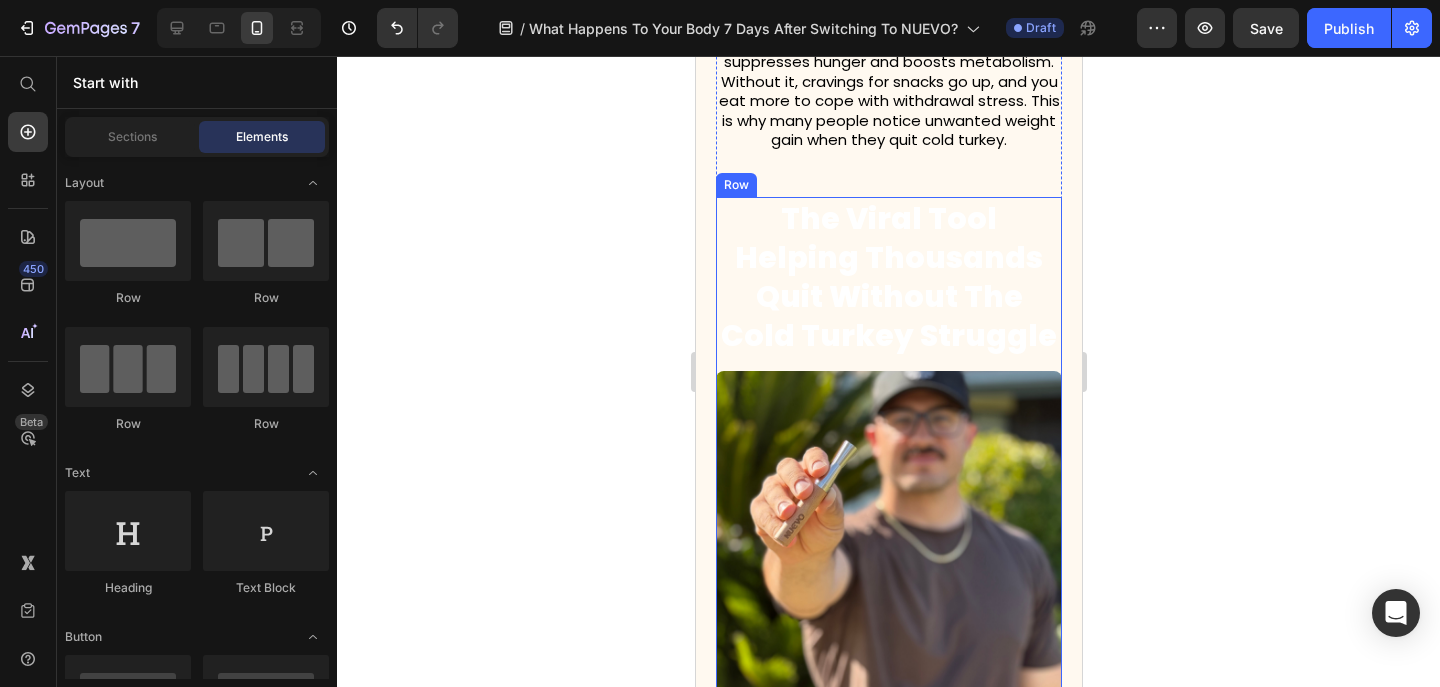 click on "The Viral Tool Helping Thousands Quit Without The Cold Turkey Struggle Heading Image Everyone’s turning to NUEVO because it makes quitting feel doable — not like torture. Instead of forcing you to go cold turkey, NUEVO keeps the hand-to-mouth ritual that your brain craves but swaps out the nicotine and toxins for clean, functional ingredients. You still get the same satisfying pull while your mind and body adjust naturally. It’s a smarter, smoother way to break free from the bad habit for good — without the crash, stress, or relapse cycle that comes with quitting cold turkey. Text Block" at bounding box center [888, 600] 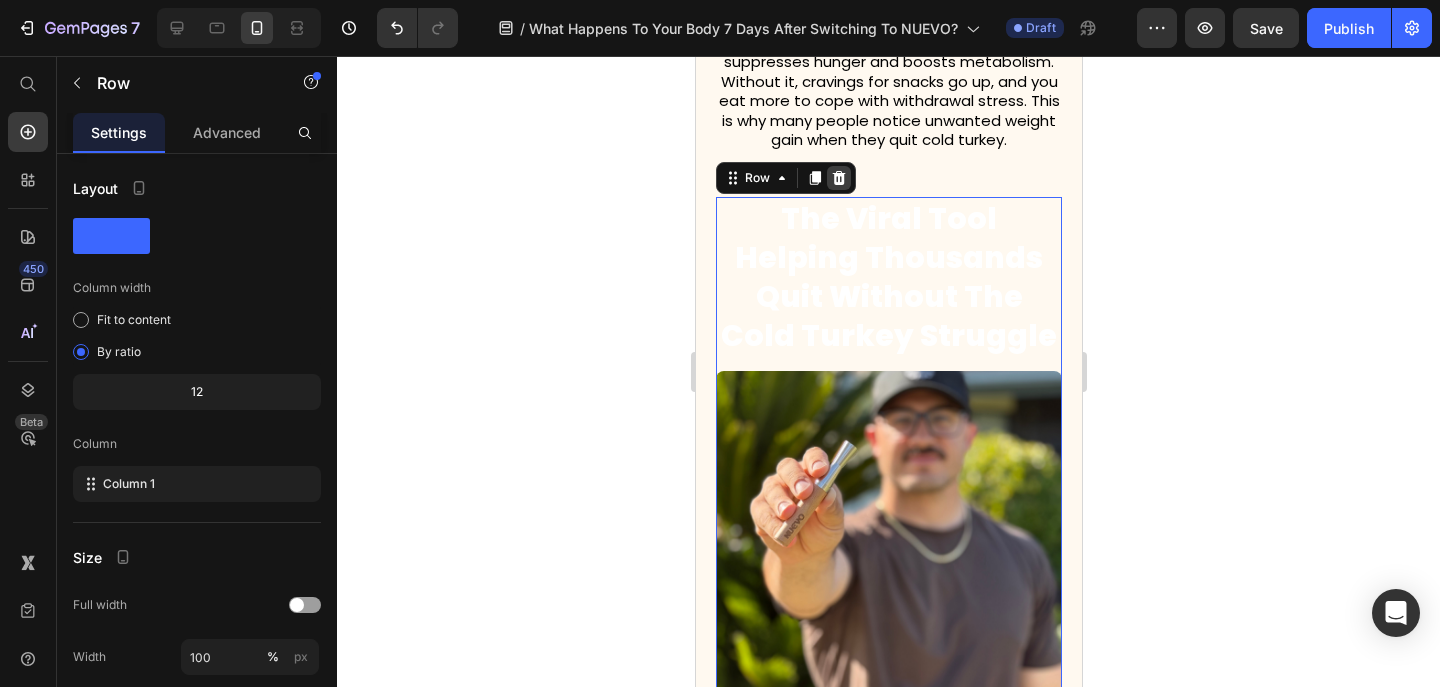 click 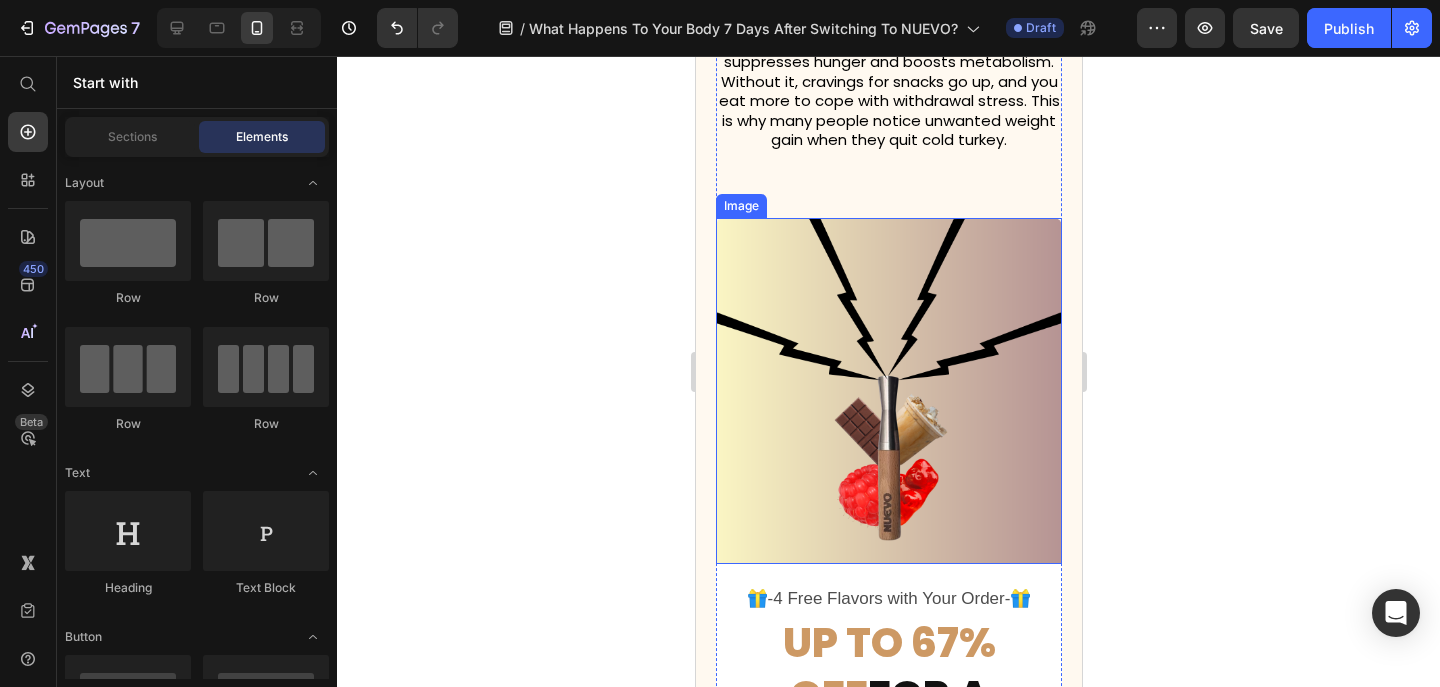 click at bounding box center (888, 391) 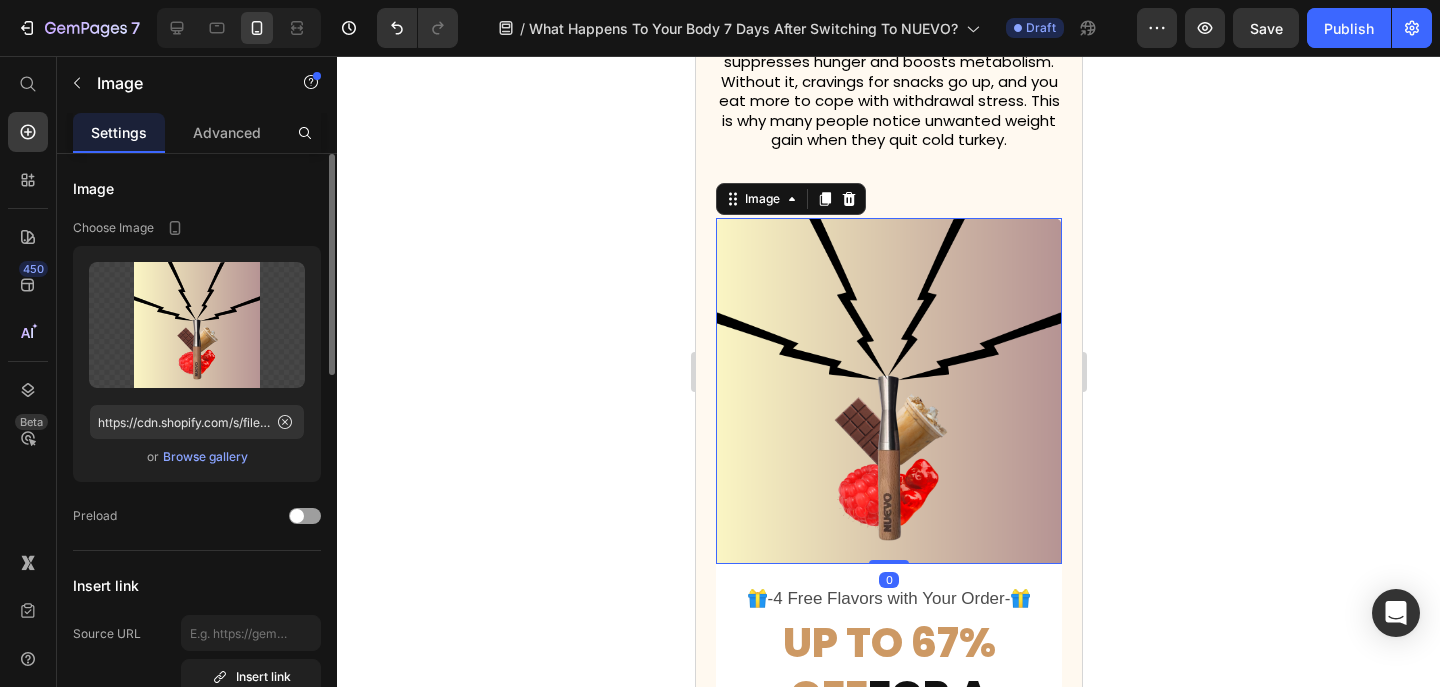 click on "Browse gallery" at bounding box center (205, 457) 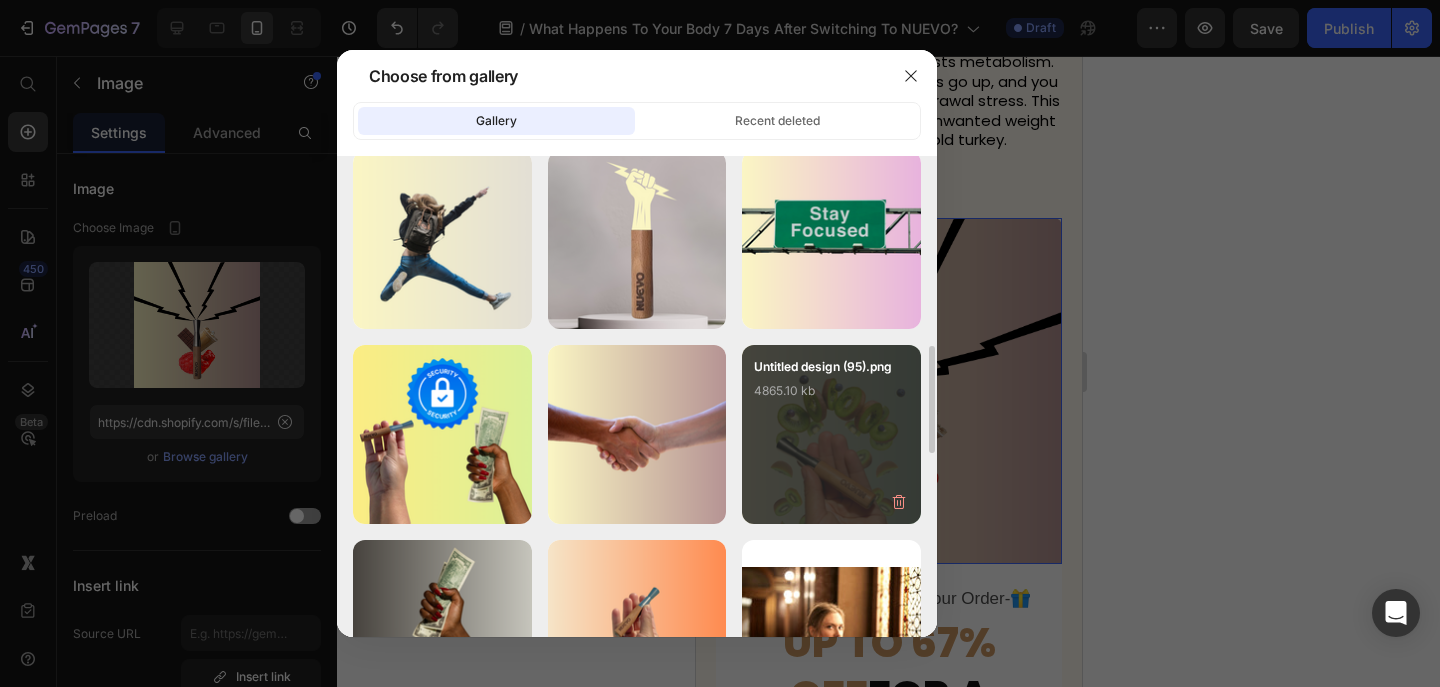 scroll, scrollTop: 861, scrollLeft: 0, axis: vertical 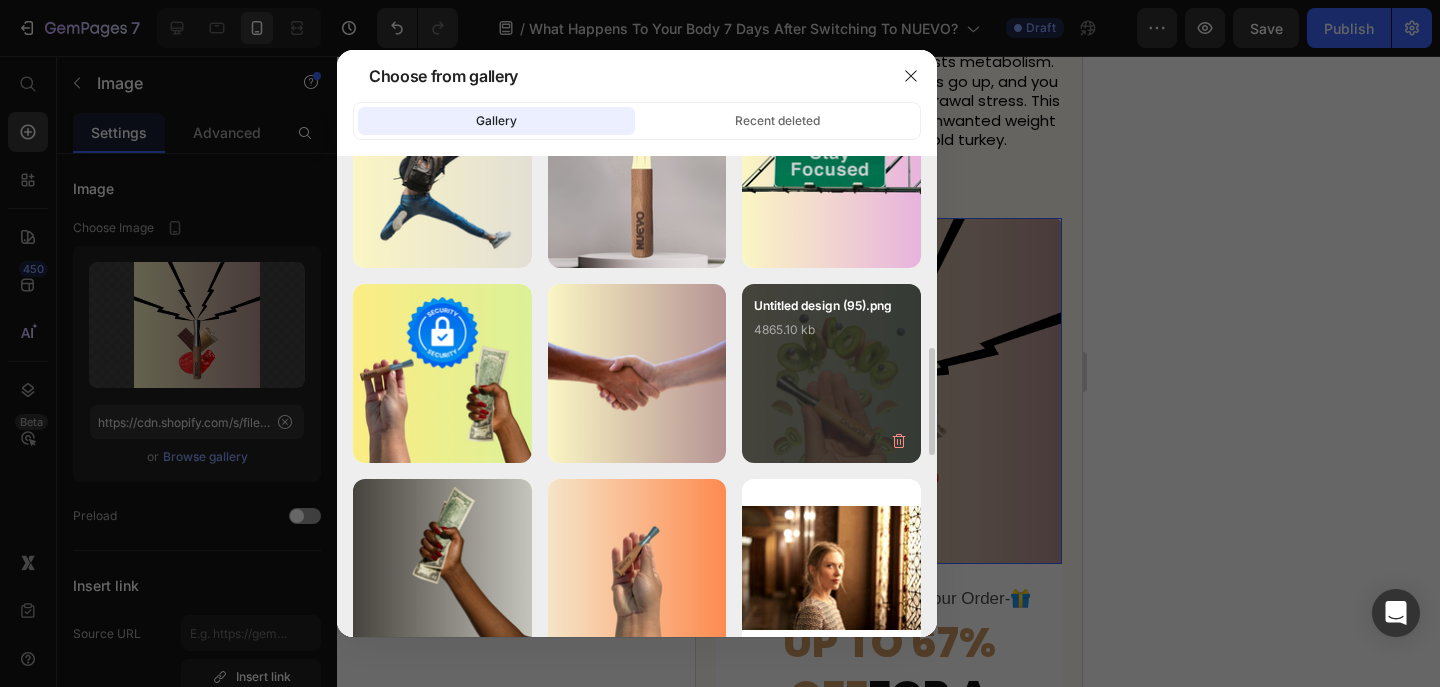 click on "Untitled design (95).png" at bounding box center (831, 306) 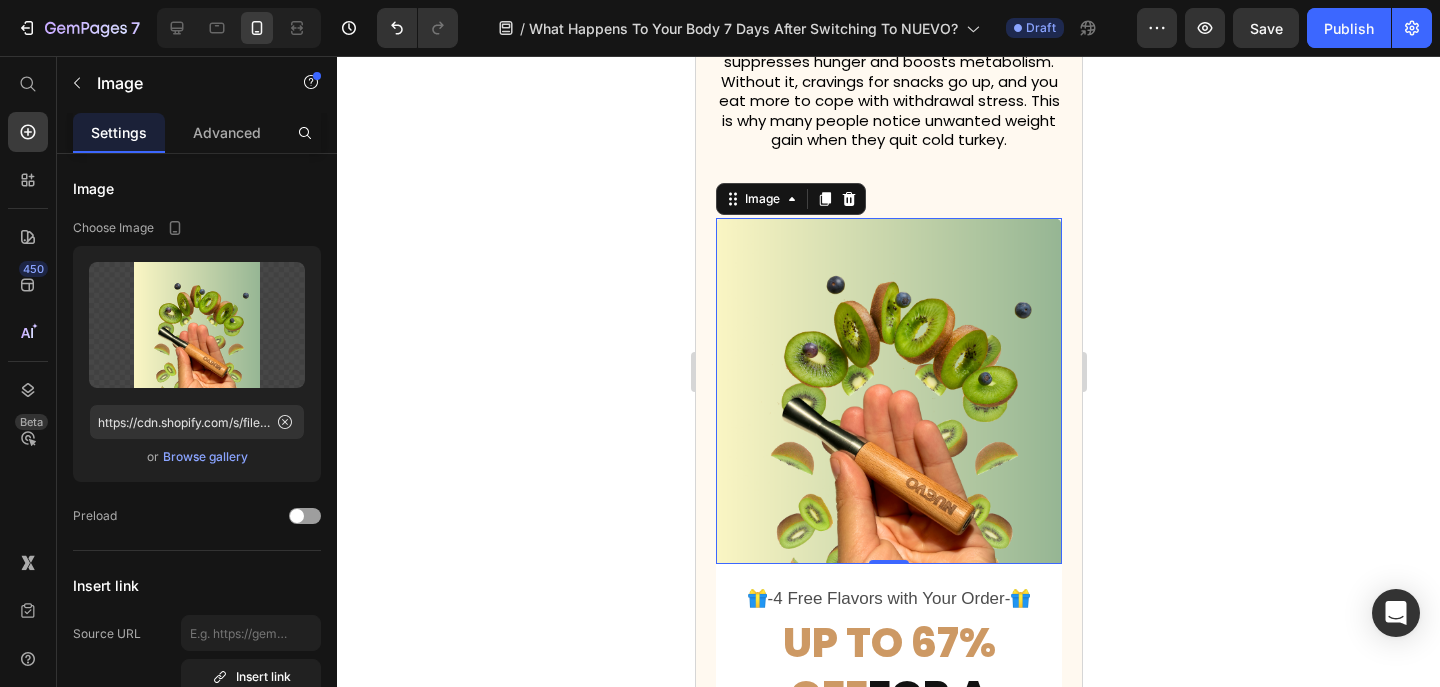 click 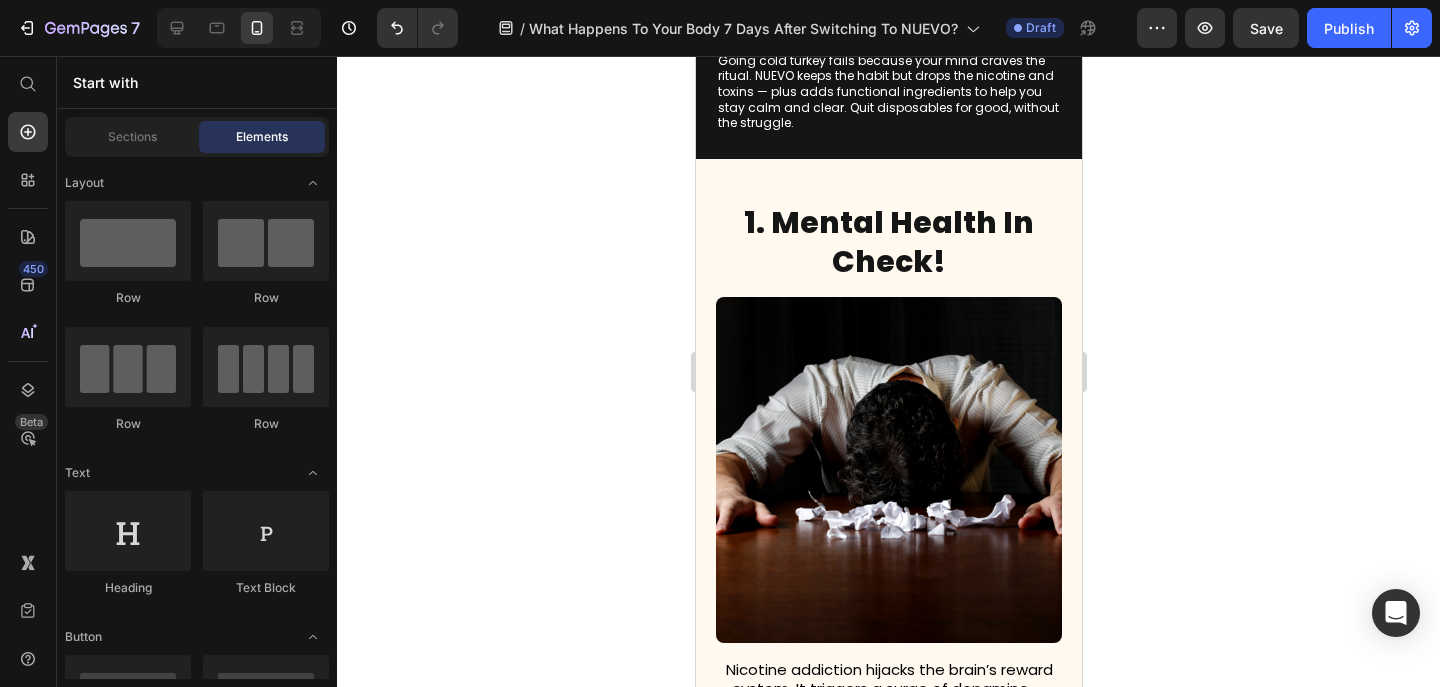 scroll, scrollTop: 781, scrollLeft: 0, axis: vertical 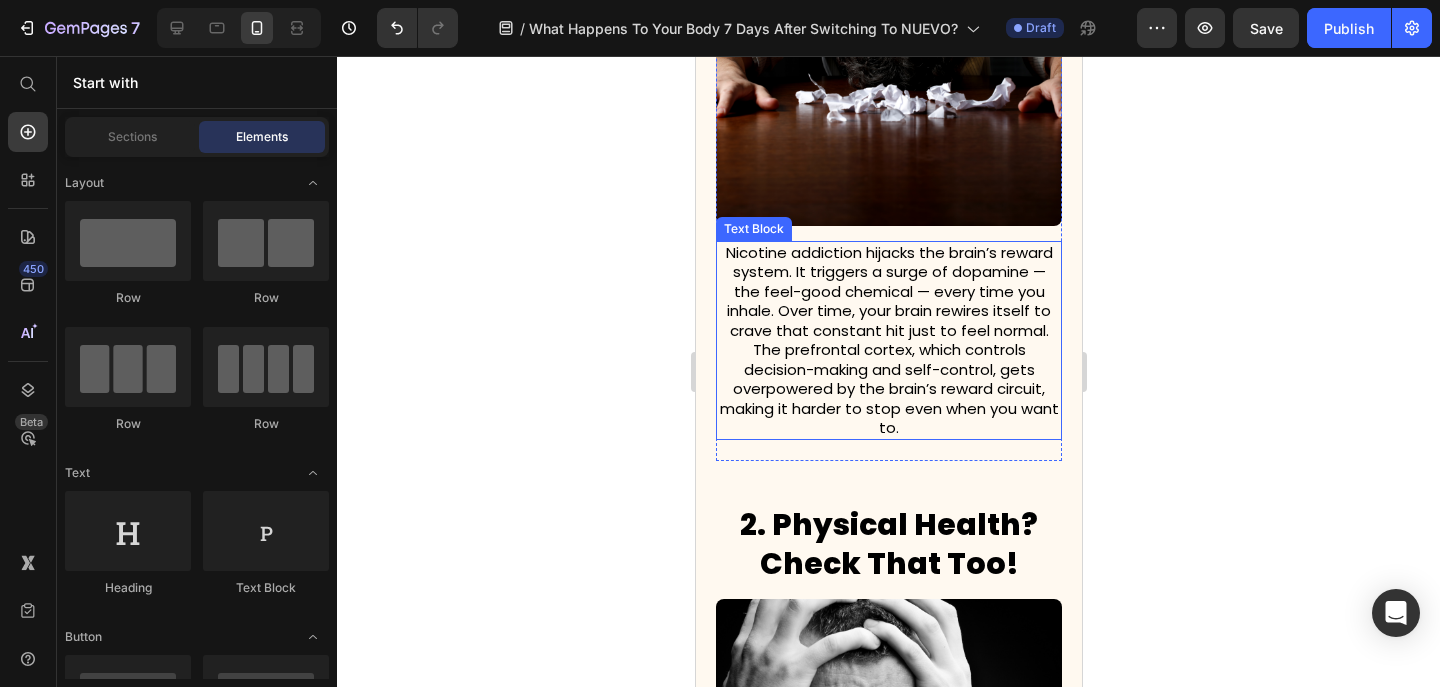 click on "Nicotine addiction hijacks the brain’s reward system. It triggers a surge of dopamine — the feel-good chemical — every time you inhale. Over time, your brain rewires itself to crave that constant hit just to feel normal. The prefrontal cortex, which controls decision-making and self-control, gets overpowered by the brain’s reward circuit, making it harder to stop even when you want to." at bounding box center (888, 340) 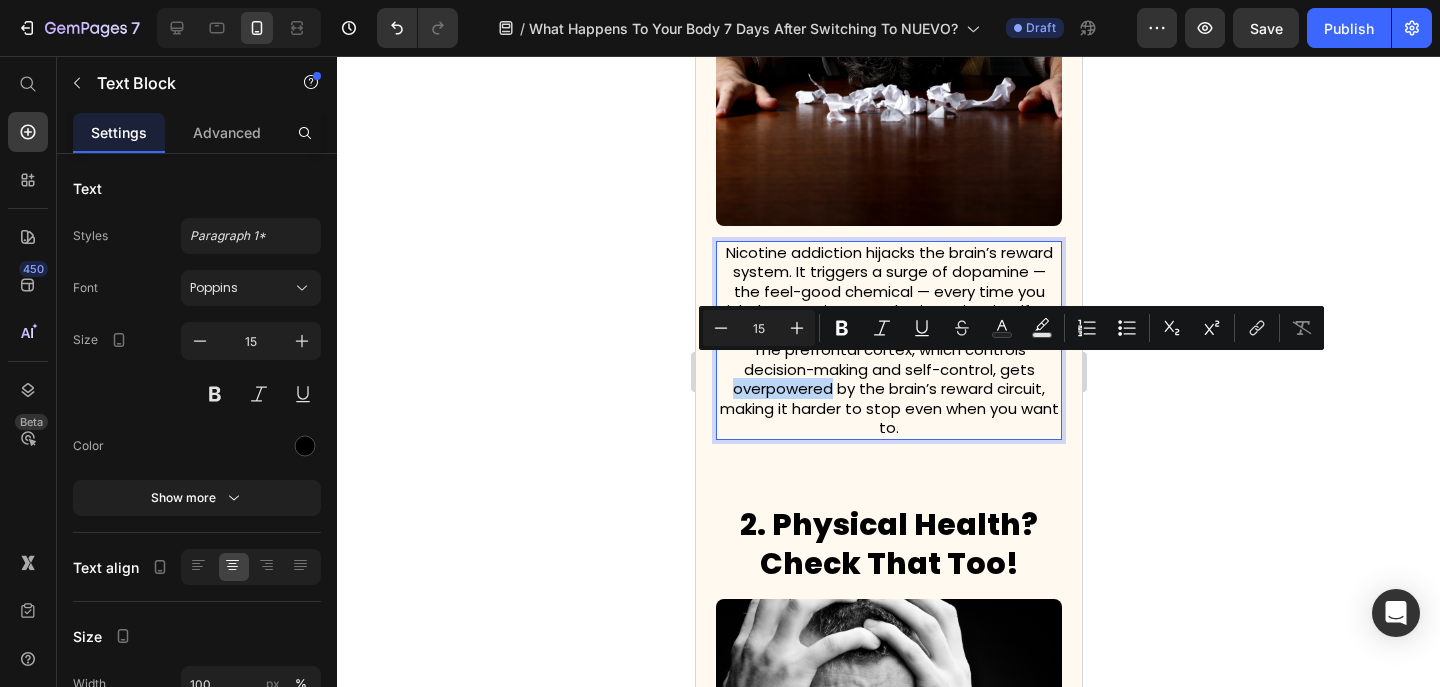 click on "Nicotine addiction hijacks the brain’s reward system. It triggers a surge of dopamine — the feel-good chemical — every time you inhale. Over time, your brain rewires itself to crave that constant hit just to feel normal. The prefrontal cortex, which controls decision-making and self-control, gets overpowered by the brain’s reward circuit, making it harder to stop even when you want to." at bounding box center (888, 340) 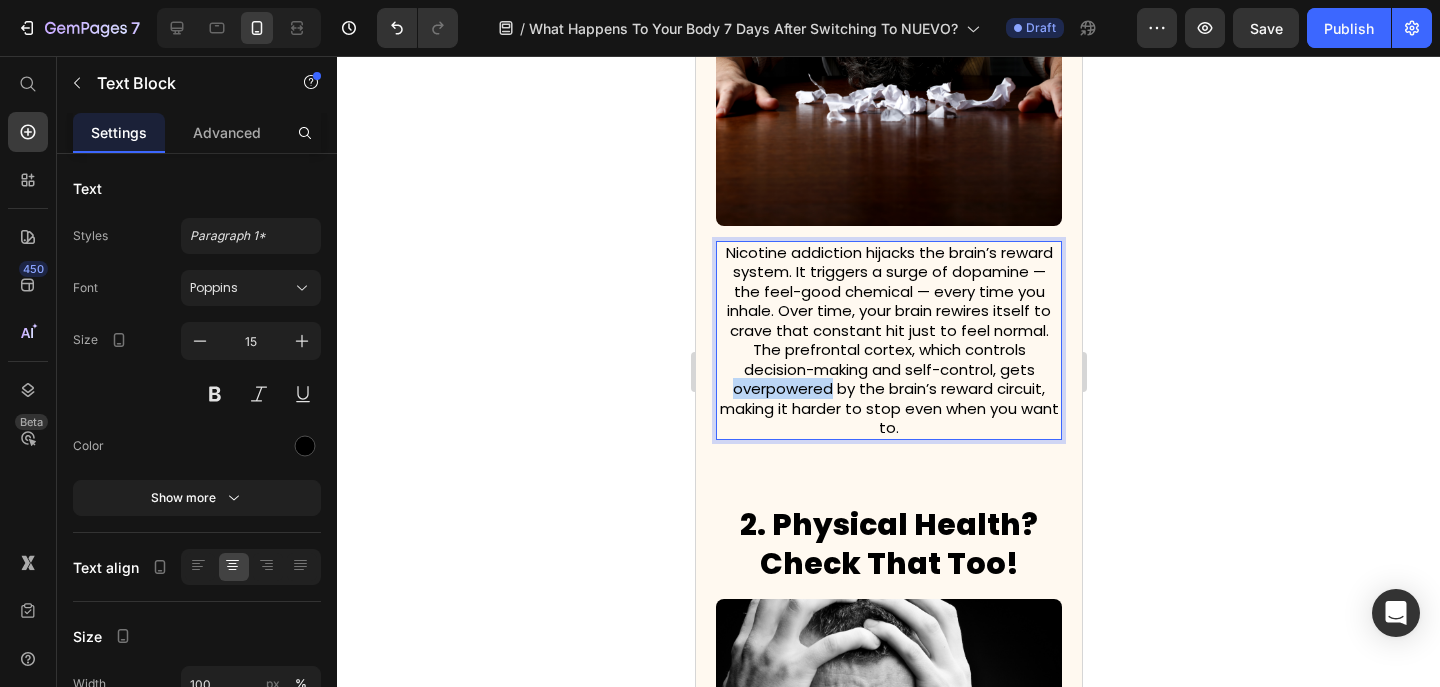 click on "Nicotine addiction hijacks the brain’s reward system. It triggers a surge of dopamine — the feel-good chemical — every time you inhale. Over time, your brain rewires itself to crave that constant hit just to feel normal. The prefrontal cortex, which controls decision-making and self-control, gets overpowered by the brain’s reward circuit, making it harder to stop even when you want to." at bounding box center (888, 340) 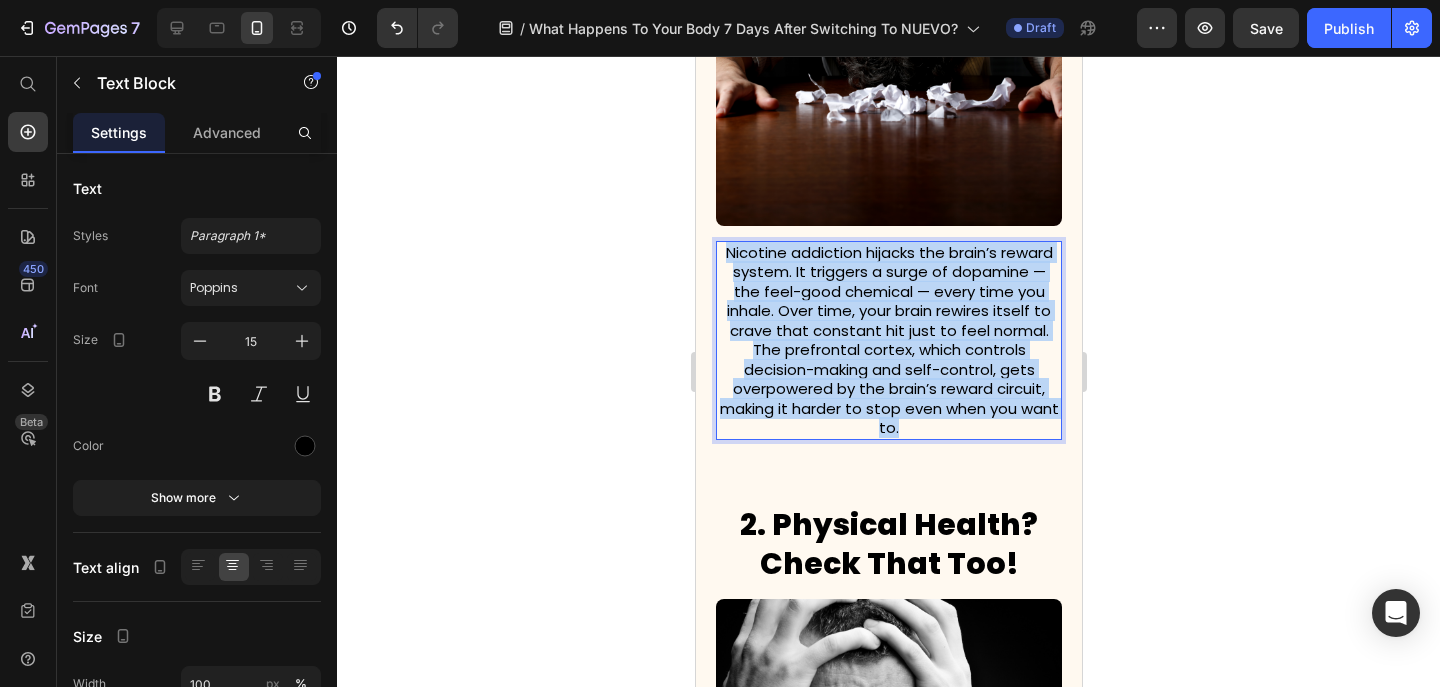 click on "Nicotine addiction hijacks the brain’s reward system. It triggers a surge of dopamine — the feel-good chemical — every time you inhale. Over time, your brain rewires itself to crave that constant hit just to feel normal. The prefrontal cortex, which controls decision-making and self-control, gets overpowered by the brain’s reward circuit, making it harder to stop even when you want to." at bounding box center [888, 340] 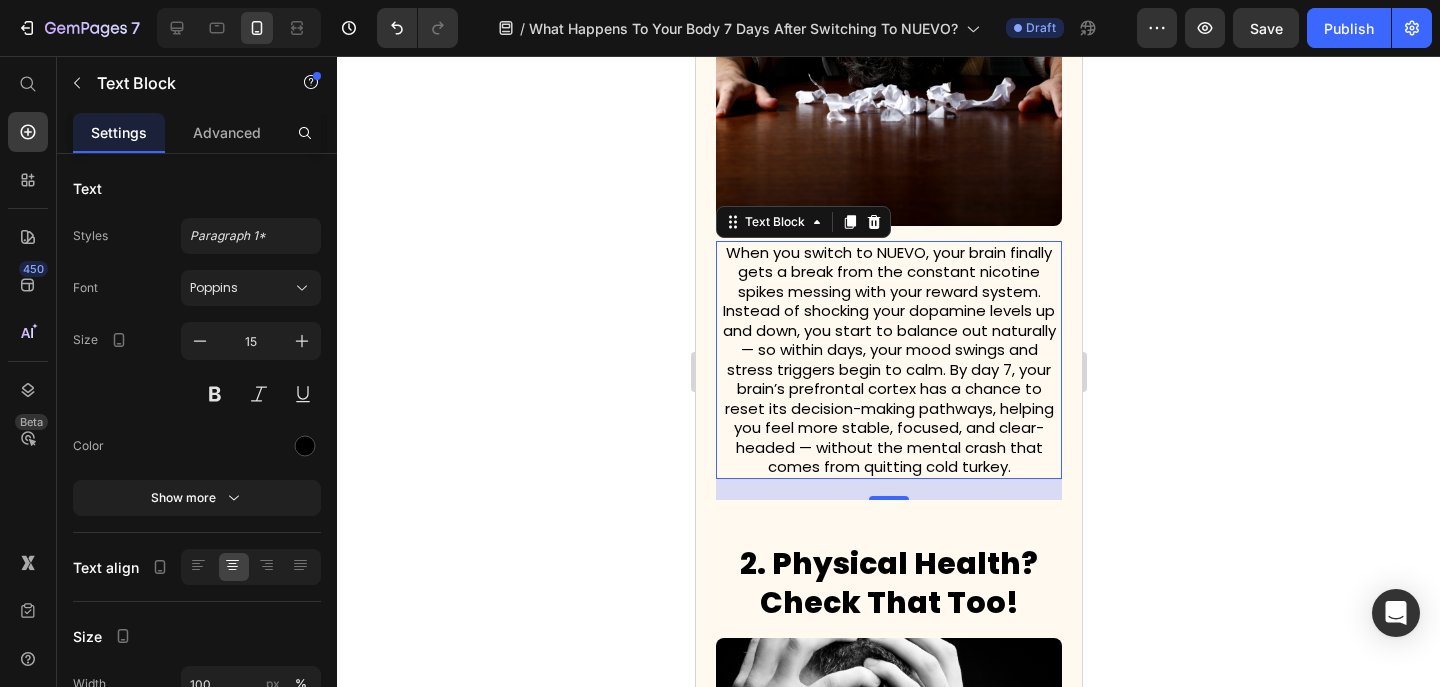 click 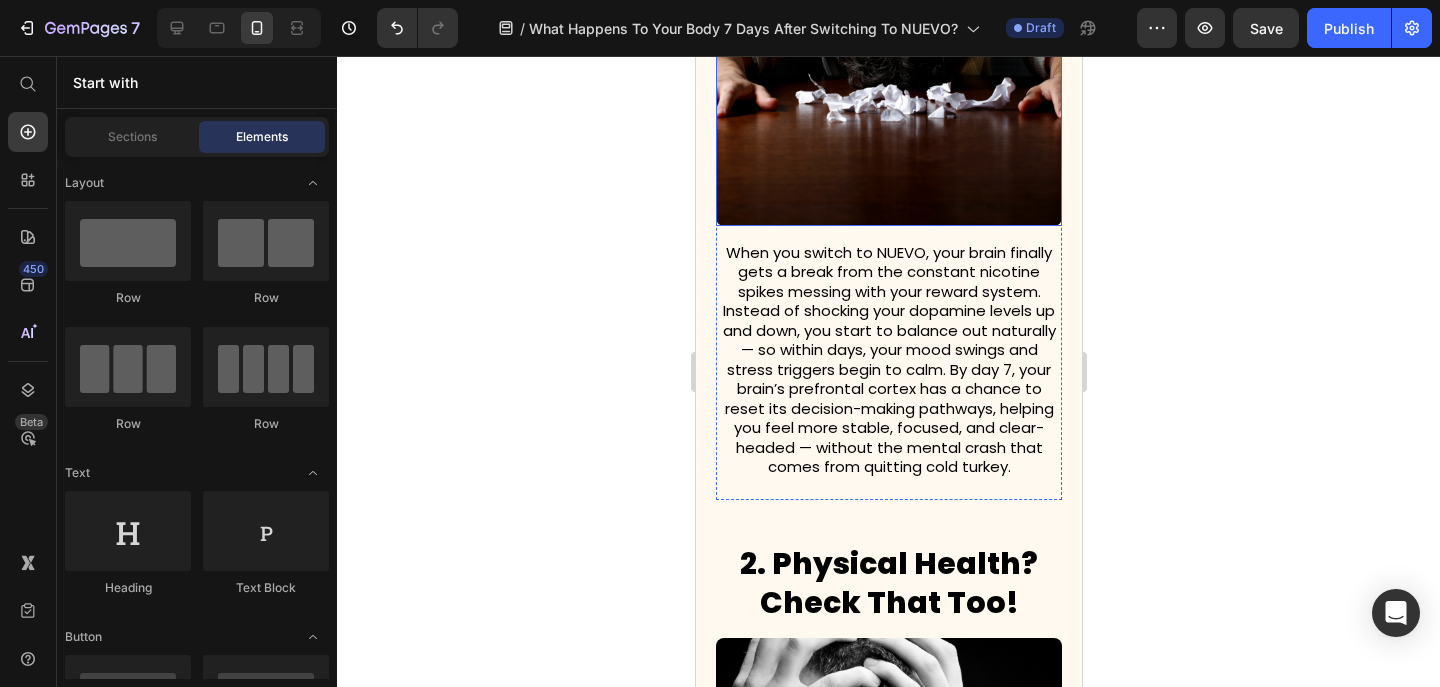 click at bounding box center (888, 53) 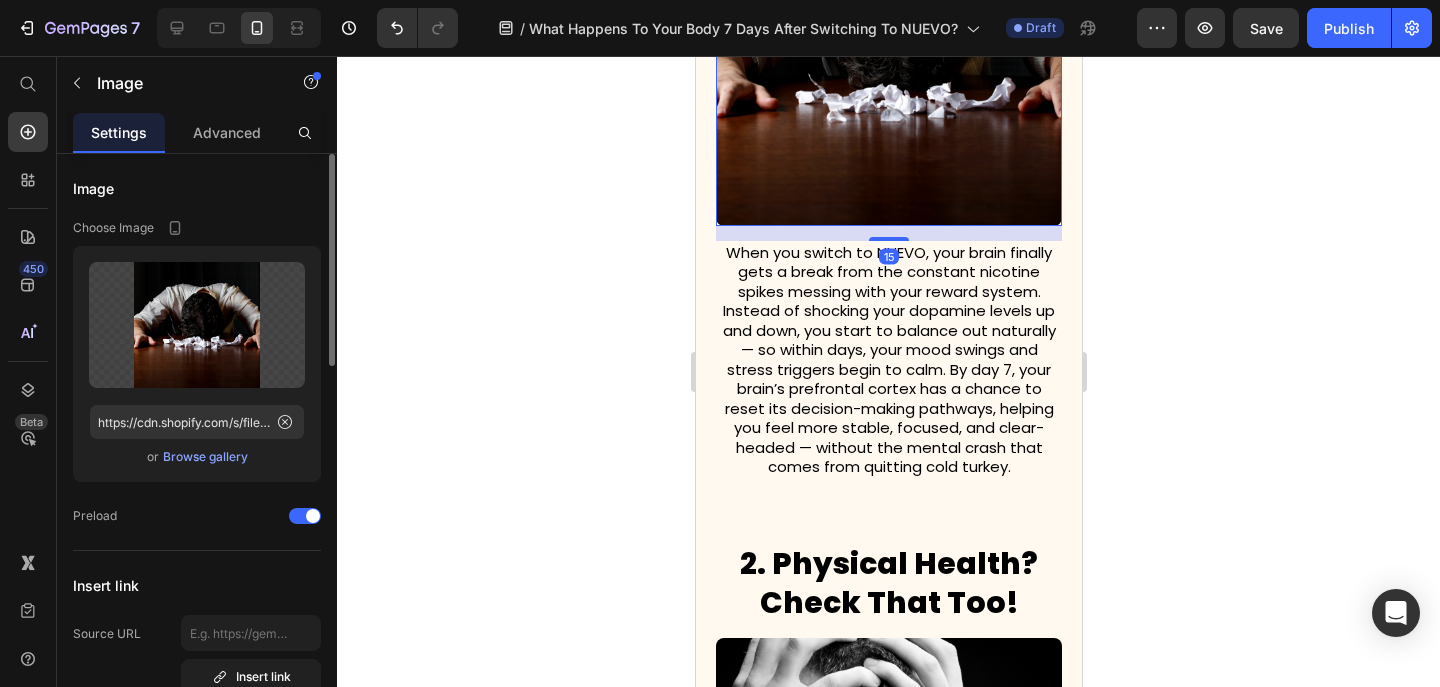 click on "Browse gallery" at bounding box center (205, 457) 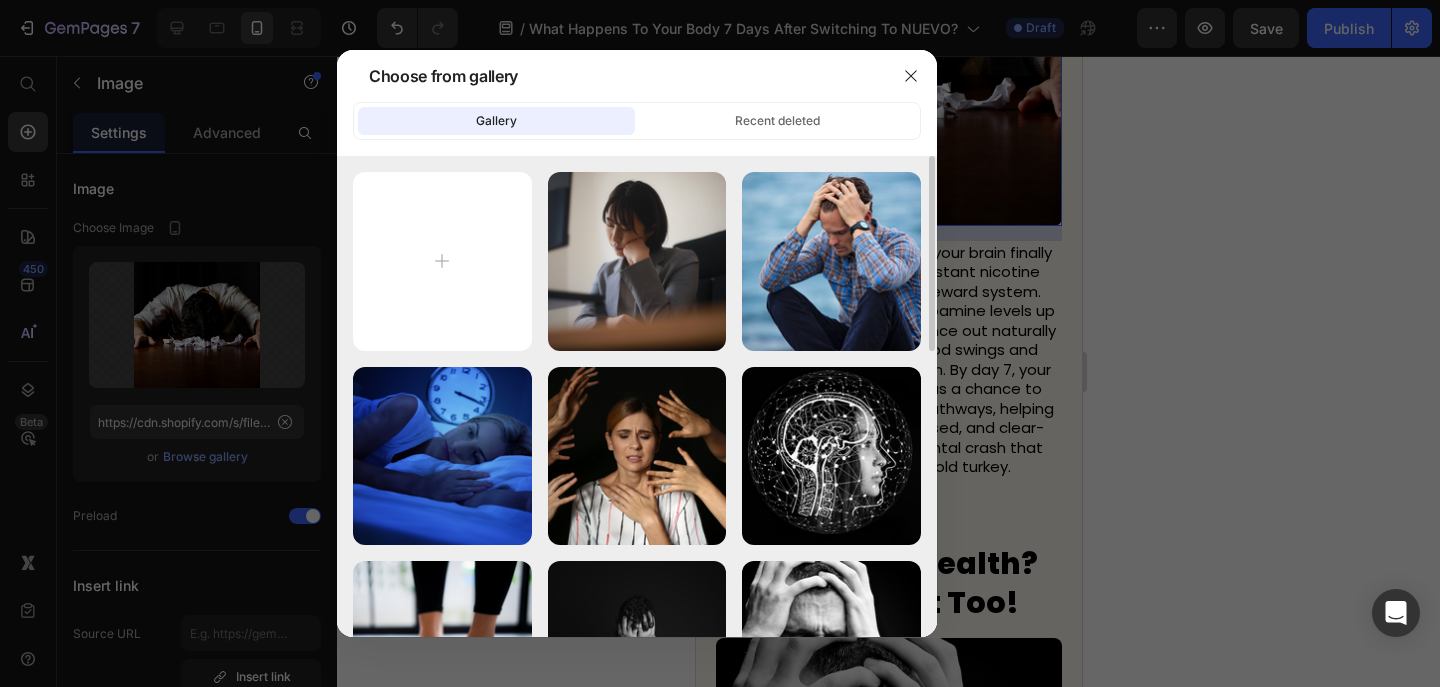 type on "C:\fakepath\25.png" 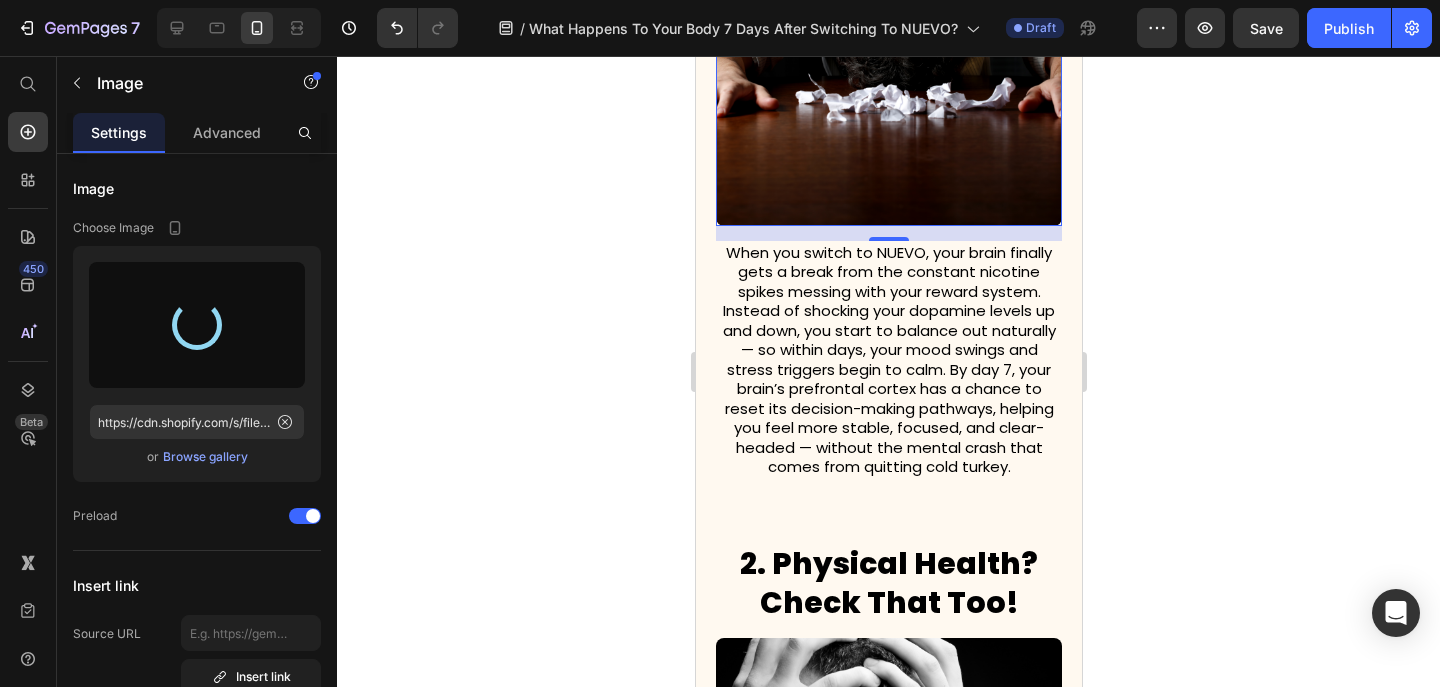 type on "https://cdn.shopify.com/s/files/1/0606/5140/5375/files/gempages_562712114943231141-e1fc1231-79ae-4126-8230-4a1af67b3a21.png" 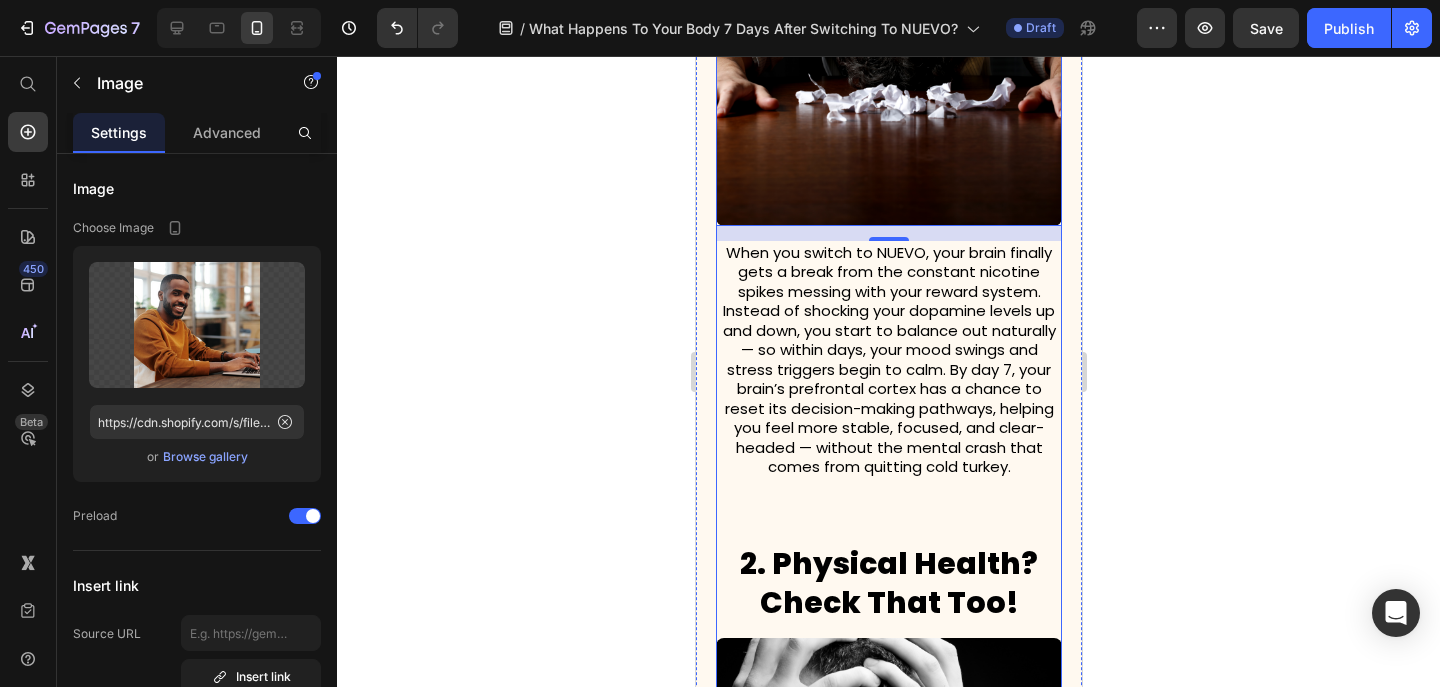 scroll, scrollTop: 992, scrollLeft: 0, axis: vertical 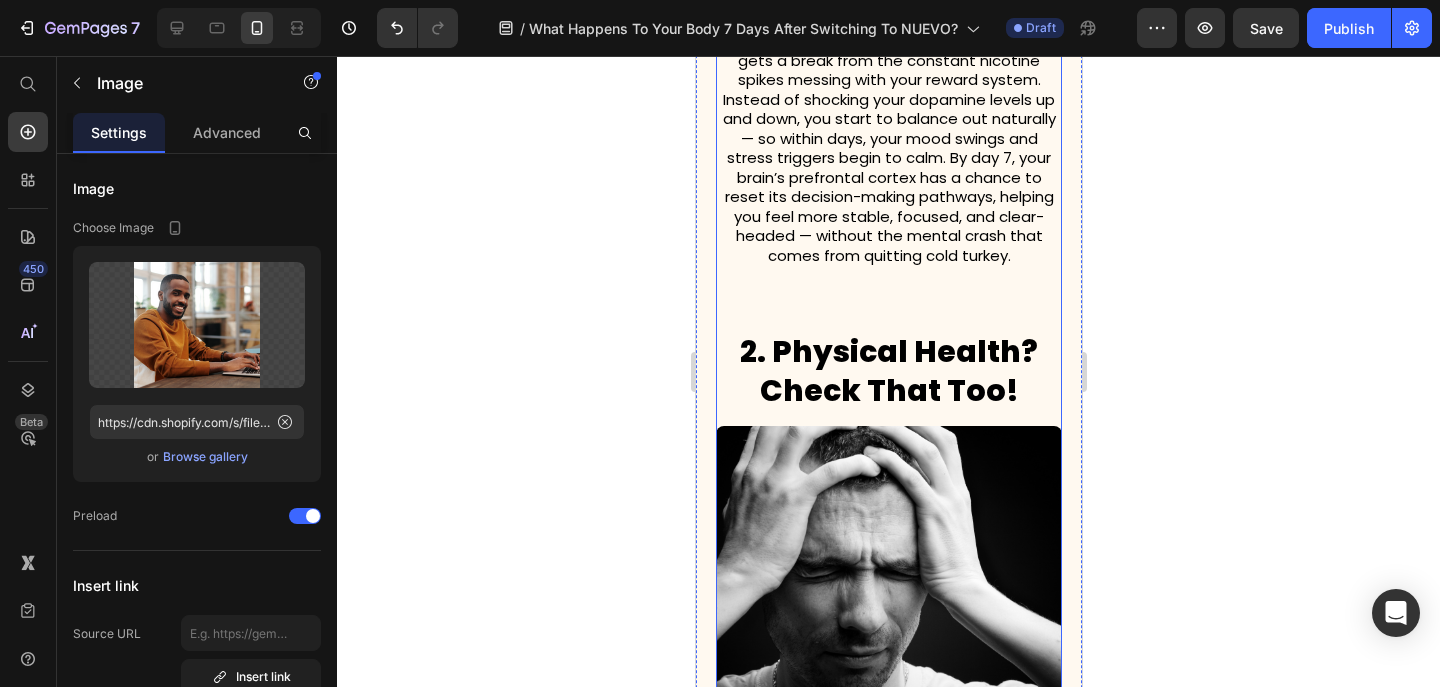 click at bounding box center [888, 599] 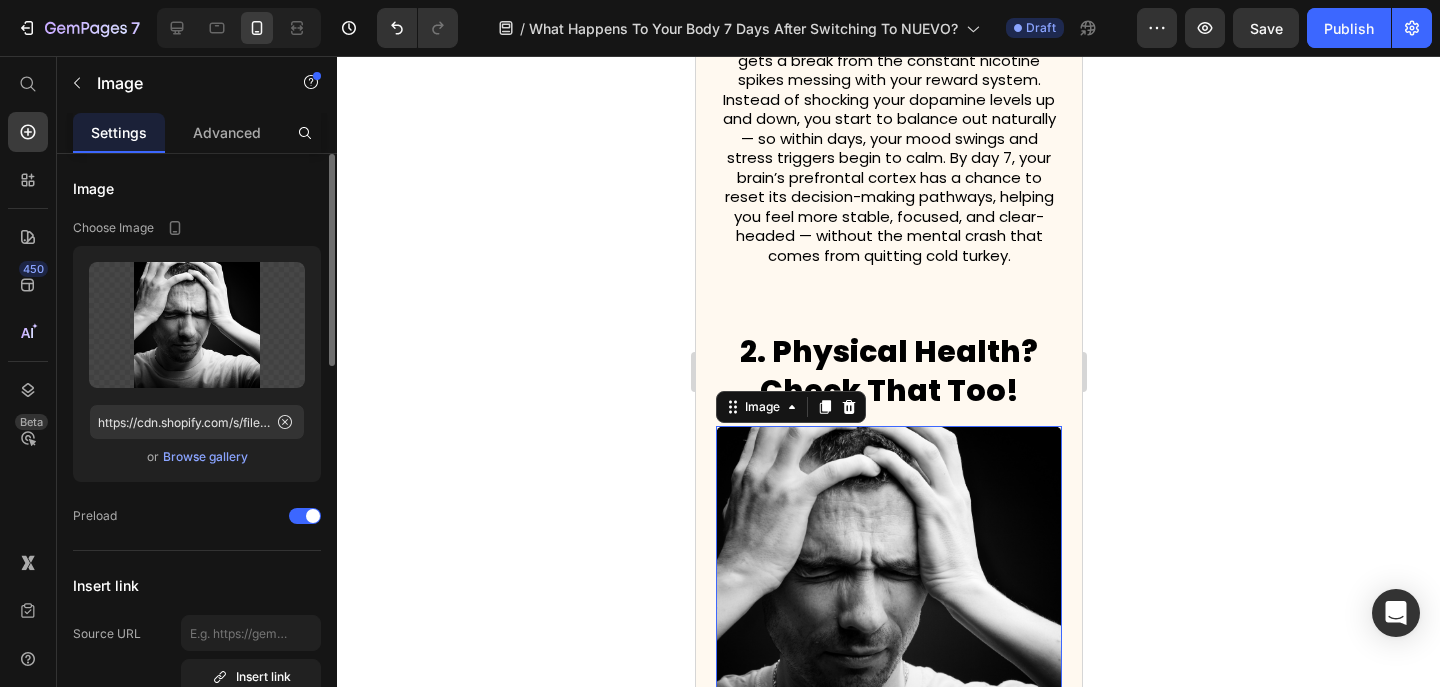 click on "Browse gallery" at bounding box center (205, 457) 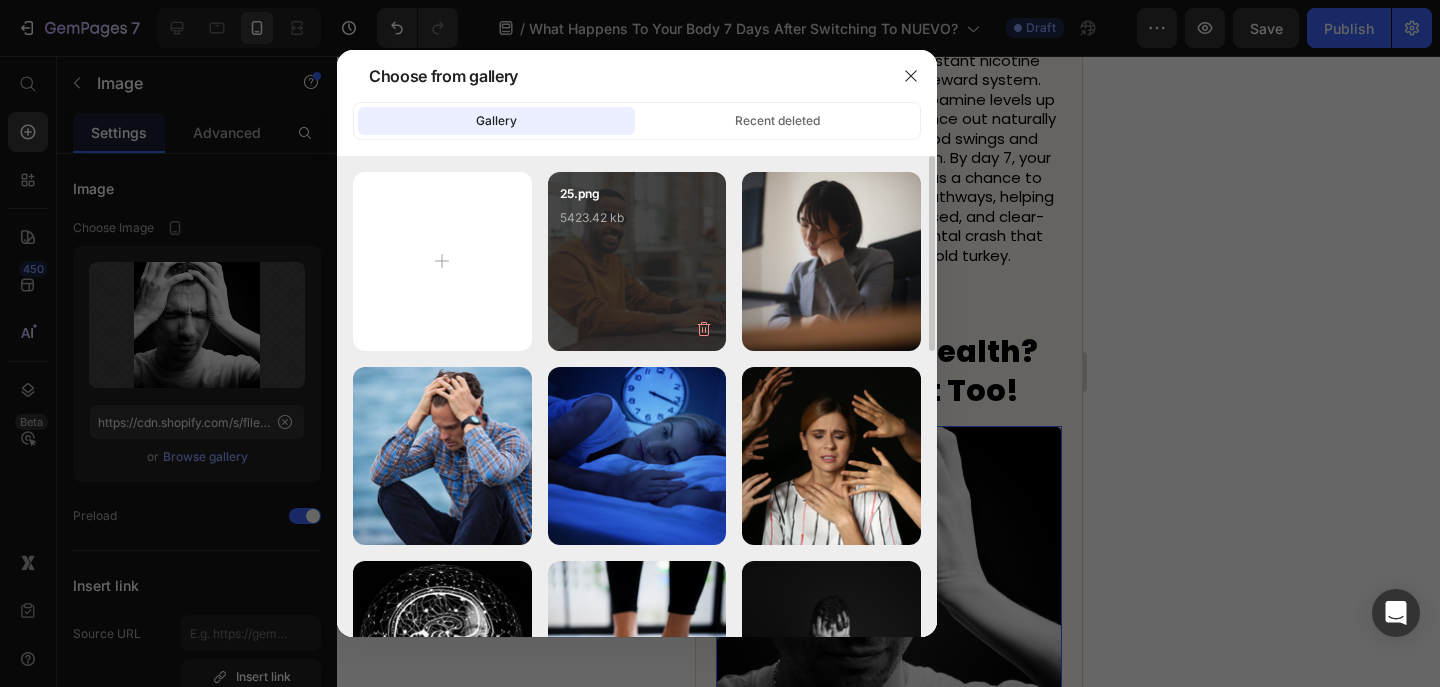 type on "C:\fakepath\26.png" 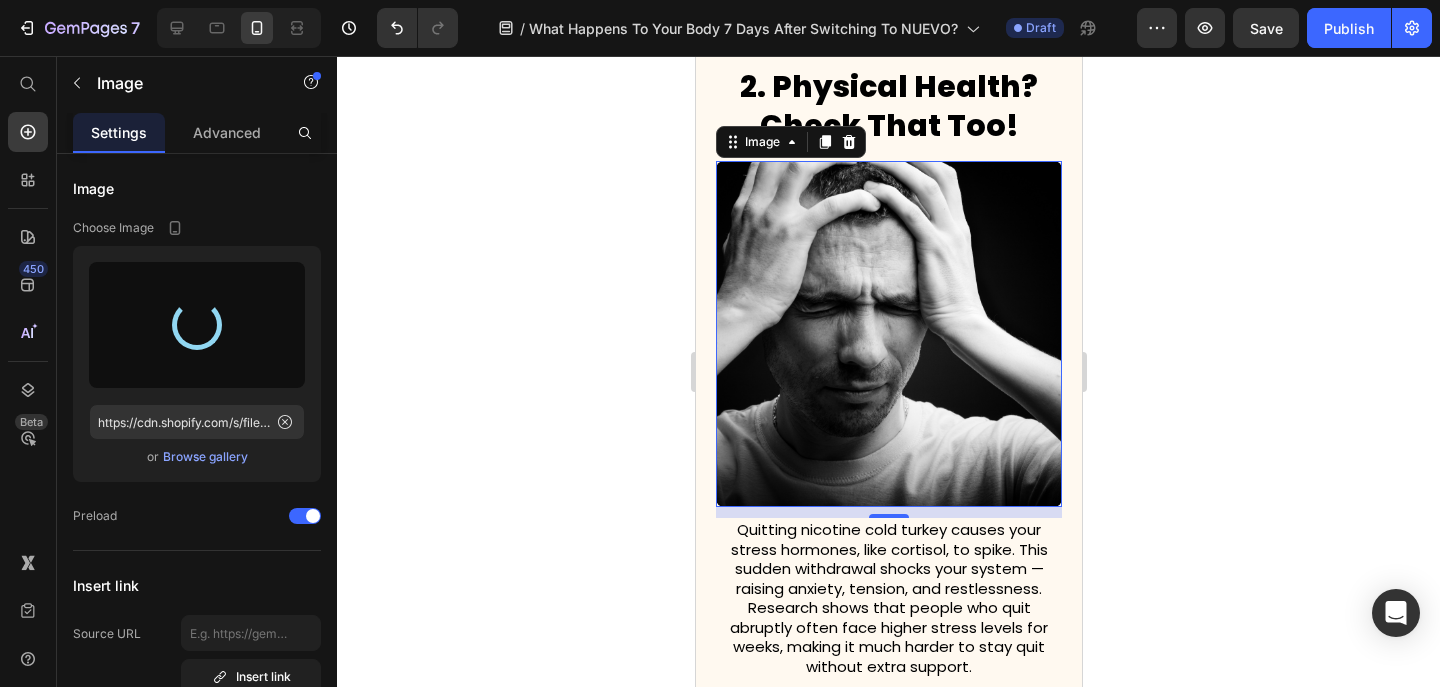 scroll, scrollTop: 1253, scrollLeft: 0, axis: vertical 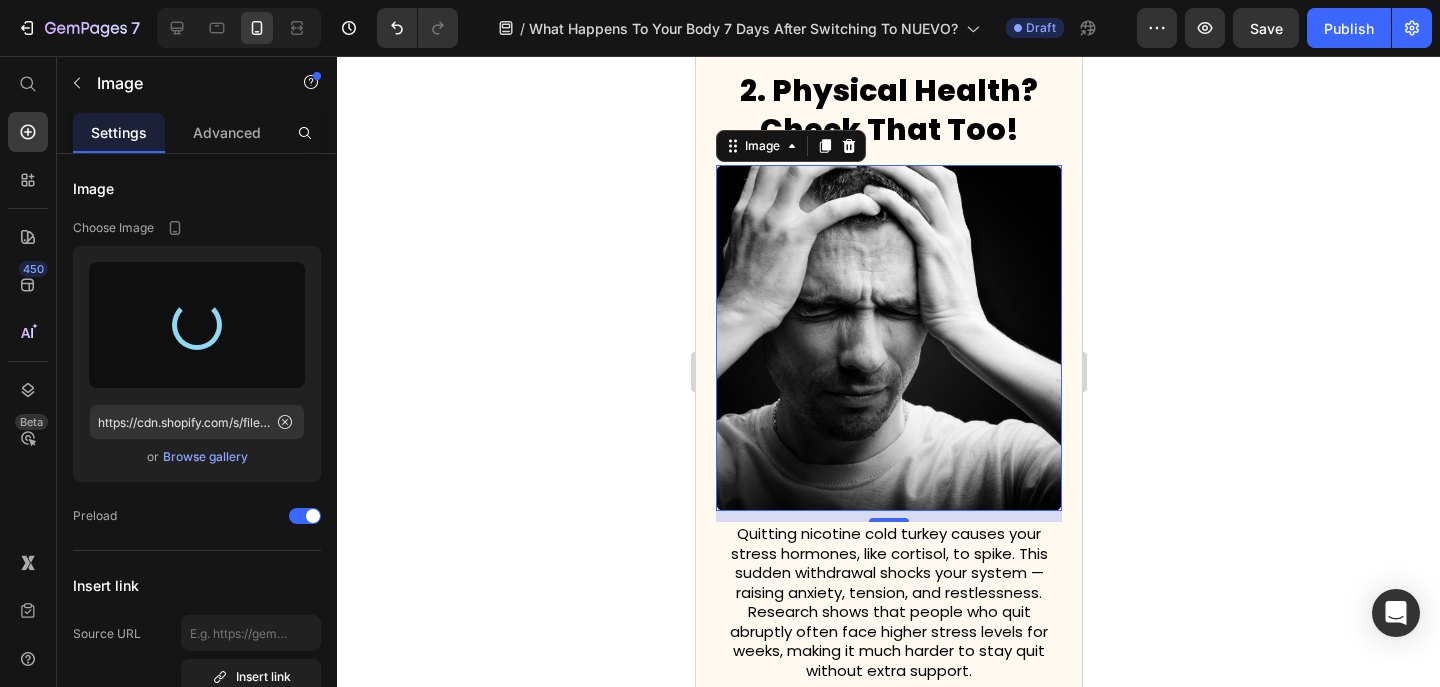 type on "https://cdn.shopify.com/s/files/1/0606/5140/5375/files/gempages_562712114943231141-b6689343-72c0-4eab-a04a-346340c3c26c.png" 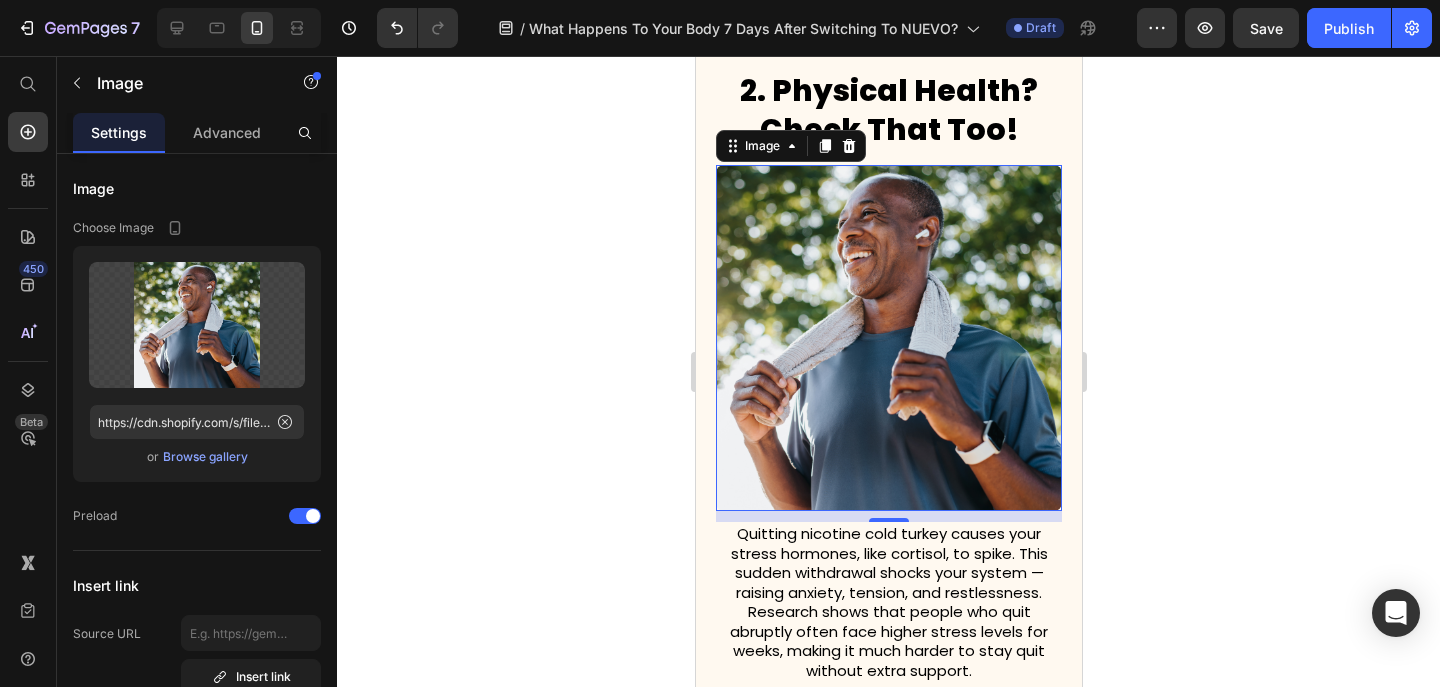 click 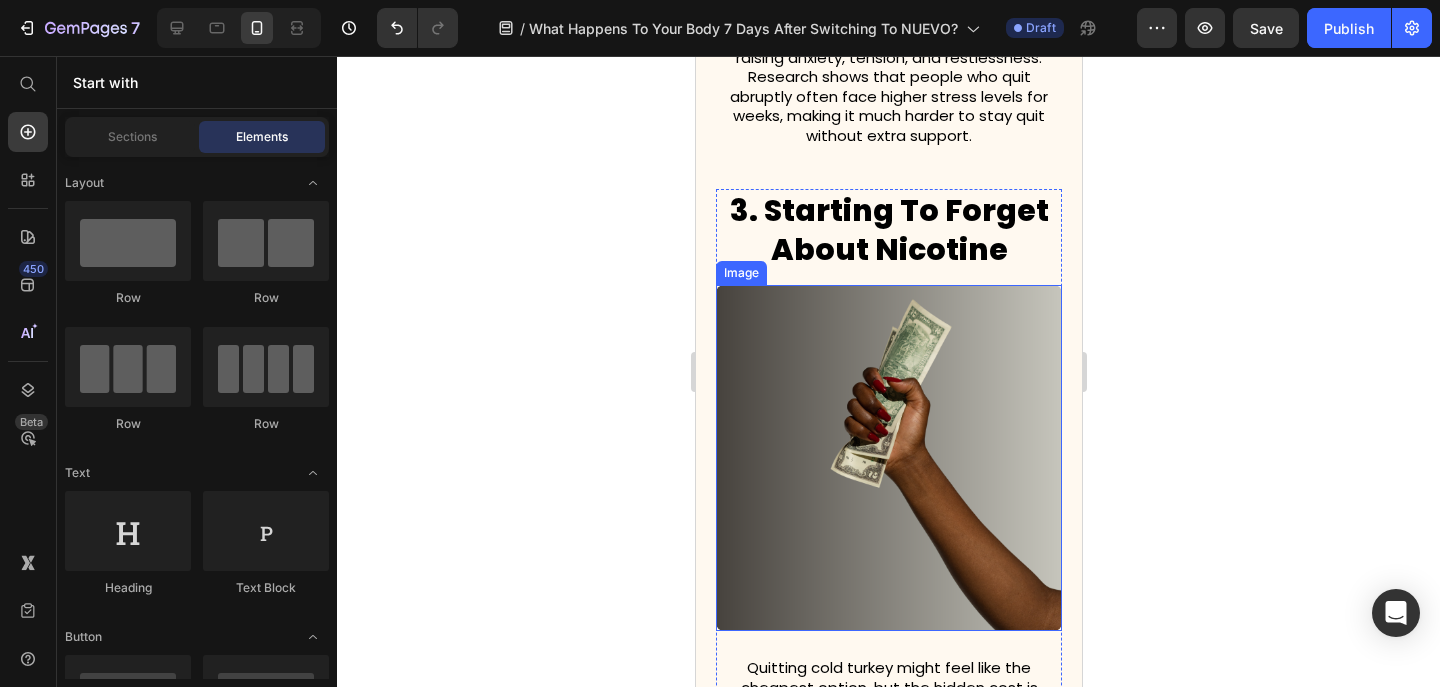 scroll, scrollTop: 1877, scrollLeft: 0, axis: vertical 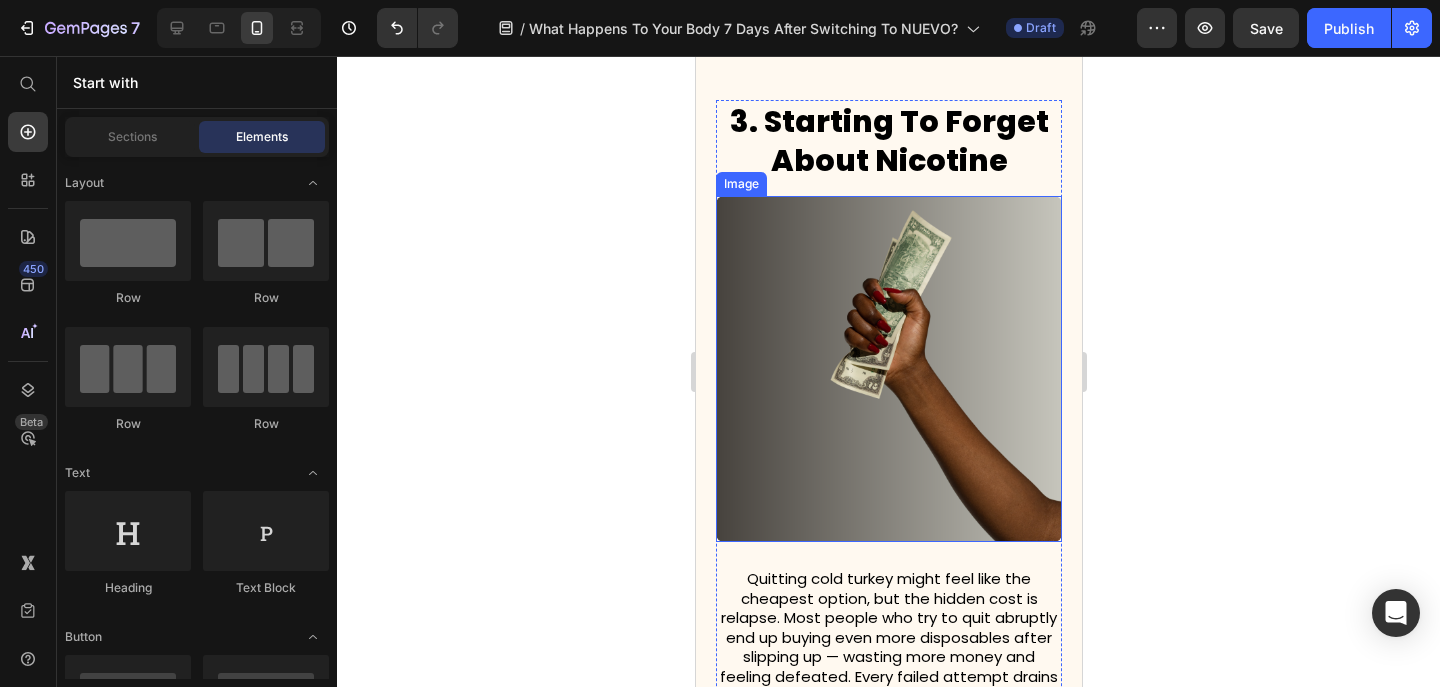 click at bounding box center (888, 369) 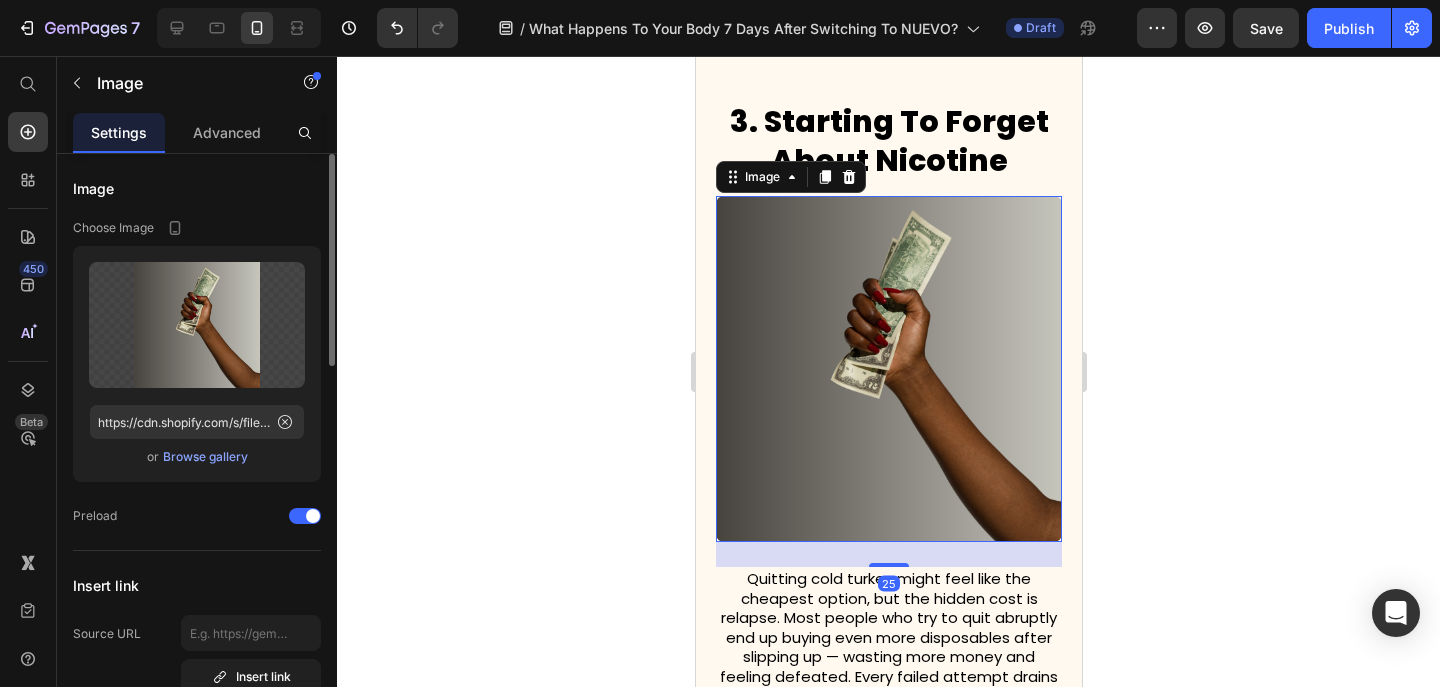 click on "Browse gallery" at bounding box center [205, 457] 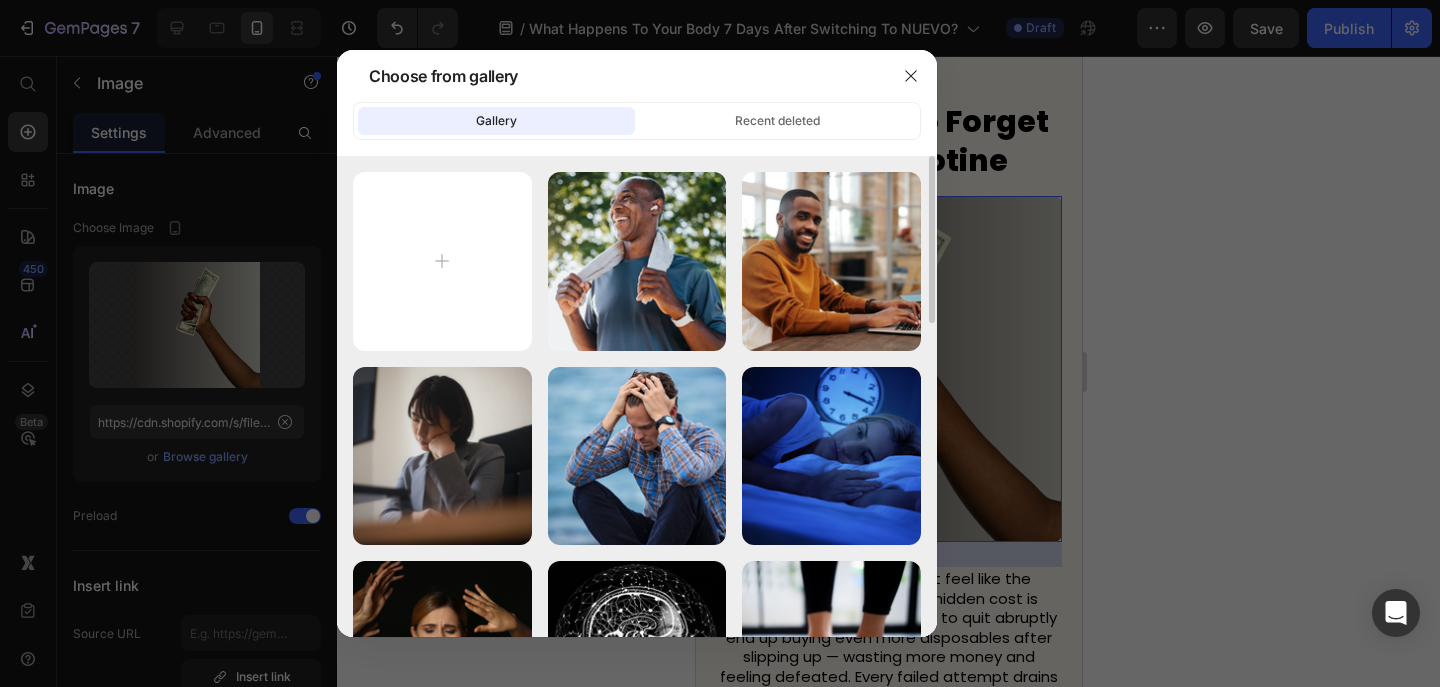 type on "C:\fakepath\27.png" 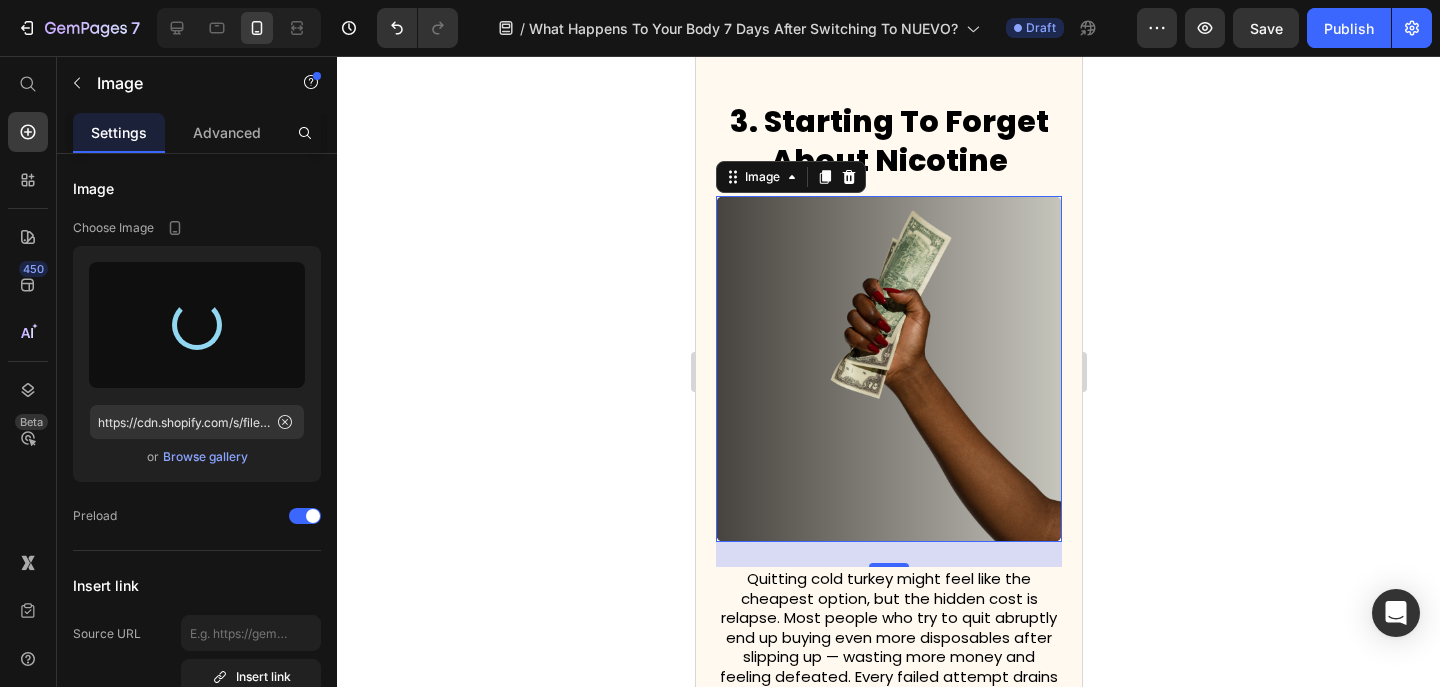 type on "https://cdn.shopify.com/s/files/1/0606/5140/5375/files/gempages_562712114943231141-f6a074f1-9cd2-4436-936b-74234bb92aba.png" 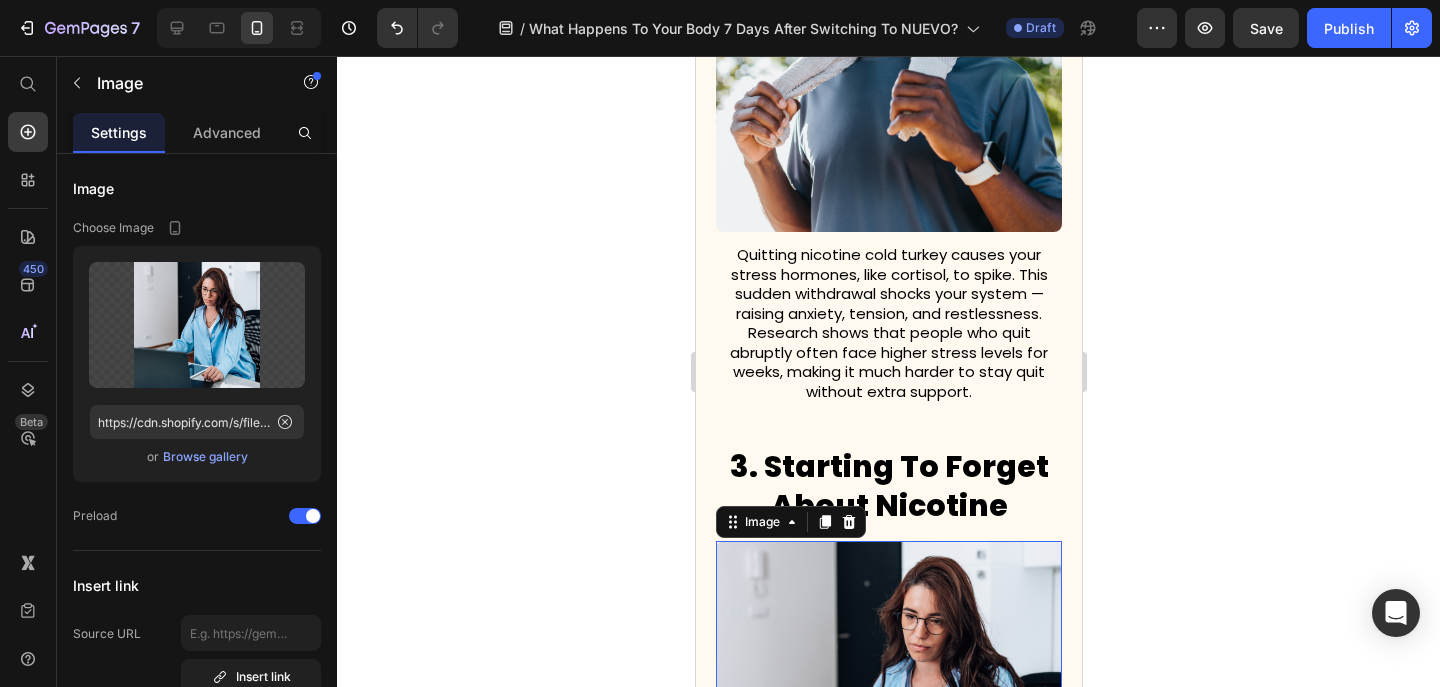 scroll, scrollTop: 1401, scrollLeft: 0, axis: vertical 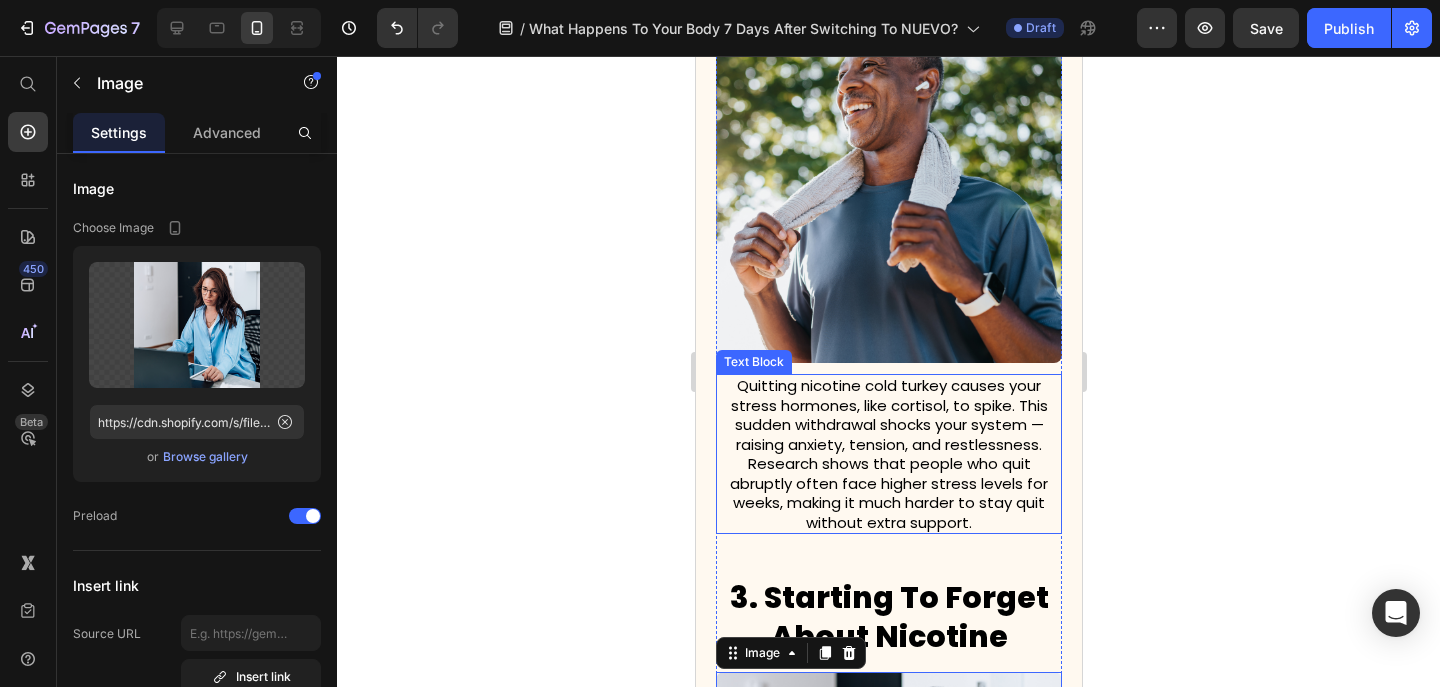 click on "Quitting nicotine cold turkey causes your stress hormones, like cortisol, to spike. This sudden withdrawal shocks your system — raising anxiety, tension, and restlessness. Research shows that people who quit abruptly often face higher stress levels for weeks, making it much harder to stay quit without extra support." at bounding box center (888, 454) 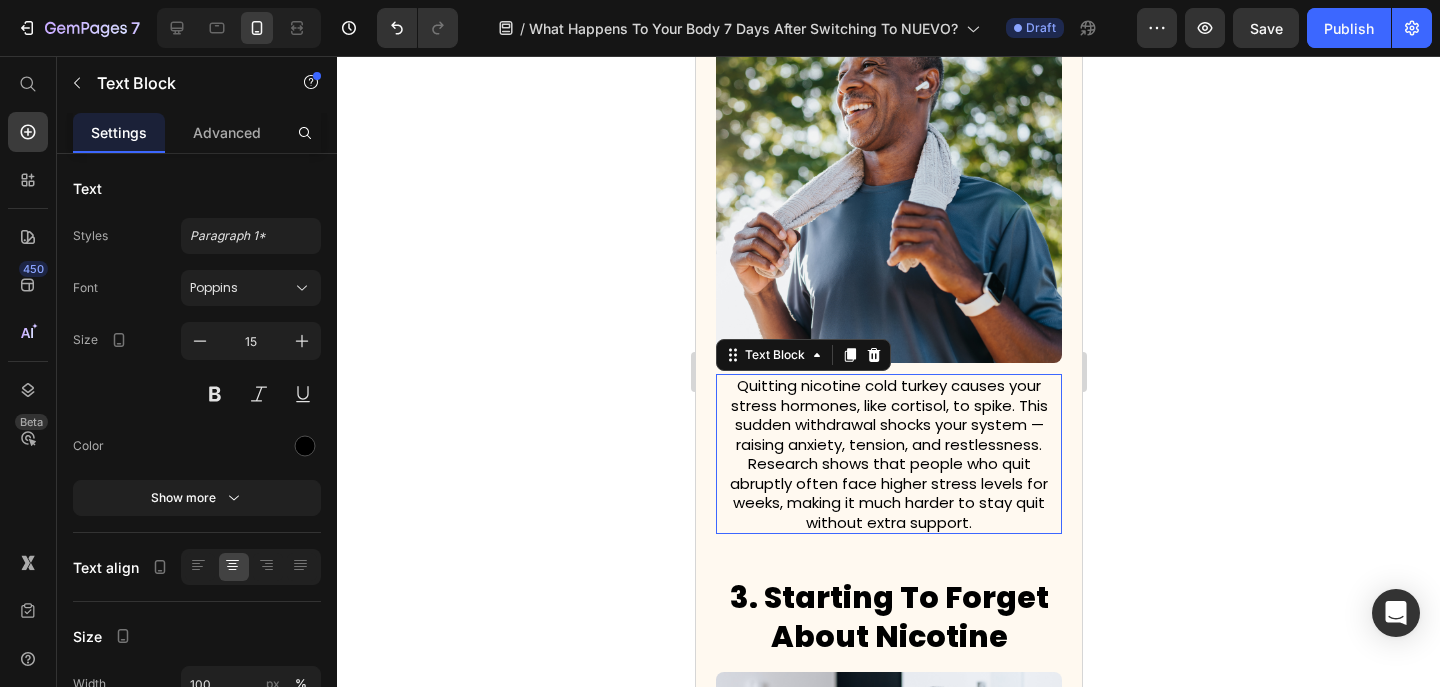click on "Quitting nicotine cold turkey causes your stress hormones, like cortisol, to spike. This sudden withdrawal shocks your system — raising anxiety, tension, and restlessness. Research shows that people who quit abruptly often face higher stress levels for weeks, making it much harder to stay quit without extra support." at bounding box center [888, 454] 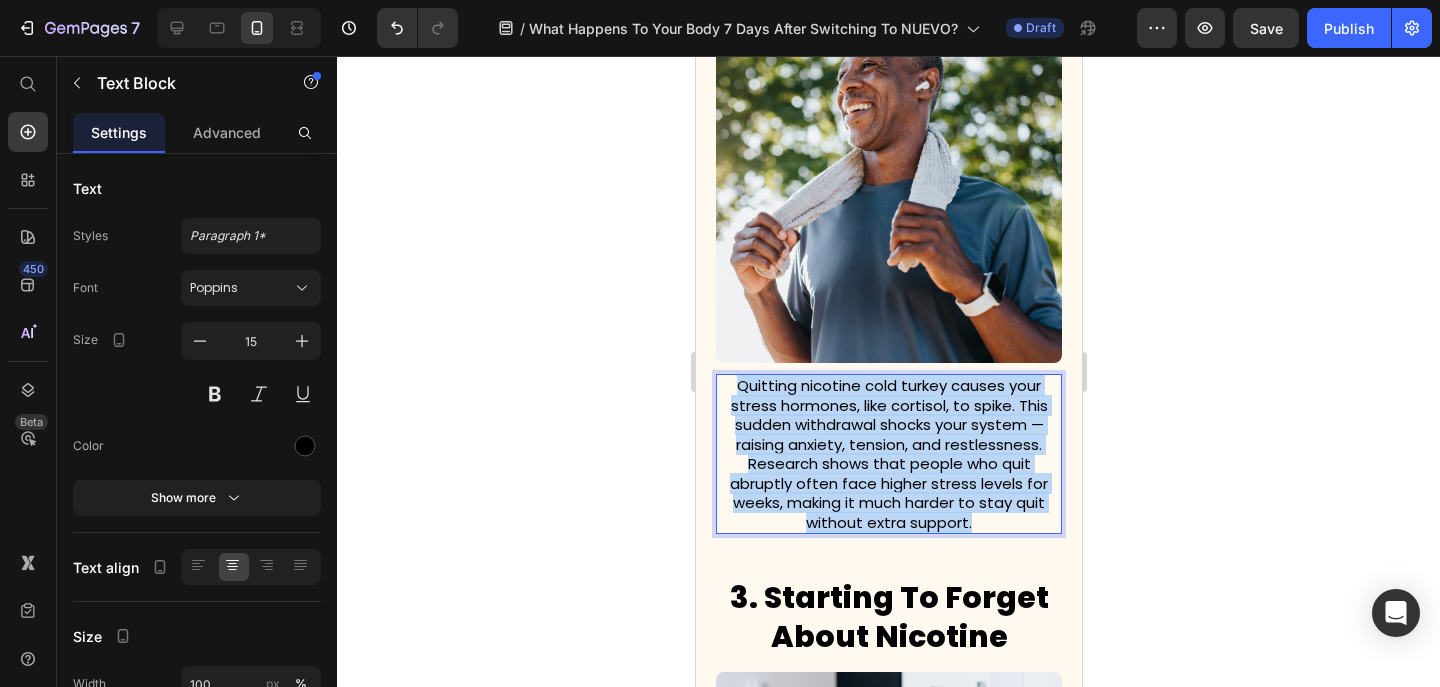 click on "Quitting nicotine cold turkey causes your stress hormones, like cortisol, to spike. This sudden withdrawal shocks your system — raising anxiety, tension, and restlessness. Research shows that people who quit abruptly often face higher stress levels for weeks, making it much harder to stay quit without extra support." at bounding box center [888, 454] 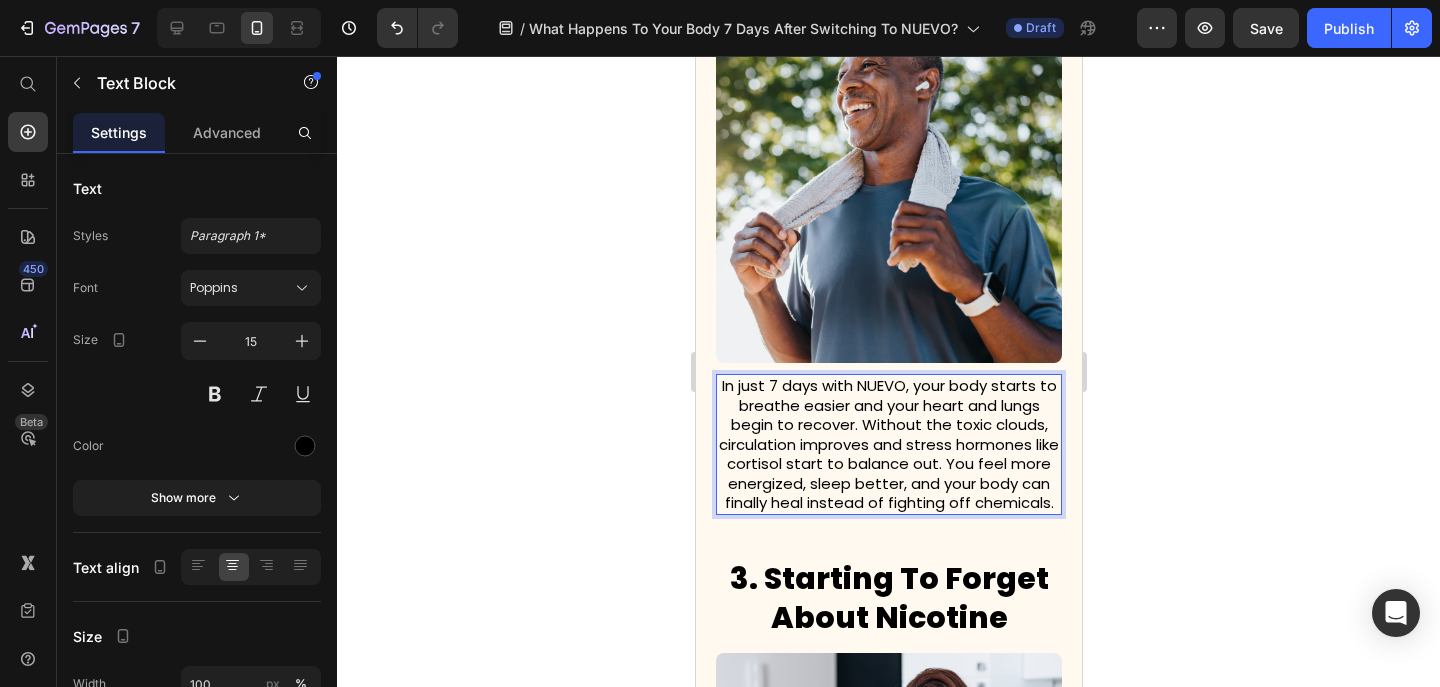 click 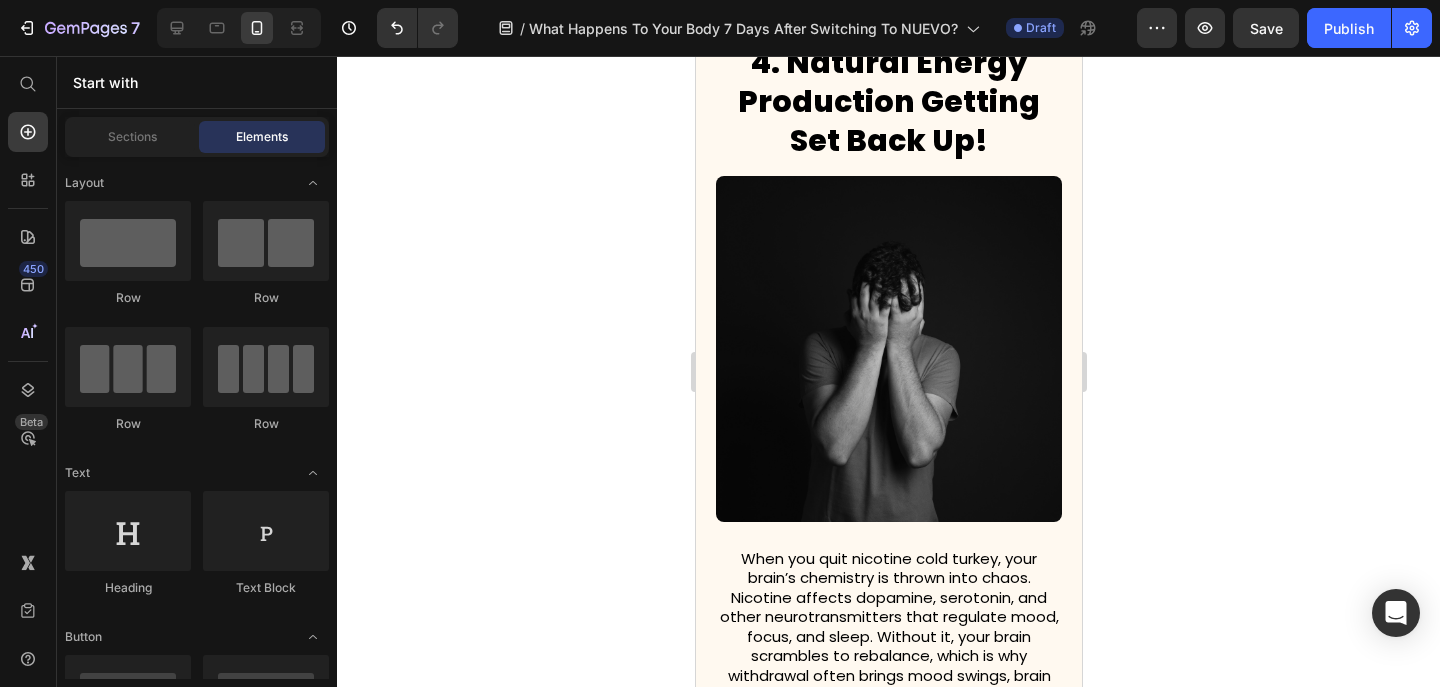 scroll, scrollTop: 2584, scrollLeft: 0, axis: vertical 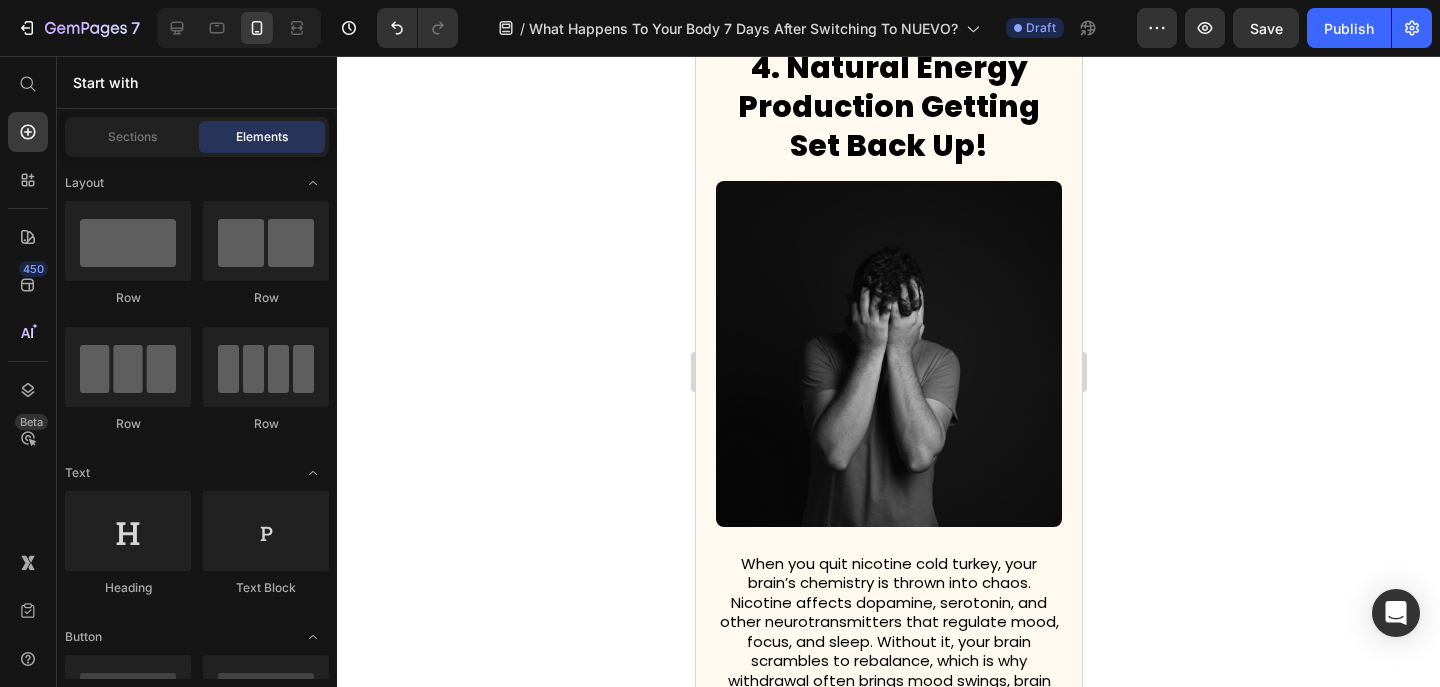 click at bounding box center (888, 354) 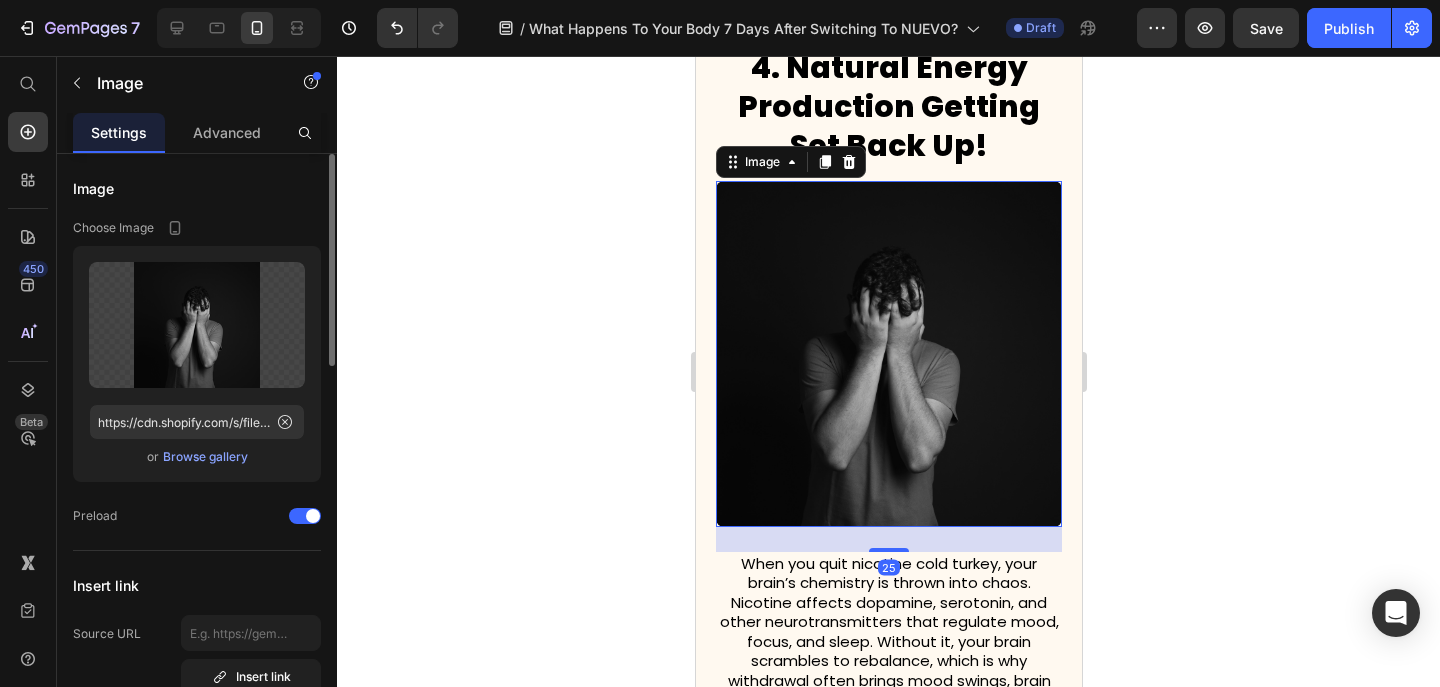 click on "Upload Image https://cdn.shopify.com/s/files/1/0606/5140/5375/files/gempages_562712114943231141-d1b75f88-b572-449b-82f4-0f2f919272a5.png  or   Browse gallery" at bounding box center (197, 364) 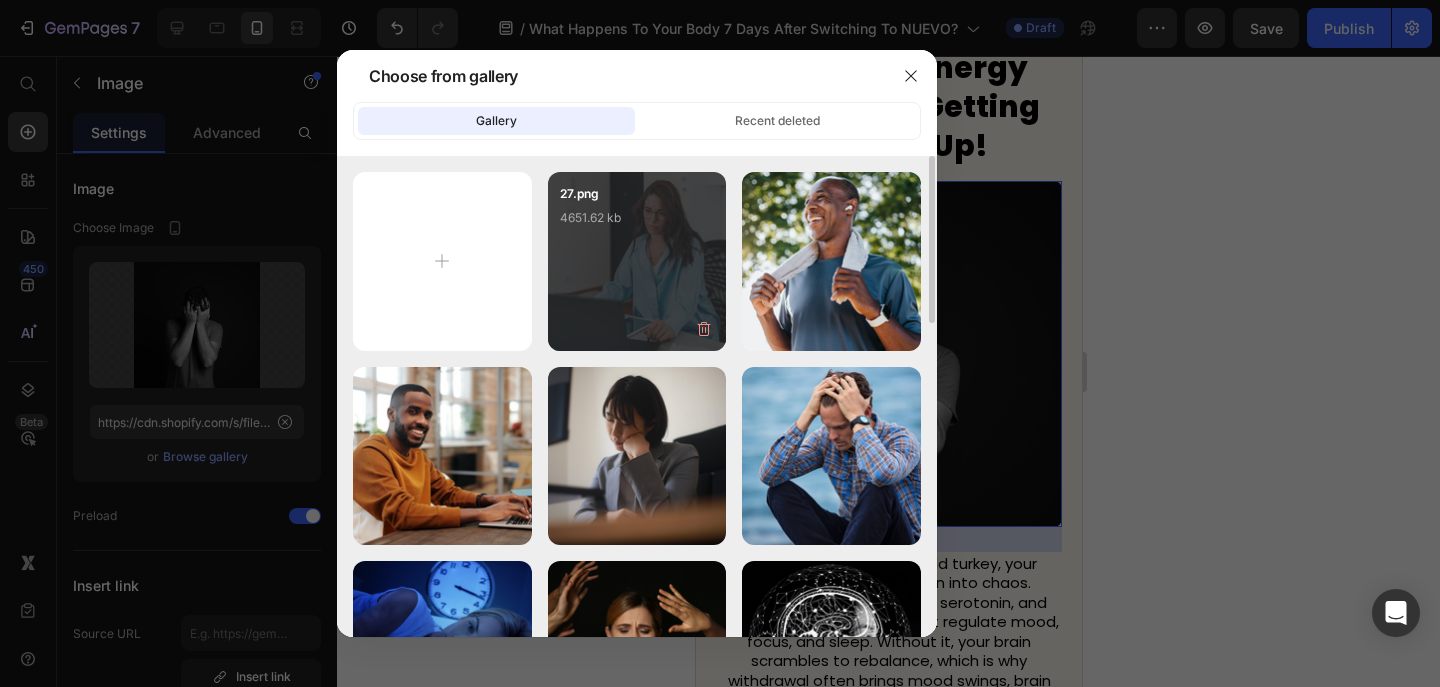 type on "C:\fakepath\28.png" 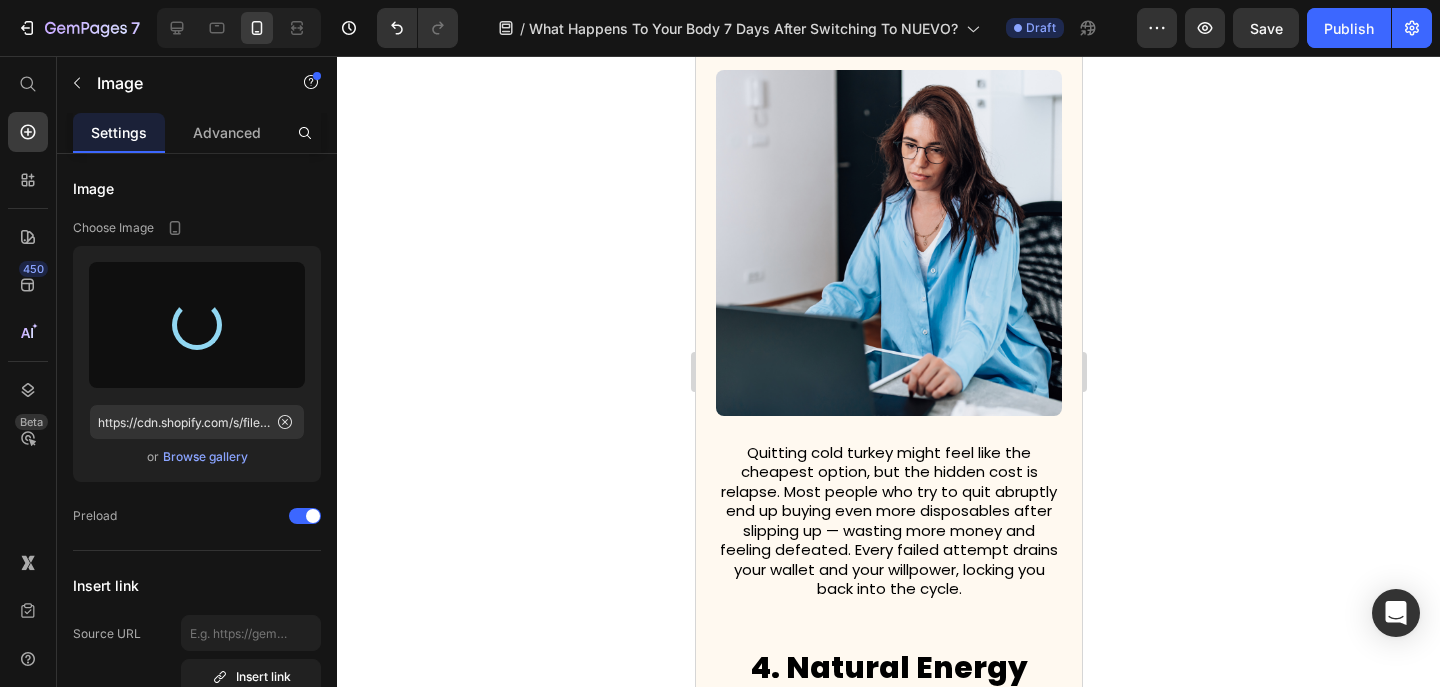 scroll, scrollTop: 1974, scrollLeft: 0, axis: vertical 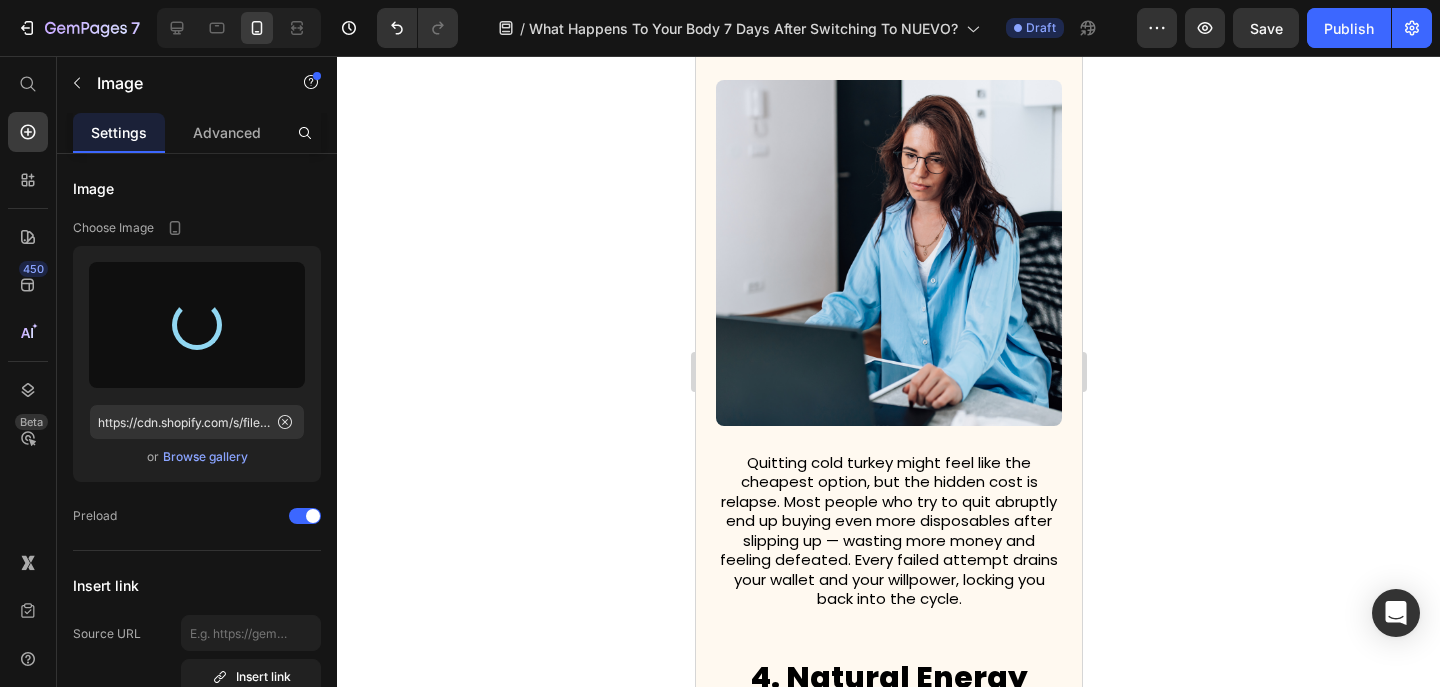 type on "https://cdn.shopify.com/s/files/1/0606/5140/5375/files/gempages_562712114943231141-963d2292-261d-40c8-916b-646357eb43c5.png" 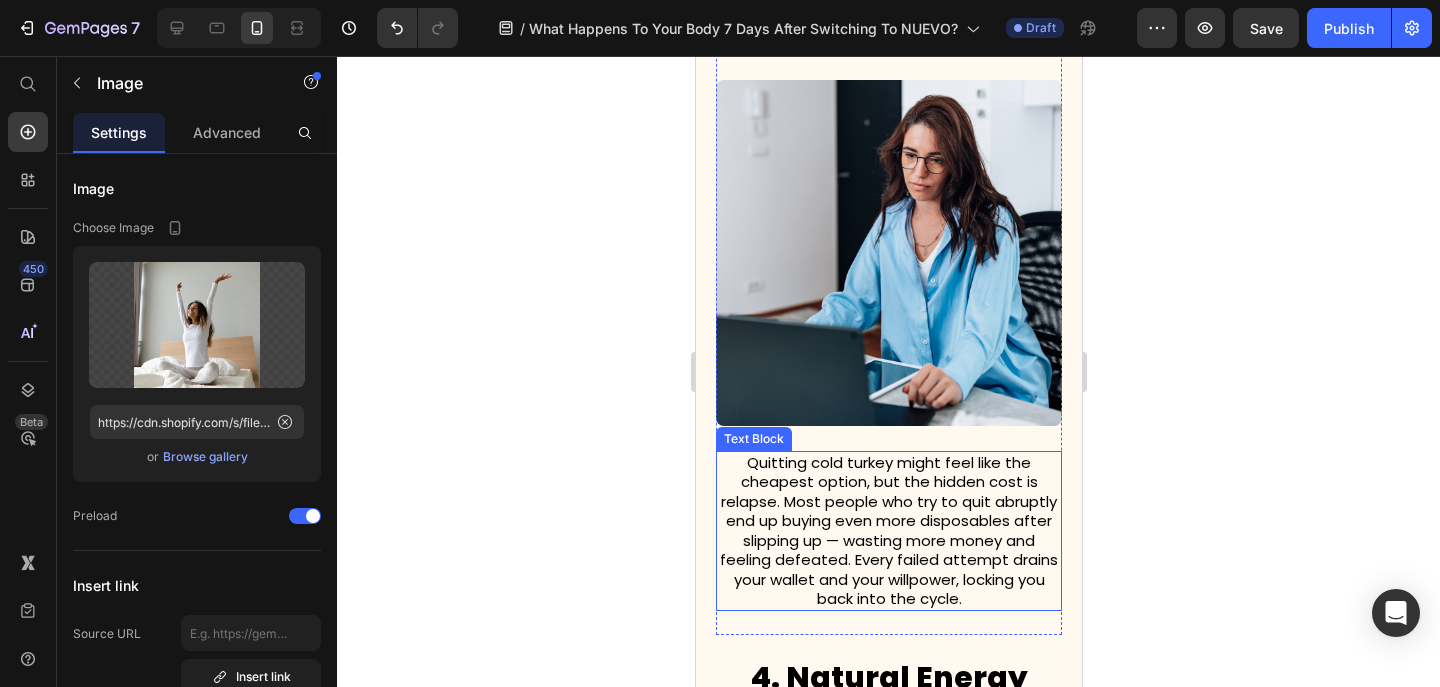 click on "Quitting cold turkey might feel like the cheapest option, but the hidden cost is relapse. Most people who try to quit abruptly end up buying even more disposables after slipping up — wasting more money and feeling defeated. Every failed attempt drains your wallet and your willpower, locking you back into the cycle." at bounding box center [888, 531] 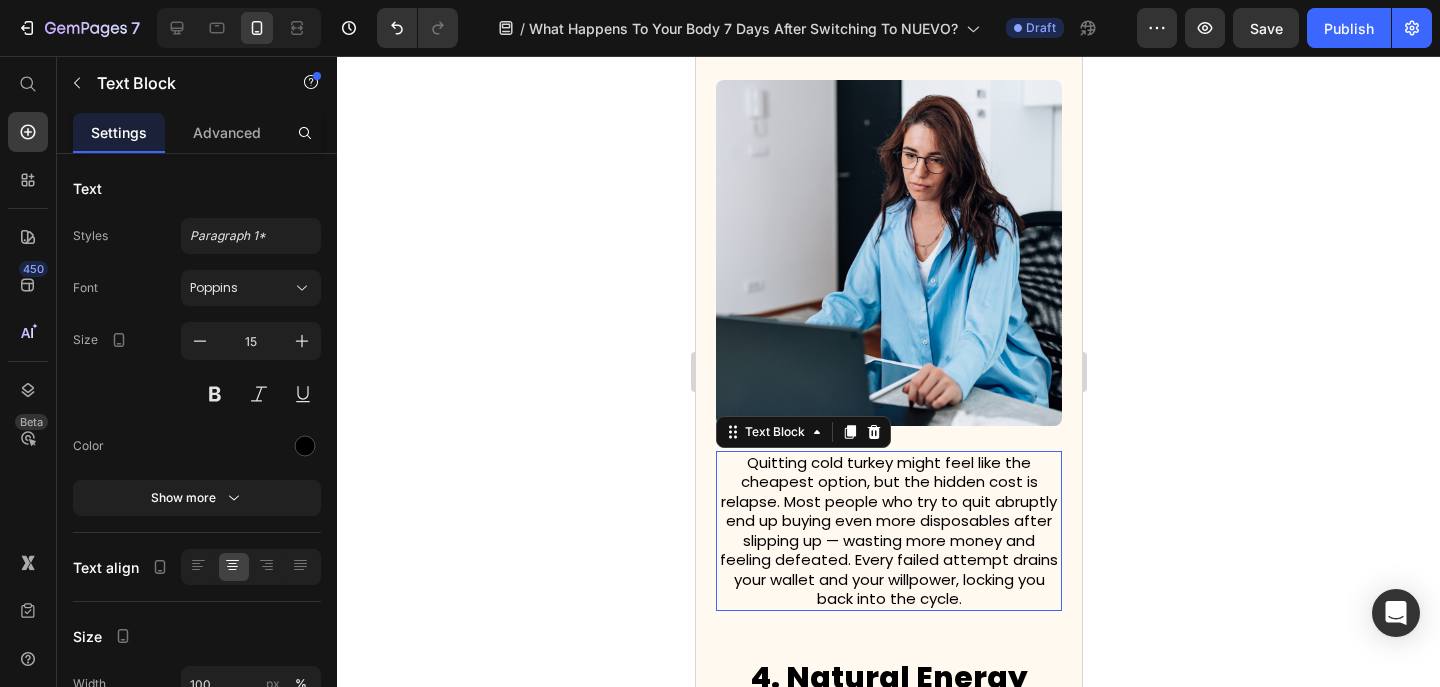 click on "Quitting cold turkey might feel like the cheapest option, but the hidden cost is relapse. Most people who try to quit abruptly end up buying even more disposables after slipping up — wasting more money and feeling defeated. Every failed attempt drains your wallet and your willpower, locking you back into the cycle." at bounding box center [888, 531] 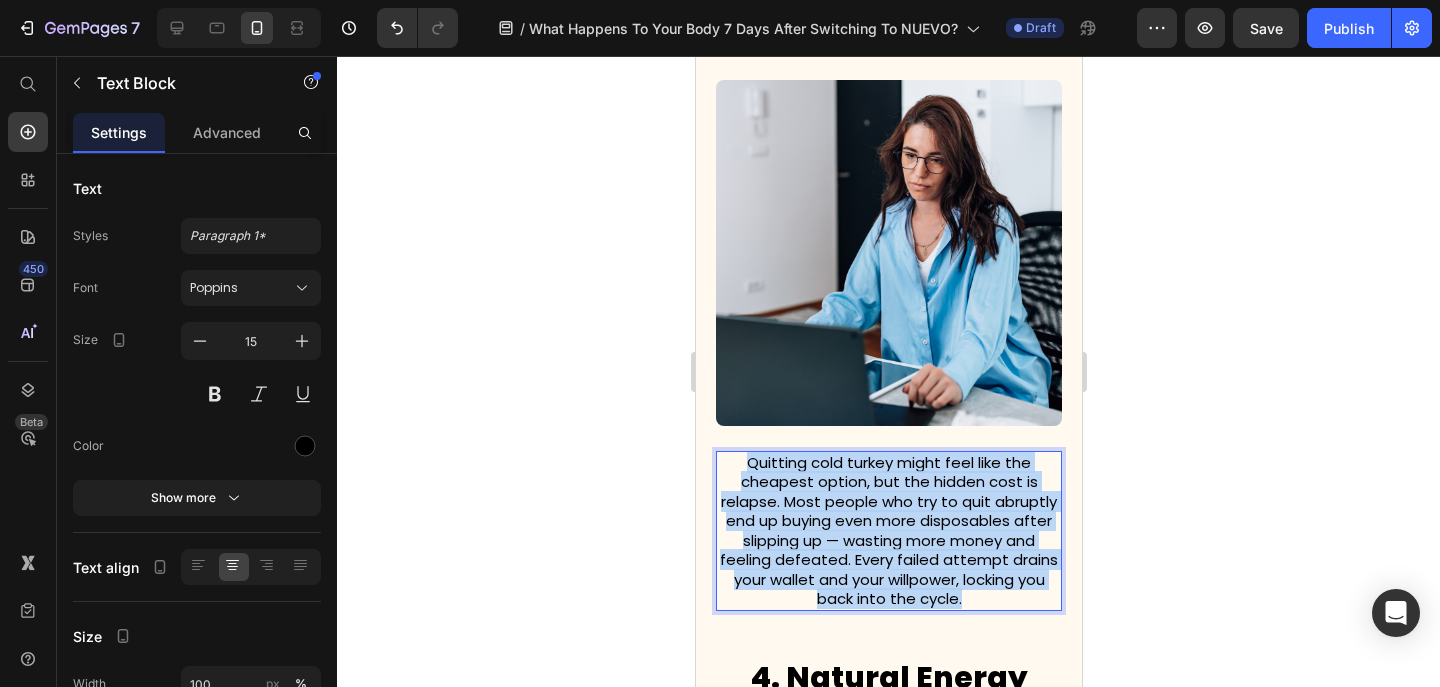 click on "Quitting cold turkey might feel like the cheapest option, but the hidden cost is relapse. Most people who try to quit abruptly end up buying even more disposables after slipping up — wasting more money and feeling defeated. Every failed attempt drains your wallet and your willpower, locking you back into the cycle." at bounding box center [888, 531] 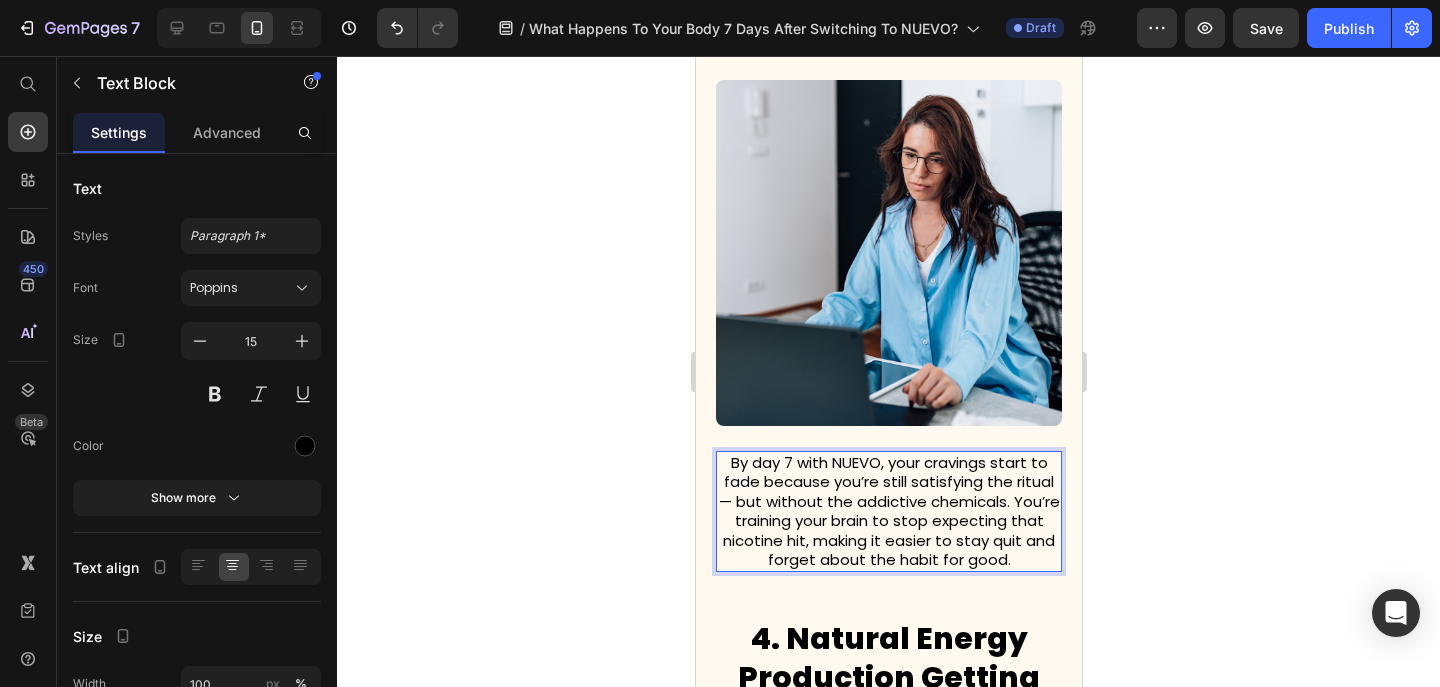 click 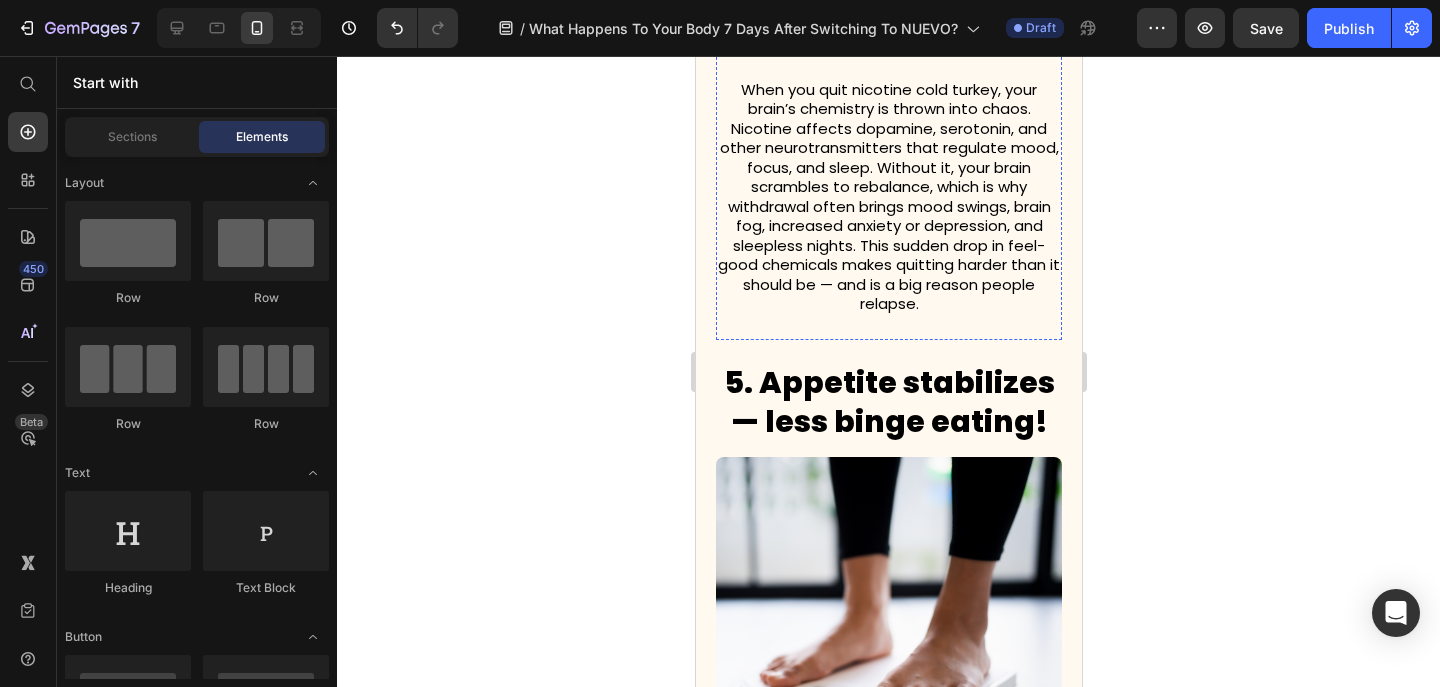 scroll, scrollTop: 3198, scrollLeft: 0, axis: vertical 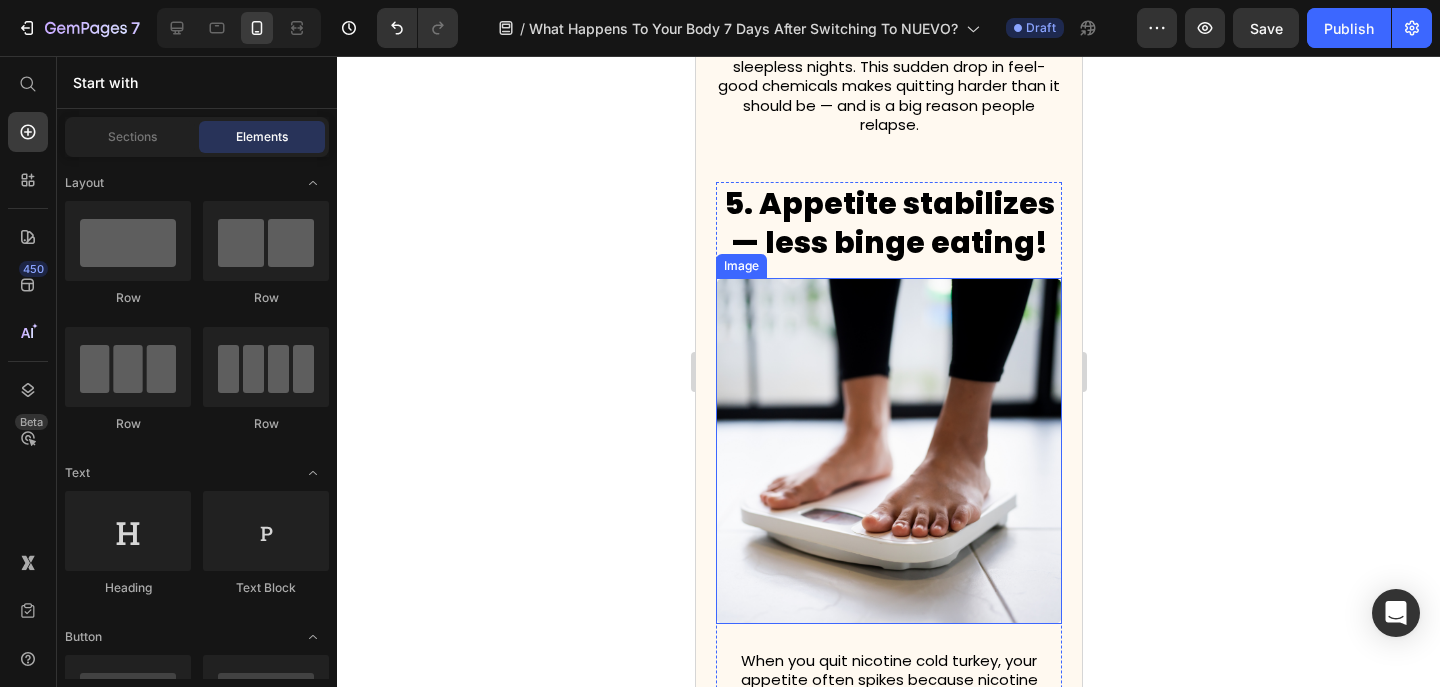 click at bounding box center (888, 451) 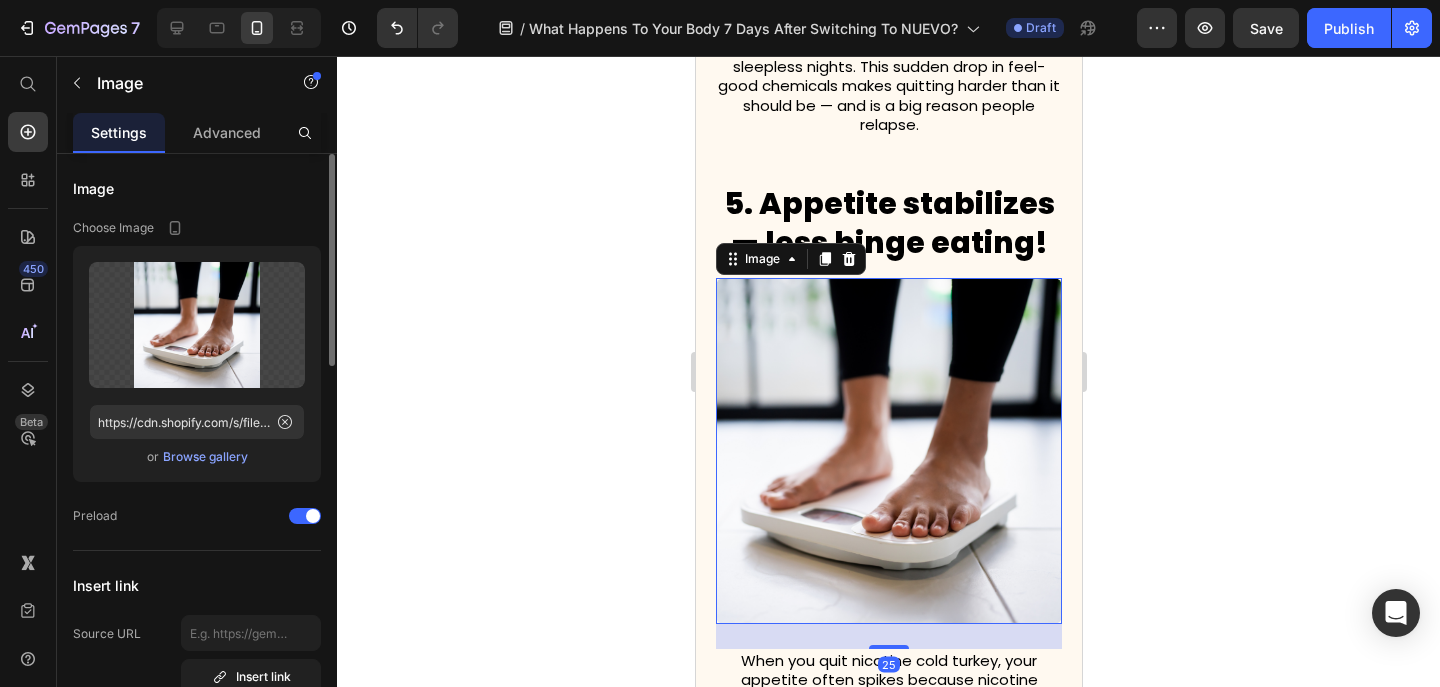 click on "Browse gallery" at bounding box center (205, 457) 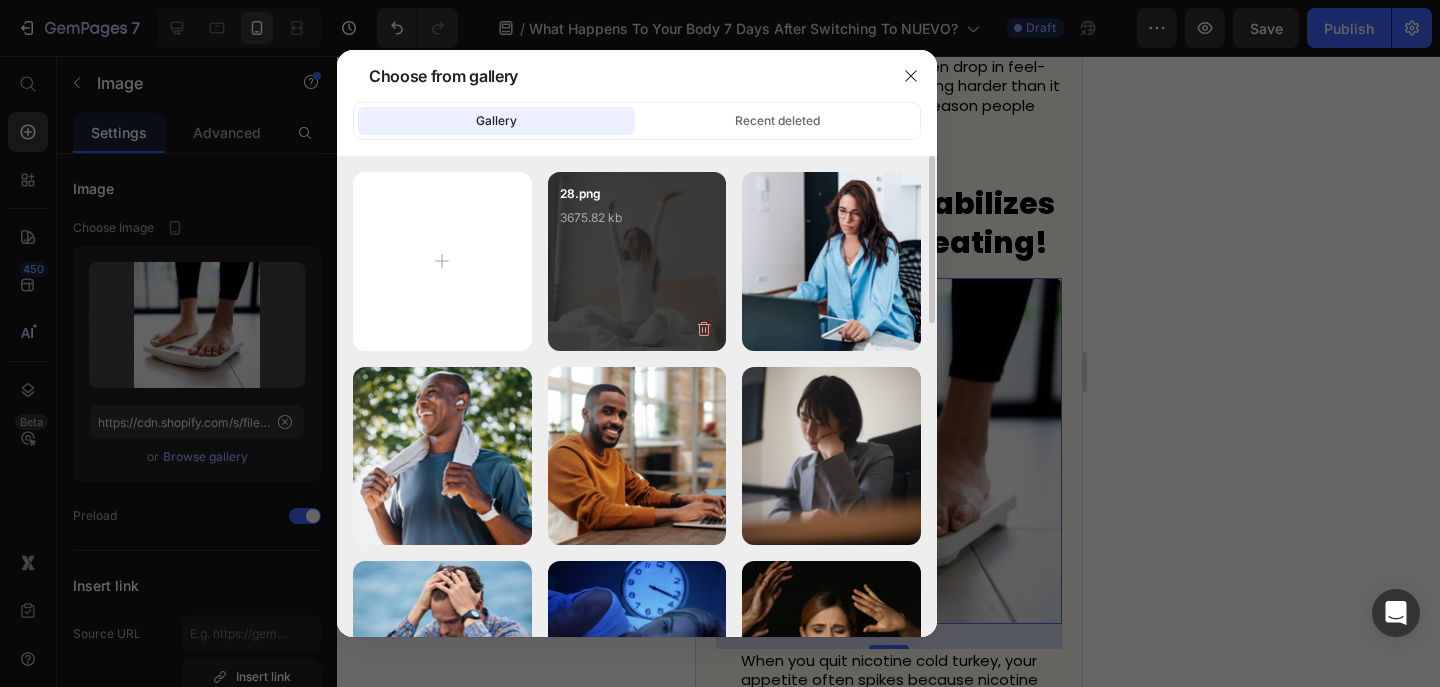 type on "C:\fakepath\29.png" 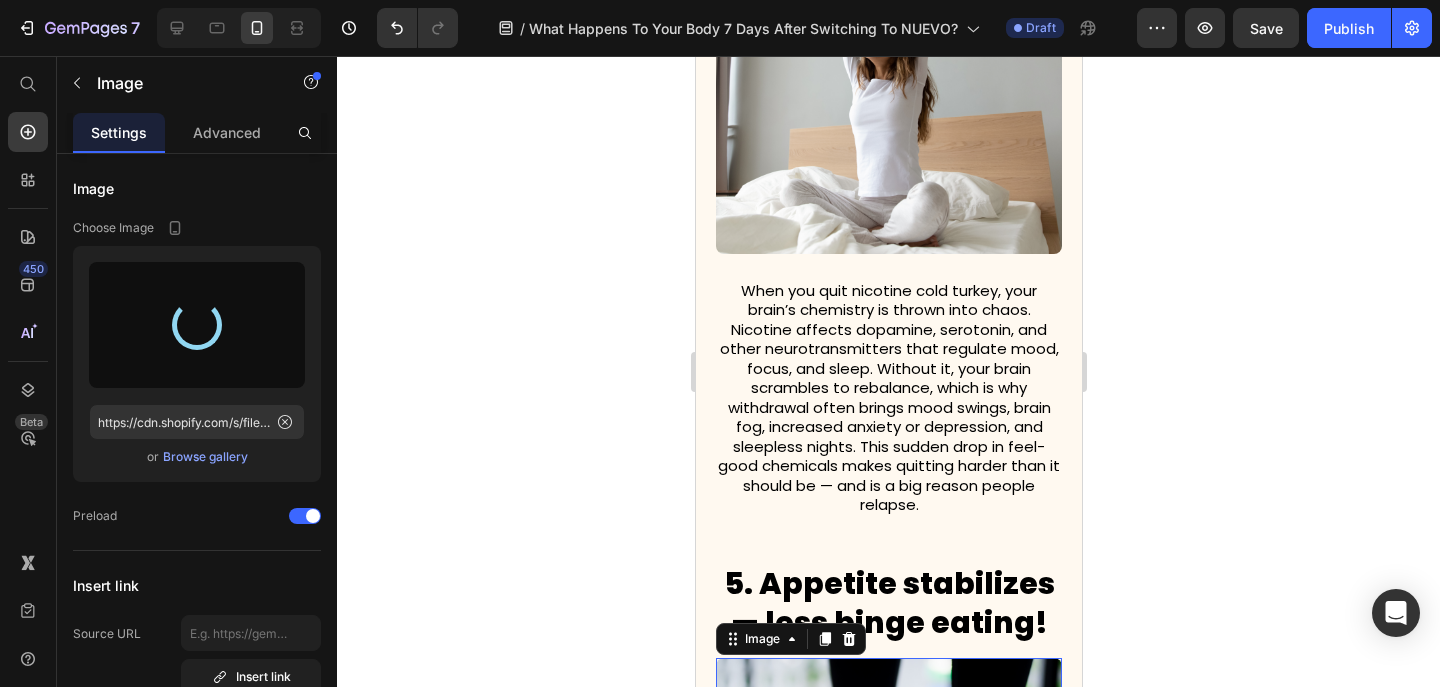 scroll, scrollTop: 2819, scrollLeft: 0, axis: vertical 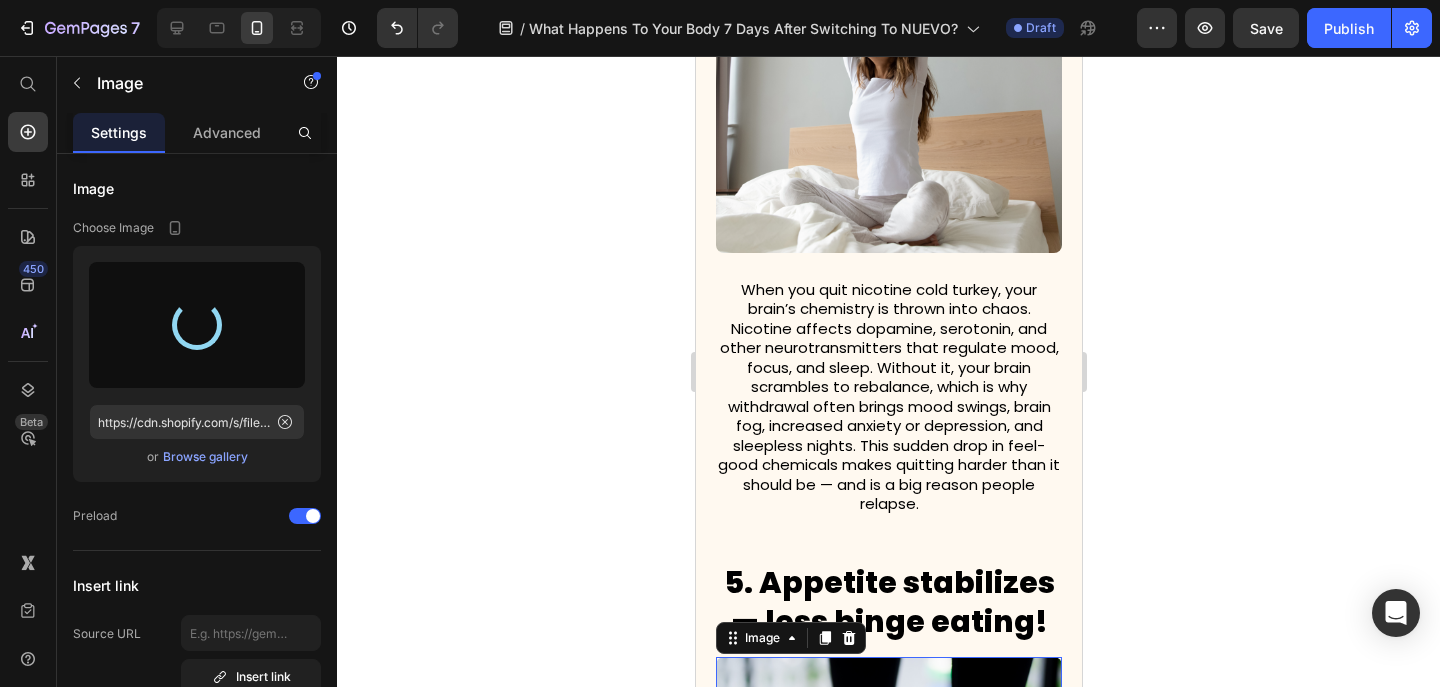 type on "https://cdn.shopify.com/s/files/1/0606/5140/5375/files/gempages_562712114943231141-c7fc7a93-3d50-4e90-b2f8-94e25c77360f.png" 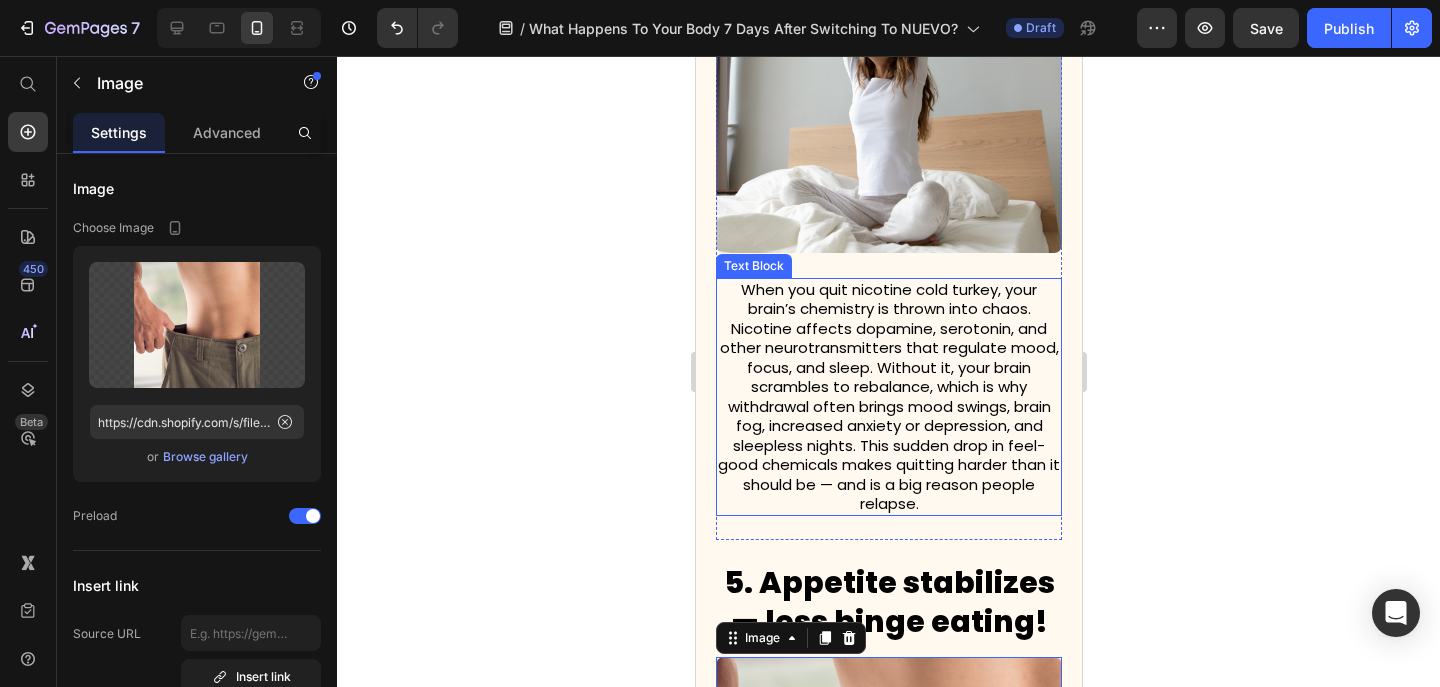 click on "When you quit nicotine cold turkey, your brain’s chemistry is thrown into chaos. Nicotine affects dopamine, serotonin, and other neurotransmitters that regulate mood, focus, and sleep. Without it, your brain scrambles to rebalance, which is why withdrawal often brings mood swings, brain fog, increased anxiety or depression, and sleepless nights. This sudden drop in feel-good chemicals makes quitting harder than it should be — and is a big reason people relapse." at bounding box center (888, 397) 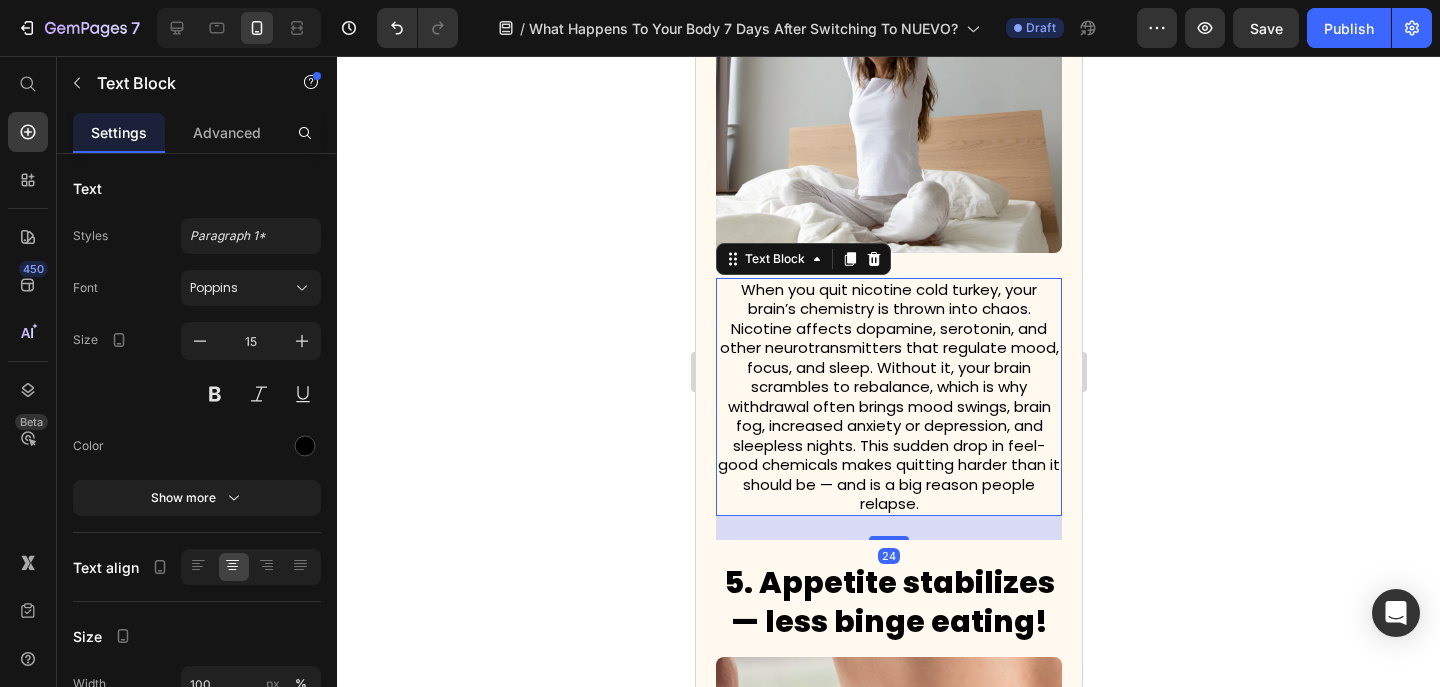 click on "When you quit nicotine cold turkey, your brain’s chemistry is thrown into chaos. Nicotine affects dopamine, serotonin, and other neurotransmitters that regulate mood, focus, and sleep. Without it, your brain scrambles to rebalance, which is why withdrawal often brings mood swings, brain fog, increased anxiety or depression, and sleepless nights. This sudden drop in feel-good chemicals makes quitting harder than it should be — and is a big reason people relapse." at bounding box center (888, 397) 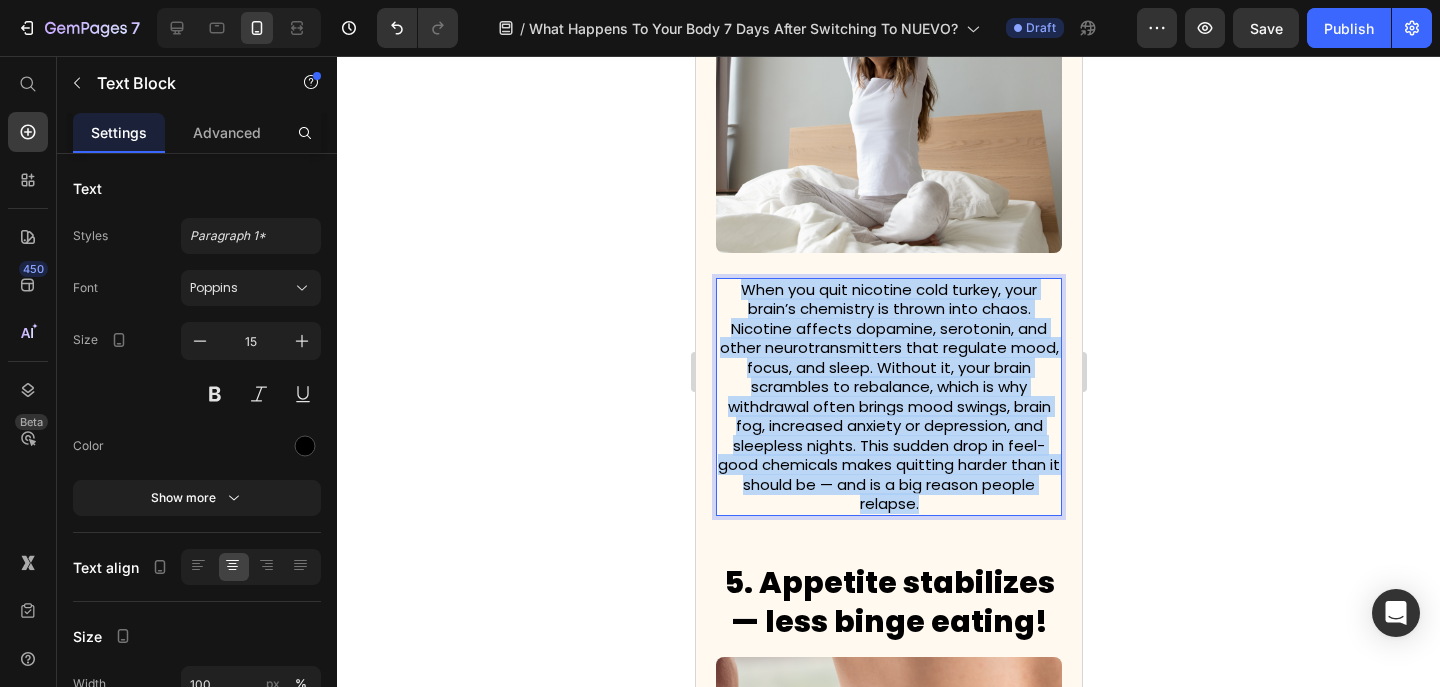 click on "When you quit nicotine cold turkey, your brain’s chemistry is thrown into chaos. Nicotine affects dopamine, serotonin, and other neurotransmitters that regulate mood, focus, and sleep. Without it, your brain scrambles to rebalance, which is why withdrawal often brings mood swings, brain fog, increased anxiety or depression, and sleepless nights. This sudden drop in feel-good chemicals makes quitting harder than it should be — and is a big reason people relapse." at bounding box center [888, 397] 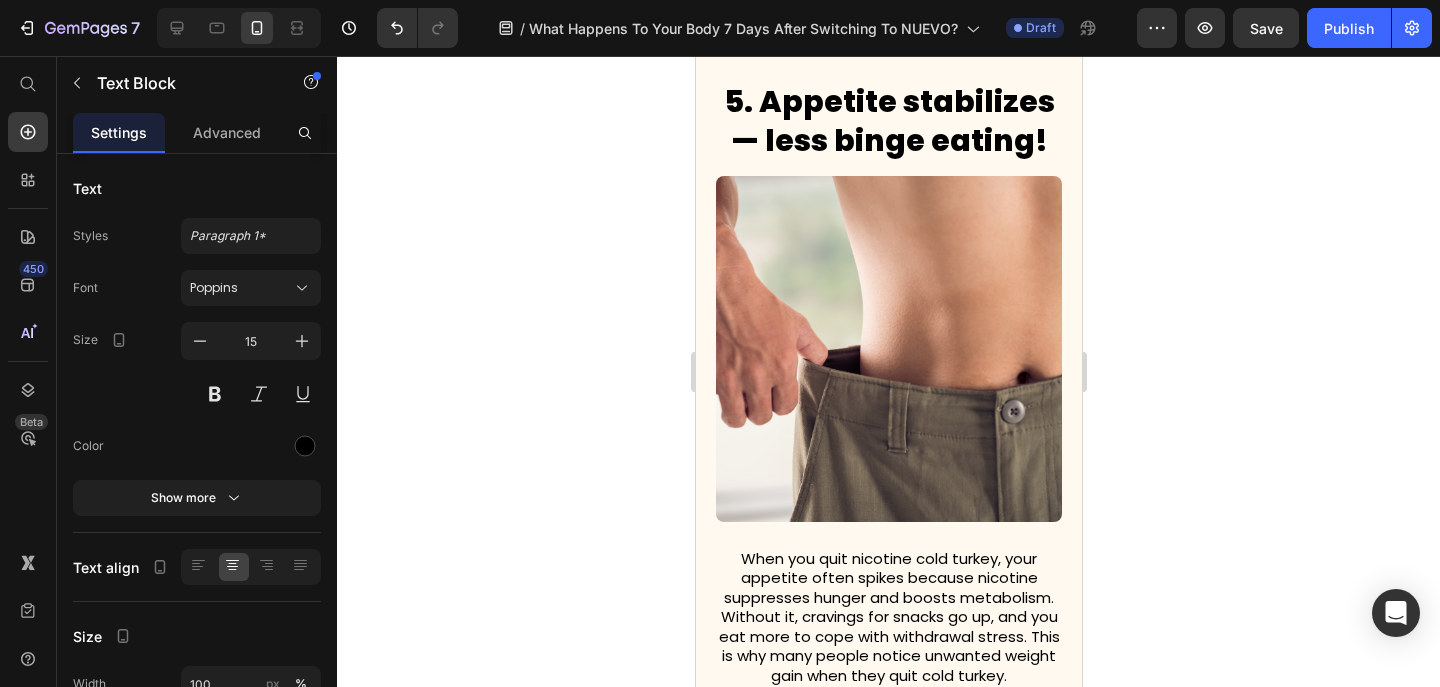 scroll, scrollTop: 3233, scrollLeft: 0, axis: vertical 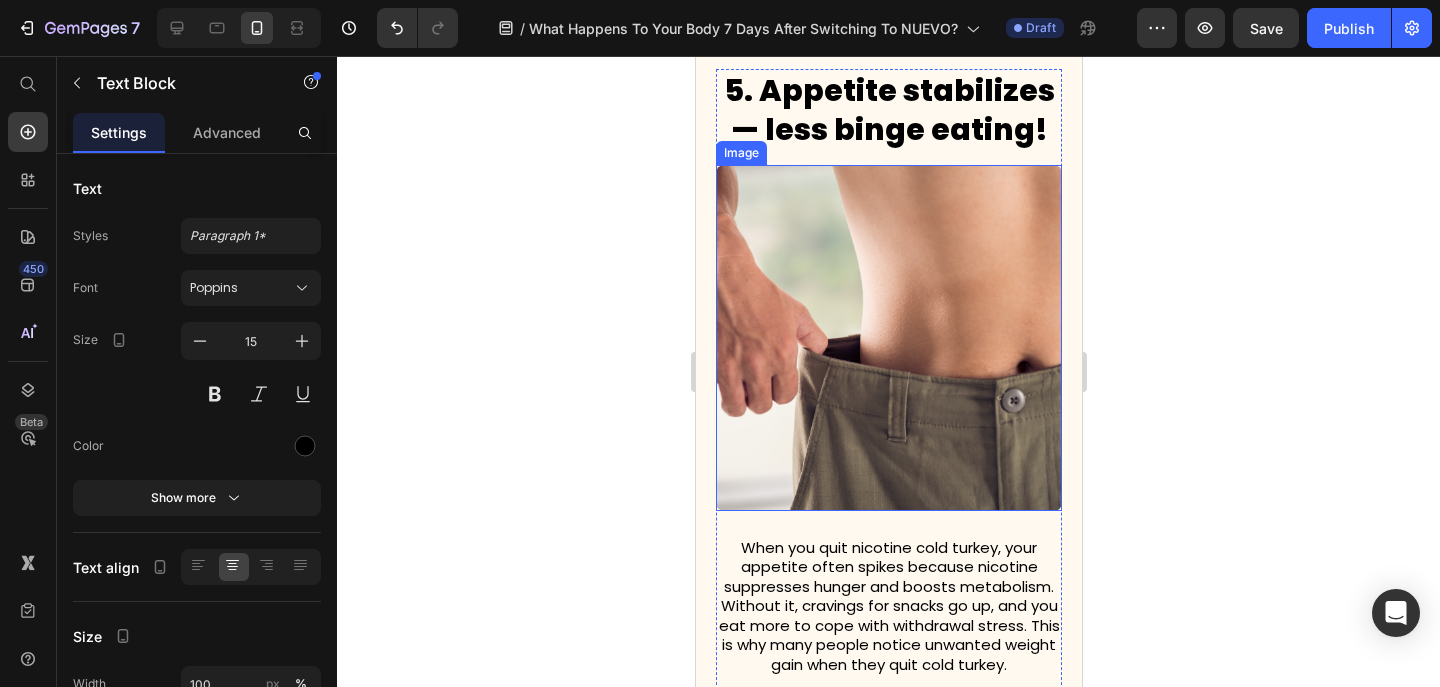 click 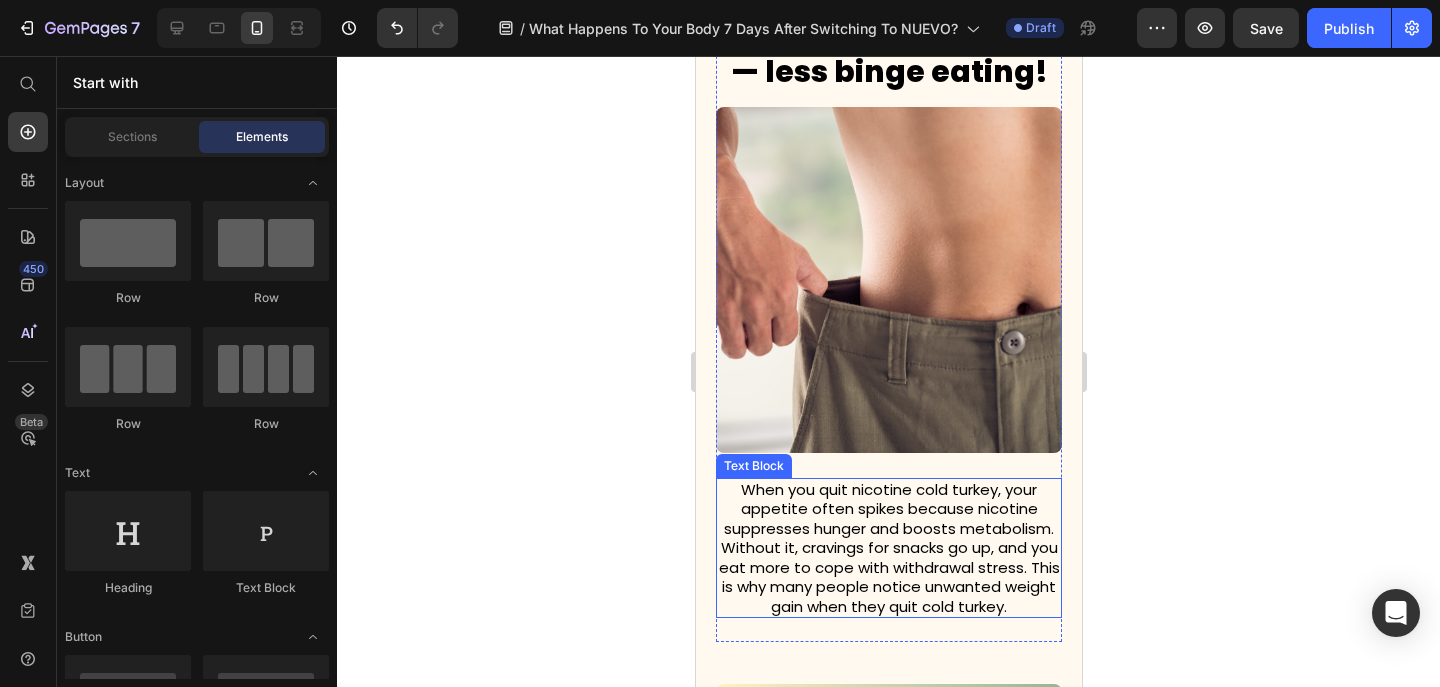 scroll, scrollTop: 3342, scrollLeft: 0, axis: vertical 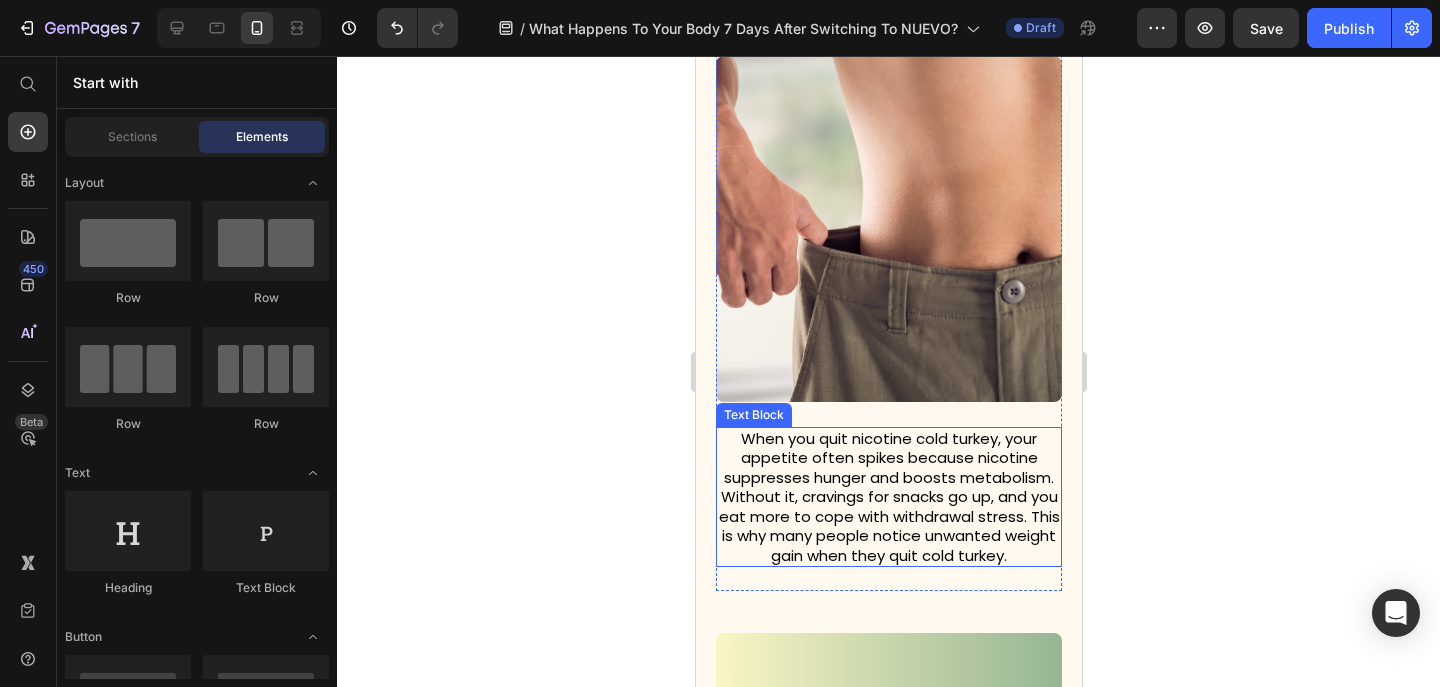 click on "When you quit nicotine cold turkey, your appetite often spikes because nicotine suppresses hunger and boosts metabolism. Without it, cravings for snacks go up, and you eat more to cope with withdrawal stress. This is why many people notice unwanted weight gain when they quit cold turkey." at bounding box center (888, 497) 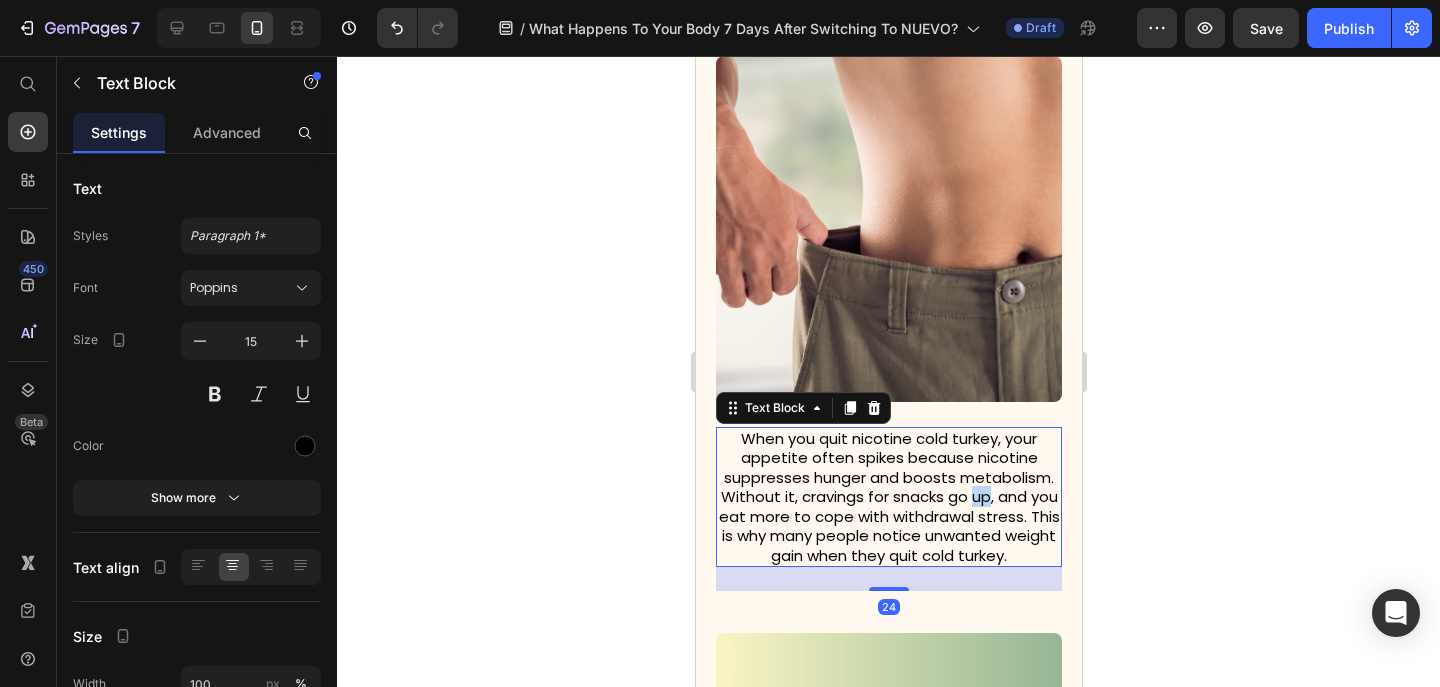 click on "When you quit nicotine cold turkey, your appetite often spikes because nicotine suppresses hunger and boosts metabolism. Without it, cravings for snacks go up, and you eat more to cope with withdrawal stress. This is why many people notice unwanted weight gain when they quit cold turkey." at bounding box center (888, 497) 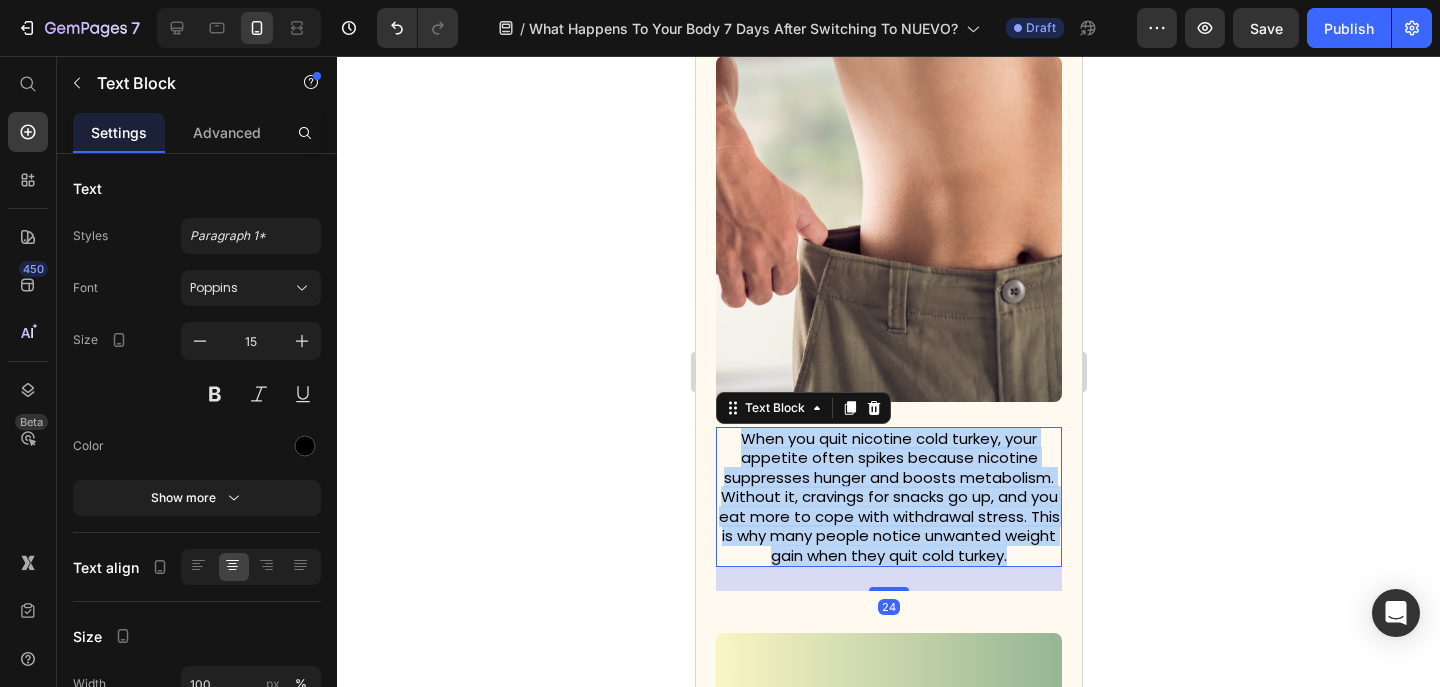 click on "When you quit nicotine cold turkey, your appetite often spikes because nicotine suppresses hunger and boosts metabolism. Without it, cravings for snacks go up, and you eat more to cope with withdrawal stress. This is why many people notice unwanted weight gain when they quit cold turkey." at bounding box center (888, 497) 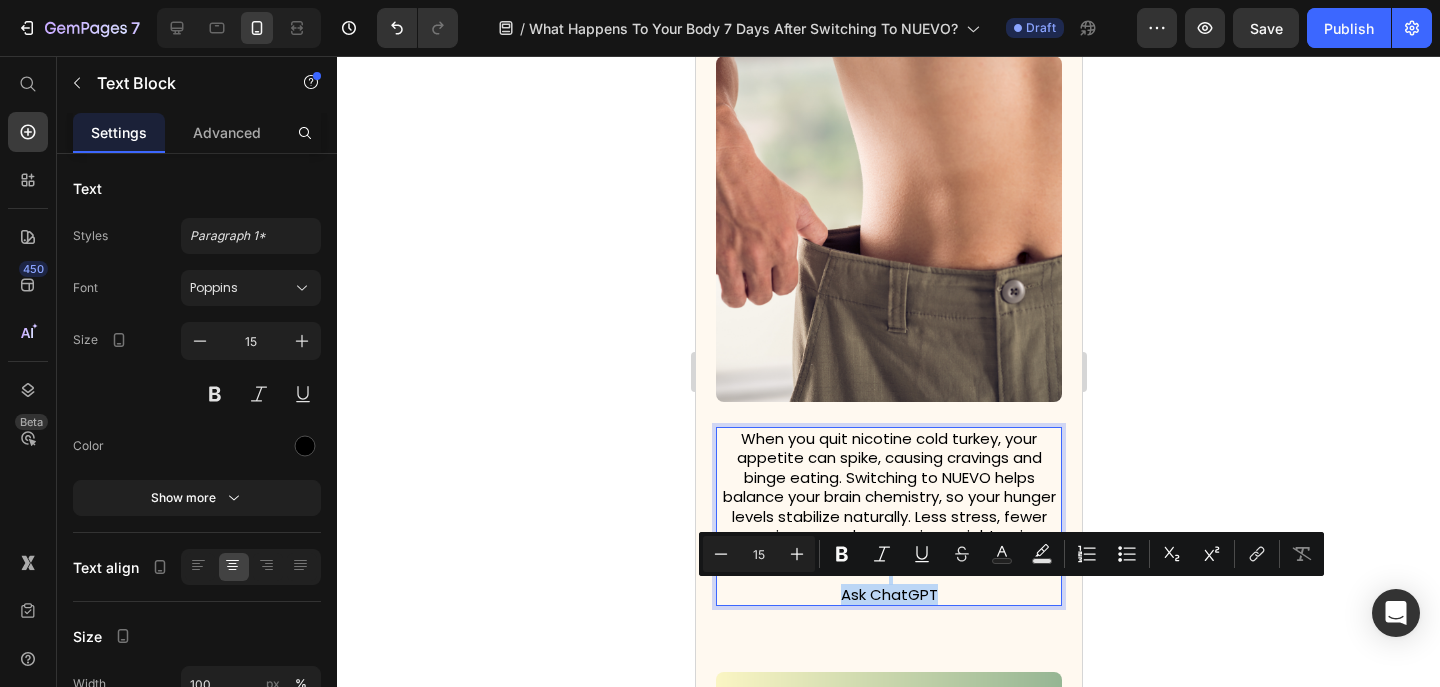 drag, startPoint x: 969, startPoint y: 614, endPoint x: 873, endPoint y: 578, distance: 102.528046 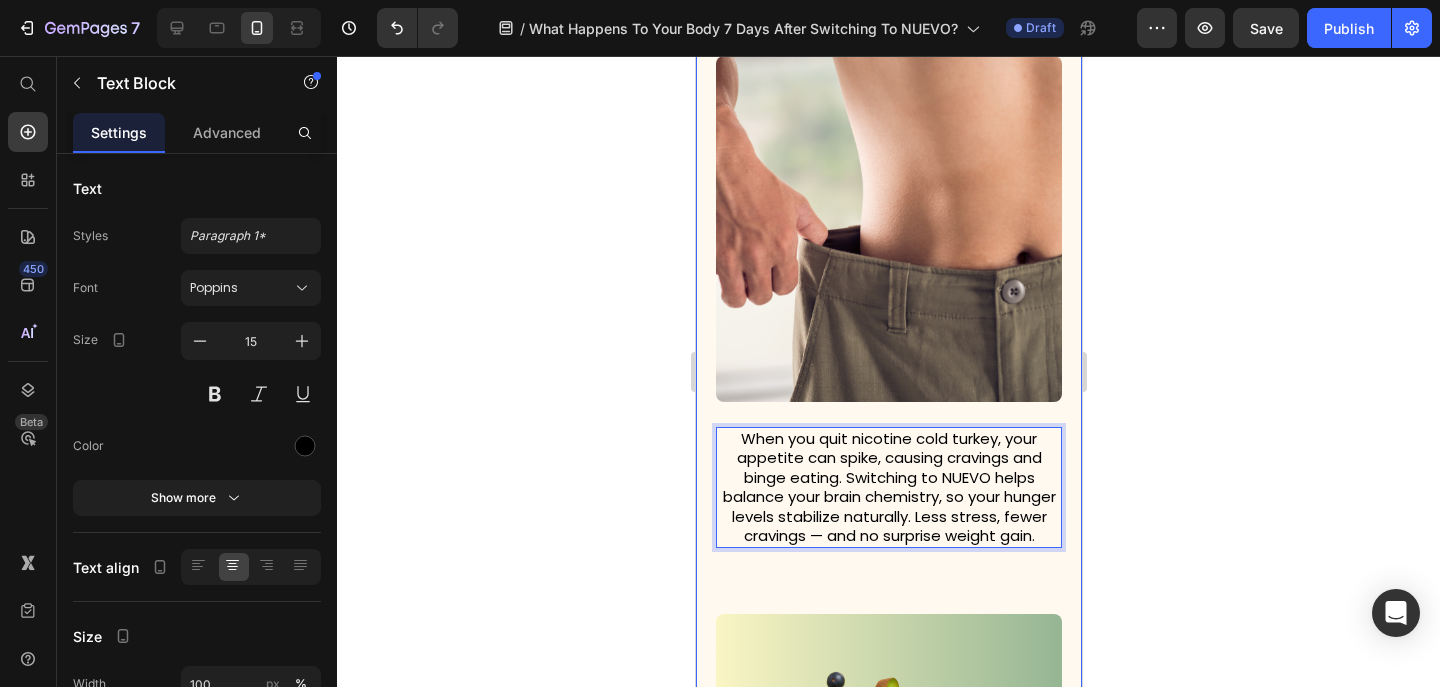 click 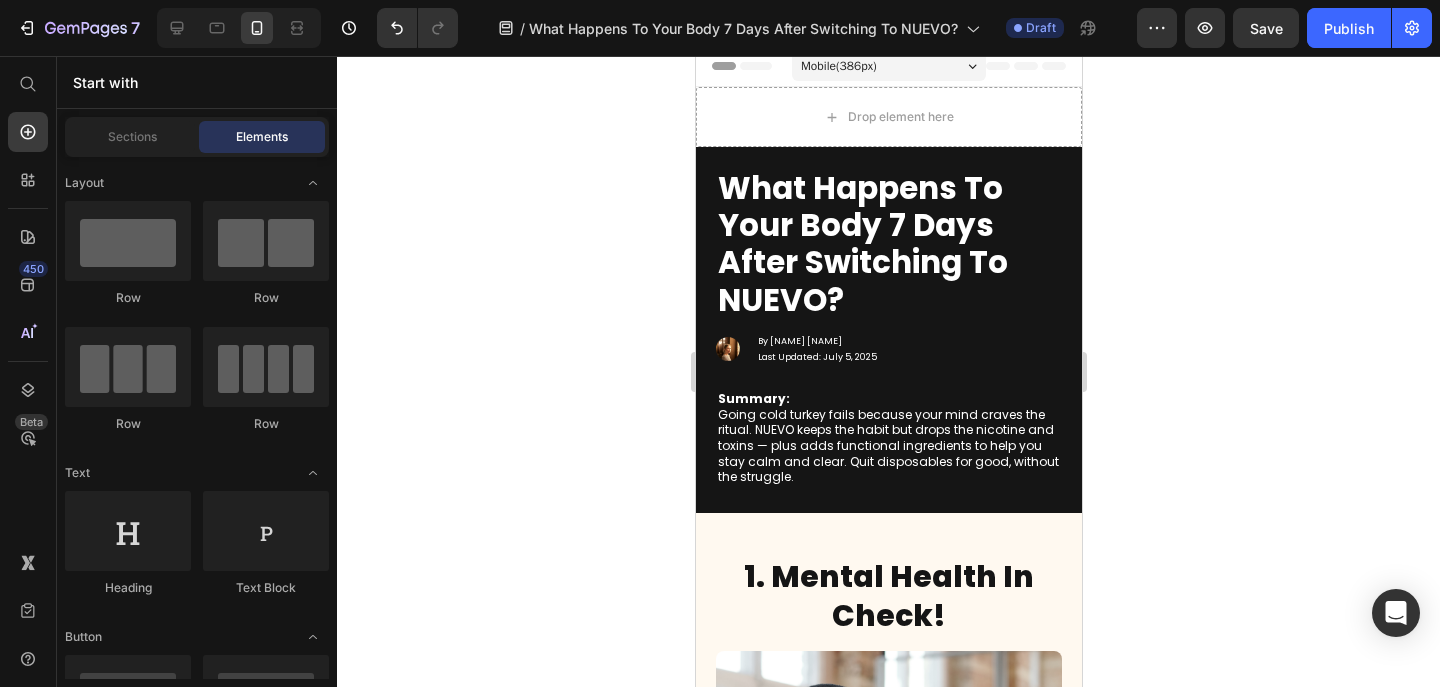 scroll, scrollTop: 0, scrollLeft: 0, axis: both 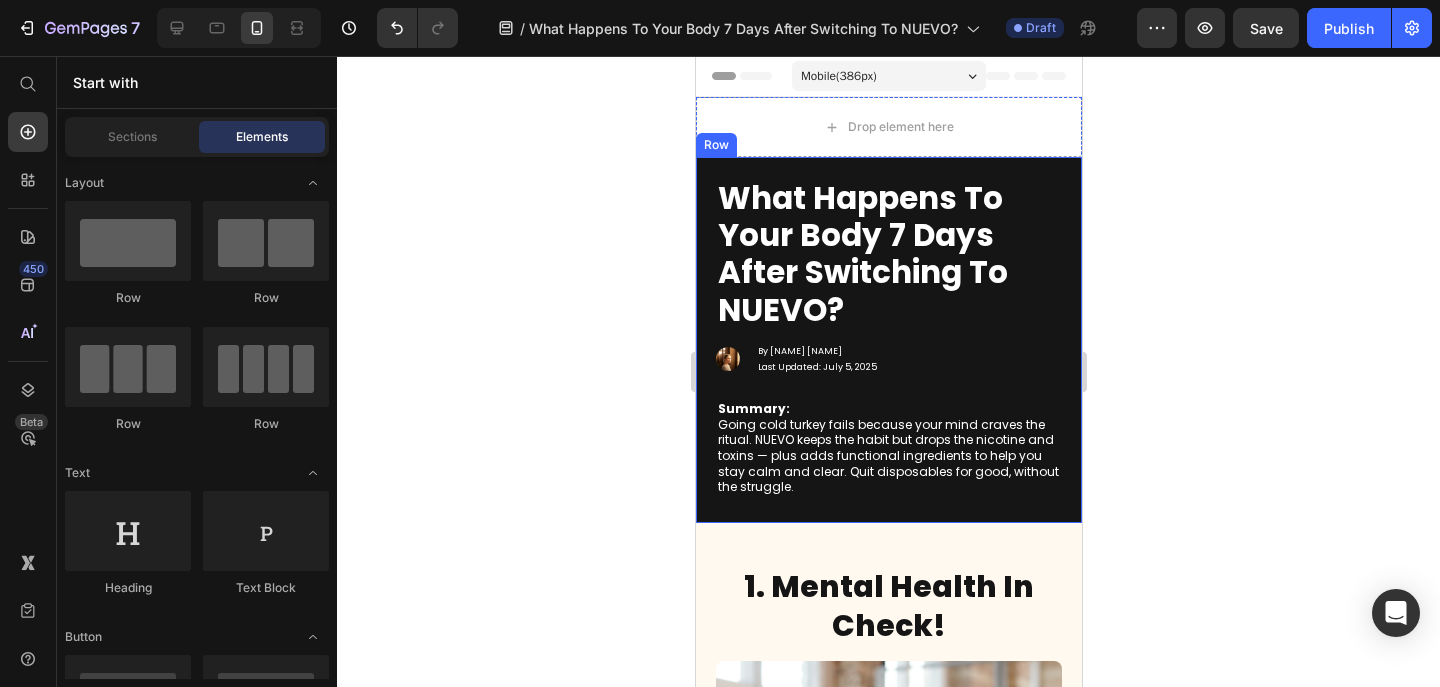 click on "What Happens To Your Body 7 Days After Switching To NUEVO? Heading Image By Jazmine Ramos Last Updated: July 5, 2025 Text Block Advanced List Summary: Going cold turkey fails because your mind craves the ritual. NUEVO keeps the habit but drops the nicotine and toxins — plus adds functional ingredients to help you stay calm and clear. Quit disposables for good, without the struggle. Text Block Many people don’t realize how vaping can make it harder to breathe. It damages your lungs, tightens your airways, lowers your oxygen levels, and makes you feel out of breath even during simple daily activities. The more you vape, the more your body struggles to get enough air — leaving you tired, wheezing, and drained. Text Block Shop Now Button Row" at bounding box center (888, 340) 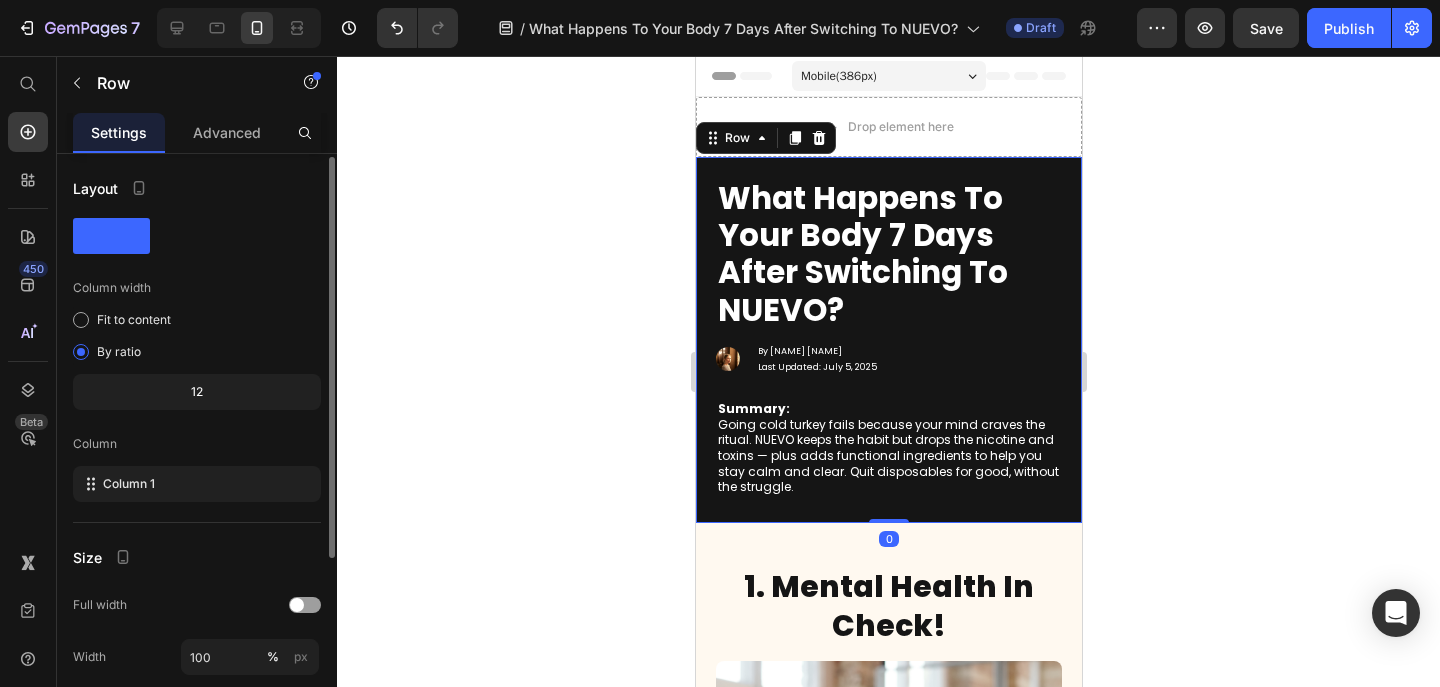 scroll, scrollTop: 278, scrollLeft: 0, axis: vertical 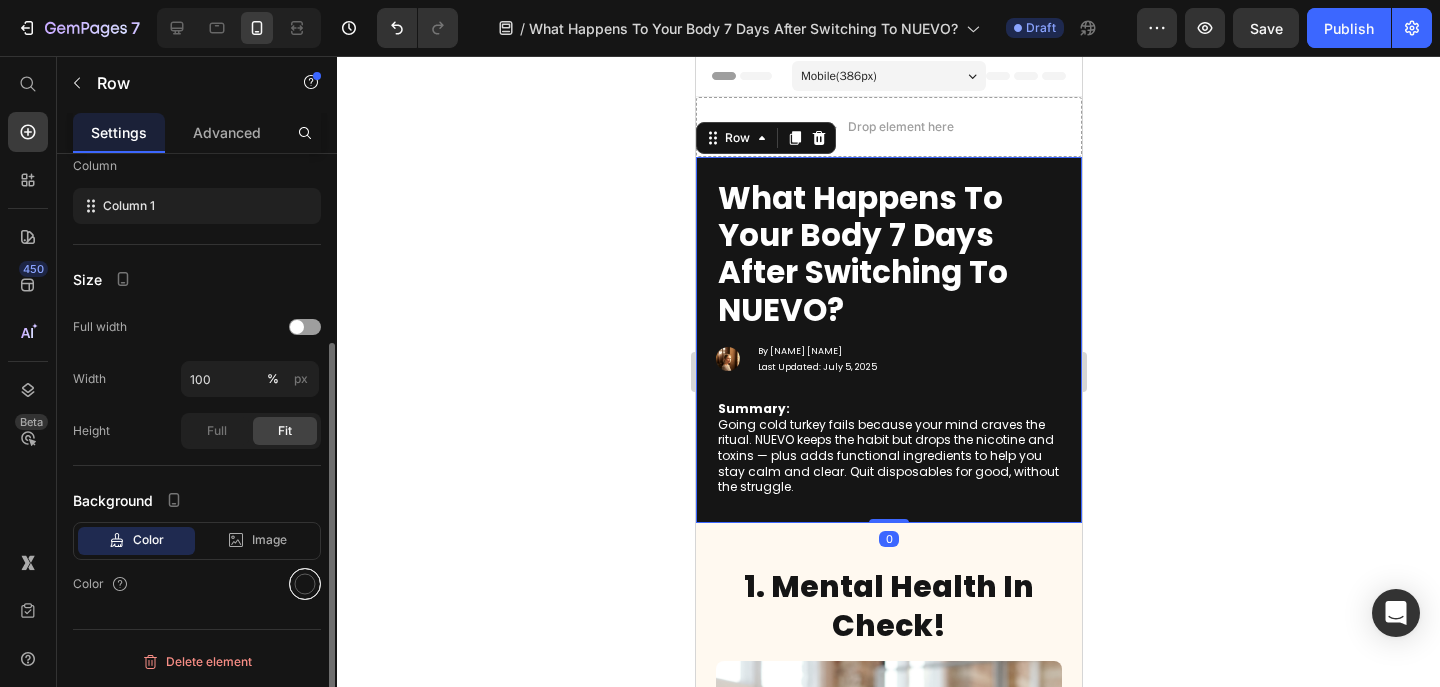 click at bounding box center (305, 584) 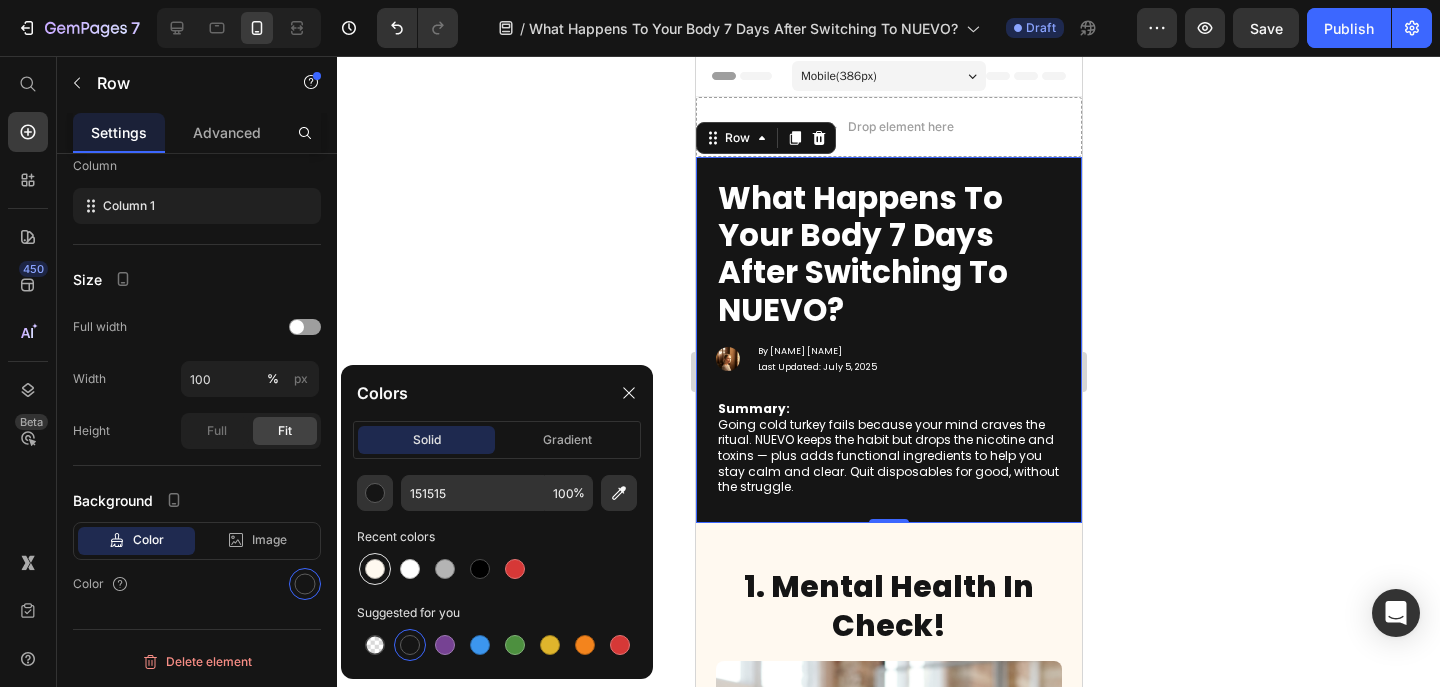 click at bounding box center [375, 569] 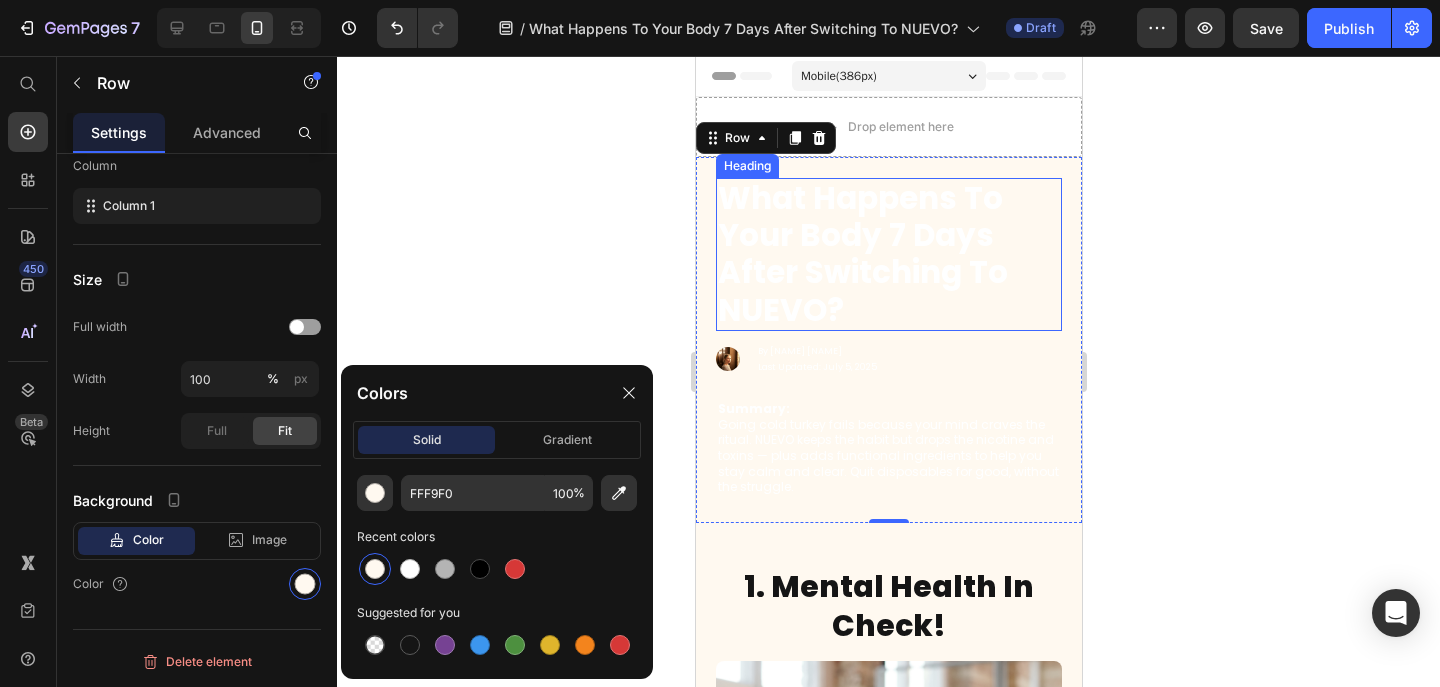 click on "What Happens To Your Body 7 Days After Switching To NUEVO?" at bounding box center (862, 254) 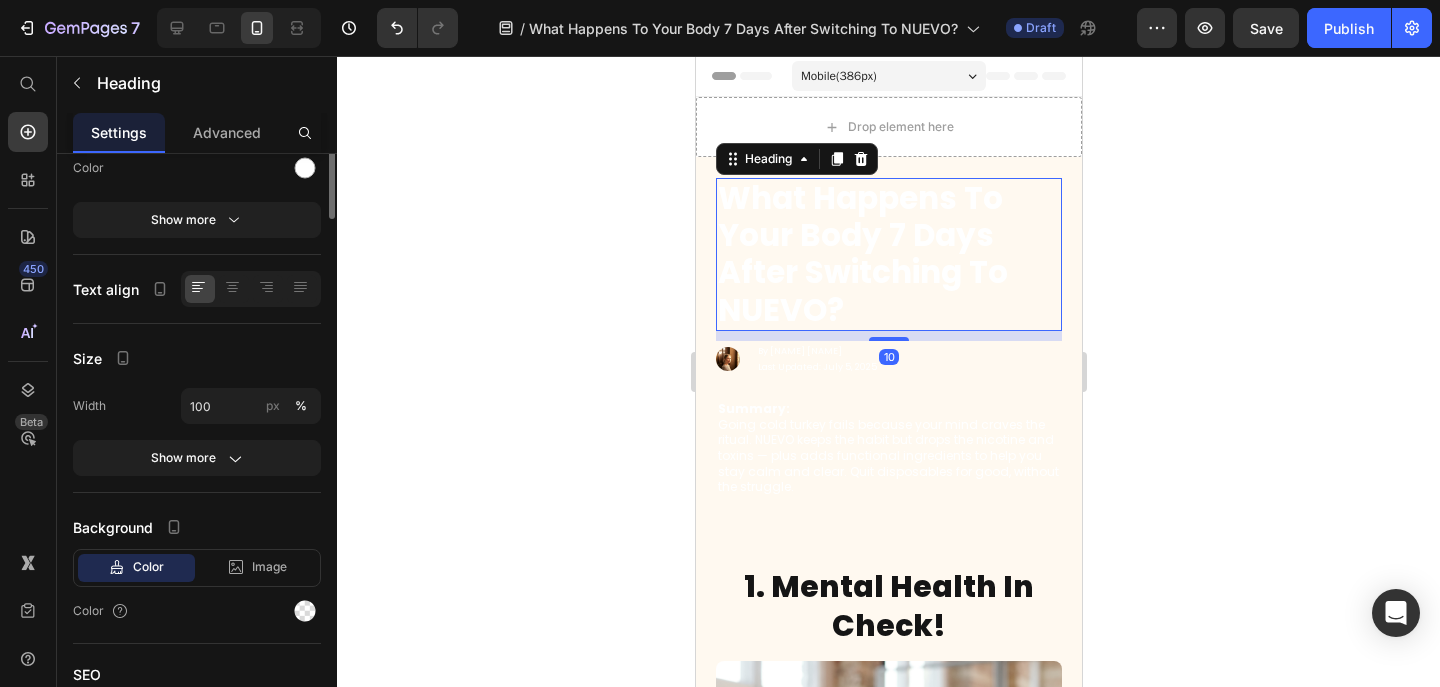 scroll, scrollTop: 0, scrollLeft: 0, axis: both 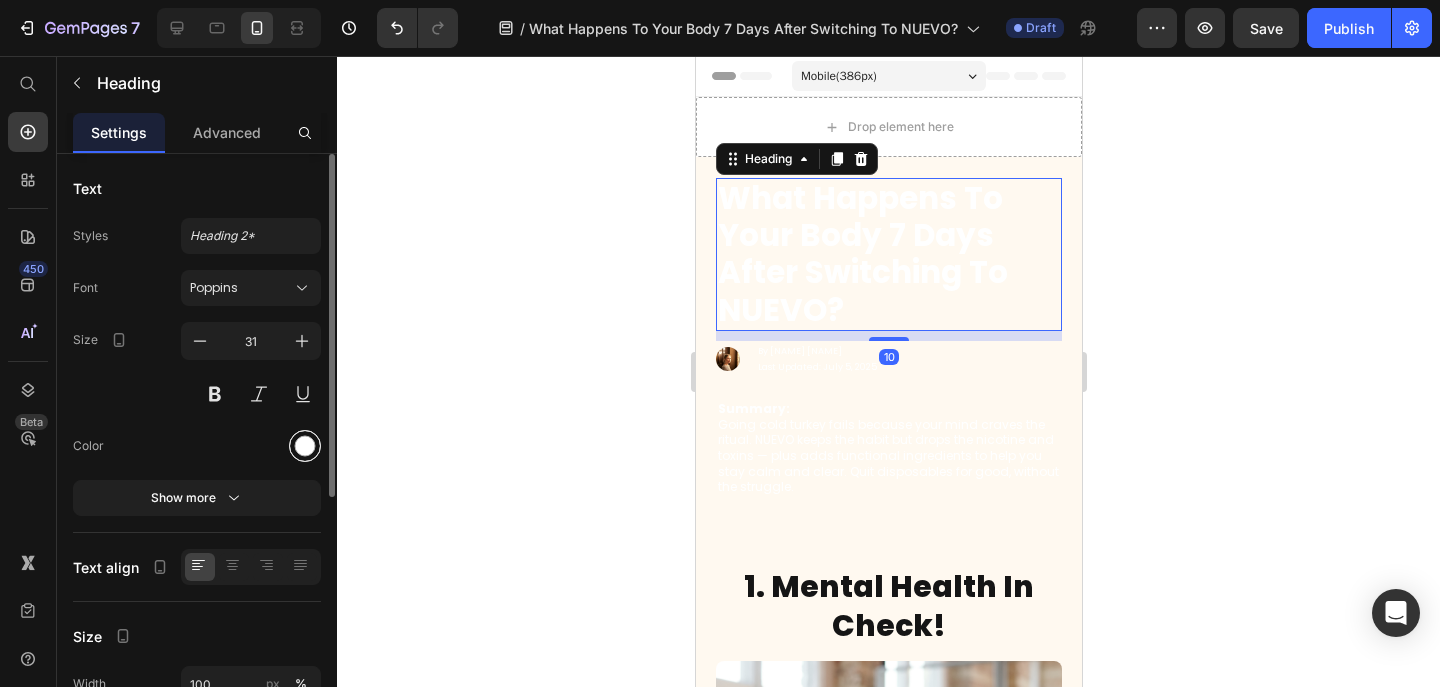 click at bounding box center [305, 446] 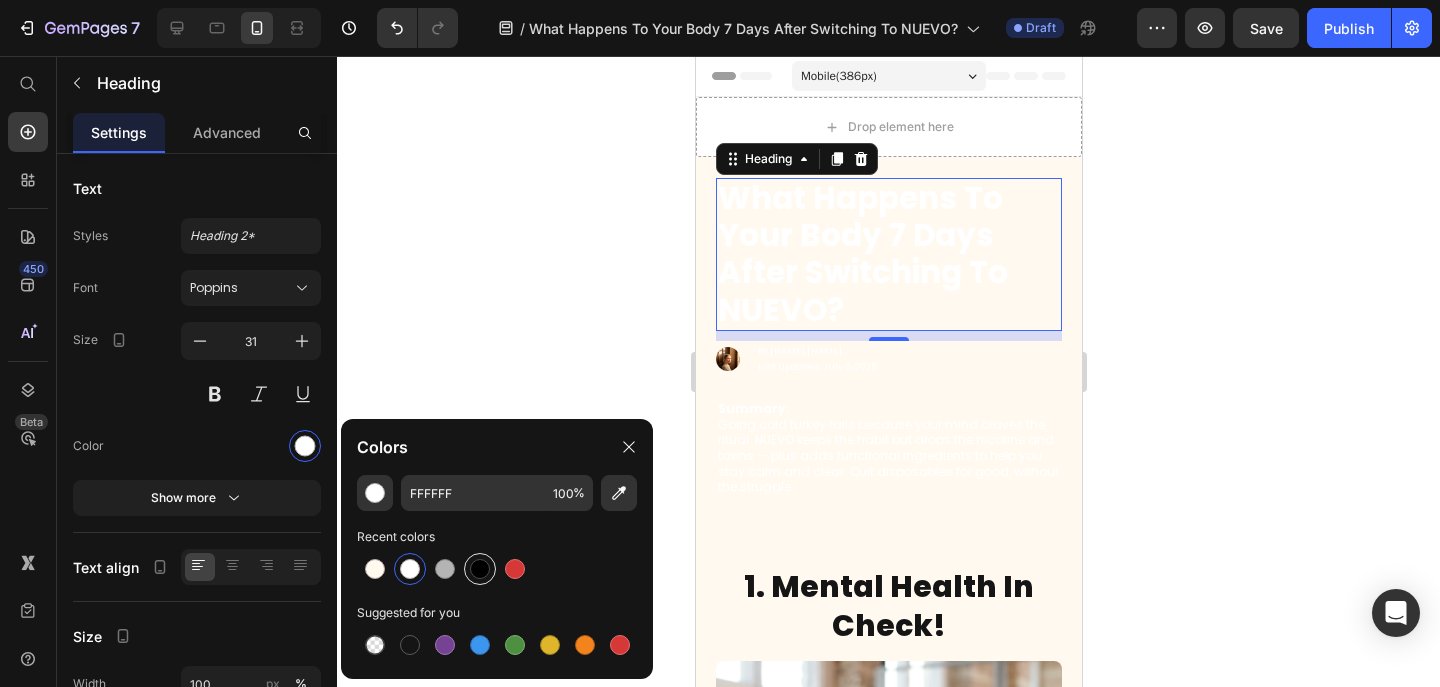 click at bounding box center (480, 569) 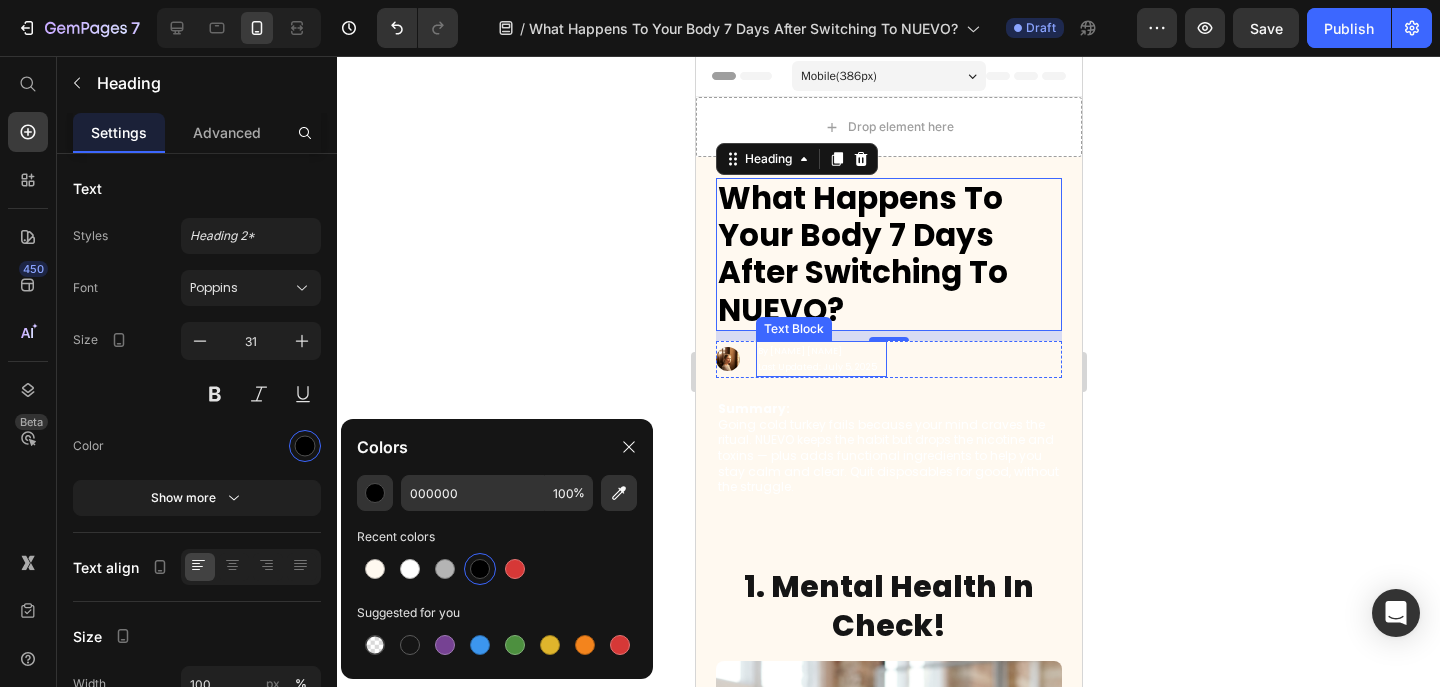 click on "Last Updated: July 5, 2025" at bounding box center (820, 367) 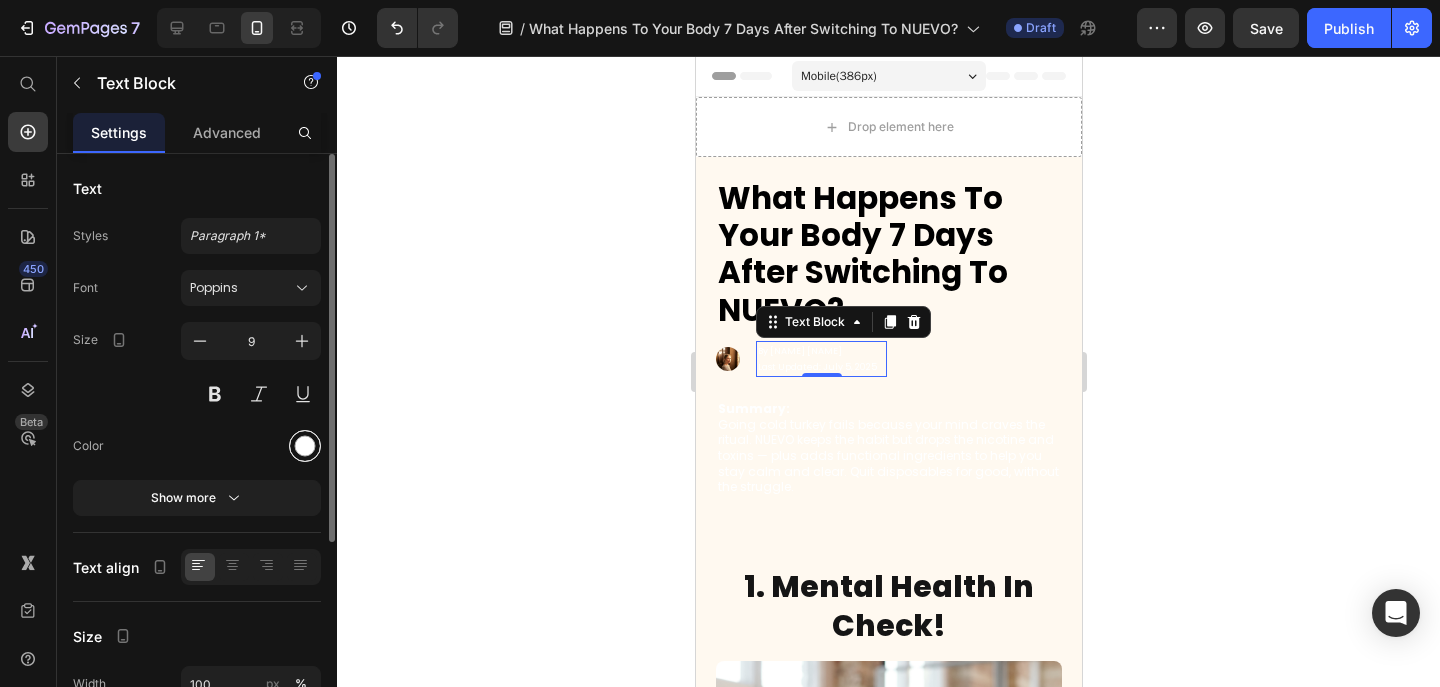 click at bounding box center [305, 446] 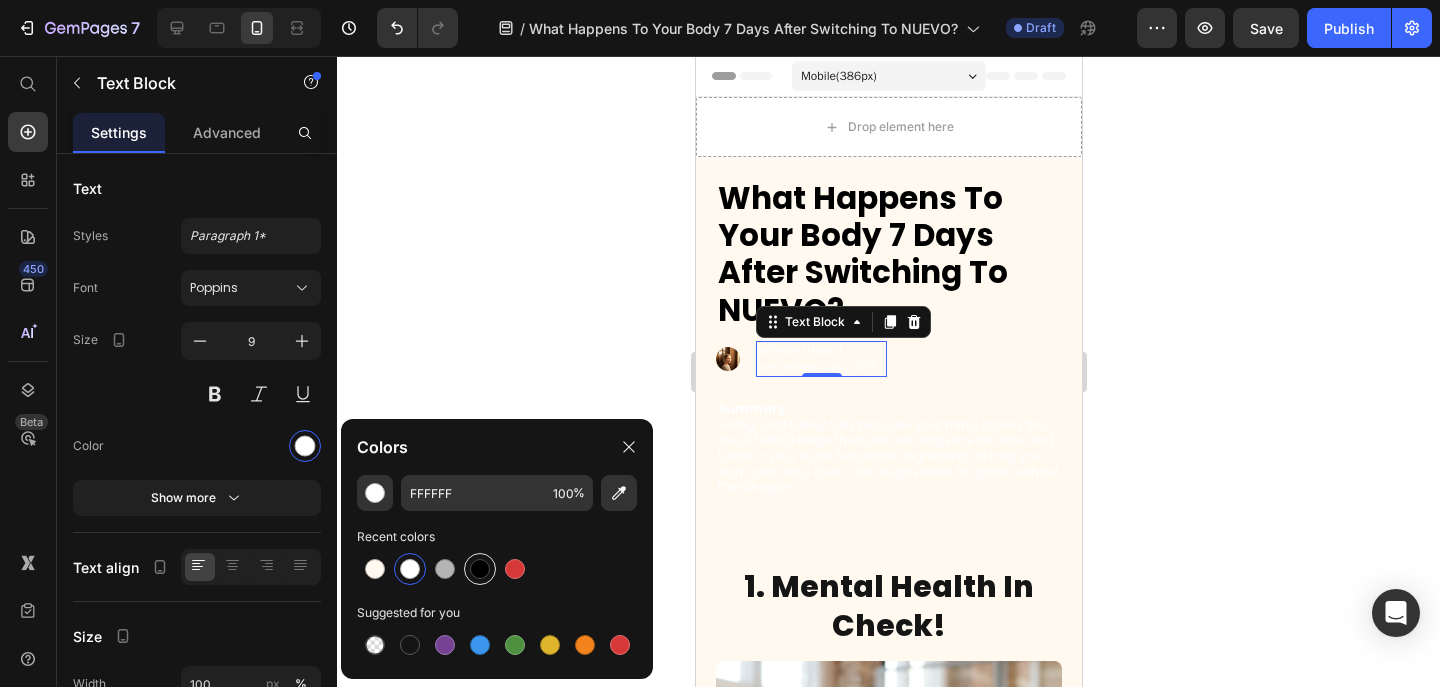 click at bounding box center (480, 569) 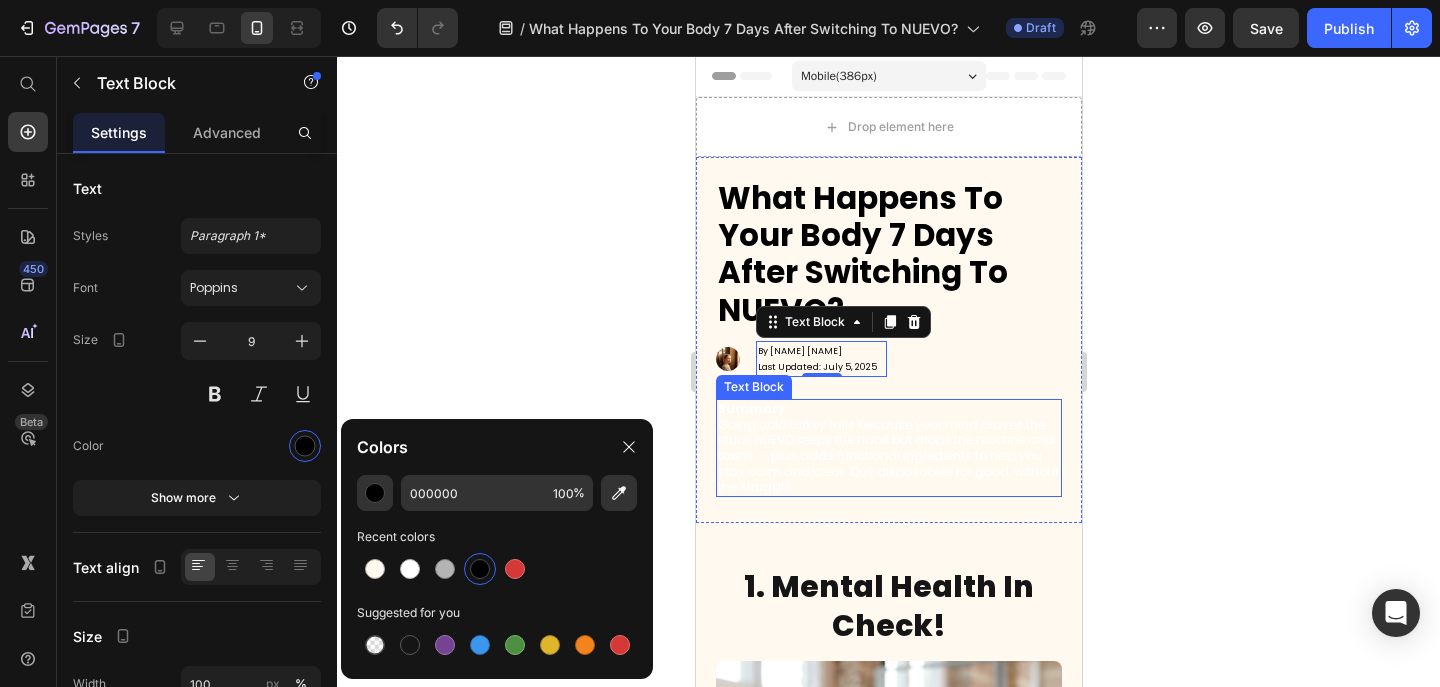 click on "Summary: Going cold turkey fails because your mind craves the ritual. NUEVO keeps the habit but drops the nicotine and toxins — plus adds functional ingredients to help you stay calm and clear. Quit disposables for good, without the struggle." at bounding box center (888, 448) 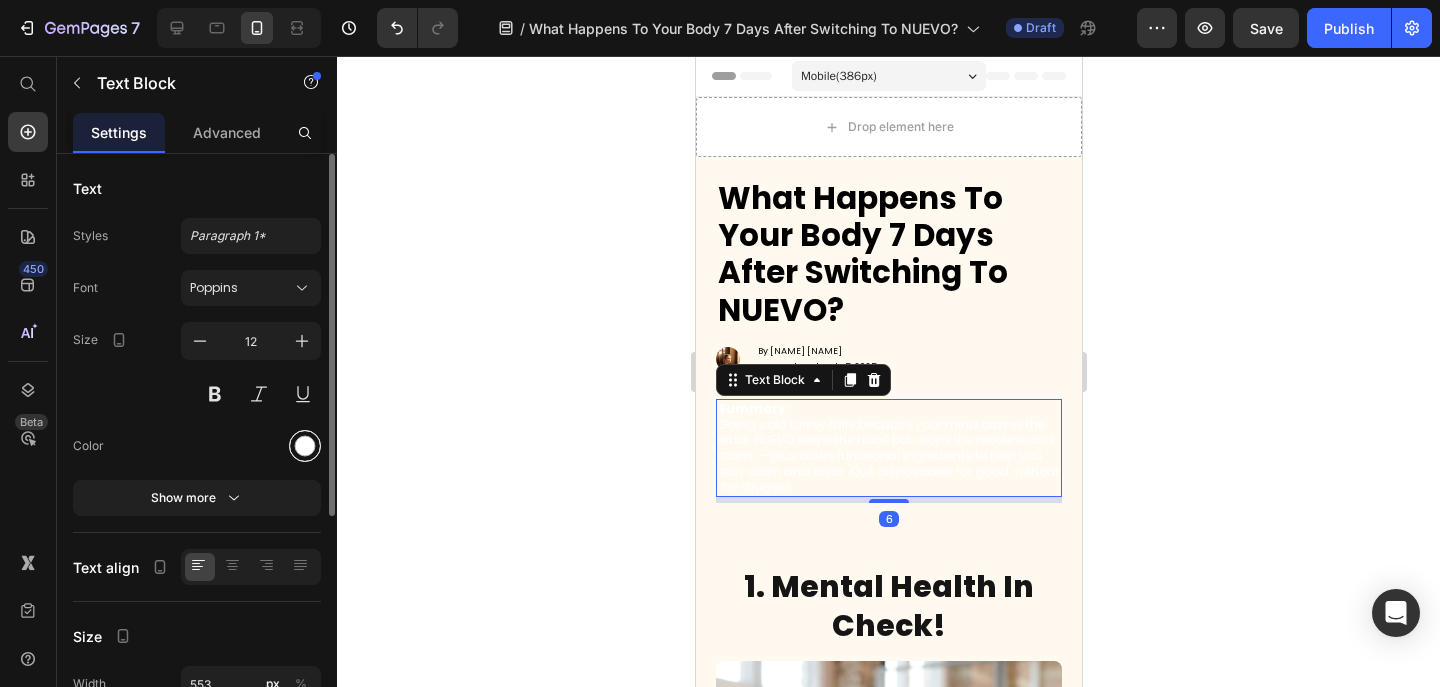 click at bounding box center (305, 446) 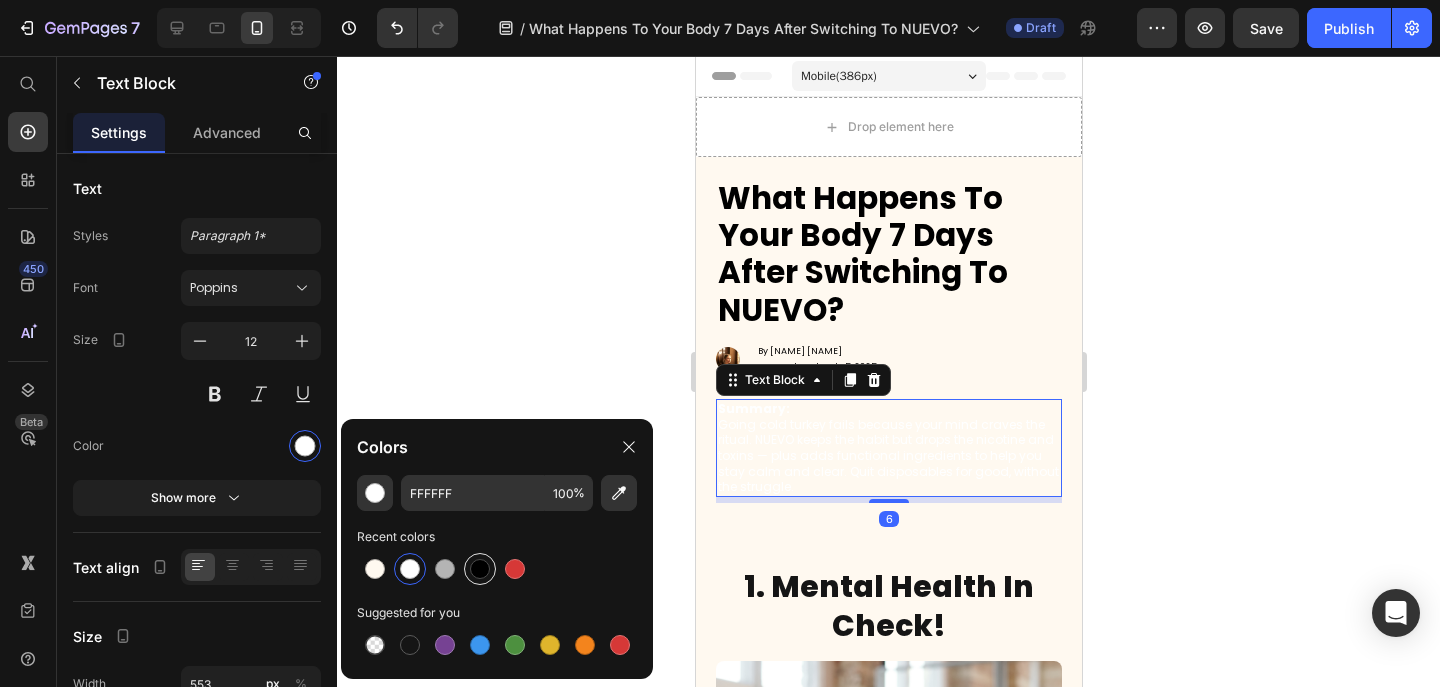 click at bounding box center (480, 569) 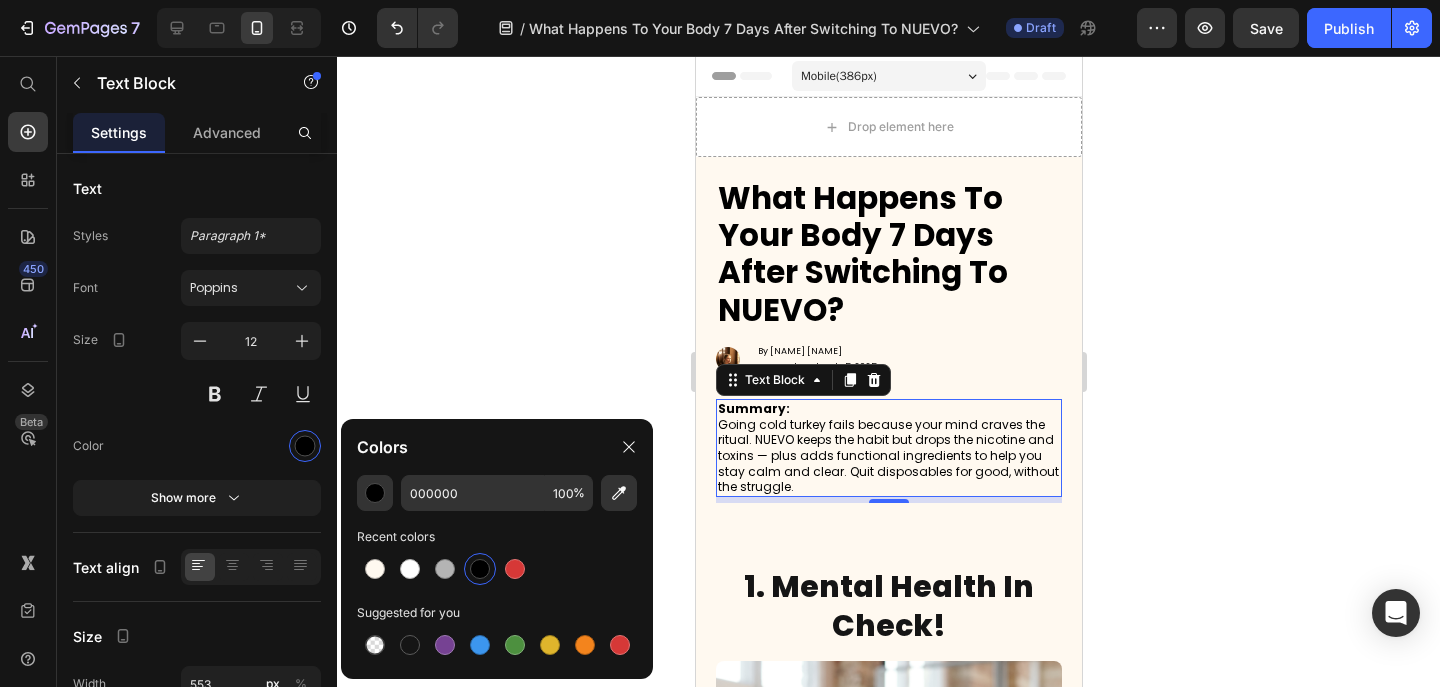 click 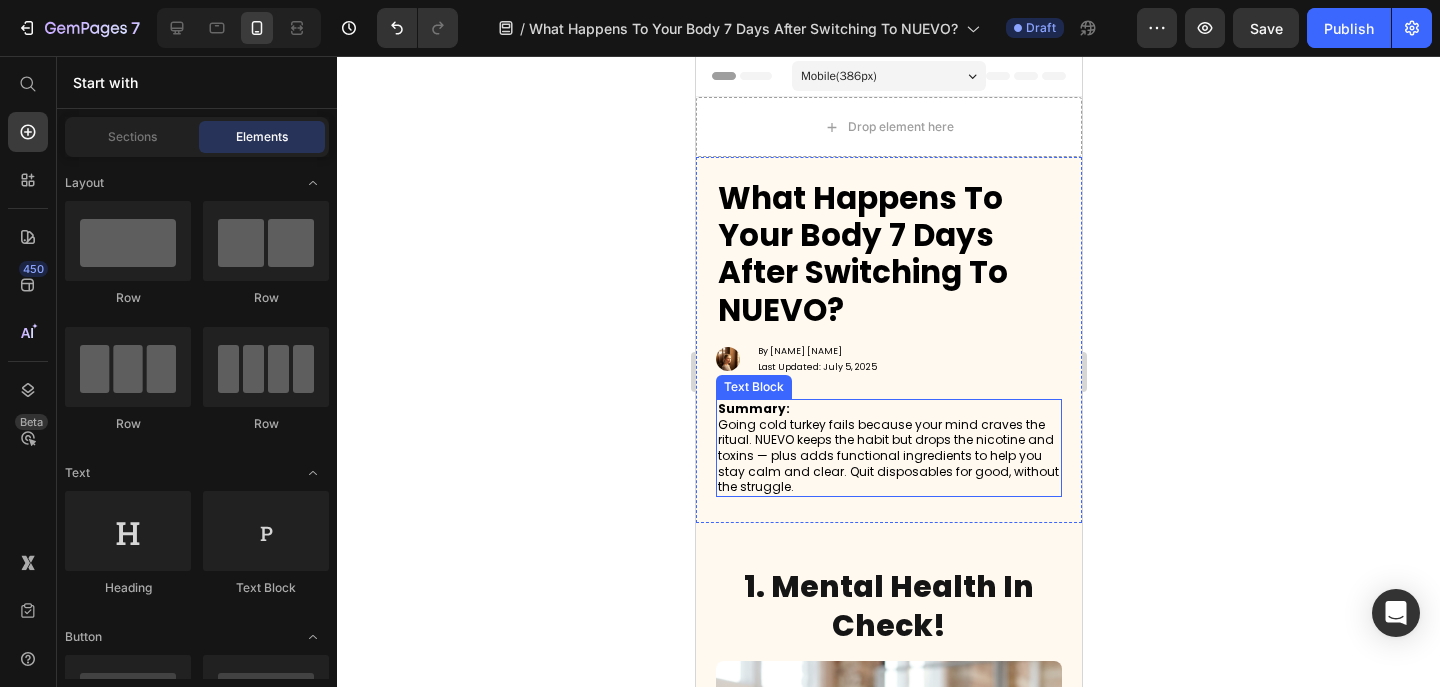 click on "Summary: Going cold turkey fails because your mind craves the ritual. NUEVO keeps the habit but drops the nicotine and toxins — plus adds functional ingredients to help you stay calm and clear. Quit disposables for good, without the struggle." at bounding box center [888, 448] 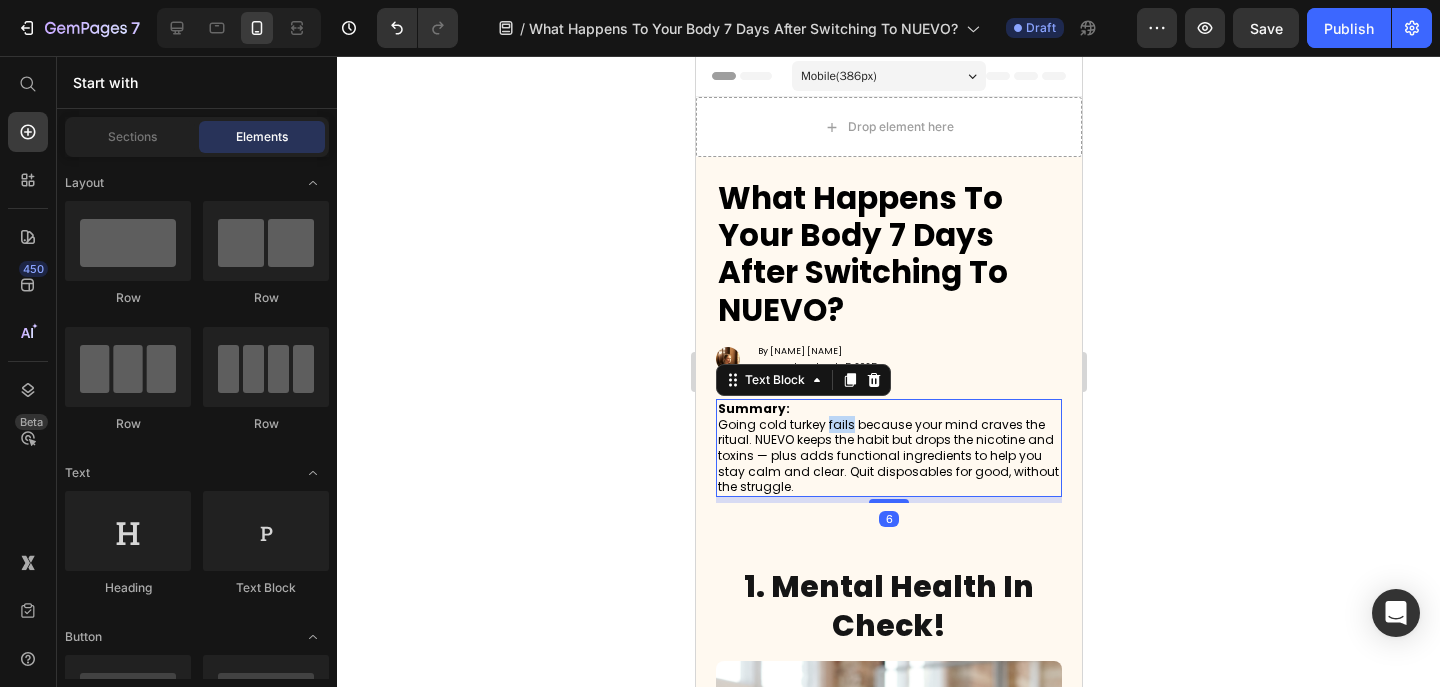 click on "Summary: Going cold turkey fails because your mind craves the ritual. NUEVO keeps the habit but drops the nicotine and toxins — plus adds functional ingredients to help you stay calm and clear. Quit disposables for good, without the struggle." at bounding box center (888, 448) 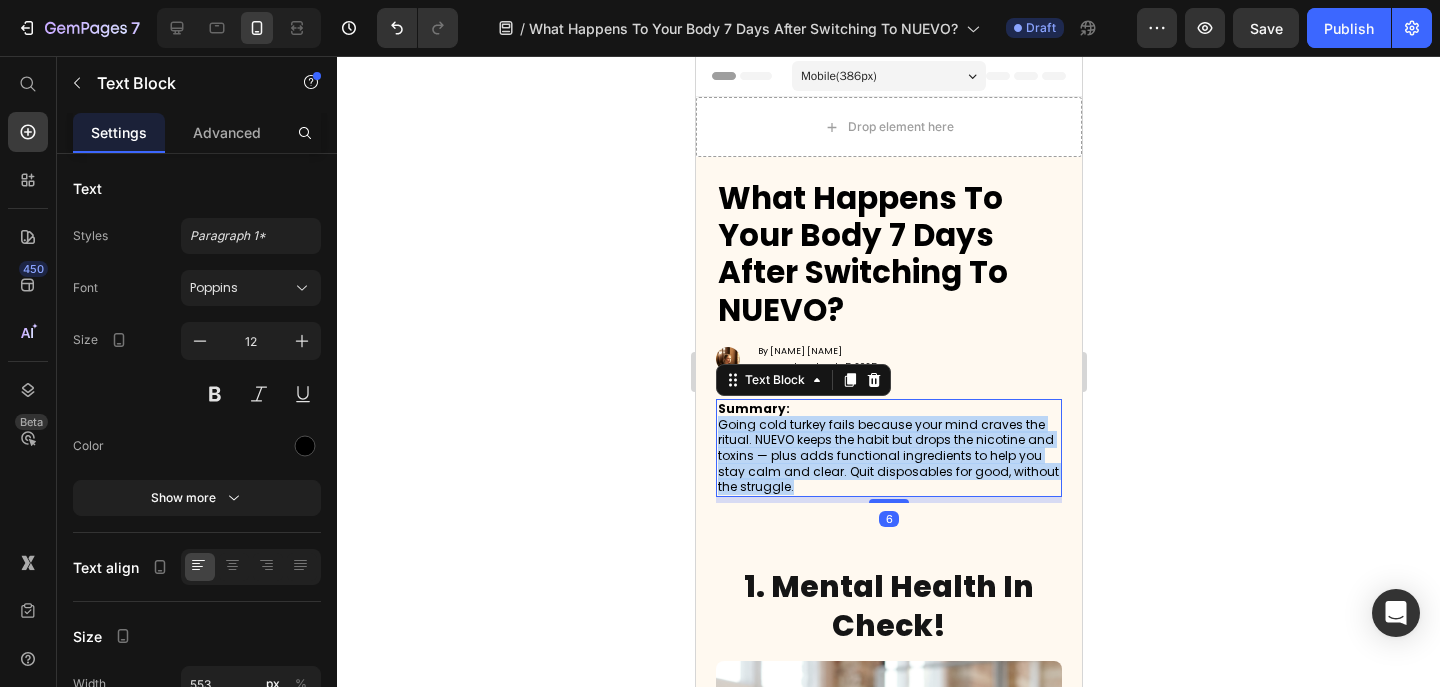 click on "Summary: Going cold turkey fails because your mind craves the ritual. NUEVO keeps the habit but drops the nicotine and toxins — plus adds functional ingredients to help you stay calm and clear. Quit disposables for good, without the struggle." at bounding box center [888, 448] 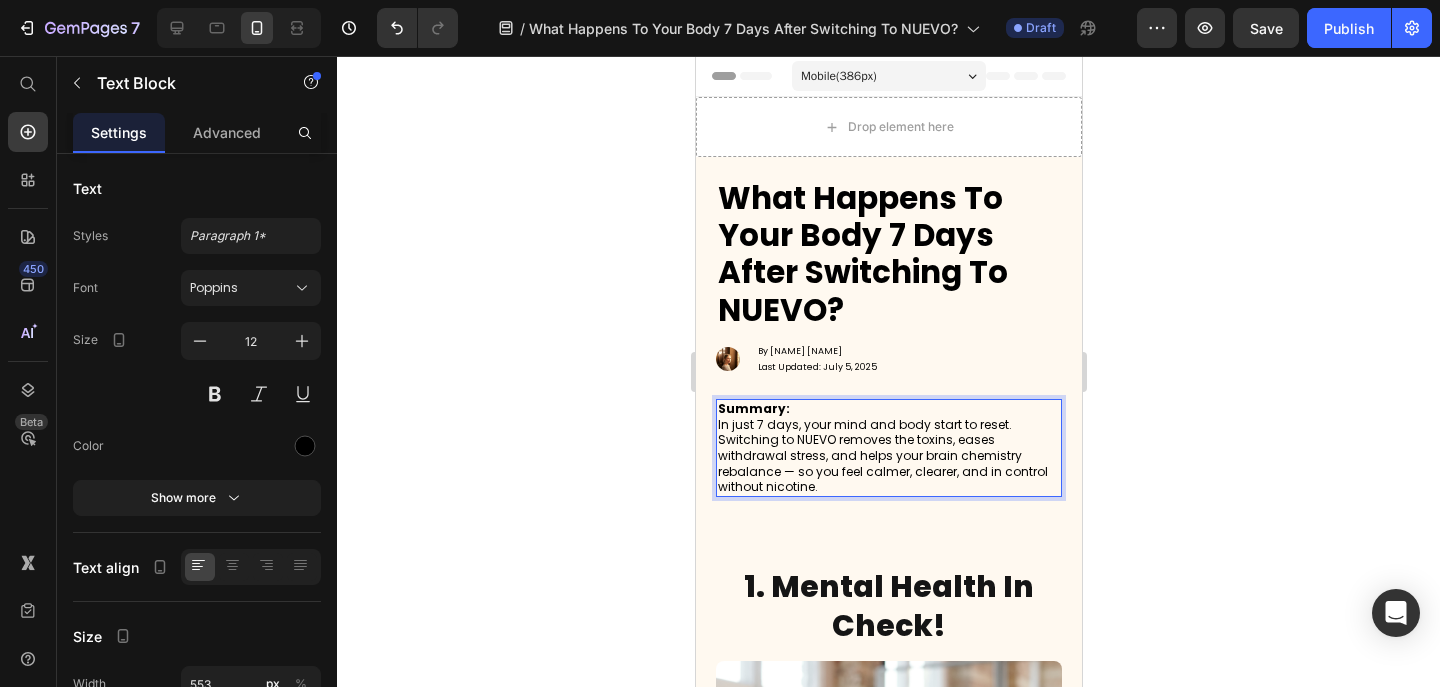 click 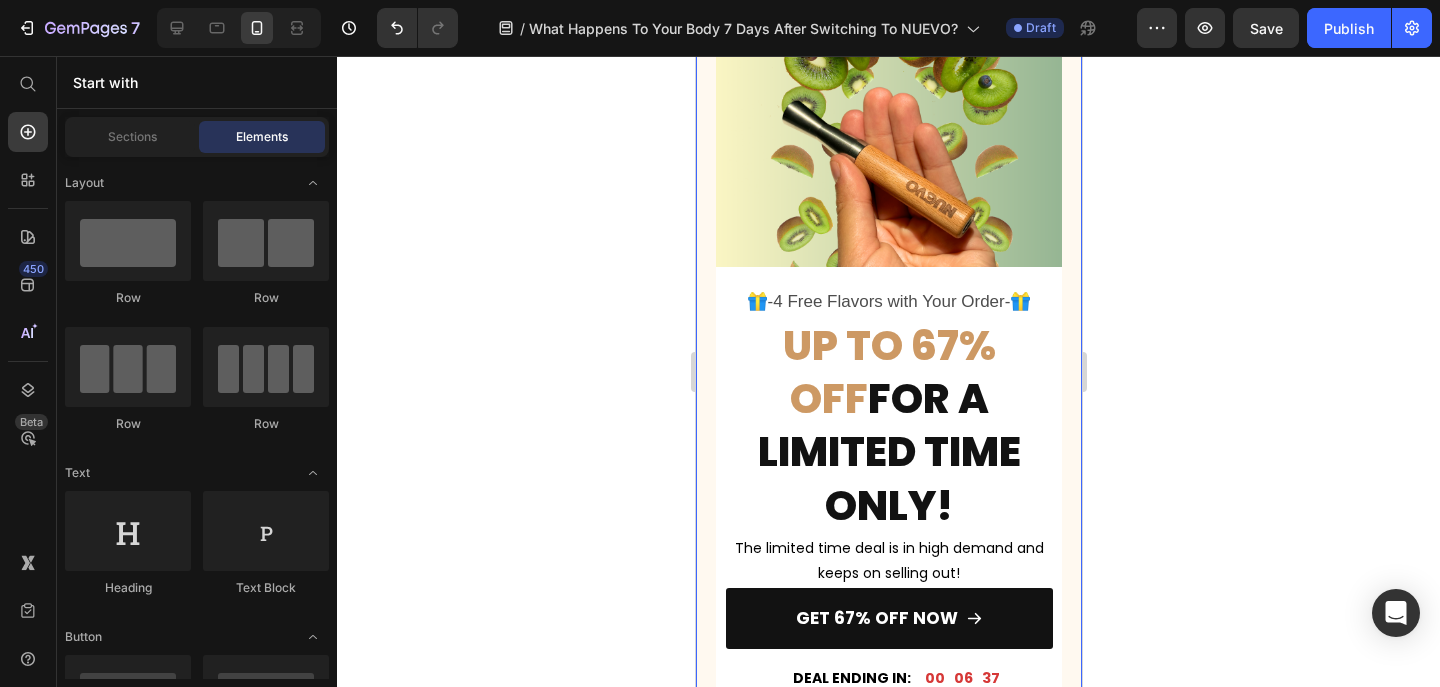 scroll, scrollTop: 4041, scrollLeft: 0, axis: vertical 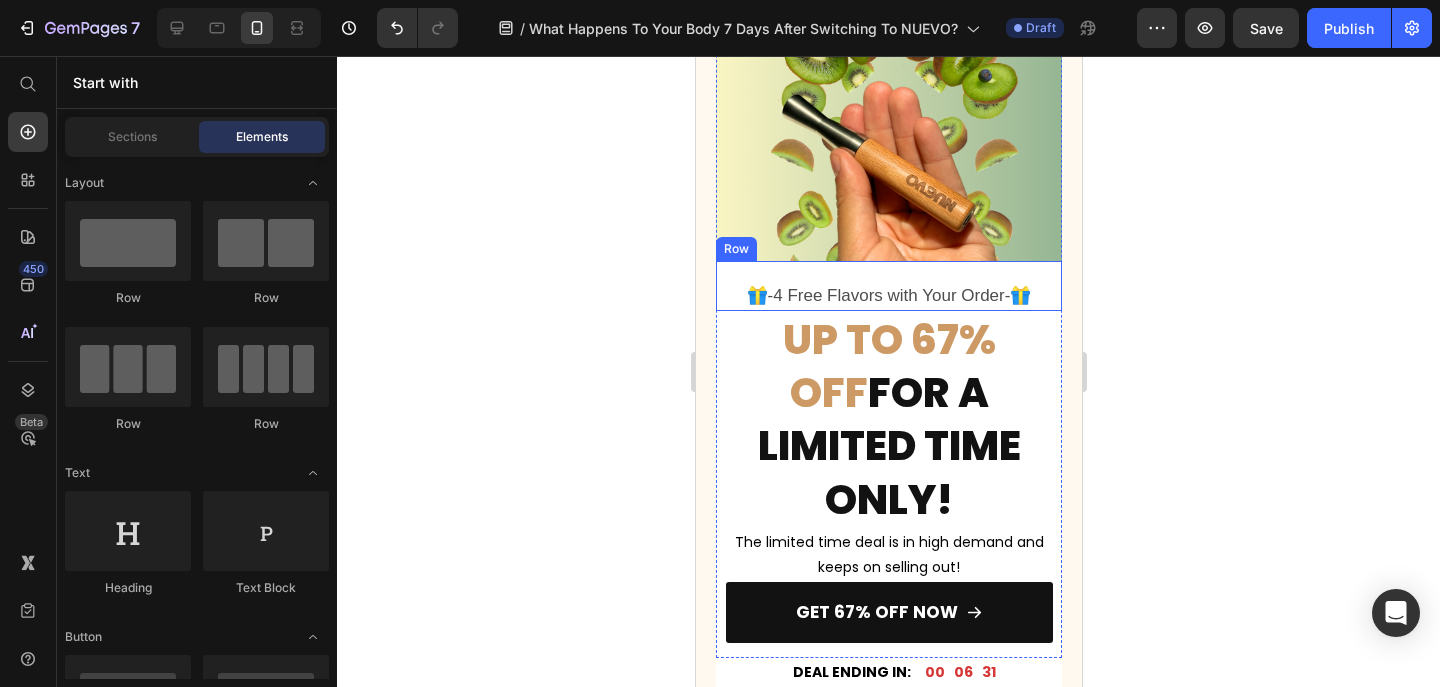 click on "🎁-4 Free Flavors with Your Order-🎁 Text Block" at bounding box center (888, 286) 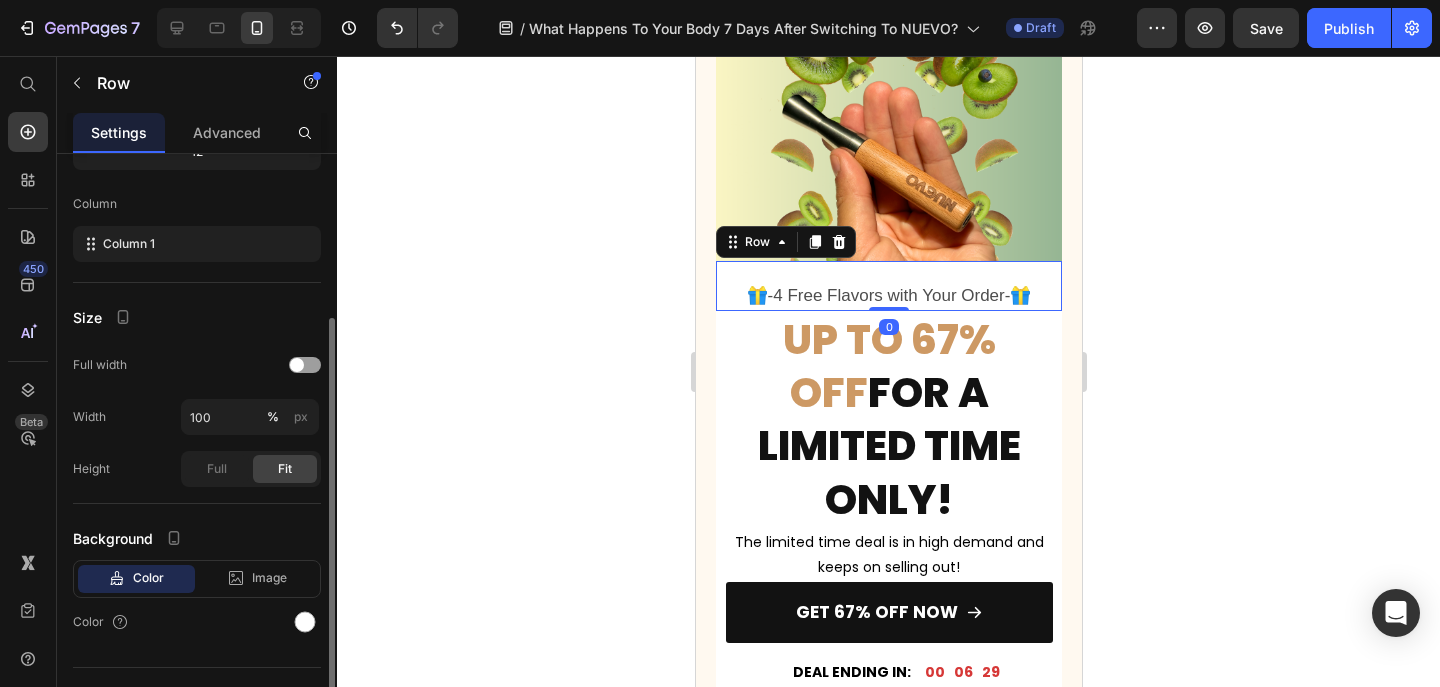 scroll, scrollTop: 278, scrollLeft: 0, axis: vertical 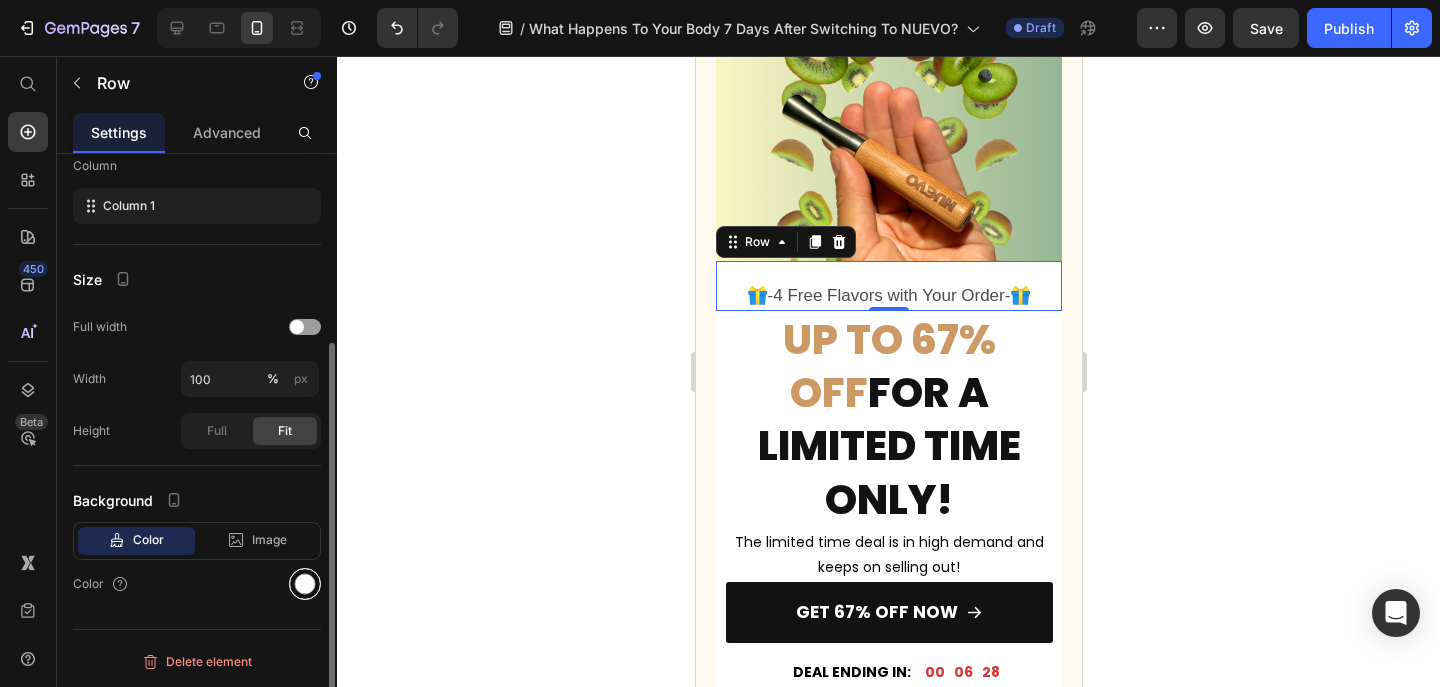 click at bounding box center [305, 584] 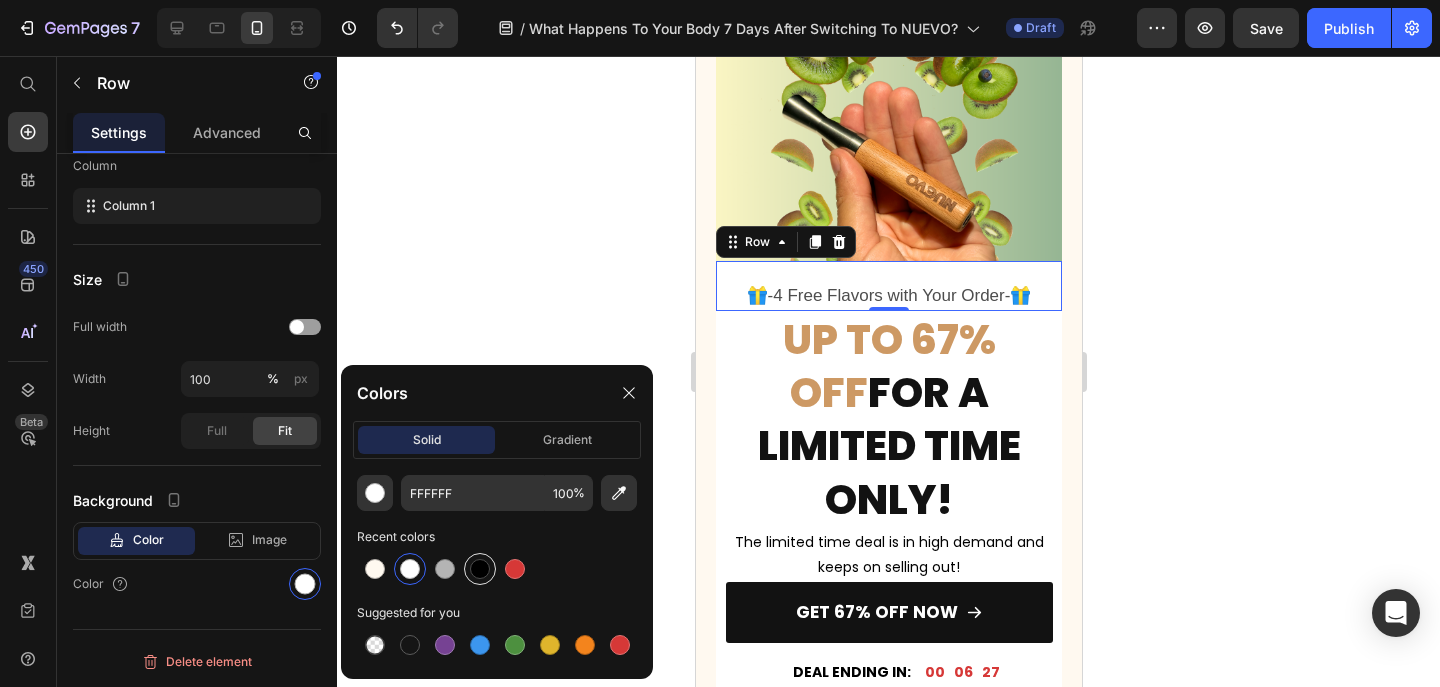 click at bounding box center [480, 569] 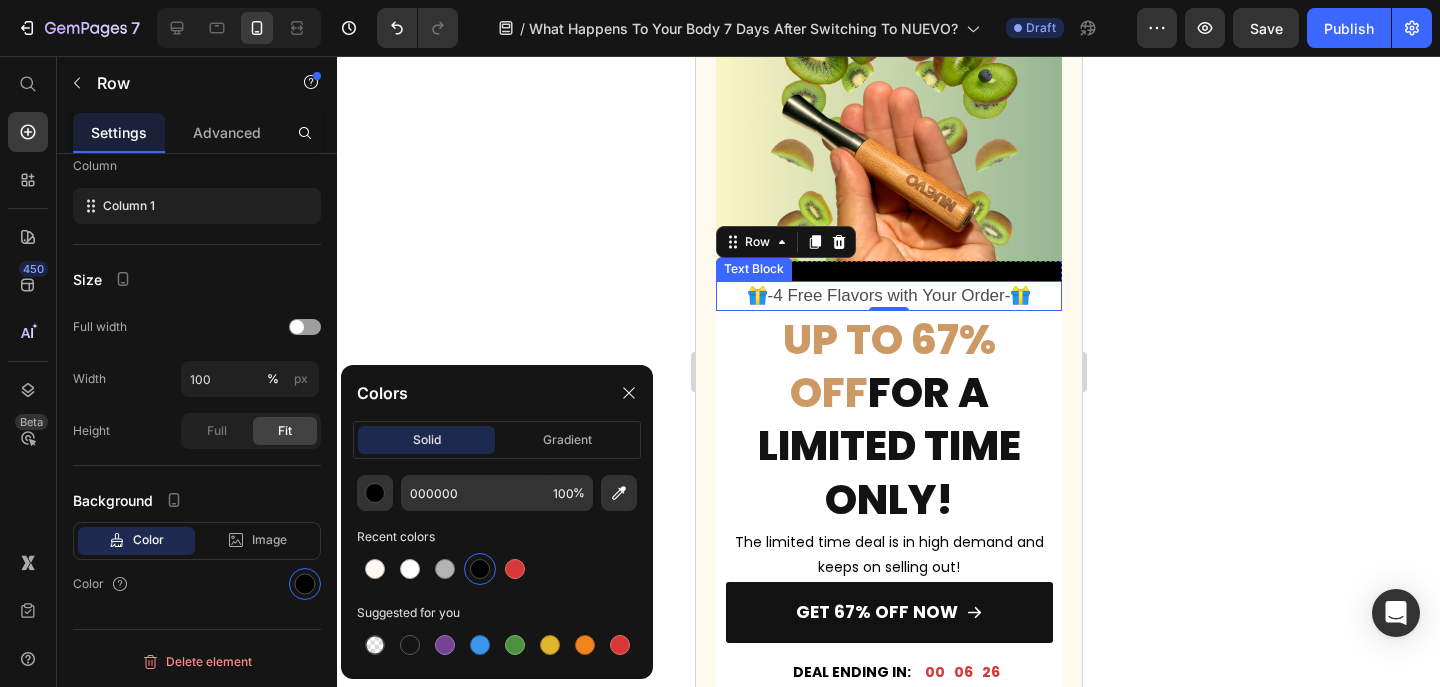 click on "🎁-4 Free Flavors with Your Order-🎁" at bounding box center [888, 295] 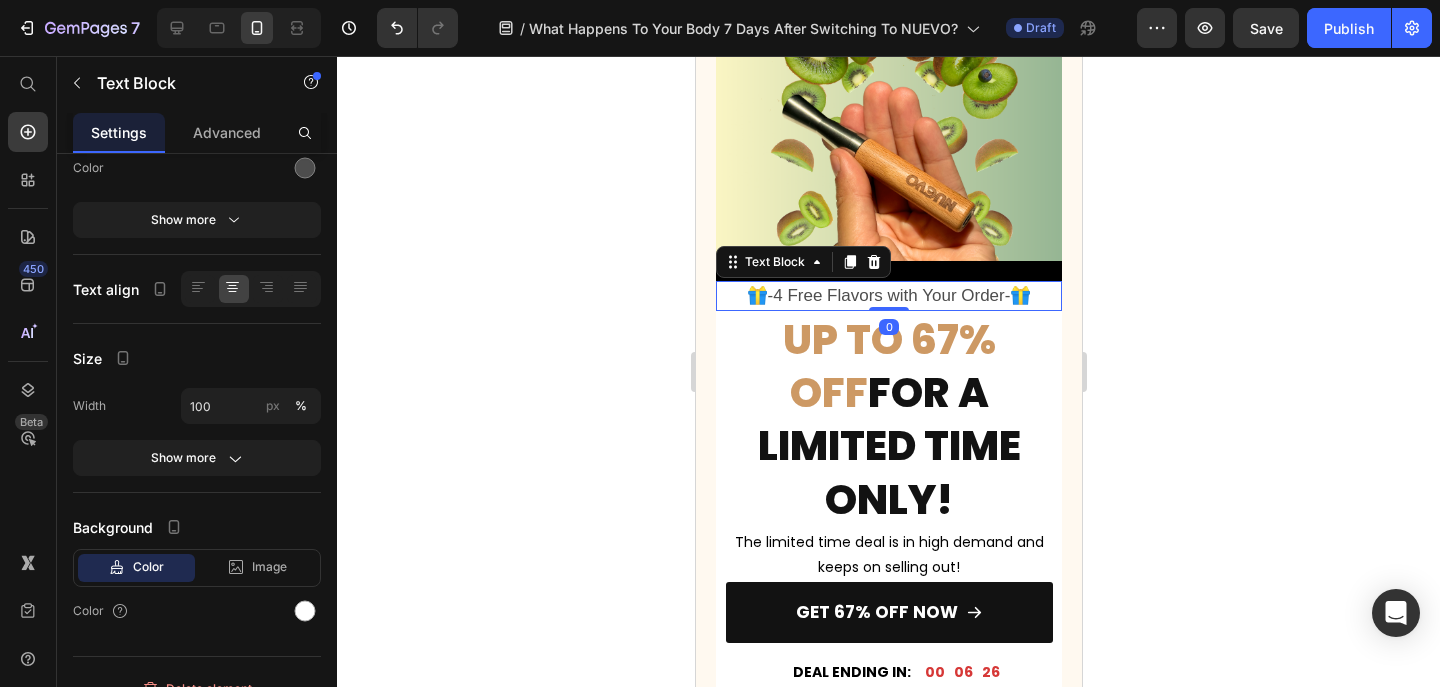 scroll, scrollTop: 0, scrollLeft: 0, axis: both 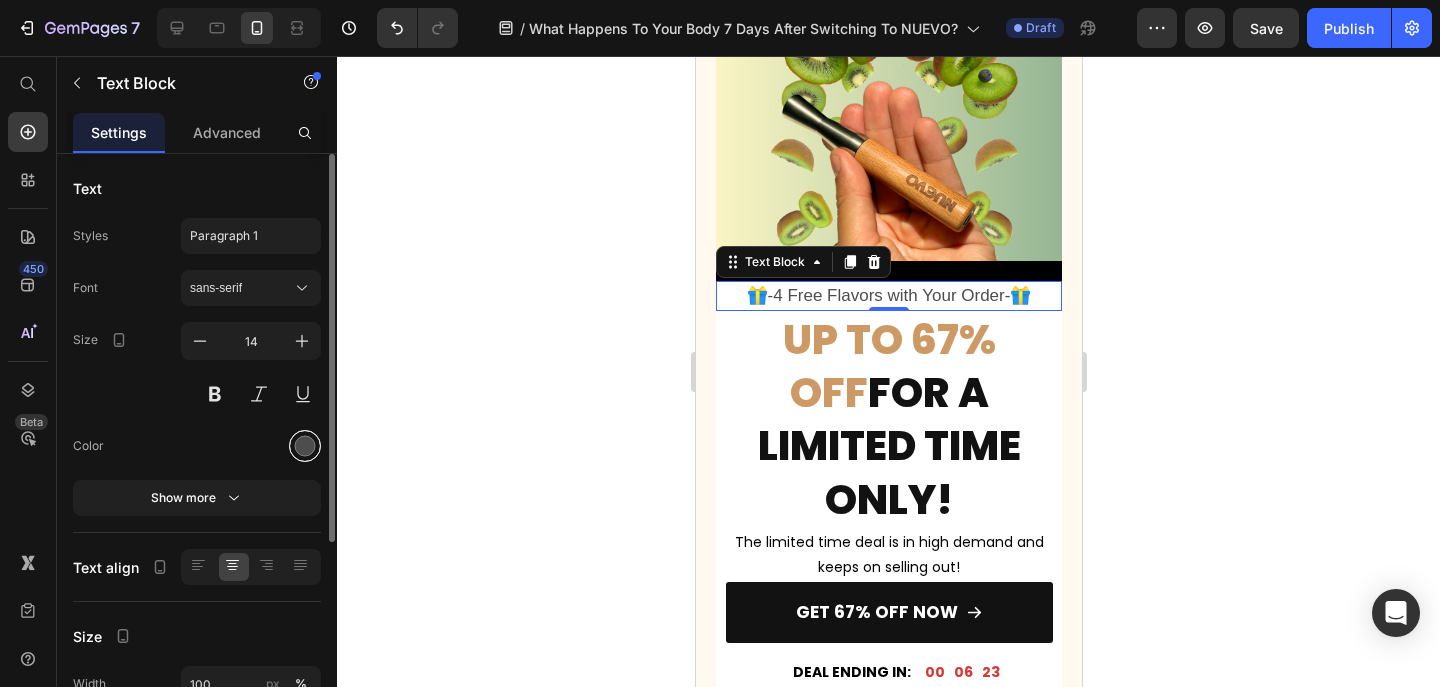 click at bounding box center [305, 446] 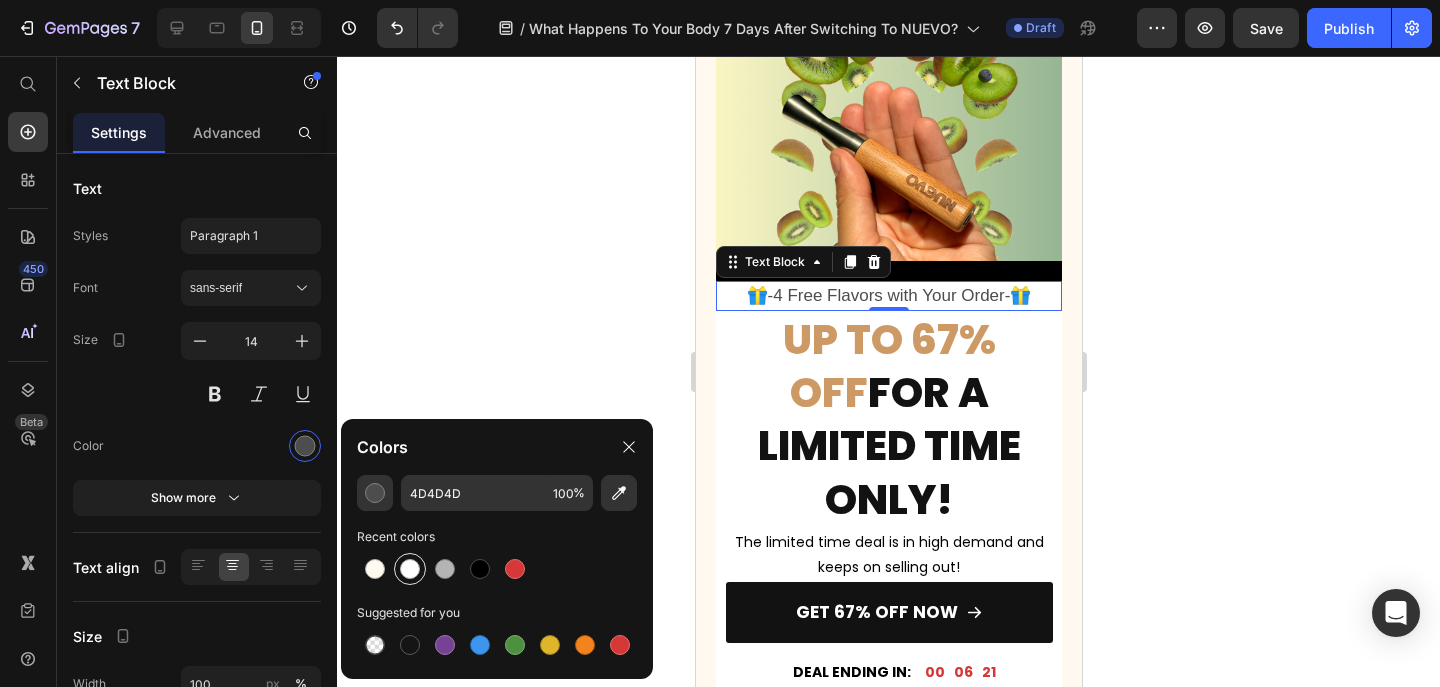 click at bounding box center [410, 569] 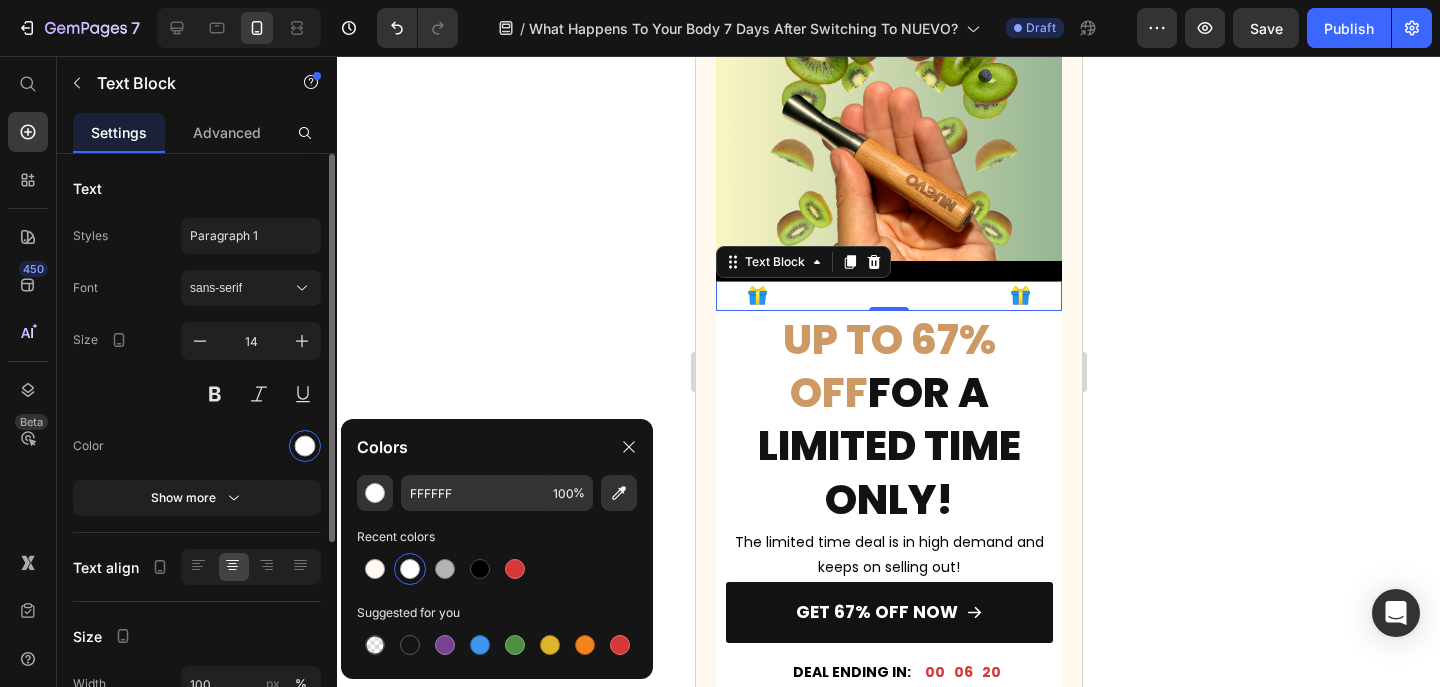 click at bounding box center [251, 446] 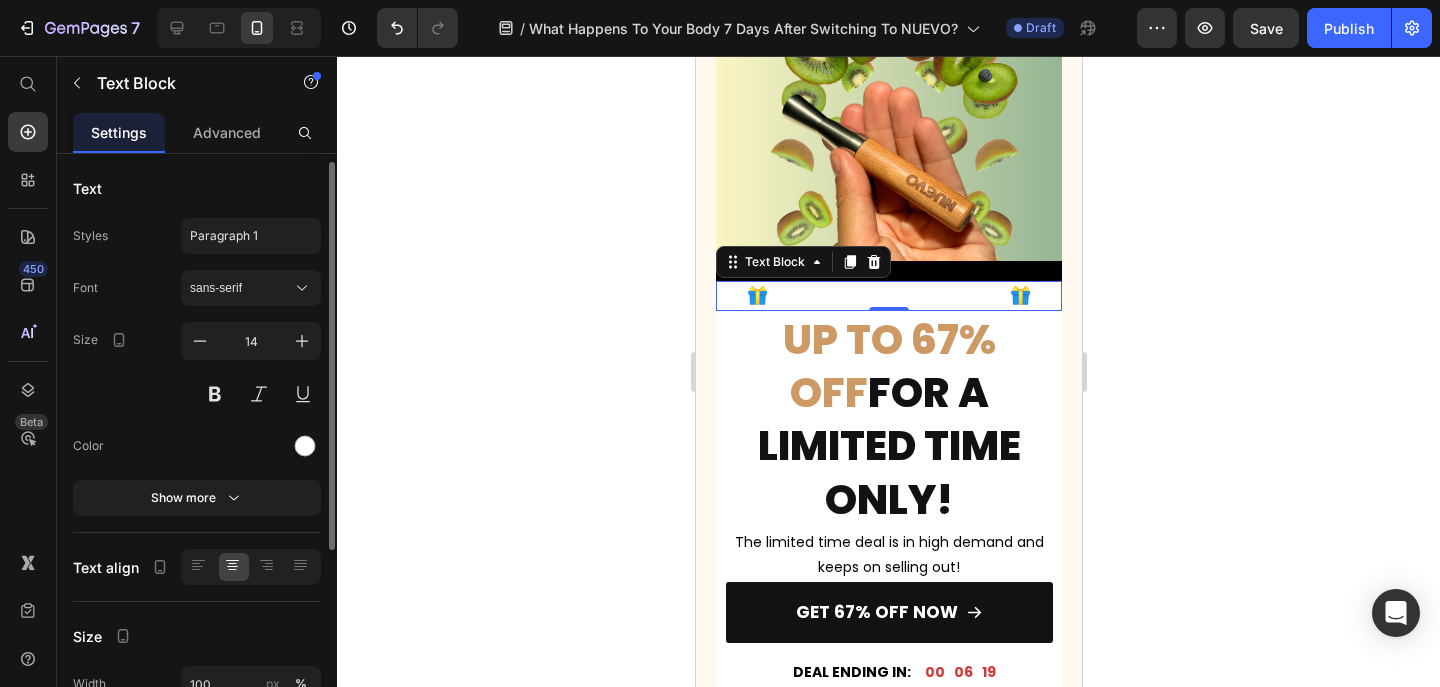 scroll, scrollTop: 305, scrollLeft: 0, axis: vertical 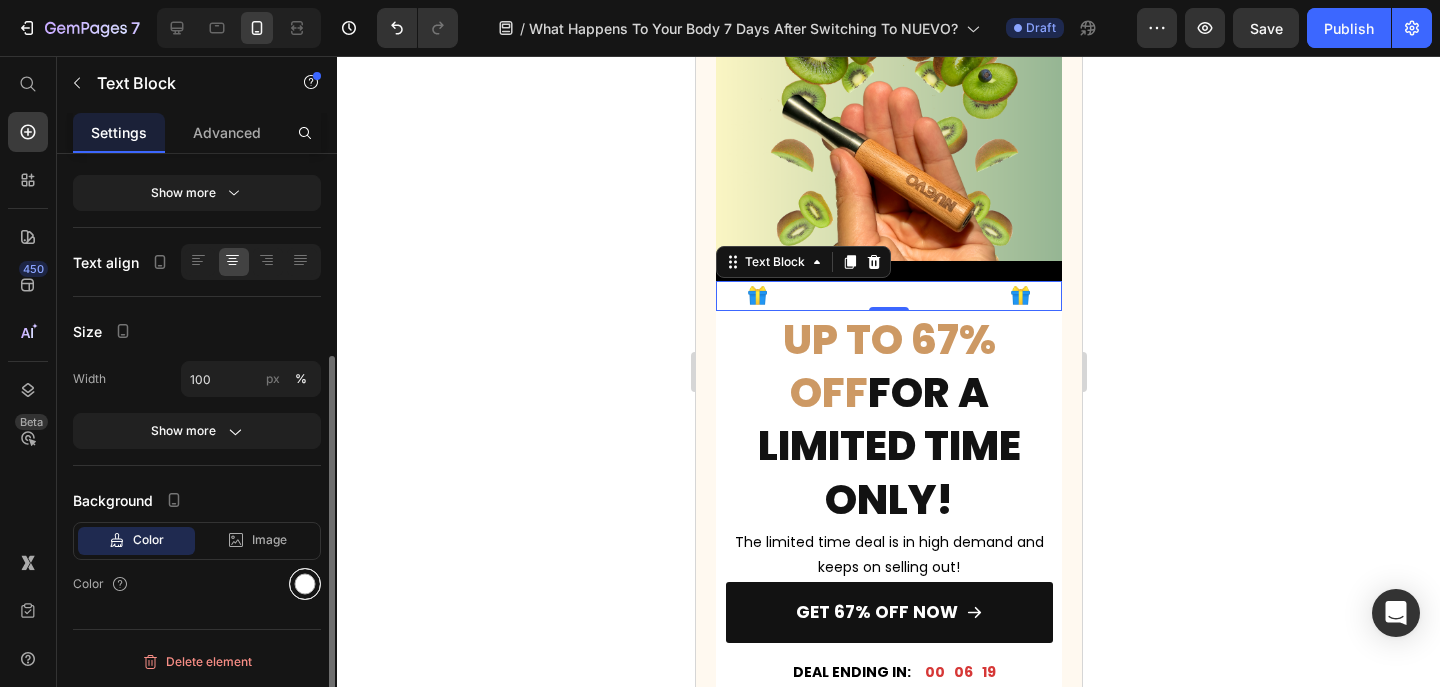 click at bounding box center [305, 584] 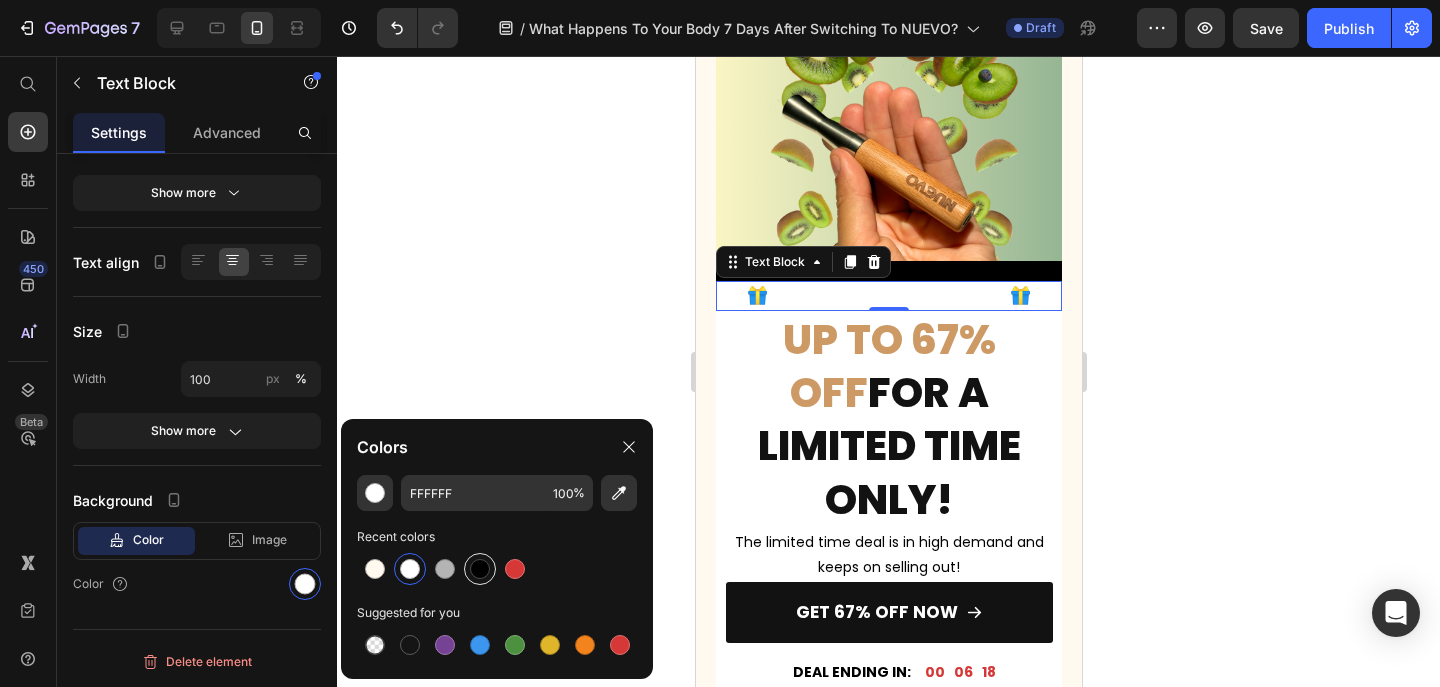 click at bounding box center [480, 569] 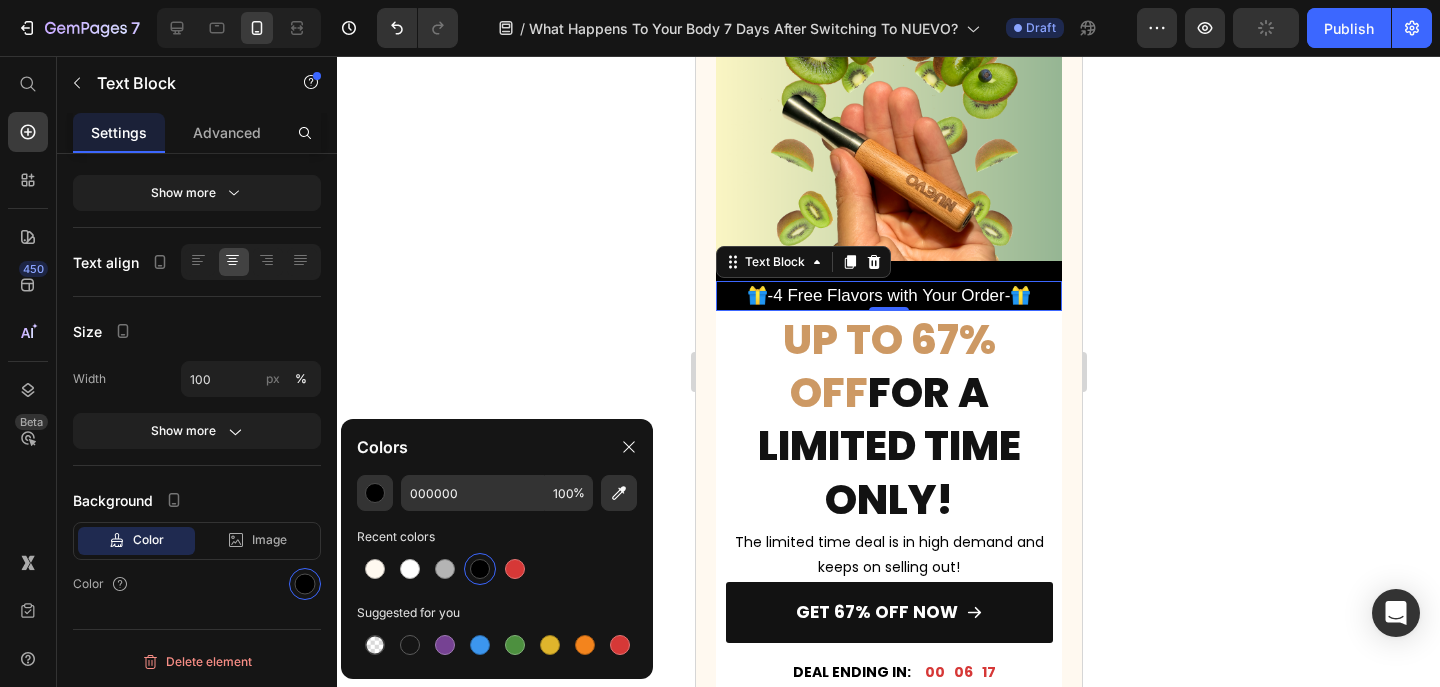 click 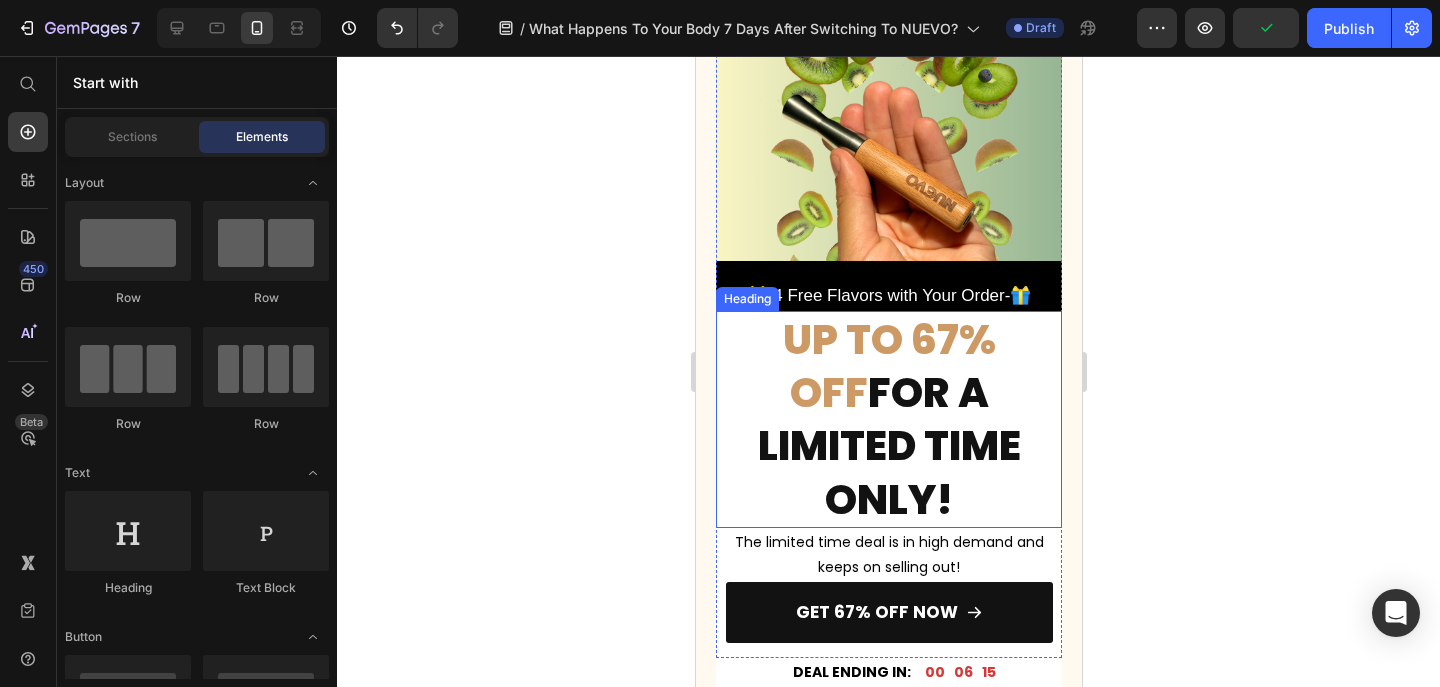 click on "UP TO 67% OFF  FOR A LIMITED TIME ONLY!" at bounding box center (888, 419) 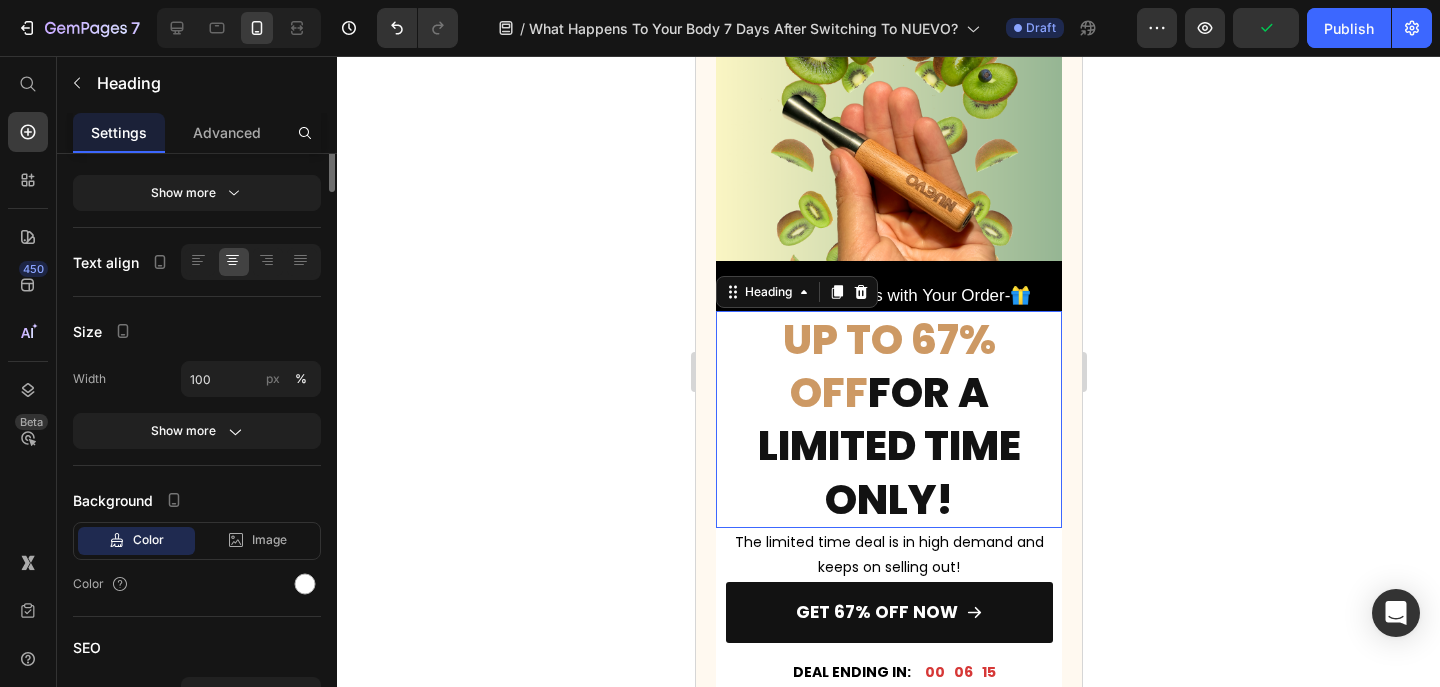 scroll, scrollTop: 0, scrollLeft: 0, axis: both 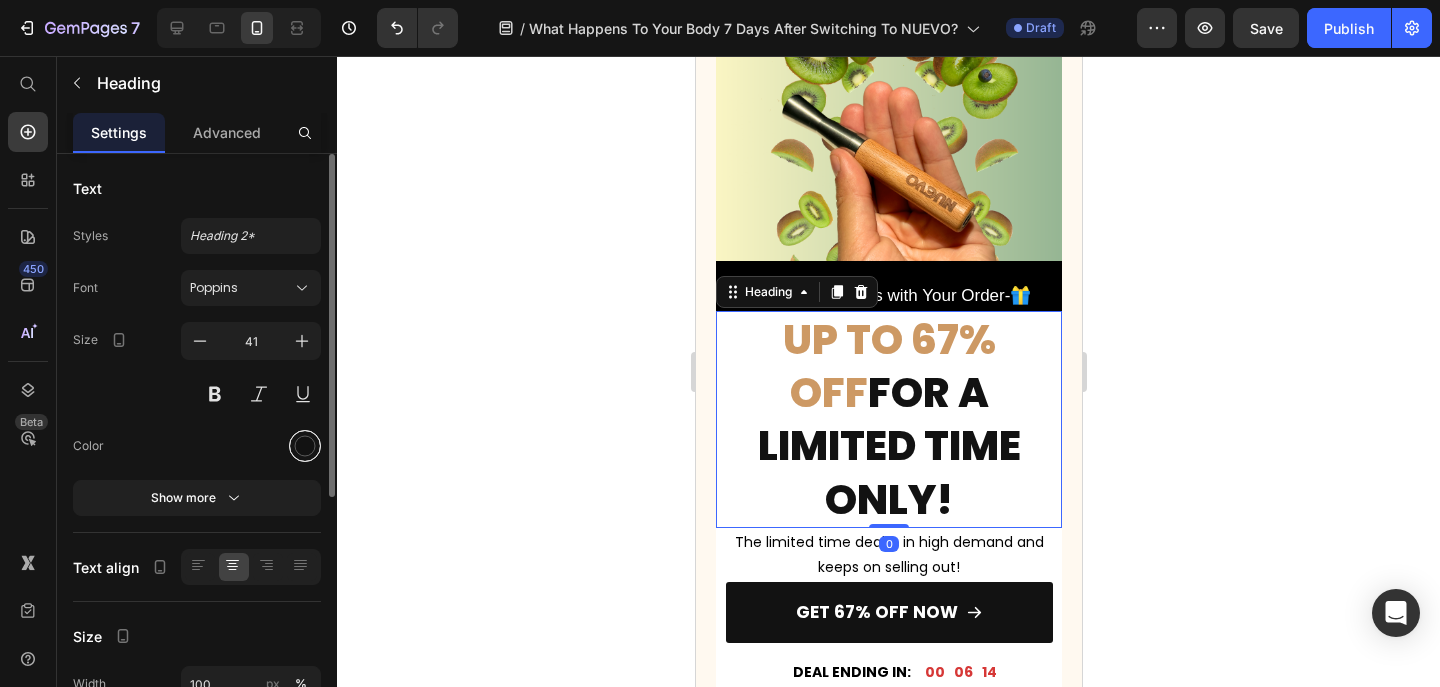 click at bounding box center (305, 446) 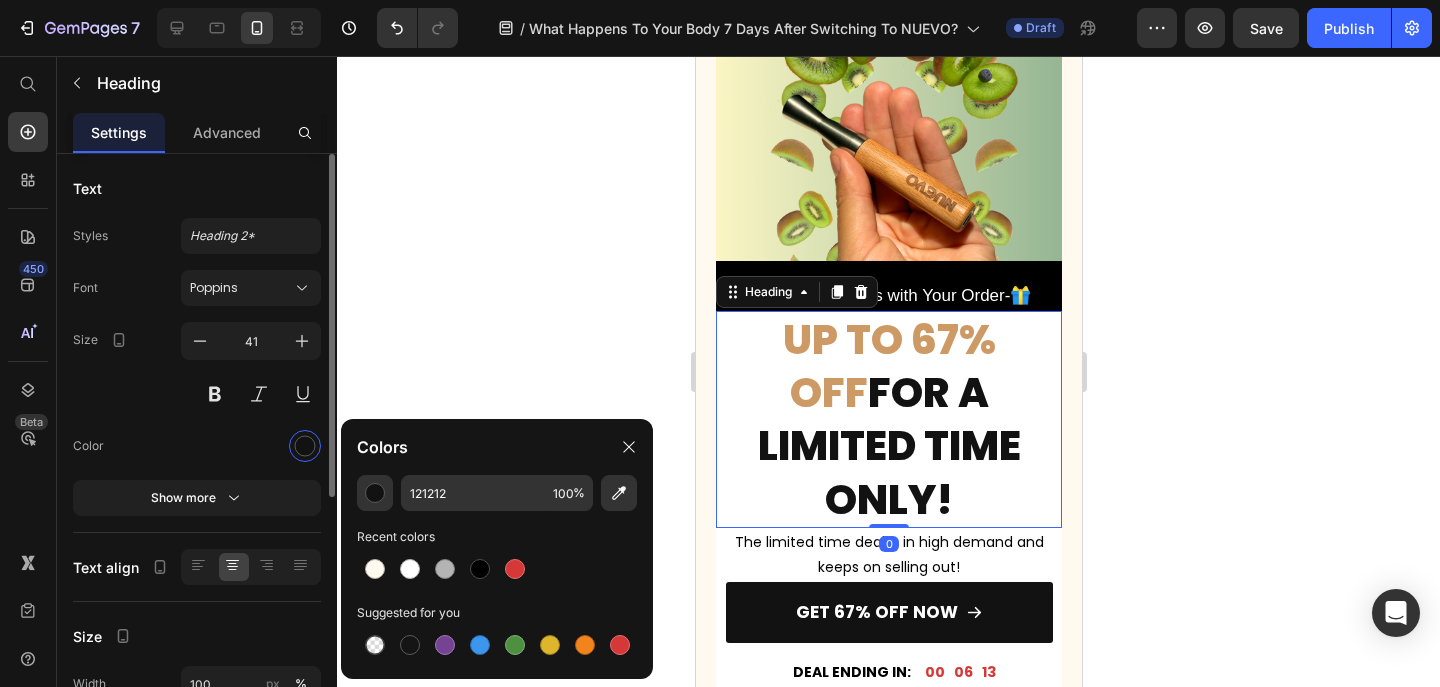 click at bounding box center [251, 446] 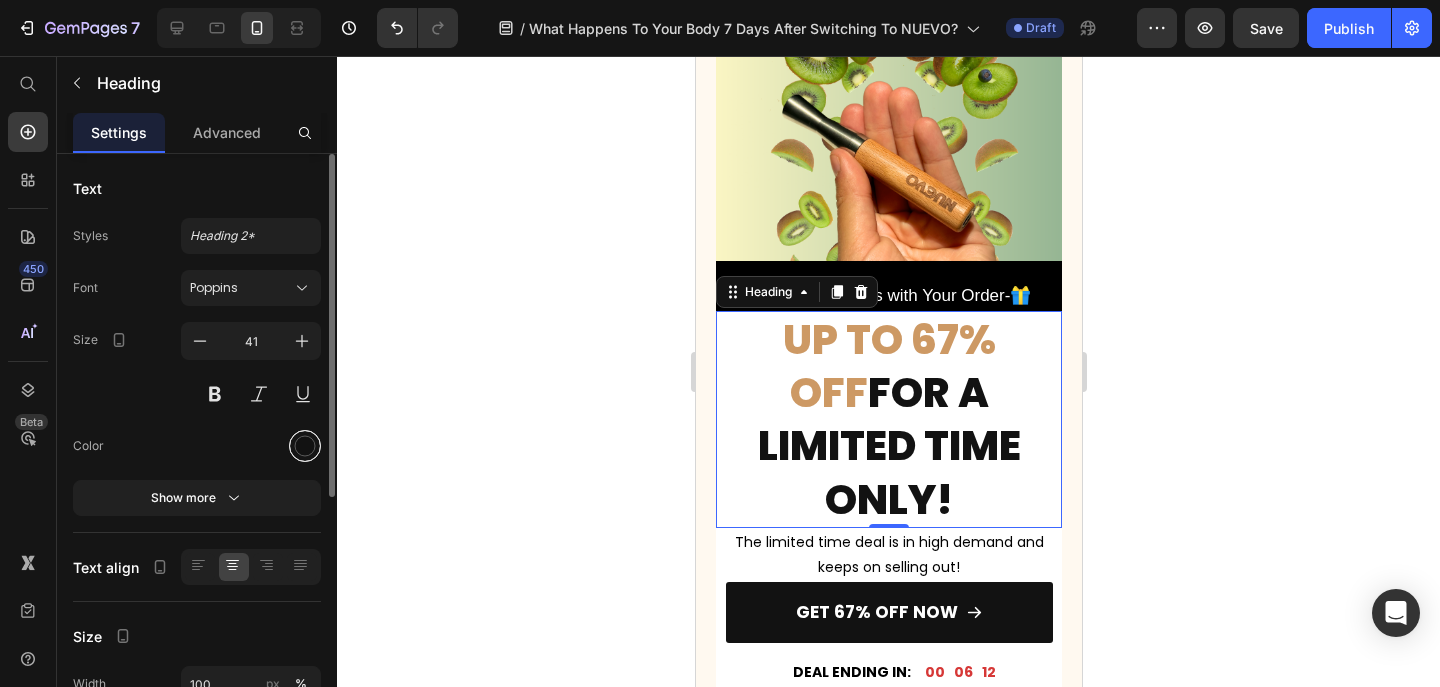 click at bounding box center (305, 446) 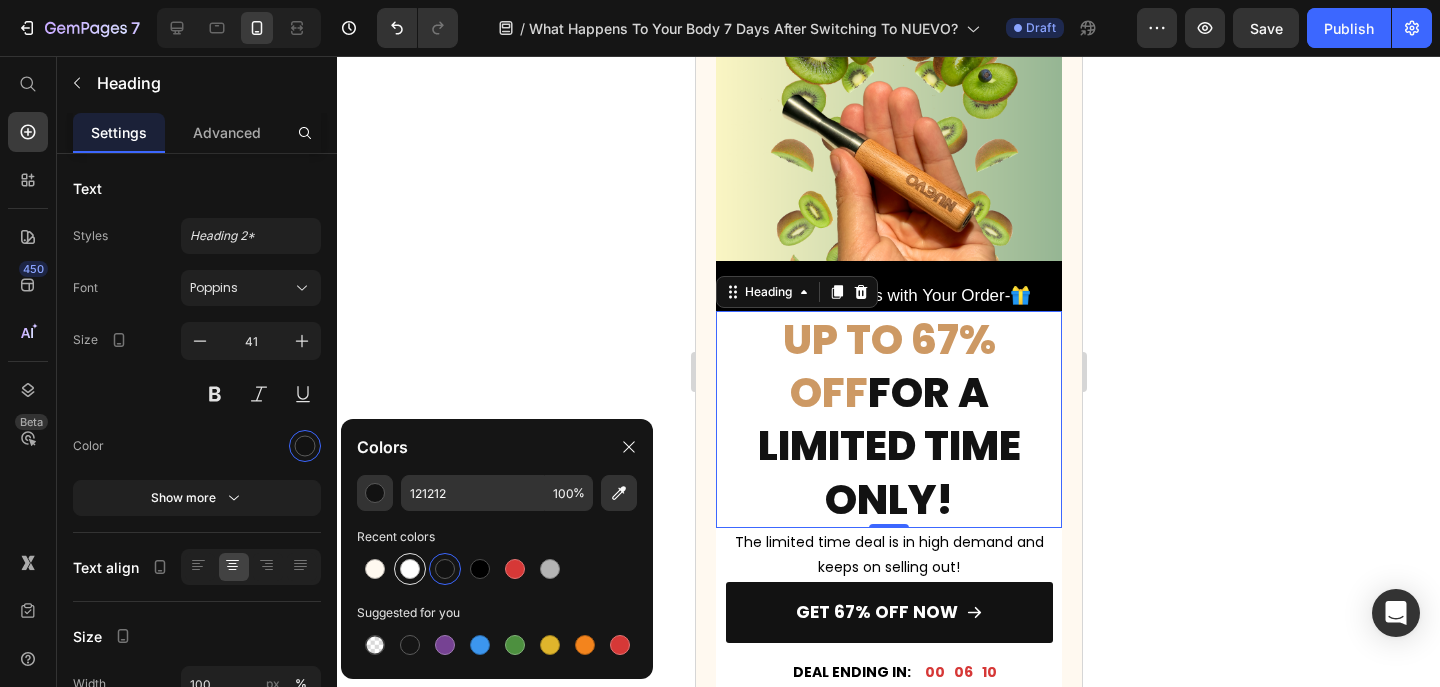 click at bounding box center [410, 569] 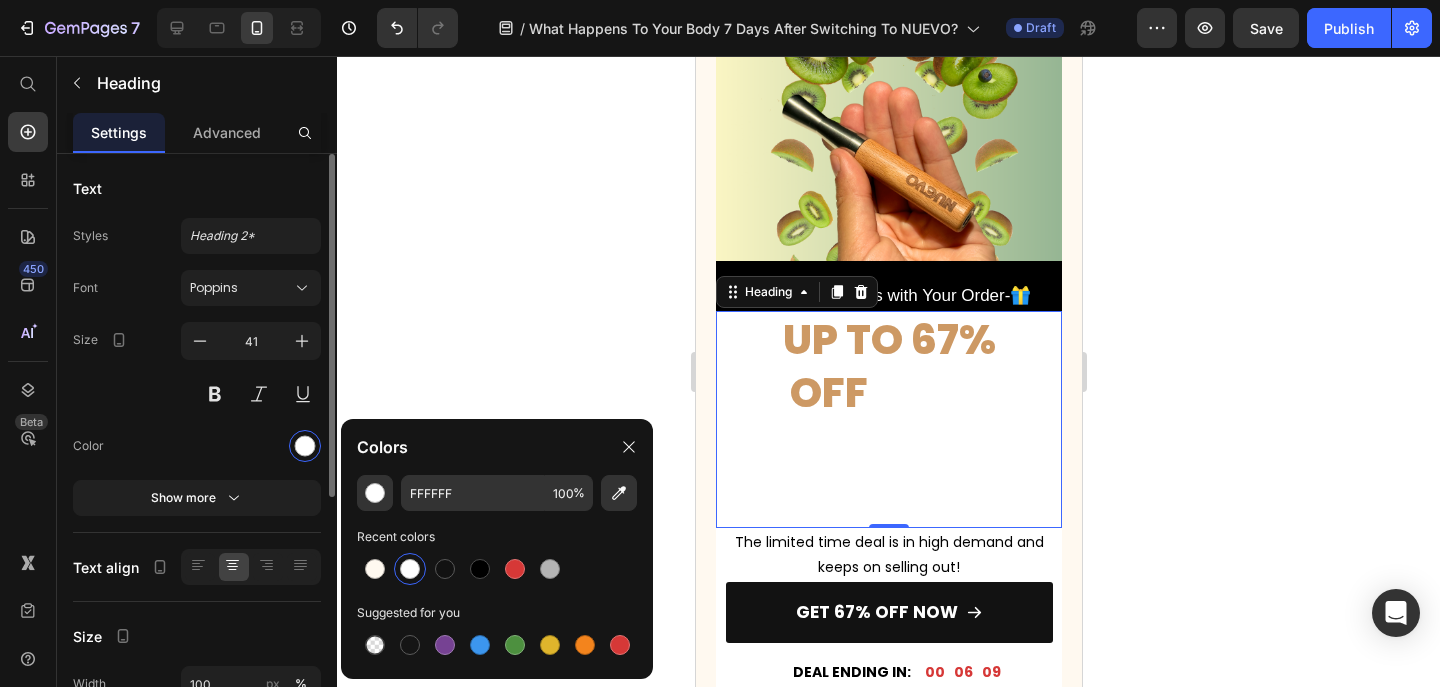 click at bounding box center [251, 446] 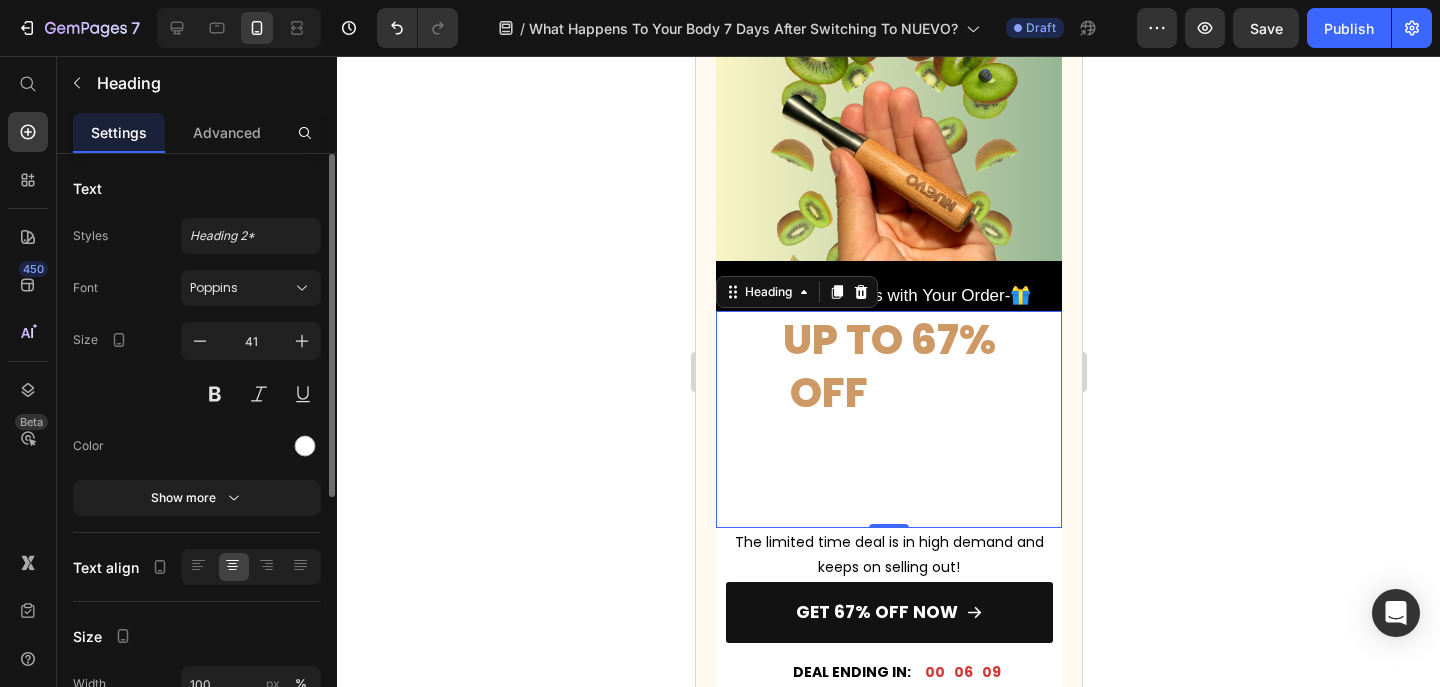 scroll, scrollTop: 422, scrollLeft: 0, axis: vertical 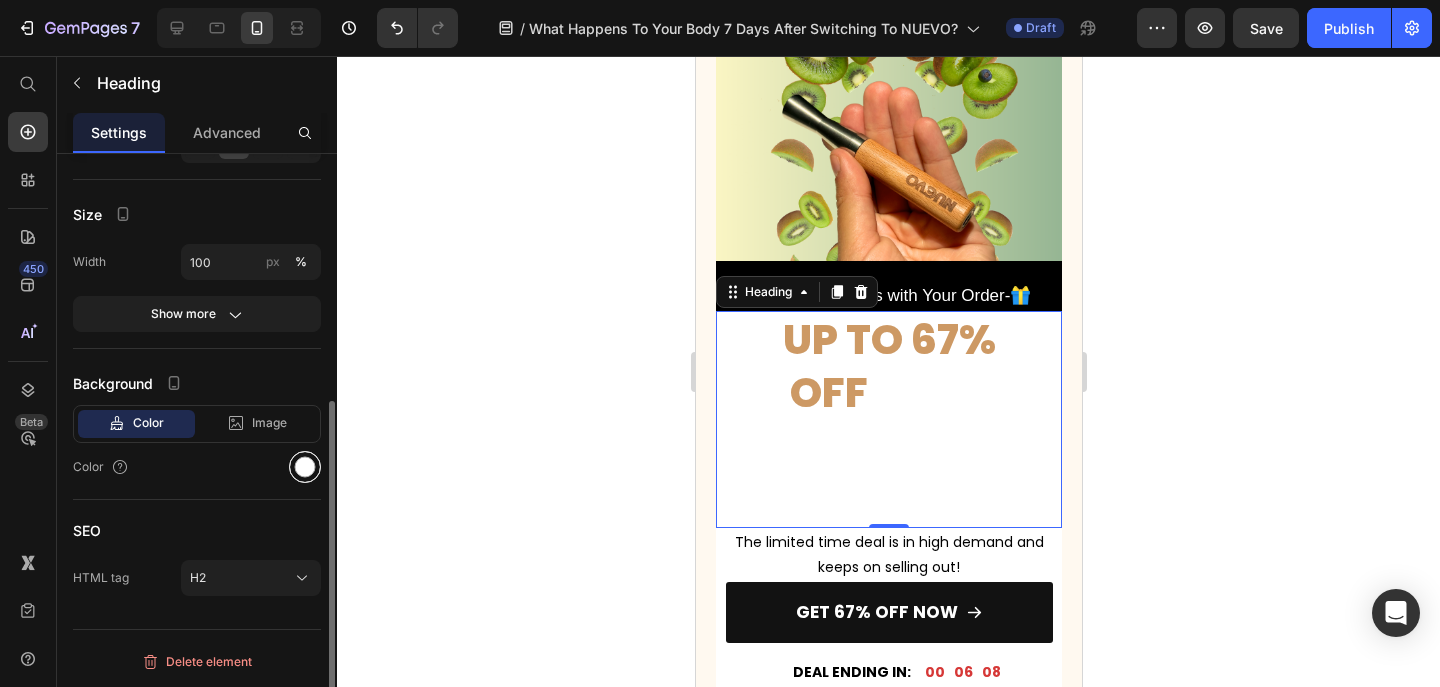 click at bounding box center [305, 467] 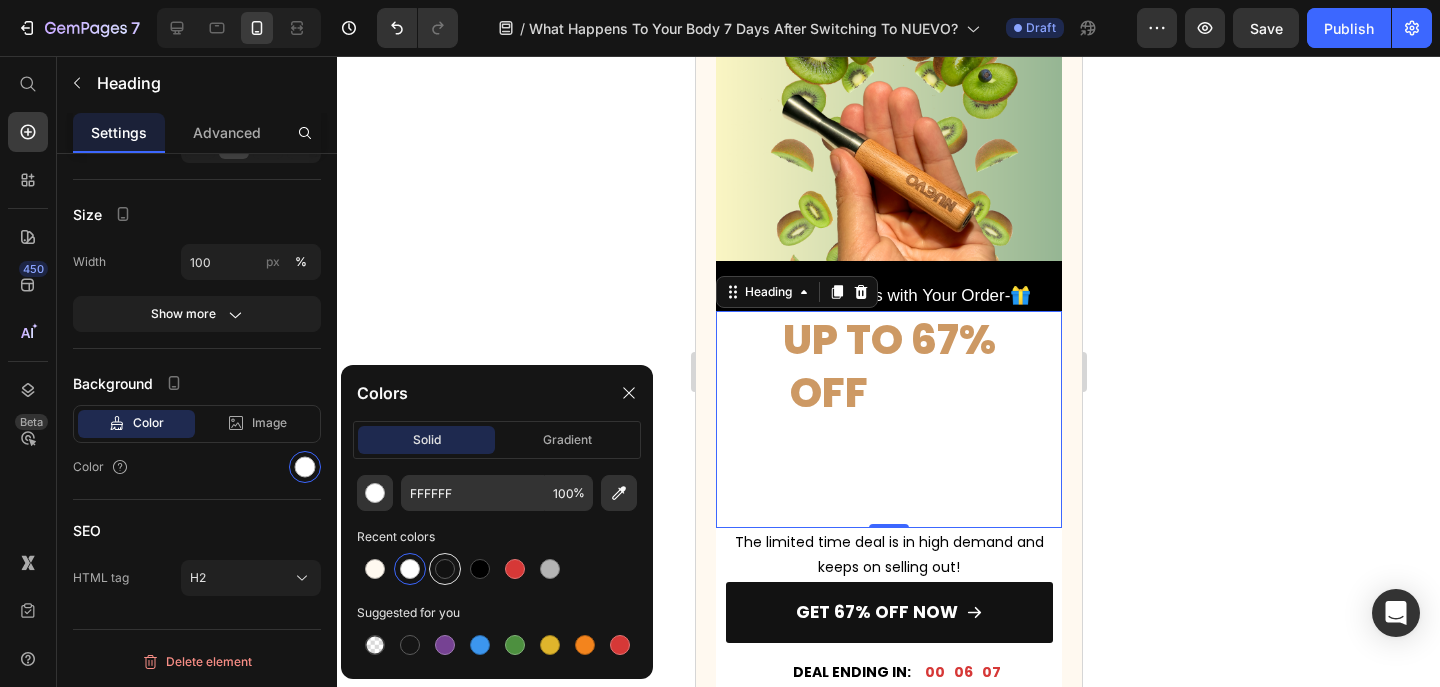 click at bounding box center (445, 569) 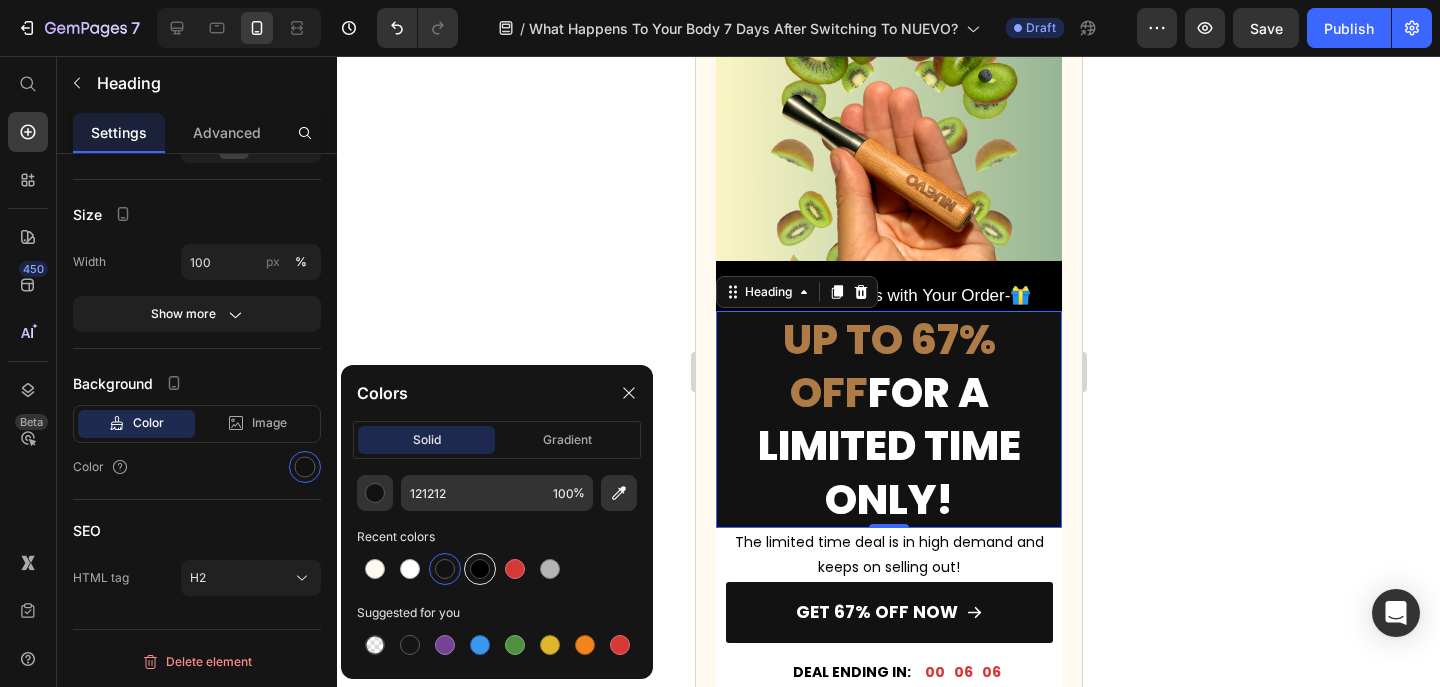 click at bounding box center (480, 569) 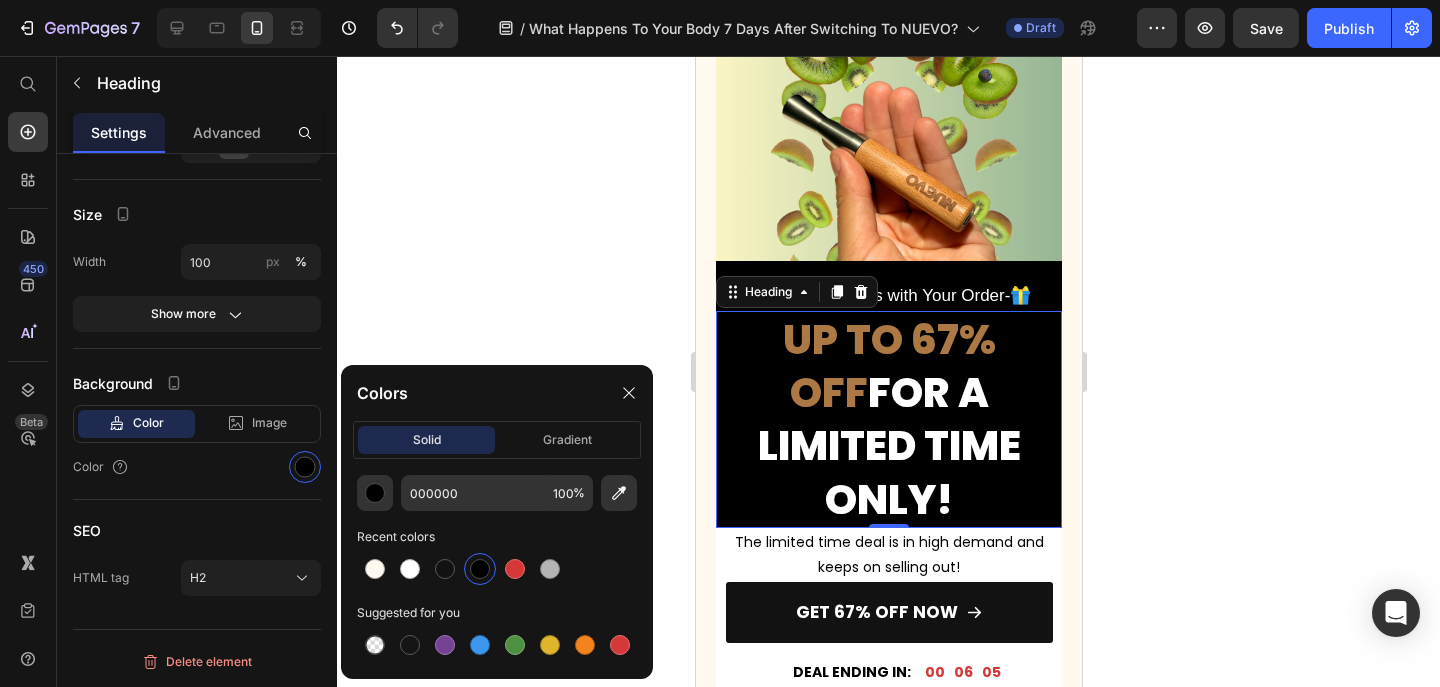 click 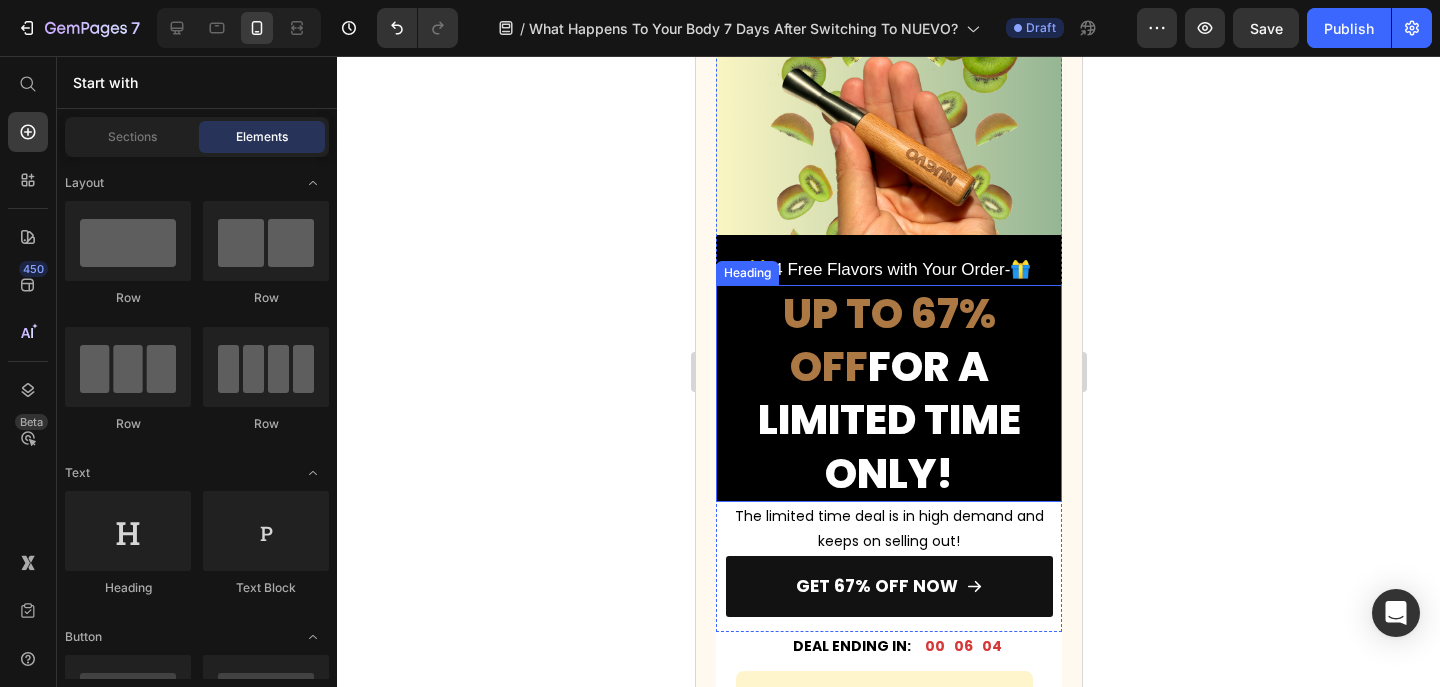 scroll, scrollTop: 4073, scrollLeft: 0, axis: vertical 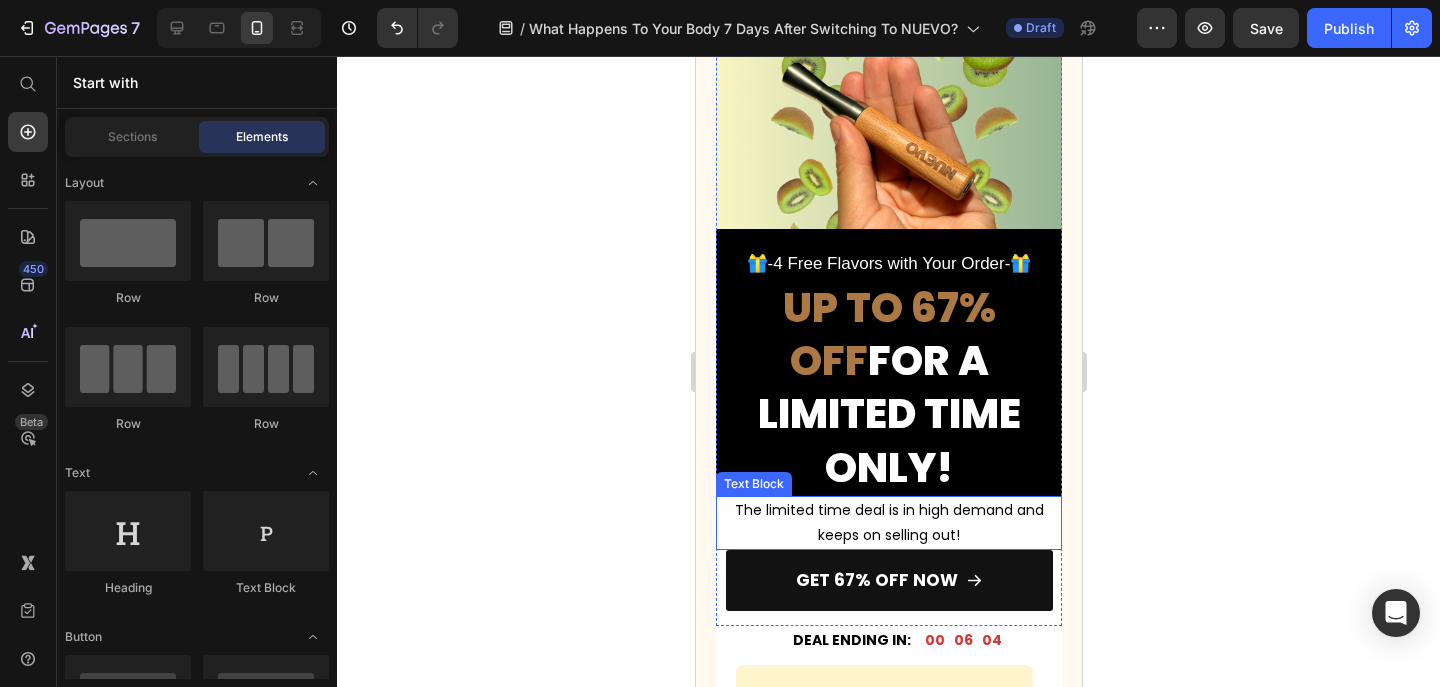 click on "The limited time deal is in high demand and keeps on selling out!" at bounding box center [888, 523] 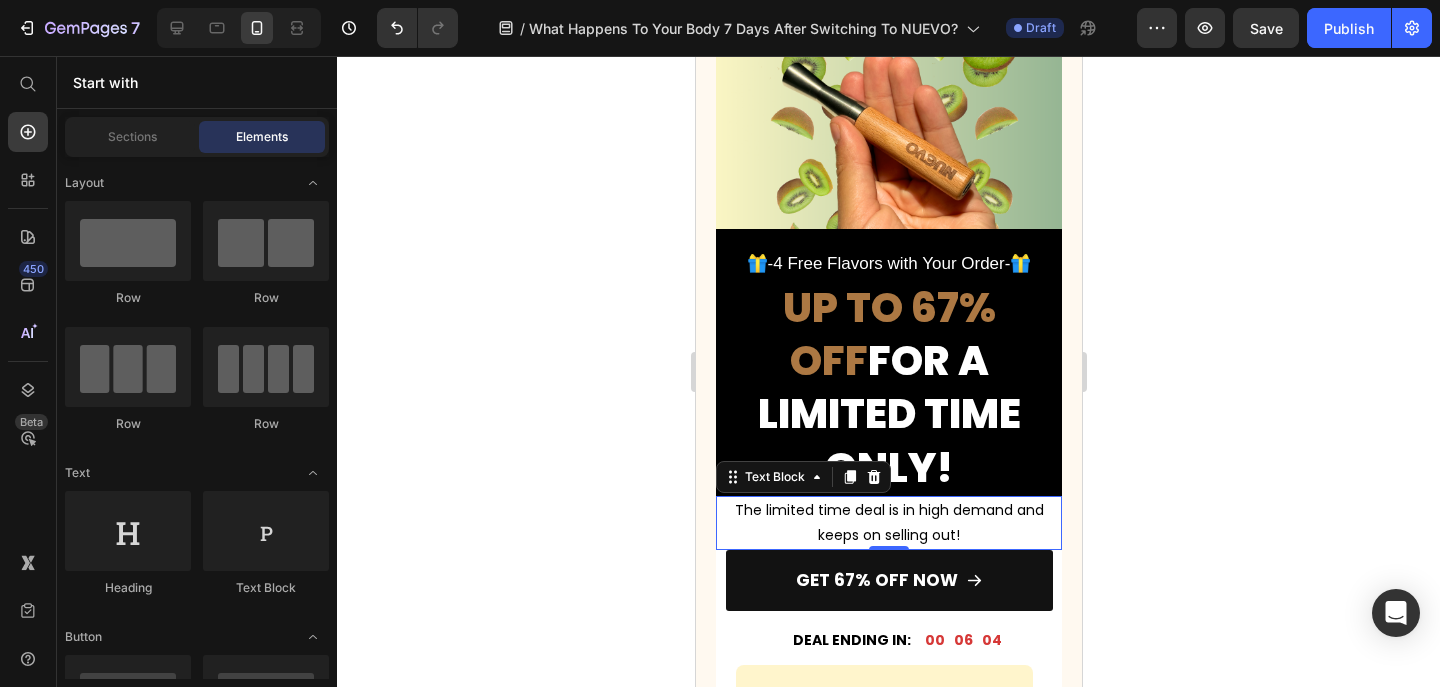 scroll, scrollTop: 0, scrollLeft: 0, axis: both 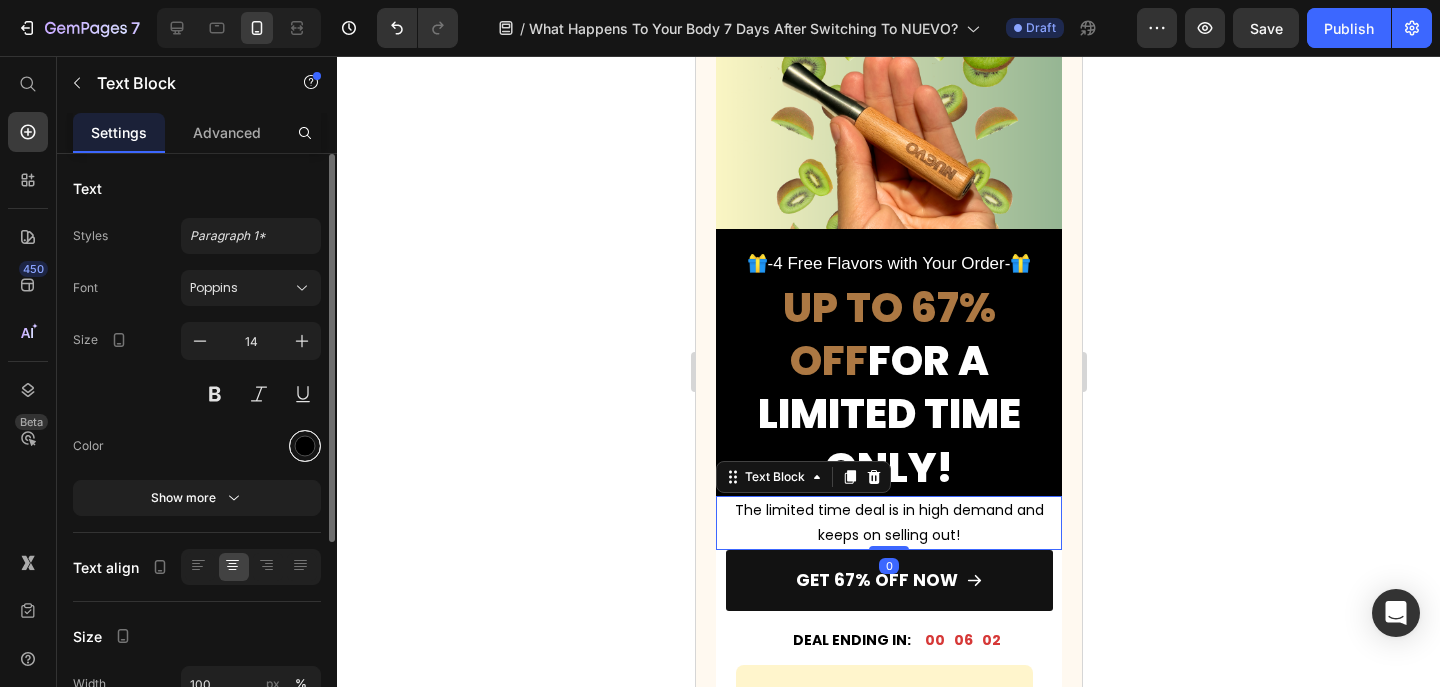 click at bounding box center (305, 446) 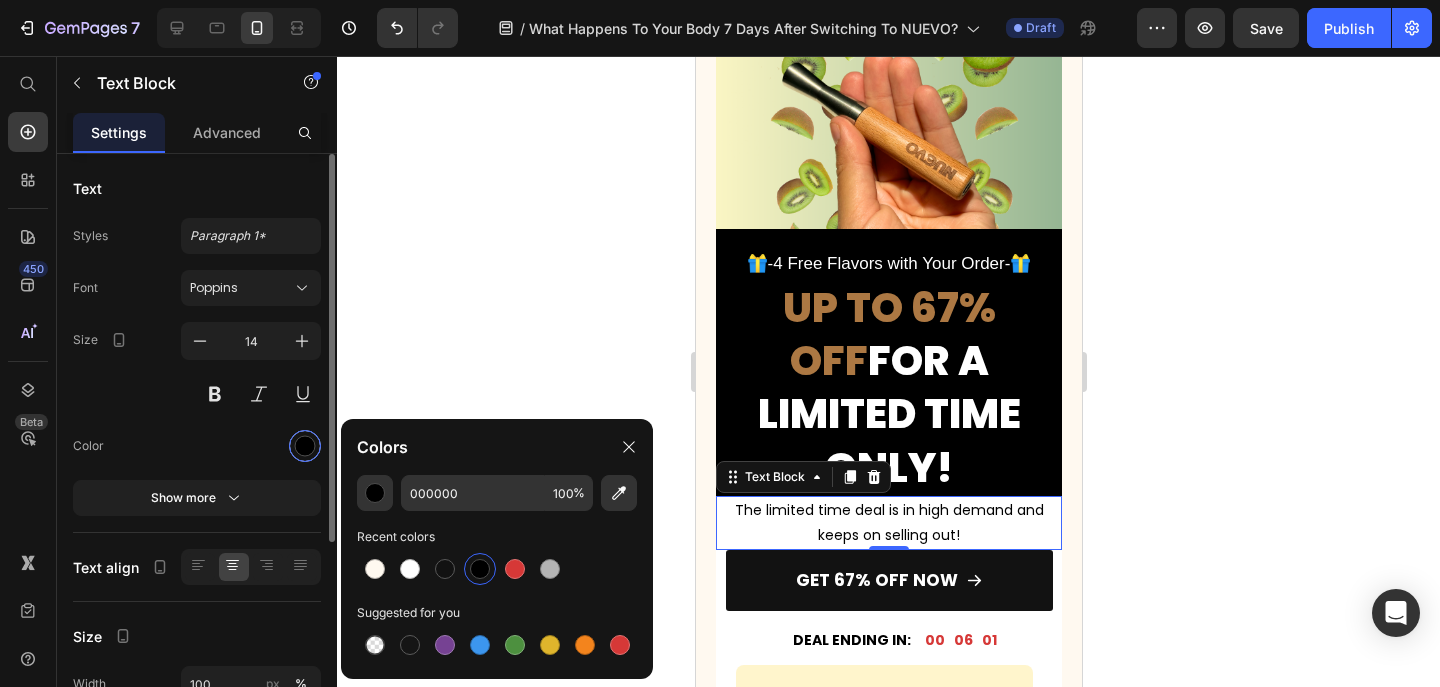 click at bounding box center [305, 446] 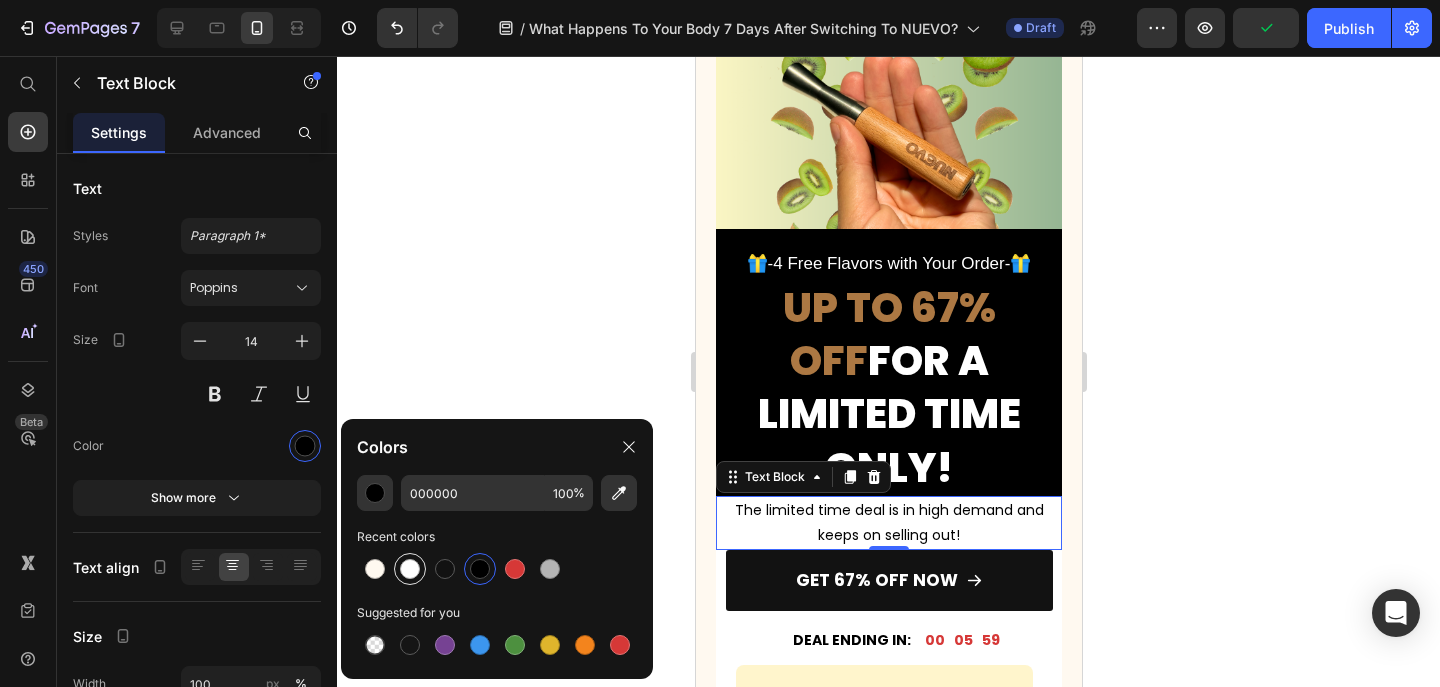 click at bounding box center [410, 569] 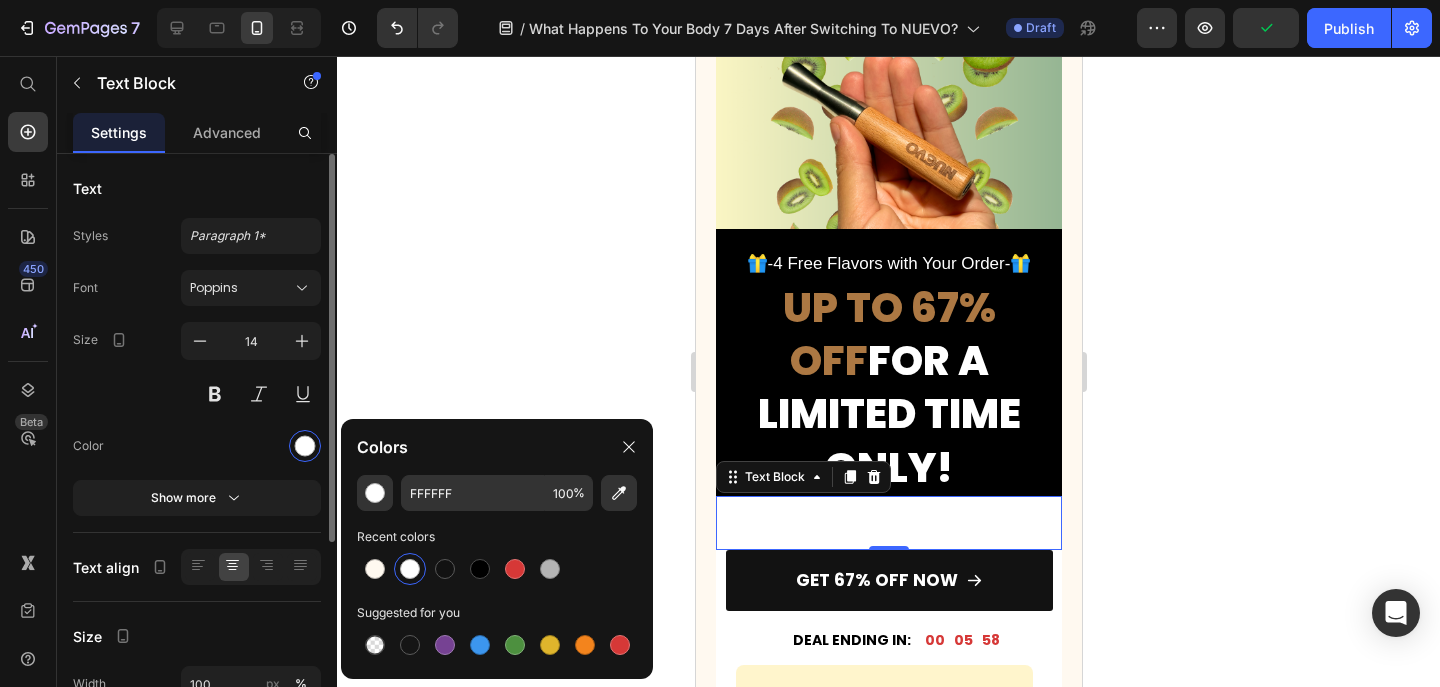 click at bounding box center (251, 446) 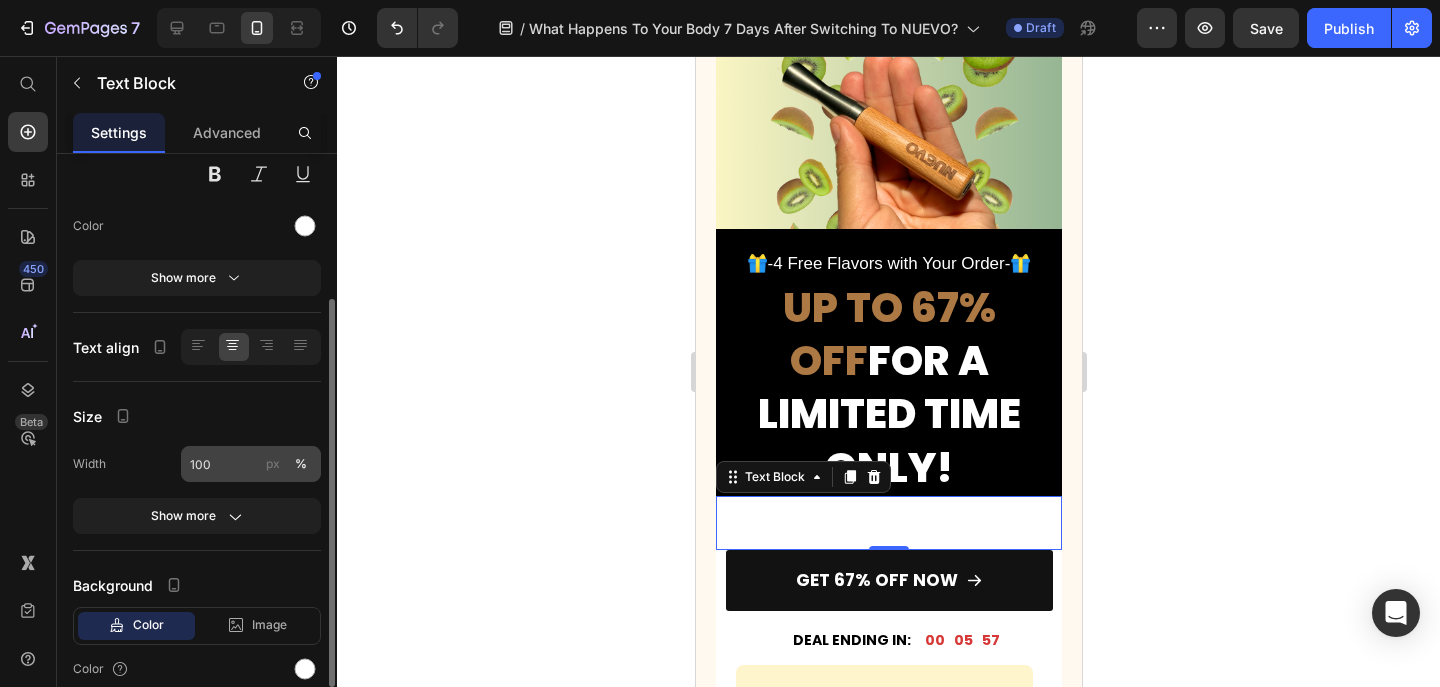 scroll, scrollTop: 305, scrollLeft: 0, axis: vertical 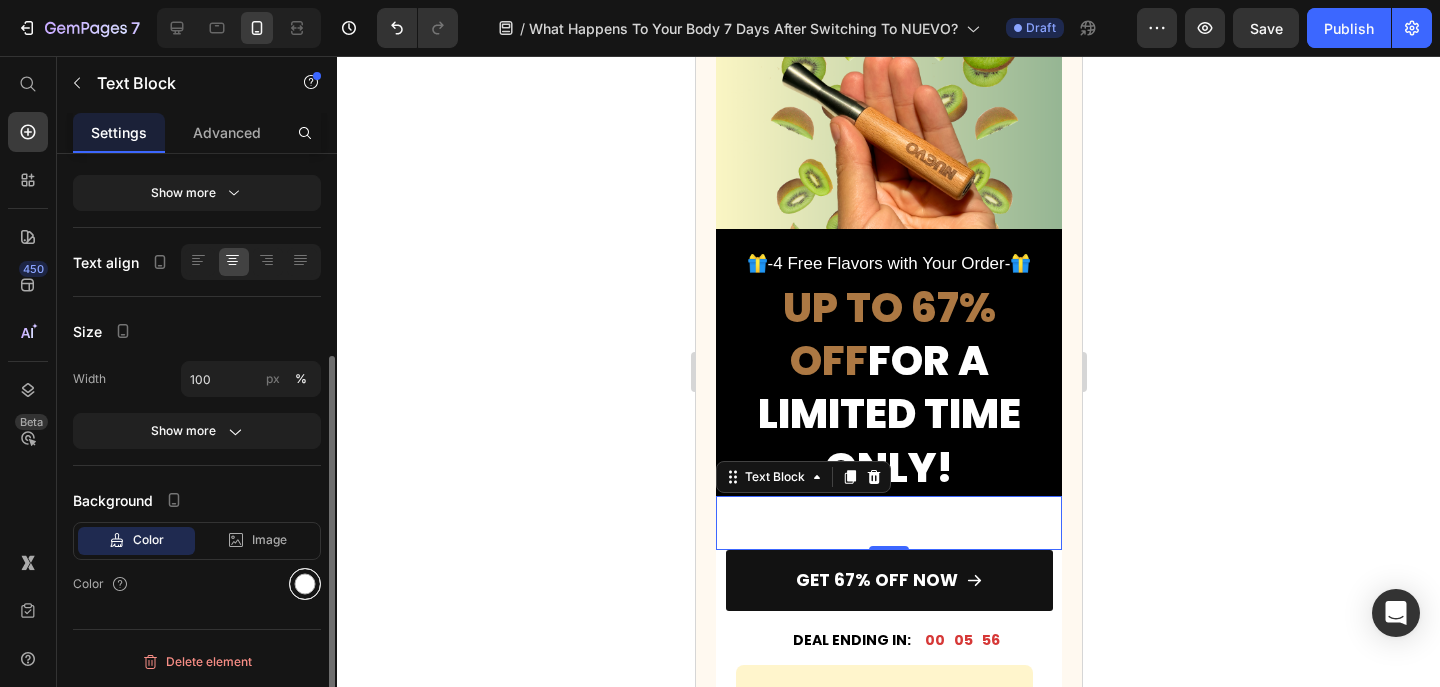 click at bounding box center (305, 584) 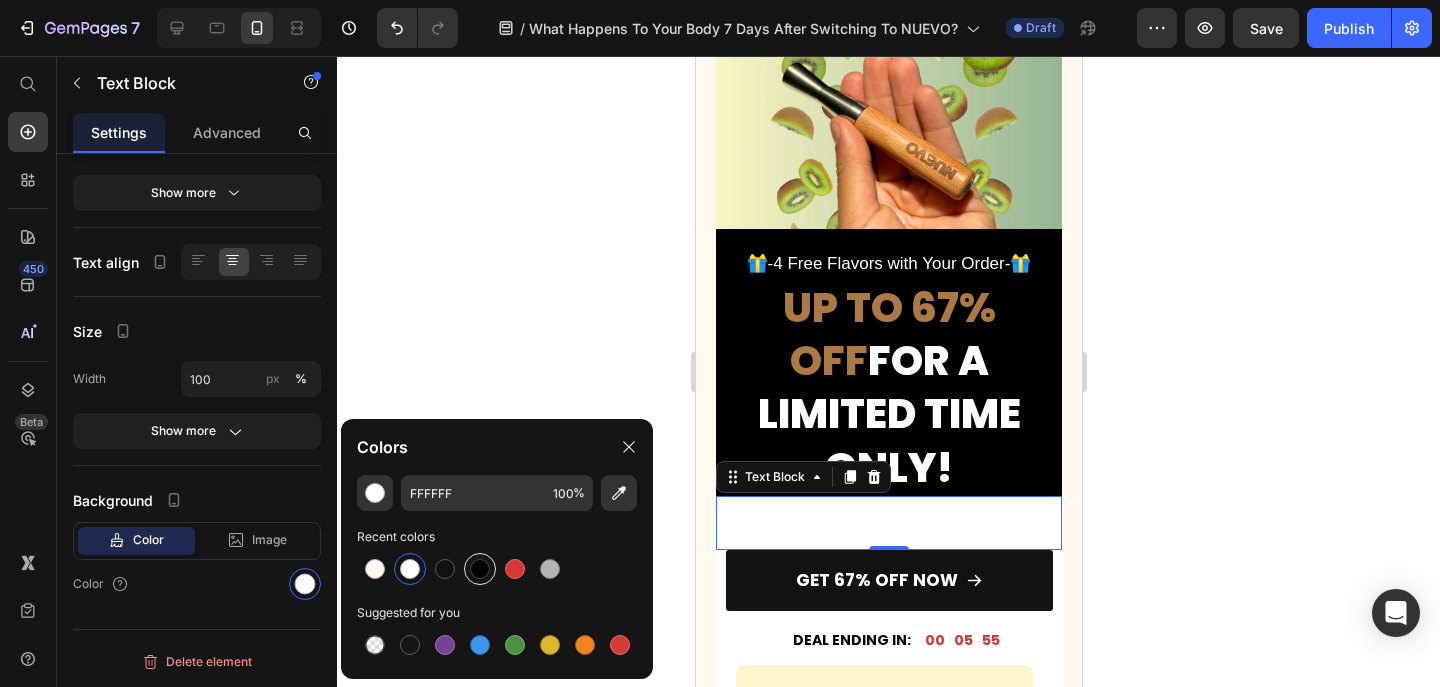 click at bounding box center [480, 569] 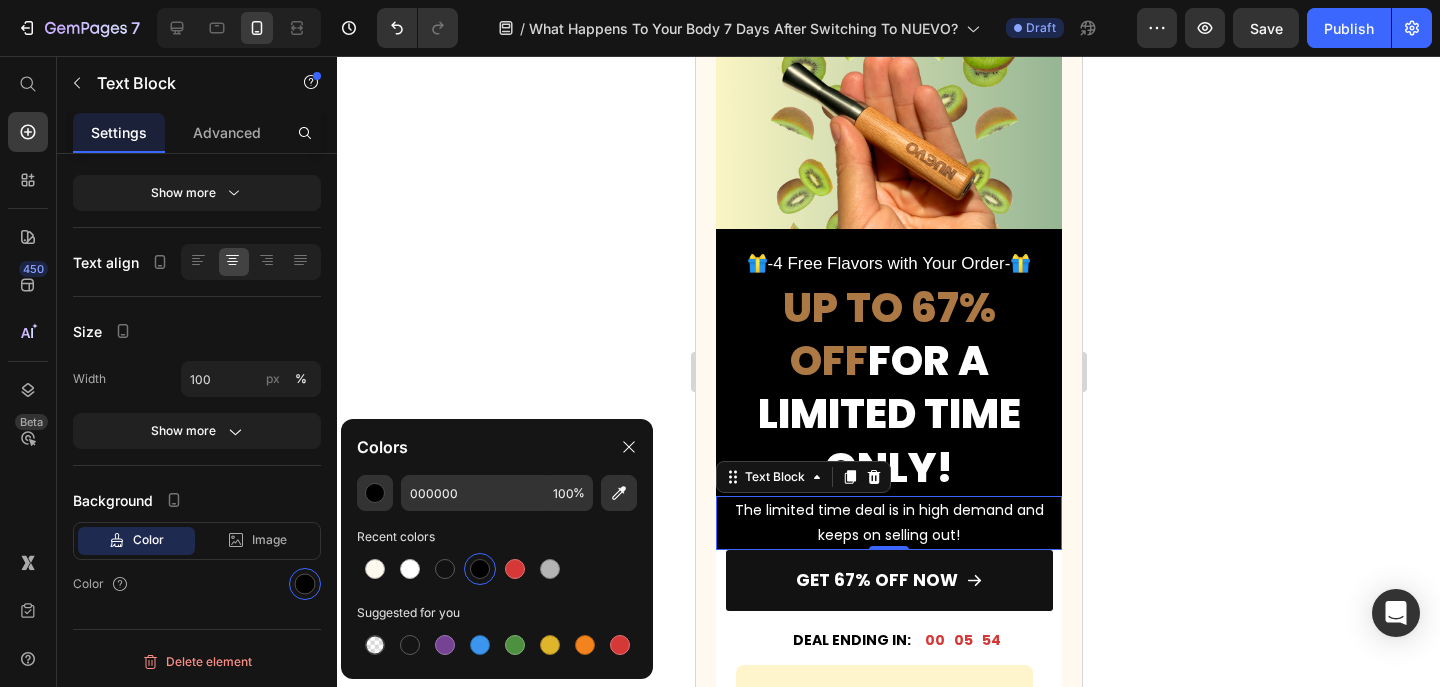 click 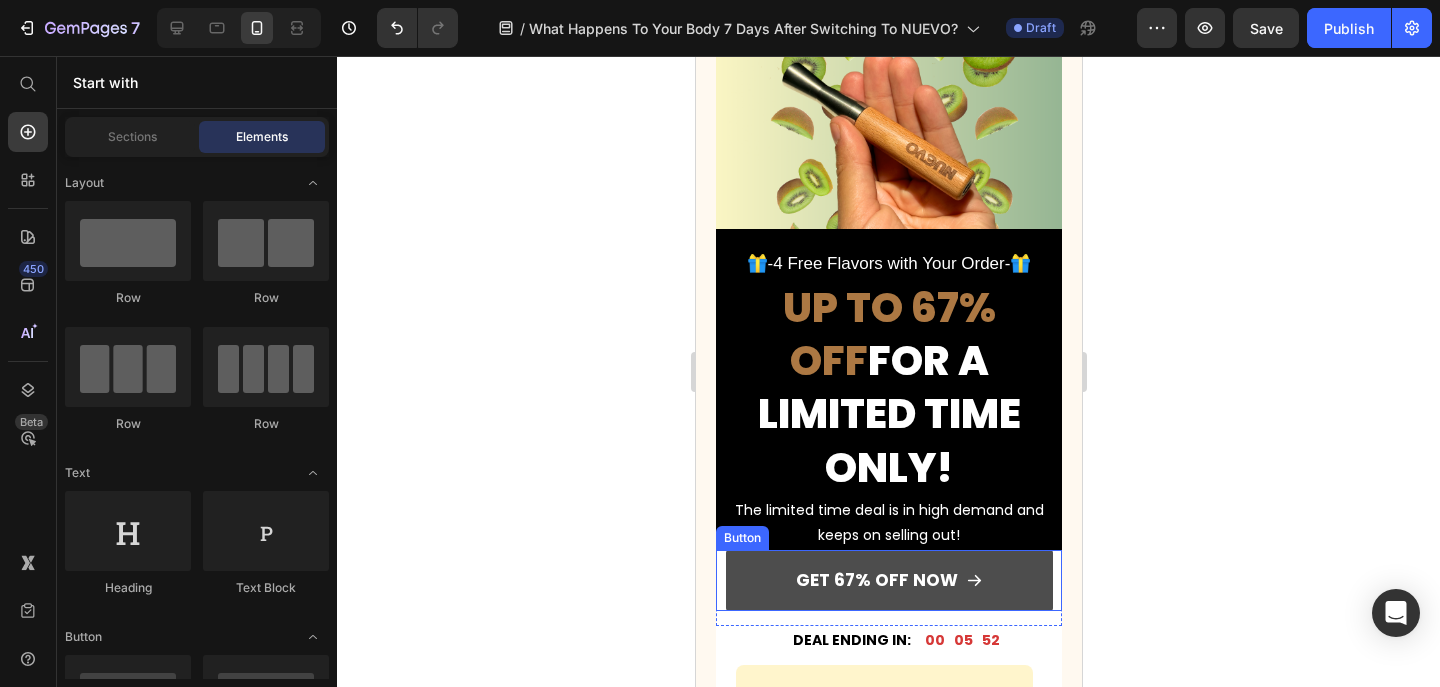 click on "GET 67% OFF NOW" at bounding box center [888, 580] 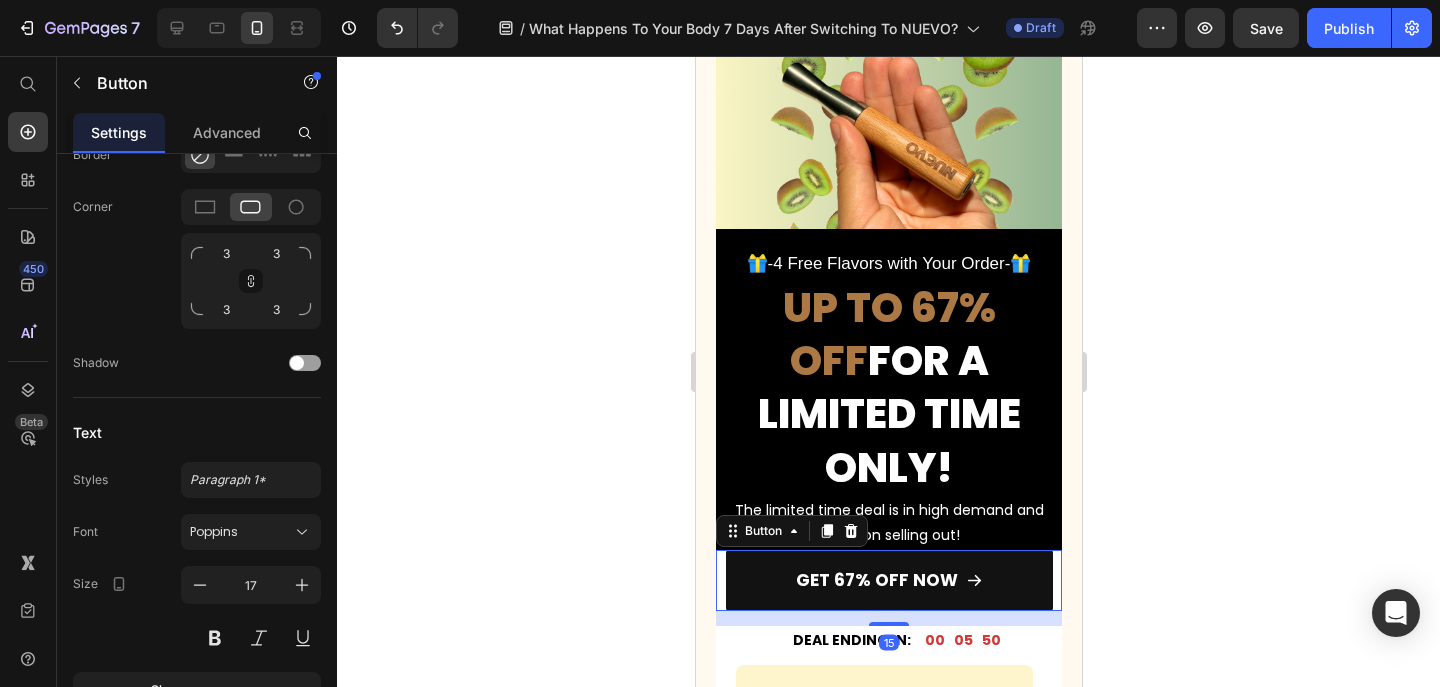 scroll, scrollTop: 1064, scrollLeft: 0, axis: vertical 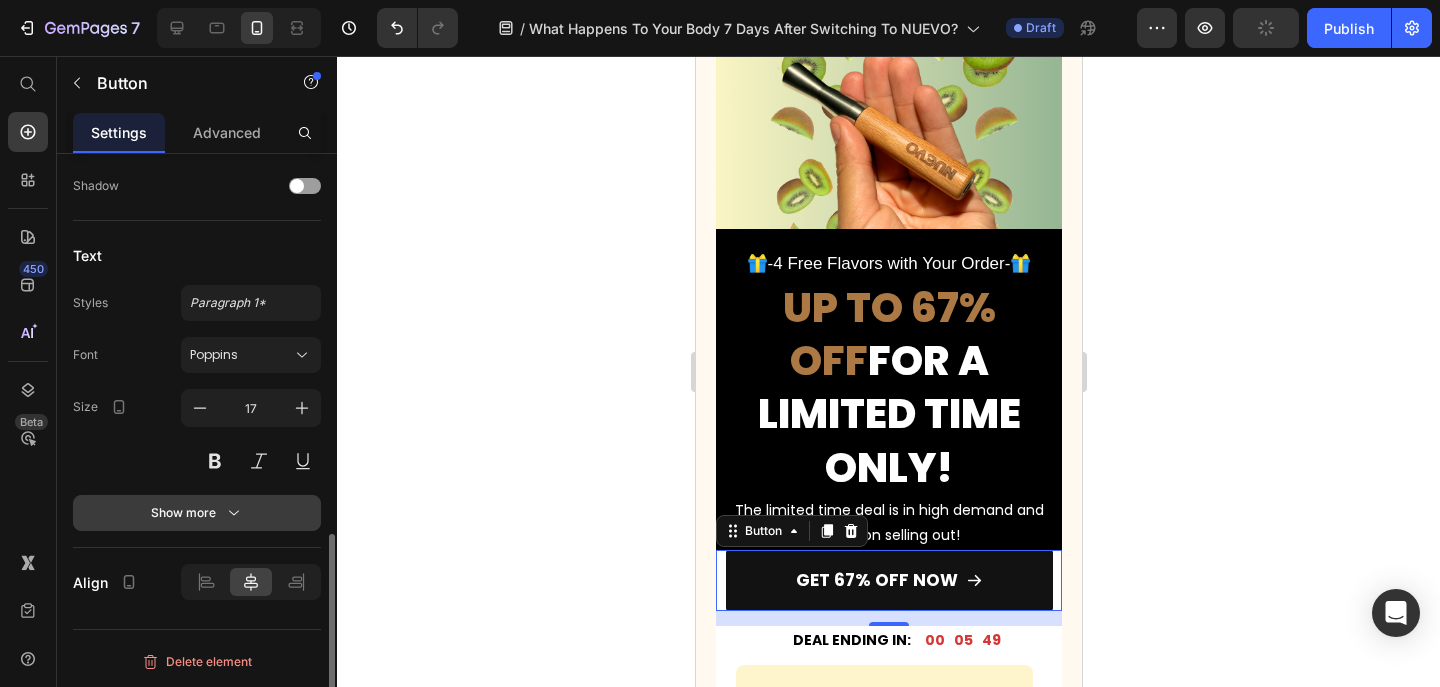 click on "Show more" at bounding box center [197, 513] 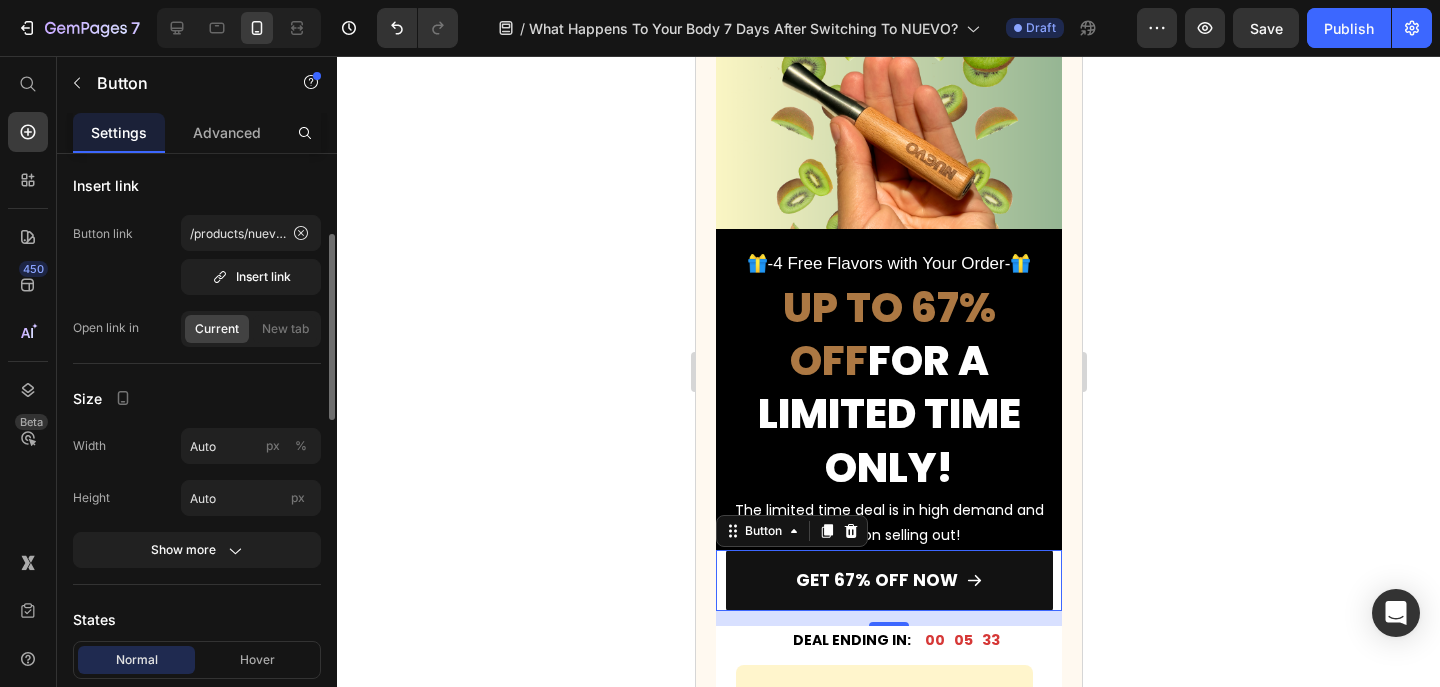 scroll, scrollTop: 232, scrollLeft: 0, axis: vertical 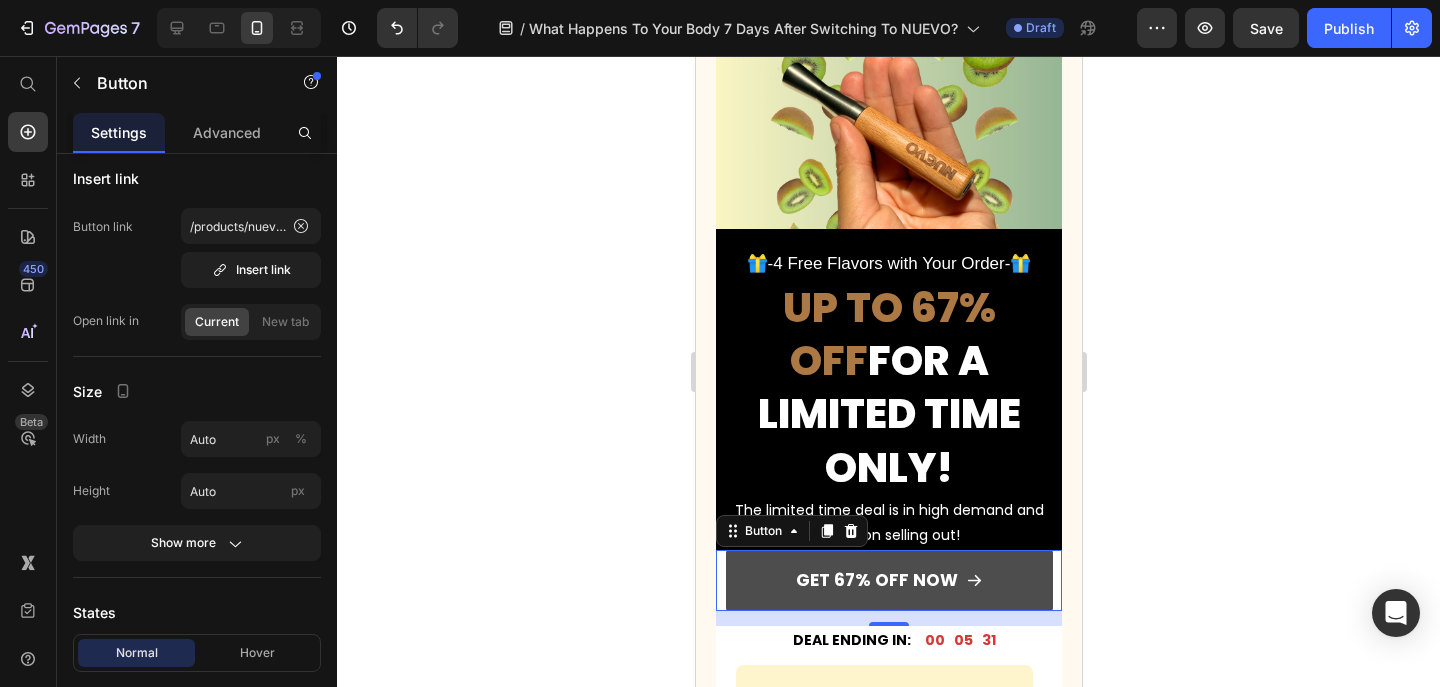 click on "GET 67% OFF NOW" at bounding box center (888, 580) 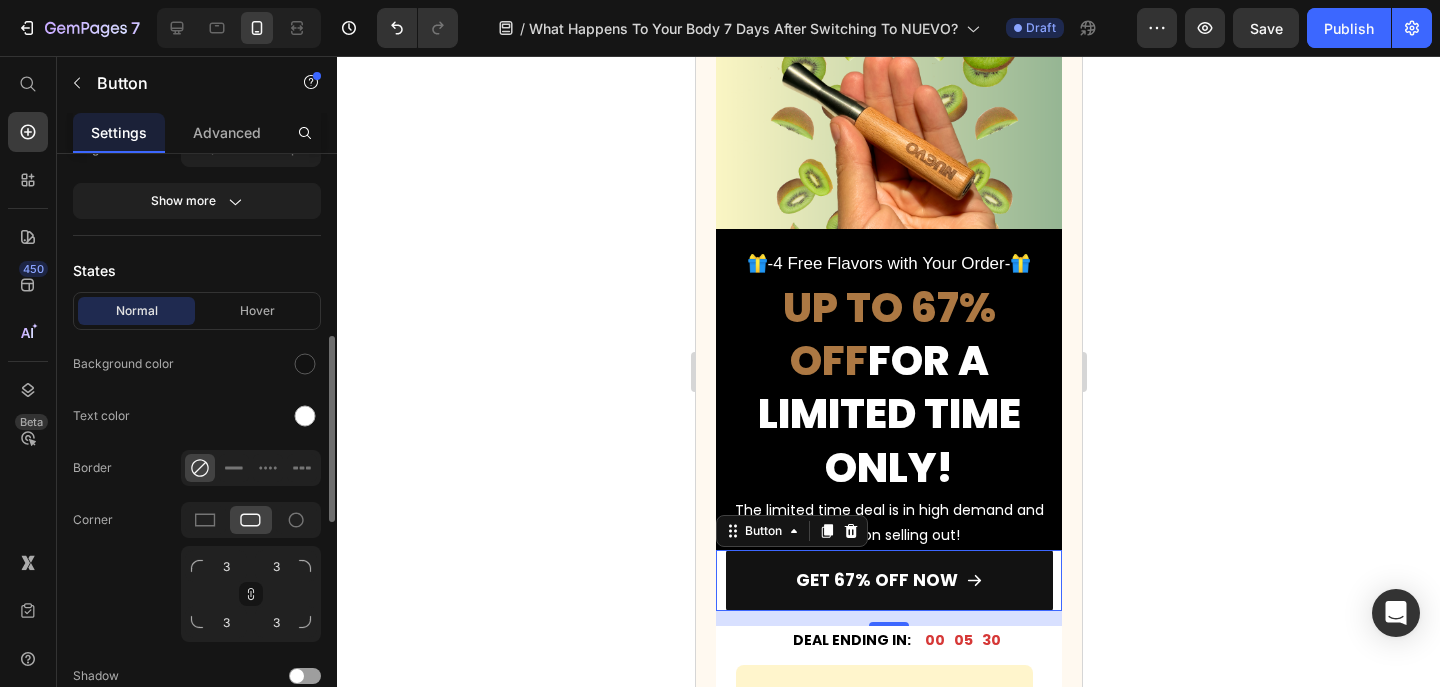 scroll, scrollTop: 607, scrollLeft: 0, axis: vertical 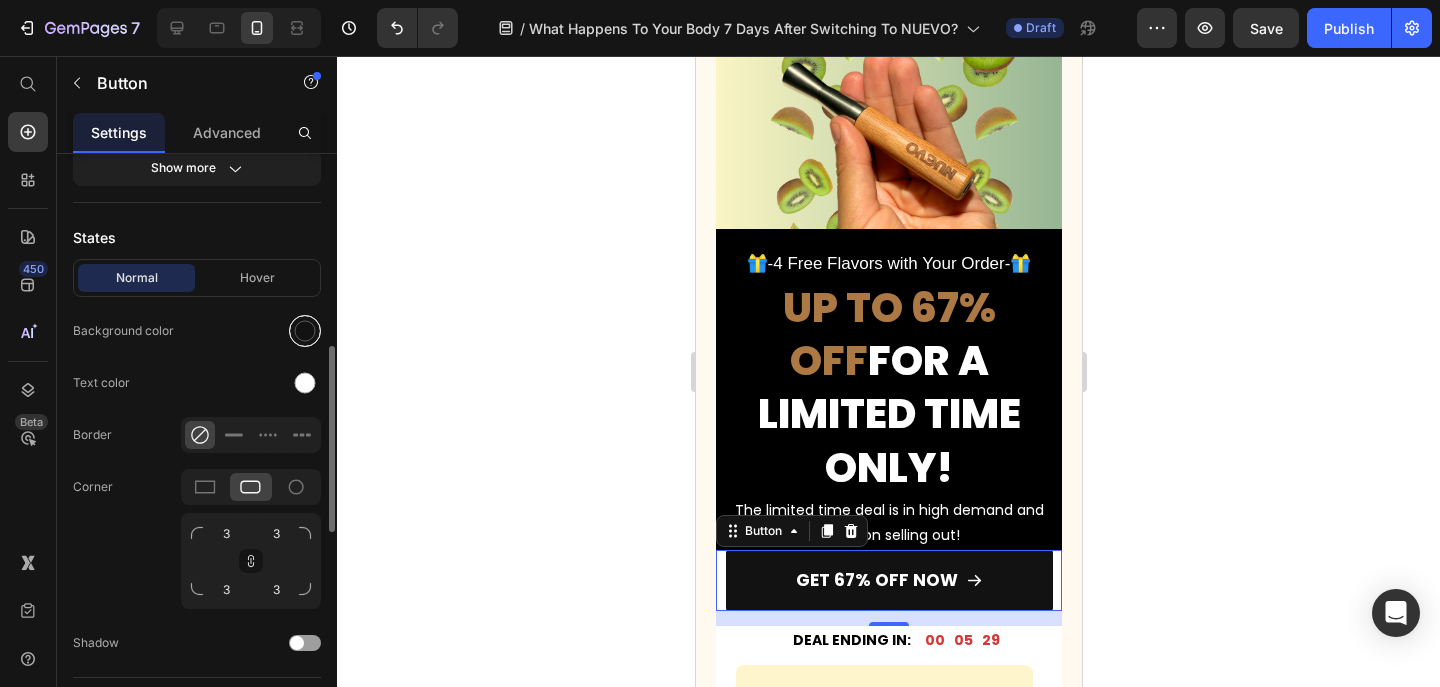 click at bounding box center [305, 331] 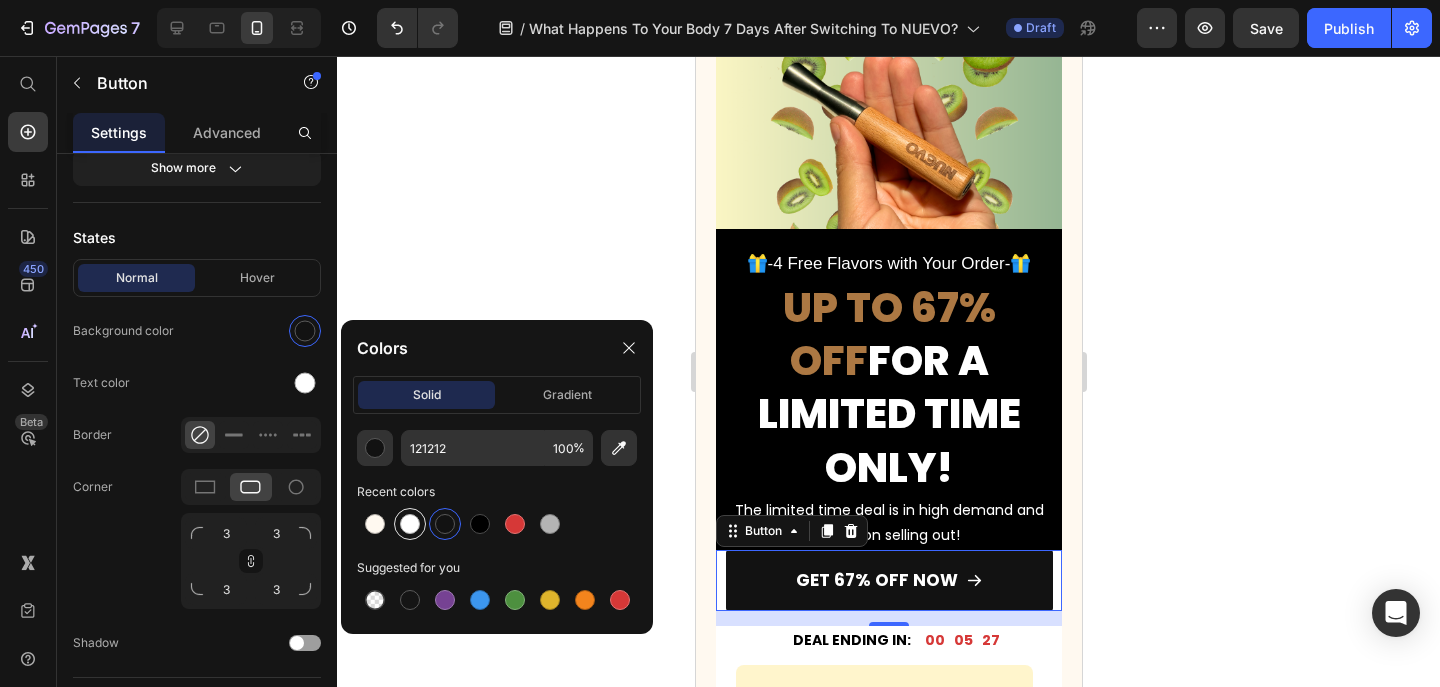 click at bounding box center [410, 524] 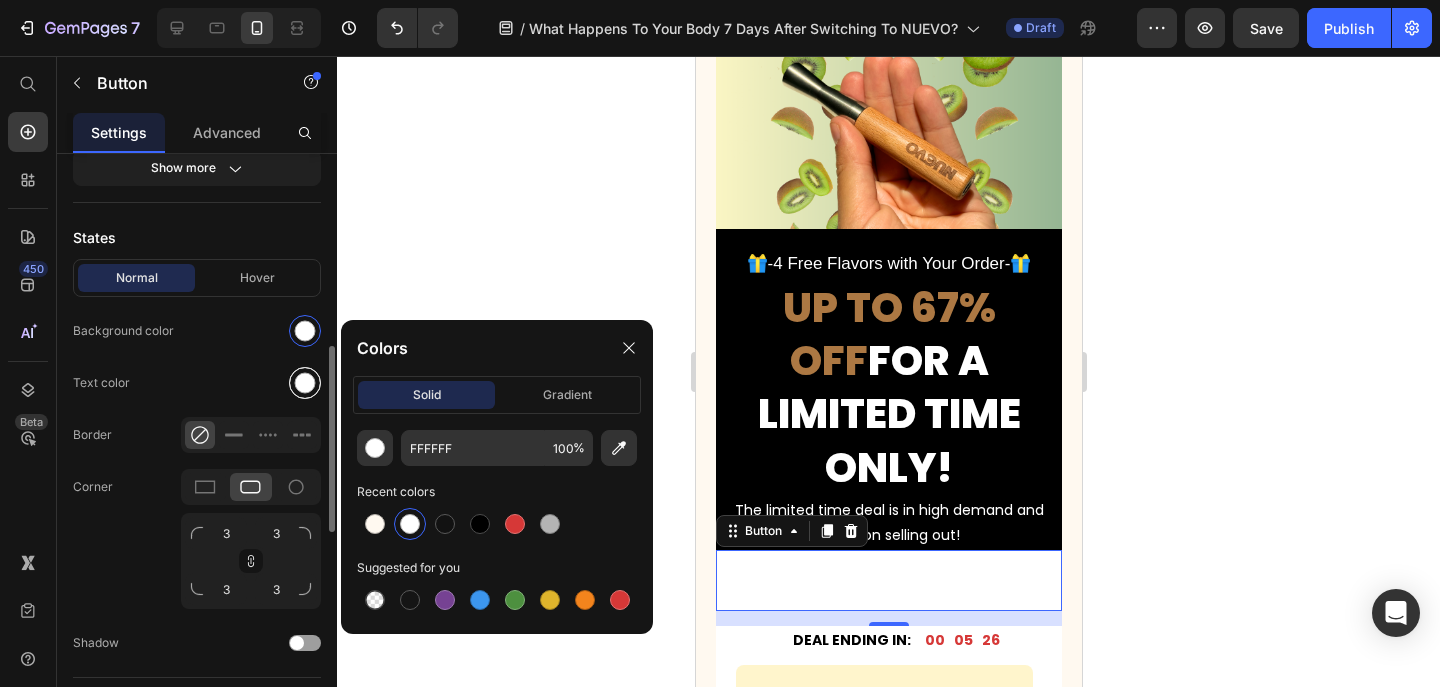 click at bounding box center [305, 383] 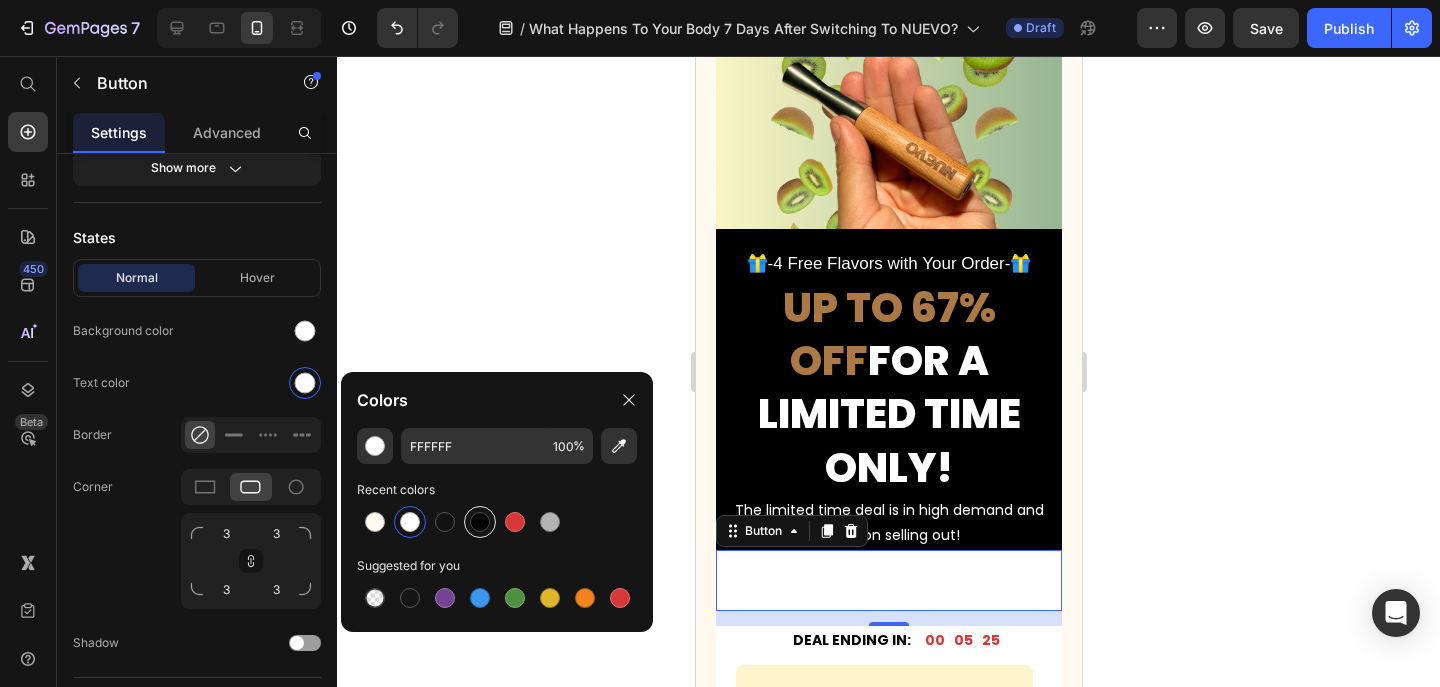 click at bounding box center [480, 522] 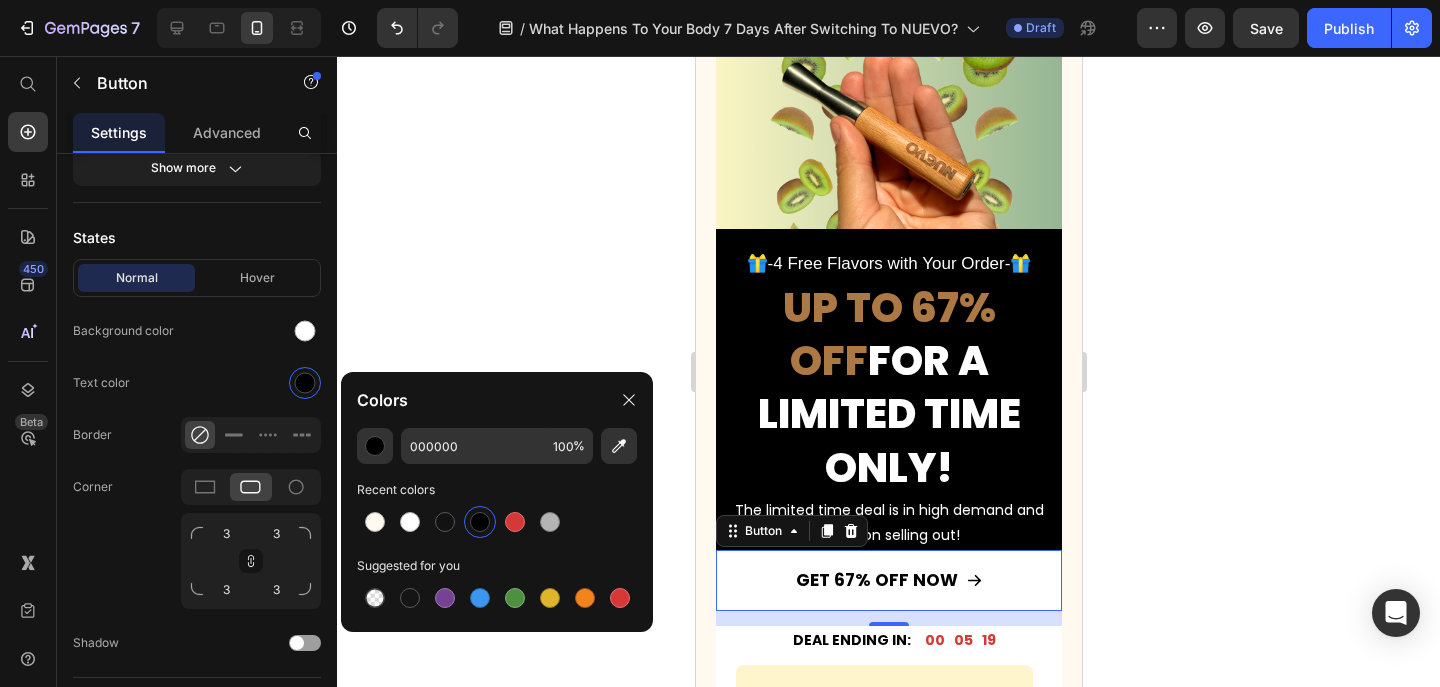click on "GET 67% OFF NOW Button   15" at bounding box center [888, 580] 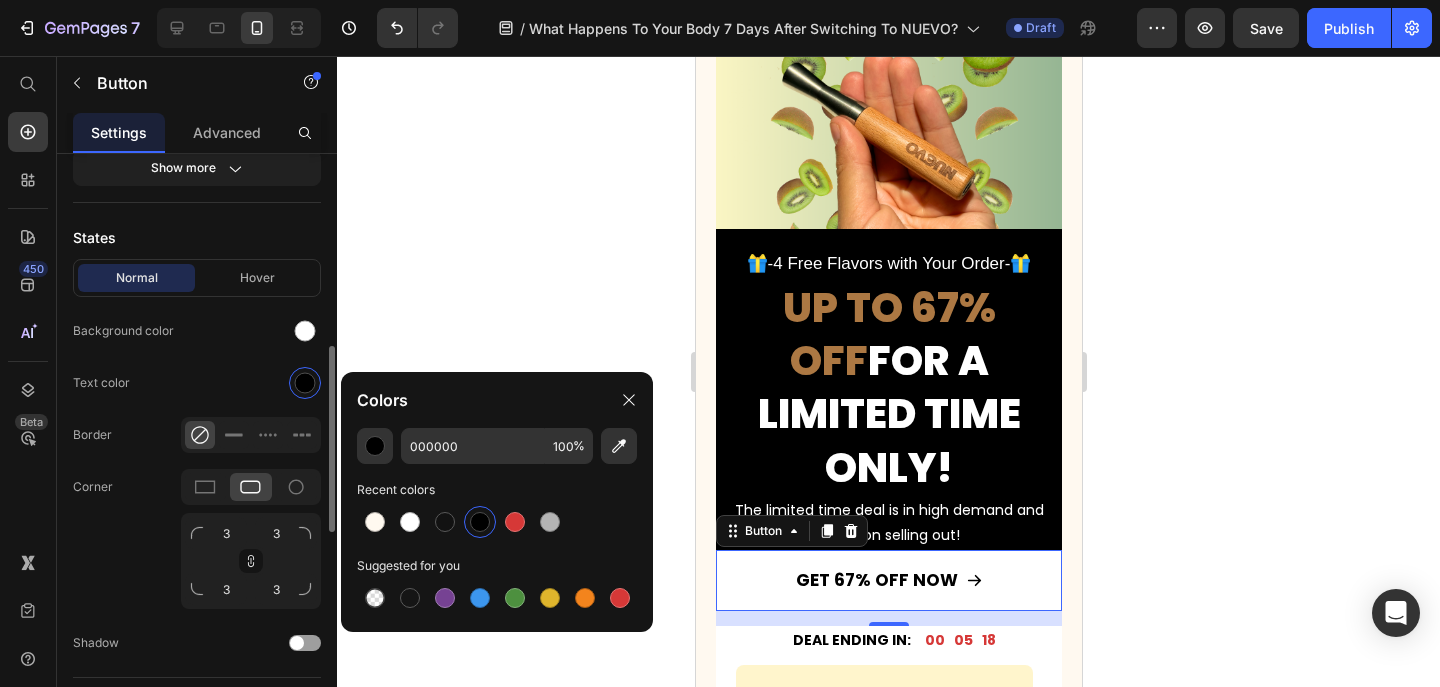click on "Text color" 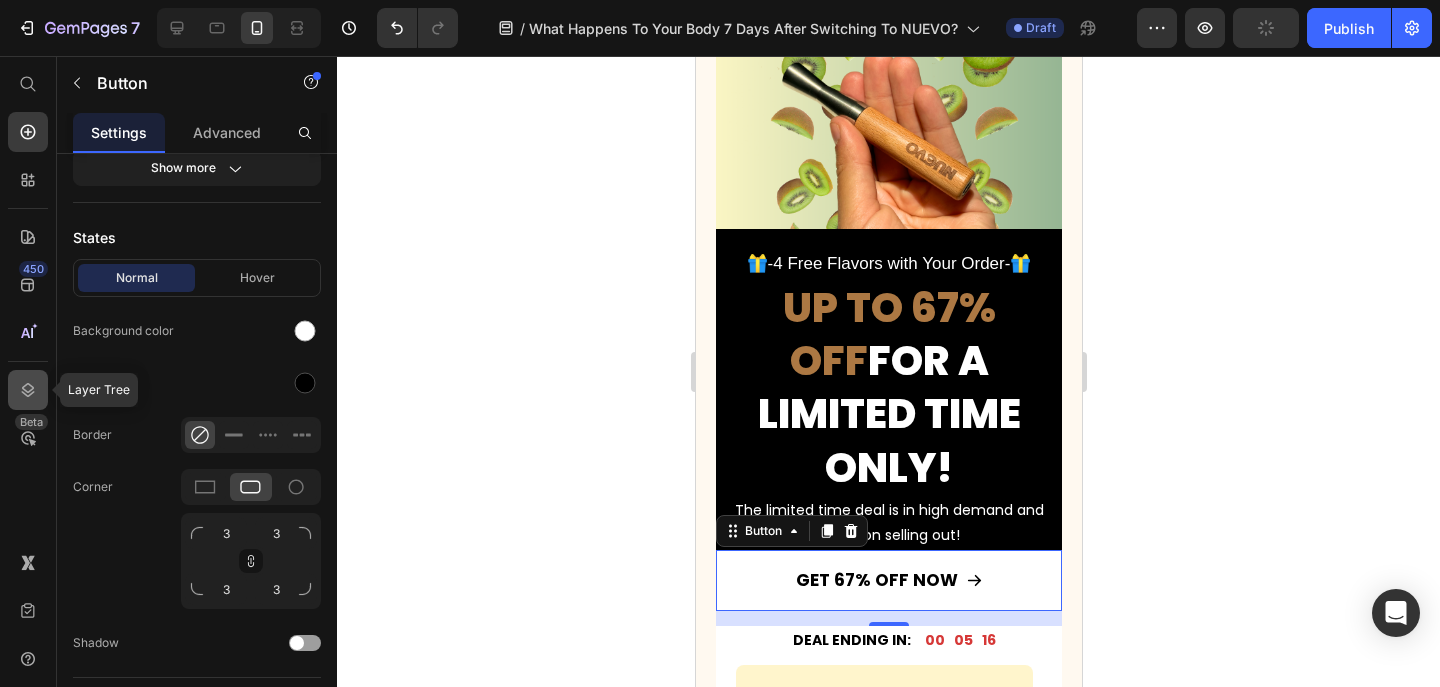click 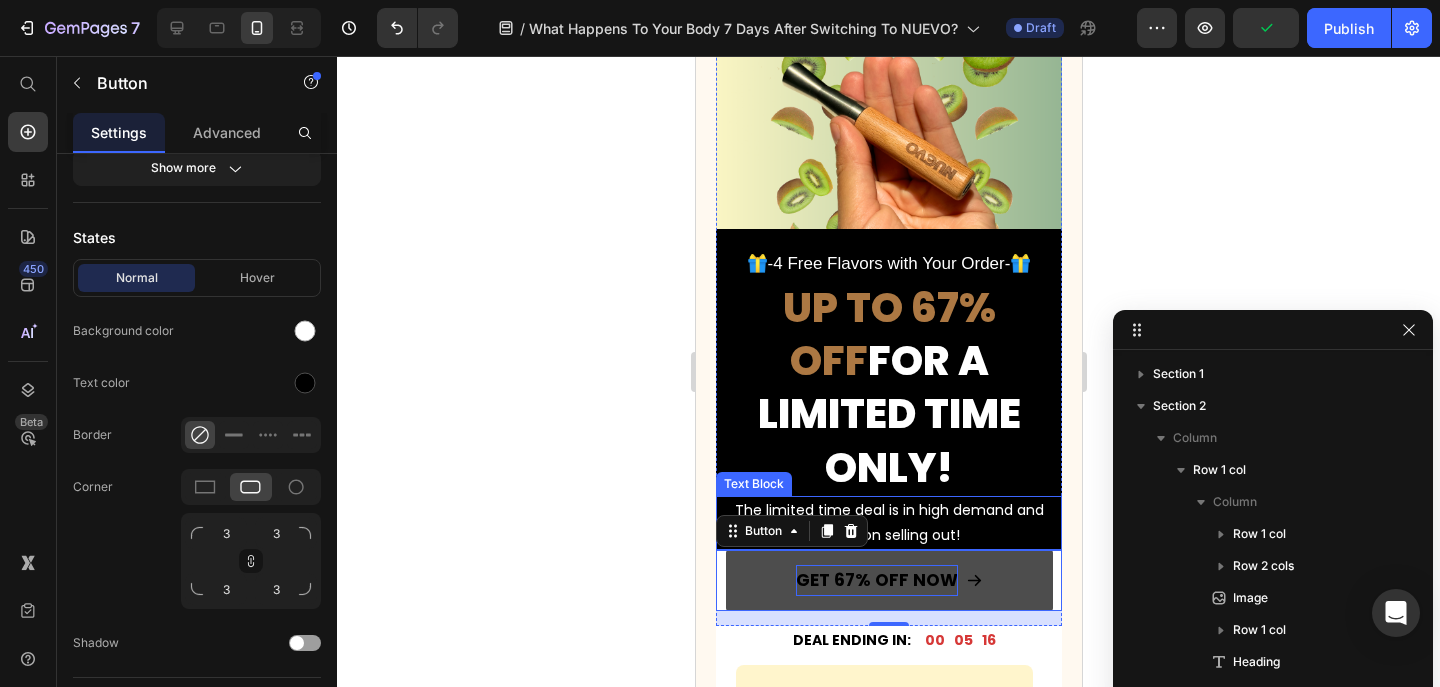 scroll, scrollTop: 246, scrollLeft: 0, axis: vertical 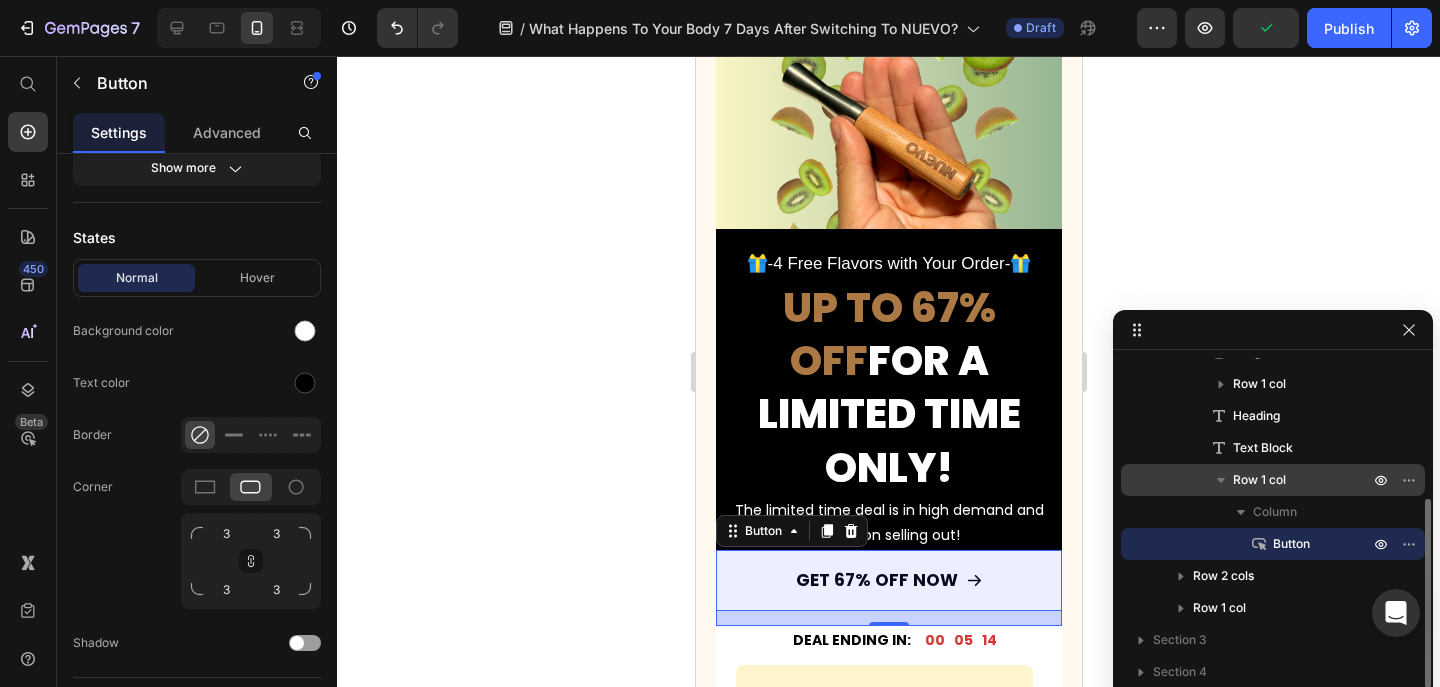 click on "Row 1 col" at bounding box center (1259, 480) 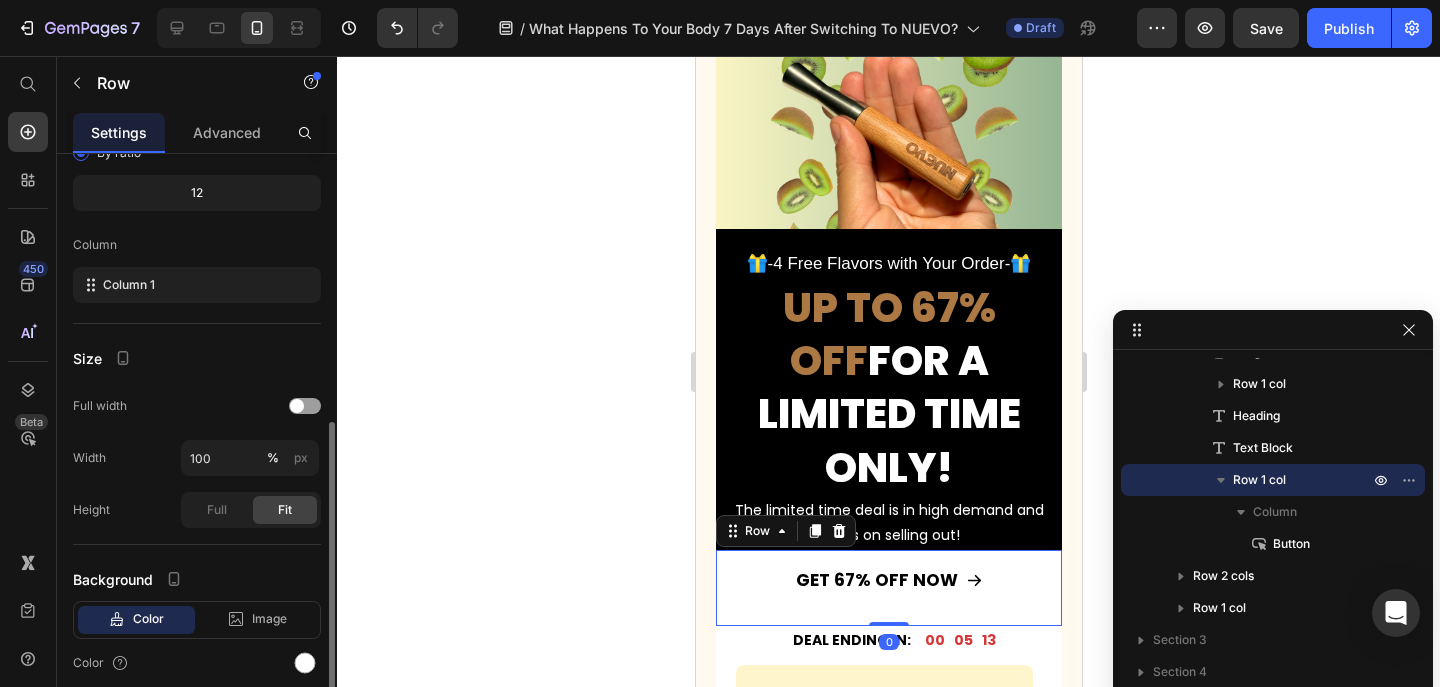 scroll, scrollTop: 278, scrollLeft: 0, axis: vertical 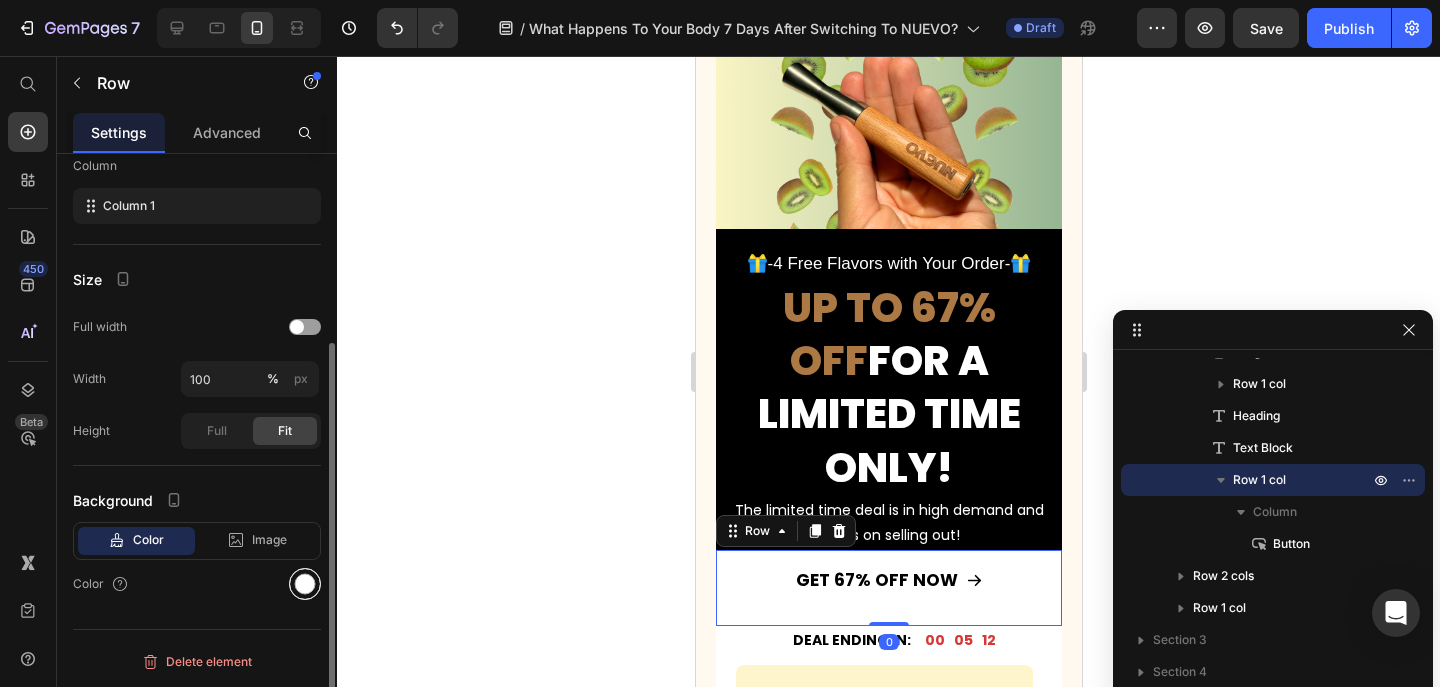 click at bounding box center [305, 584] 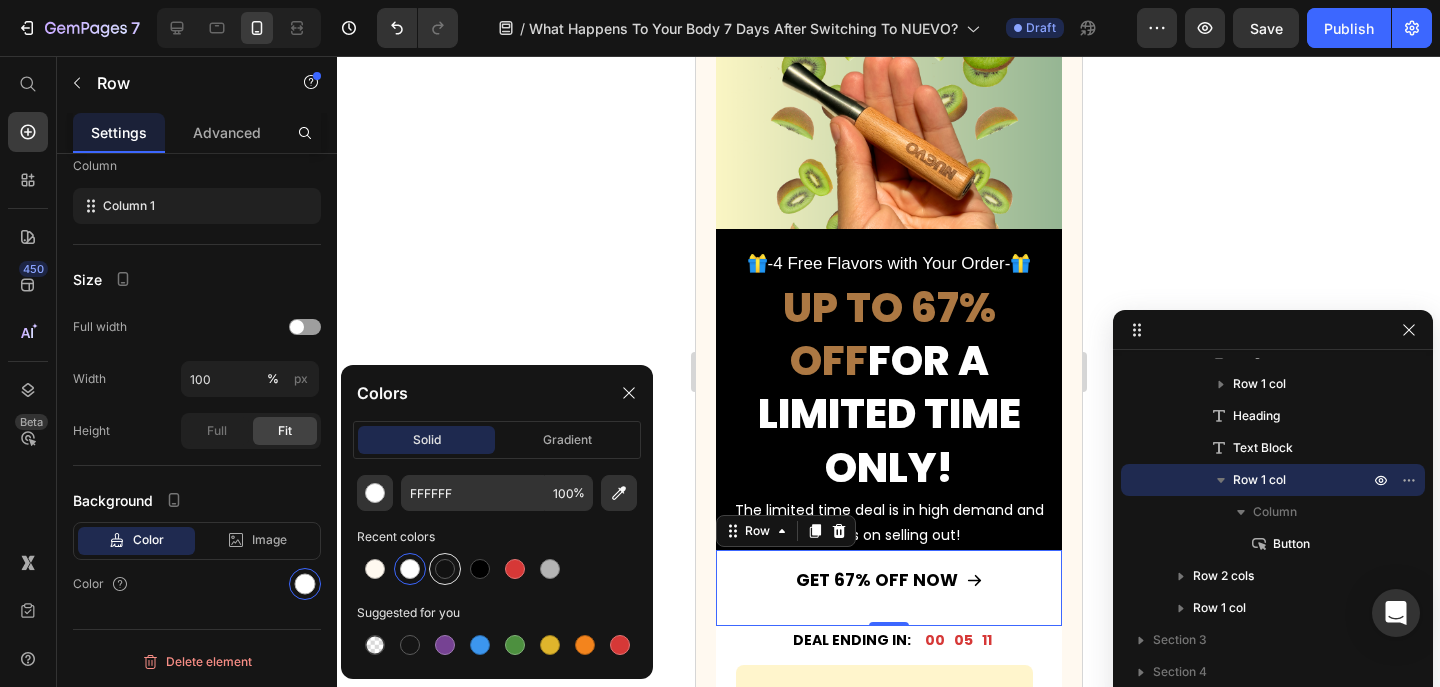 click at bounding box center (445, 569) 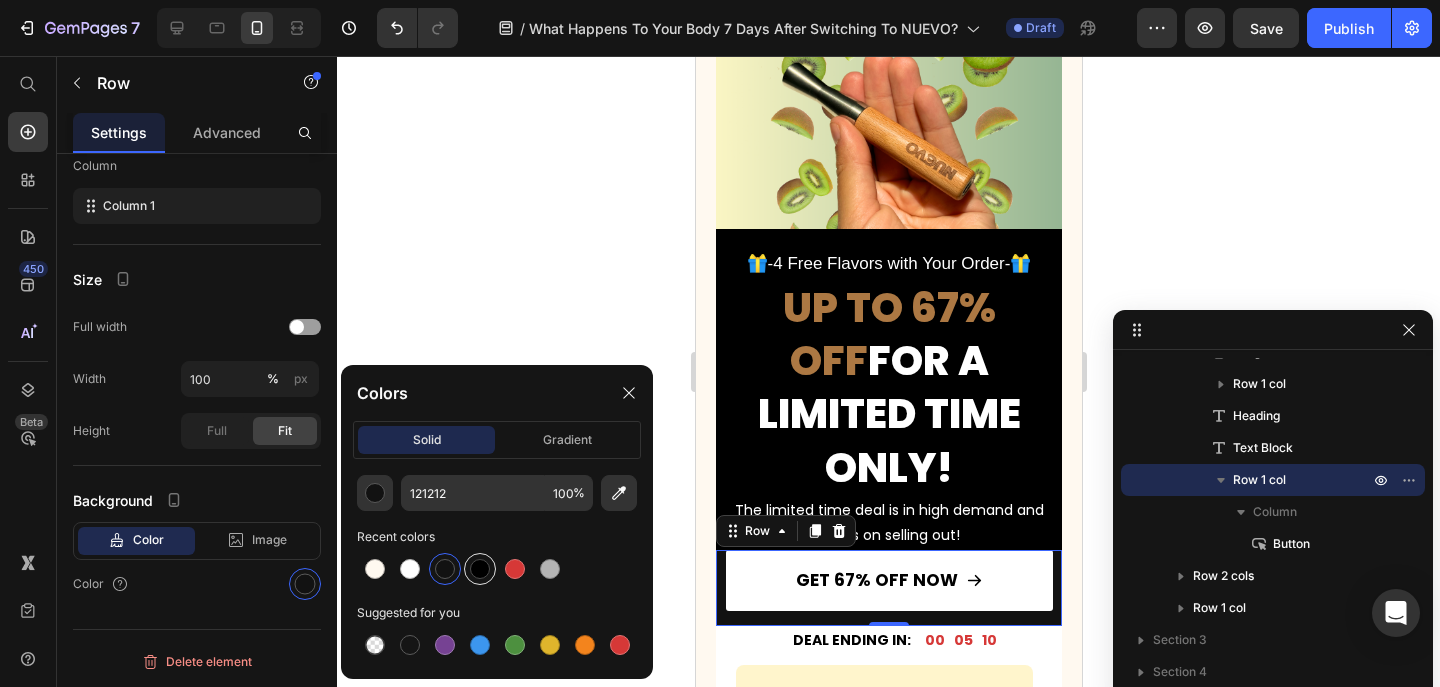 click at bounding box center (480, 569) 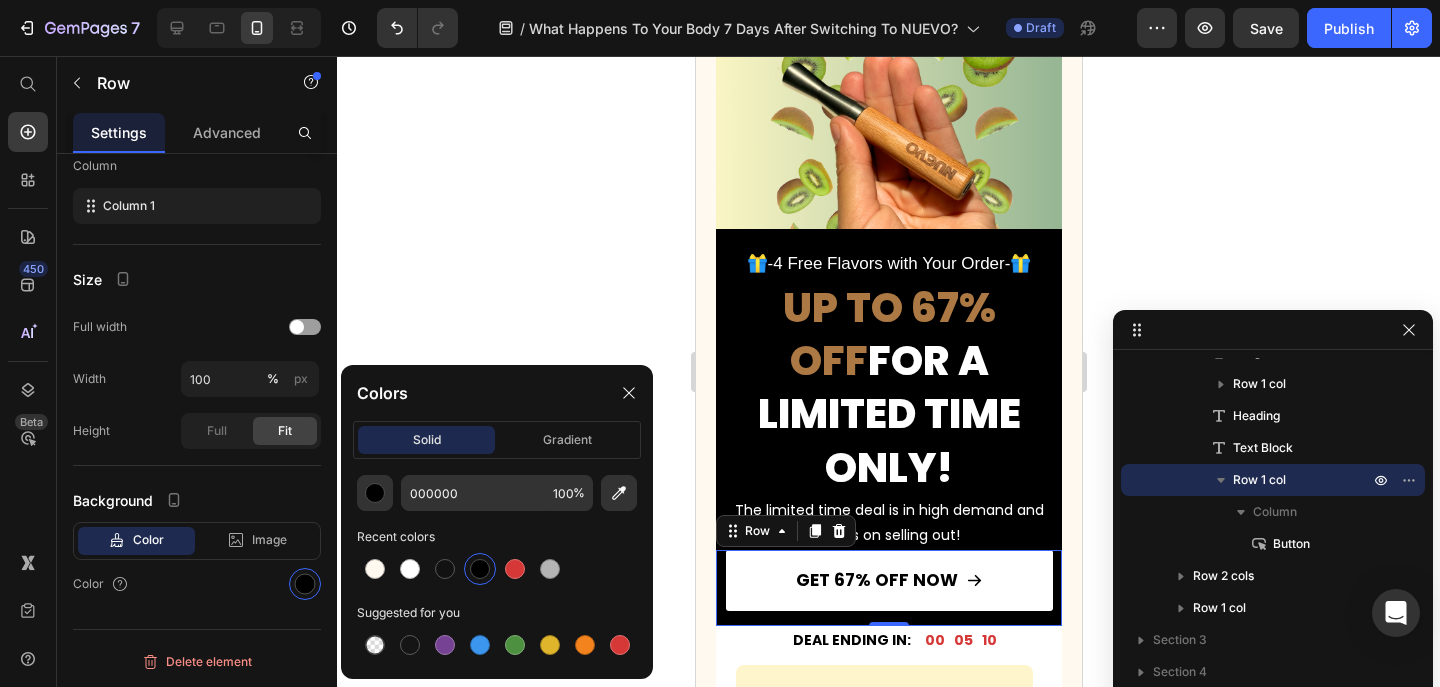 click 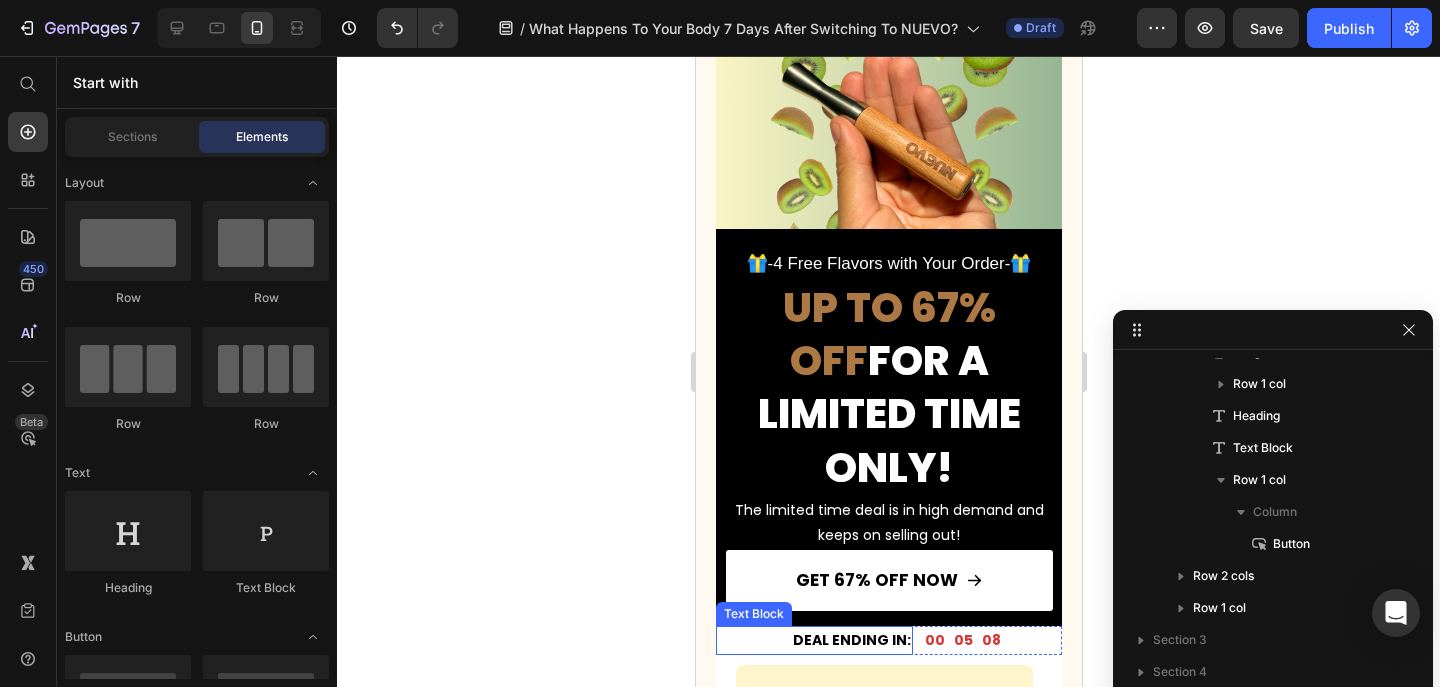 click on "DEAL ENDING IN:" at bounding box center (813, 640) 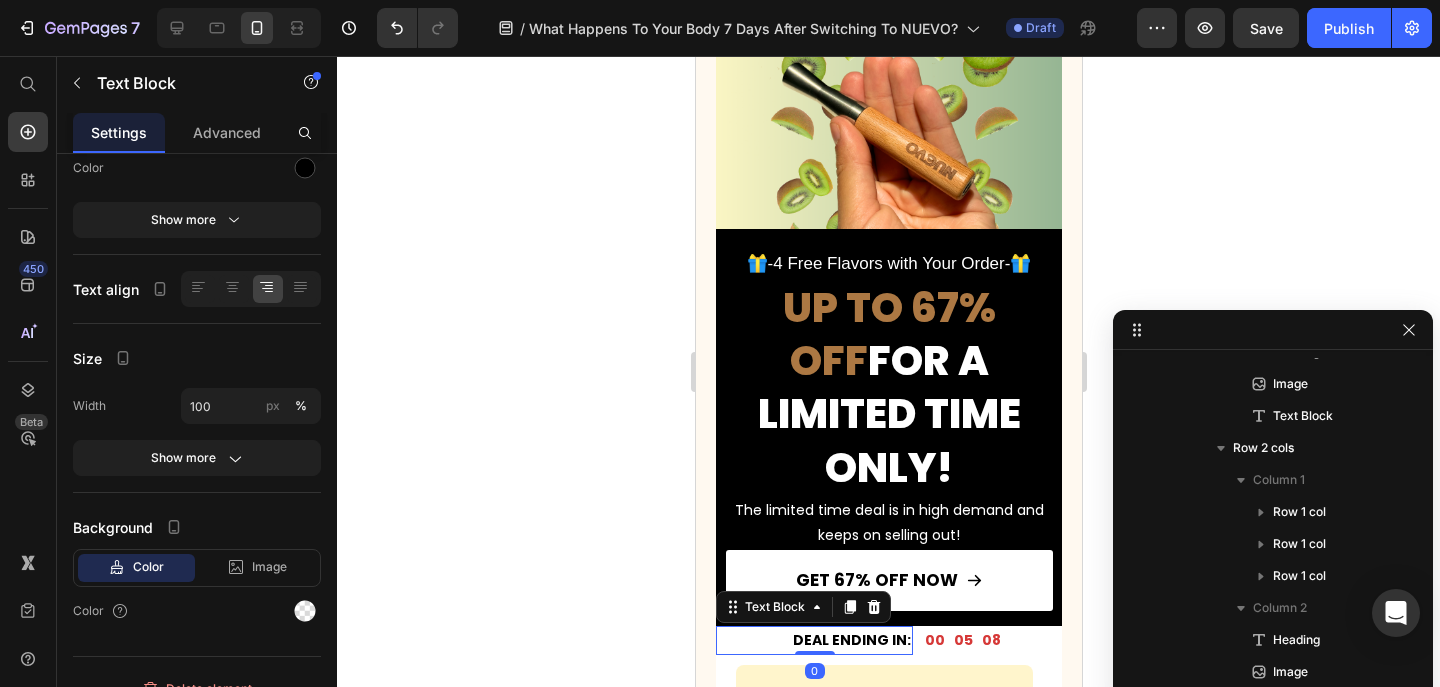 scroll, scrollTop: 826, scrollLeft: 0, axis: vertical 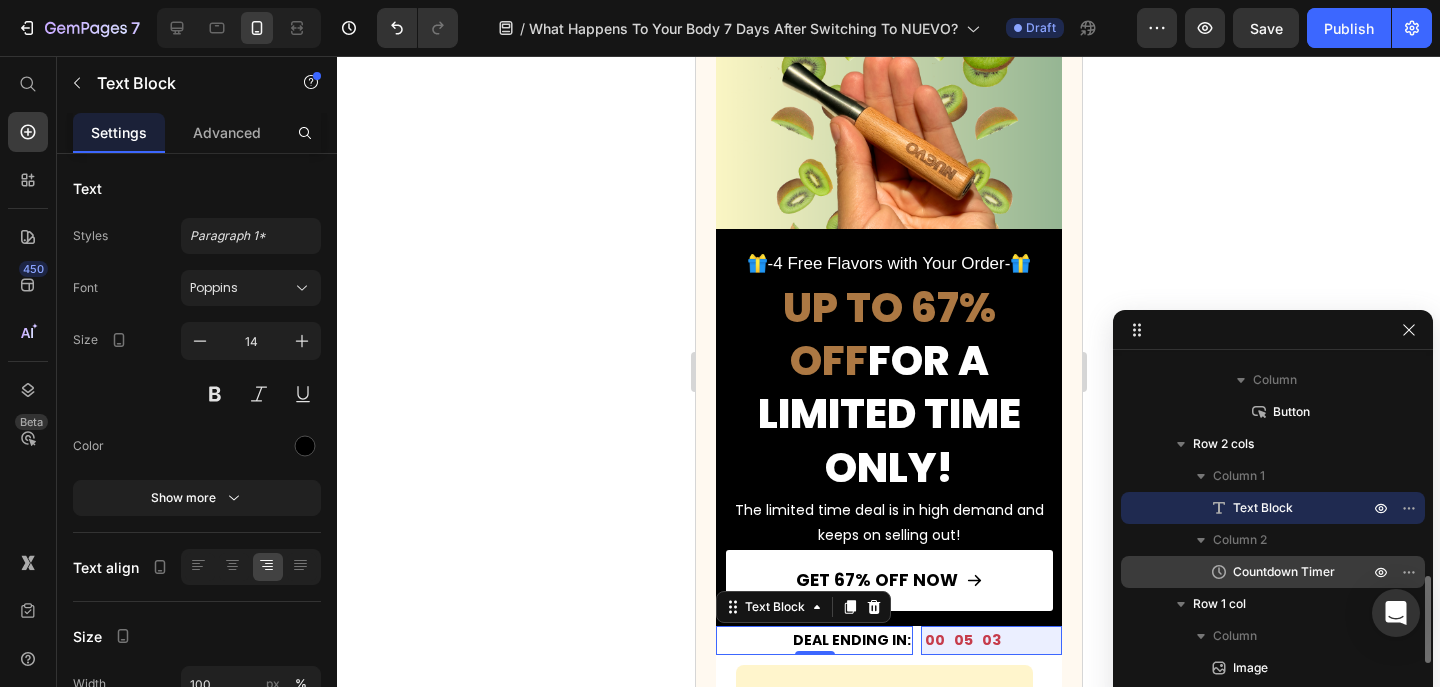 click on "Countdown Timer" at bounding box center [1284, 572] 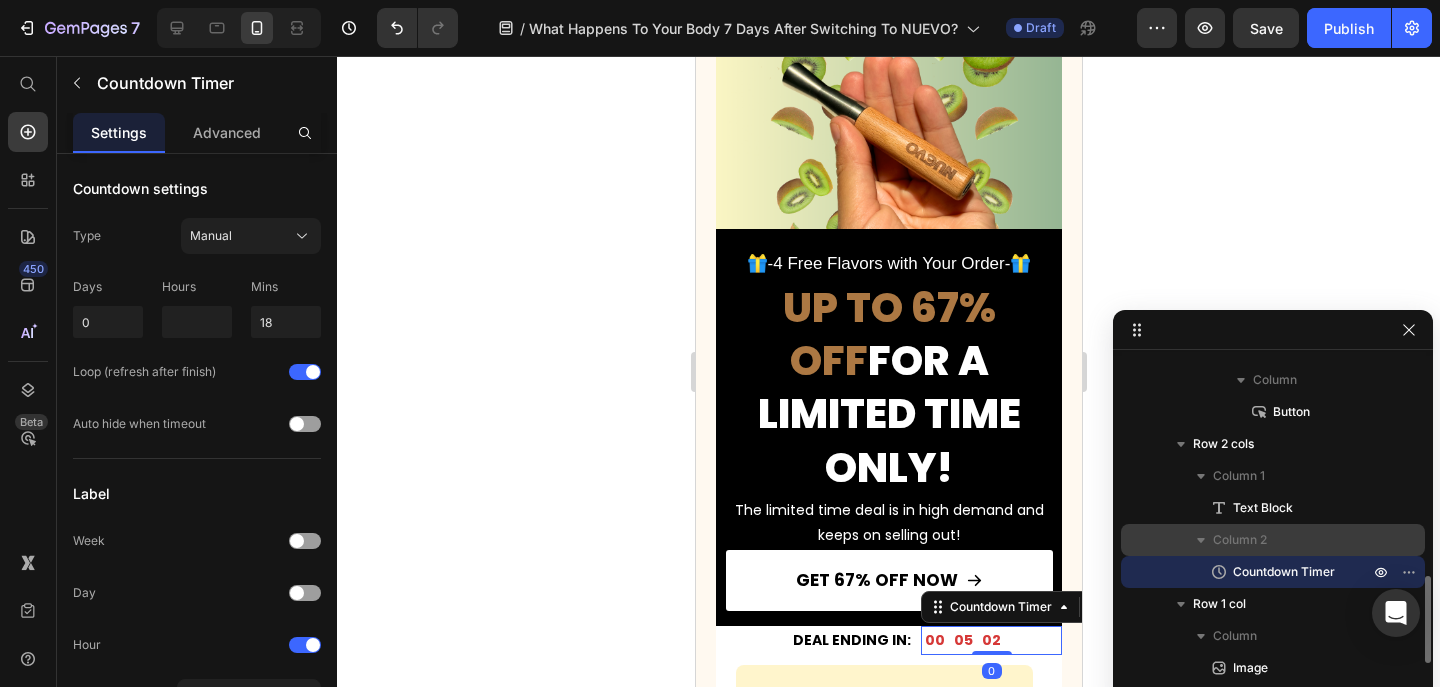 click on "Column 2" at bounding box center (1240, 540) 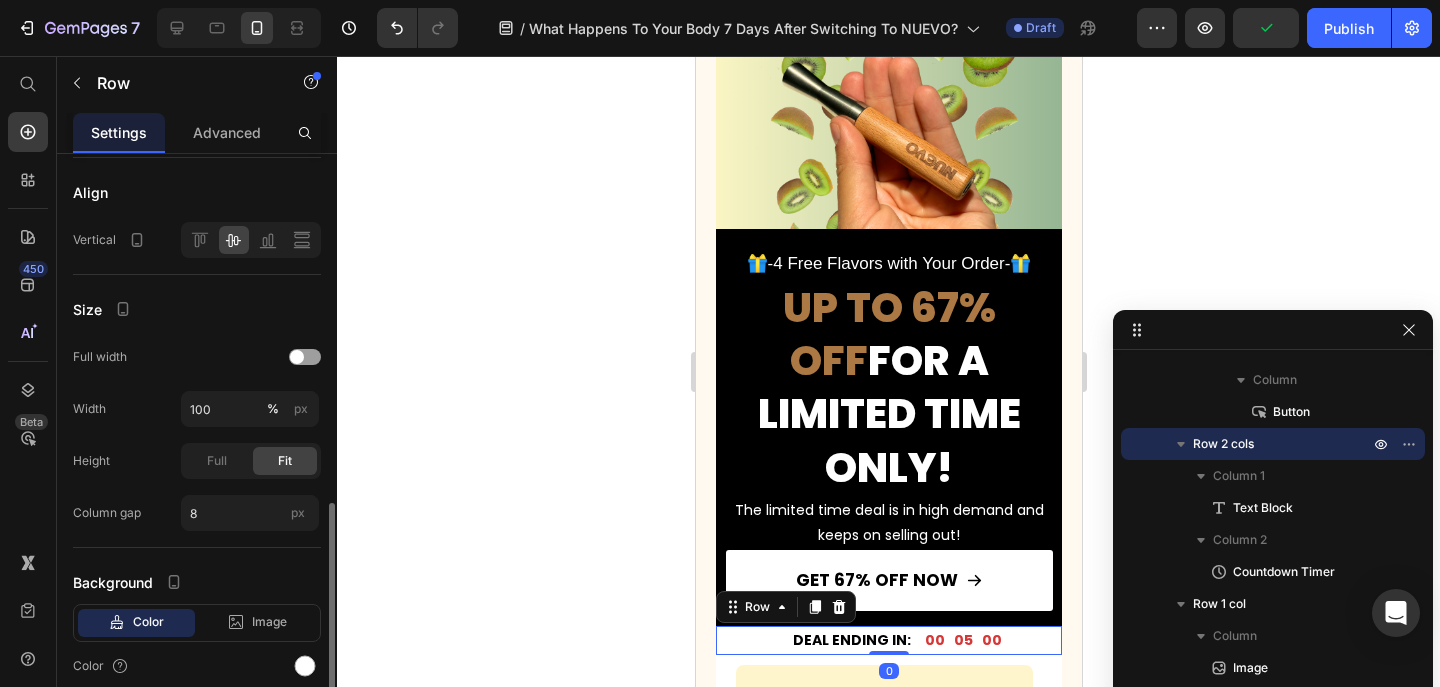 scroll, scrollTop: 487, scrollLeft: 0, axis: vertical 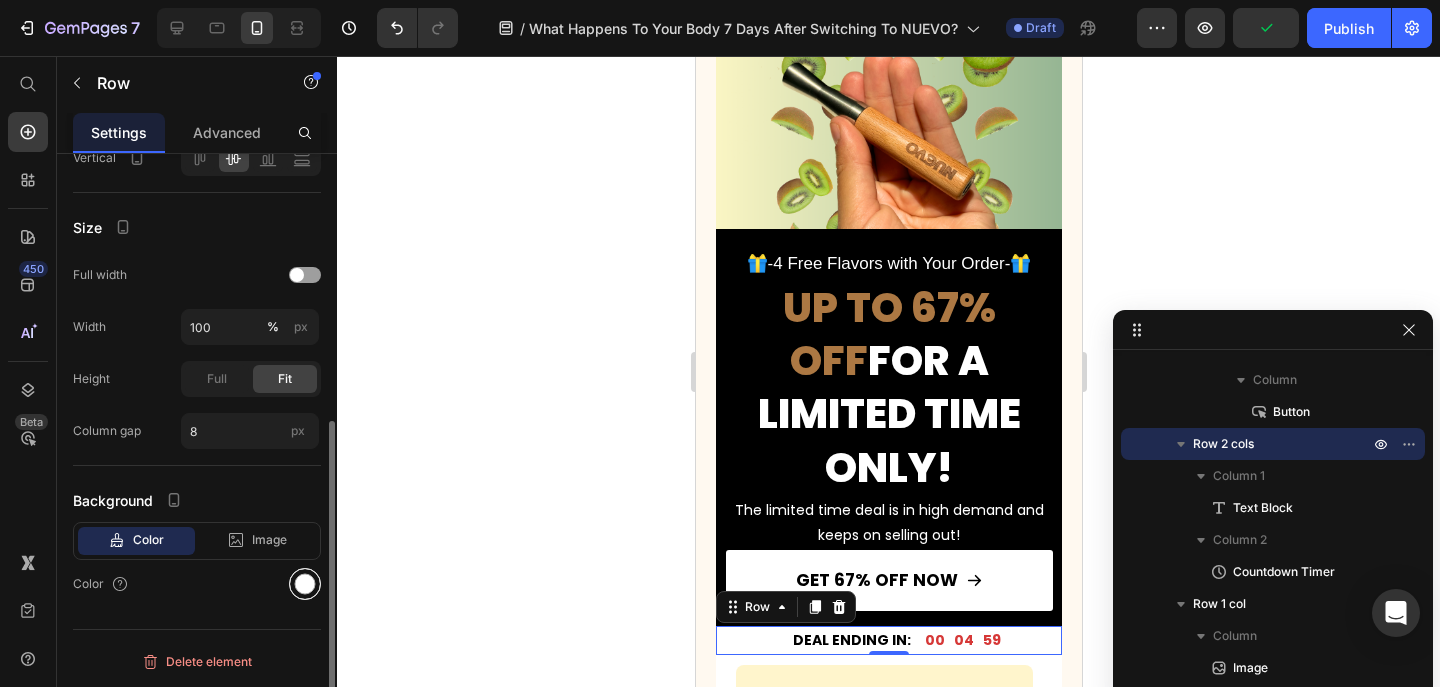 click at bounding box center [305, 584] 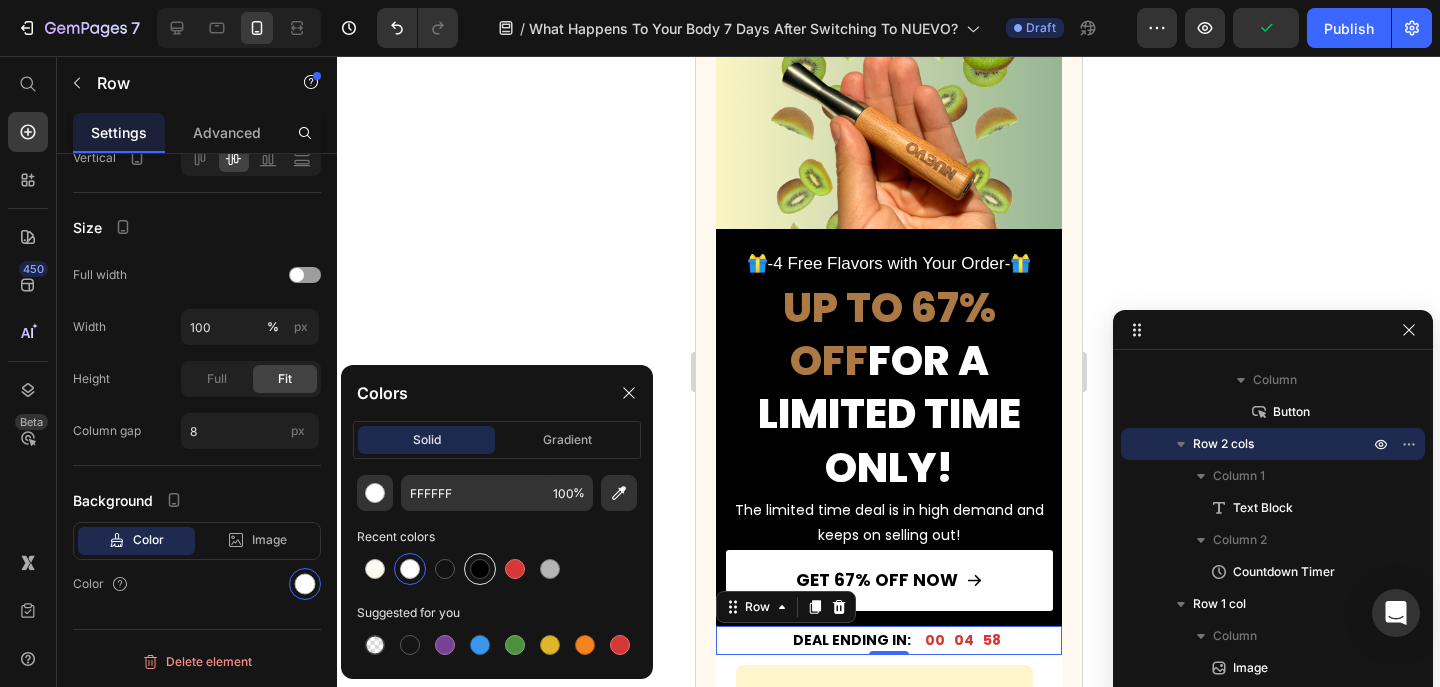 click at bounding box center (480, 569) 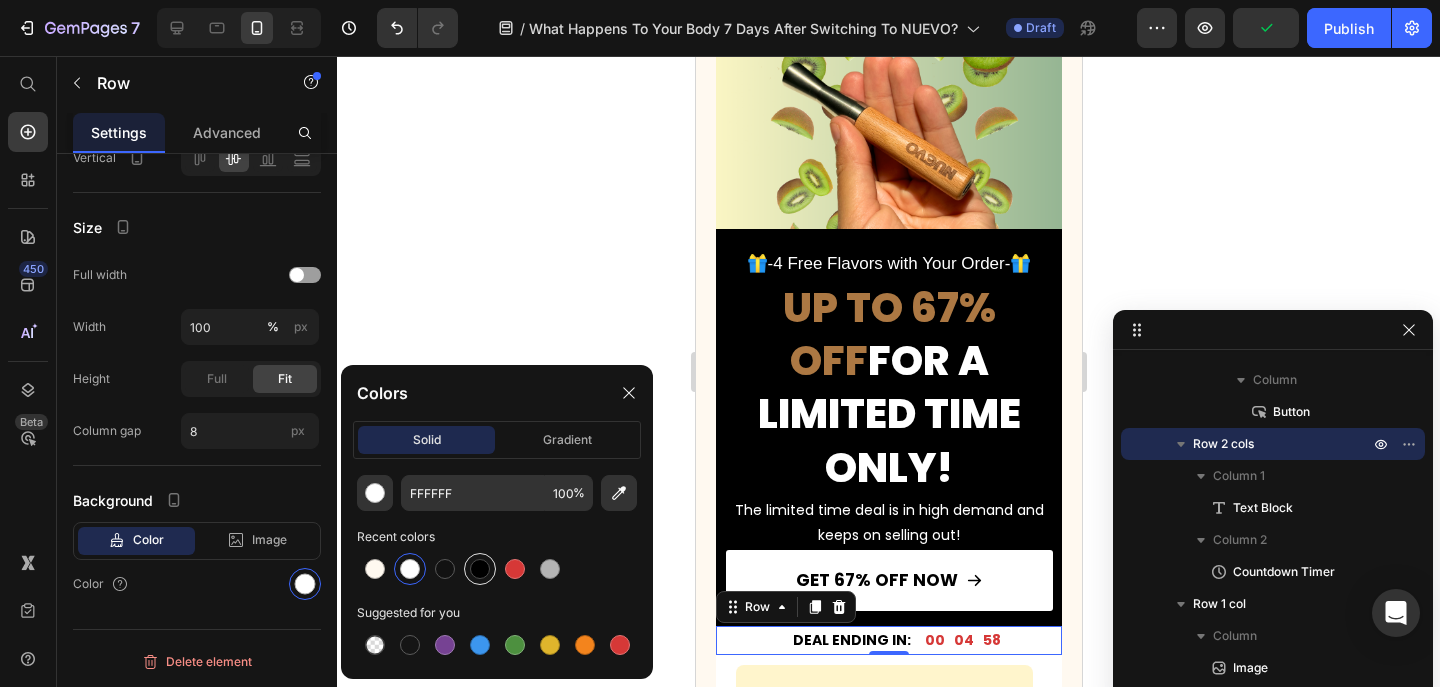 type on "000000" 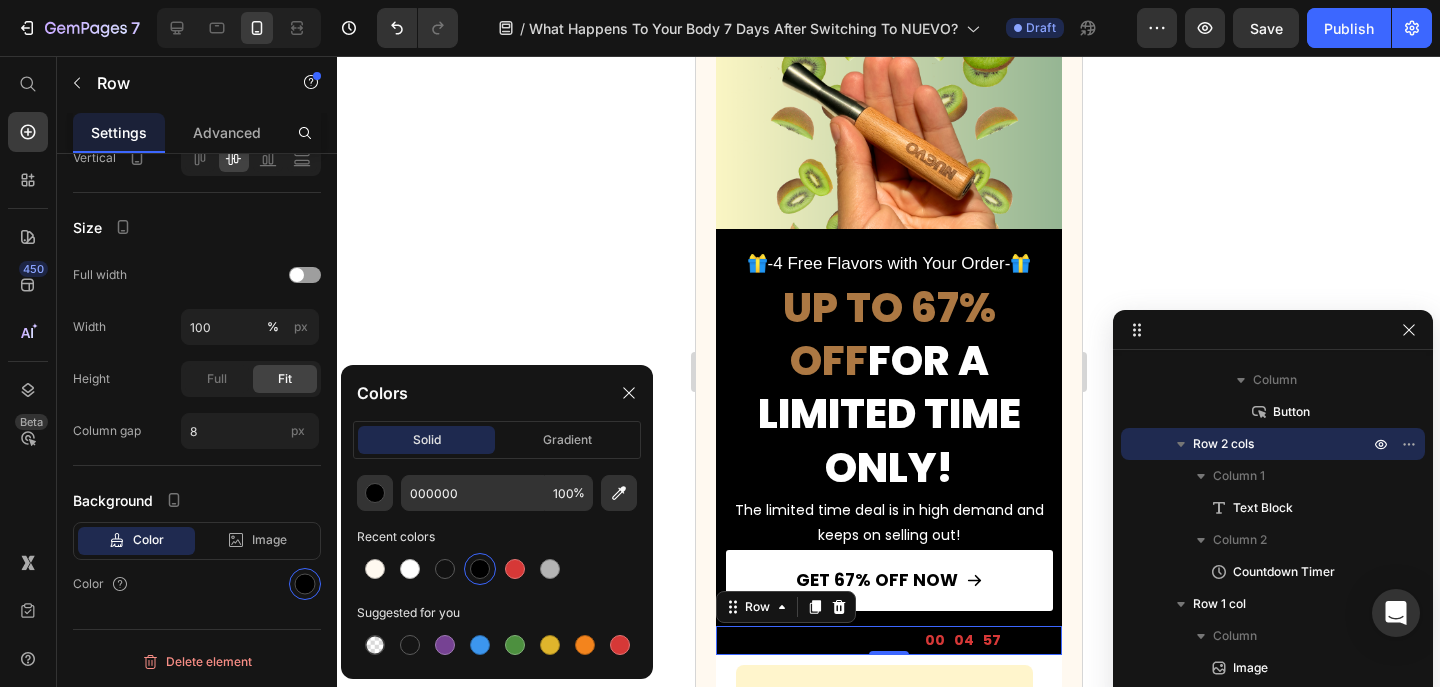 click 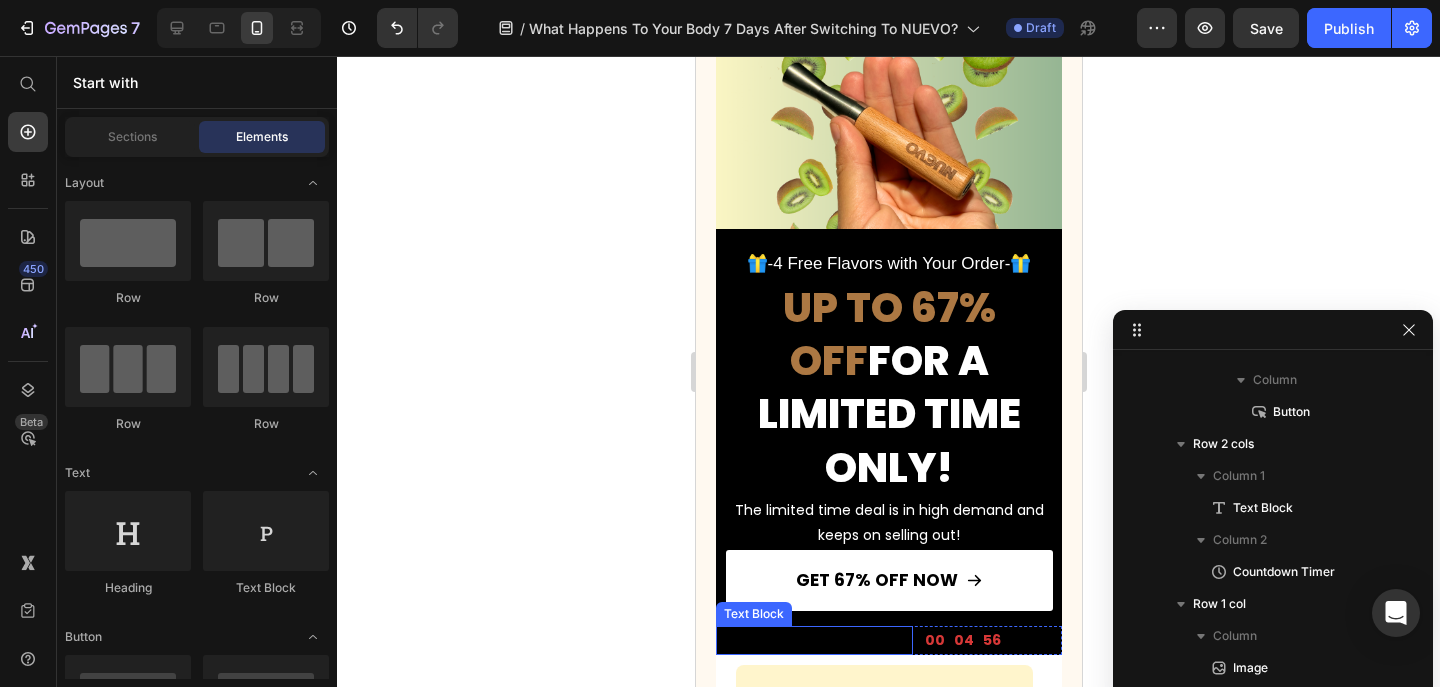click on "DEAL ENDING IN:" at bounding box center (813, 640) 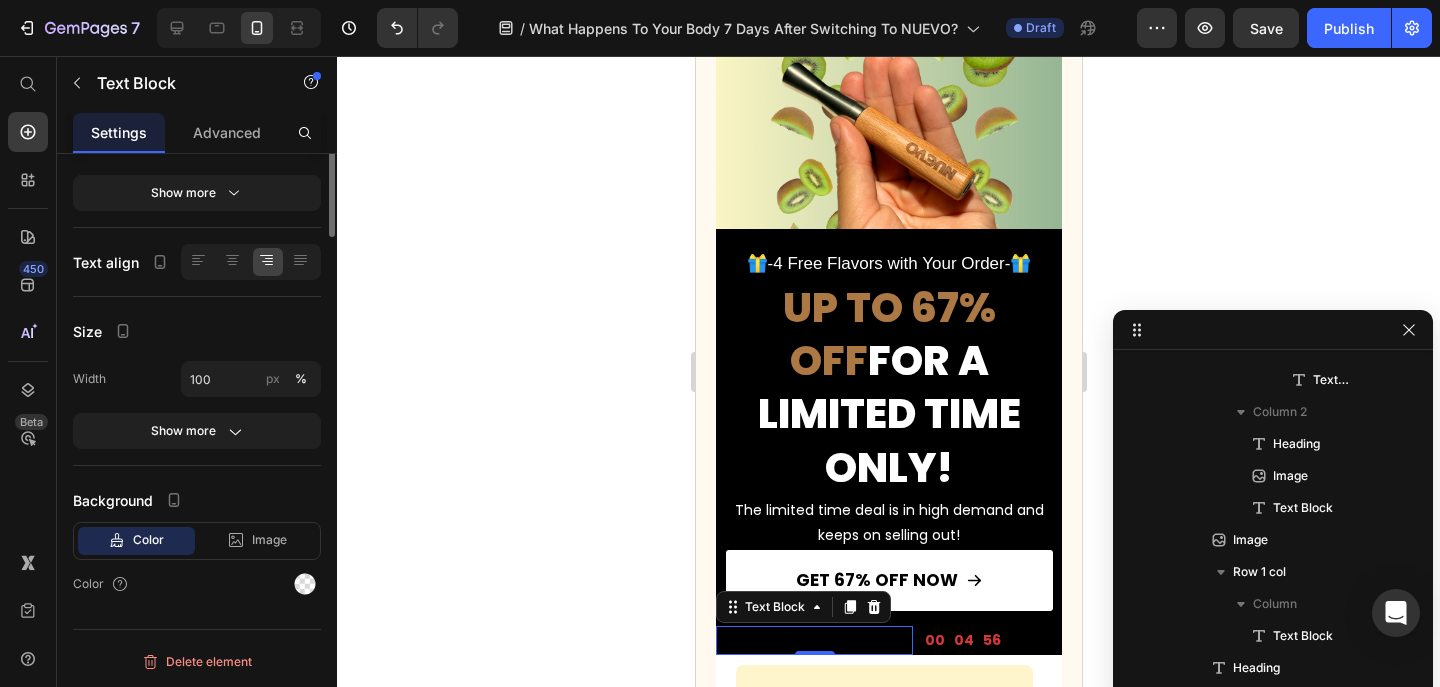 scroll, scrollTop: 0, scrollLeft: 0, axis: both 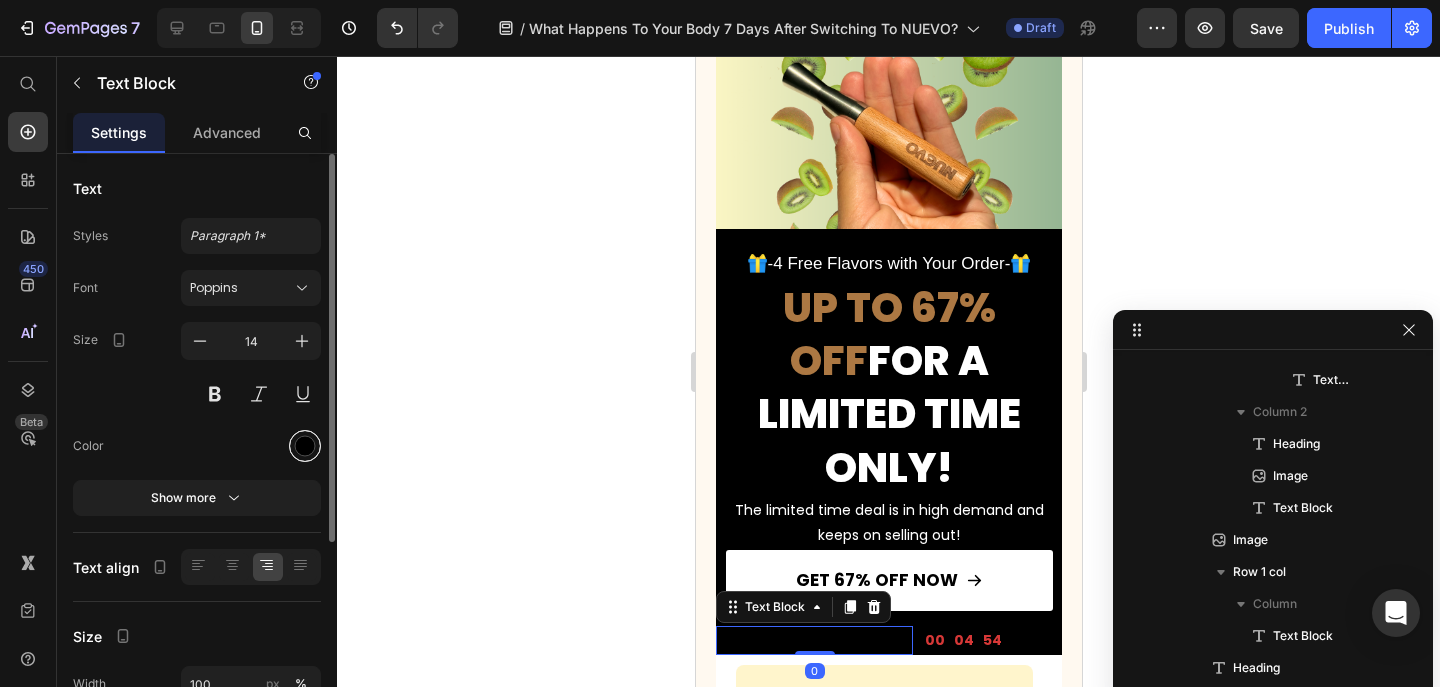 click at bounding box center [305, 446] 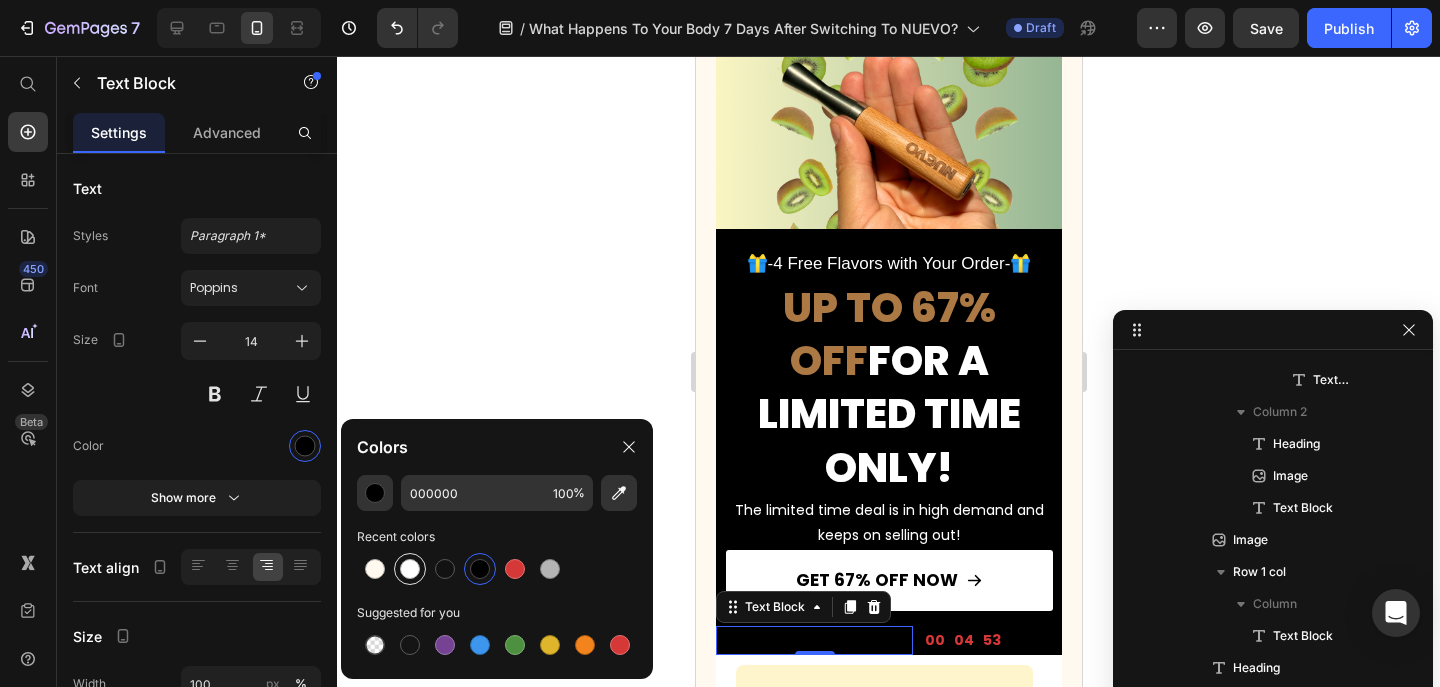click at bounding box center [410, 569] 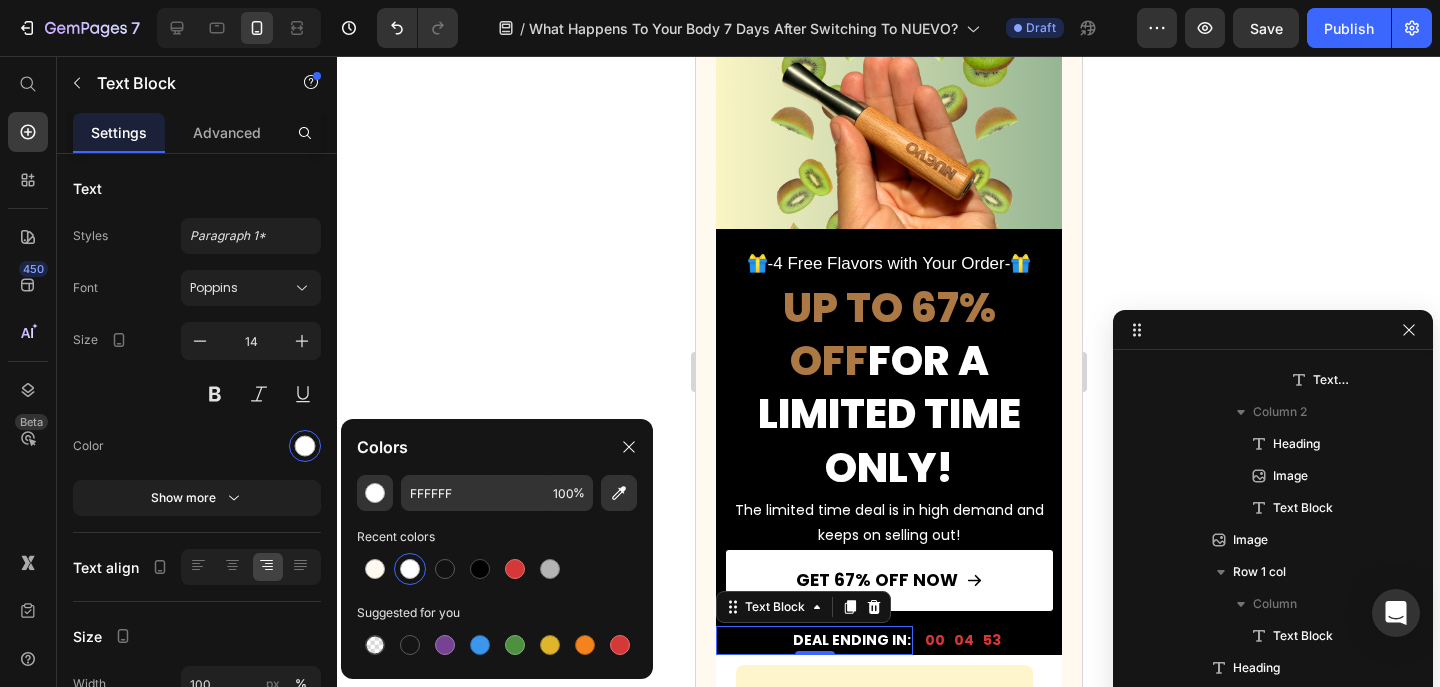 click 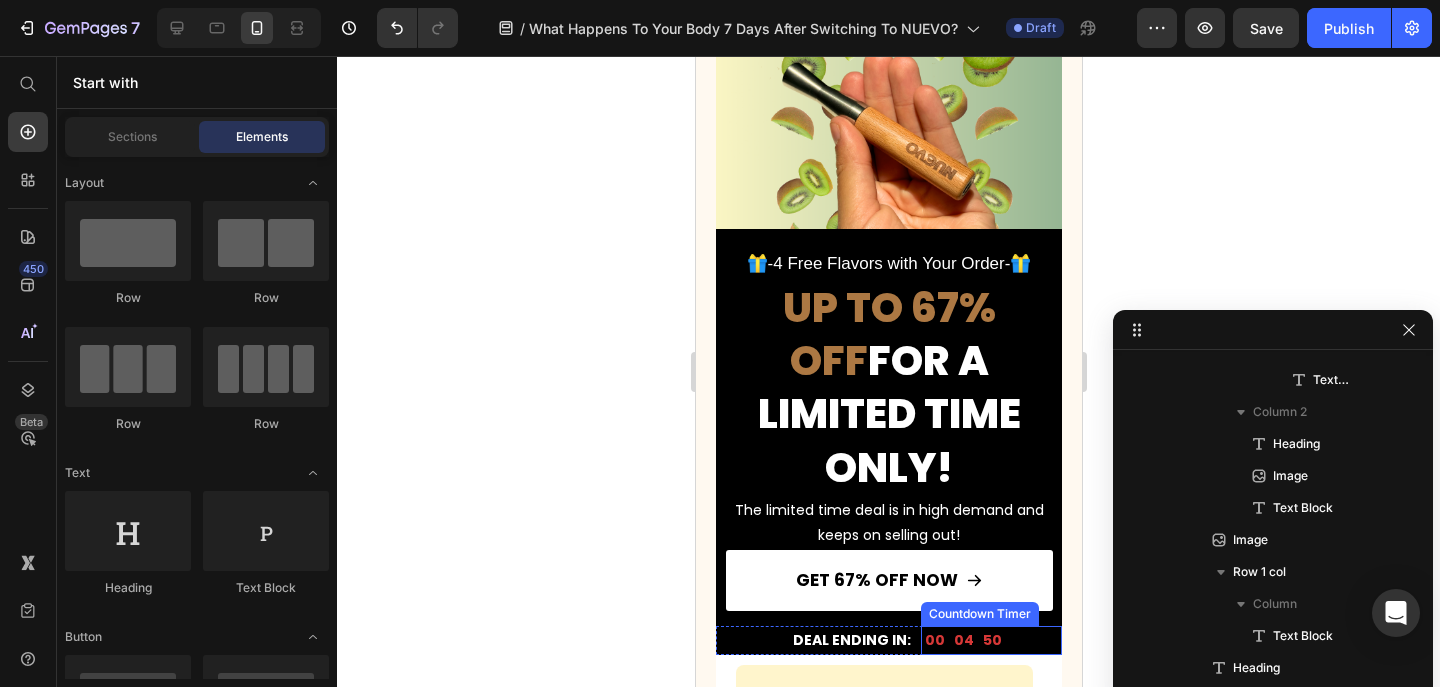click on "00" at bounding box center (934, 640) 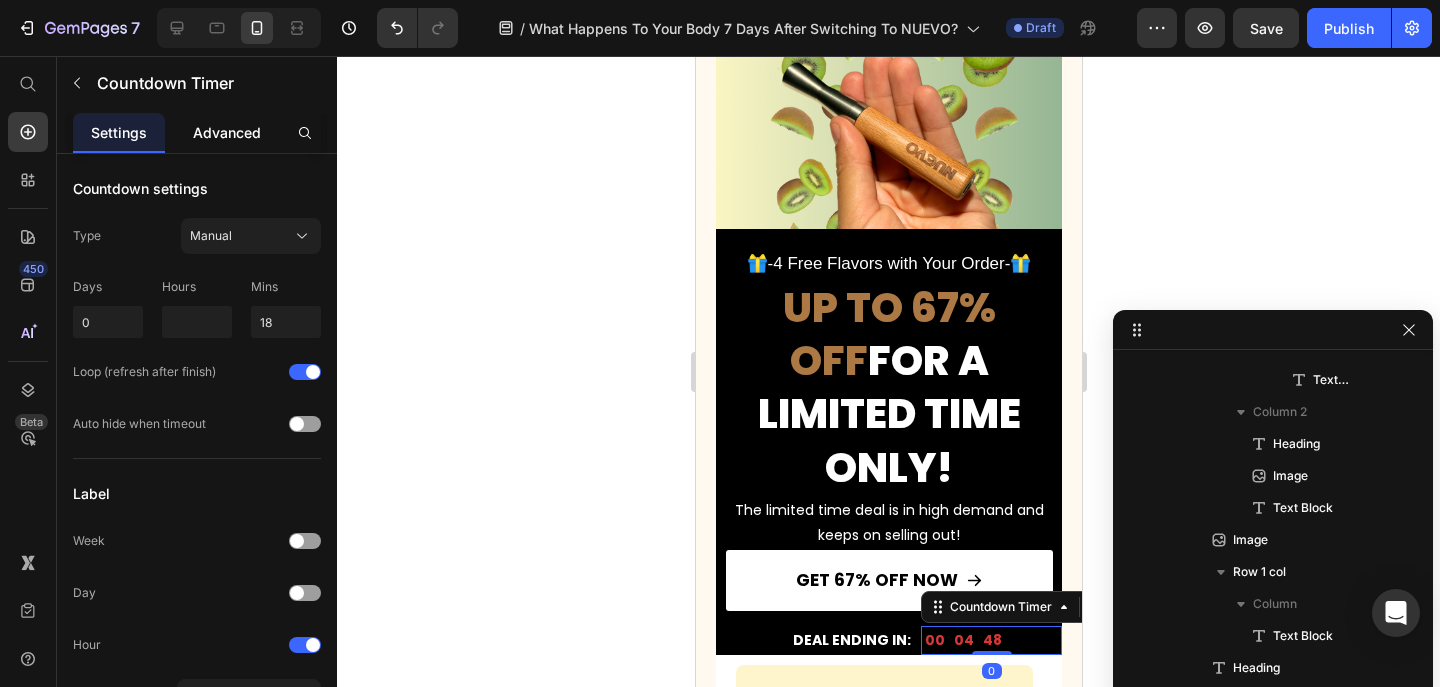 click on "Advanced" 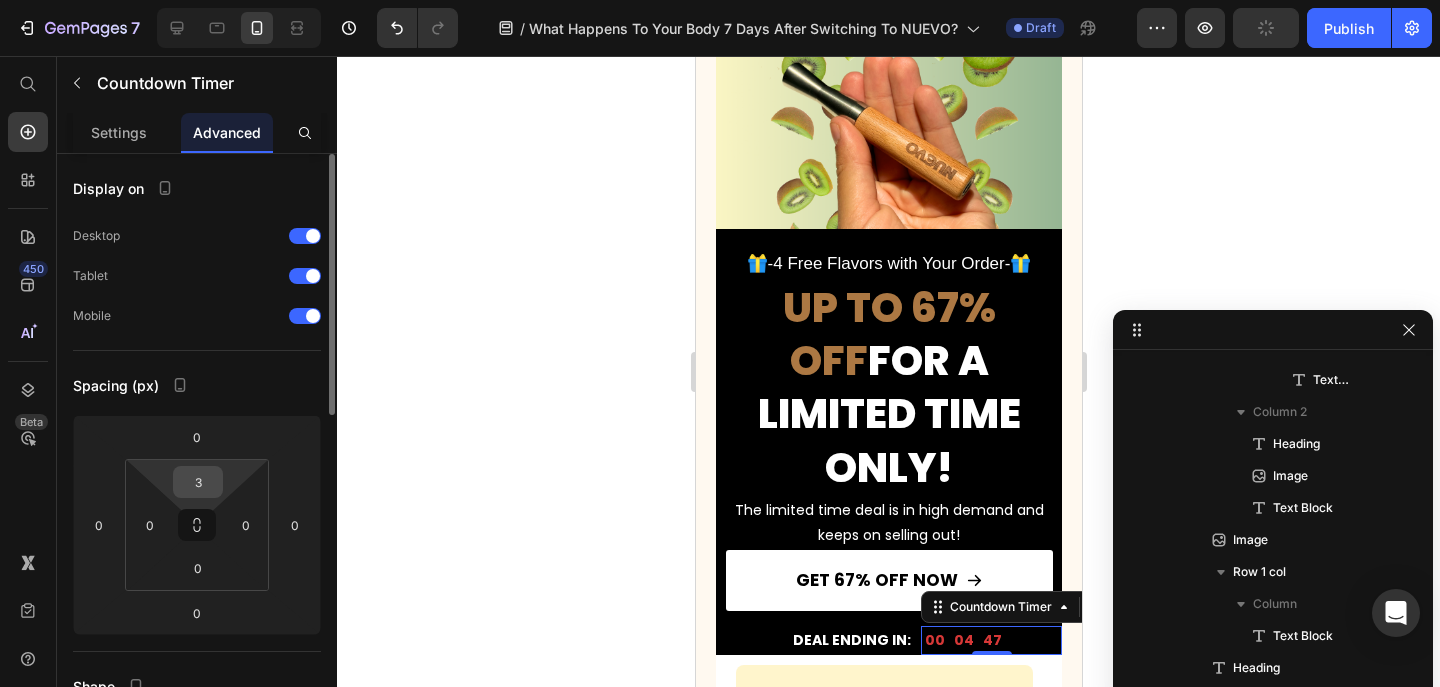 click on "3" at bounding box center (198, 482) 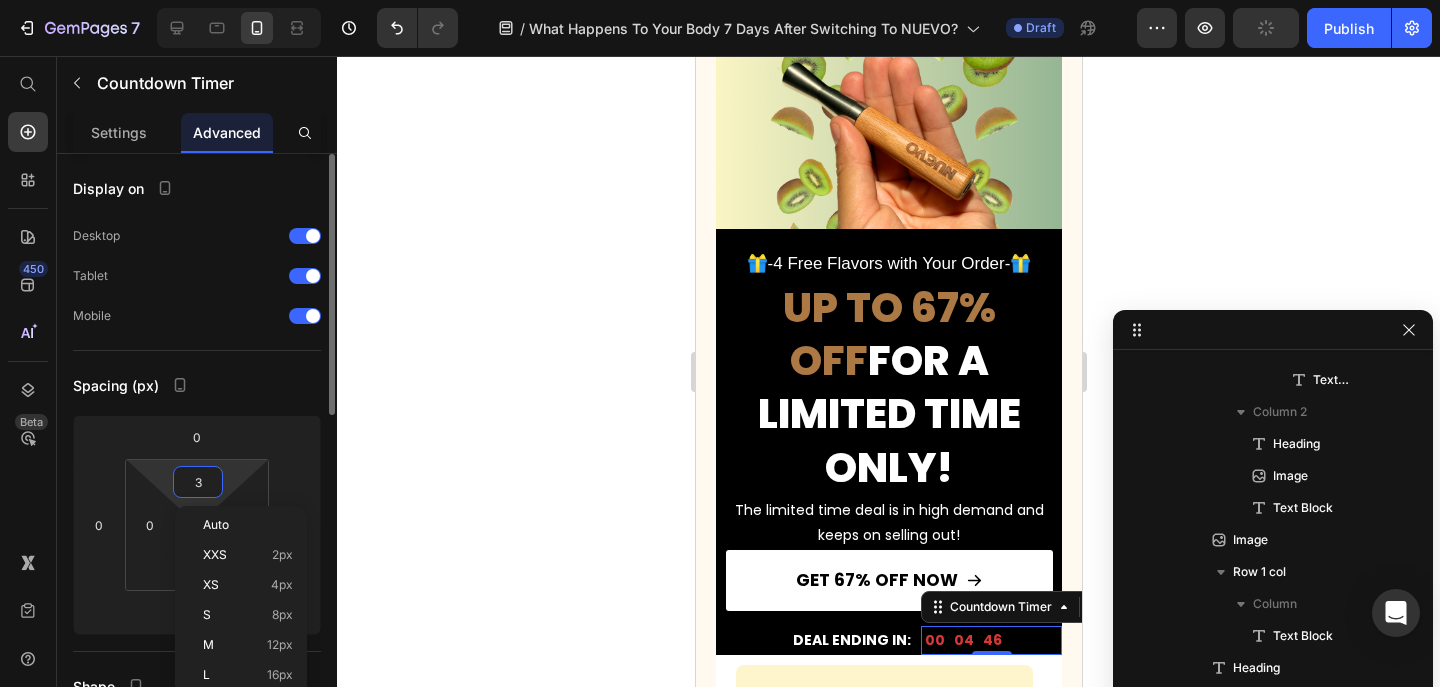 type on "4" 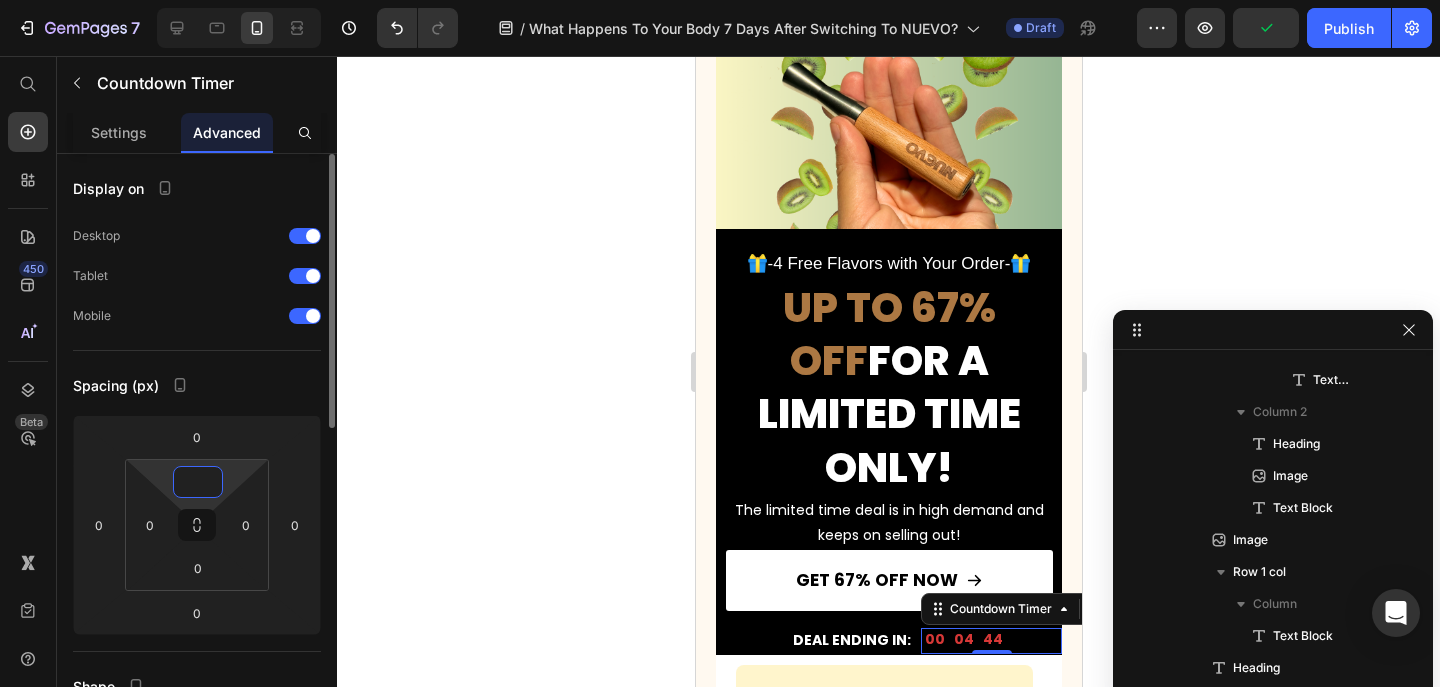 type on "5" 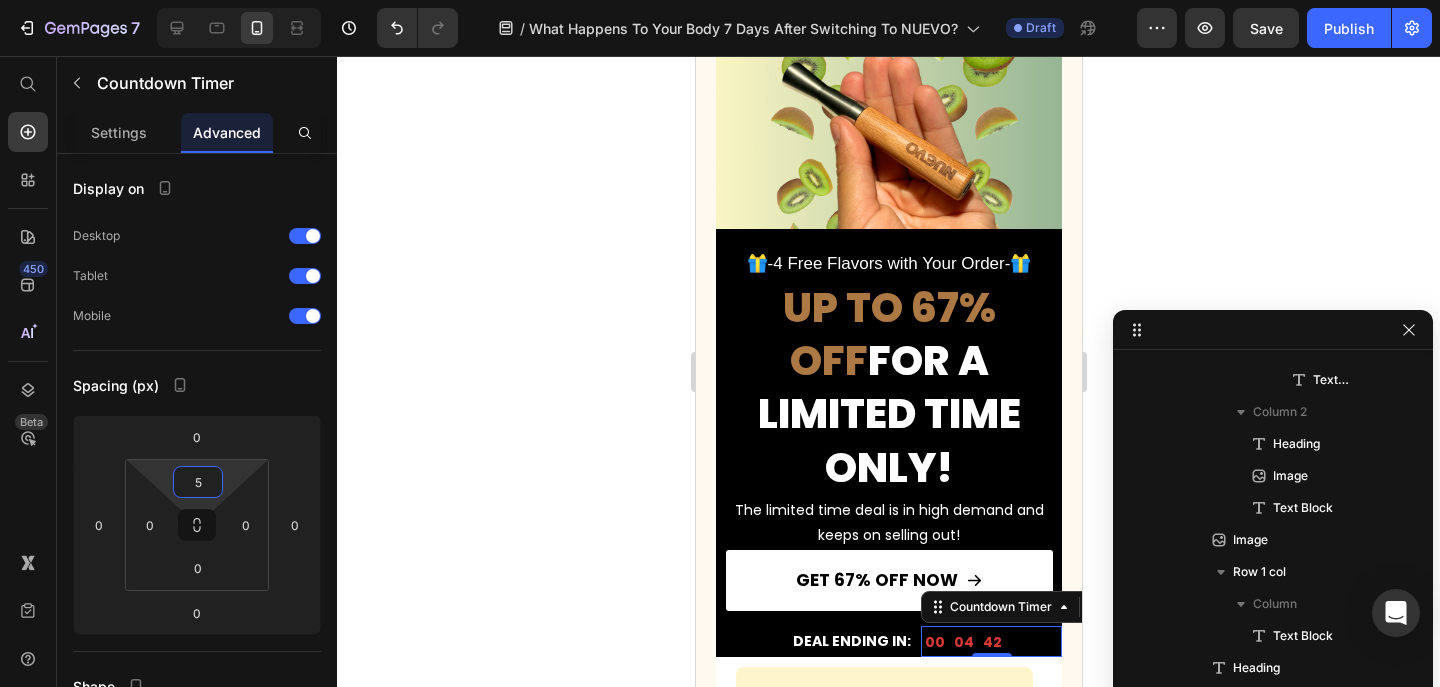 click 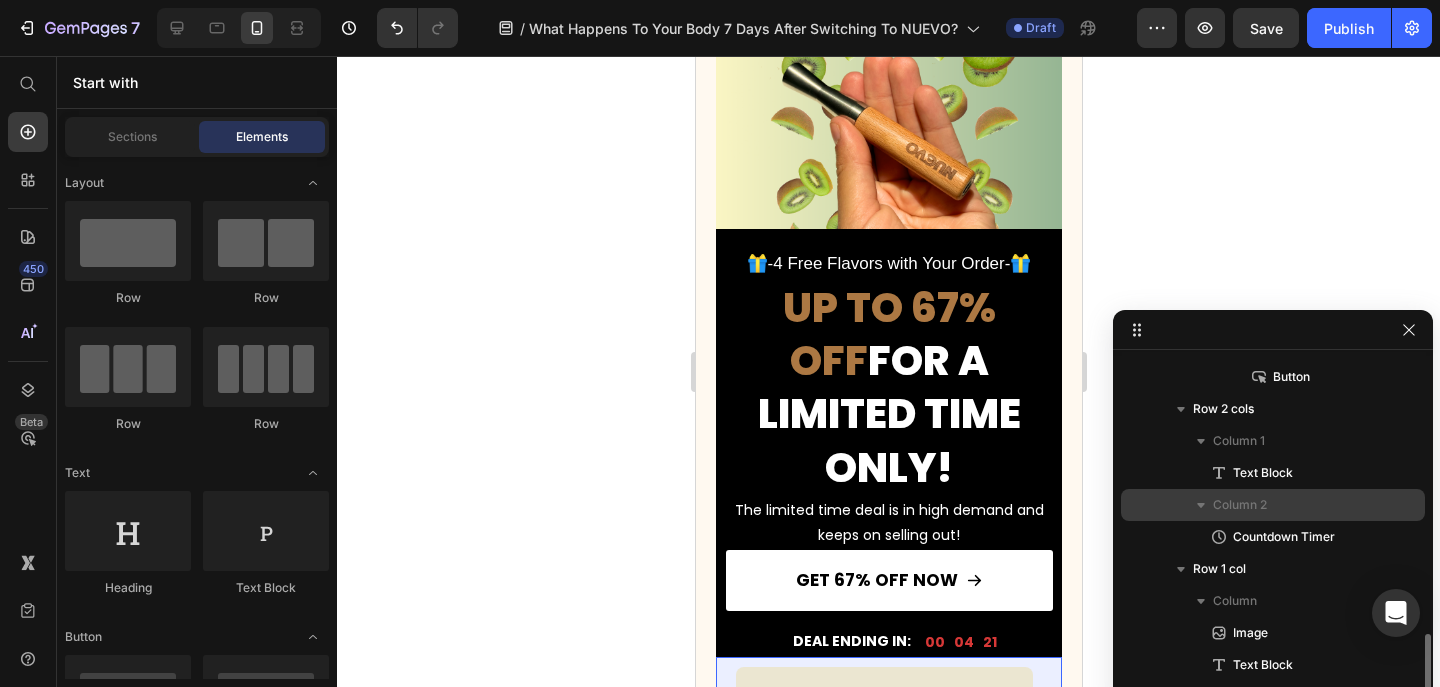 scroll, scrollTop: 1265, scrollLeft: 0, axis: vertical 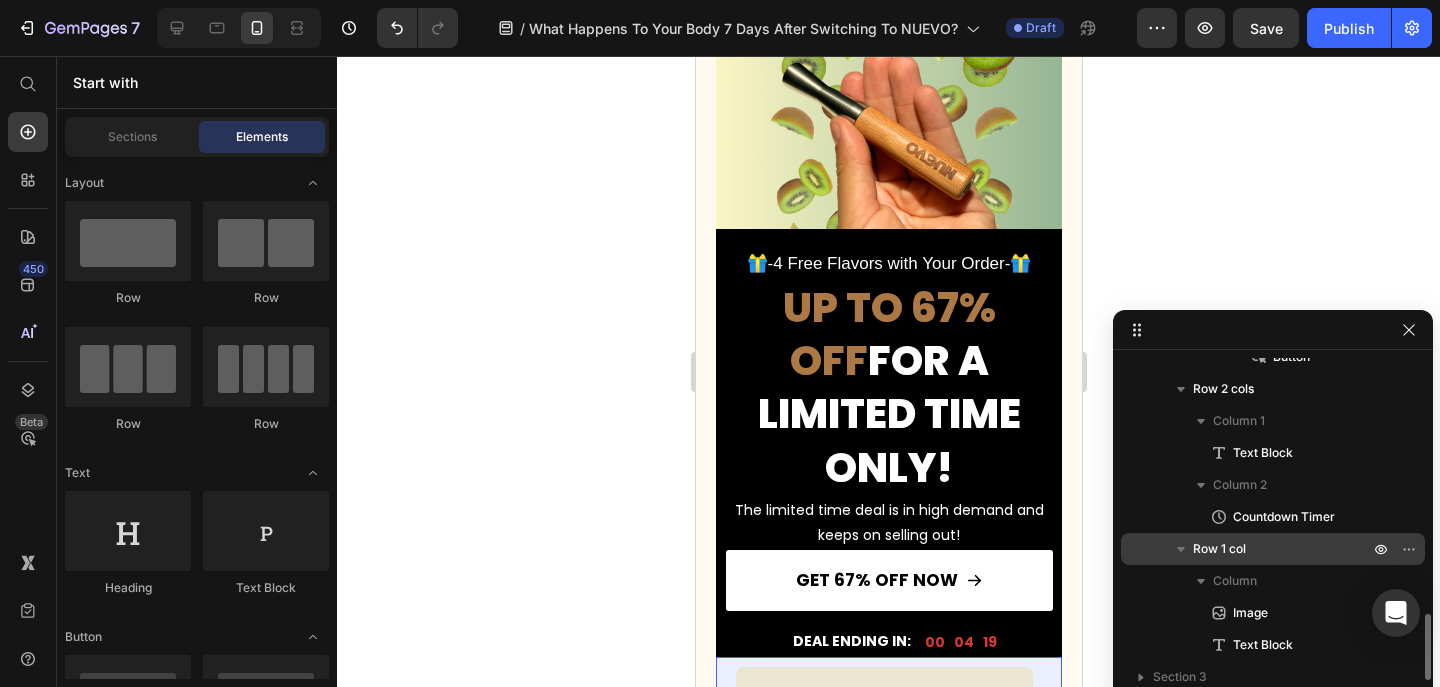 click on "Row 1 col" at bounding box center [1283, 549] 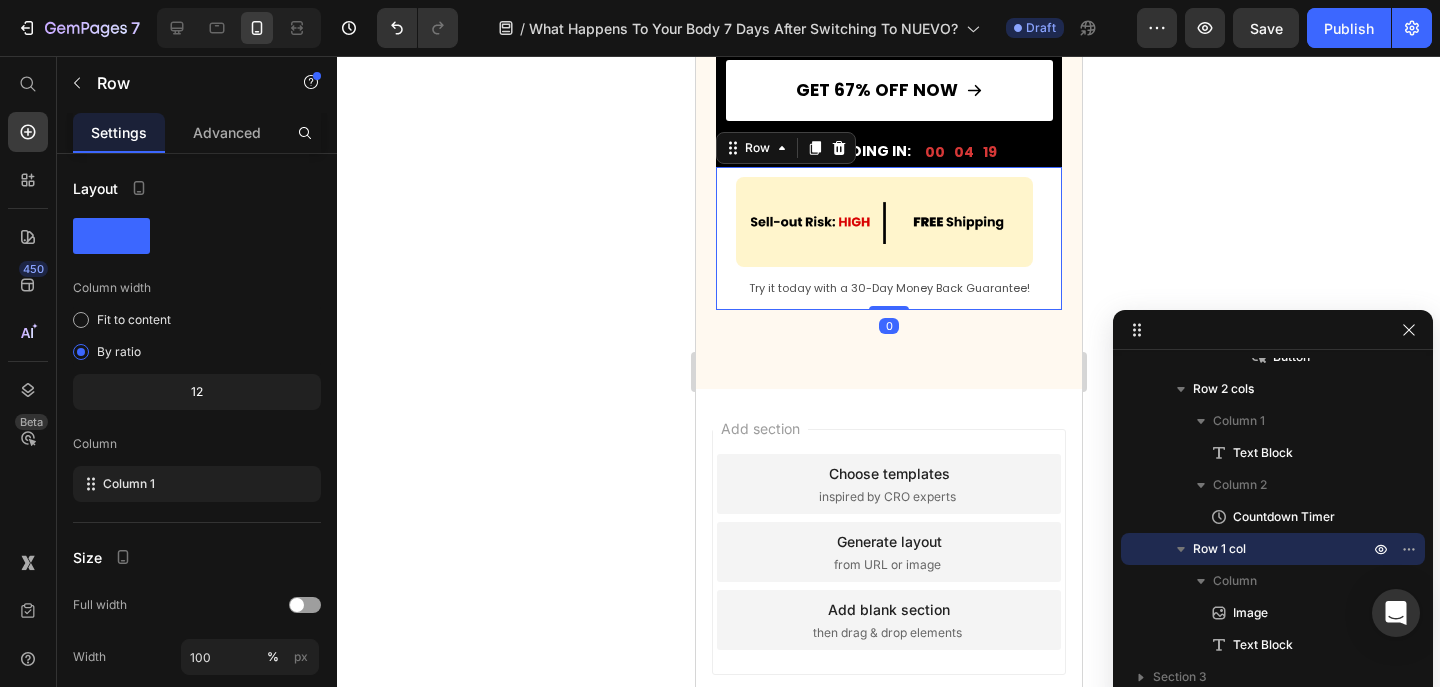 scroll, scrollTop: 4570, scrollLeft: 0, axis: vertical 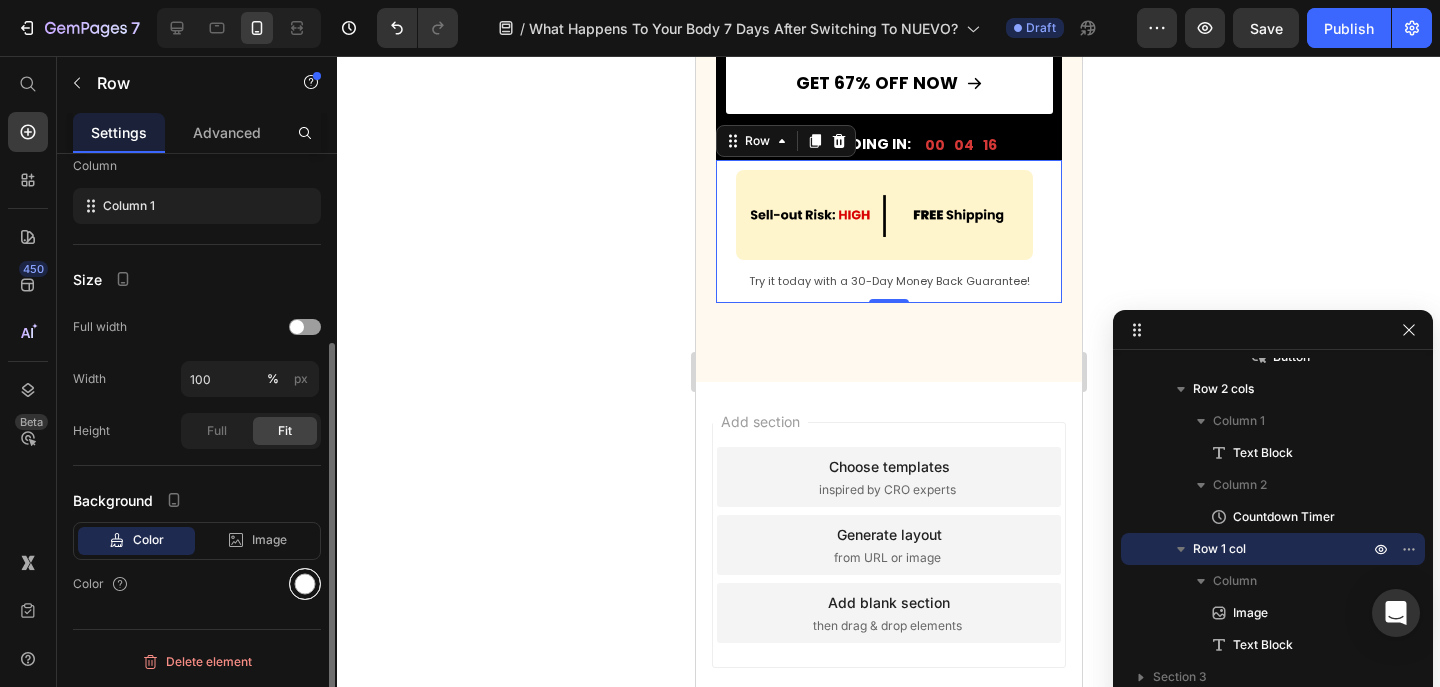 click at bounding box center (305, 584) 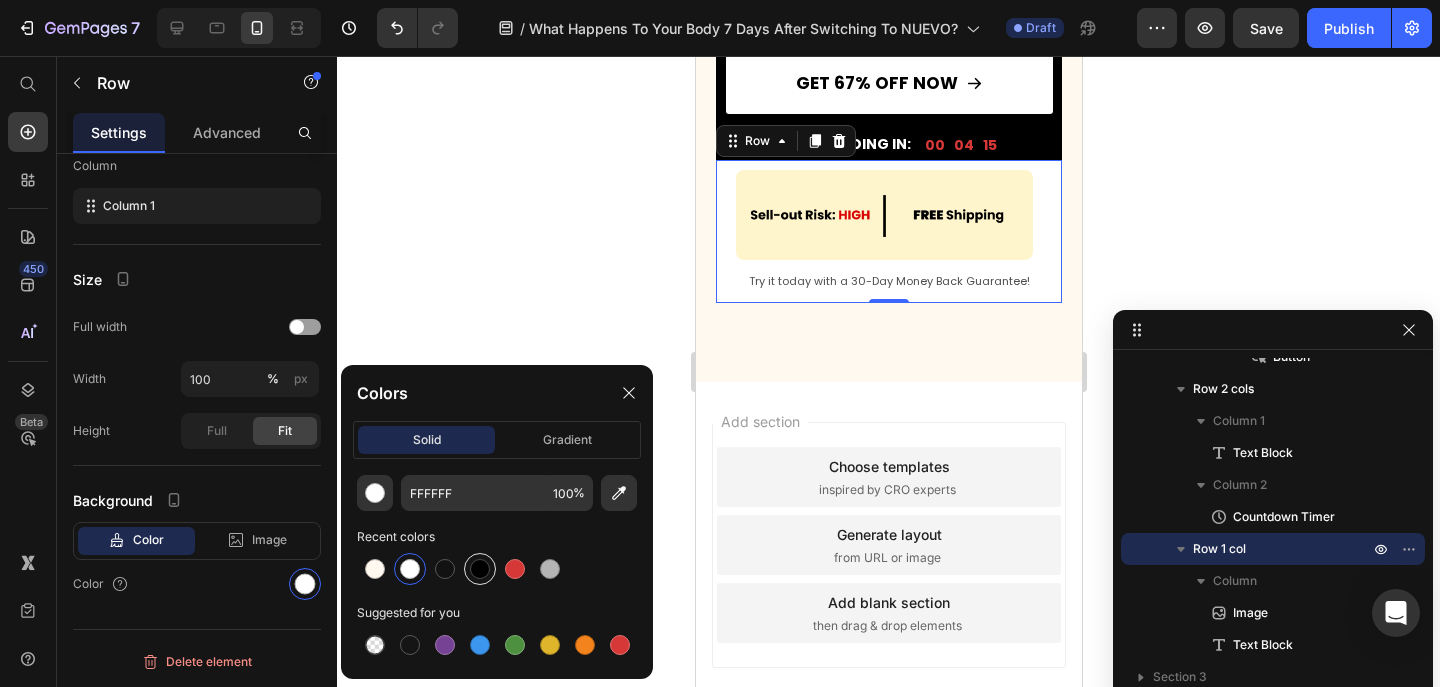 click at bounding box center (480, 569) 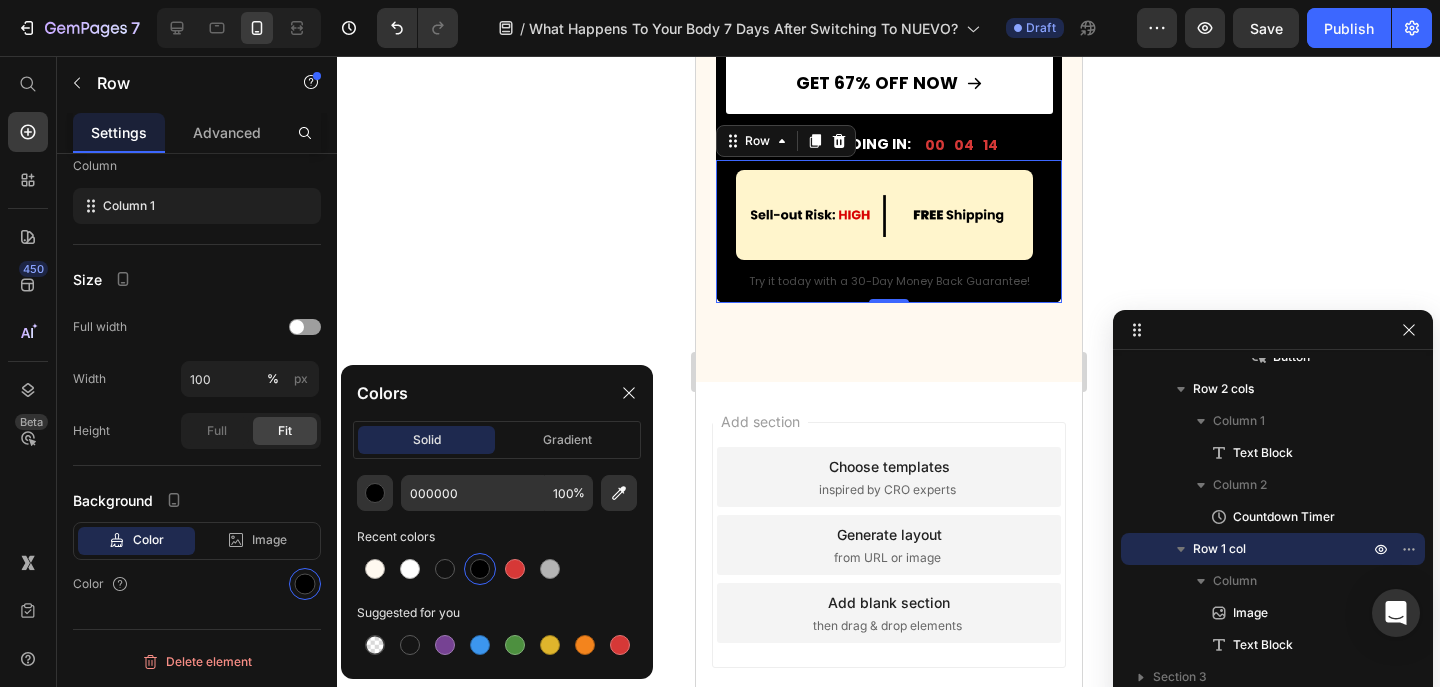 click 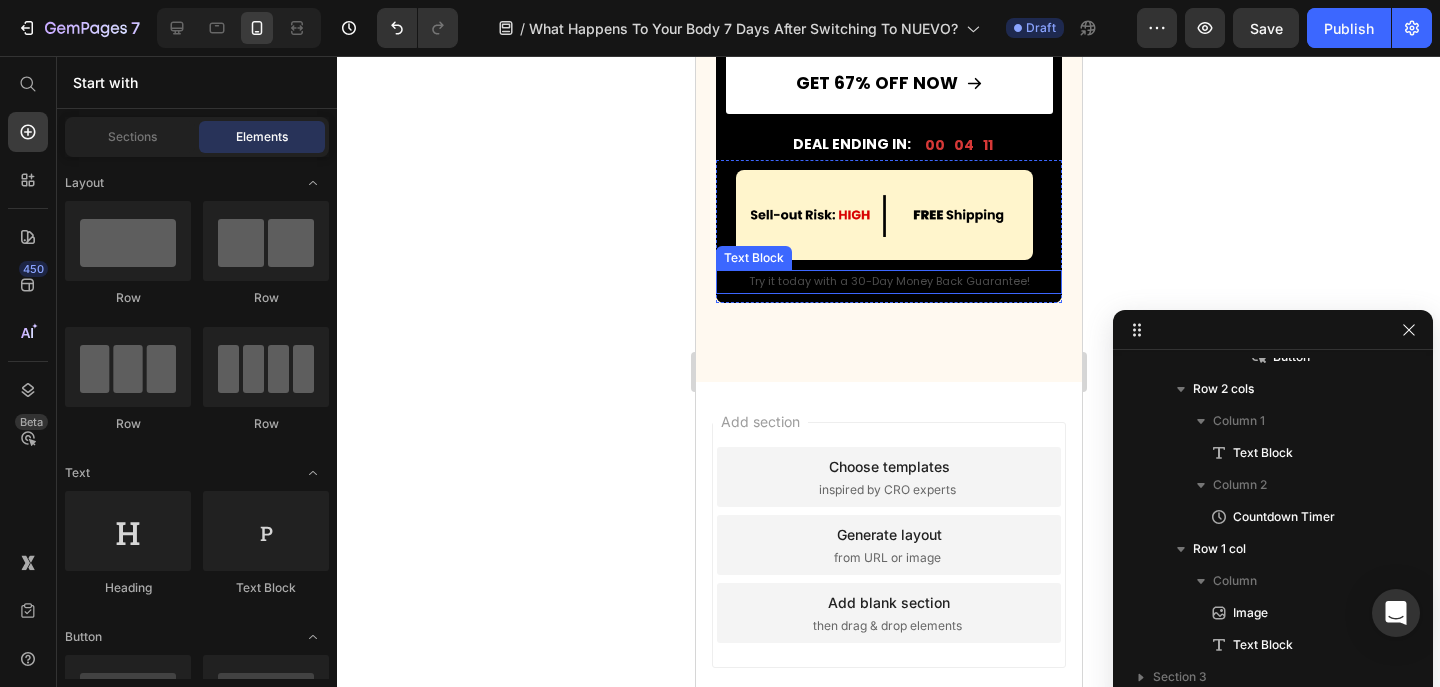 click on "Try it today with a 30-Day Money Back Guarantee!" at bounding box center (888, 282) 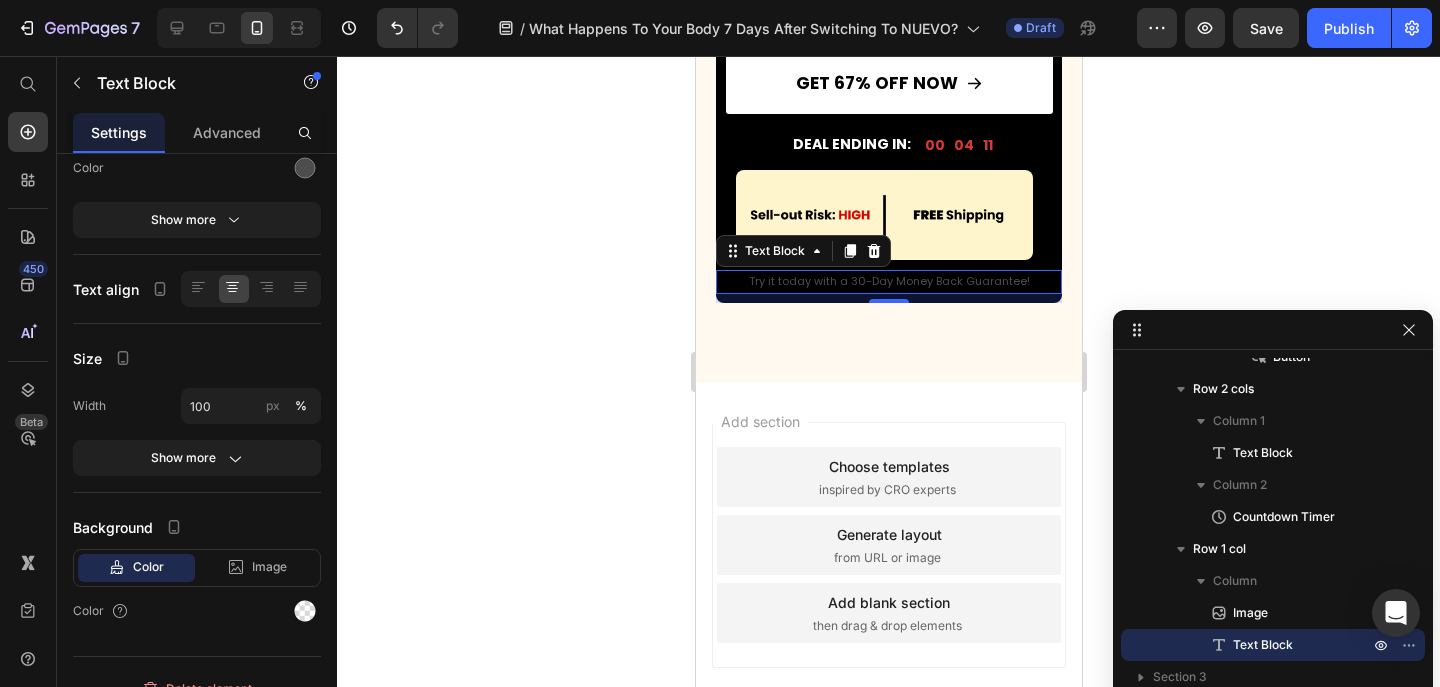scroll, scrollTop: 0, scrollLeft: 0, axis: both 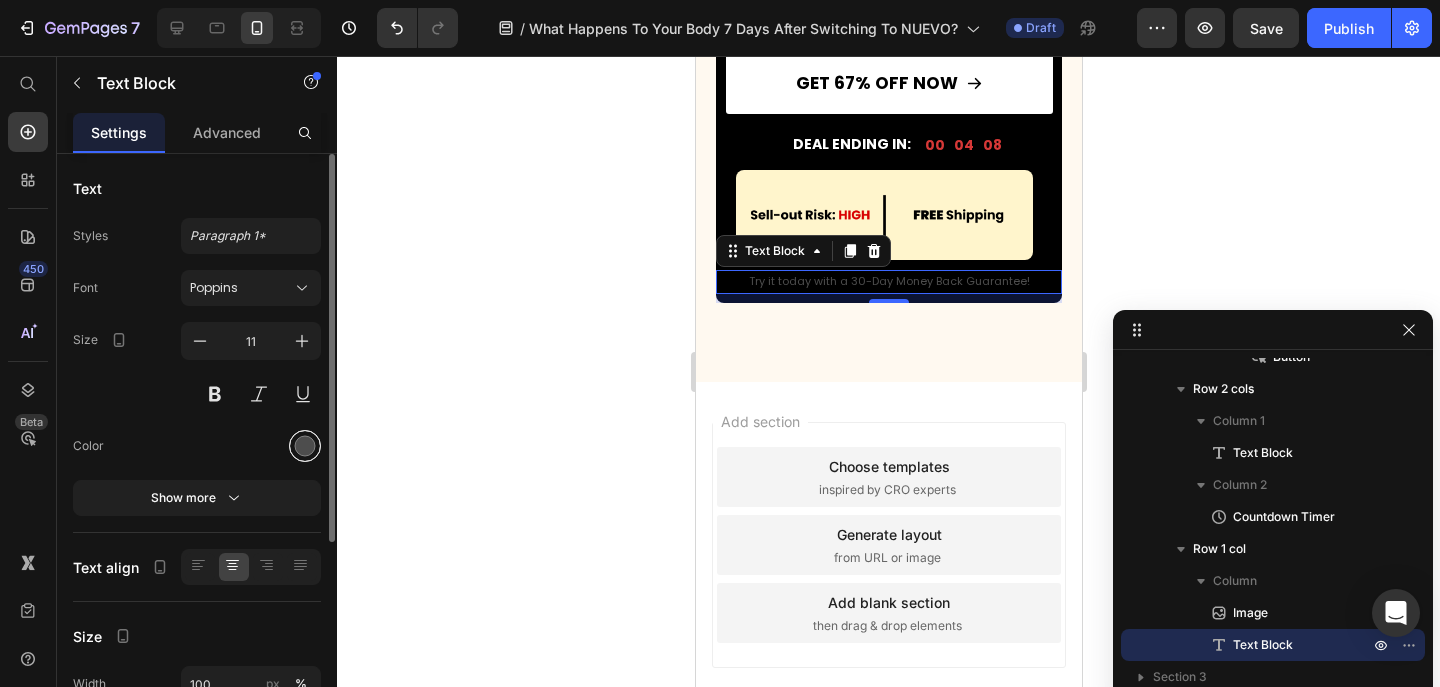 click at bounding box center (305, 446) 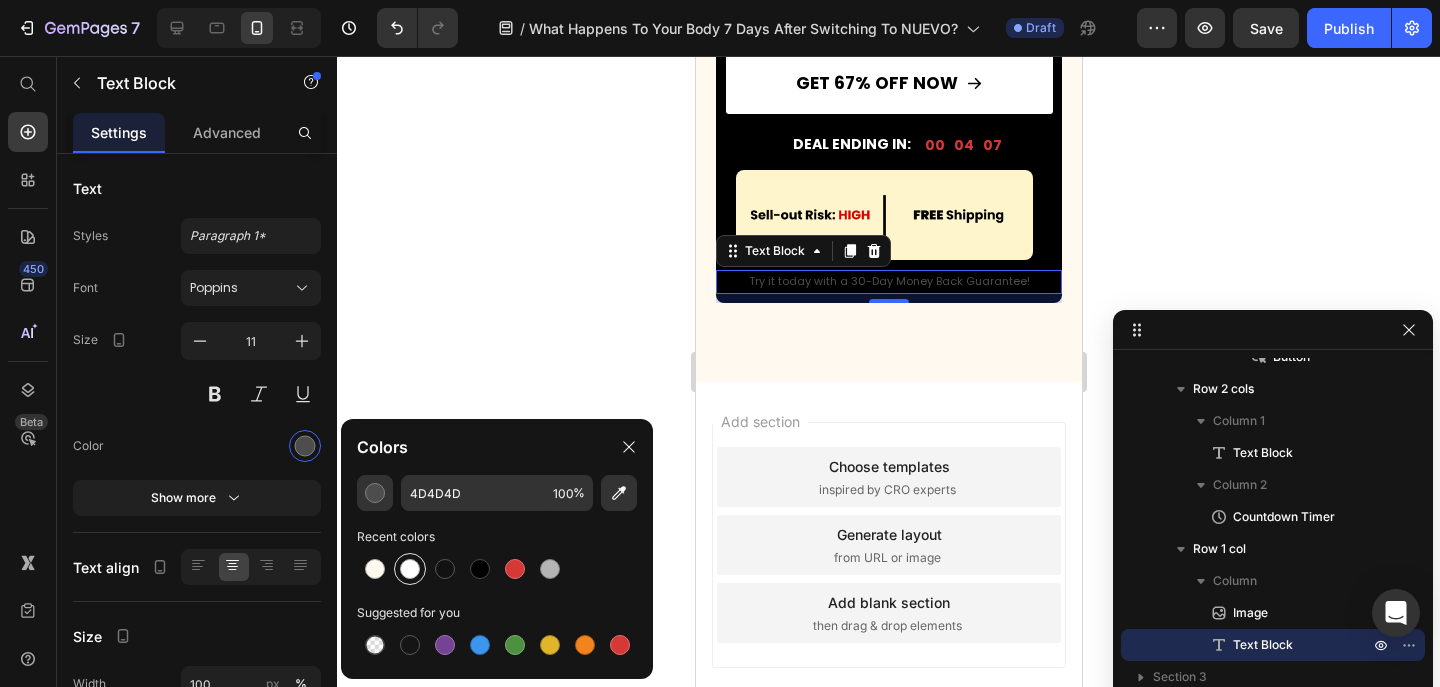 click at bounding box center [410, 569] 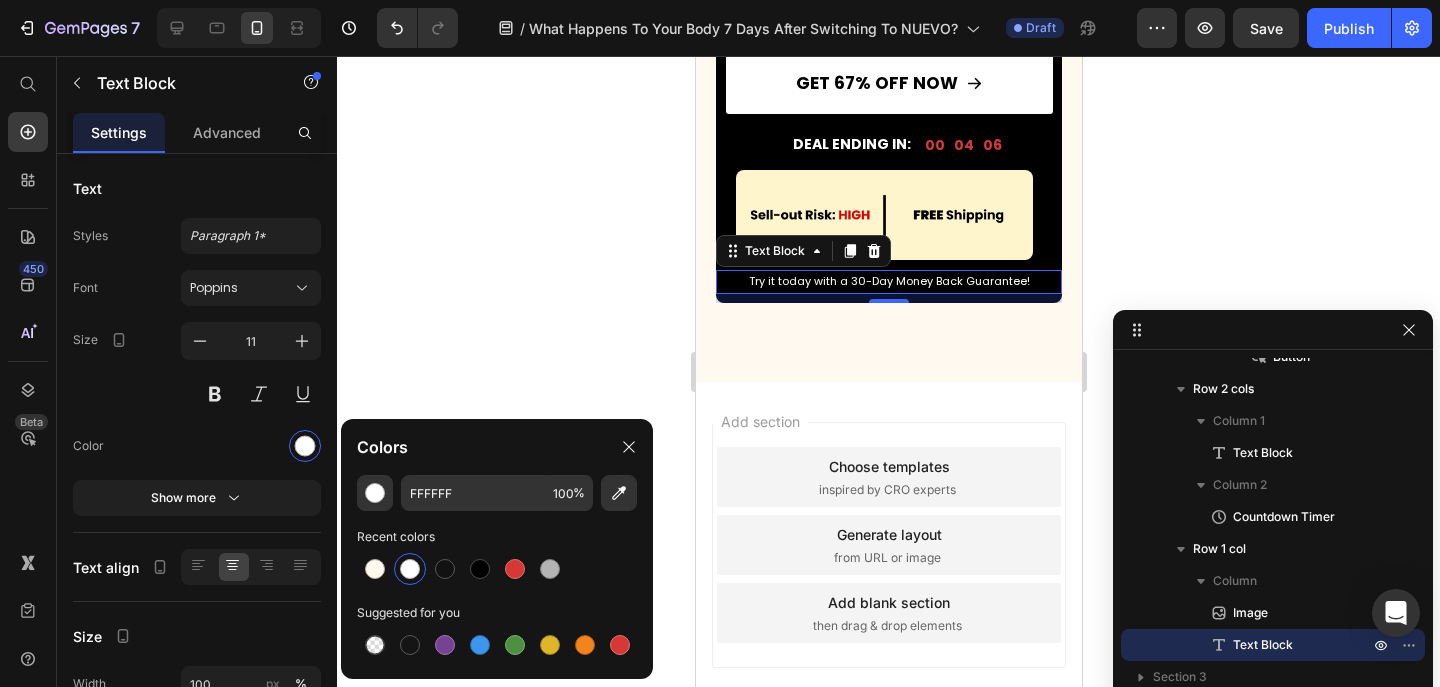 click 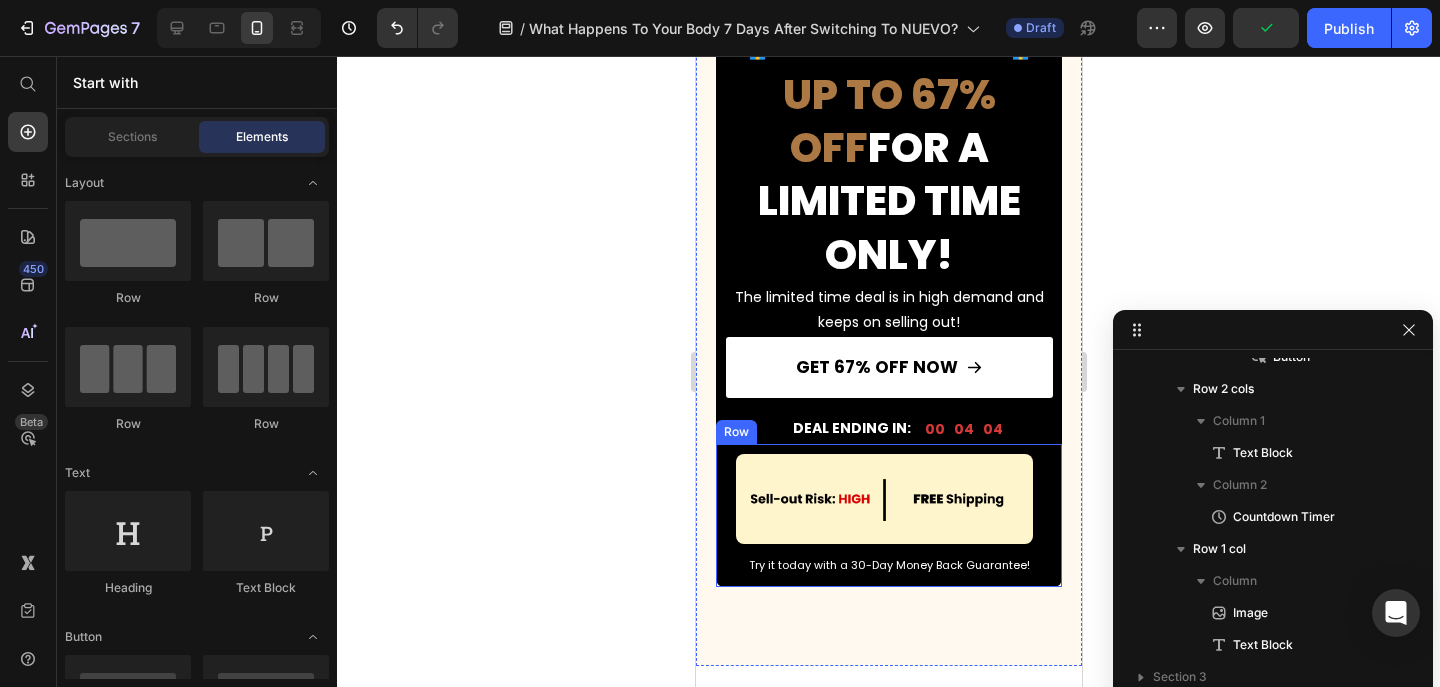 scroll, scrollTop: 4279, scrollLeft: 0, axis: vertical 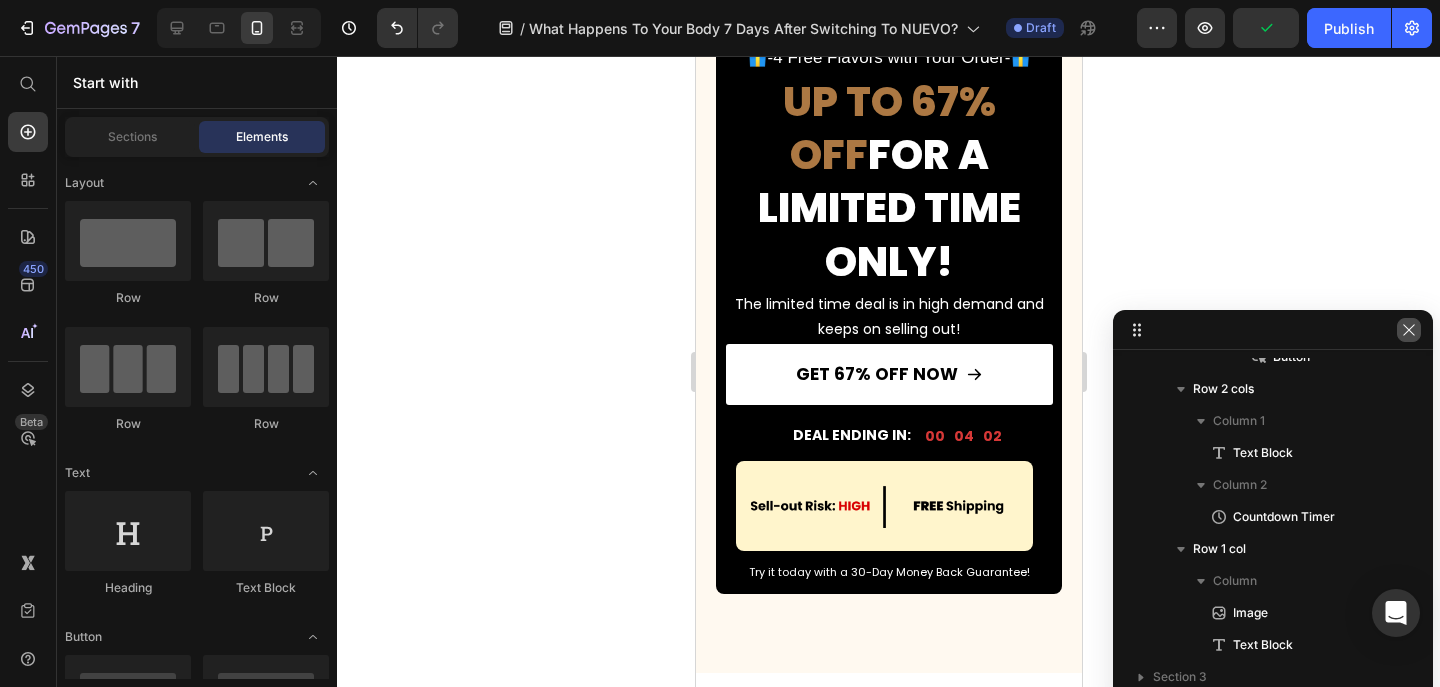 click 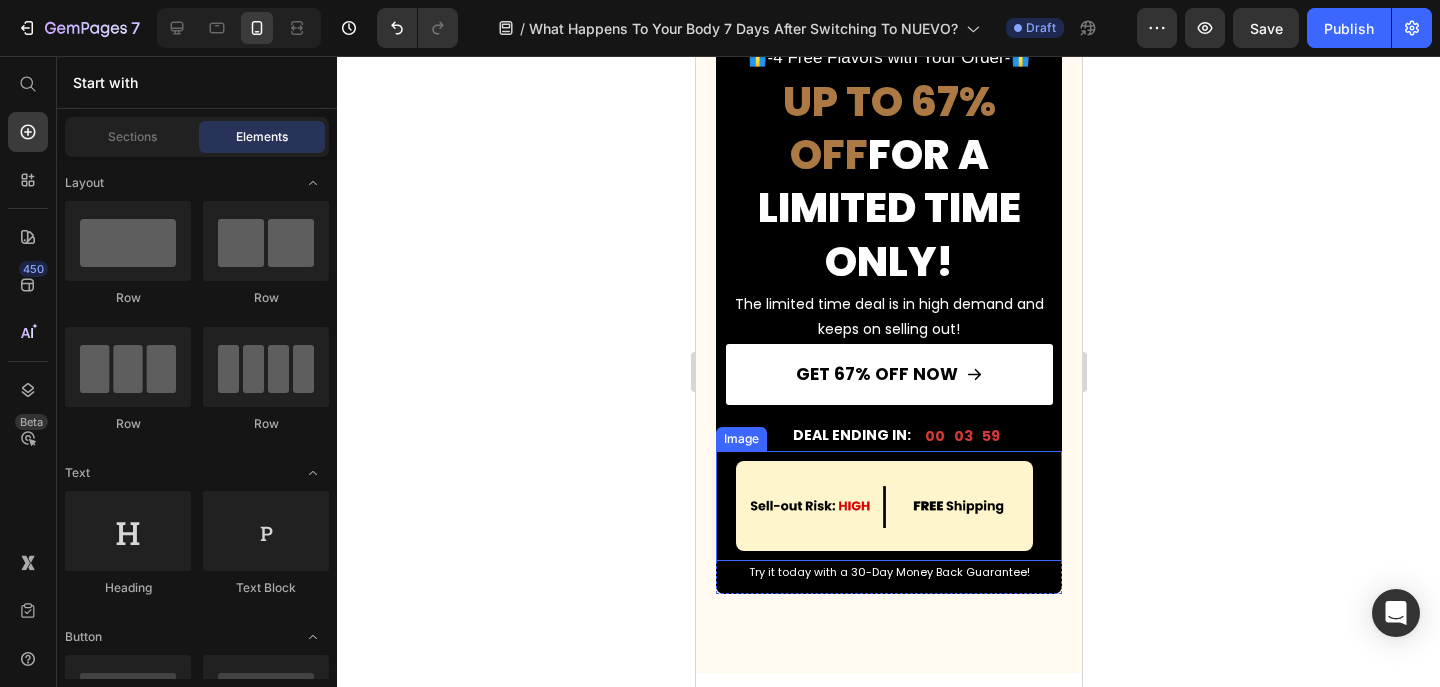 click at bounding box center (888, 506) 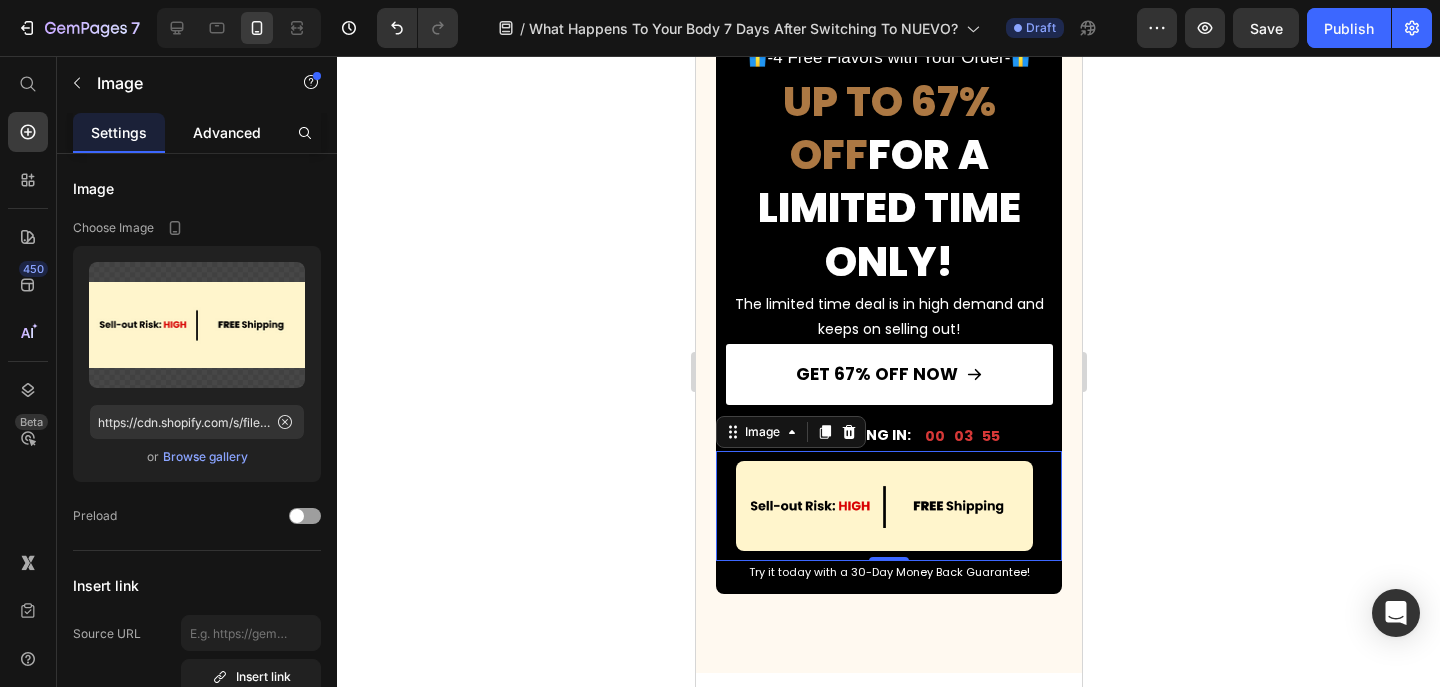 click on "Advanced" at bounding box center (227, 132) 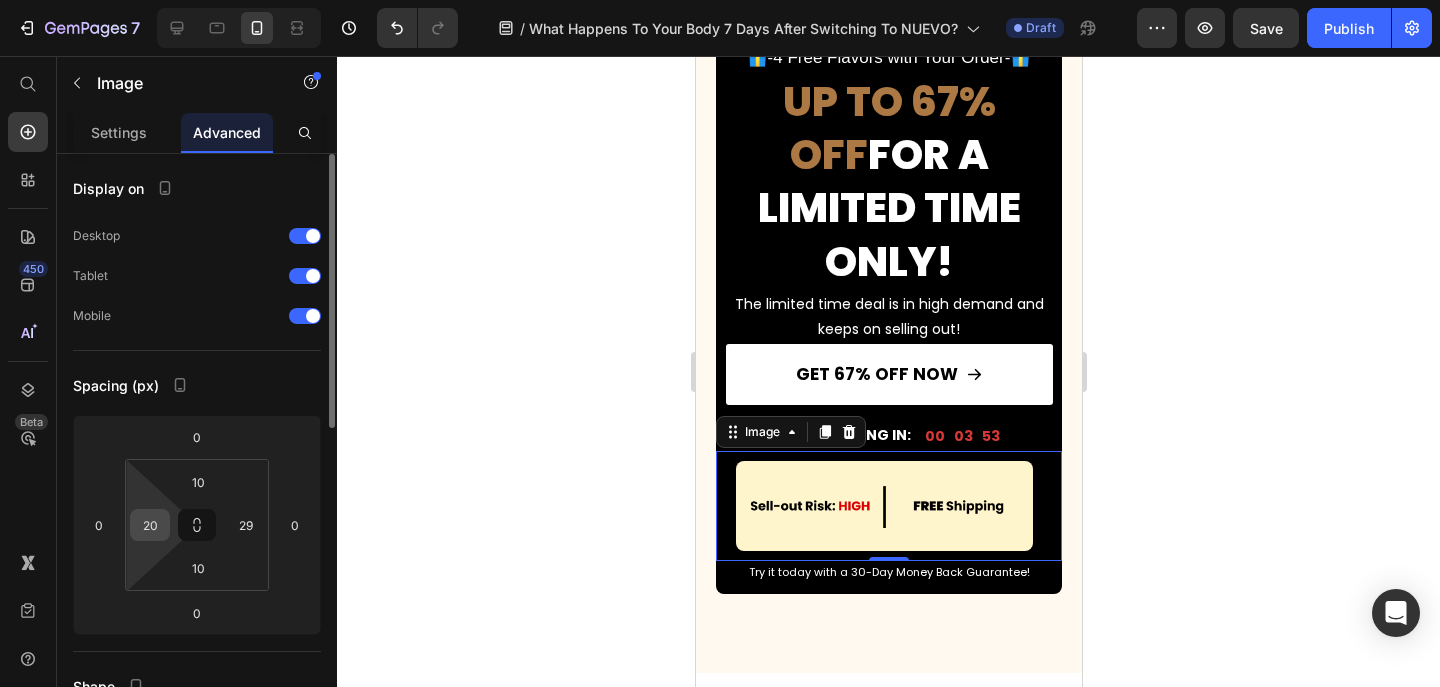 click on "20" at bounding box center (150, 525) 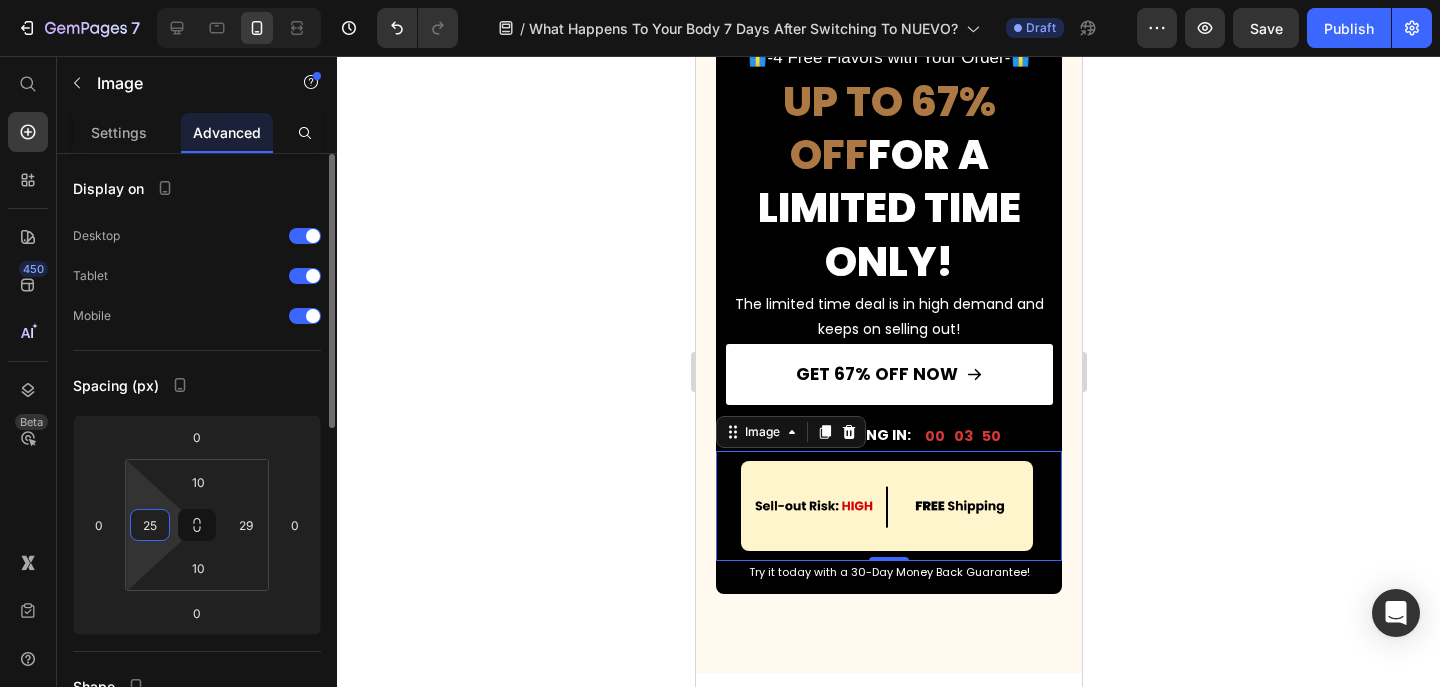 type on "2" 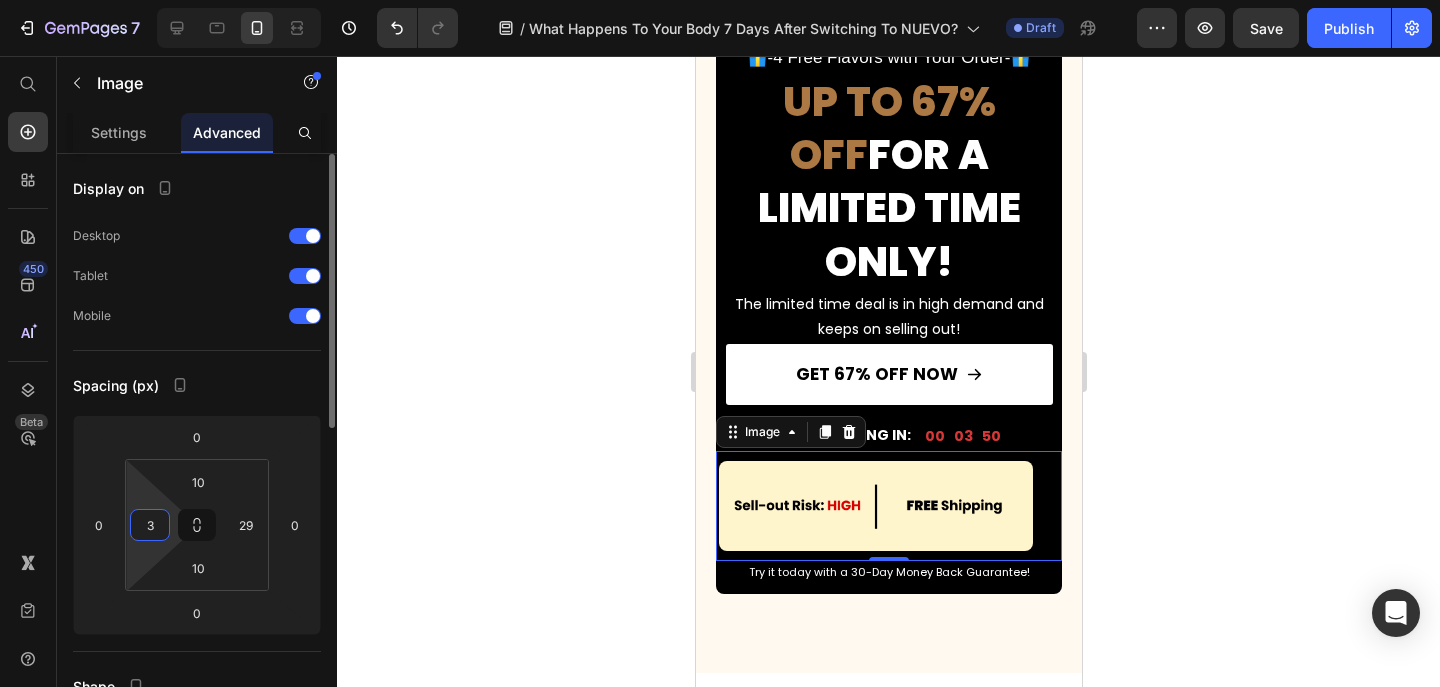 type on "30" 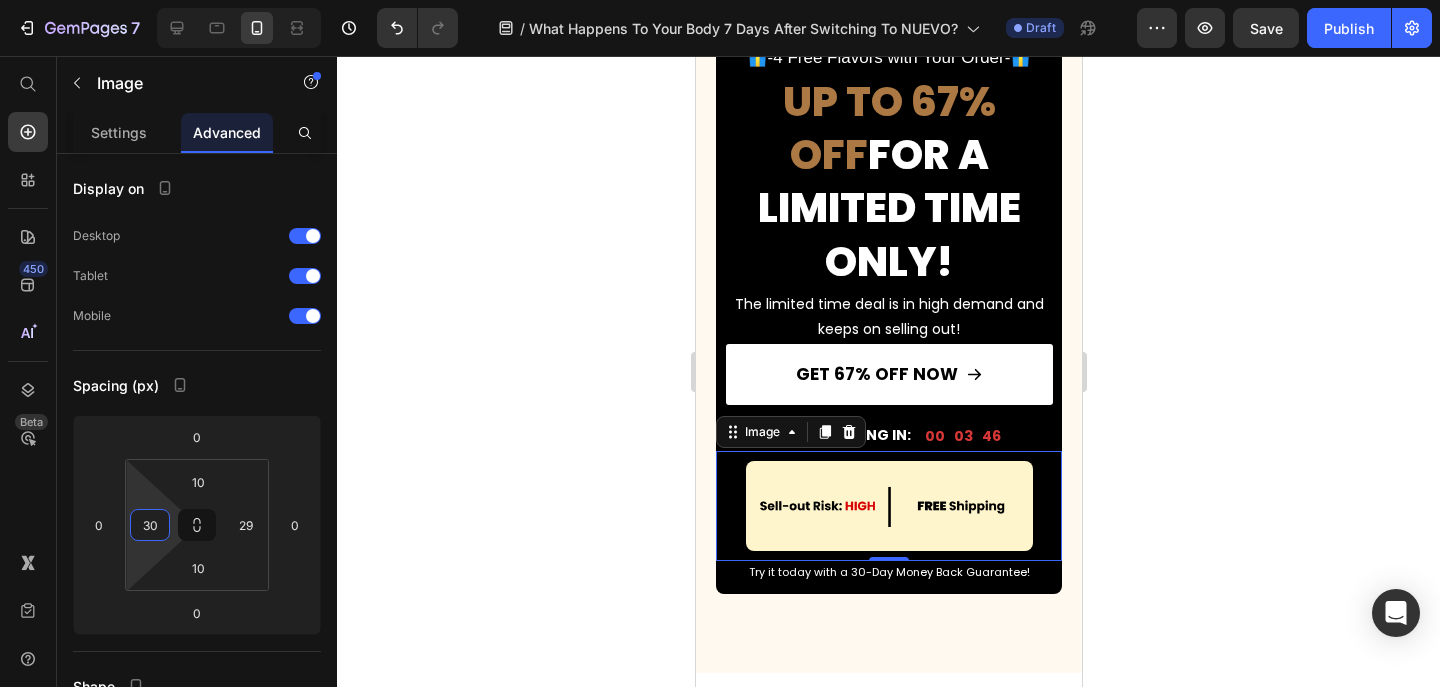 click 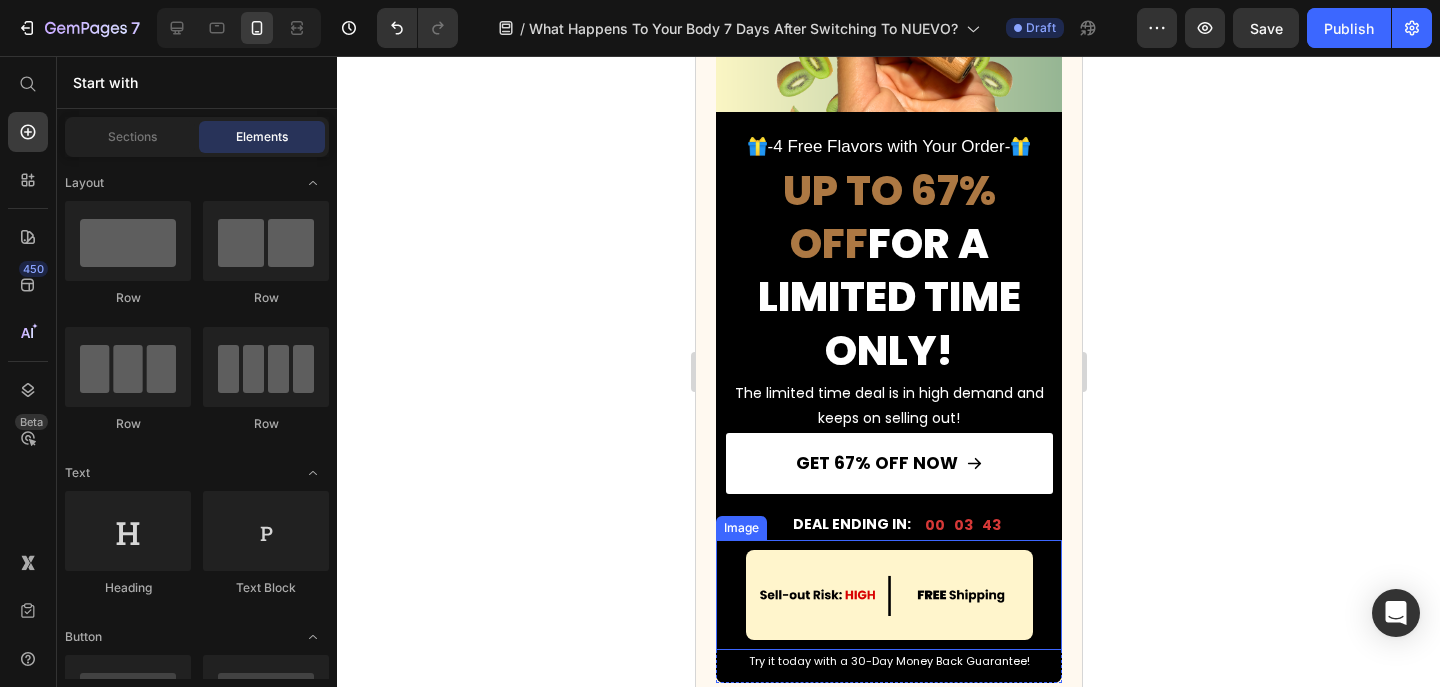 scroll, scrollTop: 4195, scrollLeft: 0, axis: vertical 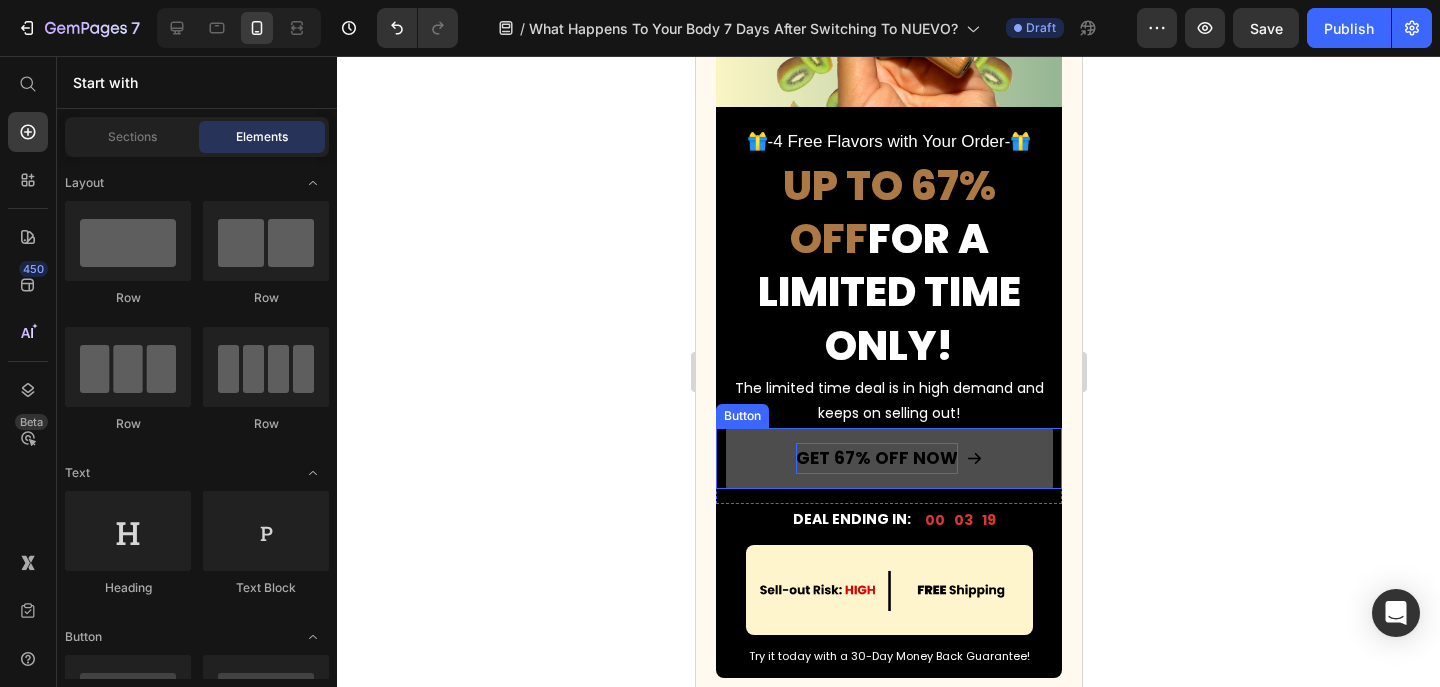 click on "GET 67% OFF NOW" at bounding box center [876, 458] 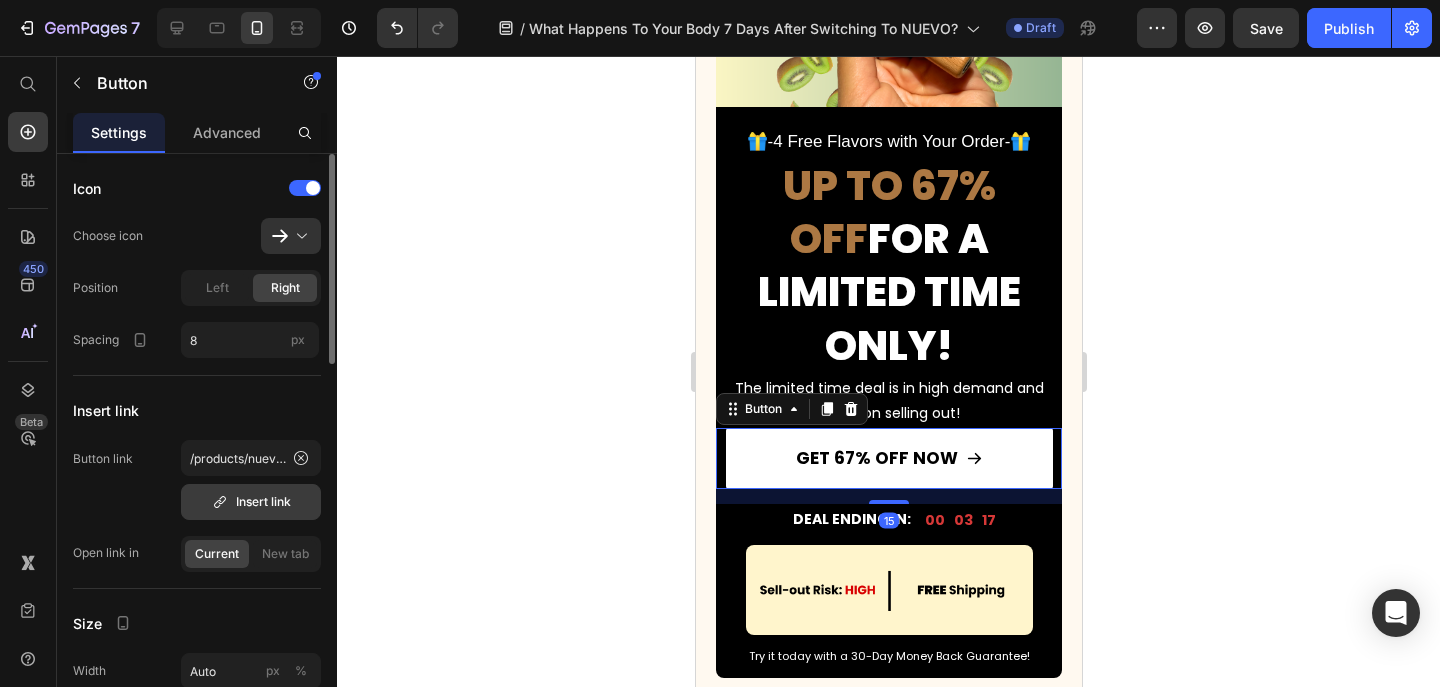 click on "Insert link" at bounding box center [251, 502] 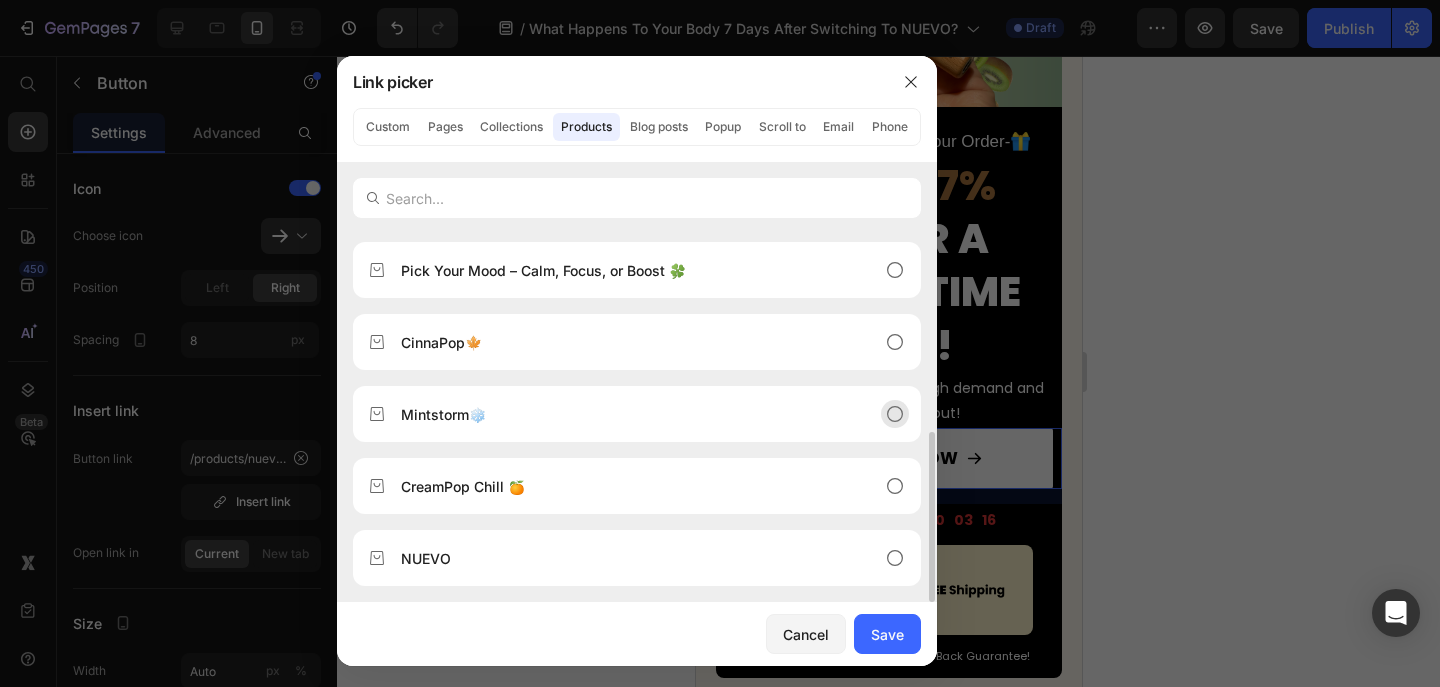 scroll, scrollTop: 424, scrollLeft: 0, axis: vertical 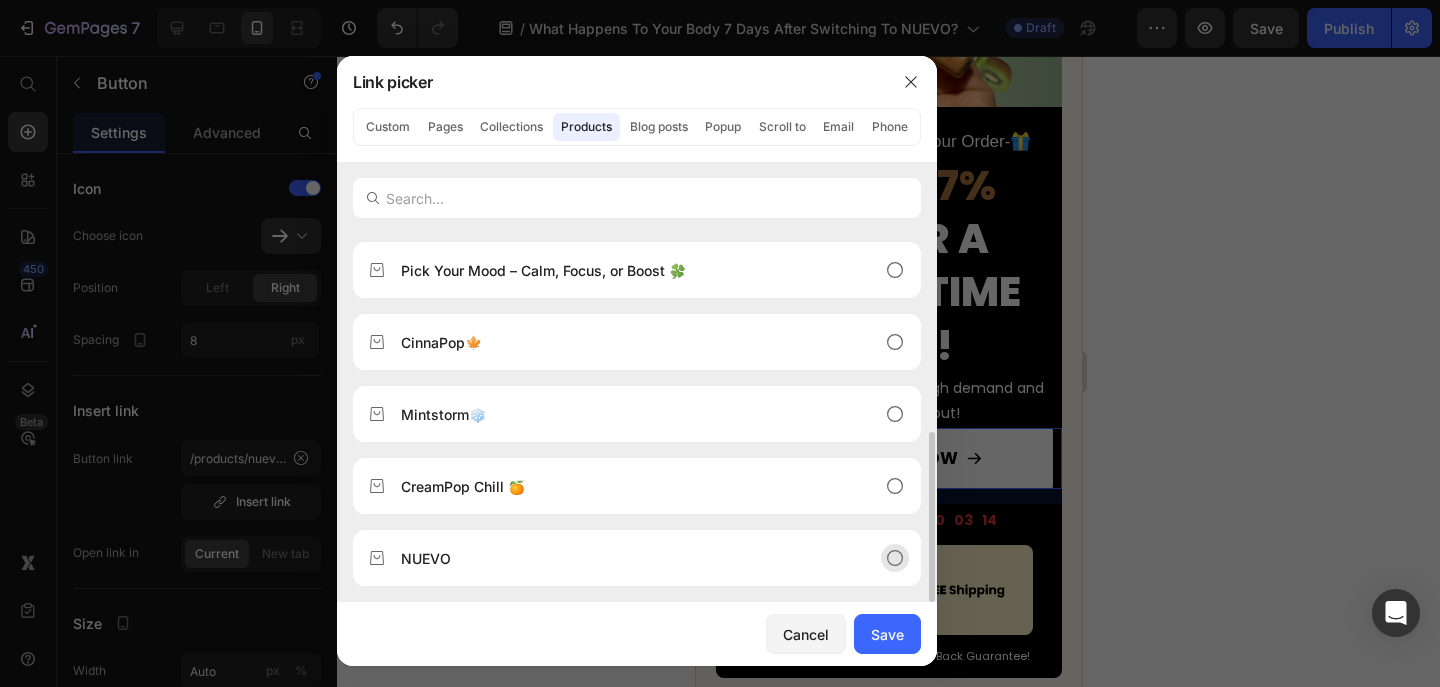 click on "NUEVO" 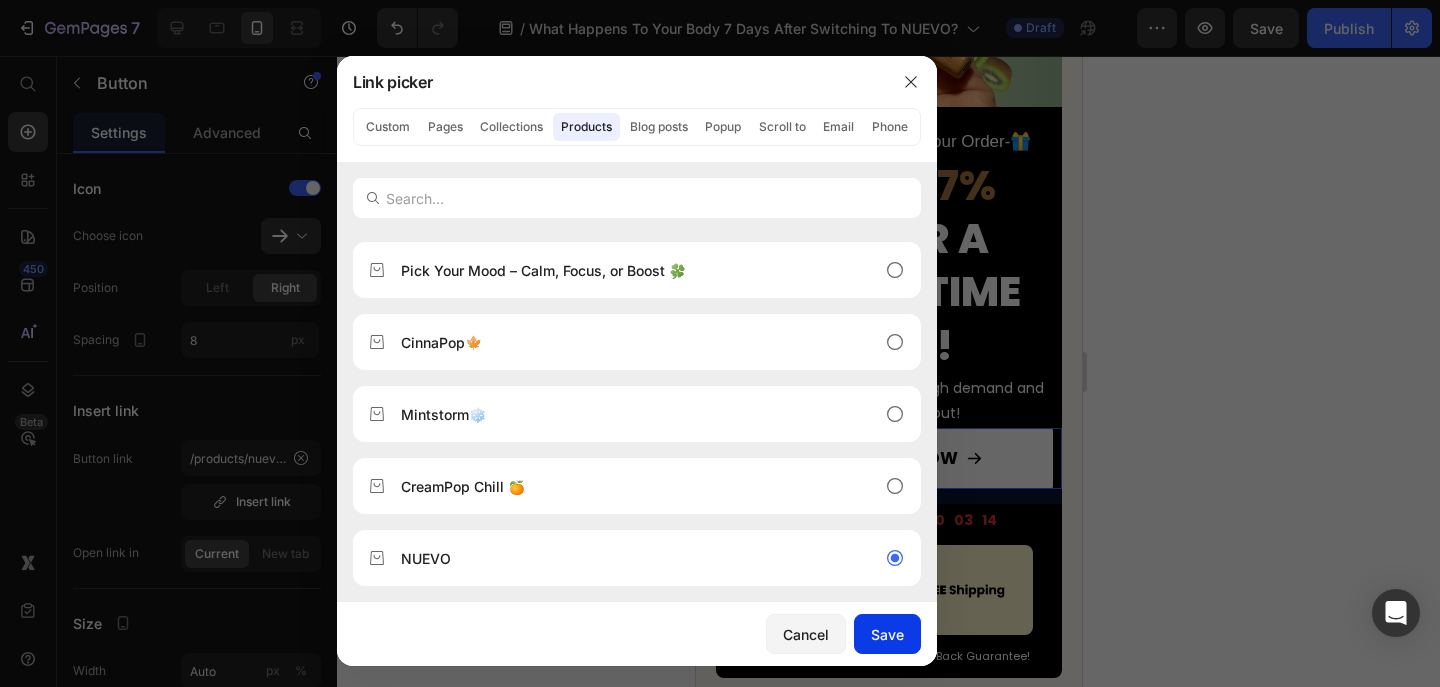 click on "Save" at bounding box center (887, 634) 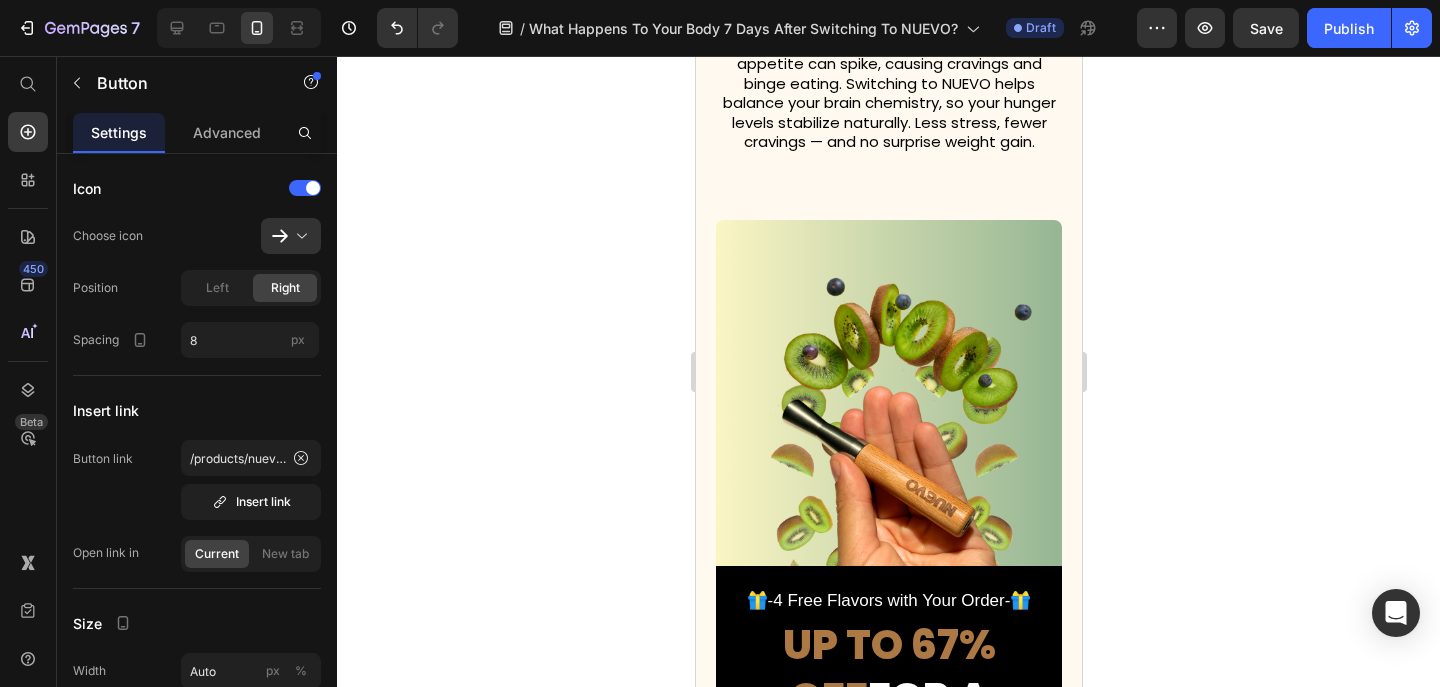 scroll, scrollTop: 4268, scrollLeft: 0, axis: vertical 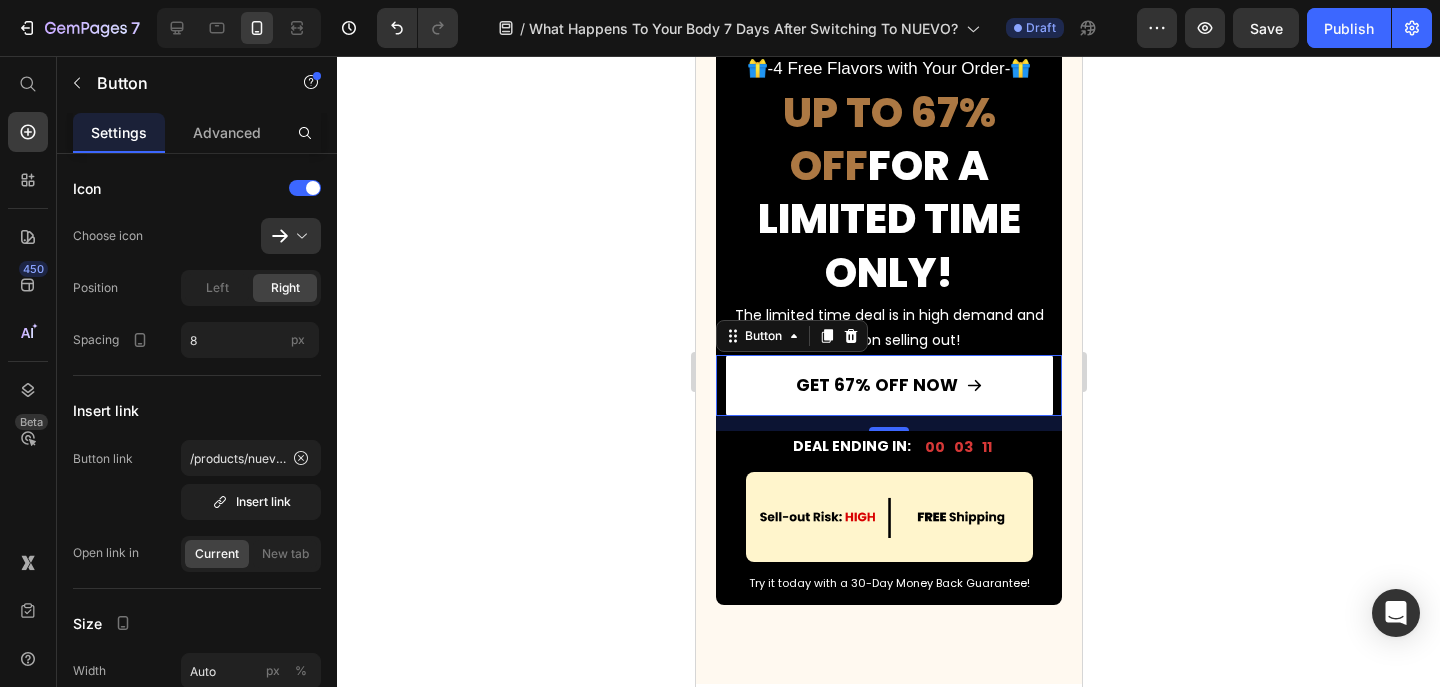 click 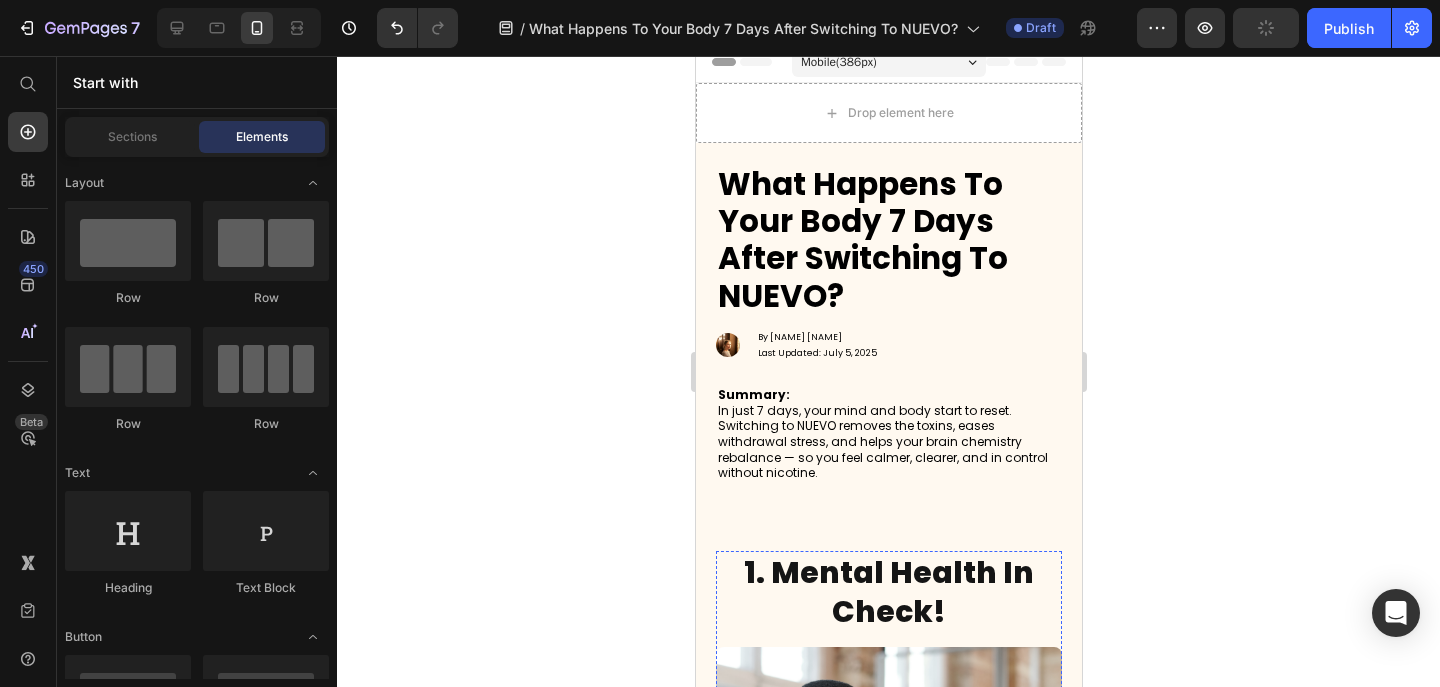 scroll, scrollTop: 0, scrollLeft: 0, axis: both 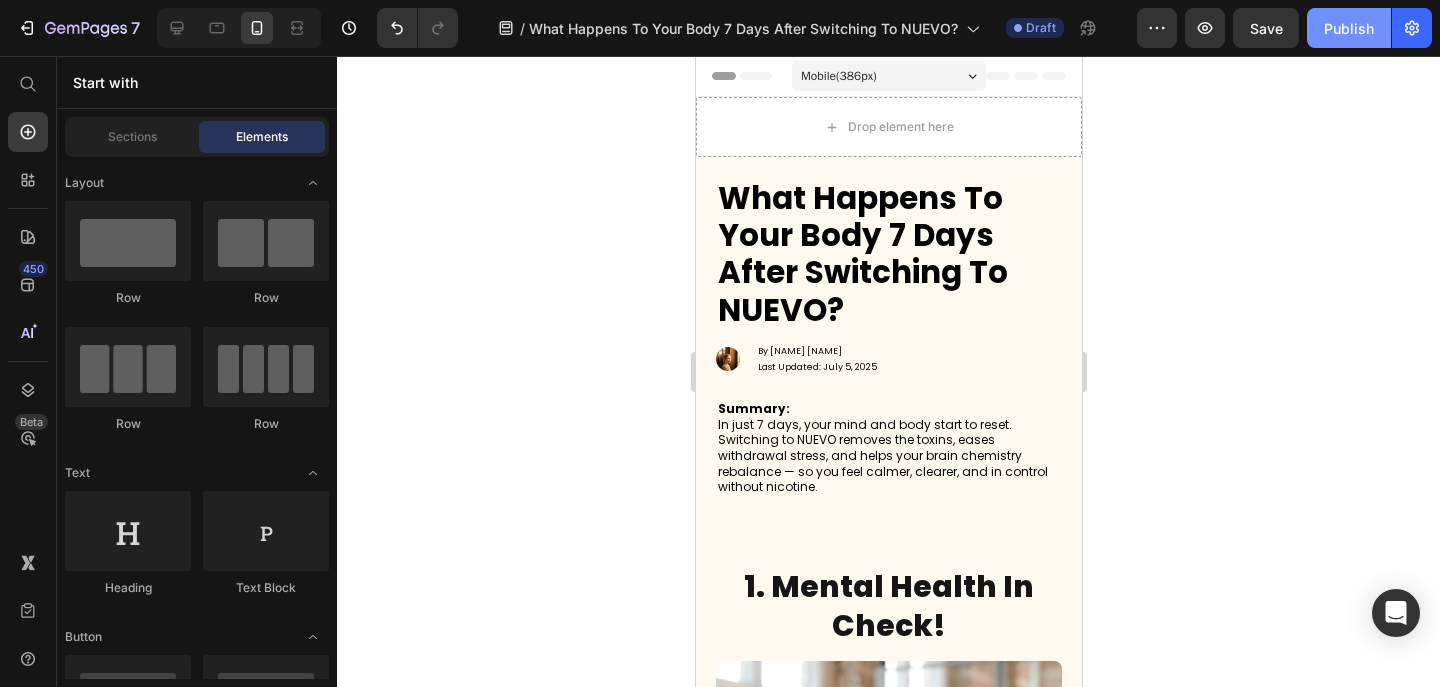 click on "Publish" at bounding box center [1349, 28] 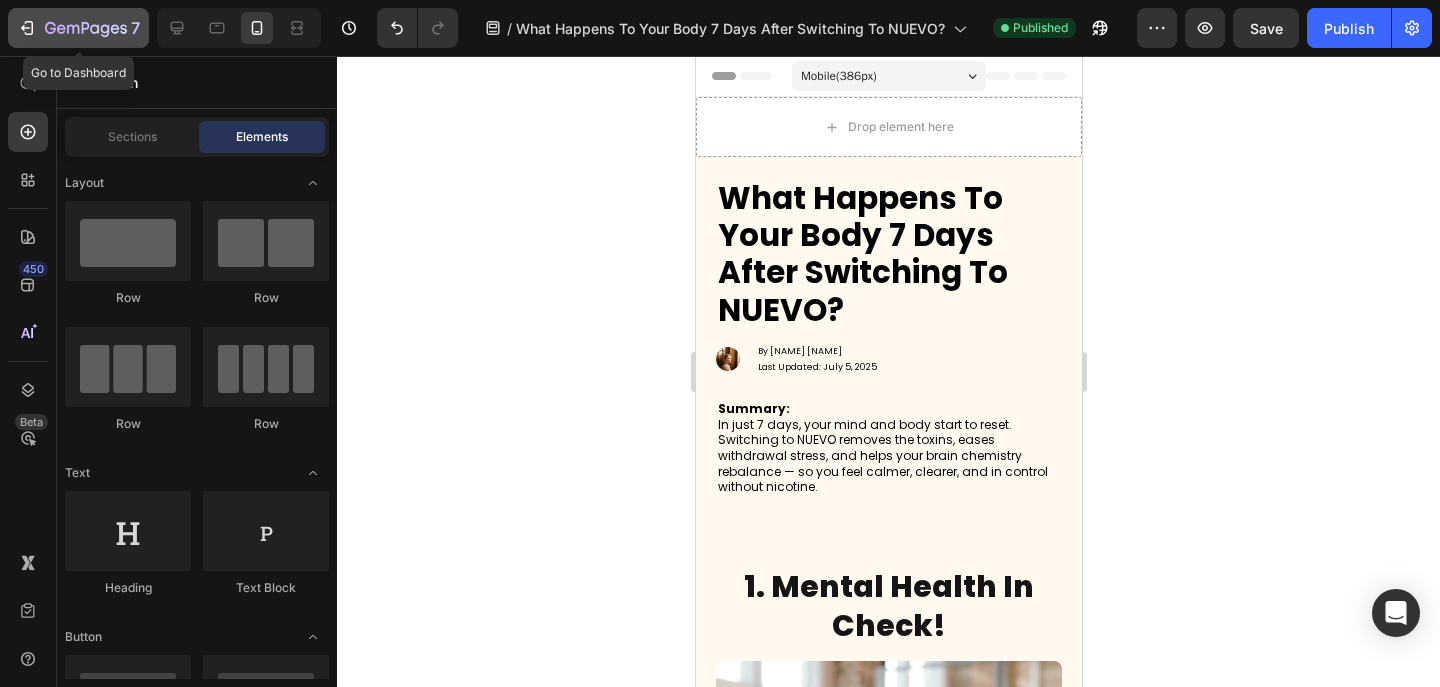 click 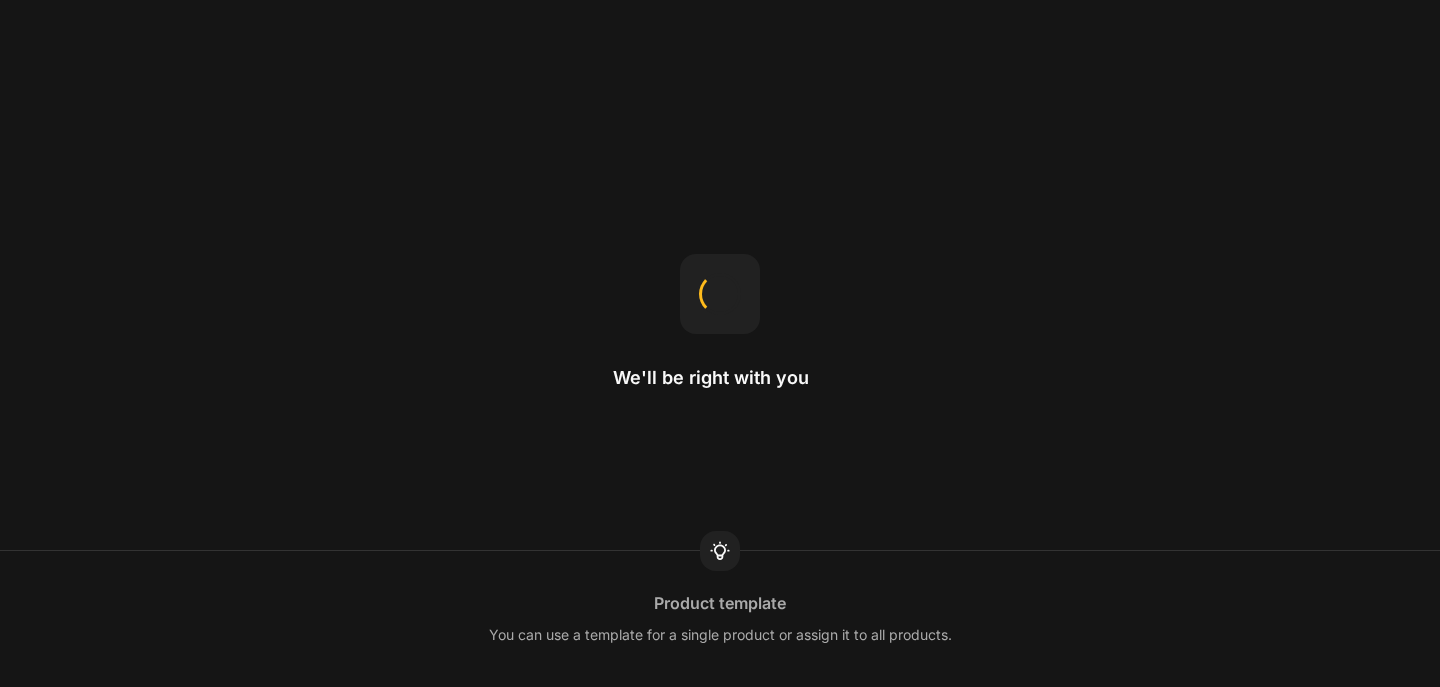 scroll, scrollTop: 0, scrollLeft: 0, axis: both 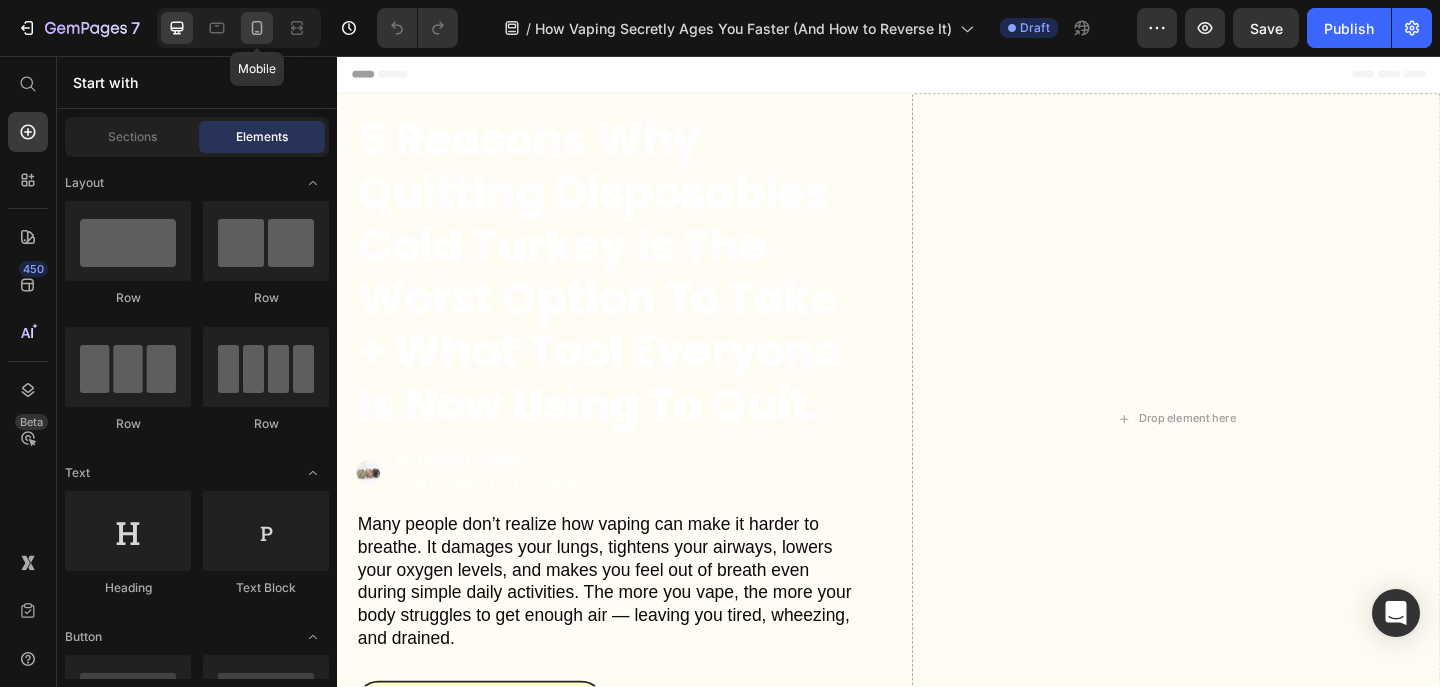 click 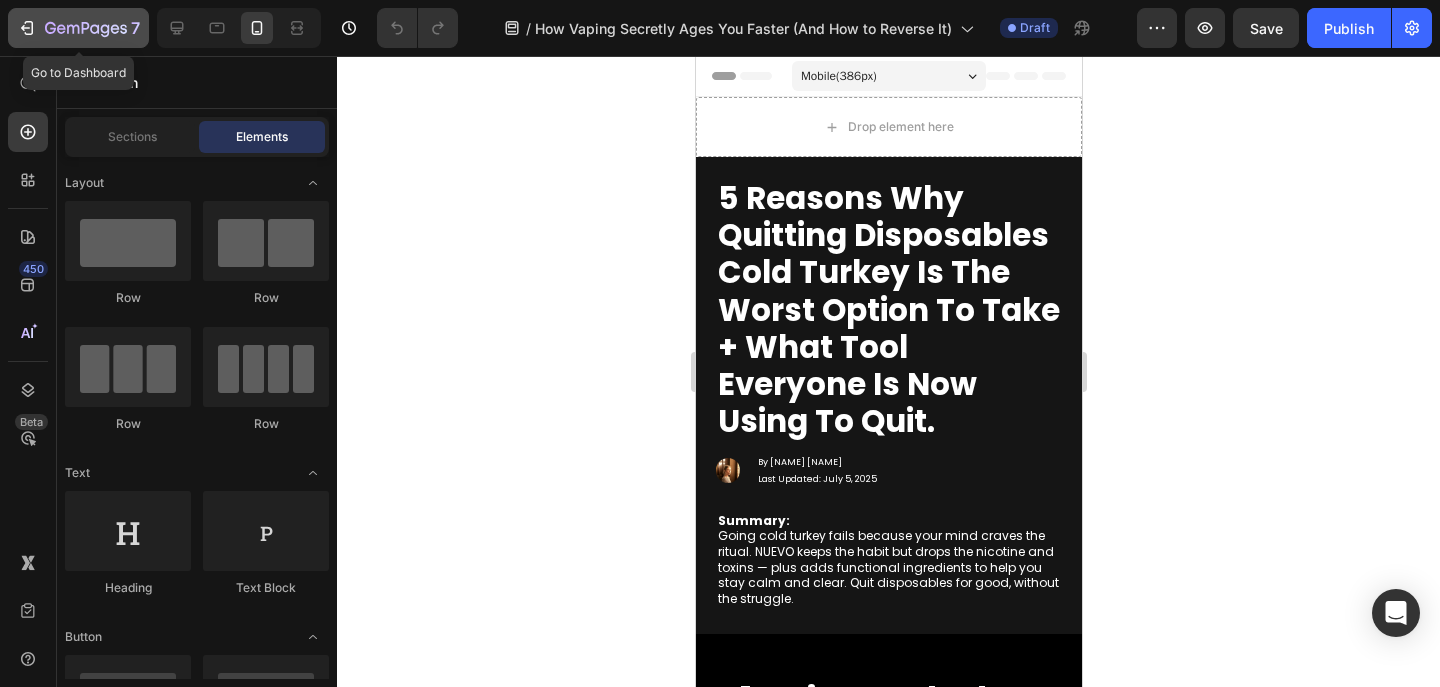 click 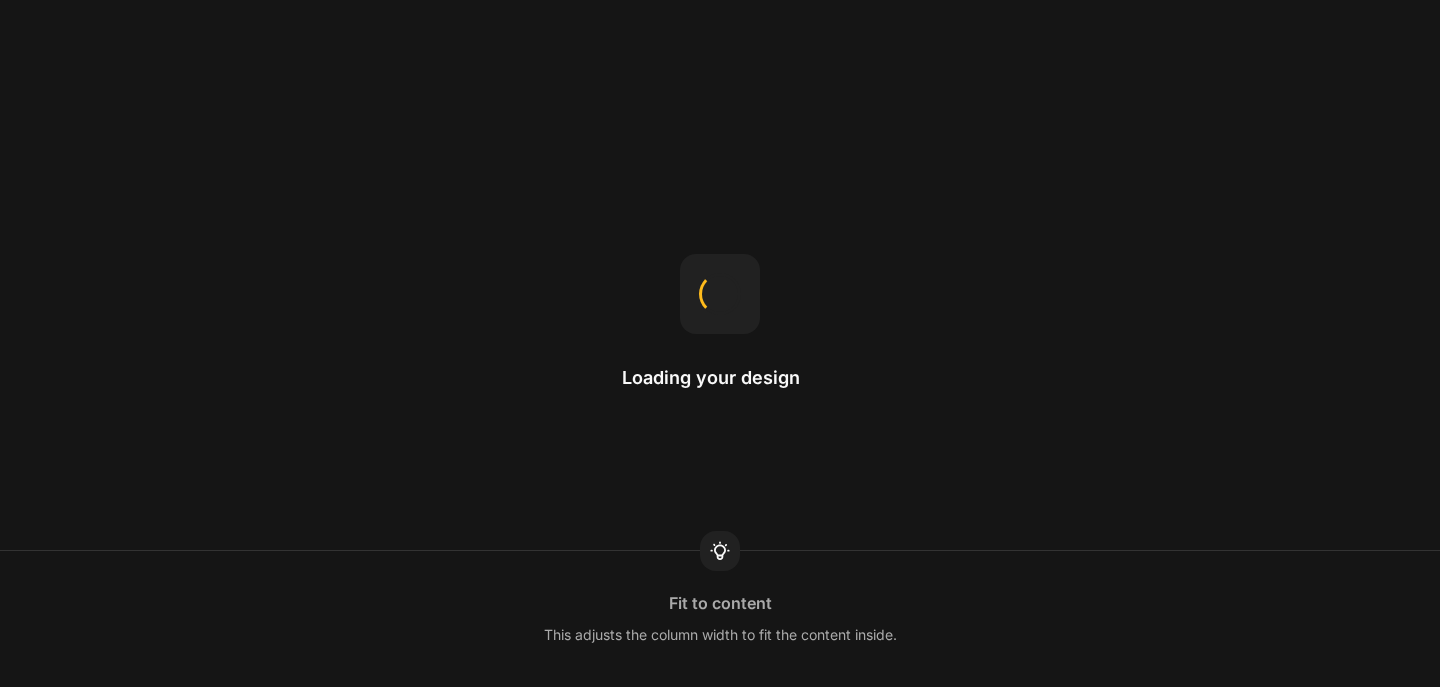 scroll, scrollTop: 0, scrollLeft: 0, axis: both 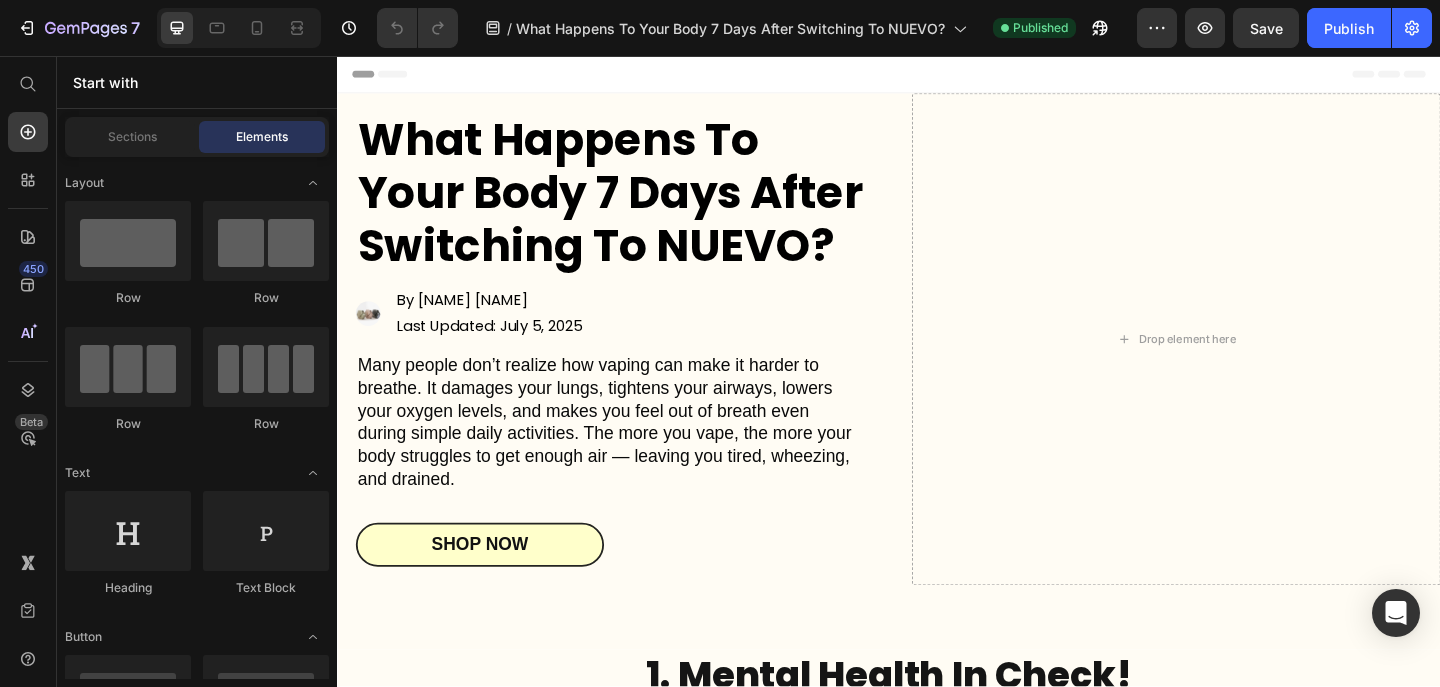 click on "7  Version history  /  What Happens To Your Body 7 Days After Switching To NUEVO? Published Preview  Save   Publish" 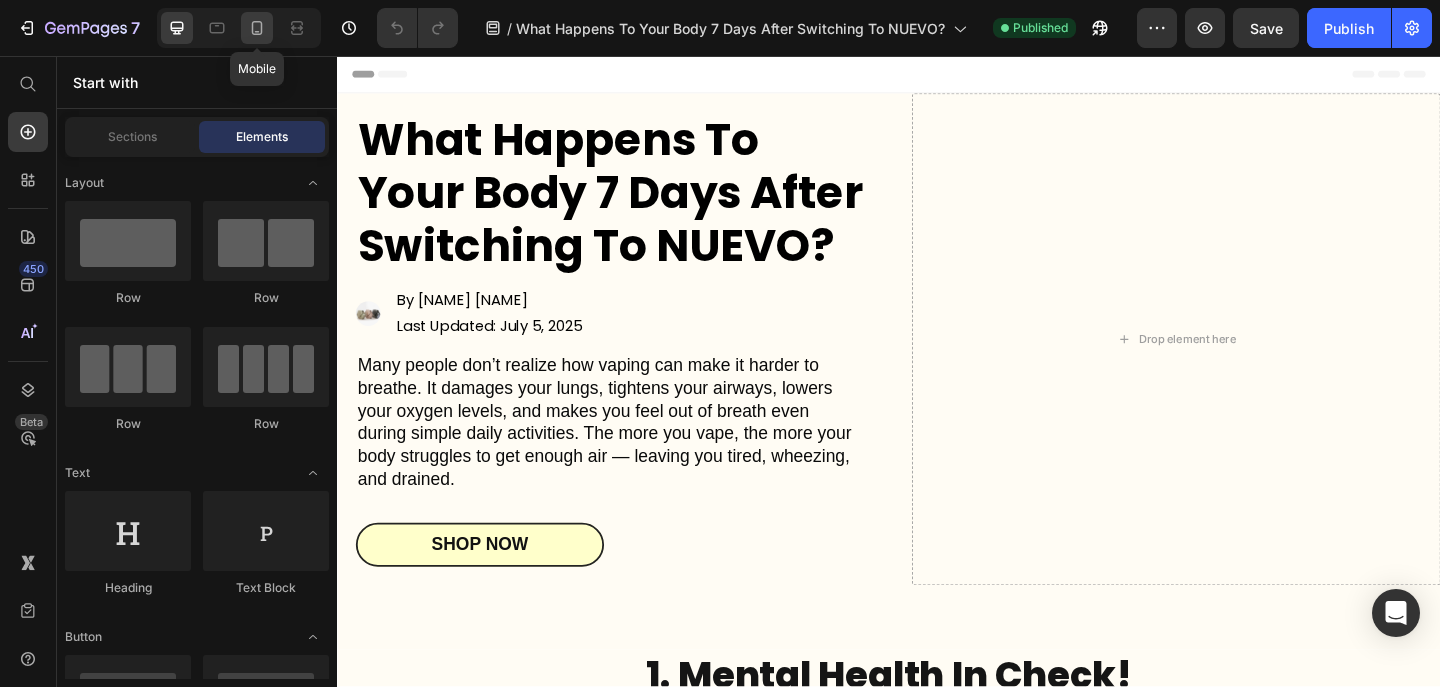 click 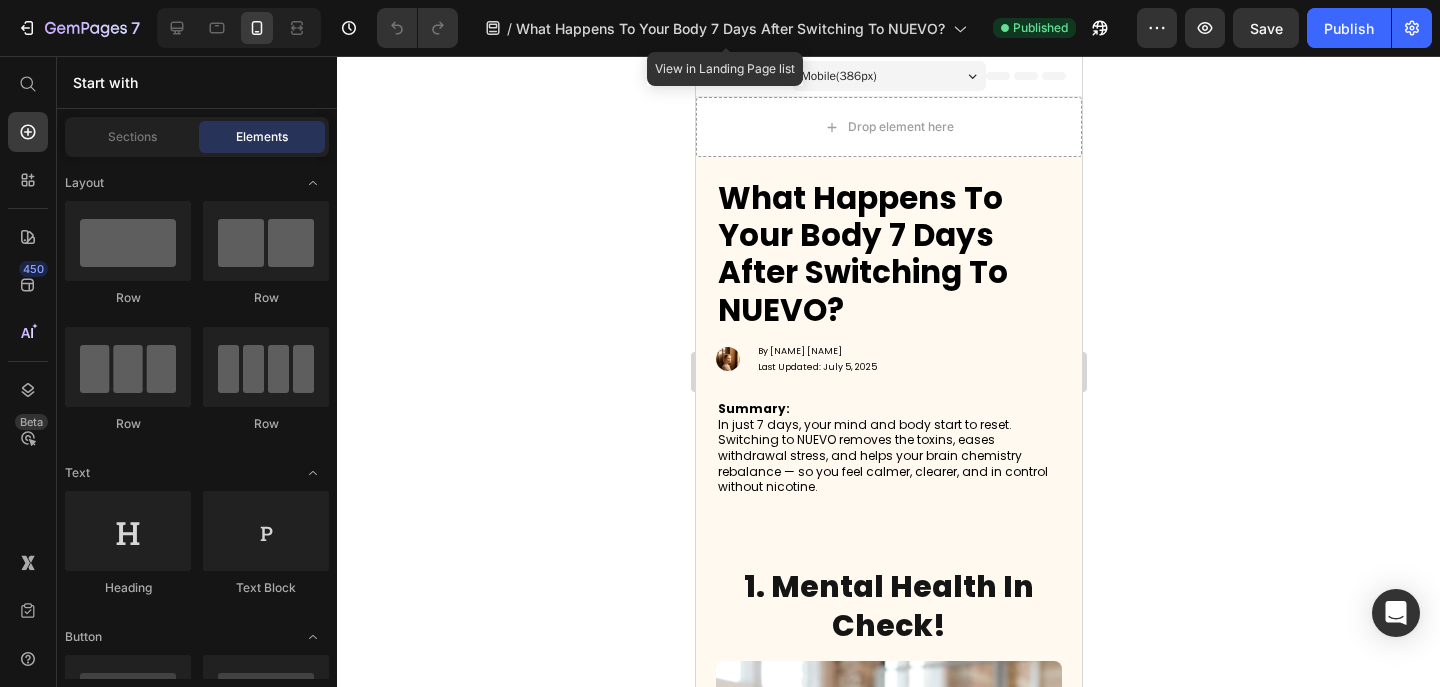 click on "/  What Happens To Your Body 7 Days After Switching To NUEVO?" 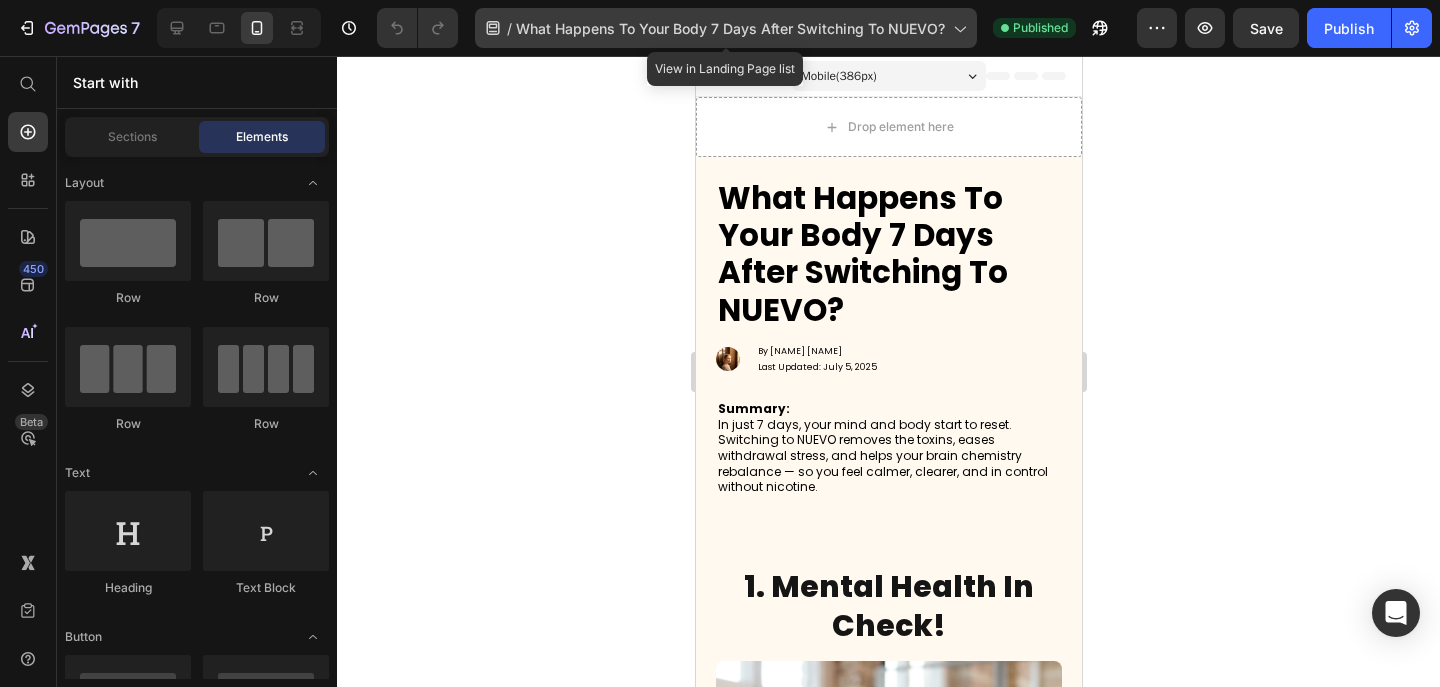 click on "What Happens To Your Body 7 Days After Switching To NUEVO?" at bounding box center [730, 28] 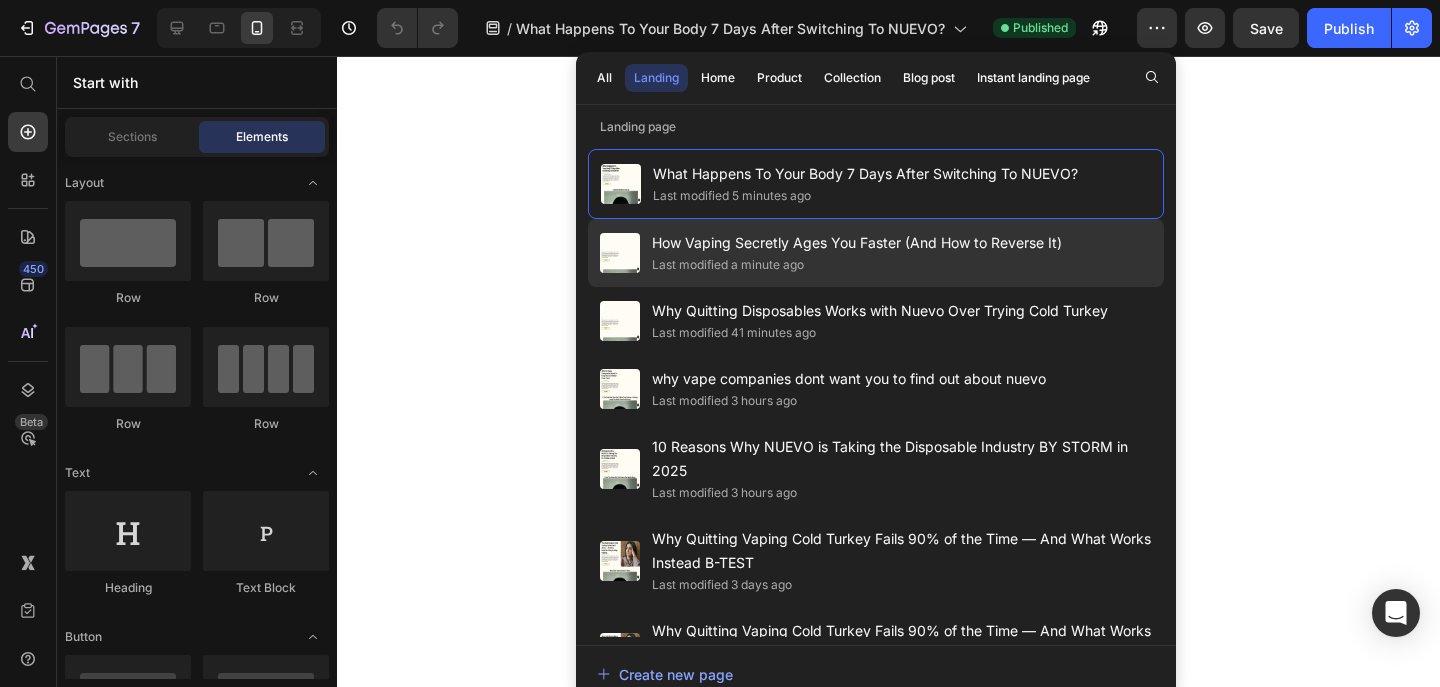 click on "Last modified a minute ago" 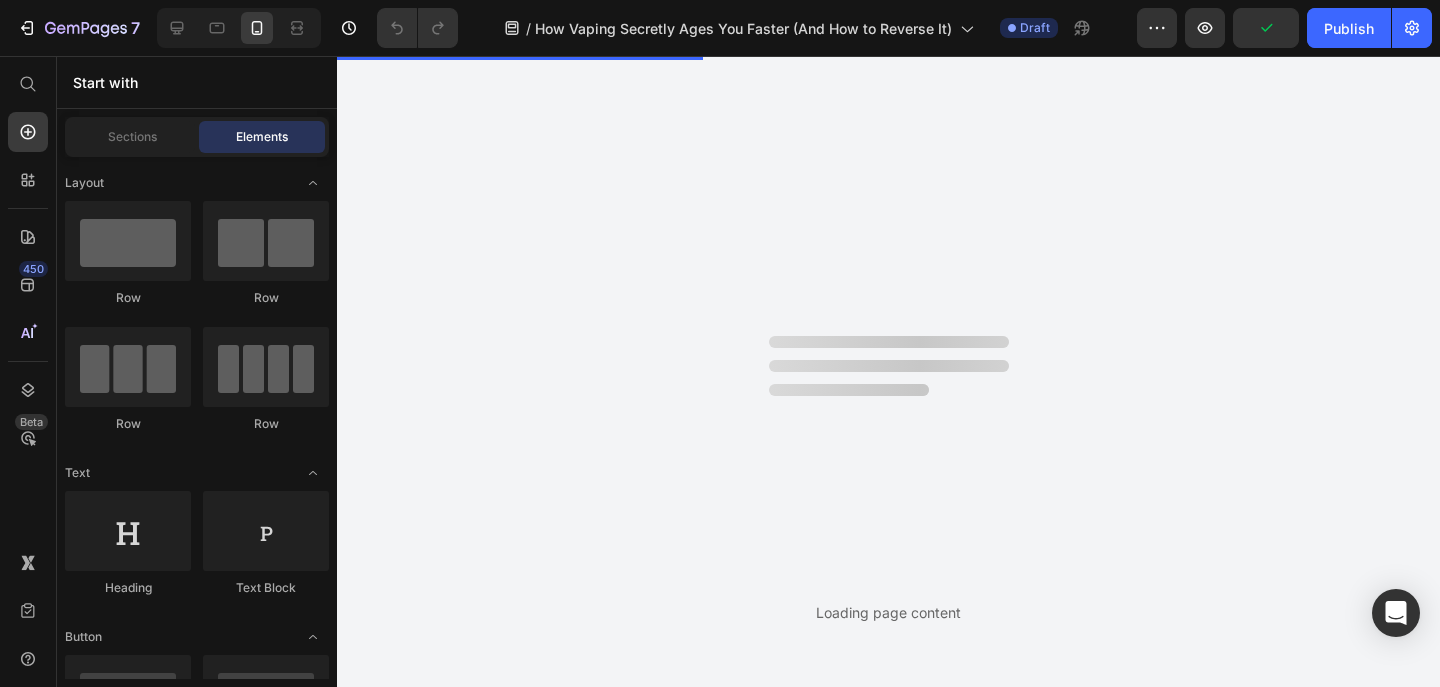 scroll, scrollTop: 0, scrollLeft: 0, axis: both 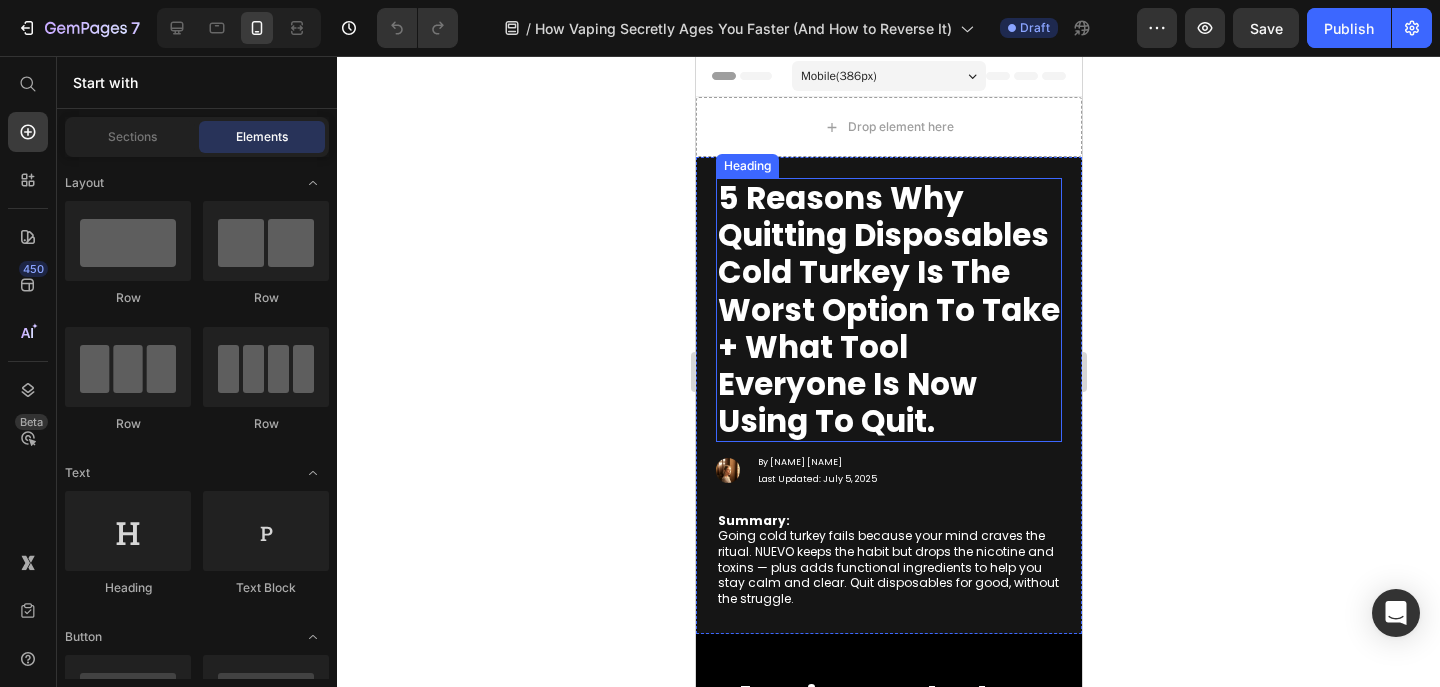 click on "5 Reasons Why Quitting Disposables Cold Turkey Is The Worst Option To Take + What Tool Everyone is Now Using To Quit." at bounding box center (888, 309) 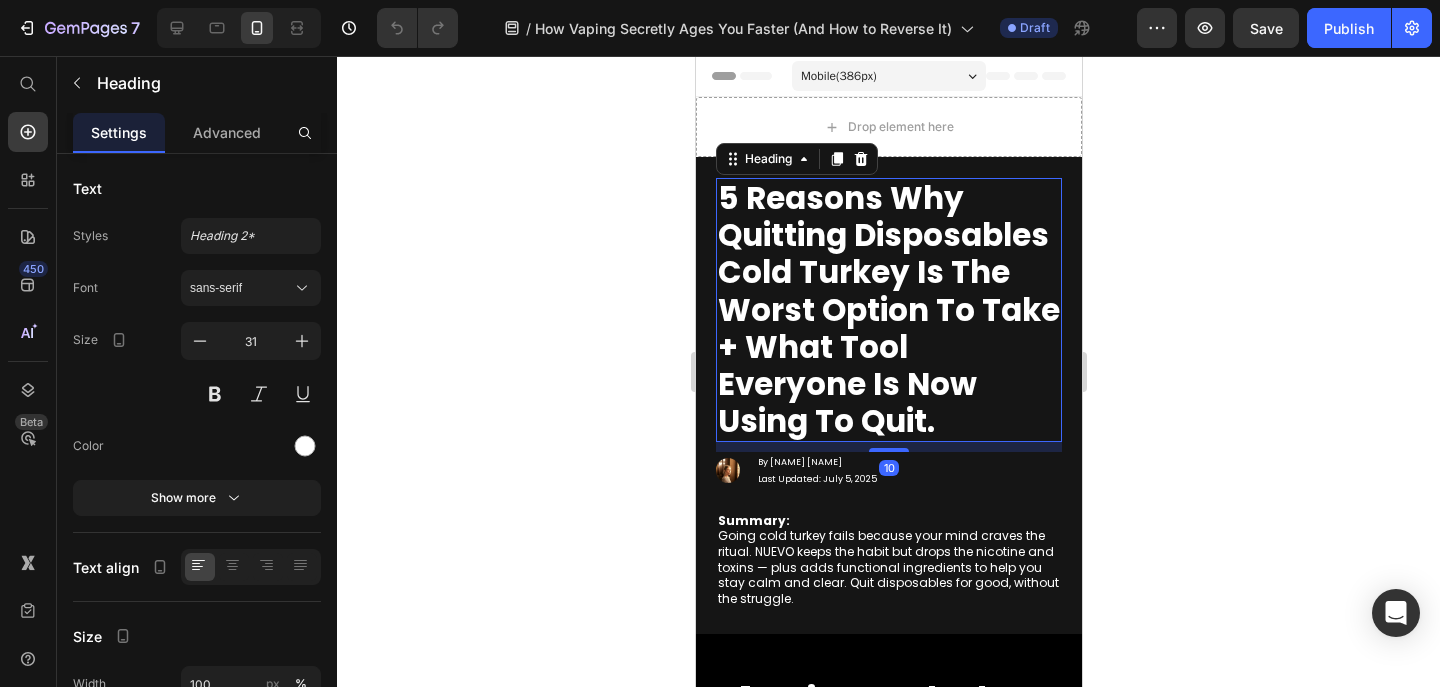 click on "5 Reasons Why Quitting Disposables Cold Turkey Is The Worst Option To Take + What Tool Everyone is Now Using To Quit." at bounding box center [888, 309] 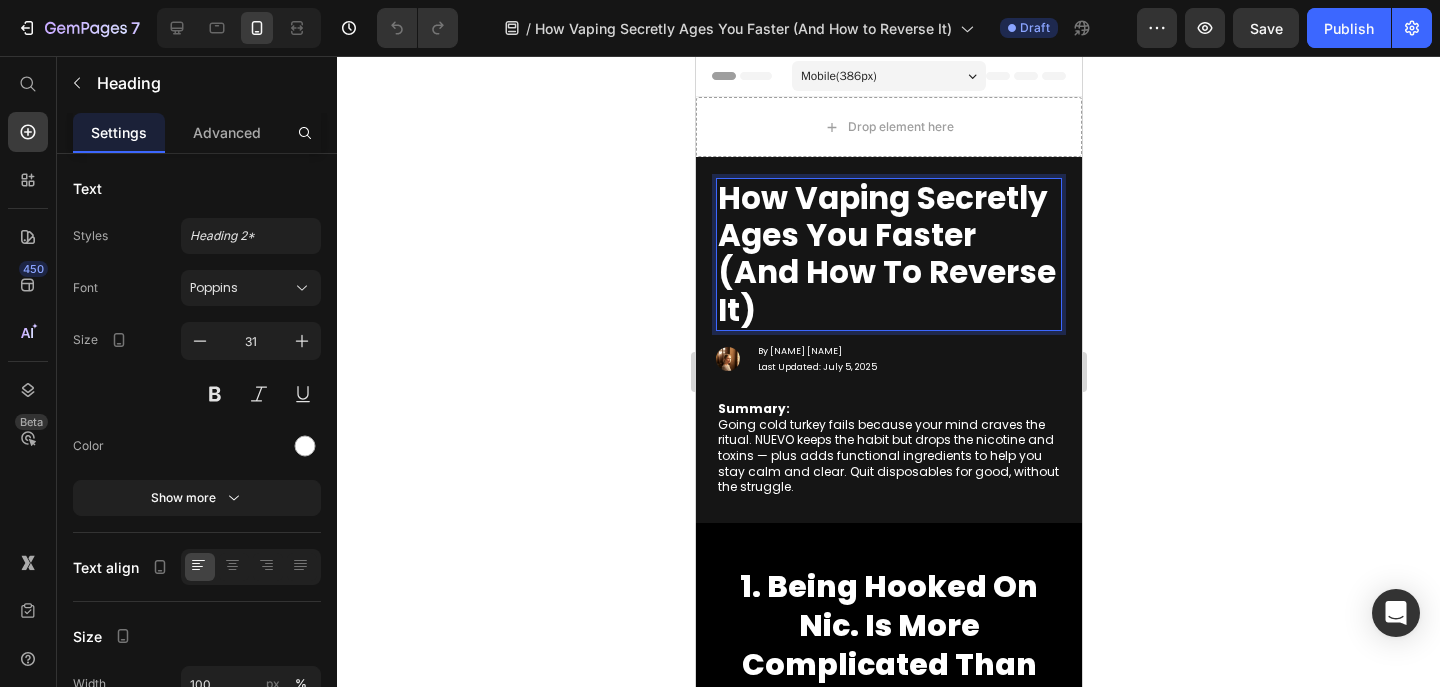 scroll, scrollTop: 1, scrollLeft: 0, axis: vertical 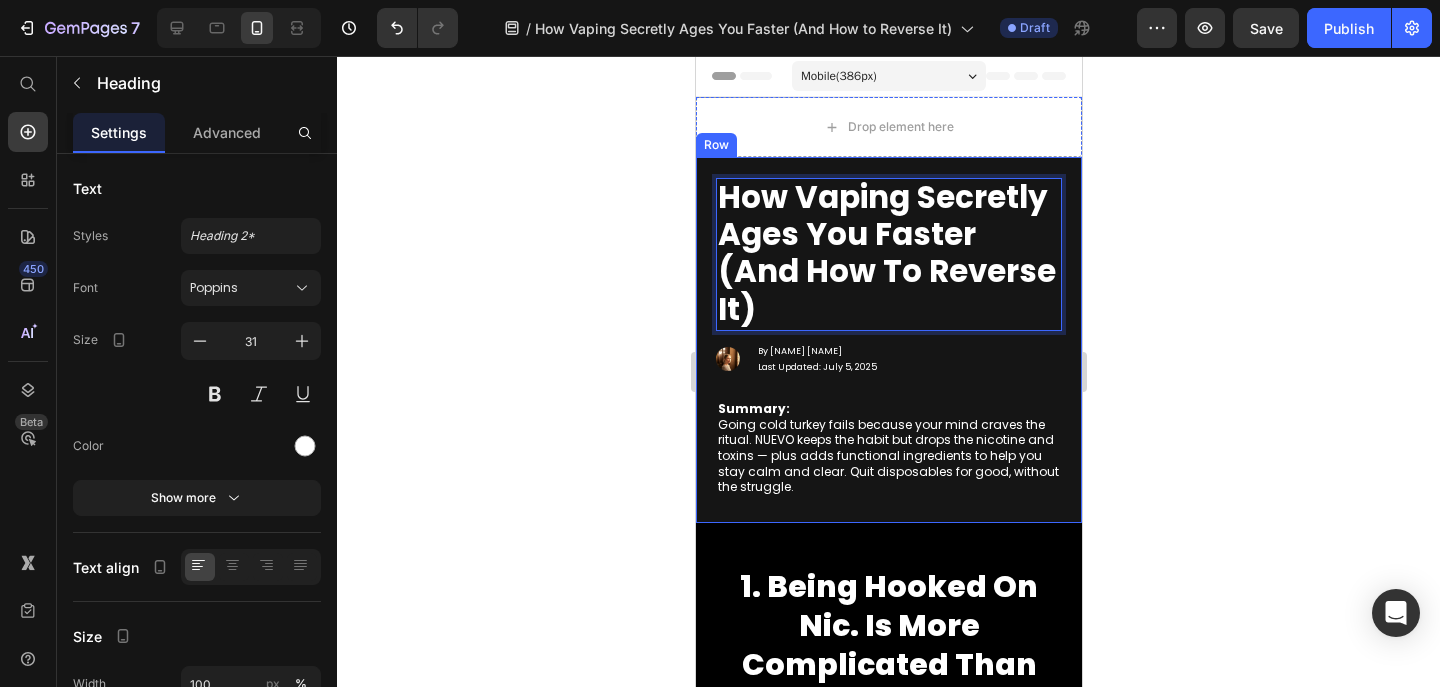 click 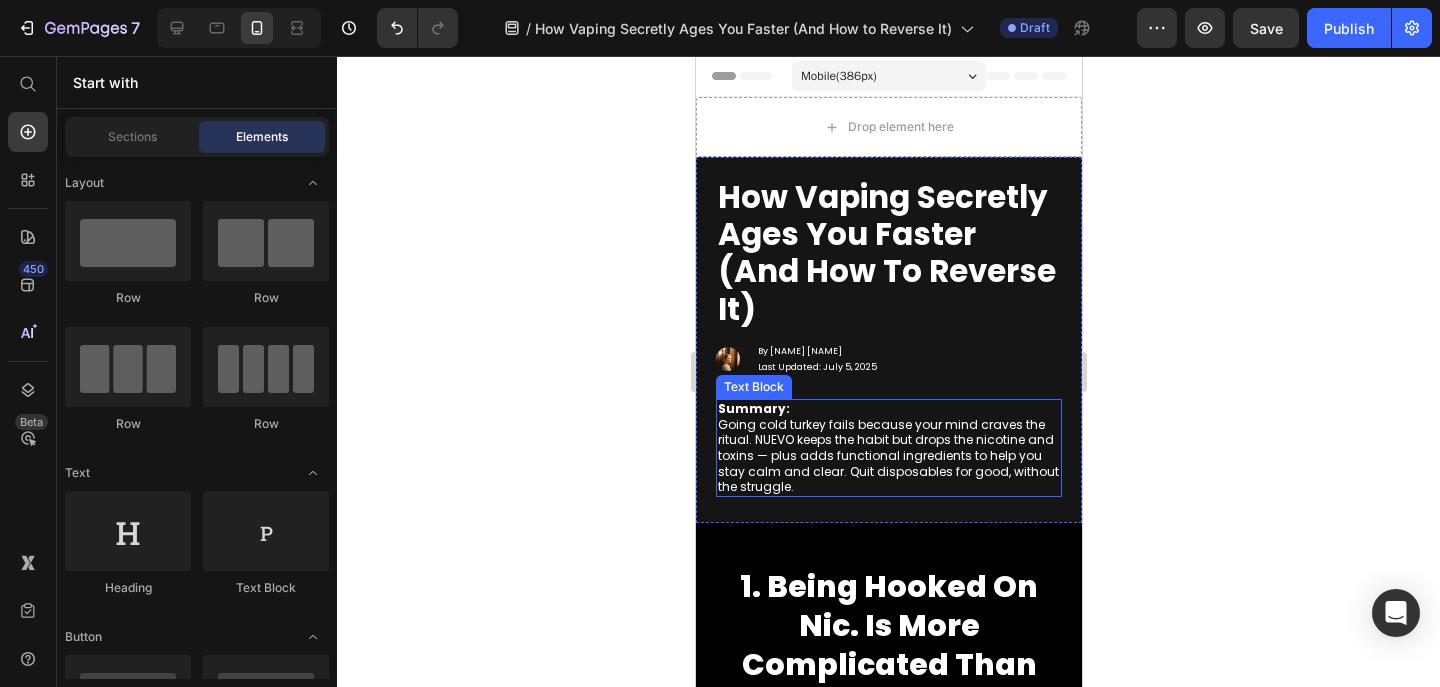 click on "Summary: Going cold turkey fails because your mind craves the ritual. NUEVO keeps the habit but drops the nicotine and toxins — plus adds functional ingredients to help you stay calm and clear. Quit disposables for good, without the struggle." at bounding box center (888, 448) 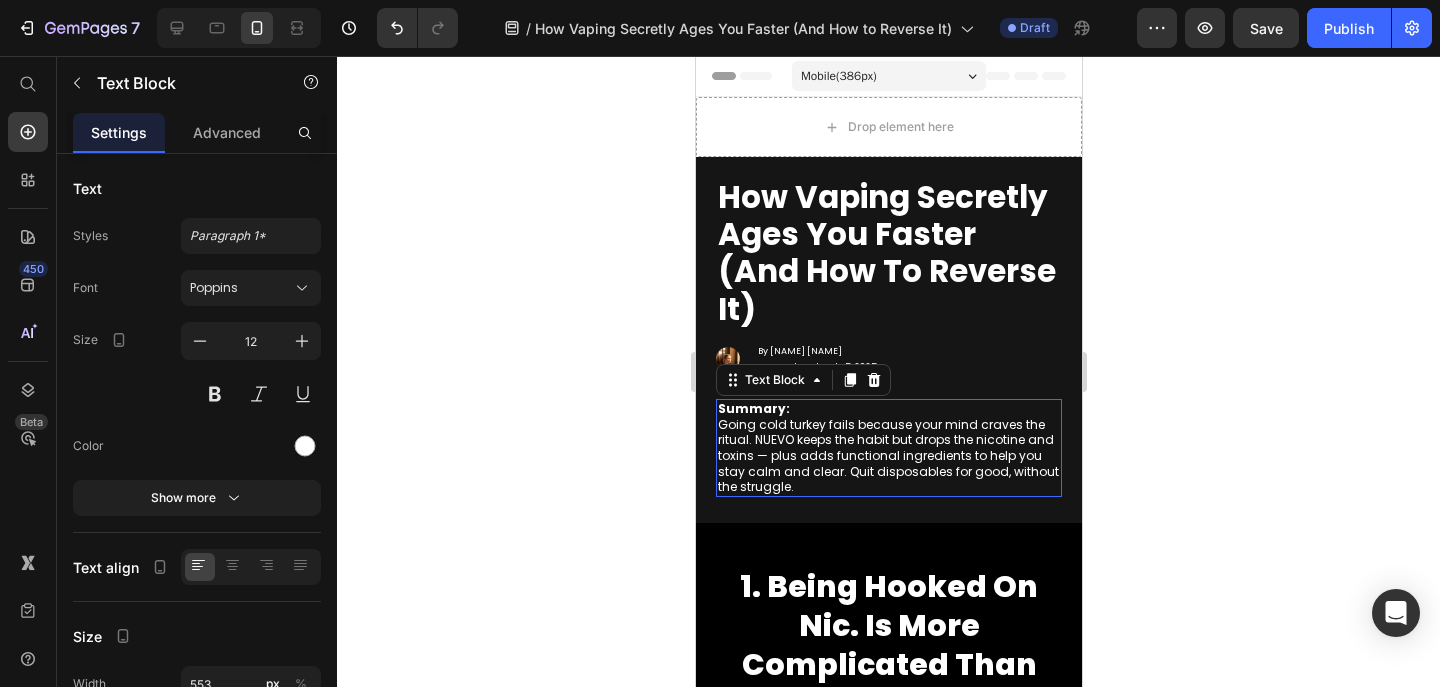 click on "Summary: Going cold turkey fails because your mind craves the ritual. NUEVO keeps the habit but drops the nicotine and toxins — plus adds functional ingredients to help you stay calm and clear. Quit disposables for good, without the struggle." at bounding box center (888, 448) 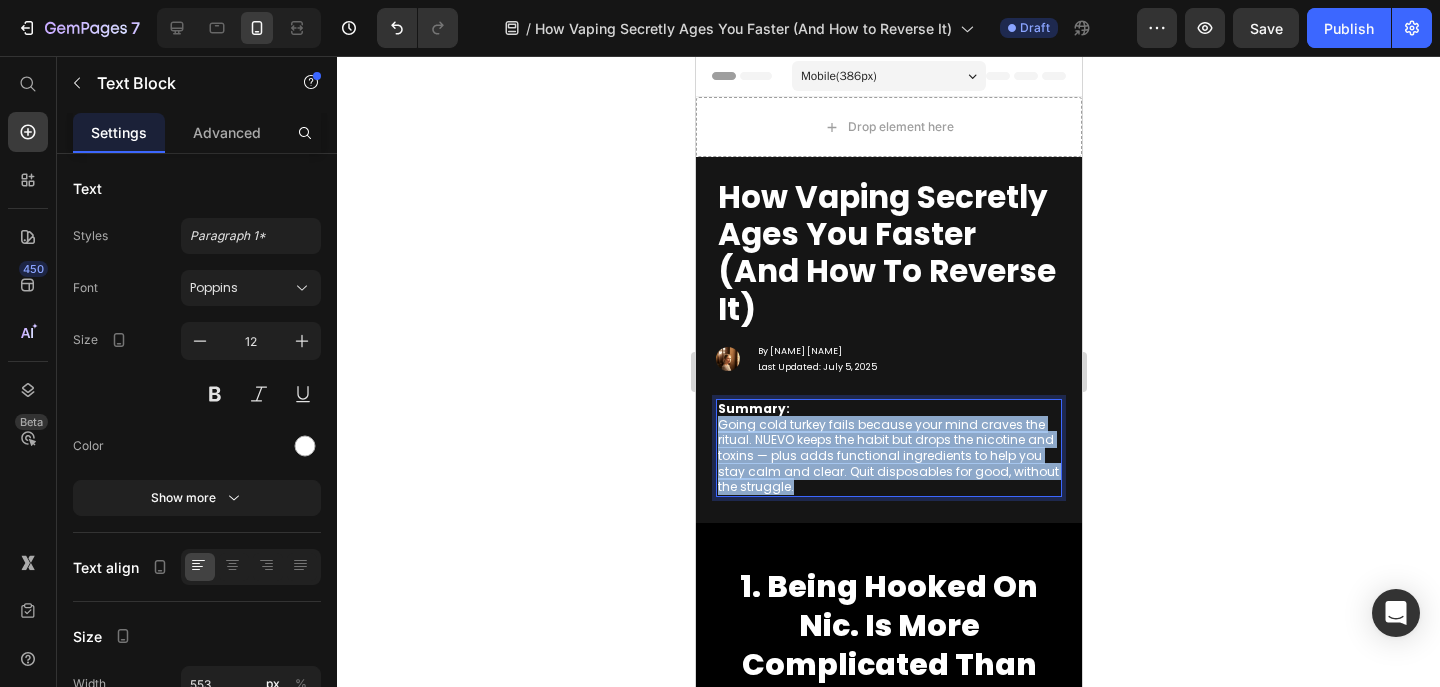 click on "Summary: Going cold turkey fails because your mind craves the ritual. NUEVO keeps the habit but drops the nicotine and toxins — plus adds functional ingredients to help you stay calm and clear. Quit disposables for good, without the struggle." at bounding box center (888, 448) 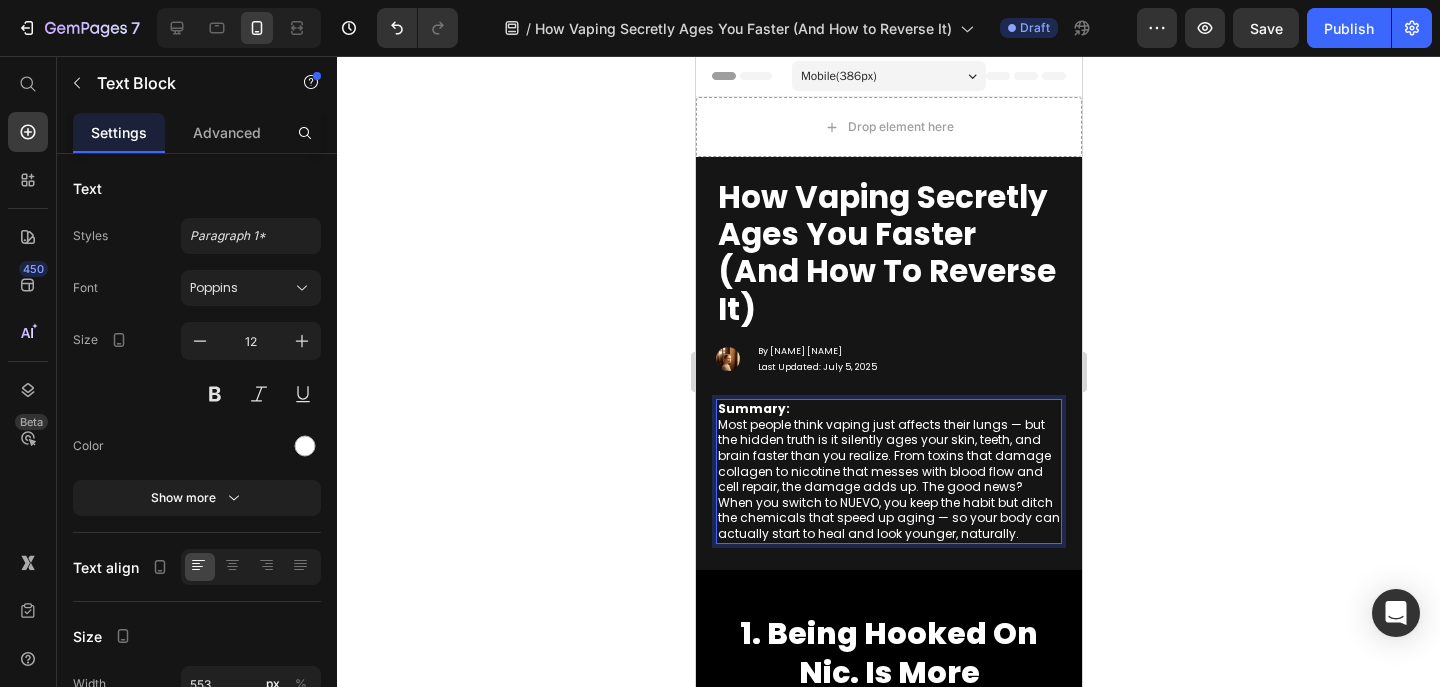 click on "Summary: Most people think vaping just affects their lungs — but the hidden truth is it silently ages your skin, teeth, and brain faster than you realize. From toxins that damage collagen to nicotine that messes with blood flow and cell repair, the damage adds up. The good news? When you switch to NUEVO, you keep the habit but ditch the chemicals that speed up aging — so your body can actually start to heal and look younger, naturally." at bounding box center (888, 471) 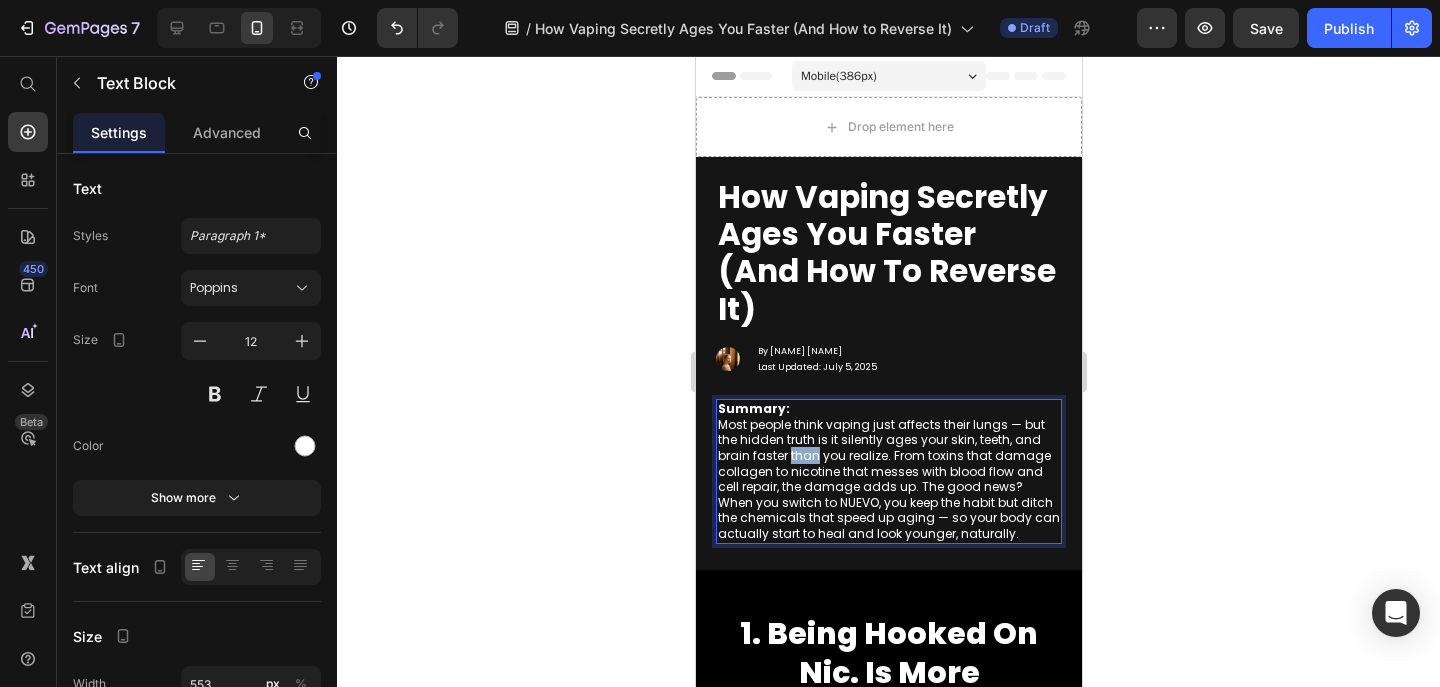 click on "Summary: Most people think vaping just affects their lungs — but the hidden truth is it silently ages your skin, teeth, and brain faster than you realize. From toxins that damage collagen to nicotine that messes with blood flow and cell repair, the damage adds up. The good news? When you switch to NUEVO, you keep the habit but ditch the chemicals that speed up aging — so your body can actually start to heal and look younger, naturally." at bounding box center (888, 471) 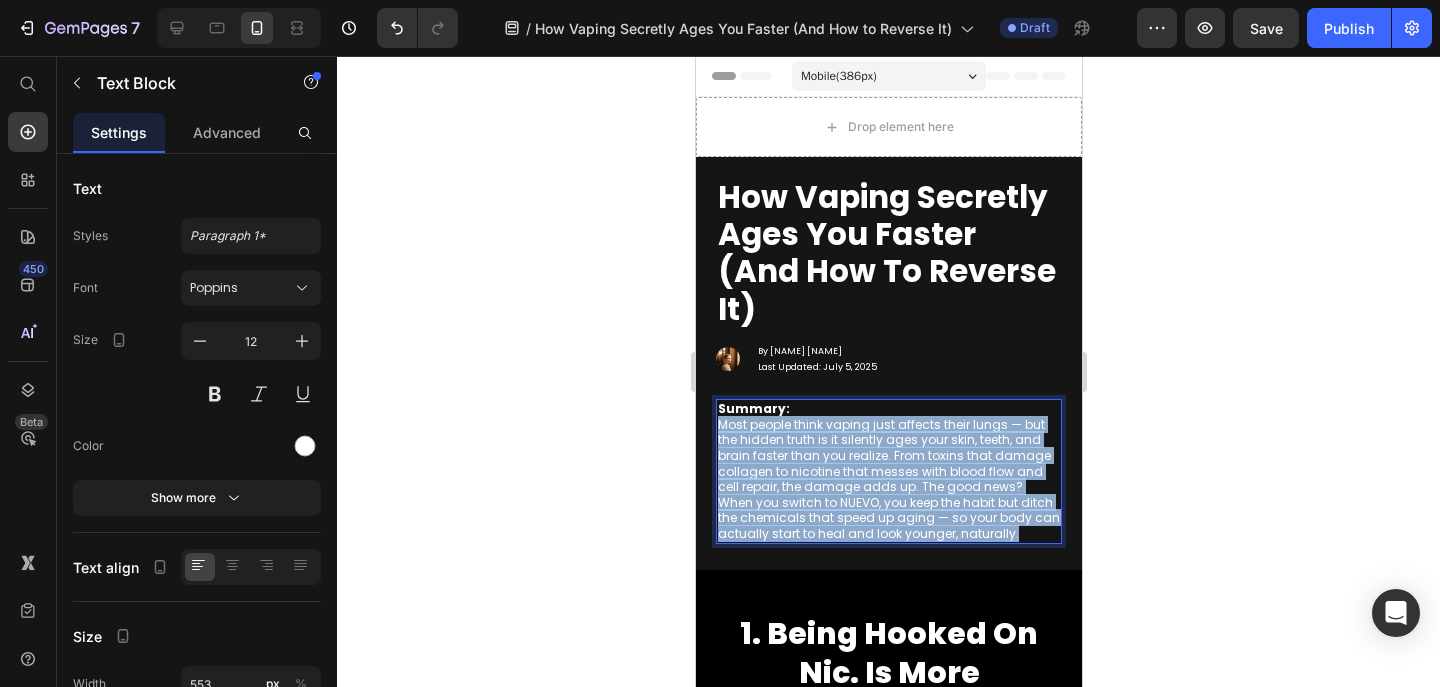 click on "Summary: Most people think vaping just affects their lungs — but the hidden truth is it silently ages your skin, teeth, and brain faster than you realize. From toxins that damage collagen to nicotine that messes with blood flow and cell repair, the damage adds up. The good news? When you switch to NUEVO, you keep the habit but ditch the chemicals that speed up aging — so your body can actually start to heal and look younger, naturally." at bounding box center [888, 471] 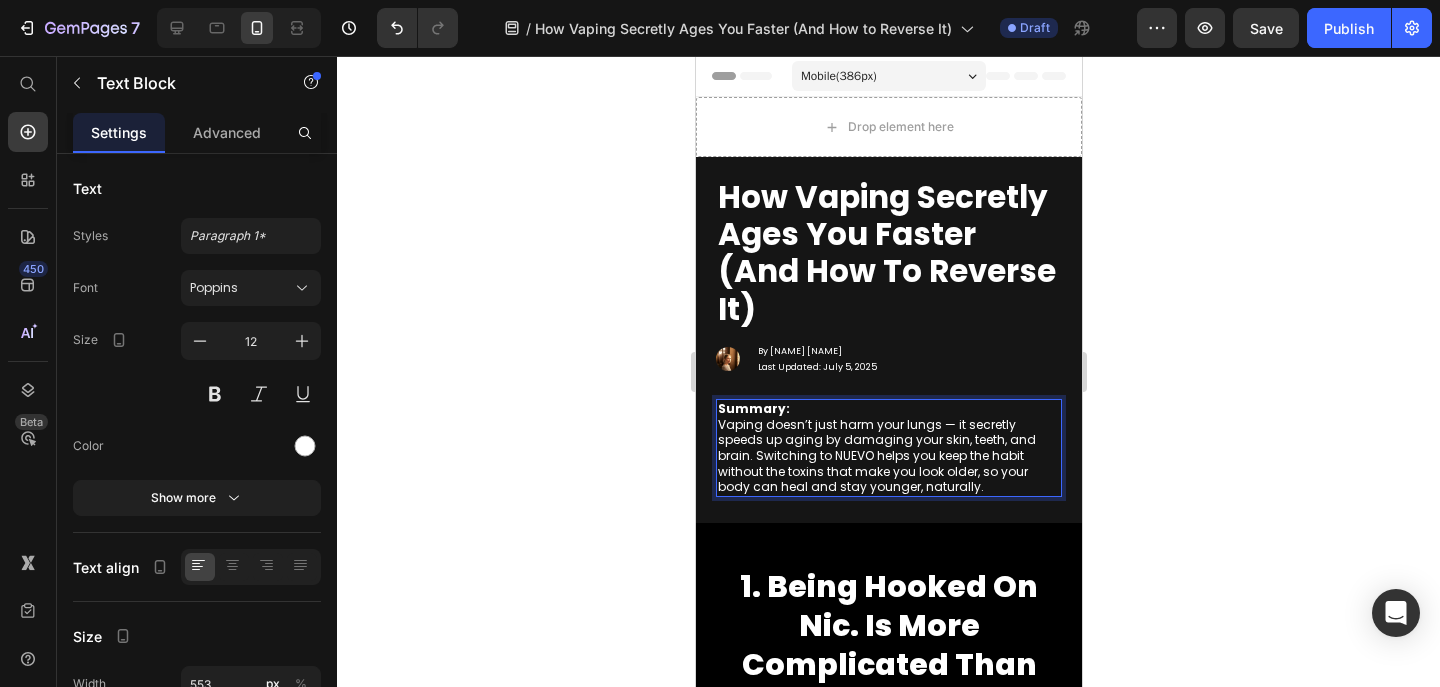 scroll, scrollTop: 258, scrollLeft: 0, axis: vertical 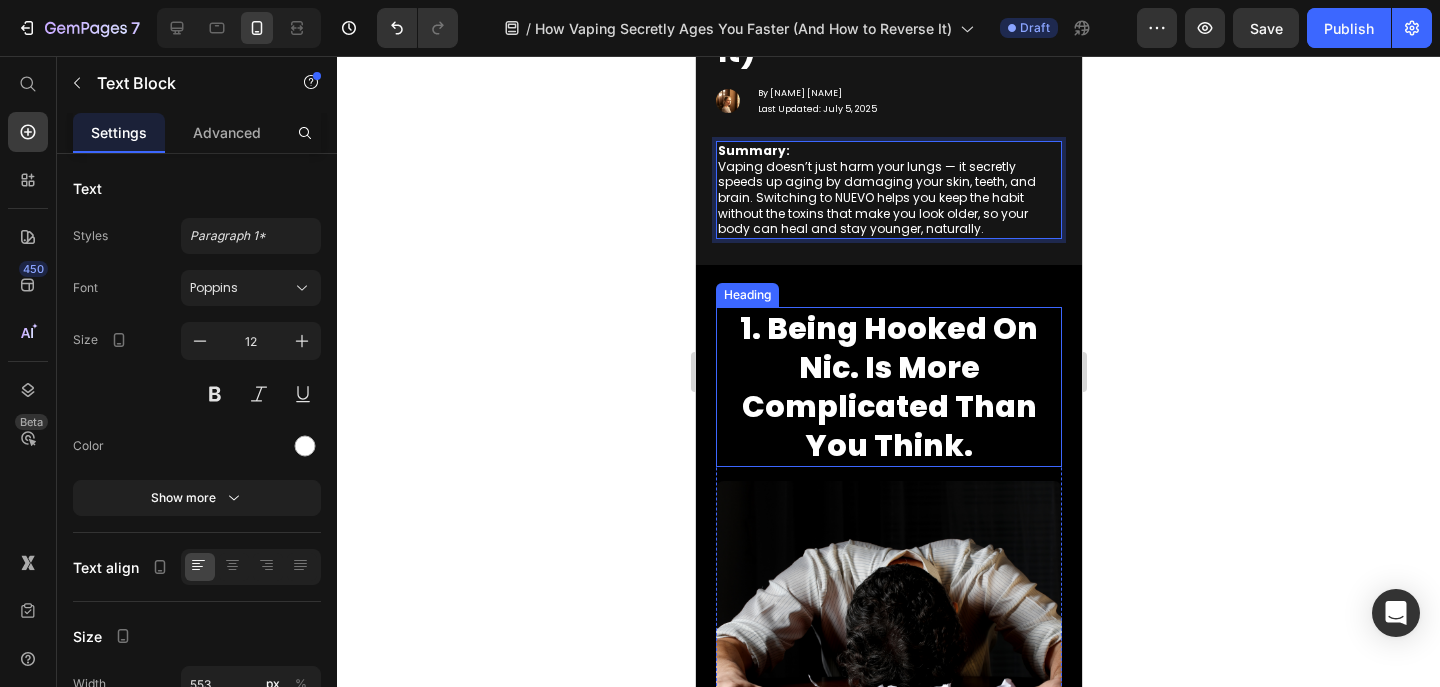 click on "1. Being Hooked On Nic. Is More Complicated Than You Think." at bounding box center [888, 387] 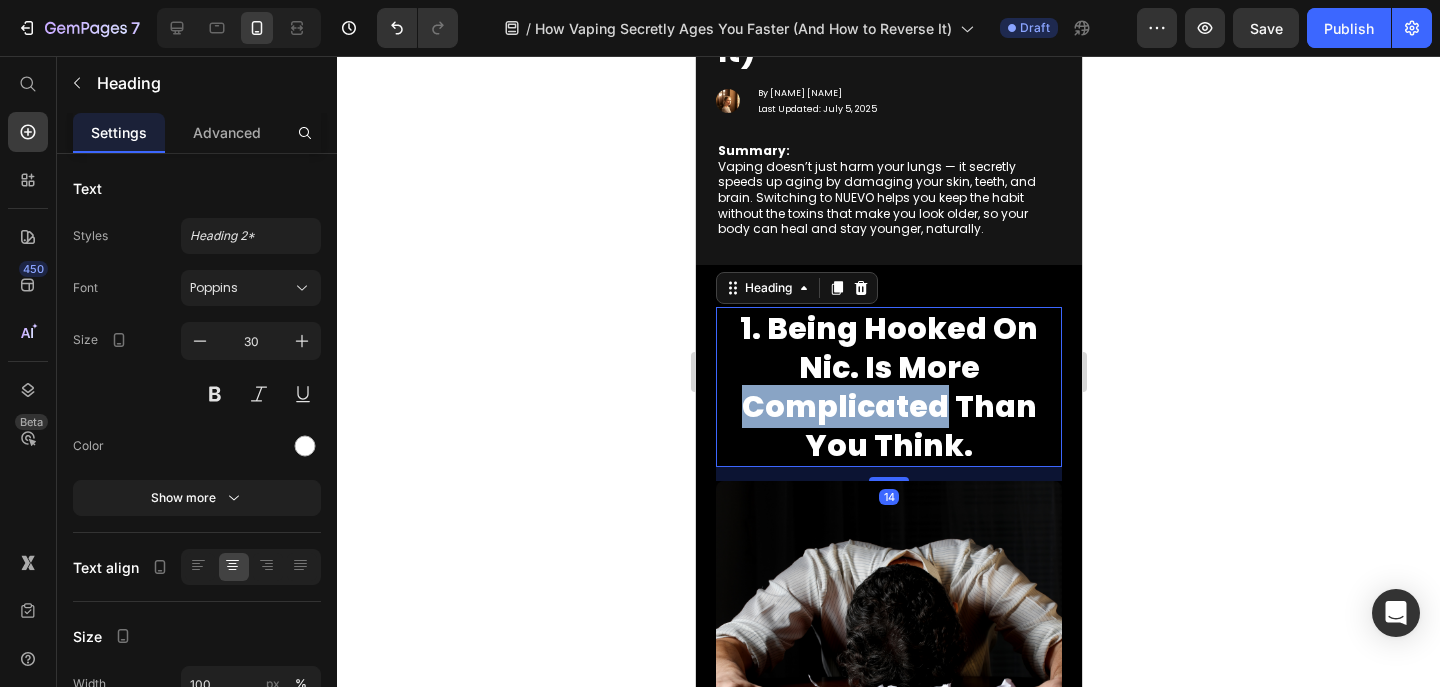 click on "1. Being Hooked On Nic. Is More Complicated Than You Think." at bounding box center [888, 387] 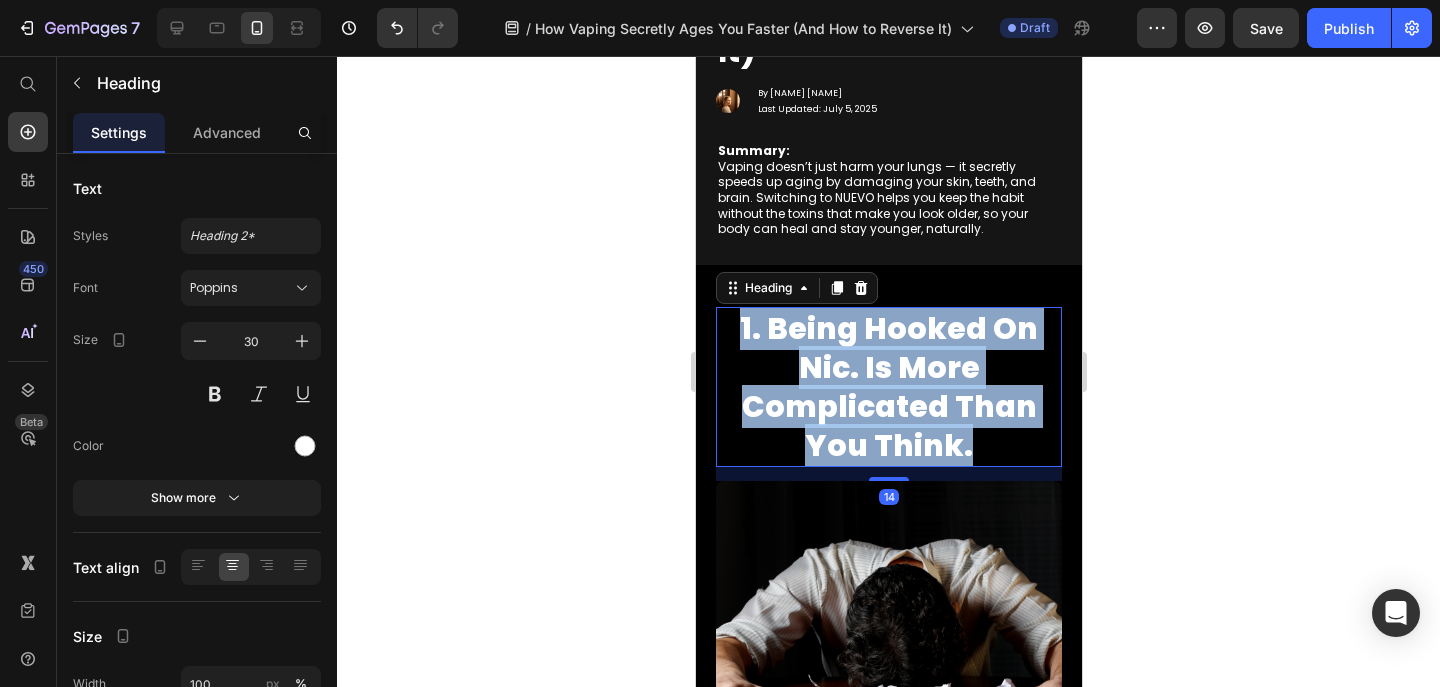click on "1. Being Hooked On Nic. Is More Complicated Than You Think." at bounding box center (888, 387) 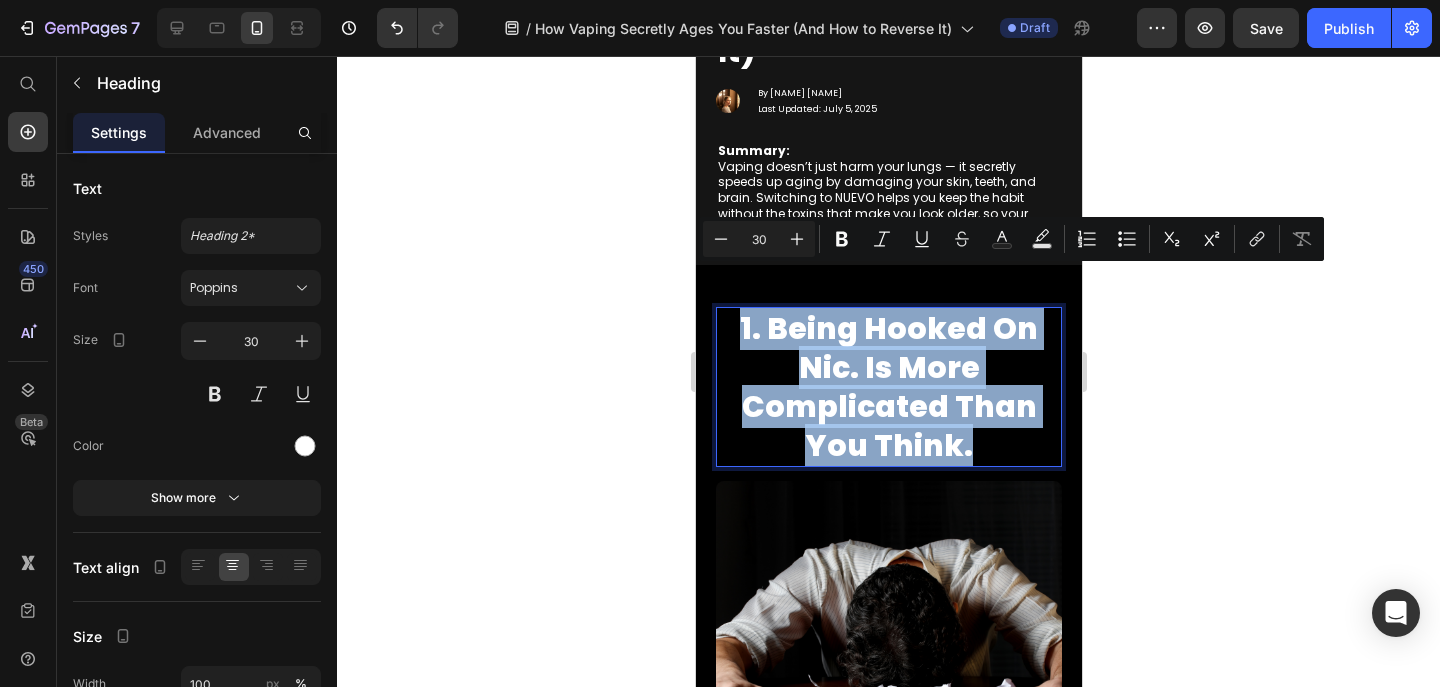 click on "1. Being Hooked On Nic. Is More Complicated Than You Think." at bounding box center (888, 387) 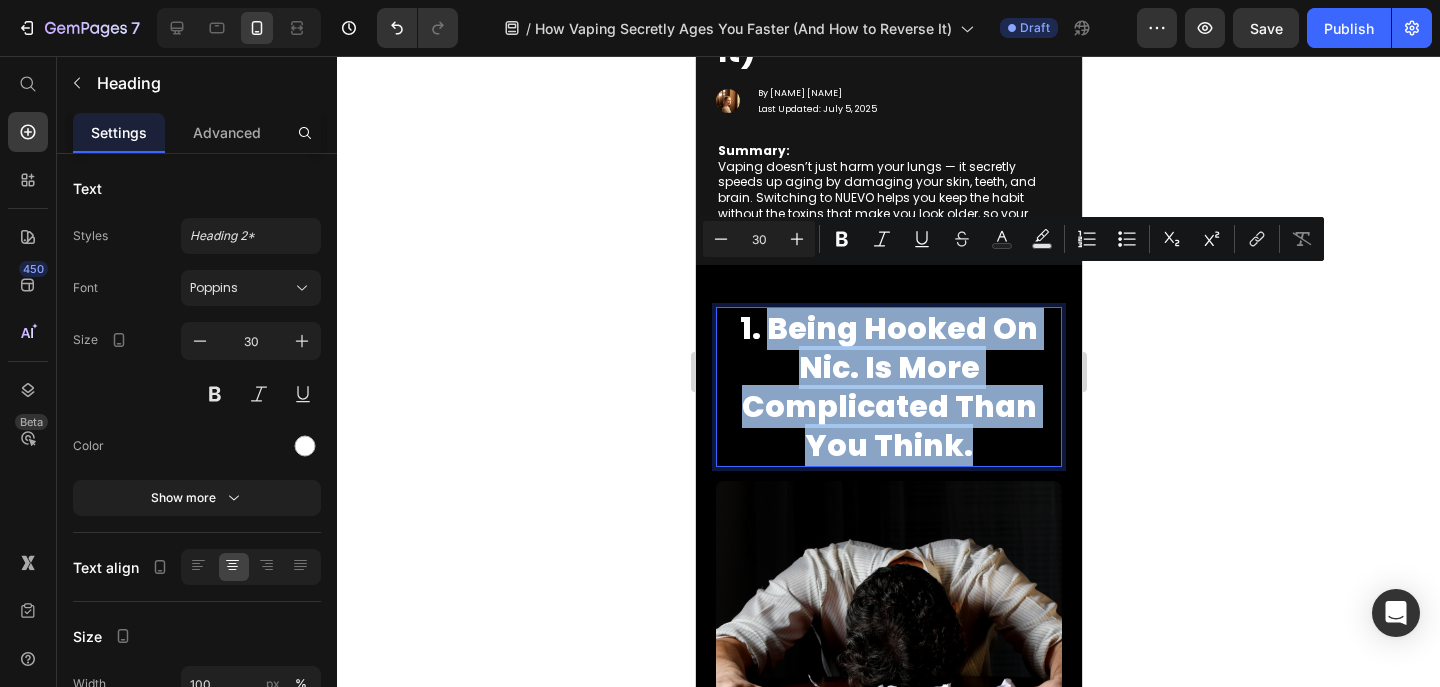 drag, startPoint x: 990, startPoint y: 397, endPoint x: 776, endPoint y: 299, distance: 235.37204 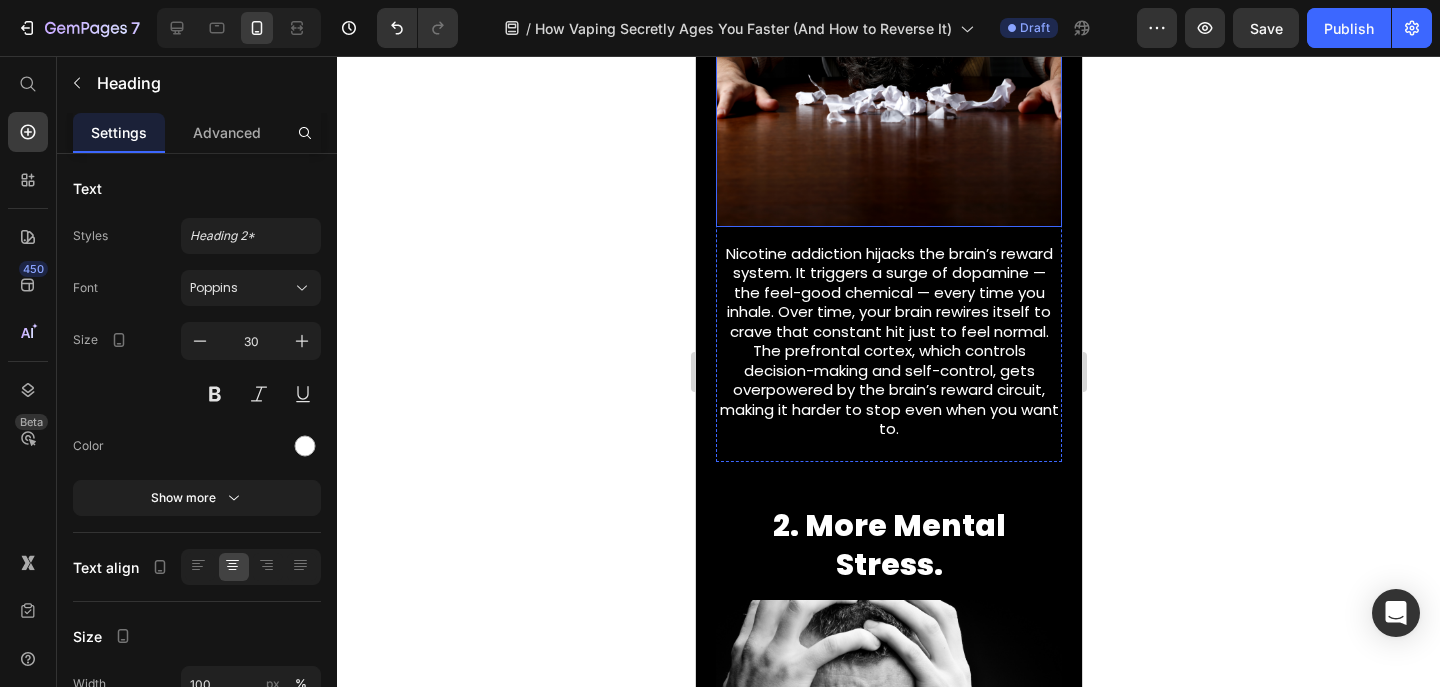 scroll, scrollTop: 788, scrollLeft: 0, axis: vertical 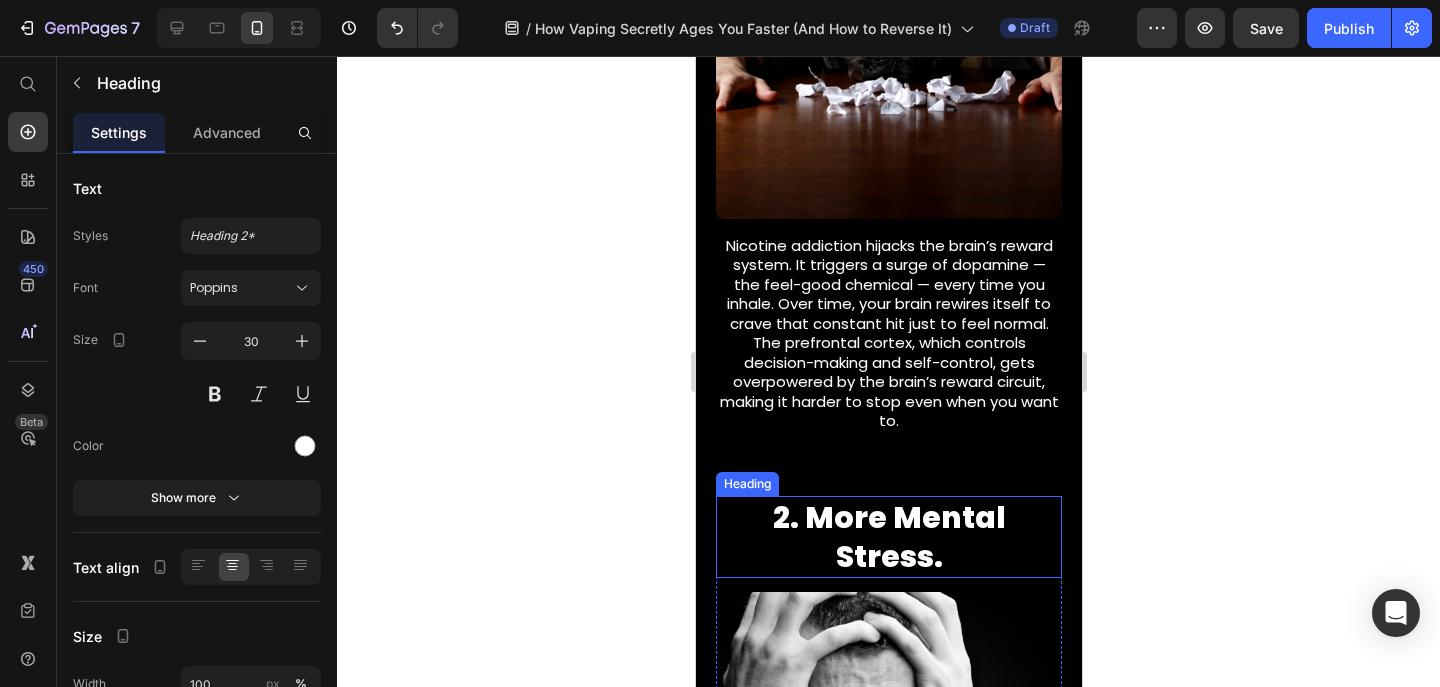 click on "2. More Mental Stress." at bounding box center (888, 537) 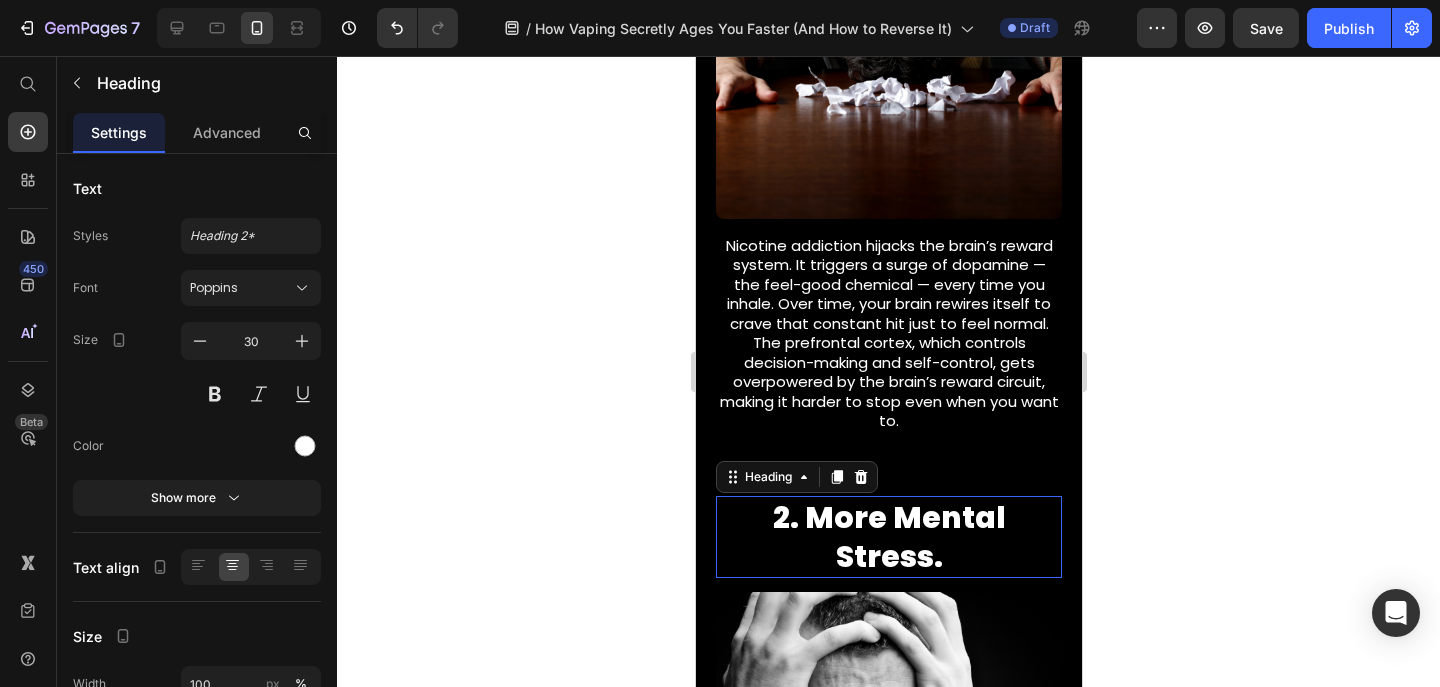 click on "2. More Mental Stress." at bounding box center [888, 537] 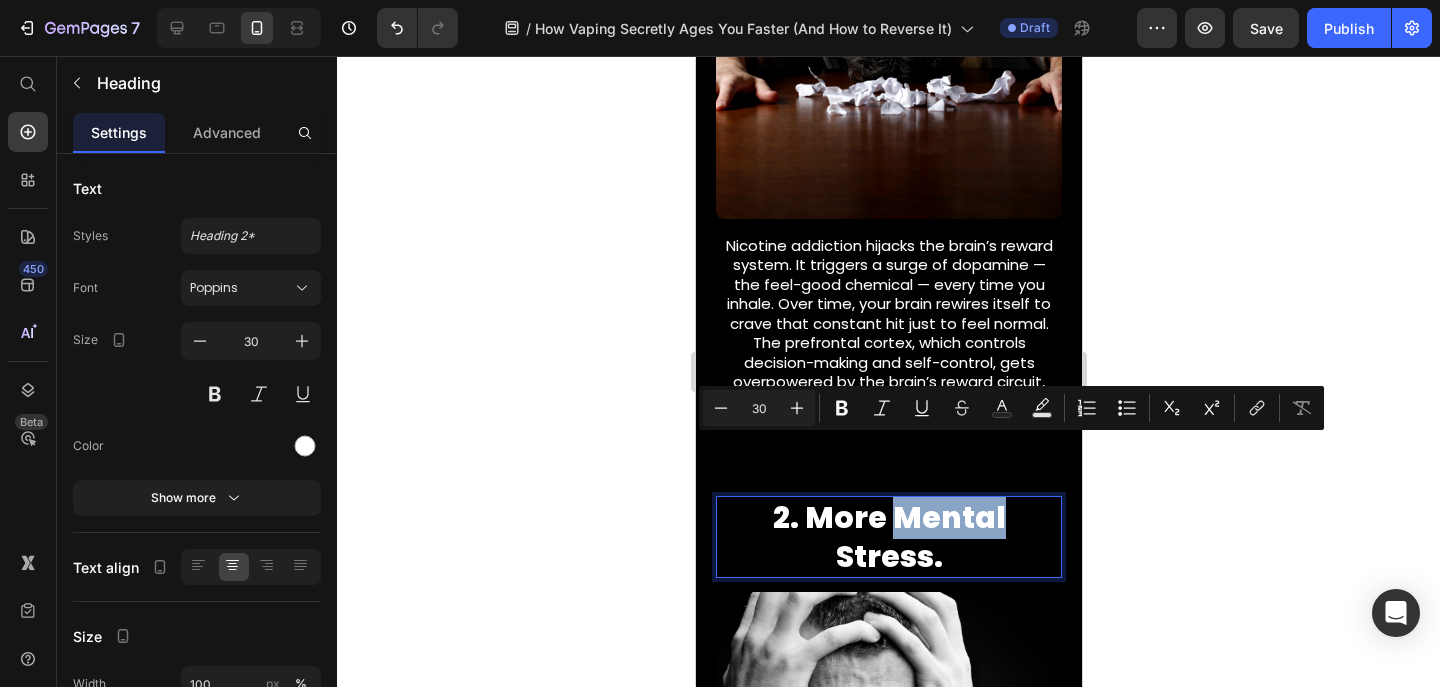 click on "2. More Mental Stress." at bounding box center (888, 537) 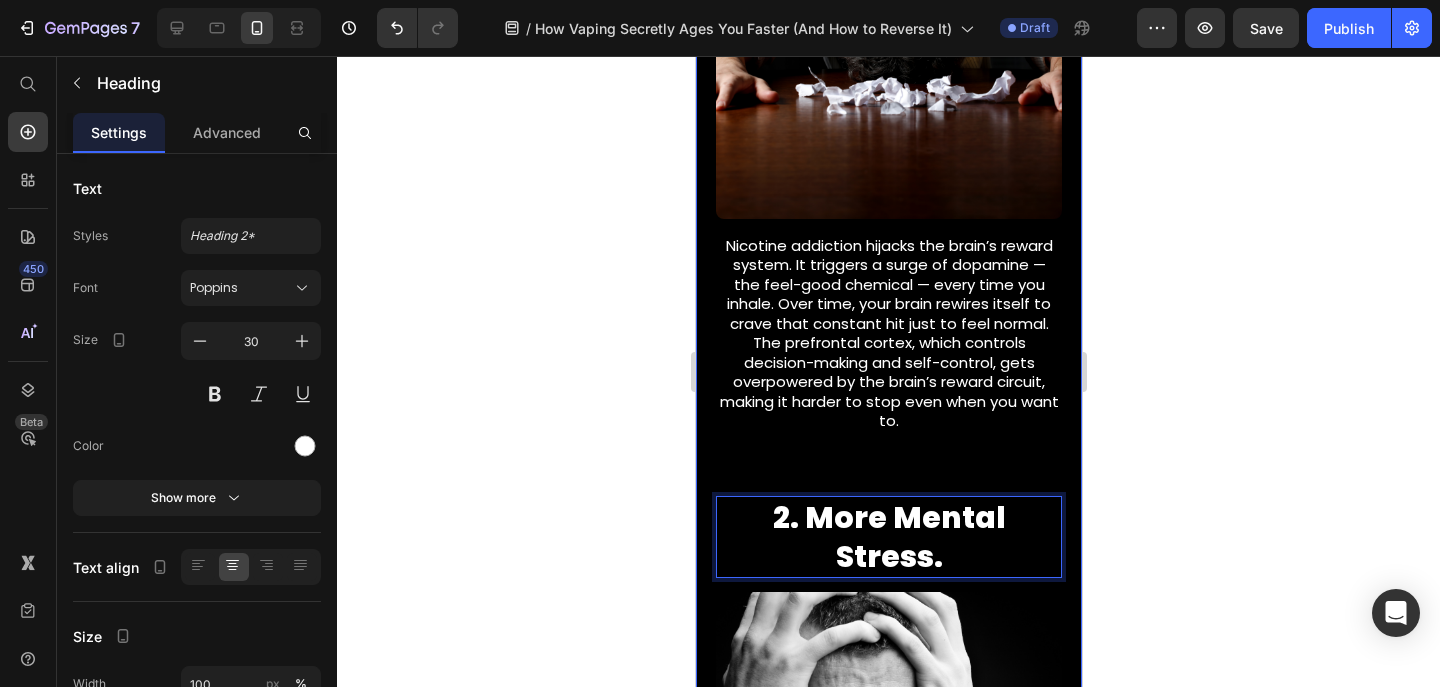 click on "2. More Mental Stress." at bounding box center (888, 537) 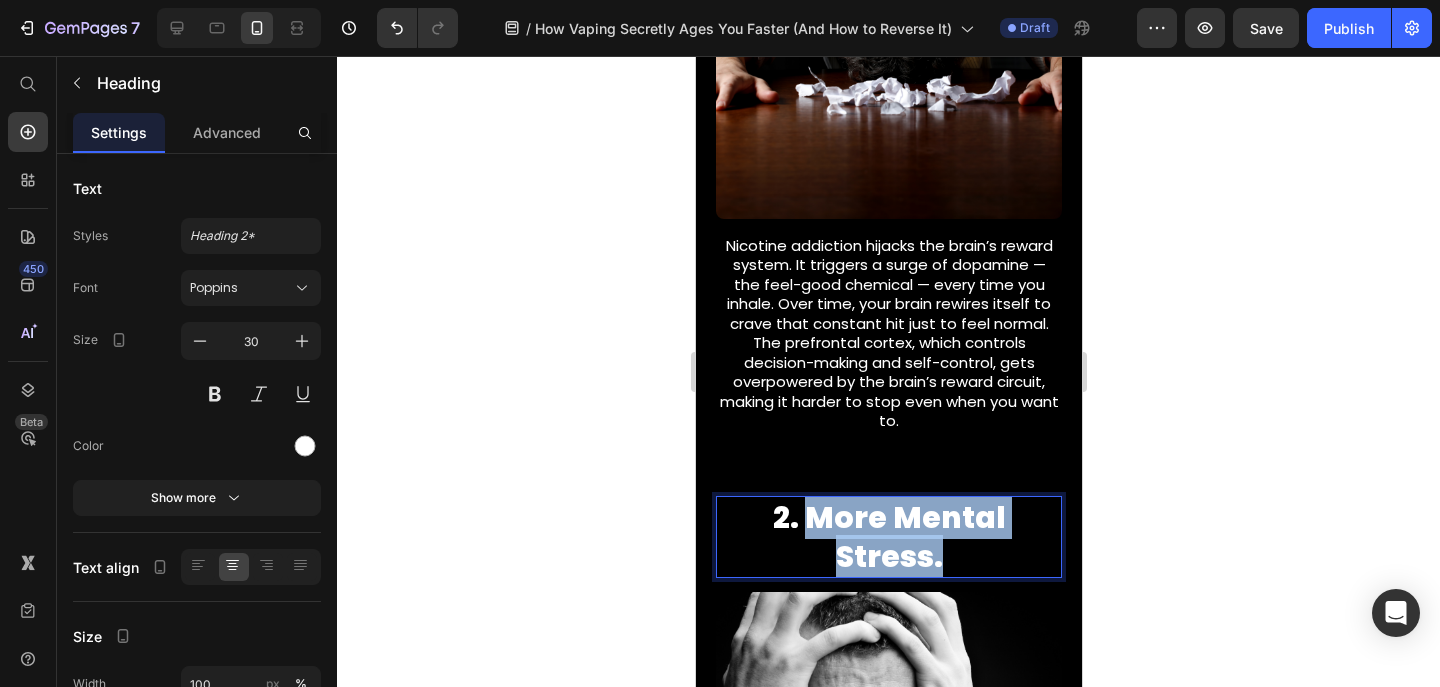 drag, startPoint x: 1054, startPoint y: 461, endPoint x: 754, endPoint y: 461, distance: 300 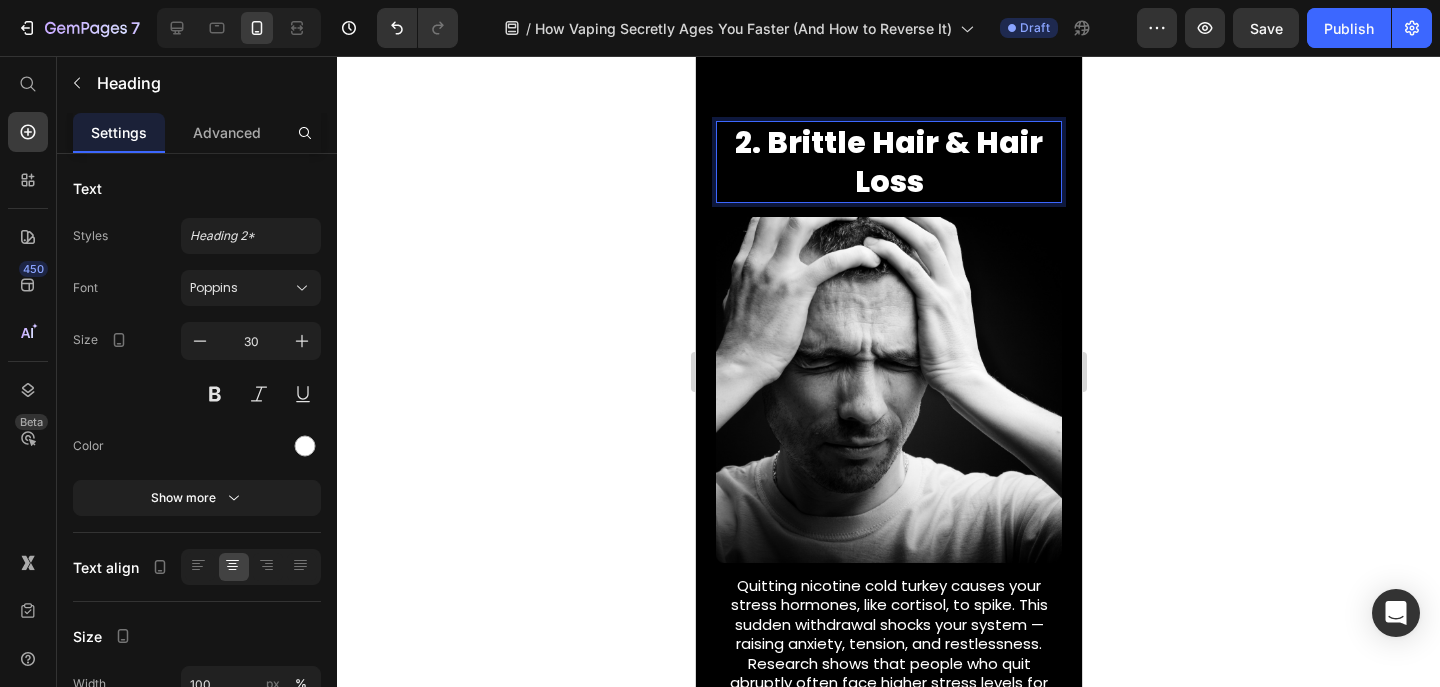 scroll, scrollTop: 1516, scrollLeft: 0, axis: vertical 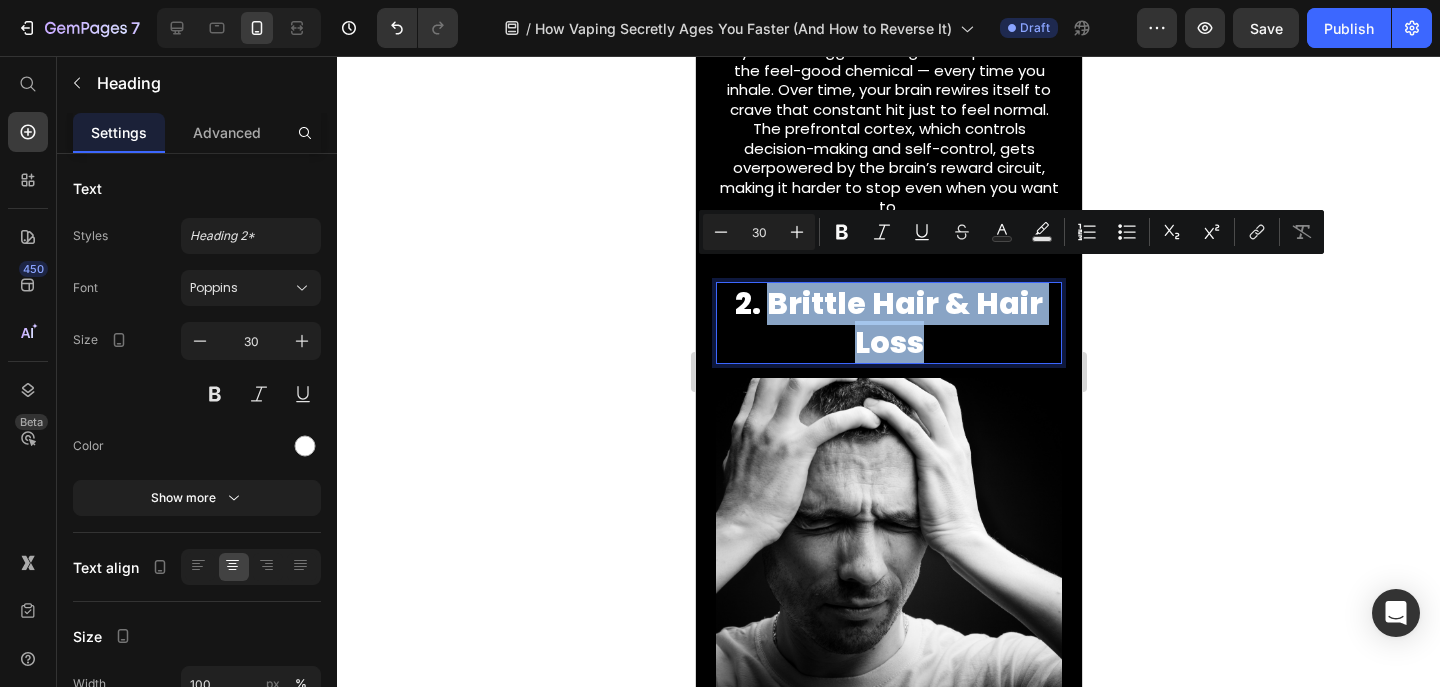 drag, startPoint x: 955, startPoint y: 312, endPoint x: 771, endPoint y: 293, distance: 184.97838 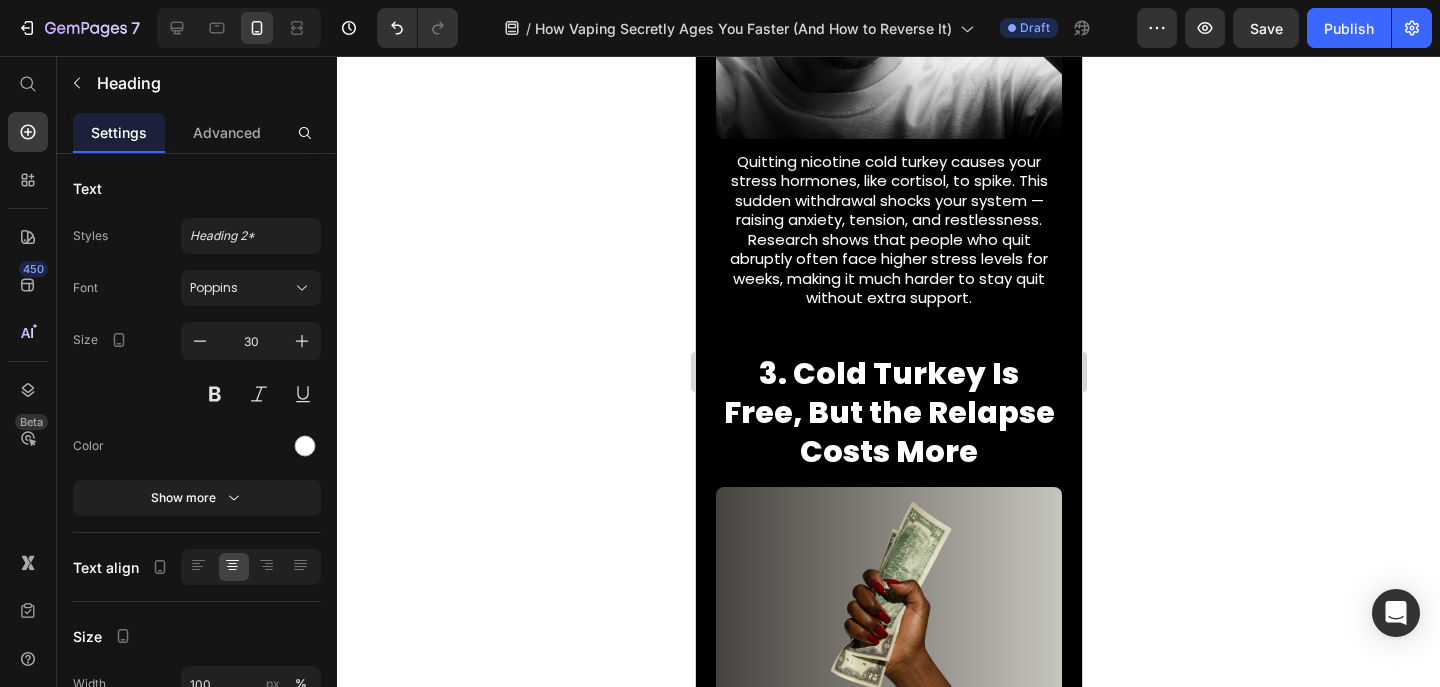 scroll, scrollTop: 1551, scrollLeft: 0, axis: vertical 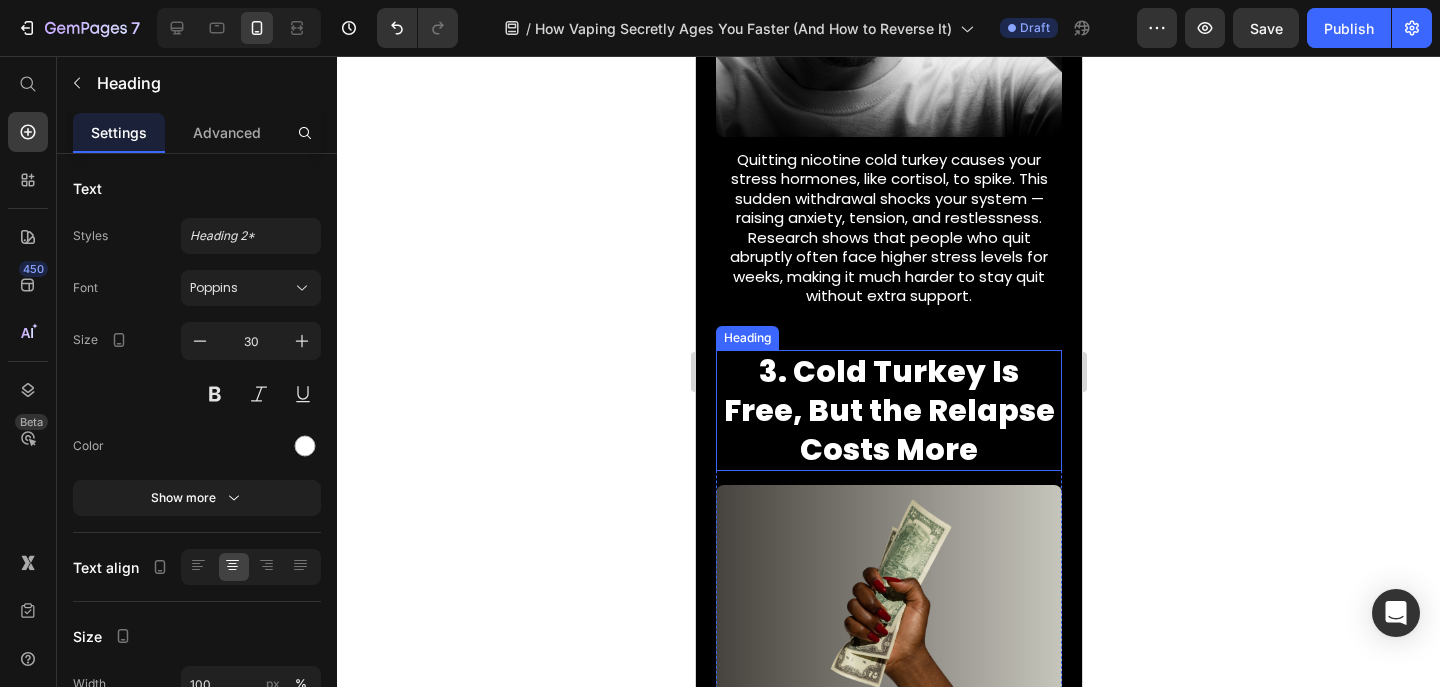 click on "3. Cold Turkey Is Free, But the Relapse Costs More" at bounding box center (888, 410) 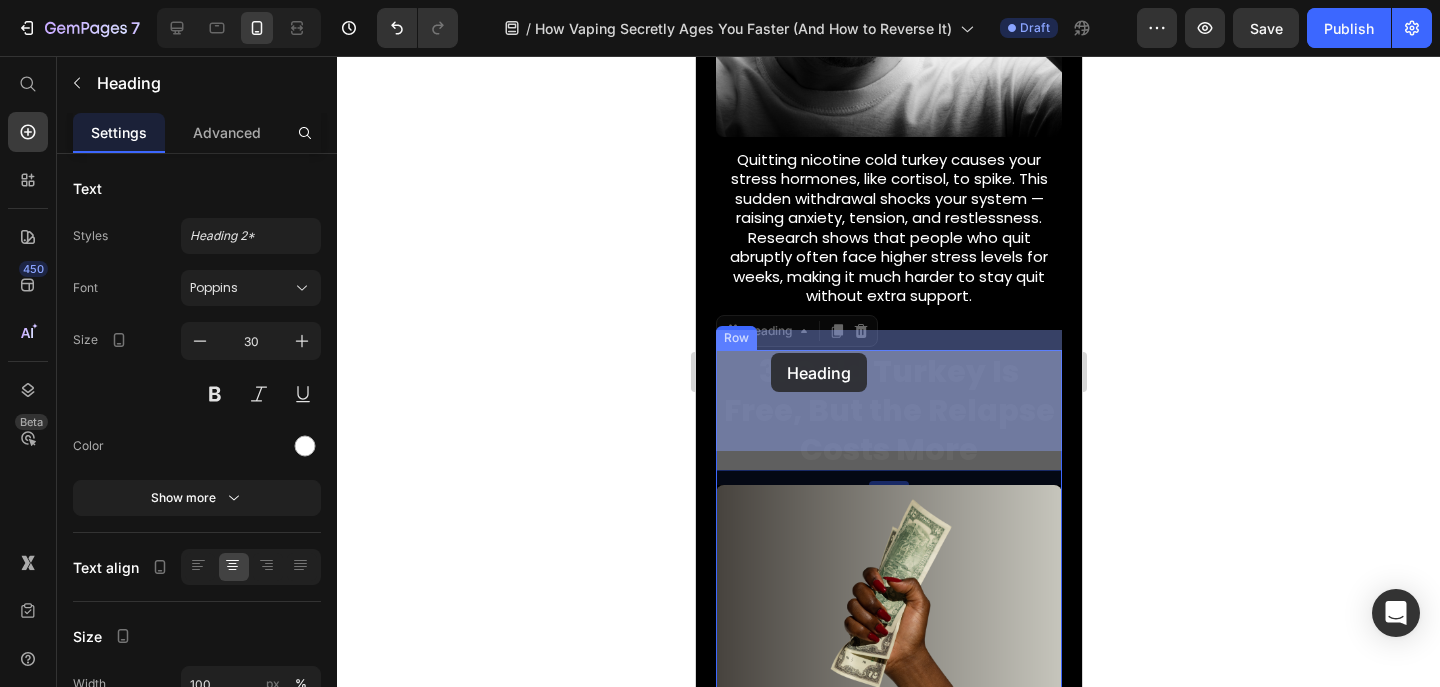 drag, startPoint x: 962, startPoint y: 423, endPoint x: 770, endPoint y: 353, distance: 204.36243 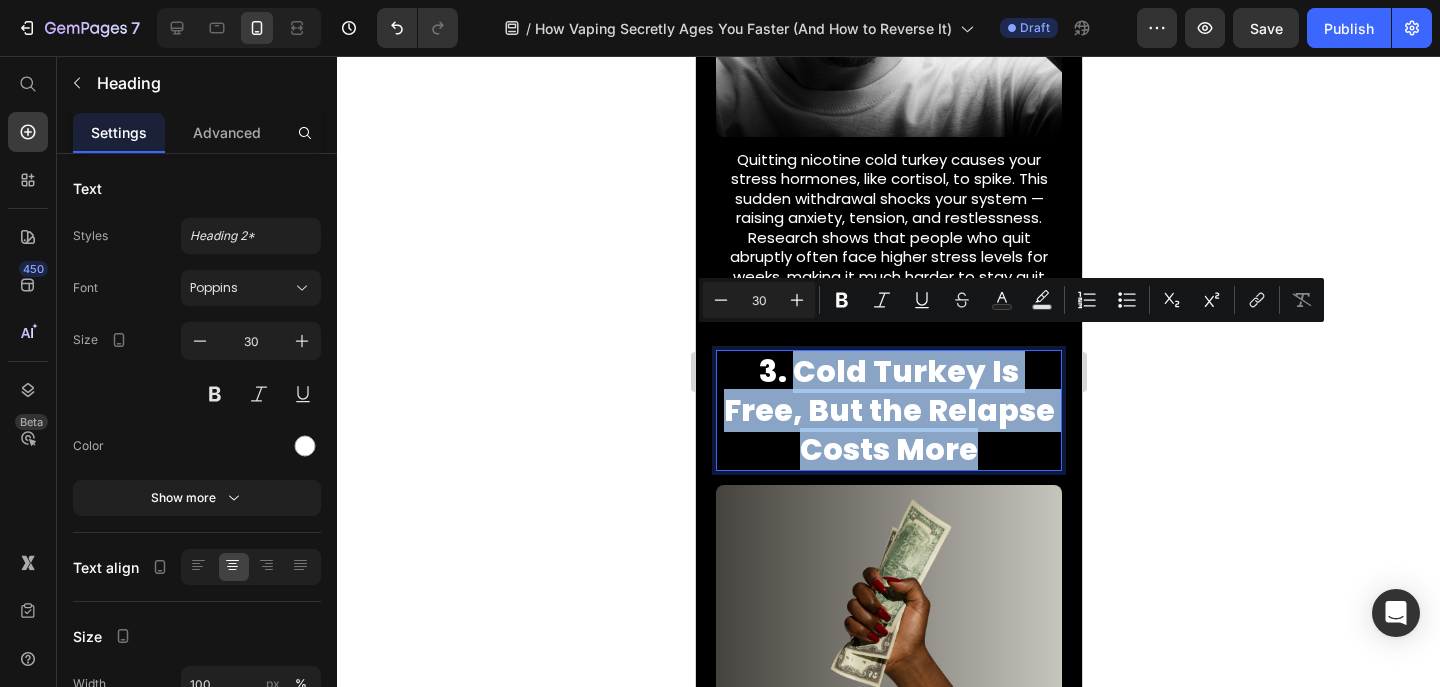drag, startPoint x: 938, startPoint y: 416, endPoint x: 756, endPoint y: 361, distance: 190.1289 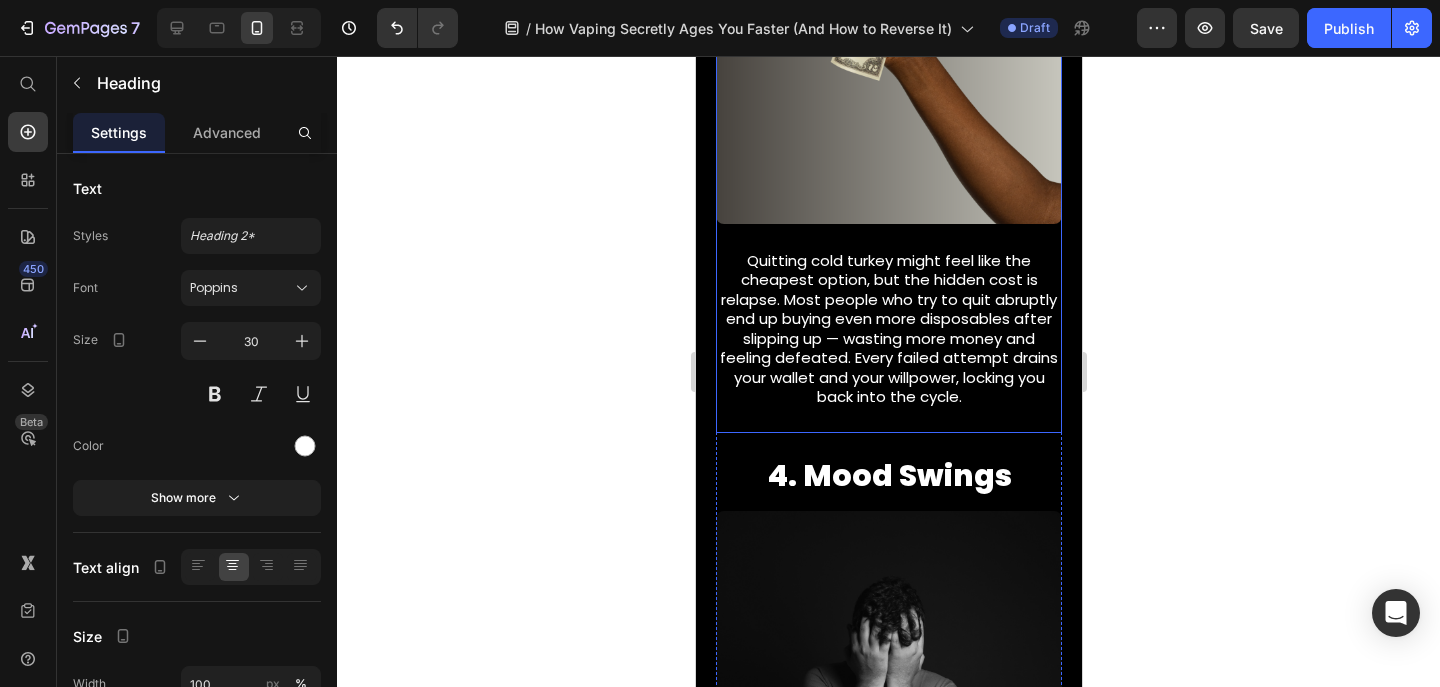 scroll, scrollTop: 2323, scrollLeft: 0, axis: vertical 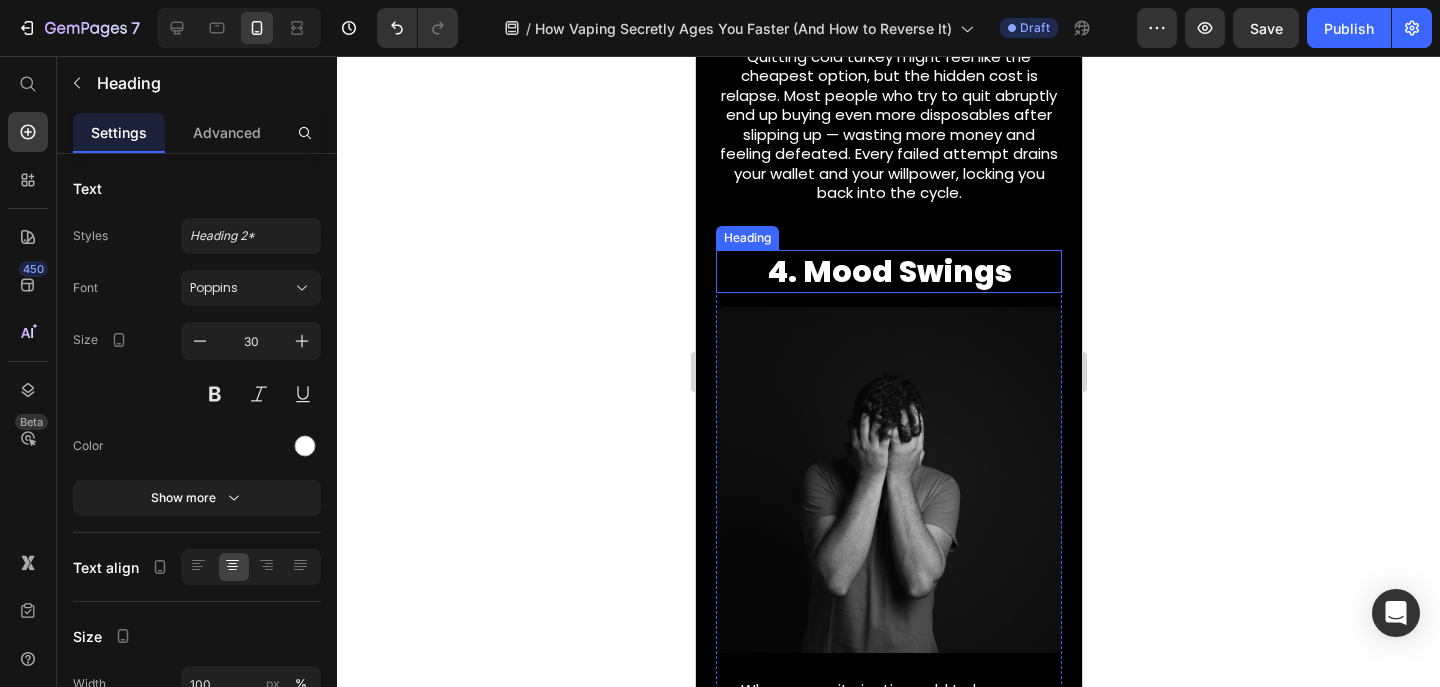 click on "4. Mood Swings" at bounding box center [888, 271] 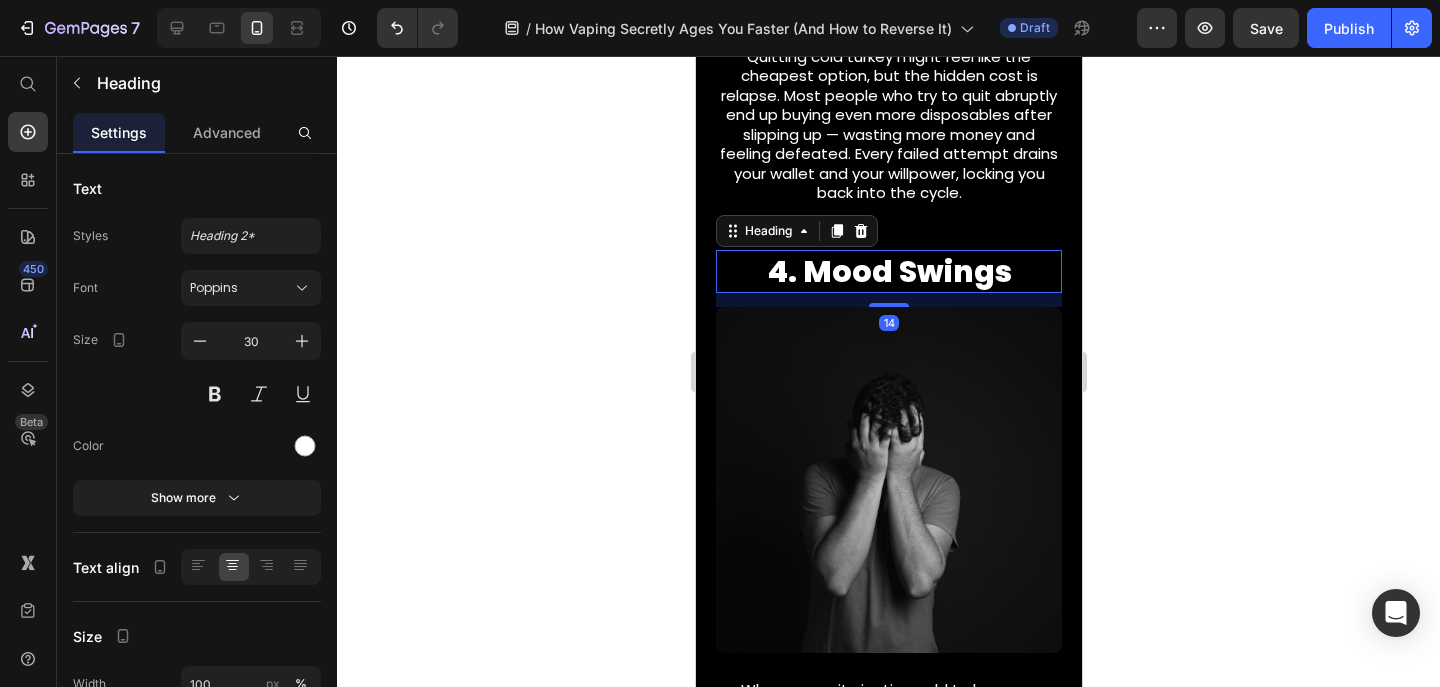 click on "4. Mood Swings" at bounding box center [888, 271] 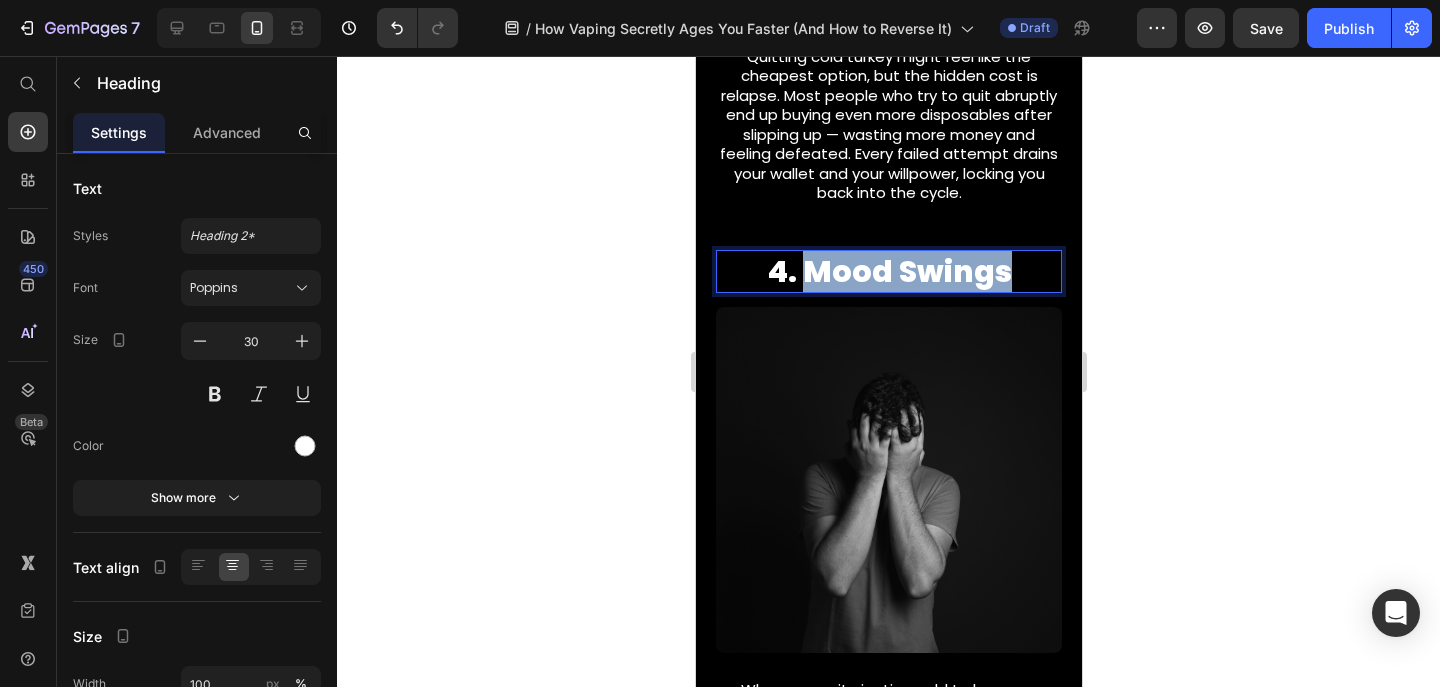 drag, startPoint x: 1022, startPoint y: 248, endPoint x: 802, endPoint y: 245, distance: 220.02045 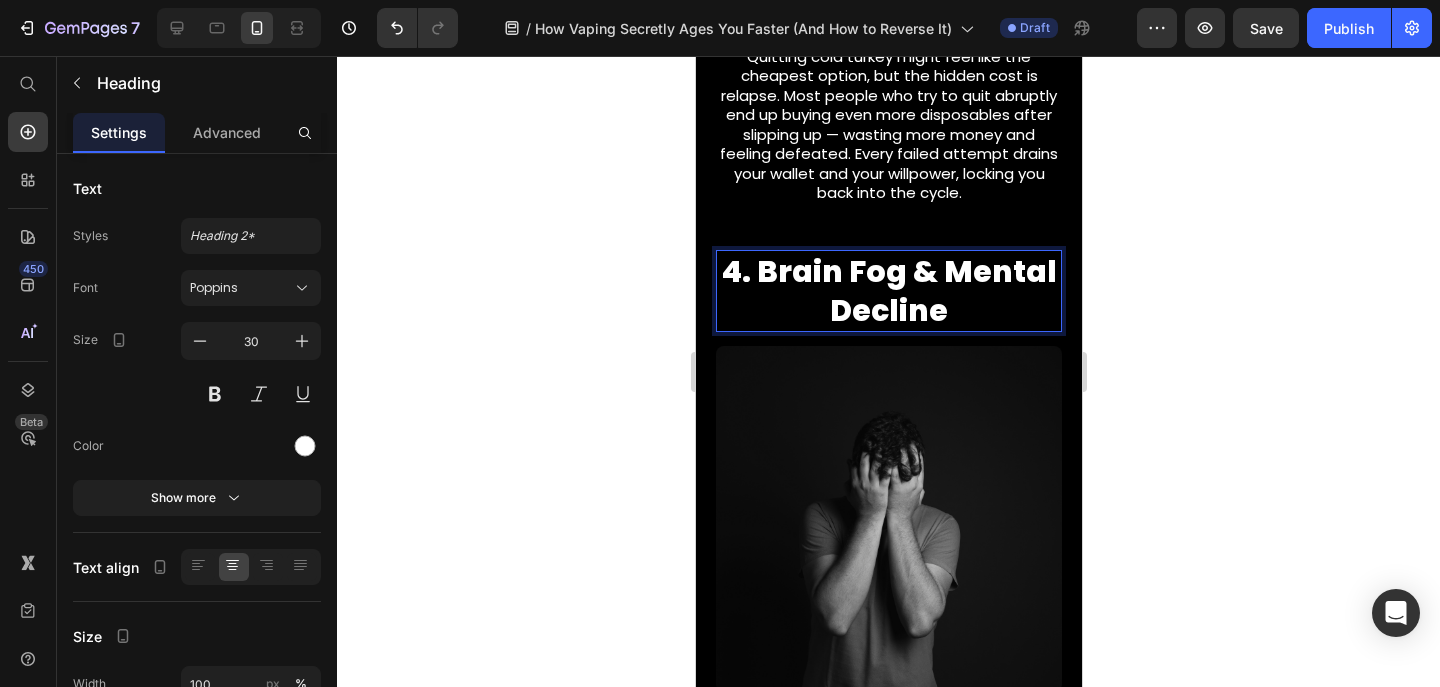 click 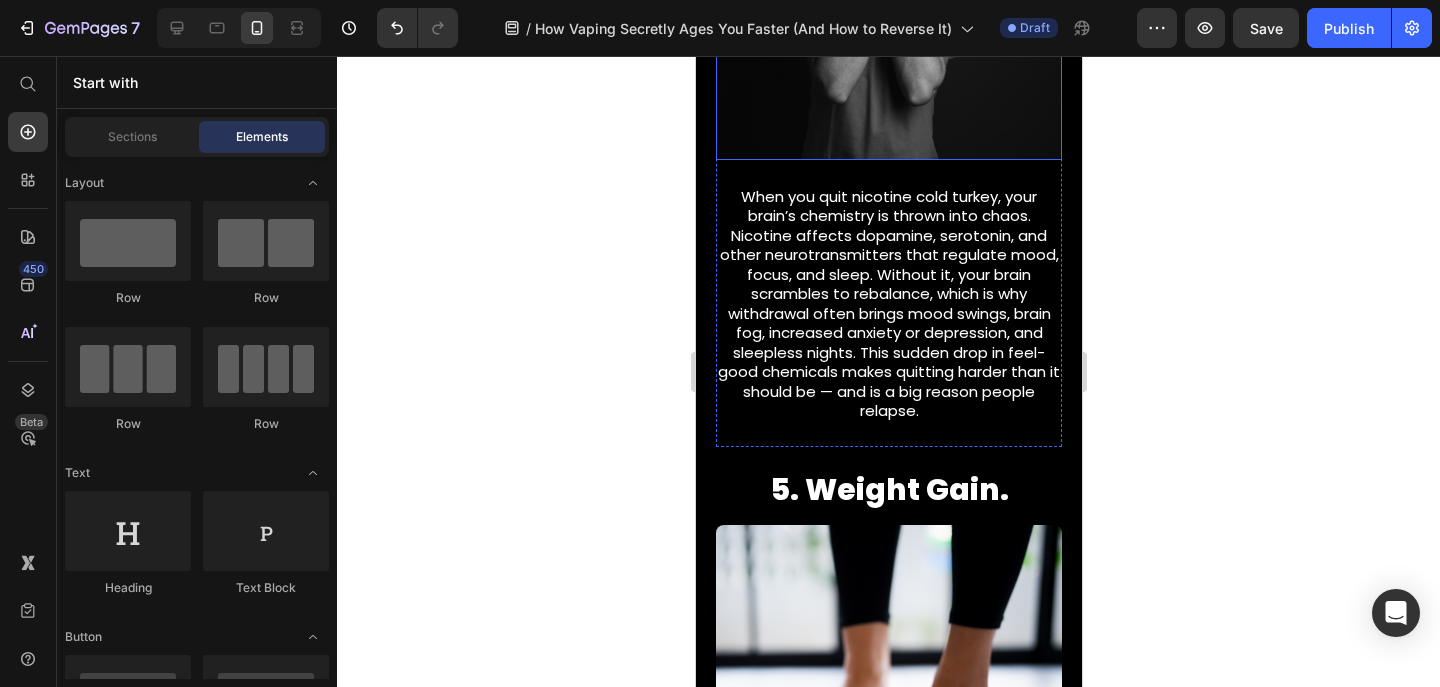 scroll, scrollTop: 2863, scrollLeft: 0, axis: vertical 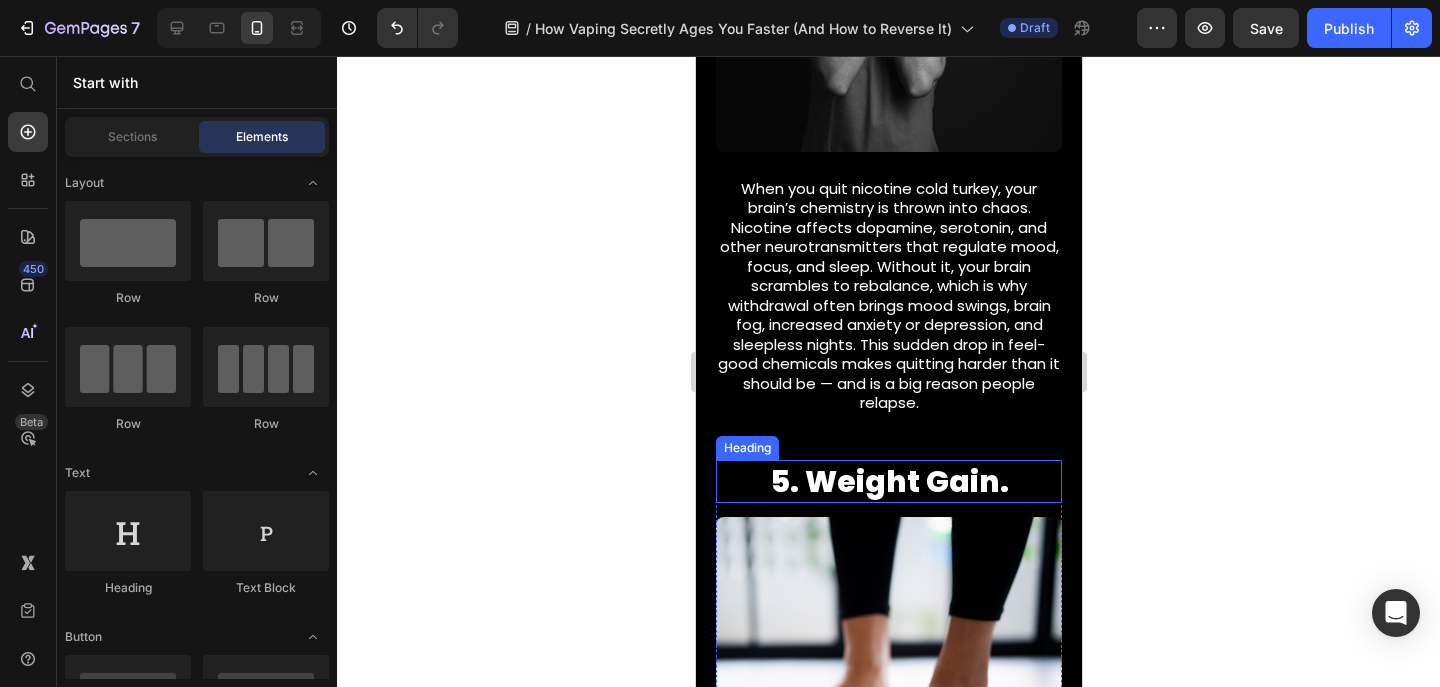 click on "5. Weight Gain." at bounding box center [888, 481] 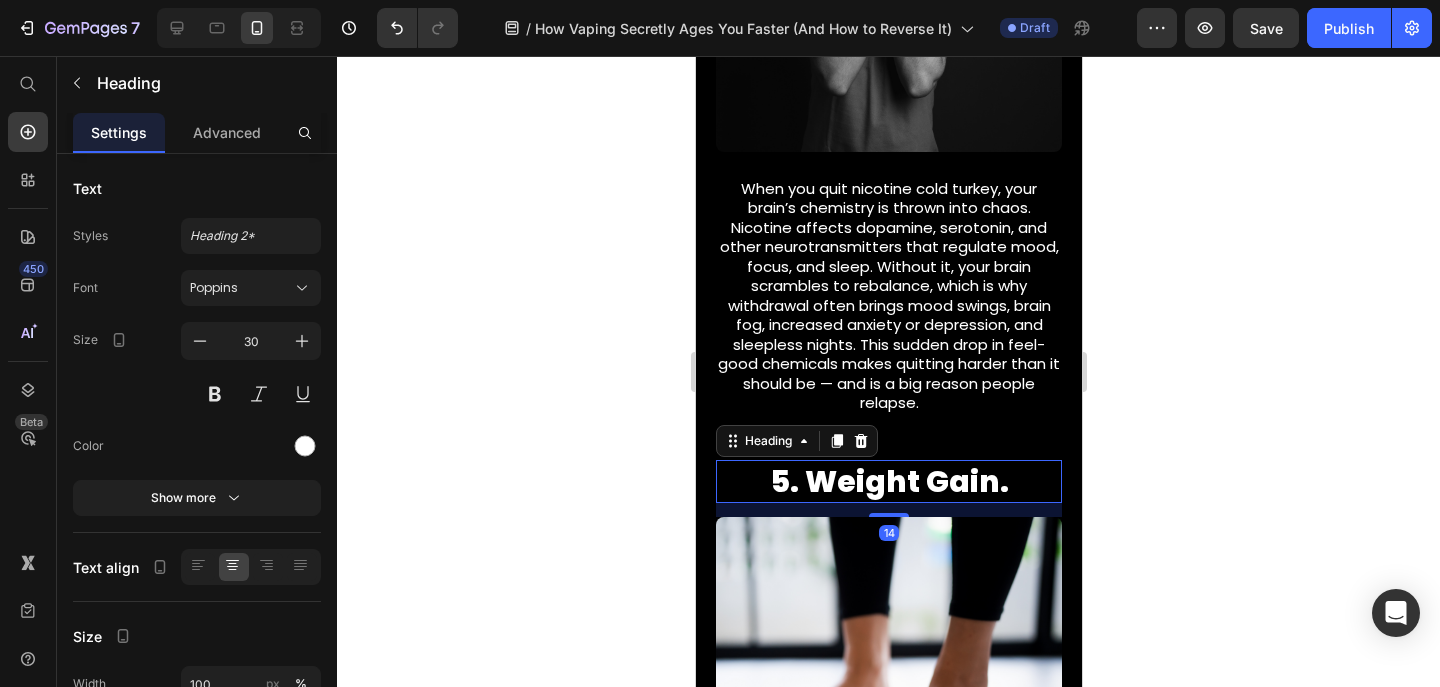 click on "5. Weight Gain." at bounding box center (888, 481) 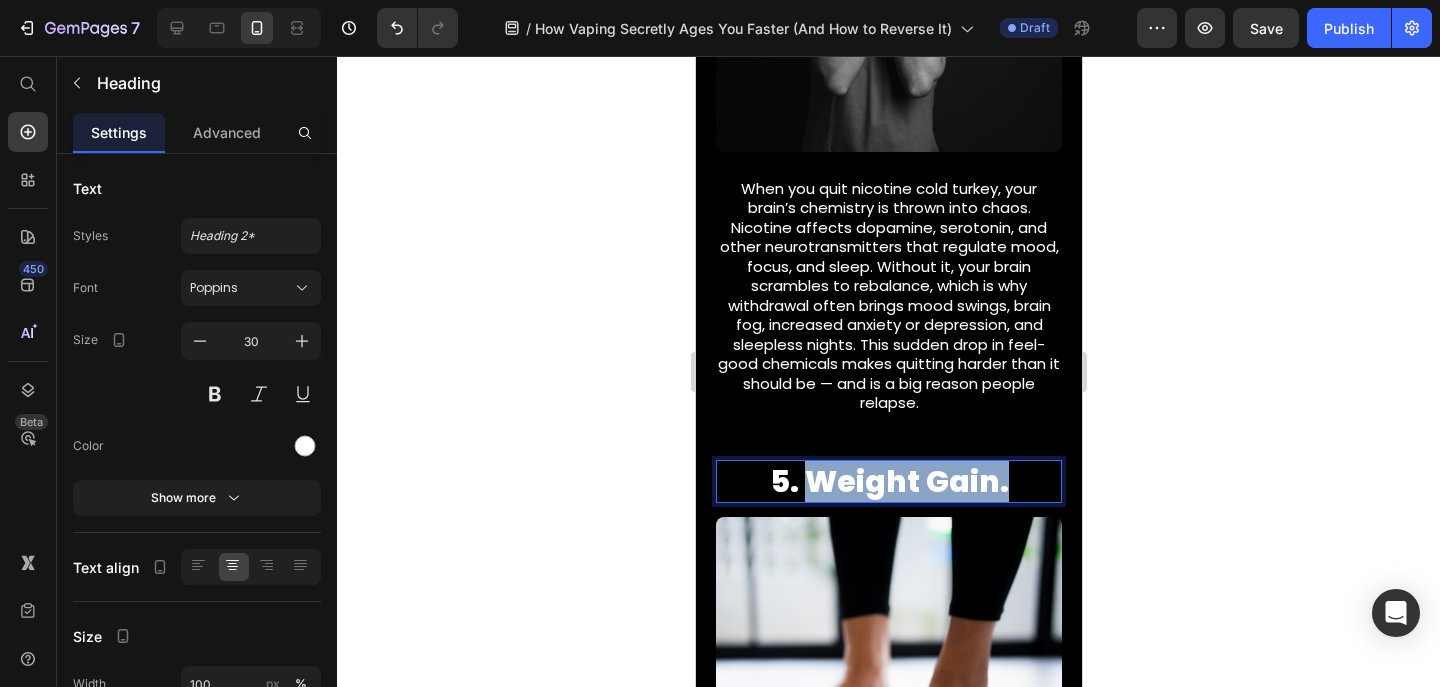 drag, startPoint x: 1022, startPoint y: 460, endPoint x: 810, endPoint y: 461, distance: 212.00237 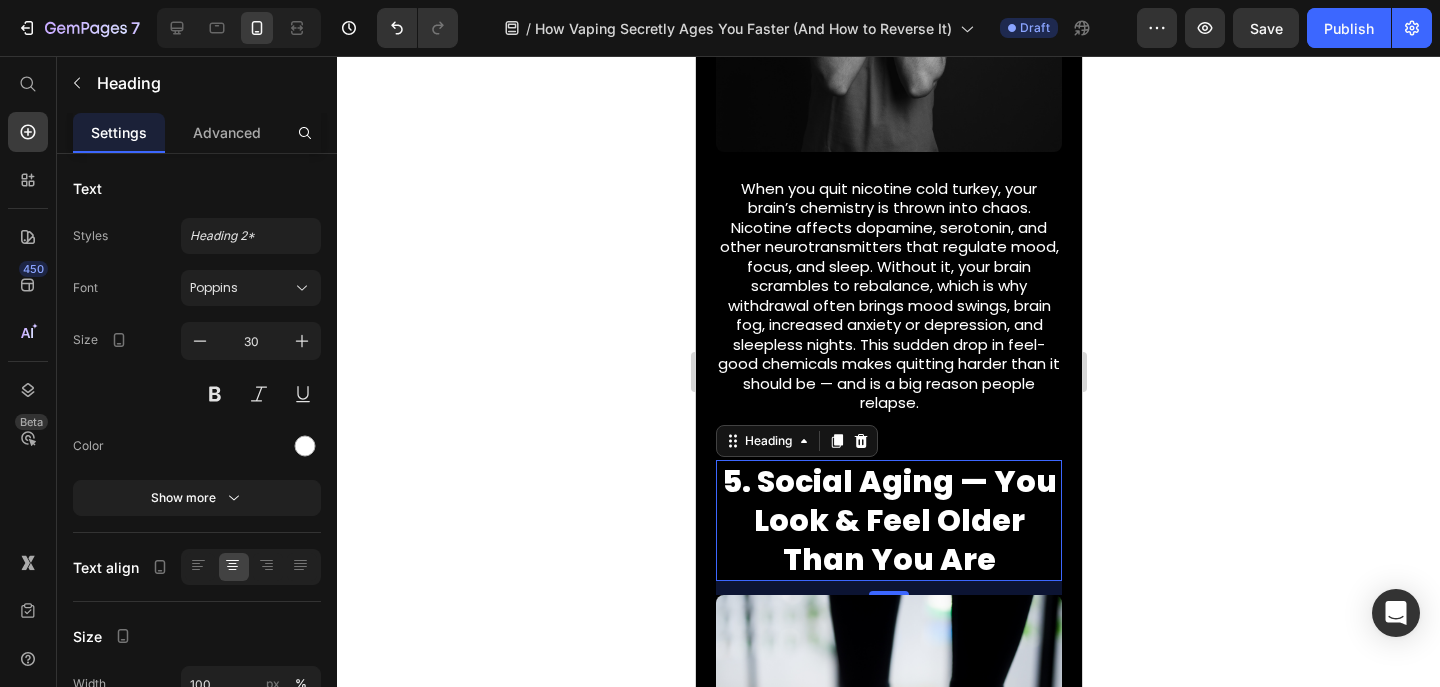 click 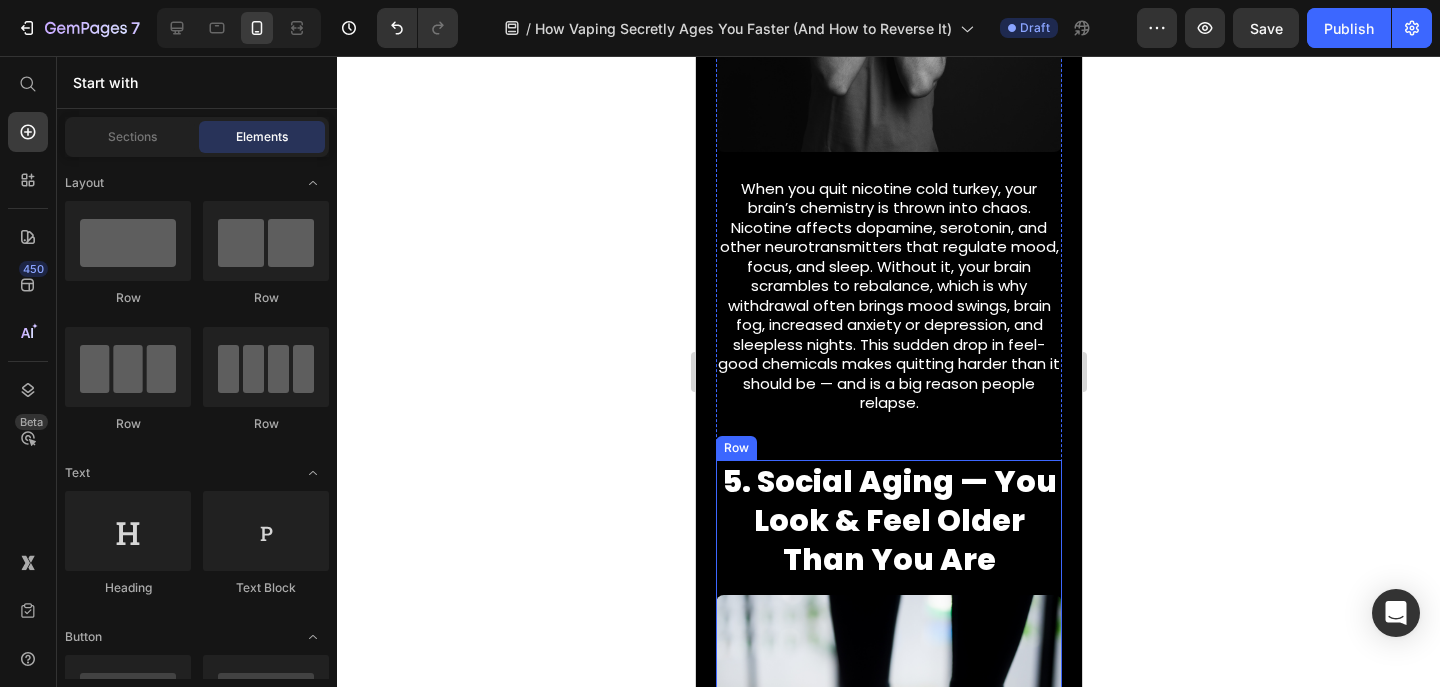 click on "5. Social Aging — You Look & Feel Older Than You Are Heading Image When you quit nicotine cold turkey, your appetite often spikes because nicotine suppresses hunger and boosts metabolism. Without it, cravings for snacks go up, and you eat more to cope with withdrawal stress. This is why many people notice unwanted weight gain when they quit cold turkey. Text Block" at bounding box center [888, 795] 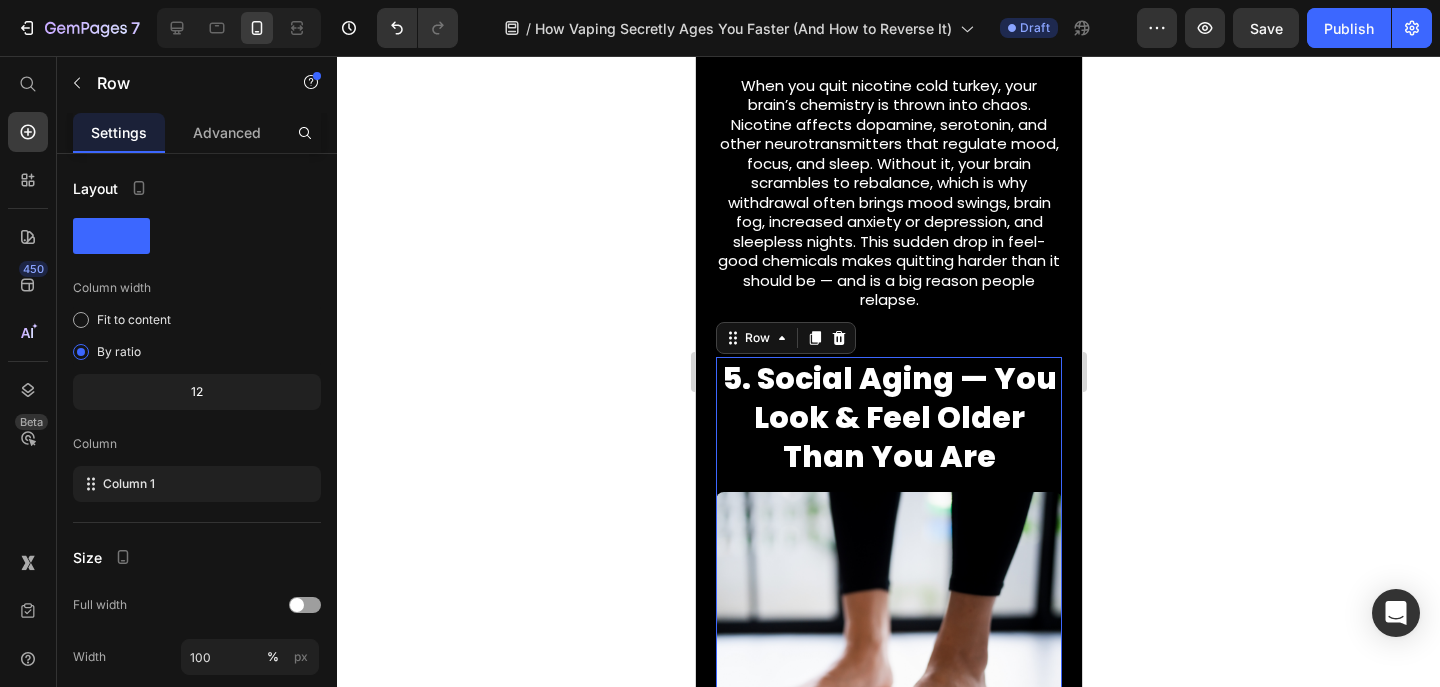 scroll, scrollTop: 3029, scrollLeft: 0, axis: vertical 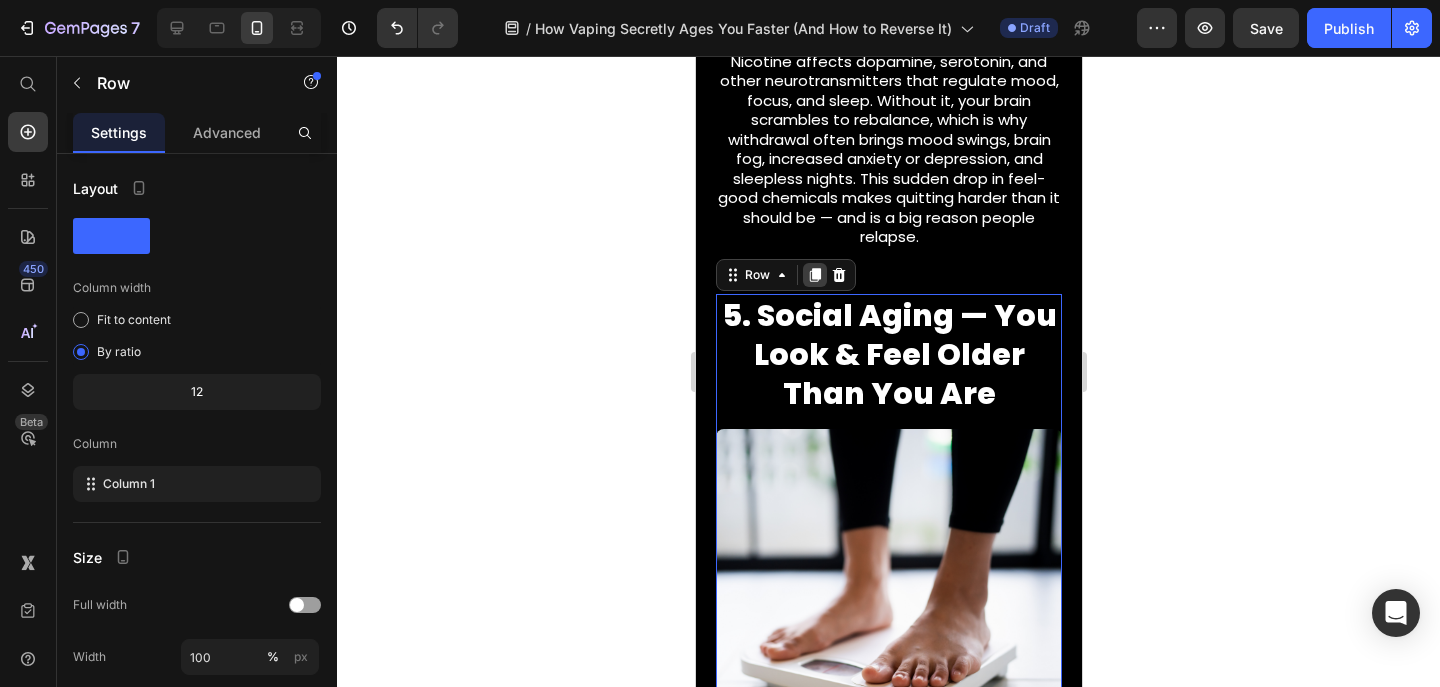 click 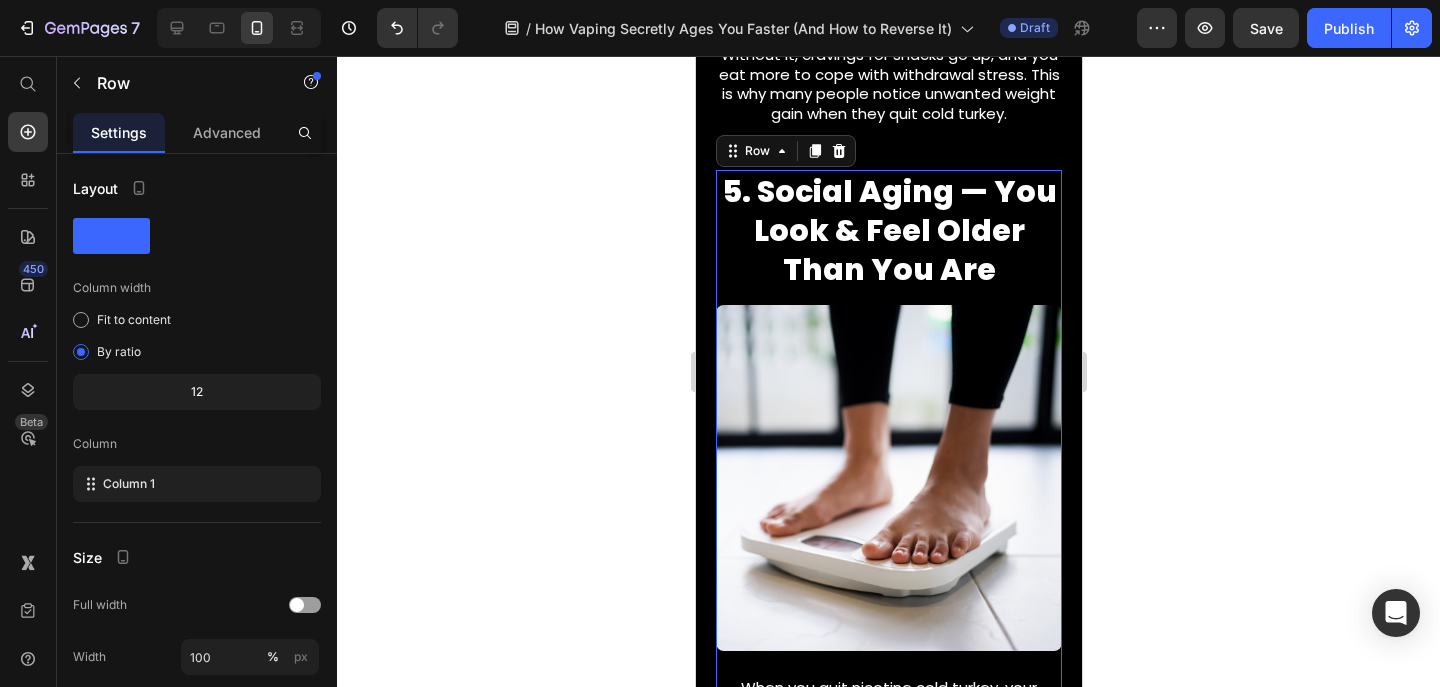 scroll, scrollTop: 3869, scrollLeft: 0, axis: vertical 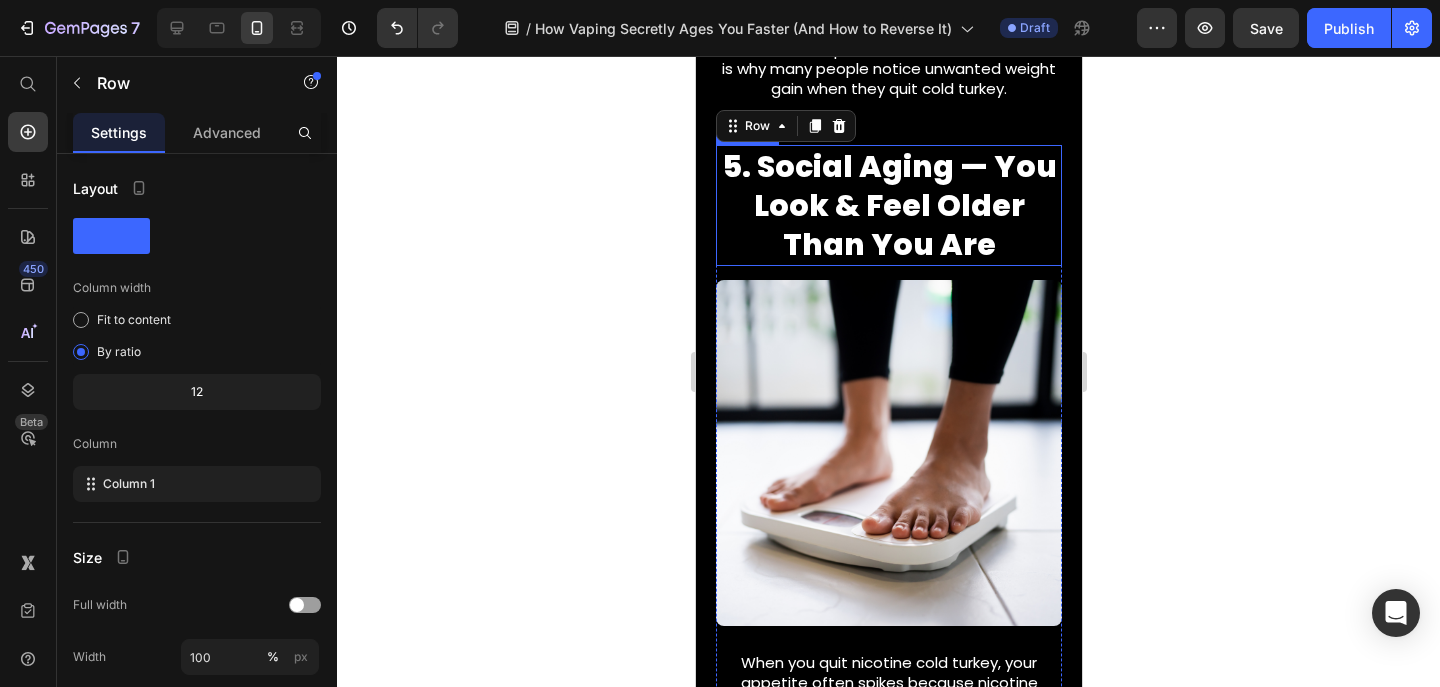 click on "5. Social Aging — You Look & Feel Older Than You Are" at bounding box center [888, 205] 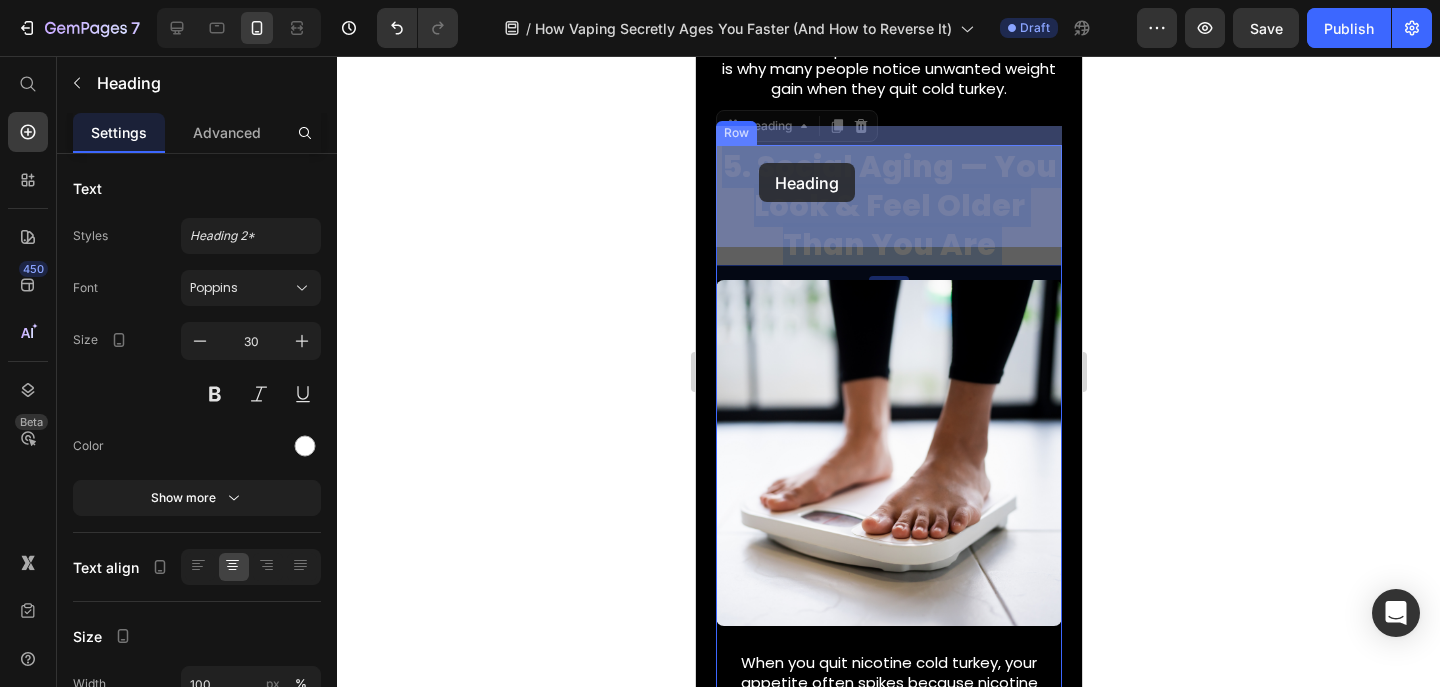 drag, startPoint x: 1018, startPoint y: 212, endPoint x: 758, endPoint y: 163, distance: 264.57703 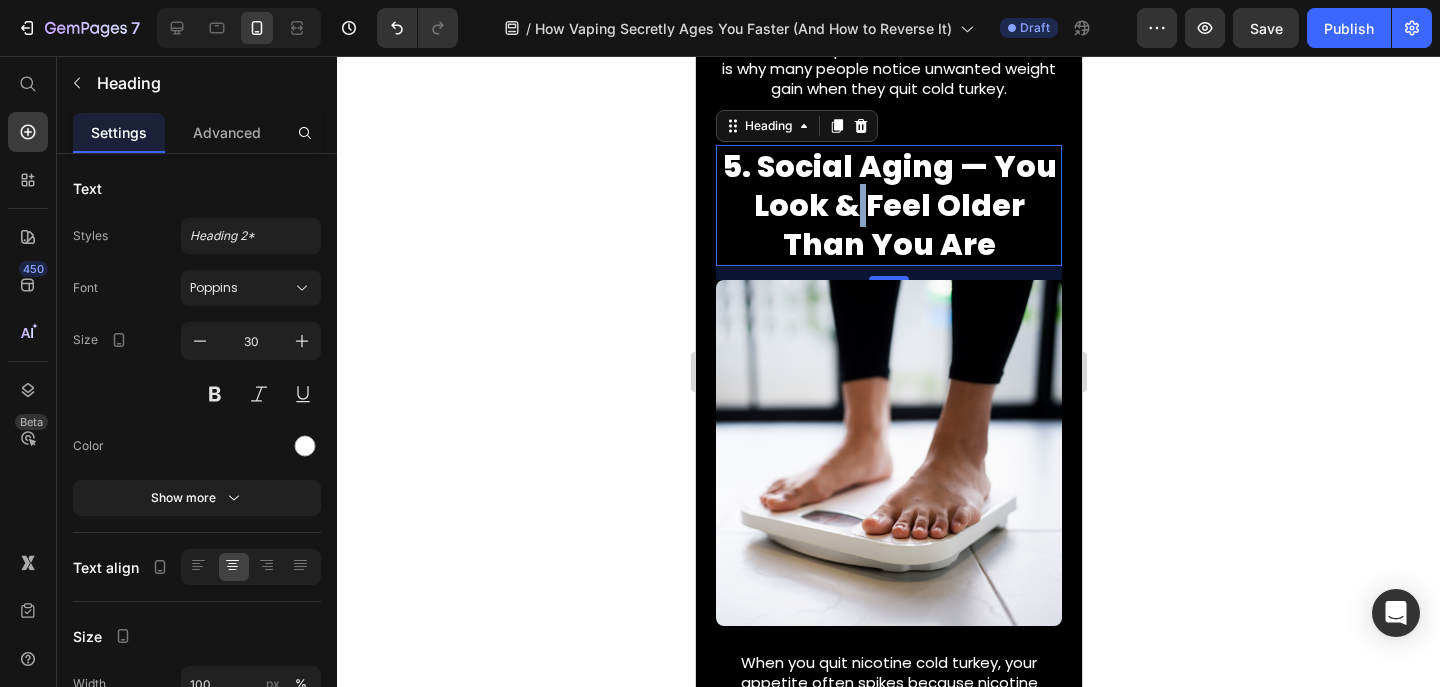 click on "5. Social Aging — You Look & Feel Older Than You Are" at bounding box center [888, 205] 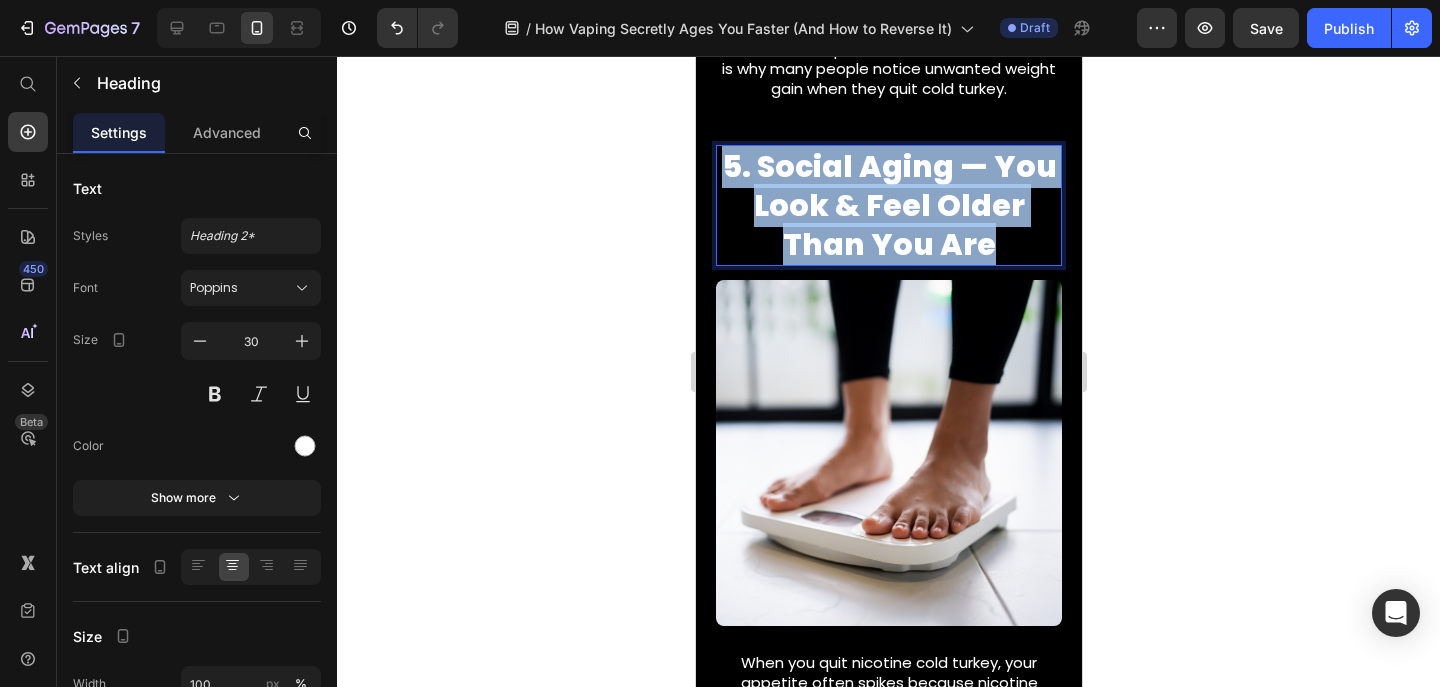 click on "5. Social Aging — You Look & Feel Older Than You Are" at bounding box center (888, 205) 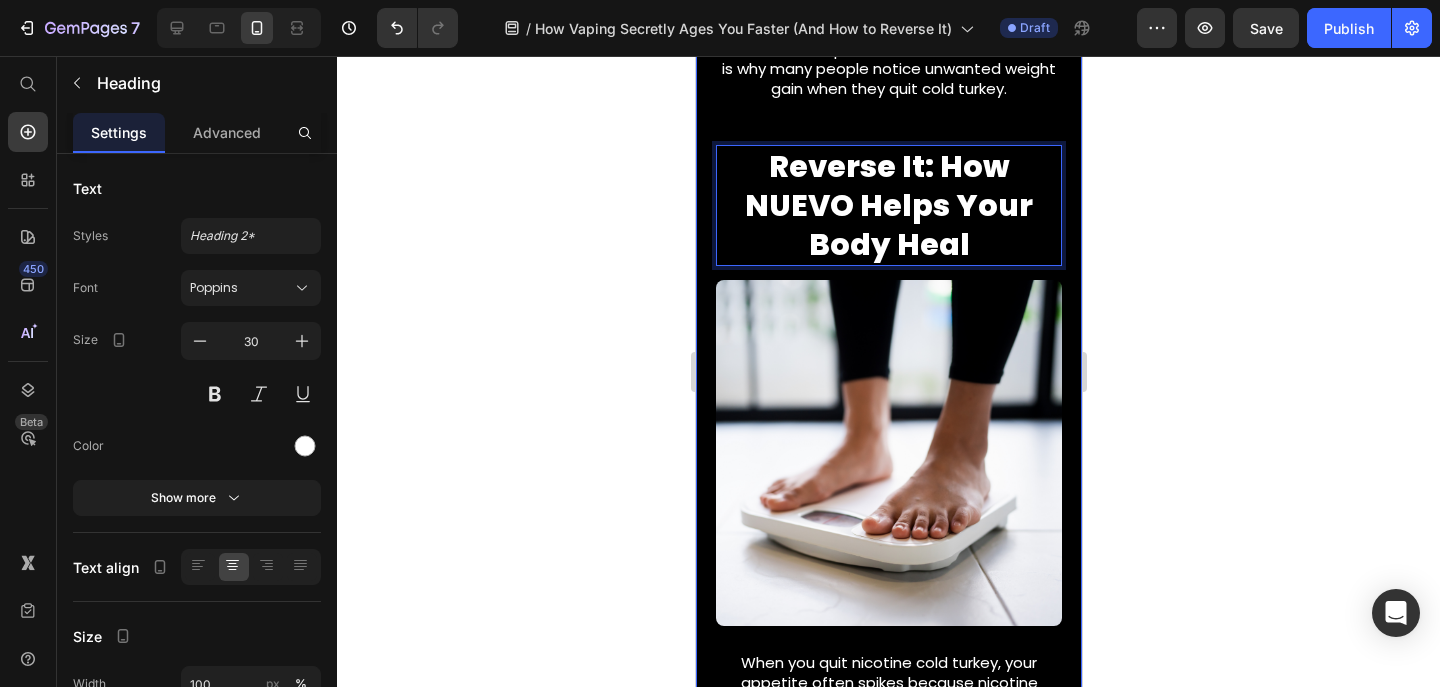 click 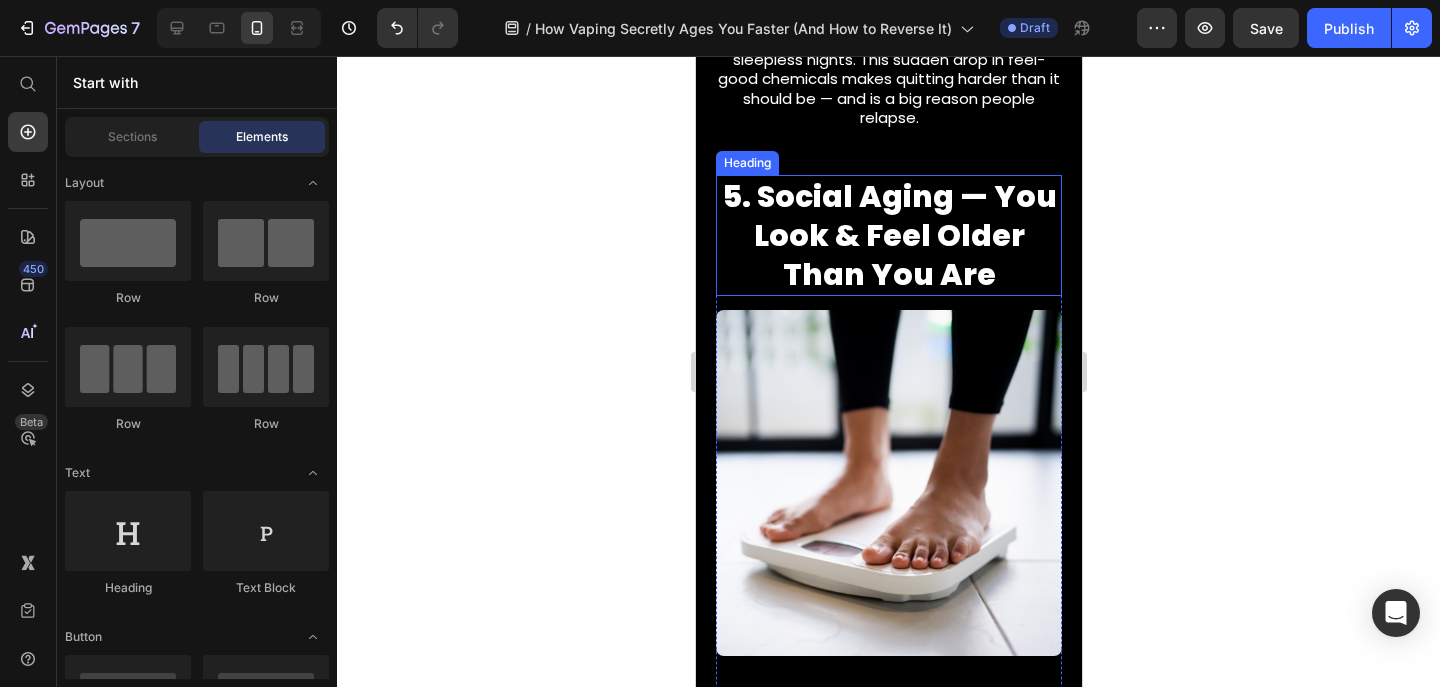 scroll, scrollTop: 3149, scrollLeft: 0, axis: vertical 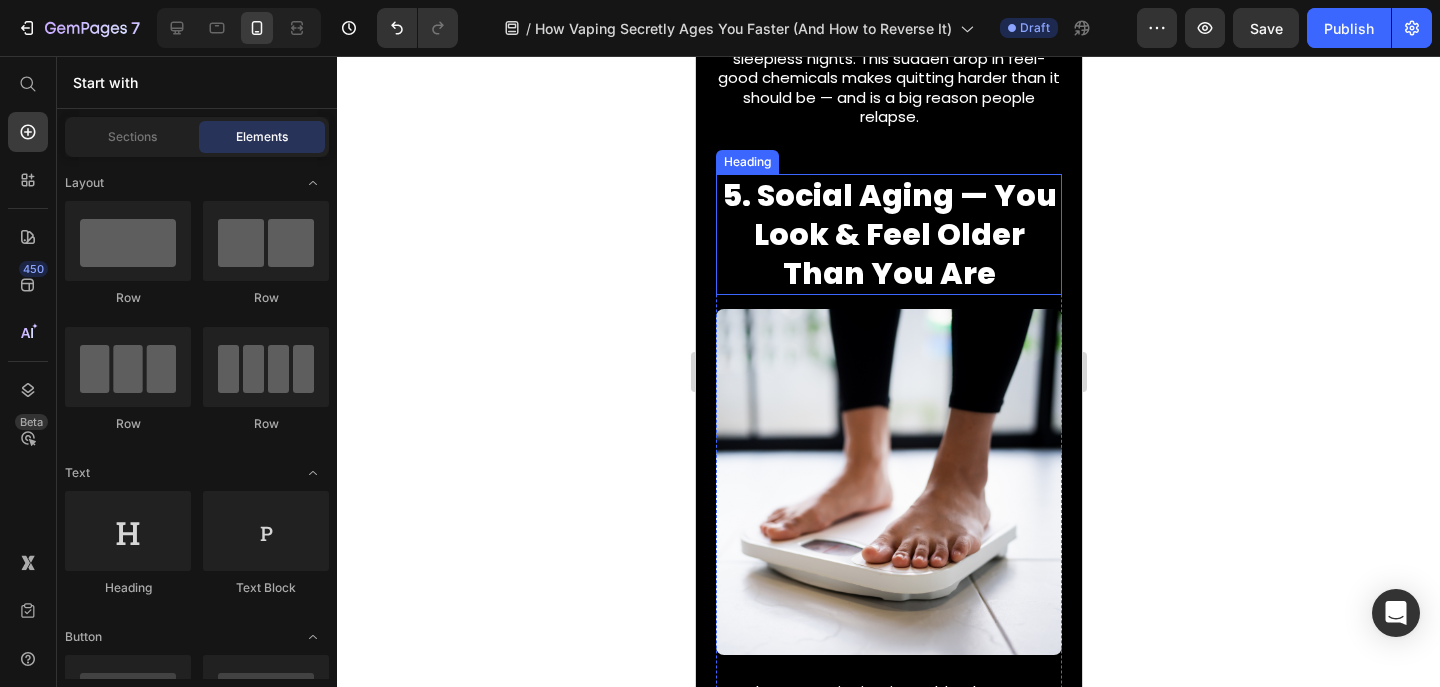 click on "5. Social Aging — You Look & Feel Older Than You Are" at bounding box center (888, 234) 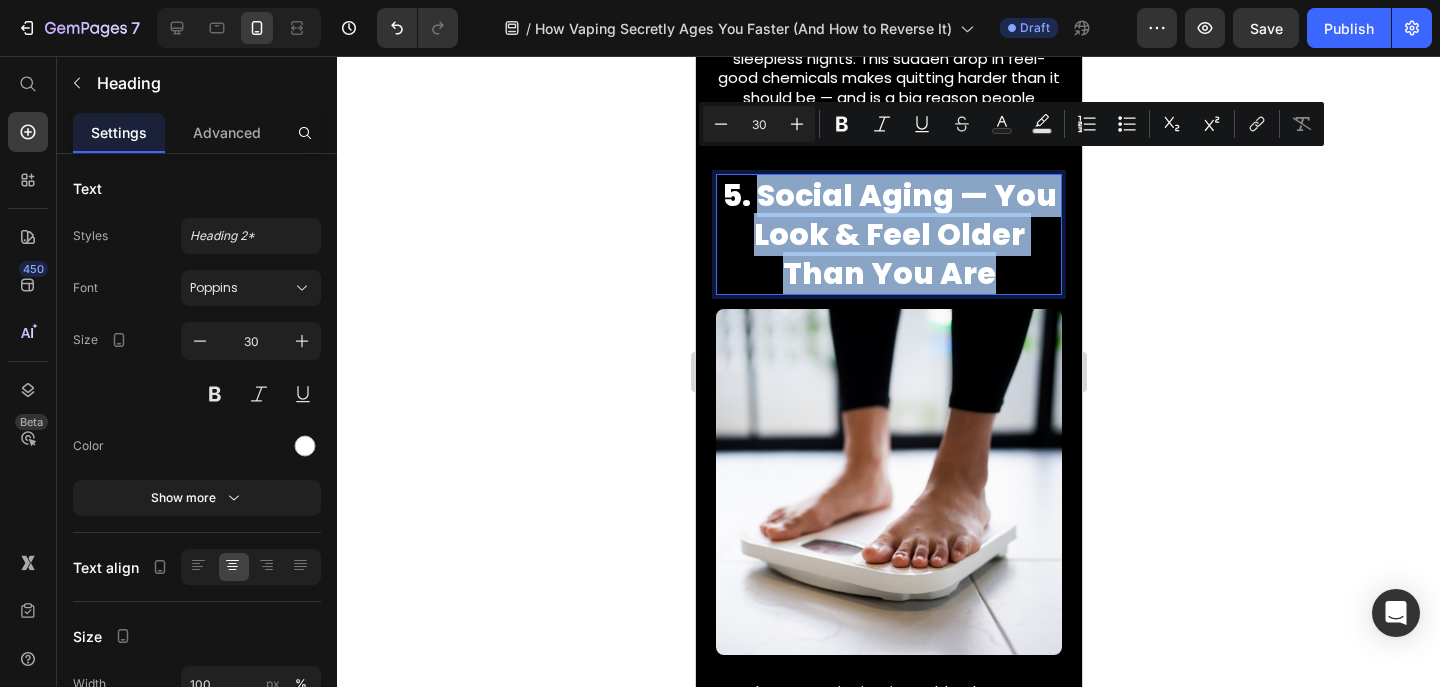 drag, startPoint x: 998, startPoint y: 245, endPoint x: 766, endPoint y: 185, distance: 239.63306 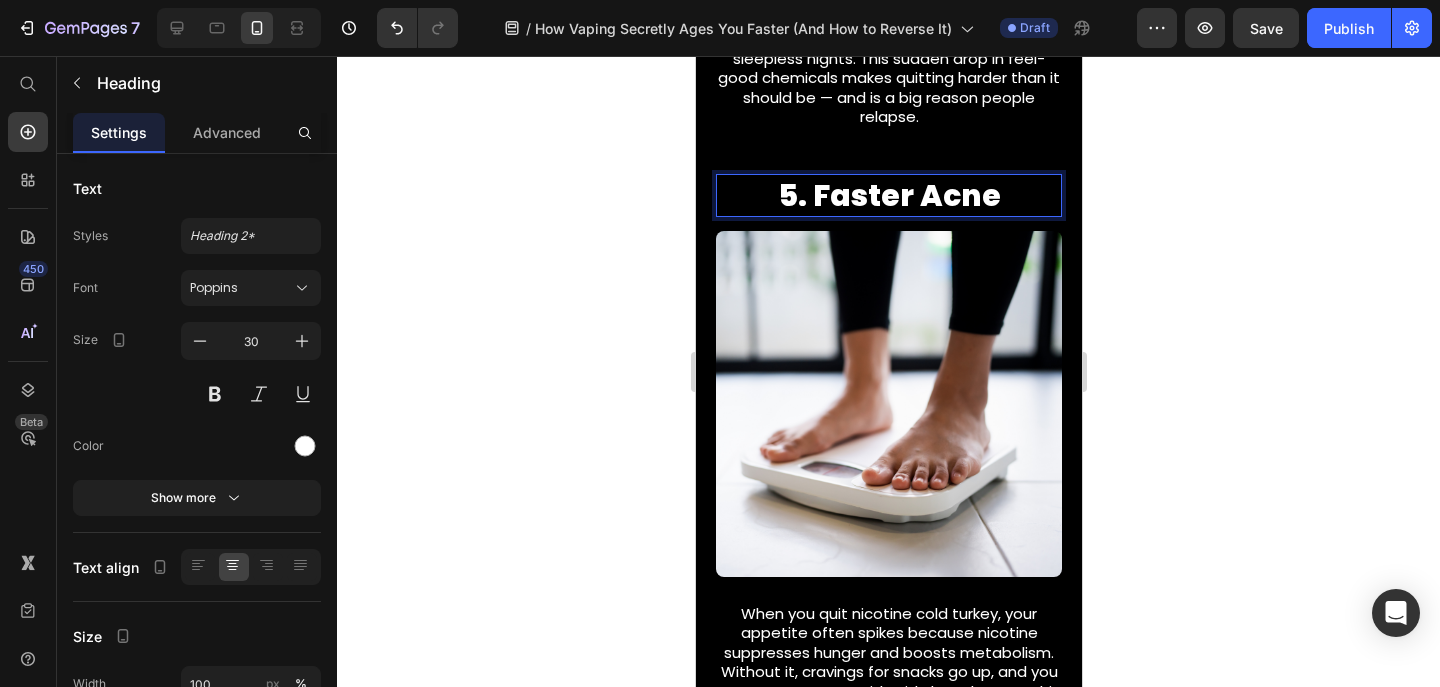 click 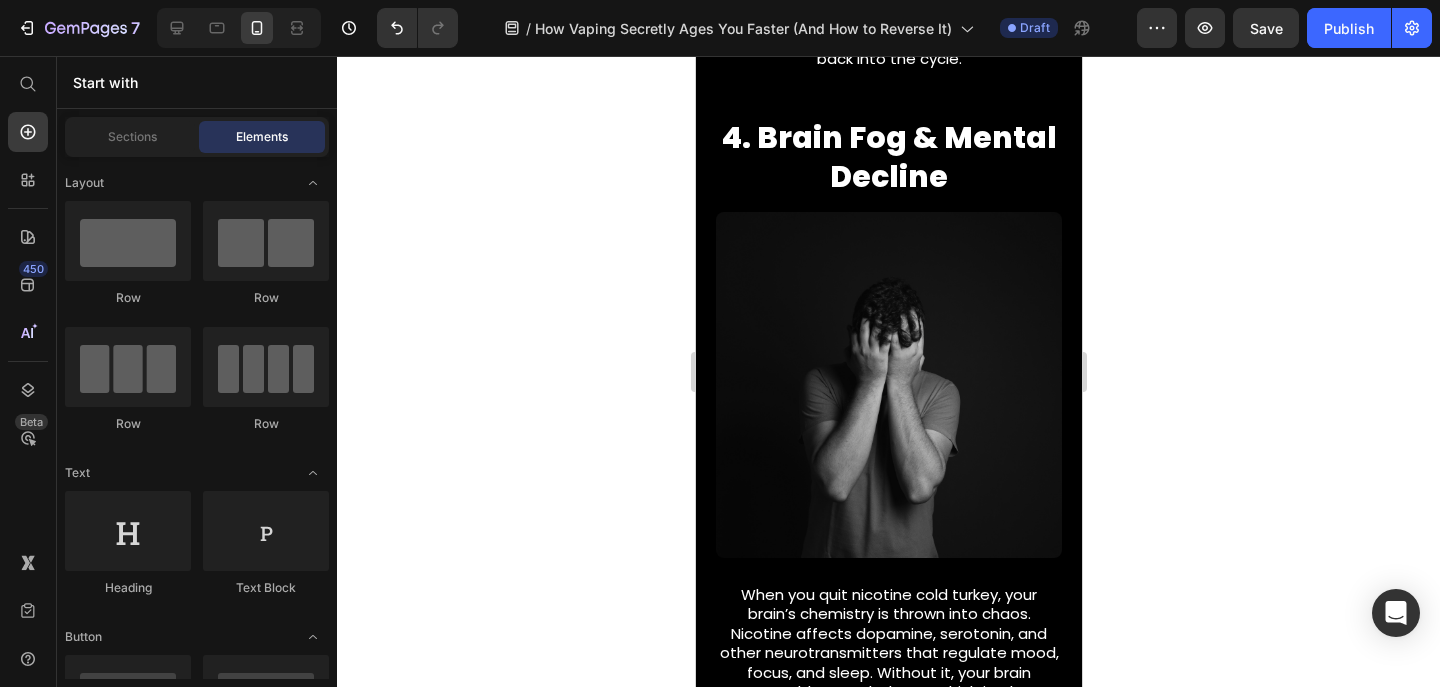 scroll, scrollTop: 2316, scrollLeft: 0, axis: vertical 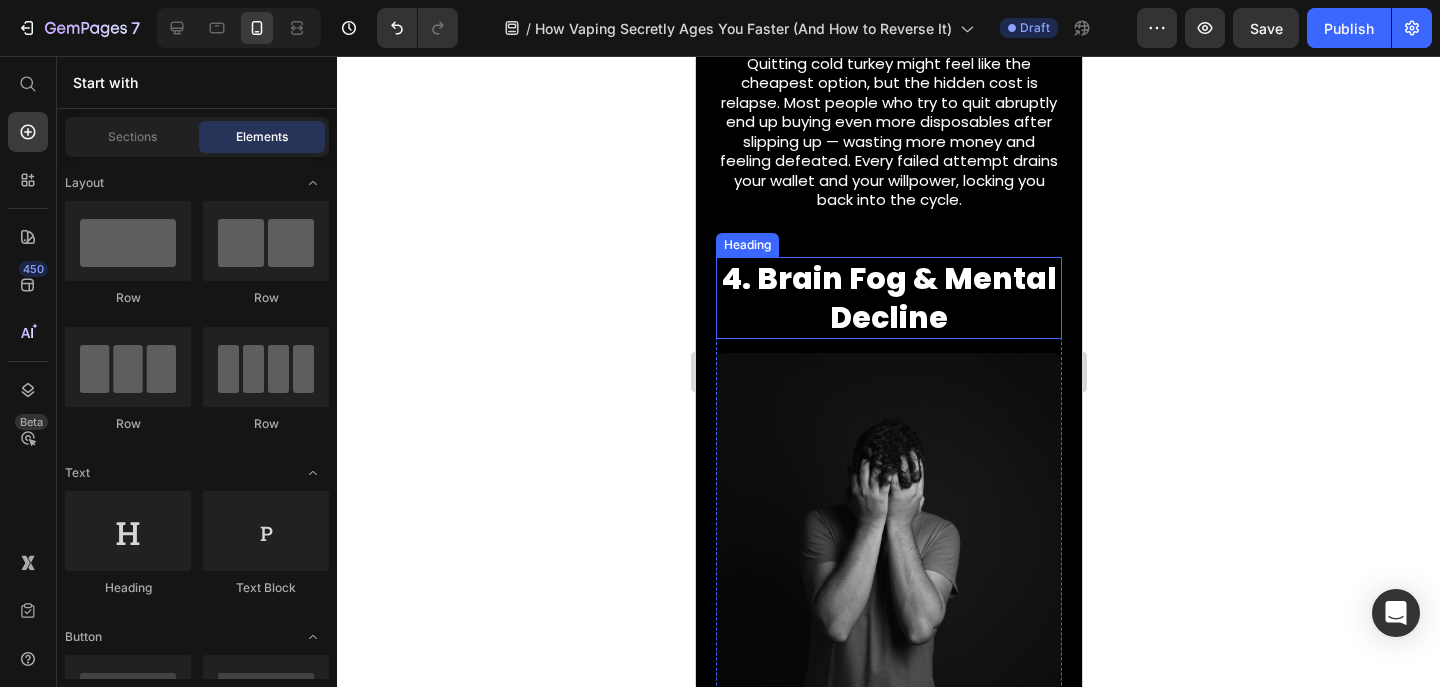 click on "4. Brain Fog & Mental Decline" at bounding box center [888, 298] 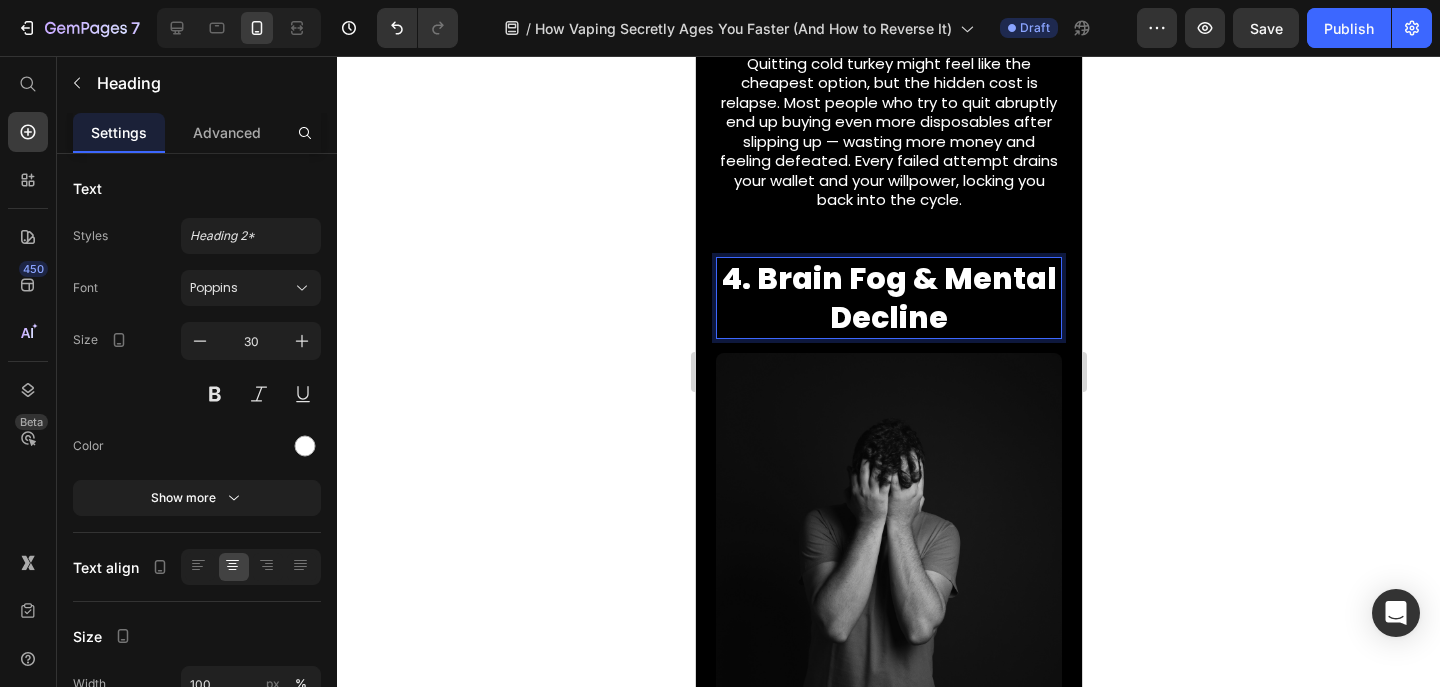 click on "4. Brain Fog & Mental Decline" at bounding box center (888, 298) 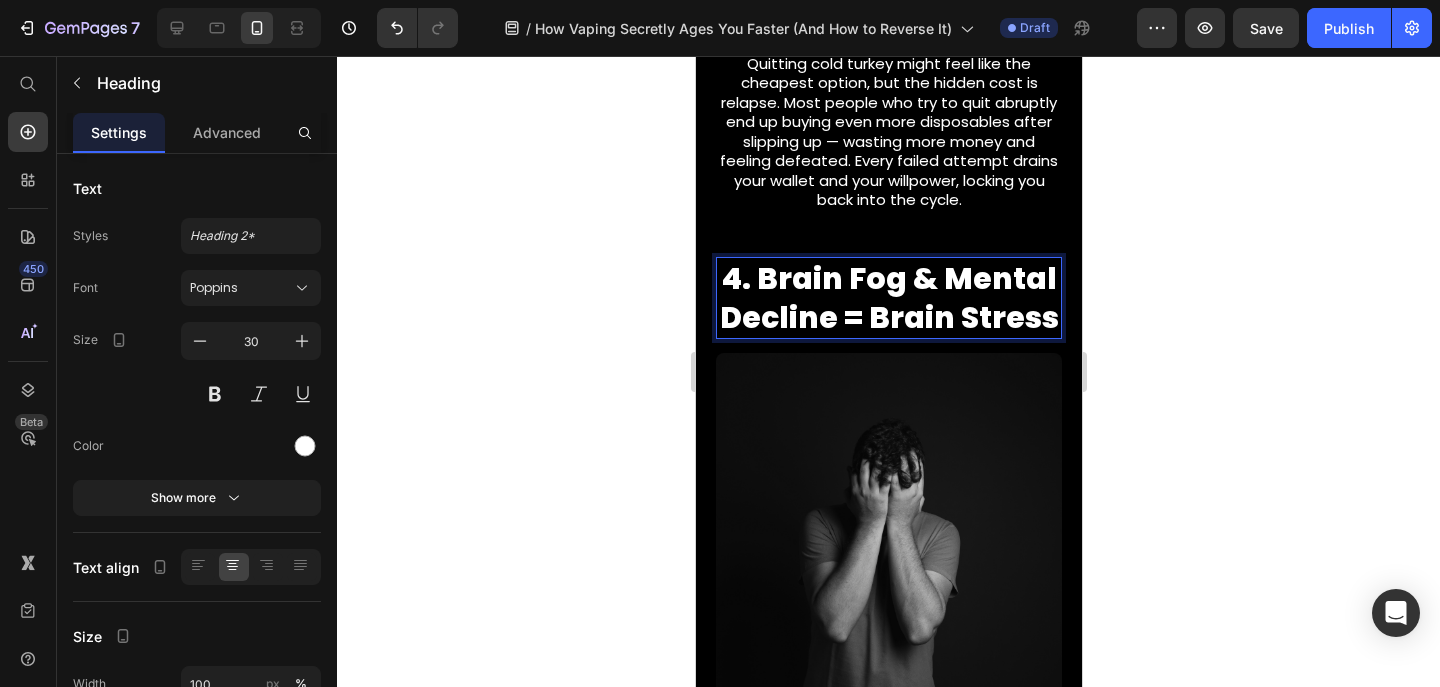 click 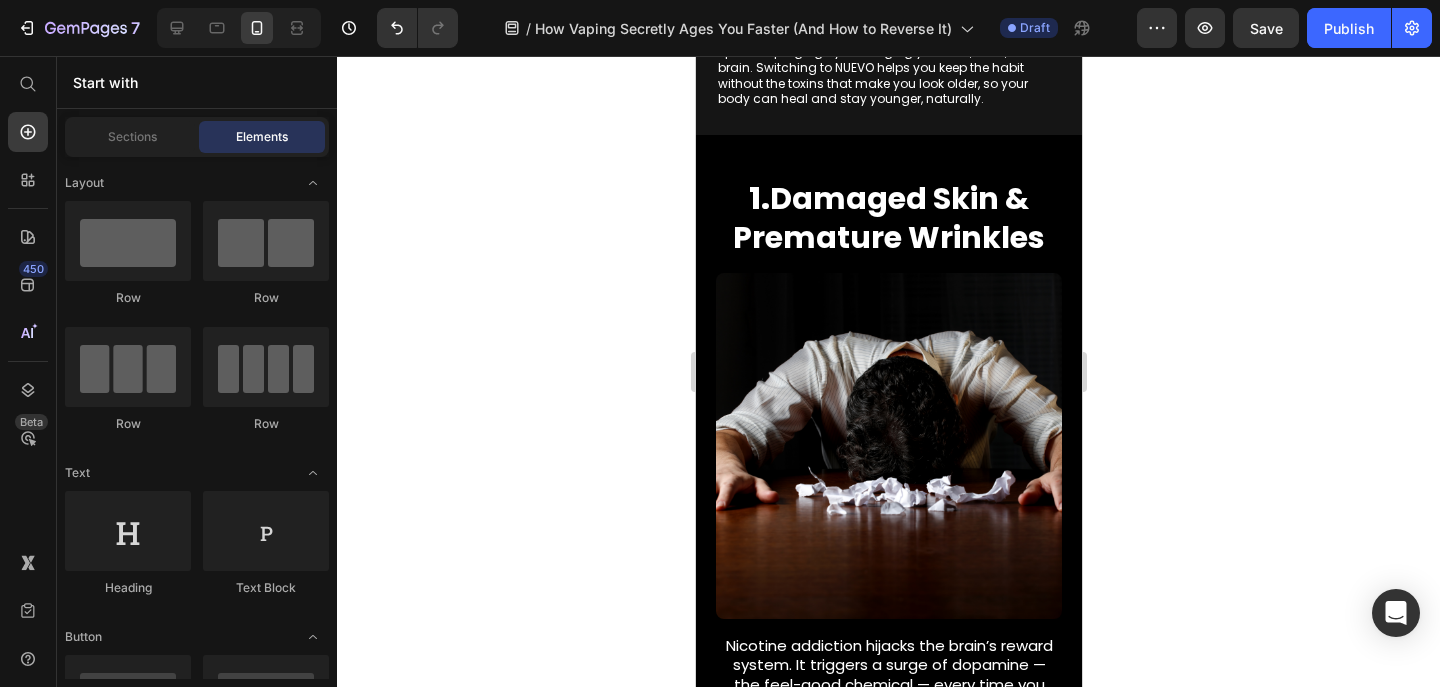 scroll, scrollTop: 435, scrollLeft: 0, axis: vertical 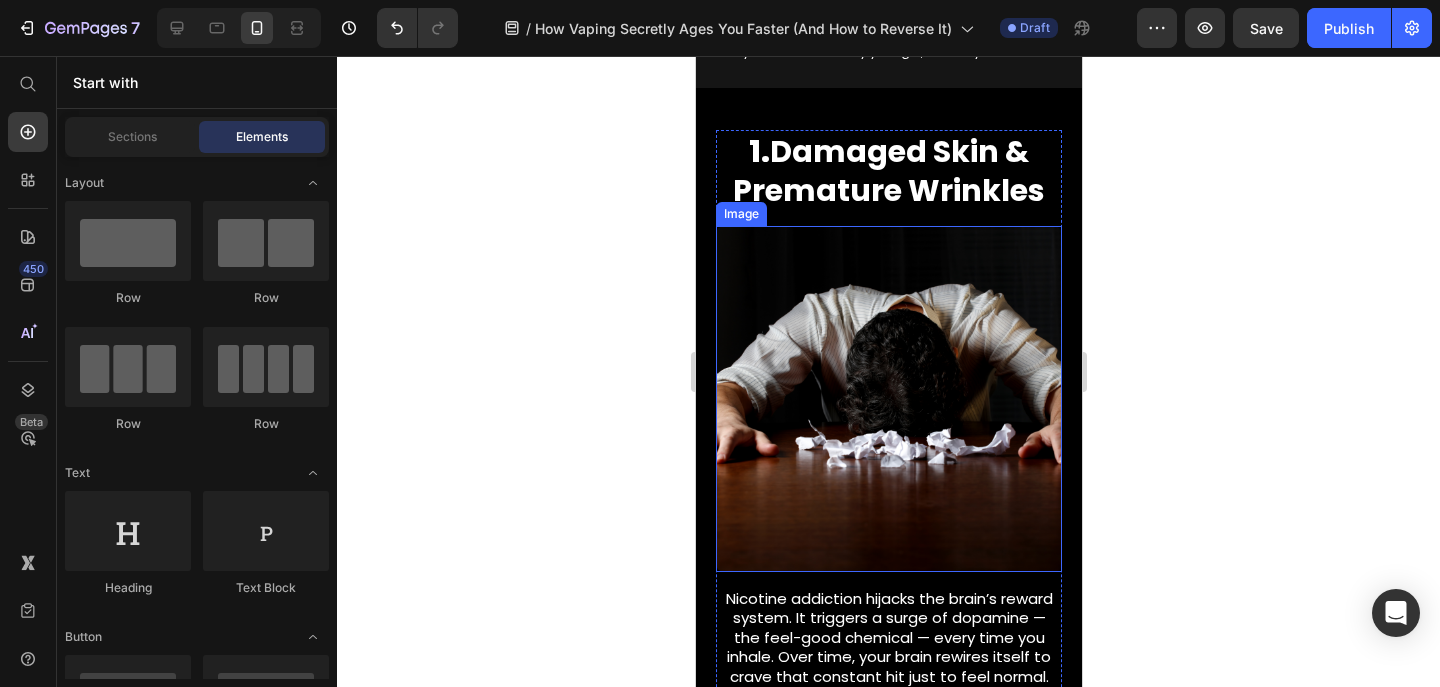 click at bounding box center (888, 399) 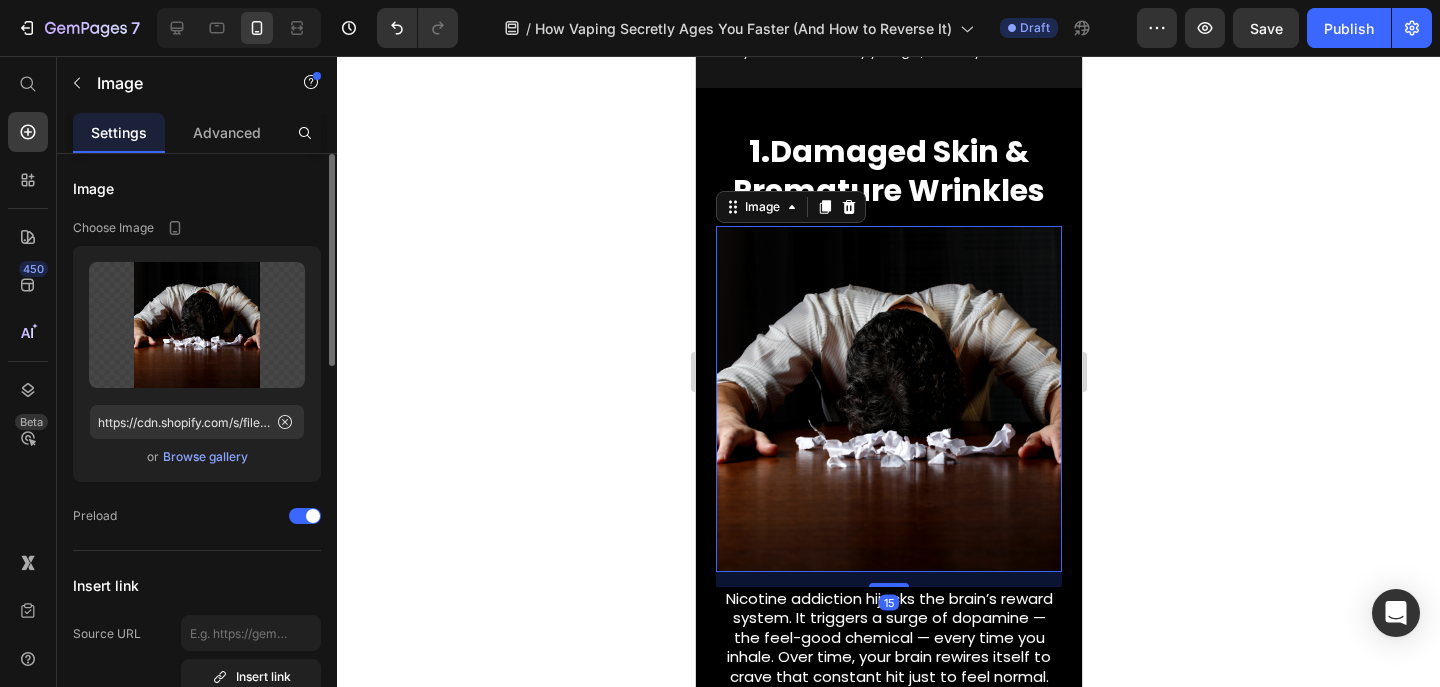 click on "Browse gallery" at bounding box center (205, 457) 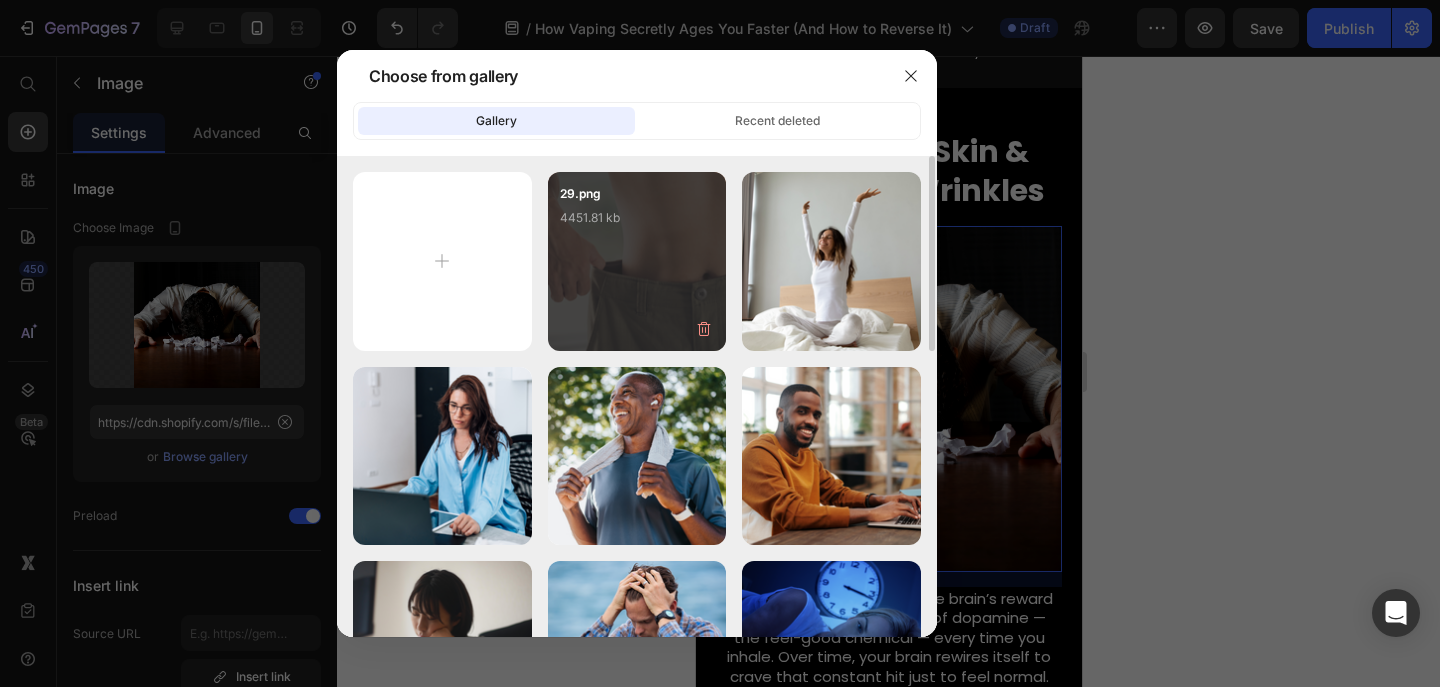 type on "C:\fakepath\22.png" 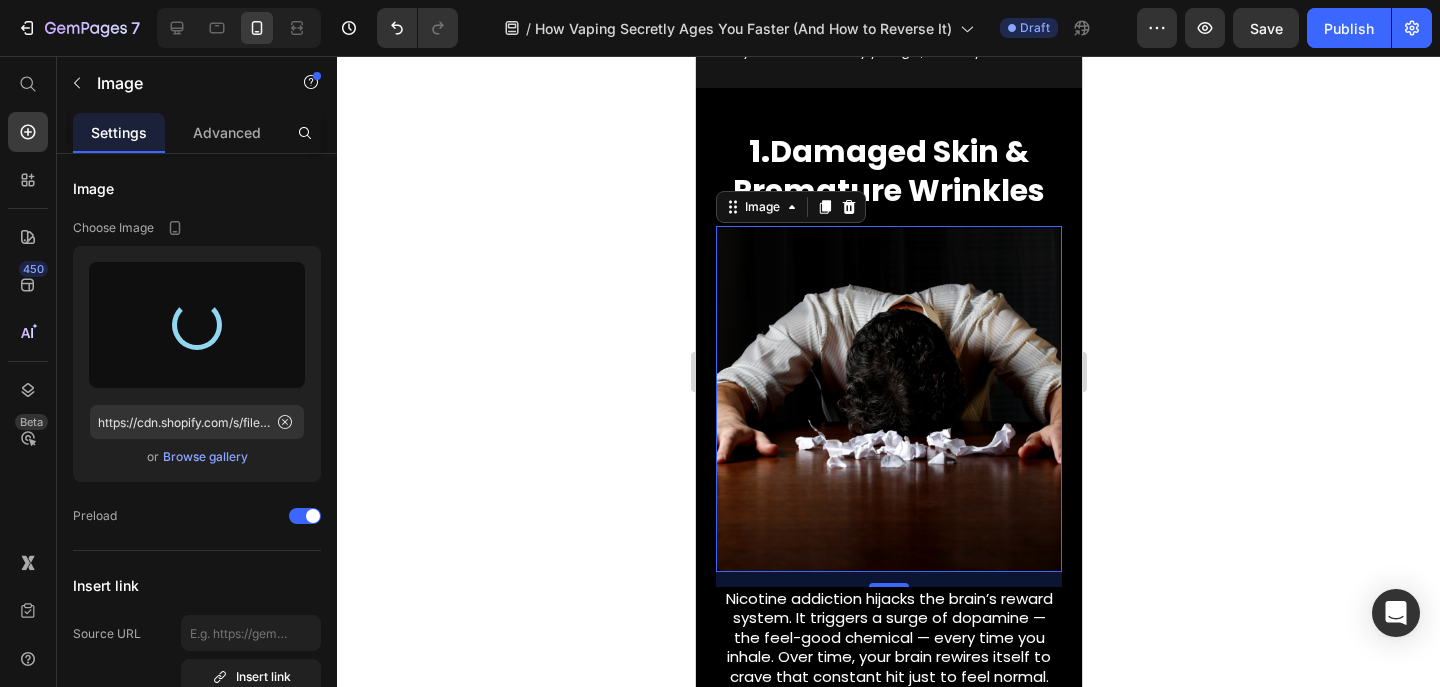 type on "https://cdn.shopify.com/s/files/1/0606/5140/5375/files/gempages_562712114943231141-46564f36-a9bb-4afa-944e-9e2805cdeeec.png" 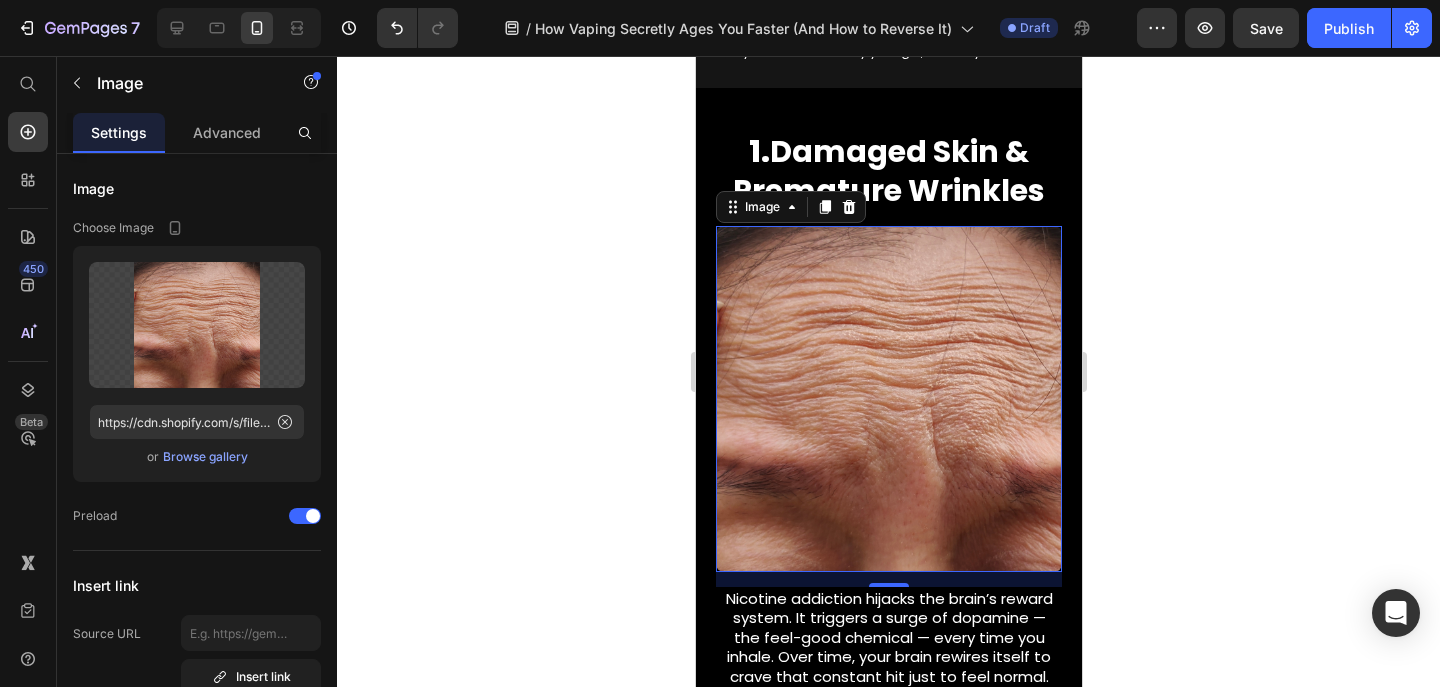click 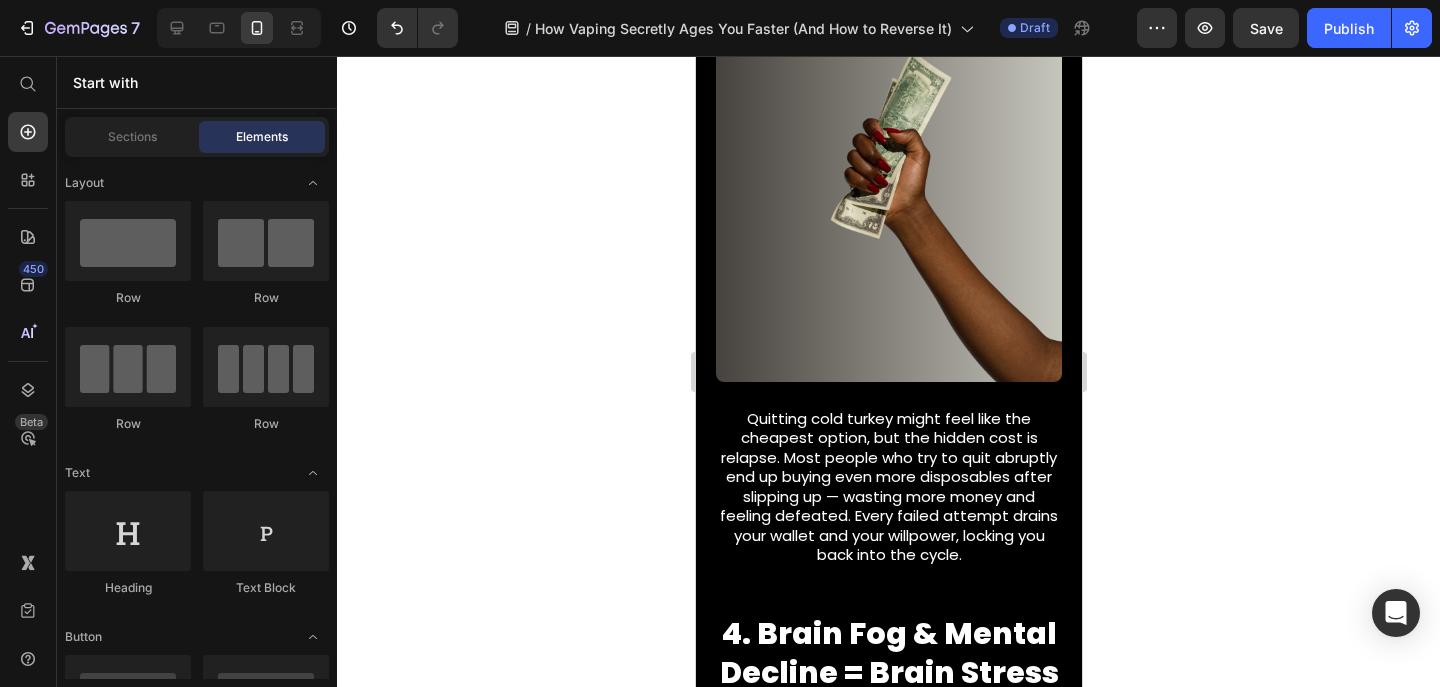 scroll, scrollTop: 1672, scrollLeft: 0, axis: vertical 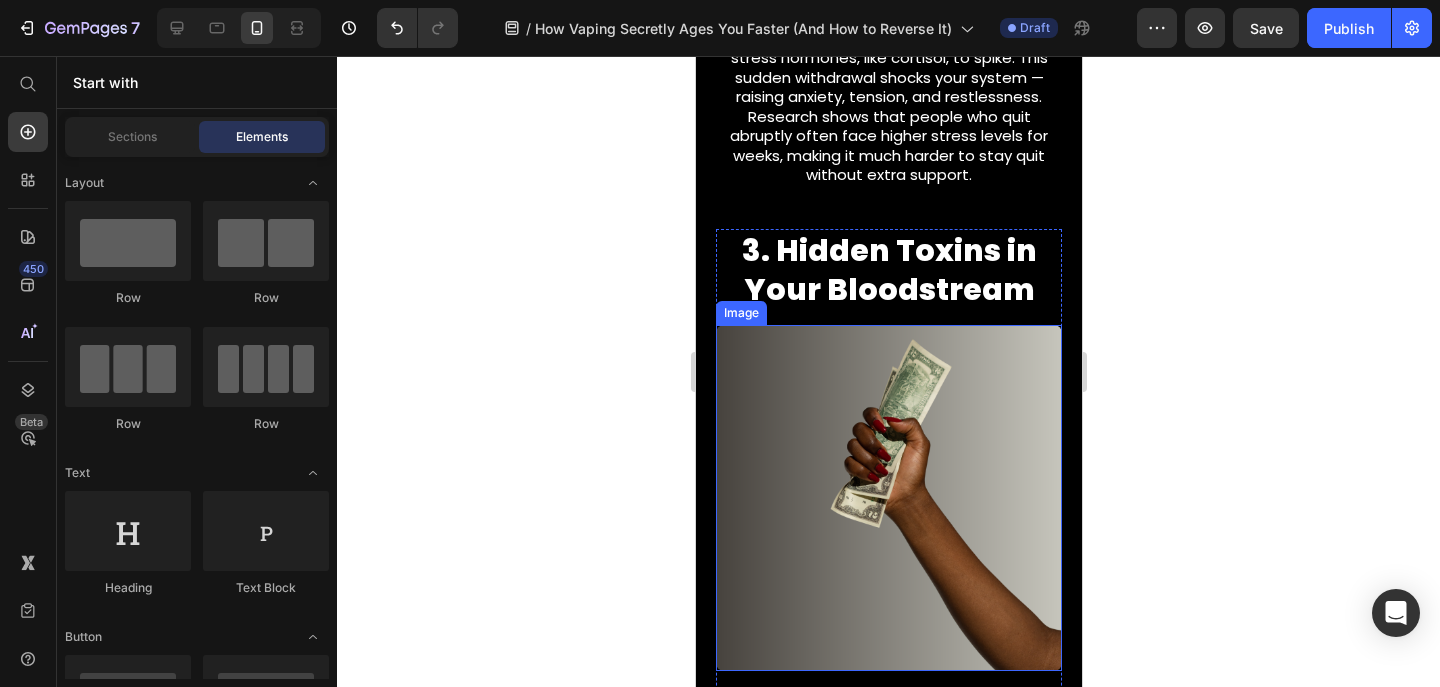 click at bounding box center [888, 498] 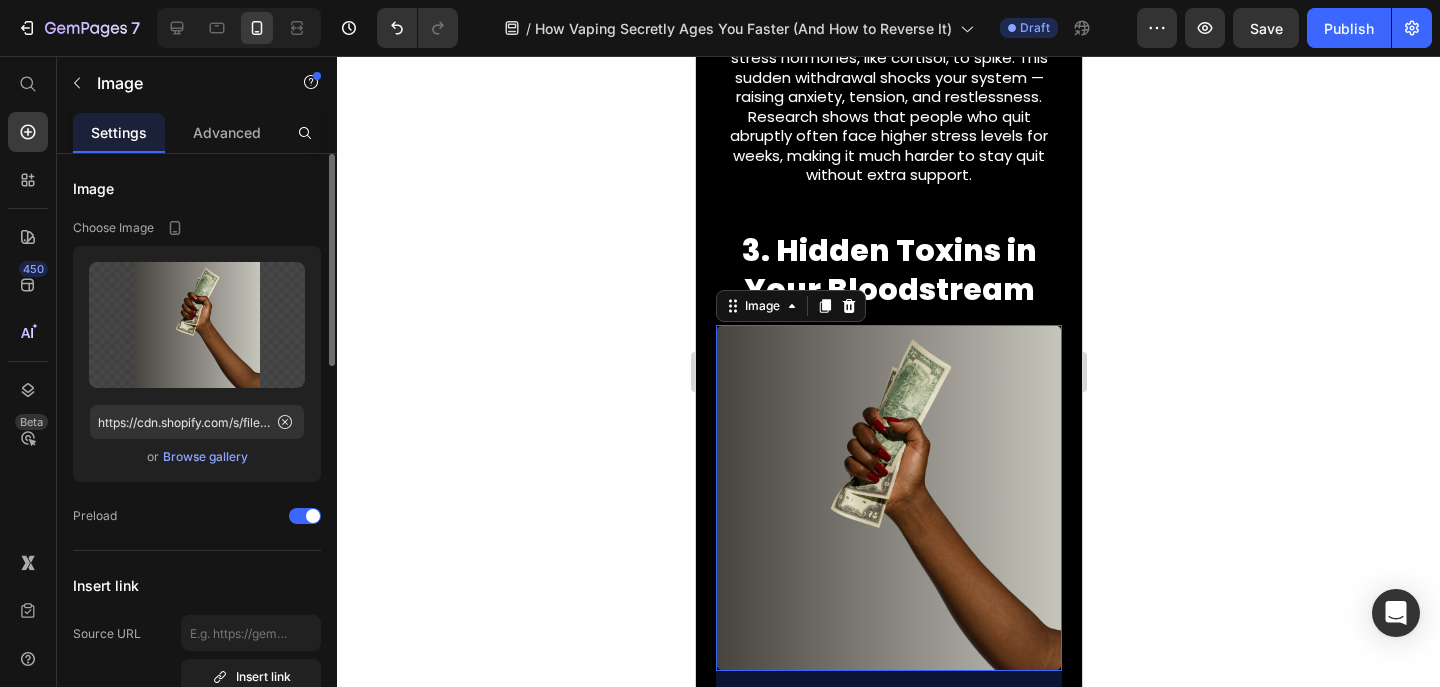 click on "Browse gallery" at bounding box center [205, 457] 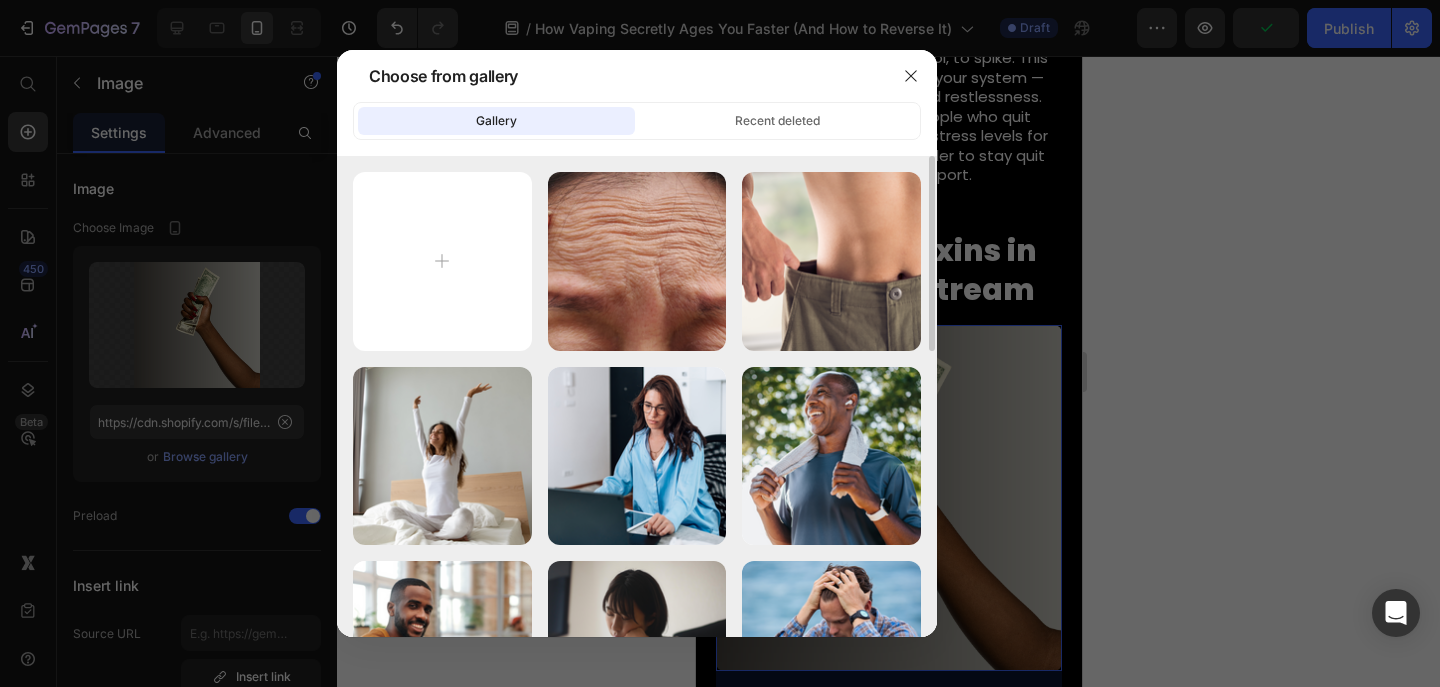 type on "C:\fakepath\21.png" 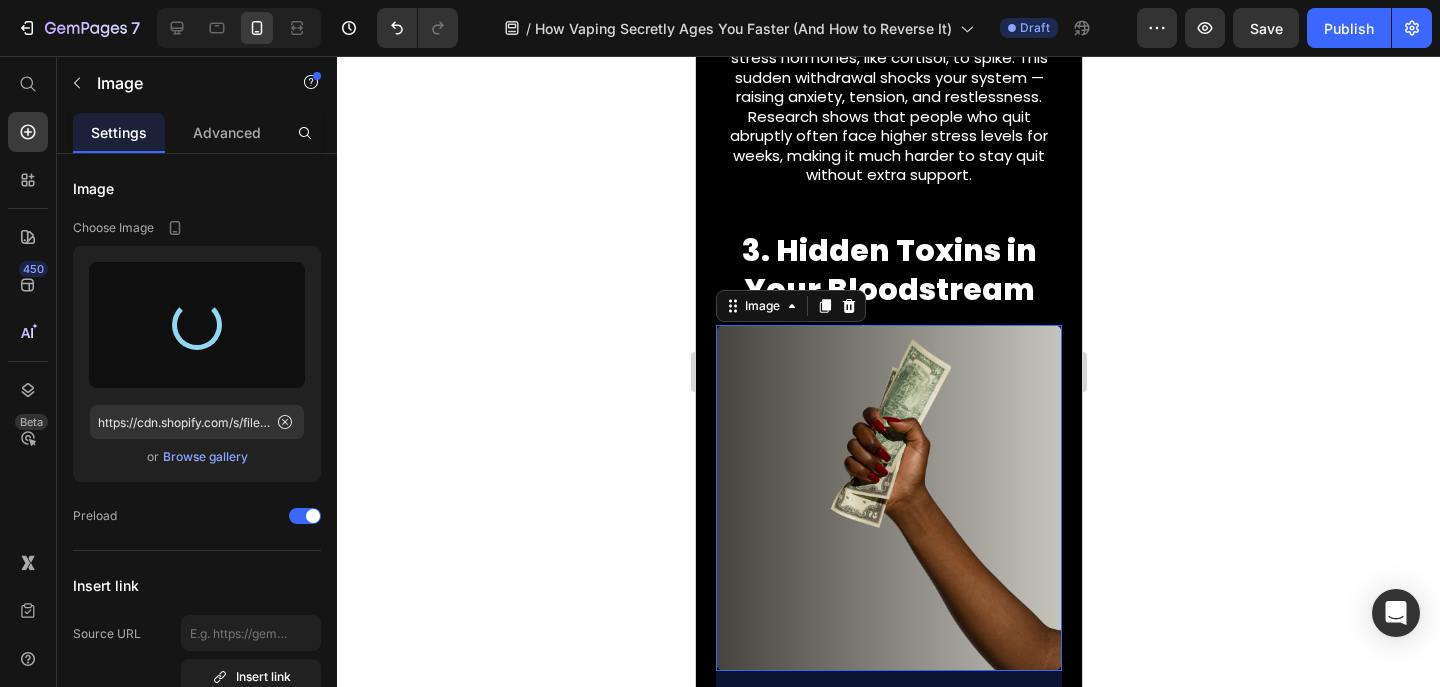 type on "https://cdn.shopify.com/s/files/1/0606/5140/5375/files/gempages_562712114943231141-ca50d7ac-d0a6-4806-8ba2-34035b0cff14.png" 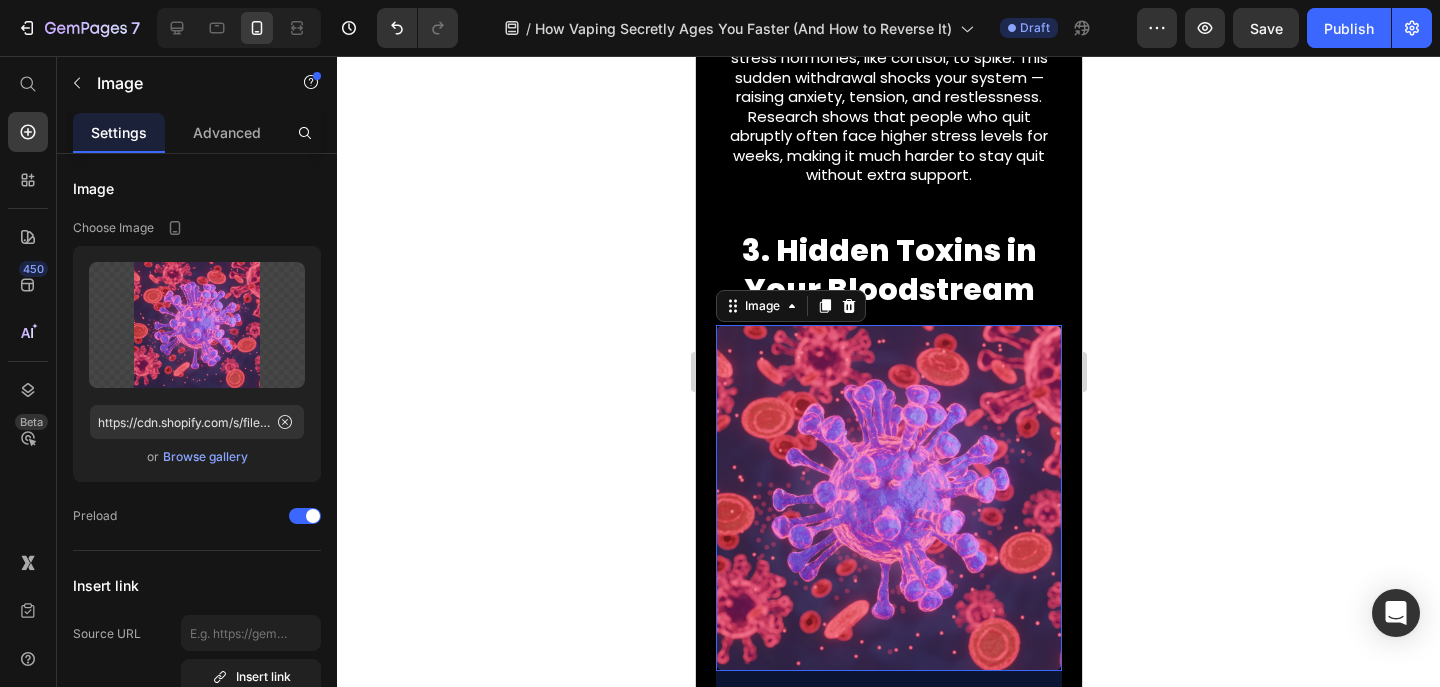 click 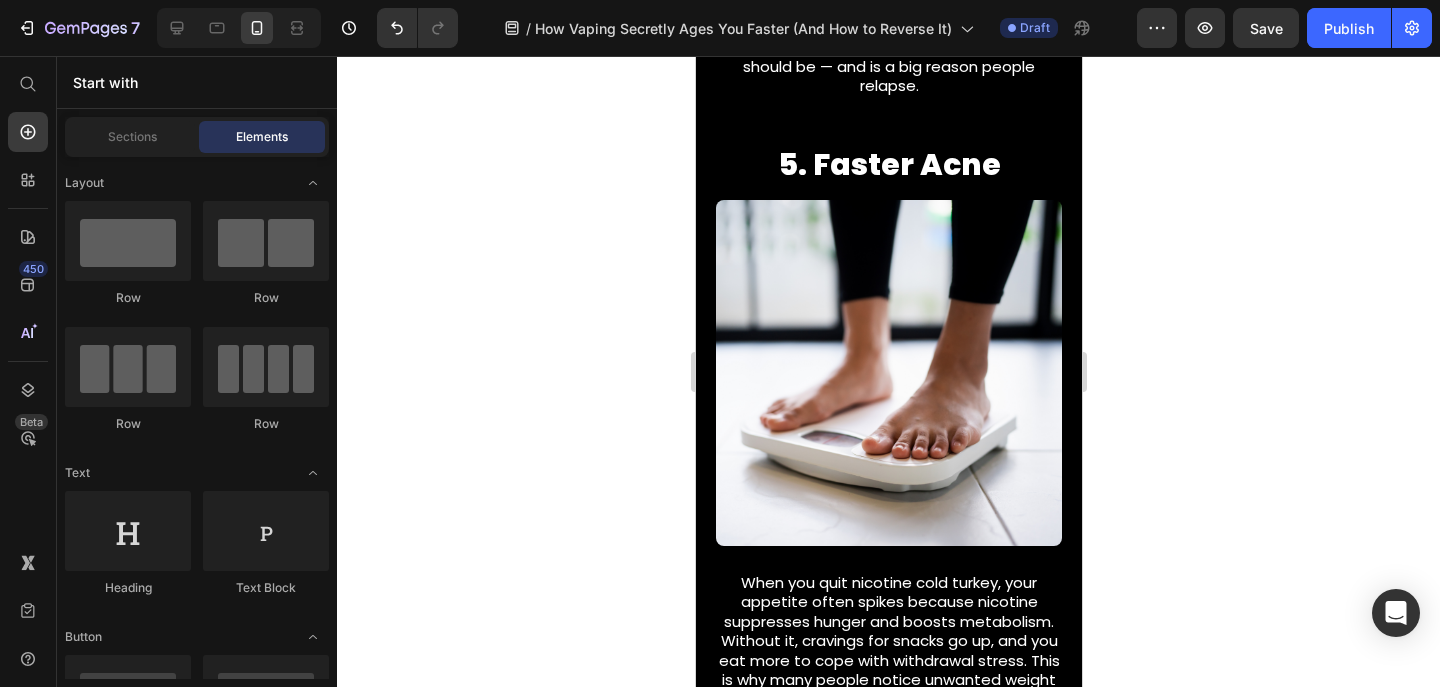 scroll, scrollTop: 3181, scrollLeft: 0, axis: vertical 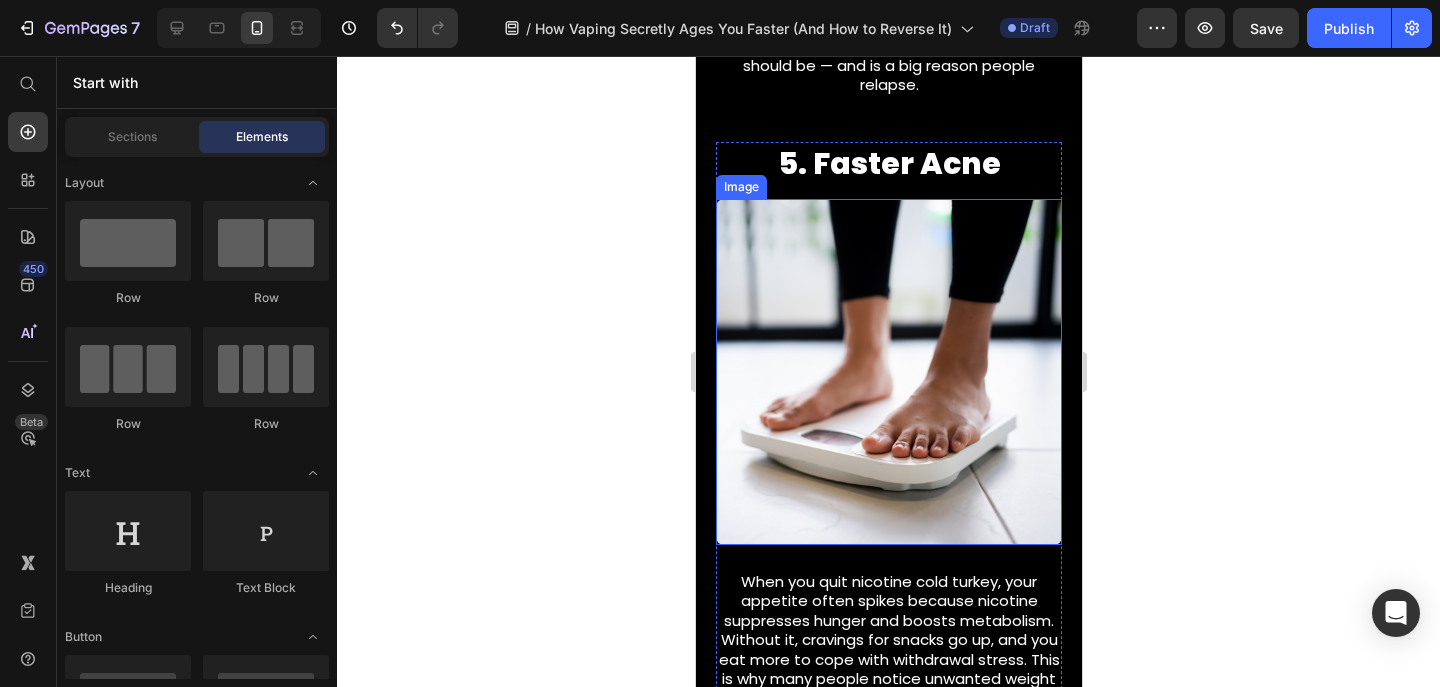 click at bounding box center (888, 372) 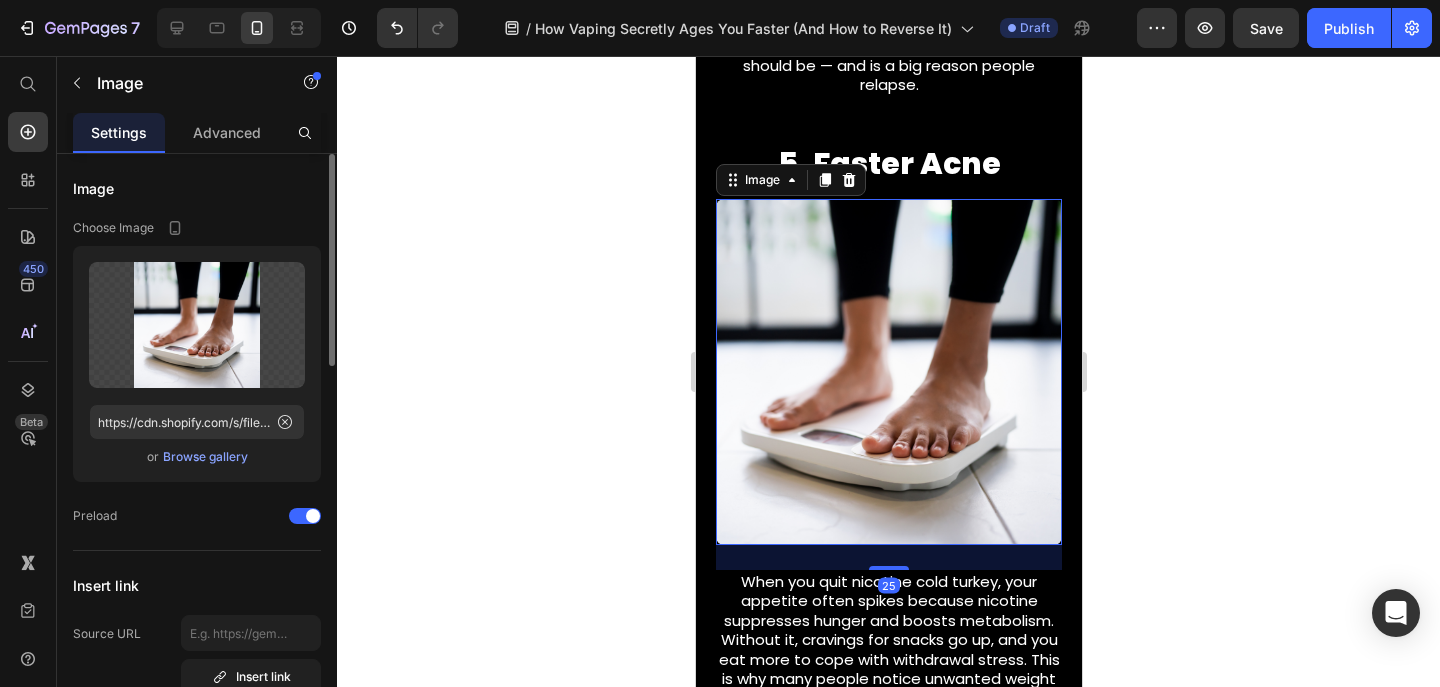 click on "Browse gallery" at bounding box center (205, 457) 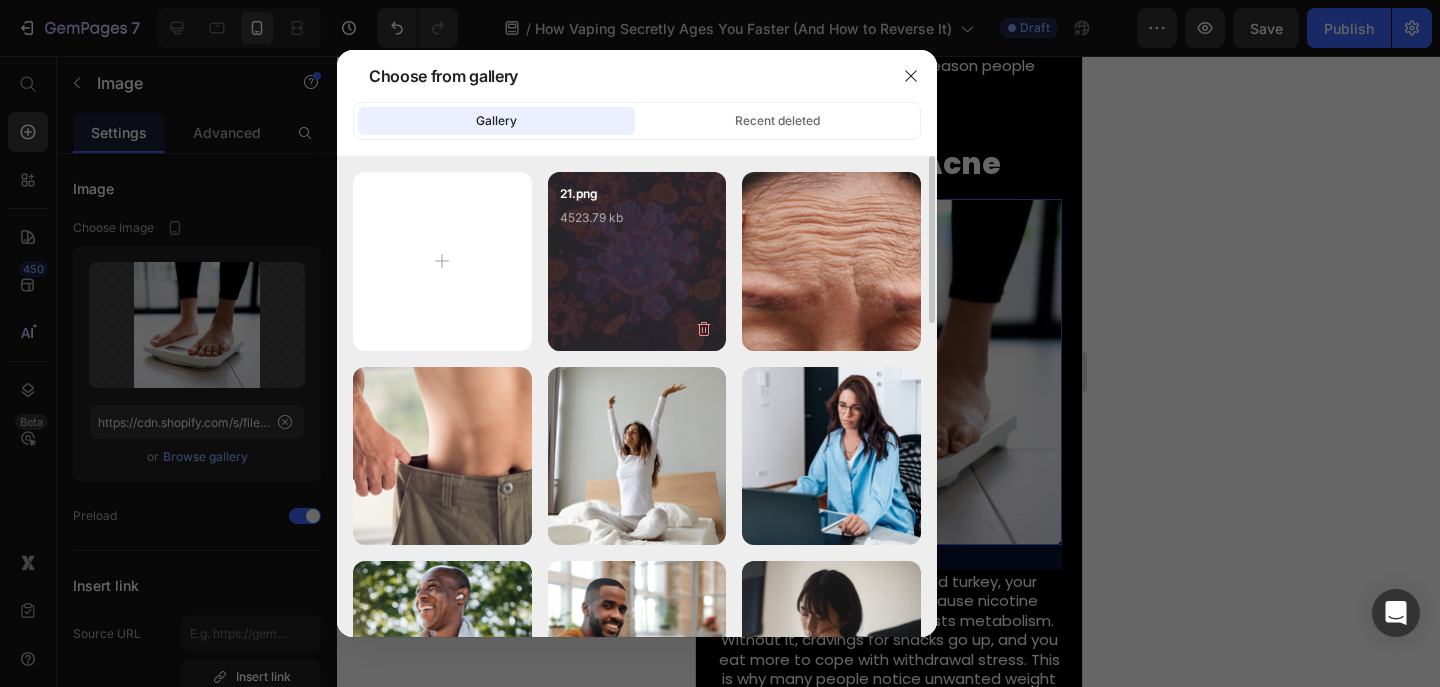 type on "C:\fakepath\20.png" 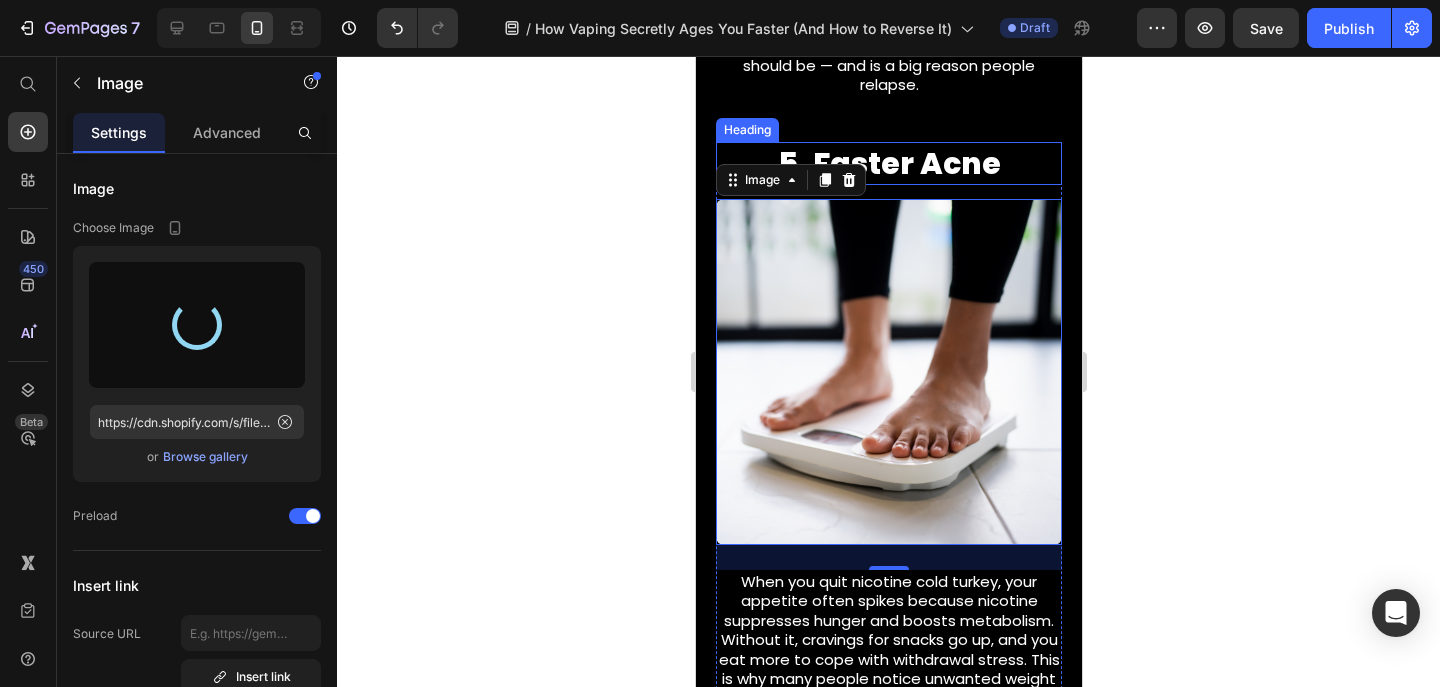 type on "https://cdn.shopify.com/s/files/1/0606/5140/5375/files/gempages_562712114943231141-9fb0ba37-60c5-4b84-861c-1cc6e03d7513.png" 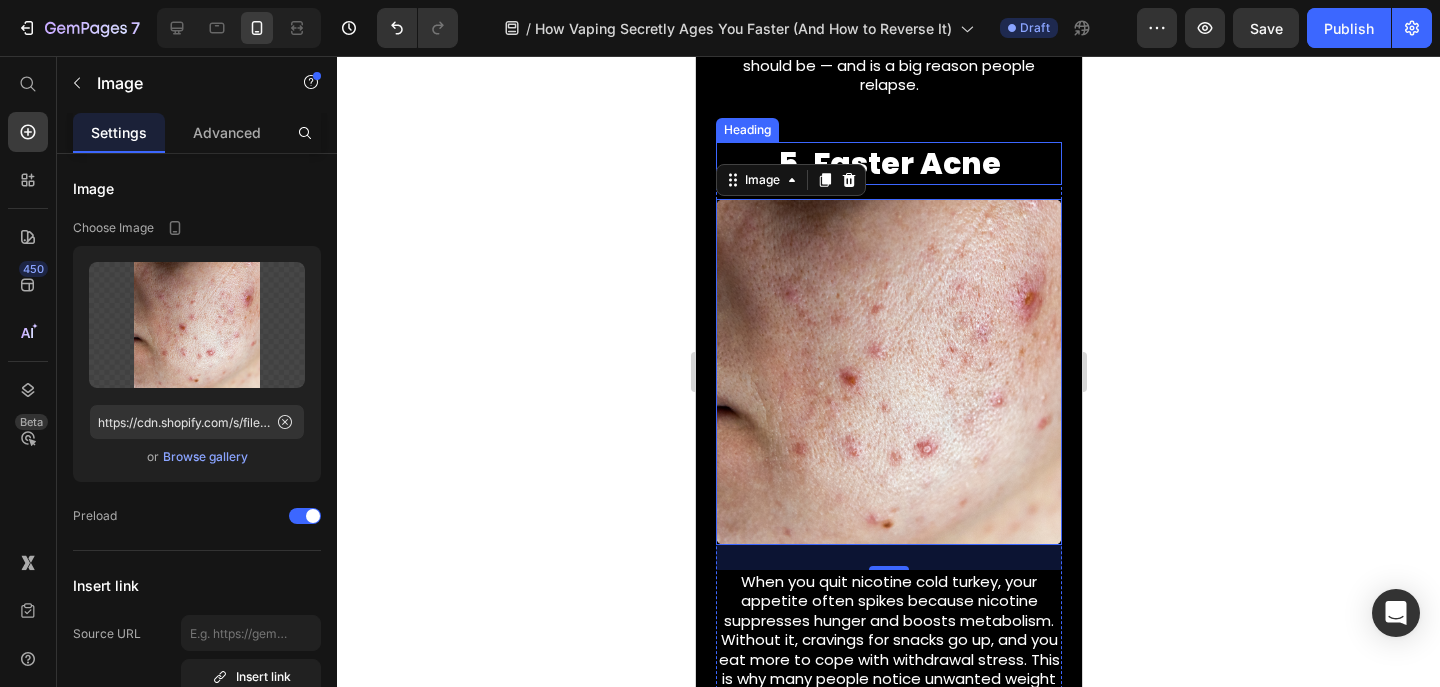 click on "5. Faster Acne" at bounding box center [888, 163] 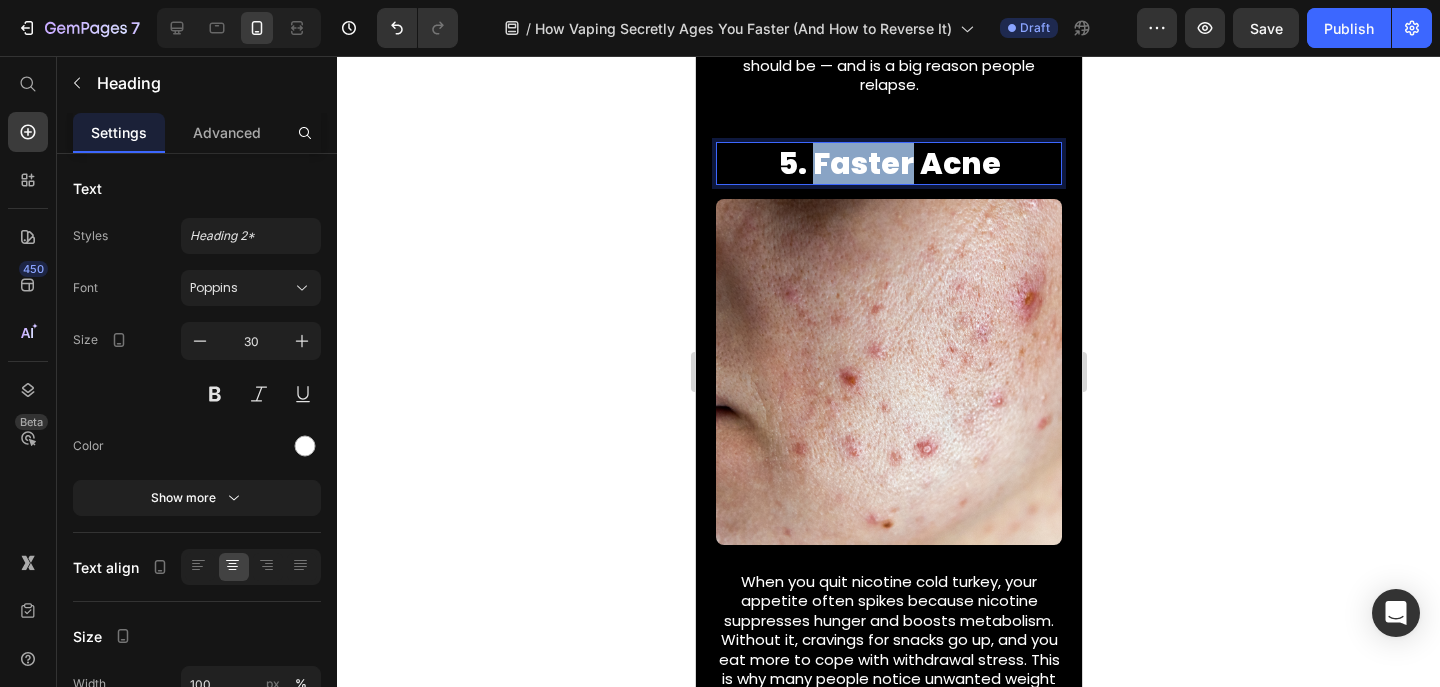 click on "5. Faster Acne" at bounding box center [888, 163] 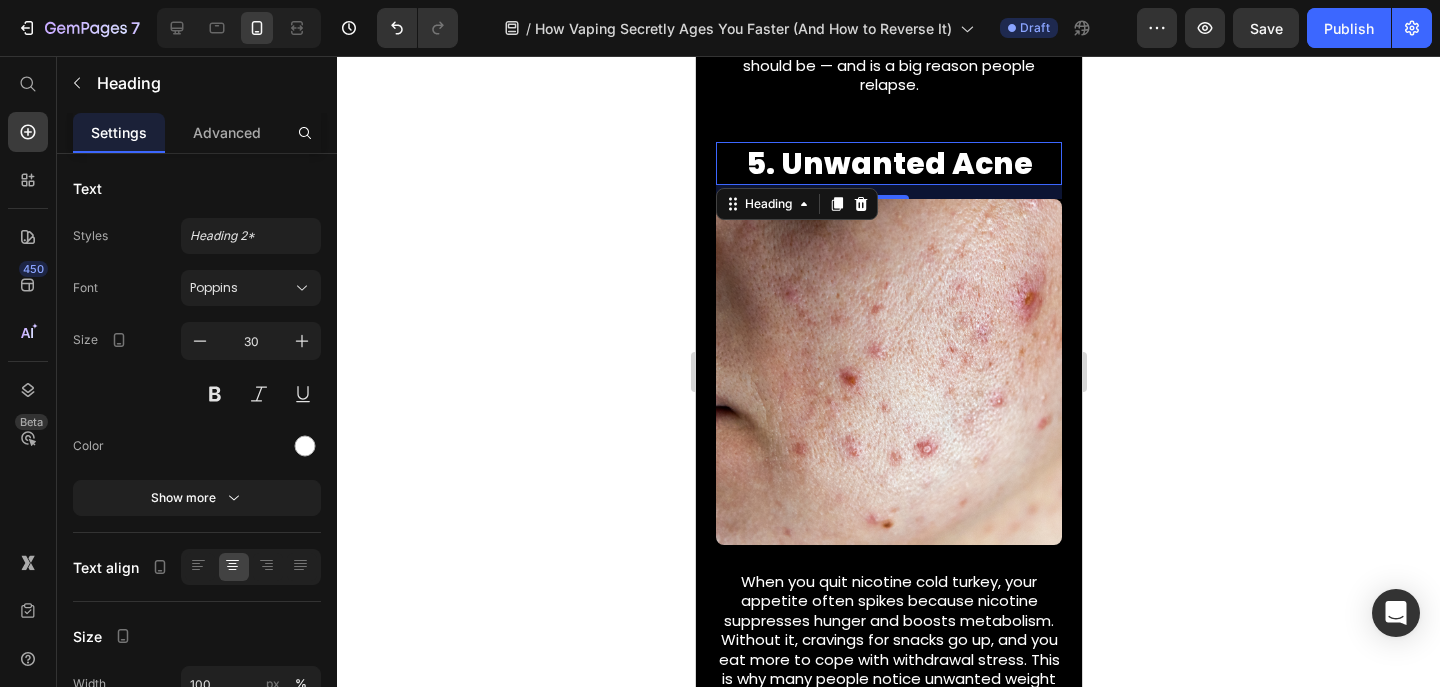 click 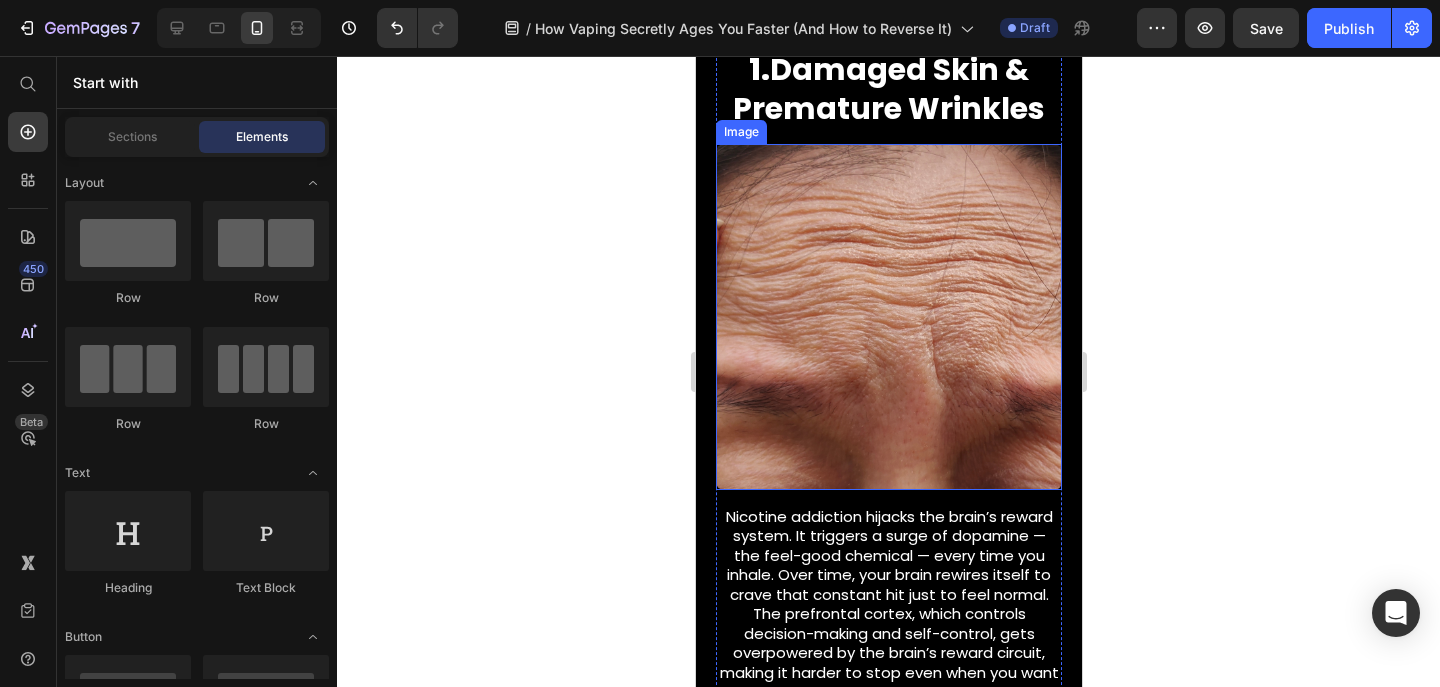 scroll, scrollTop: 580, scrollLeft: 0, axis: vertical 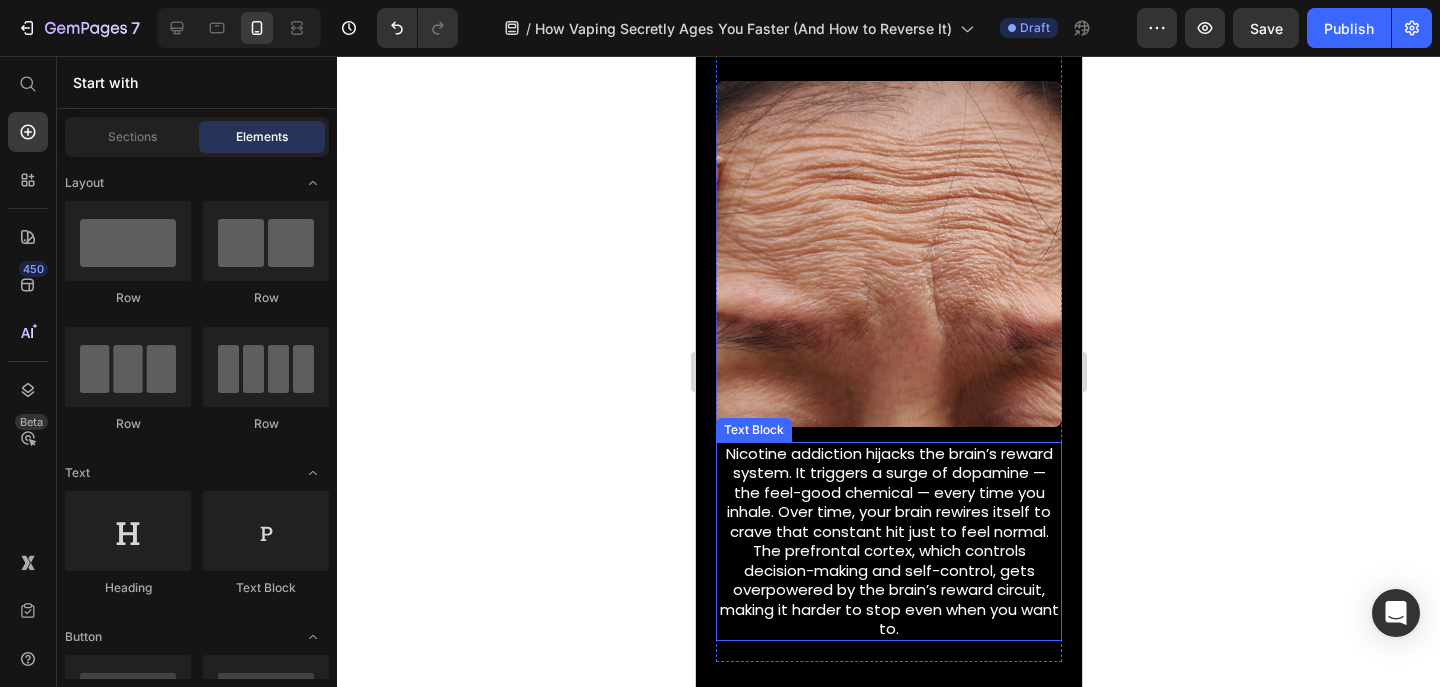 click on "Nicotine addiction hijacks the brain’s reward system. It triggers a surge of dopamine — the feel-good chemical — every time you inhale. Over time, your brain rewires itself to crave that constant hit just to feel normal. The prefrontal cortex, which controls decision-making and self-control, gets overpowered by the brain’s reward circuit, making it harder to stop even when you want to." at bounding box center (888, 541) 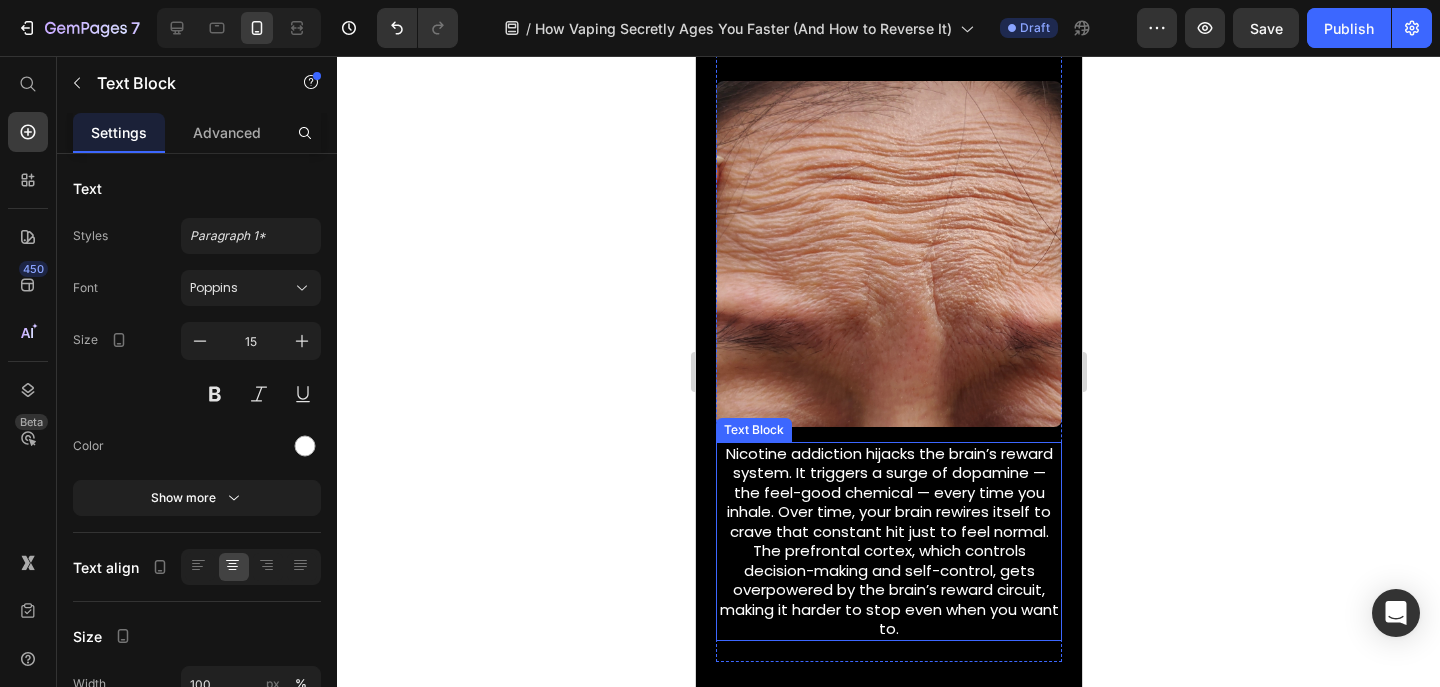 click on "Nicotine addiction hijacks the brain’s reward system. It triggers a surge of dopamine — the feel-good chemical — every time you inhale. Over time, your brain rewires itself to crave that constant hit just to feel normal. The prefrontal cortex, which controls decision-making and self-control, gets overpowered by the brain’s reward circuit, making it harder to stop even when you want to." at bounding box center [888, 541] 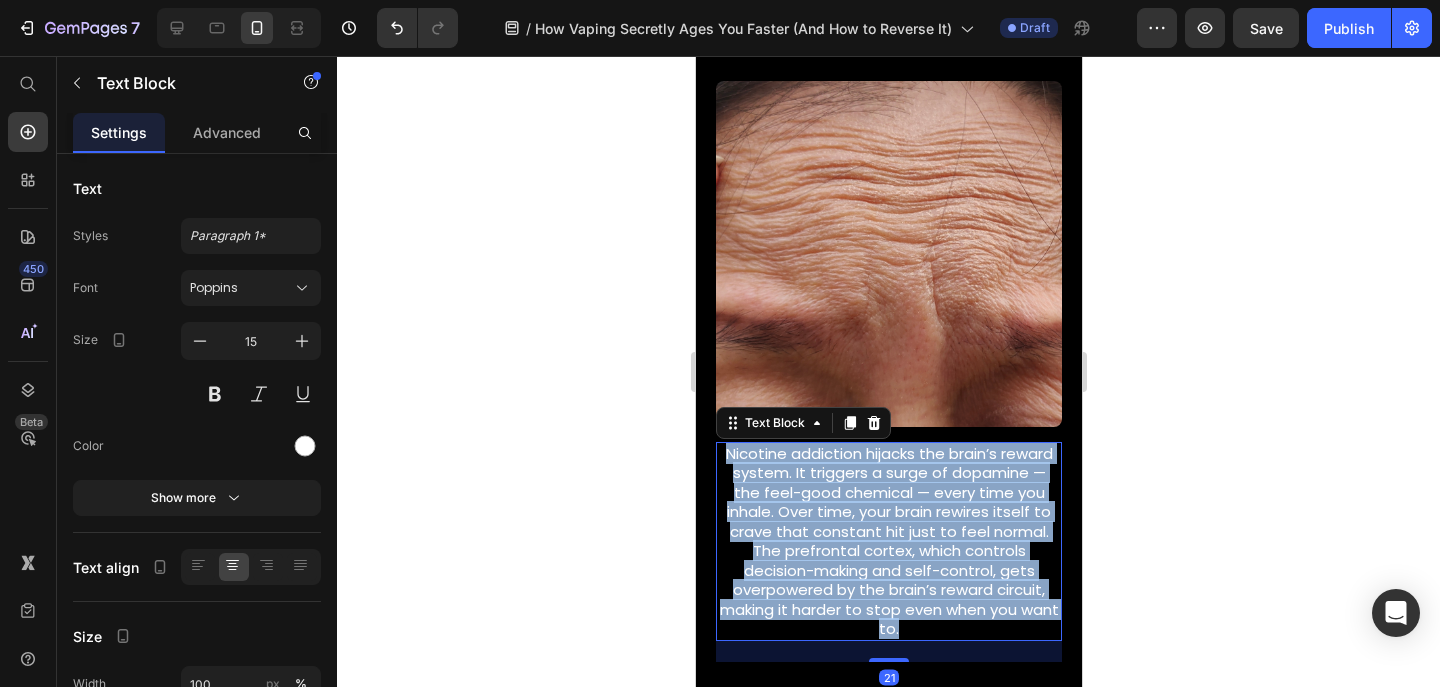 click on "Nicotine addiction hijacks the brain’s reward system. It triggers a surge of dopamine — the feel-good chemical — every time you inhale. Over time, your brain rewires itself to crave that constant hit just to feel normal. The prefrontal cortex, which controls decision-making and self-control, gets overpowered by the brain’s reward circuit, making it harder to stop even when you want to." at bounding box center [888, 541] 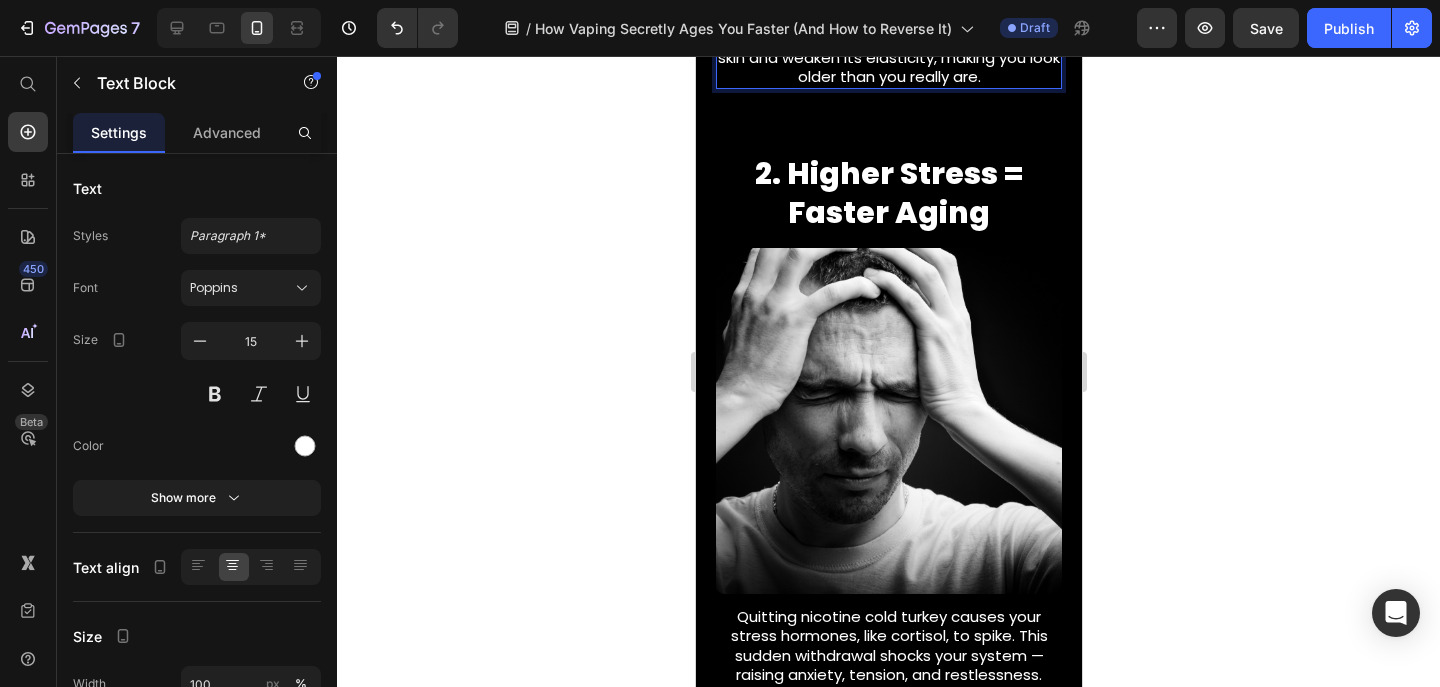 scroll, scrollTop: 1067, scrollLeft: 0, axis: vertical 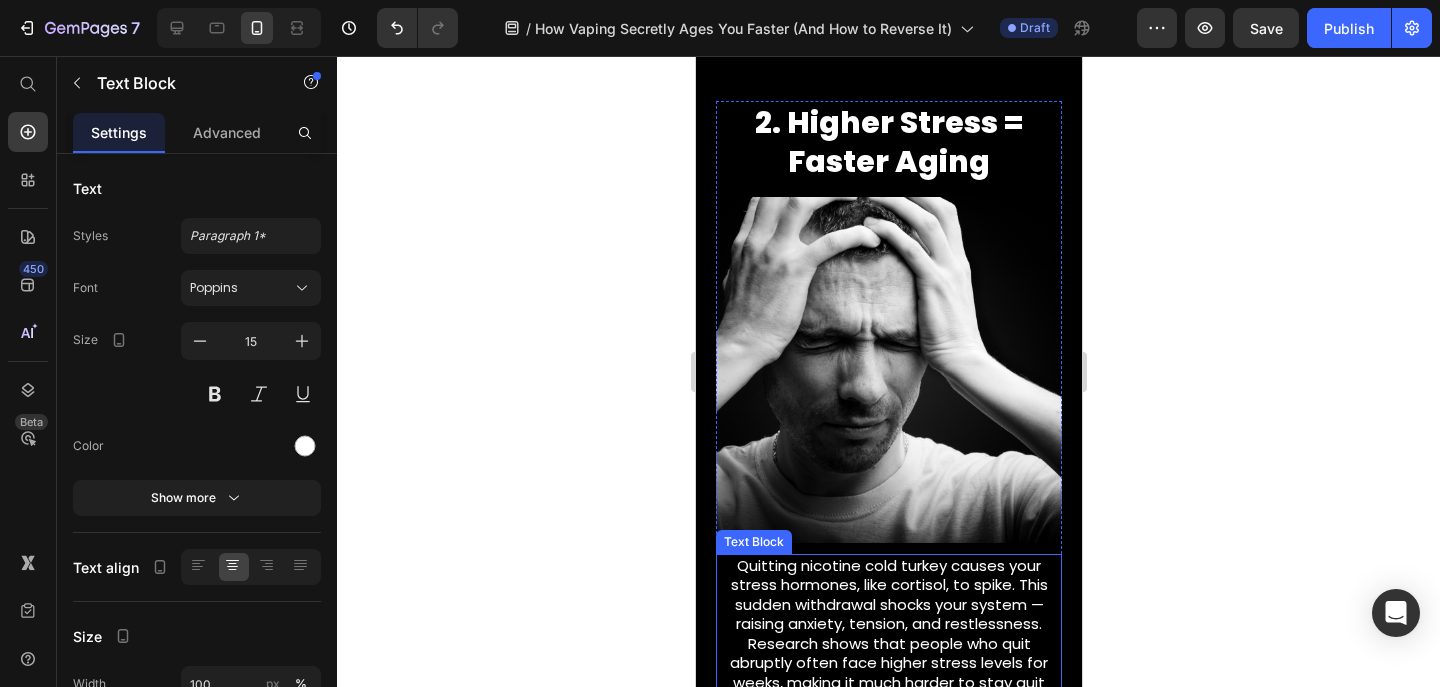 click on "Quitting nicotine cold turkey causes your stress hormones, like cortisol, to spike. This sudden withdrawal shocks your system — raising anxiety, tension, and restlessness. Research shows that people who quit abruptly often face higher stress levels for weeks, making it much harder to stay quit without extra support." at bounding box center [888, 634] 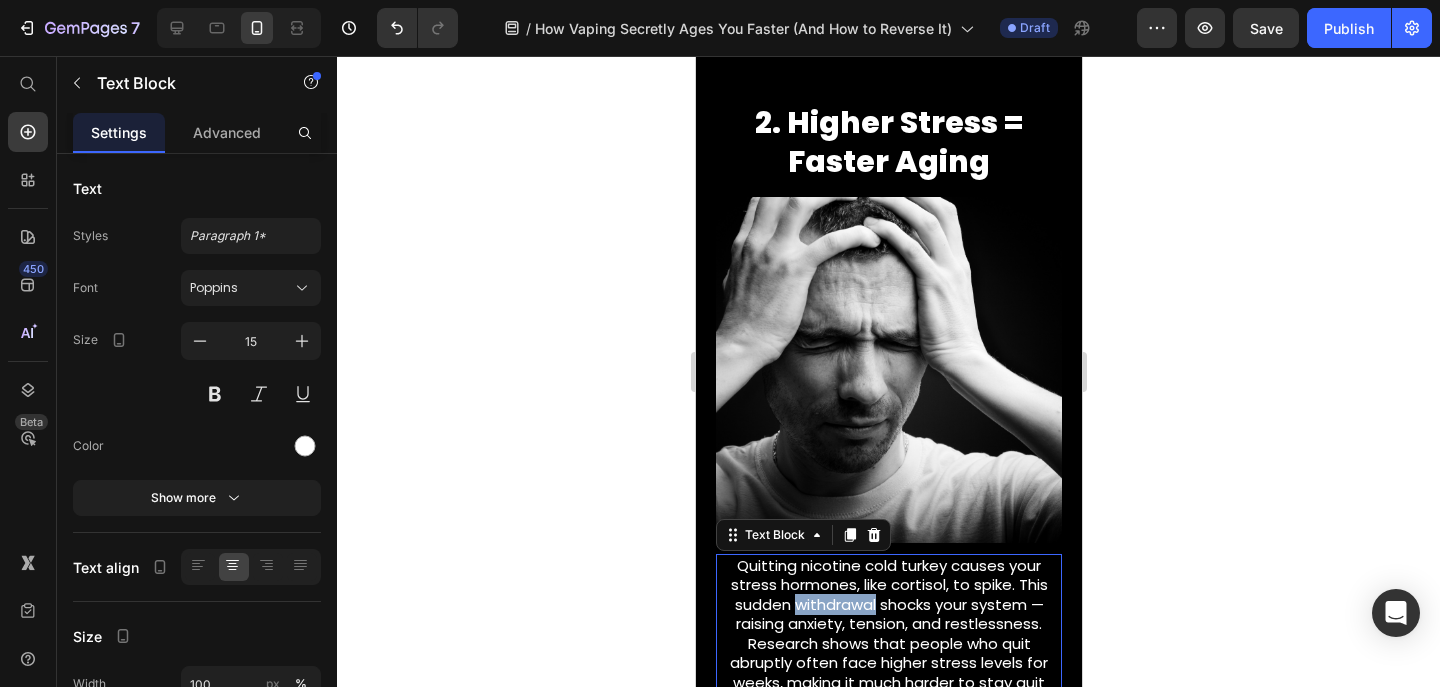 click on "Quitting nicotine cold turkey causes your stress hormones, like cortisol, to spike. This sudden withdrawal shocks your system — raising anxiety, tension, and restlessness. Research shows that people who quit abruptly often face higher stress levels for weeks, making it much harder to stay quit without extra support." at bounding box center (888, 634) 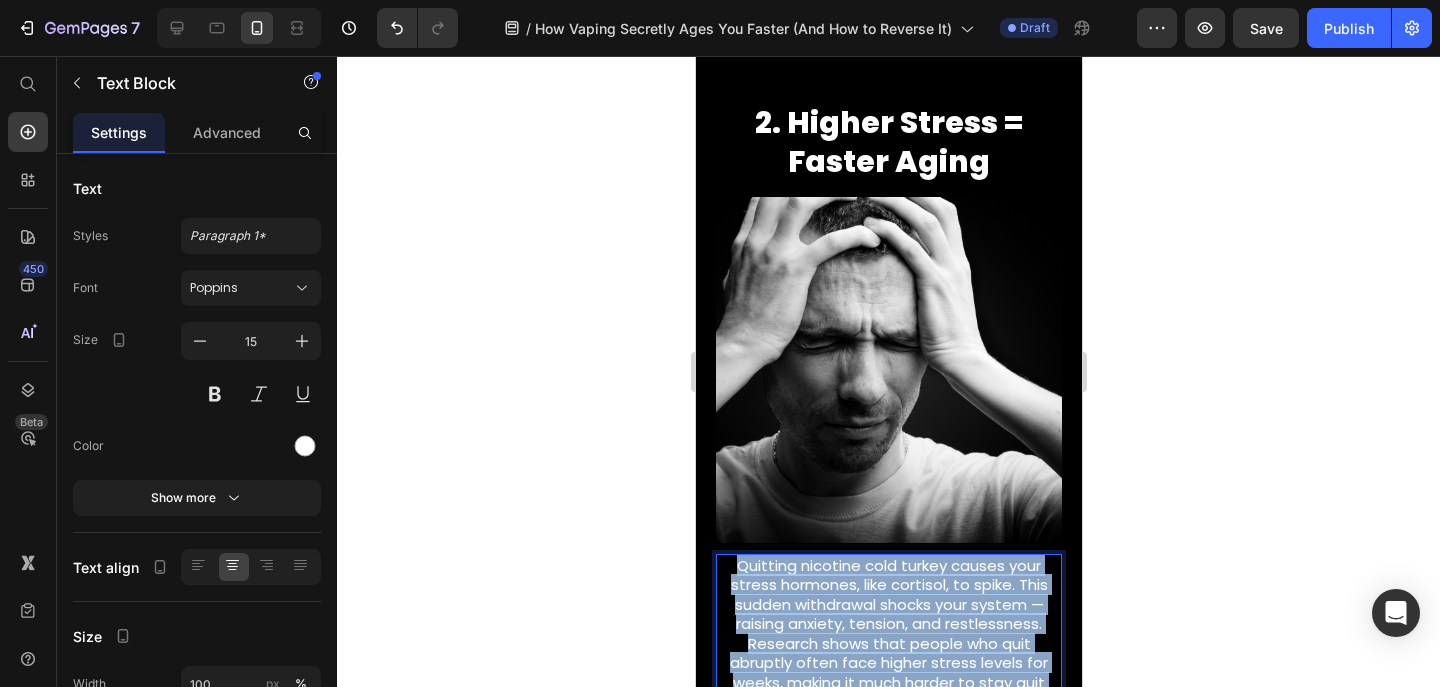 click on "Quitting nicotine cold turkey causes your stress hormones, like cortisol, to spike. This sudden withdrawal shocks your system — raising anxiety, tension, and restlessness. Research shows that people who quit abruptly often face higher stress levels for weeks, making it much harder to stay quit without extra support." at bounding box center (888, 634) 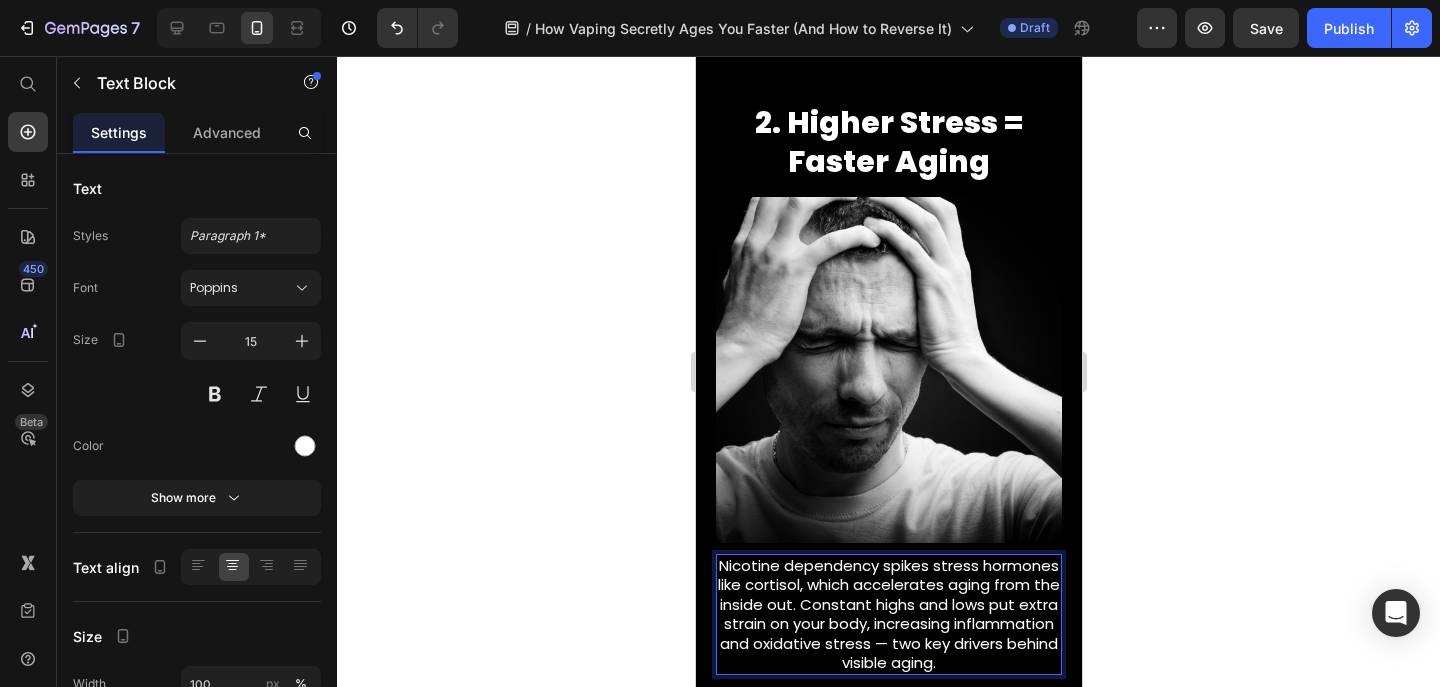 scroll, scrollTop: 1074, scrollLeft: 0, axis: vertical 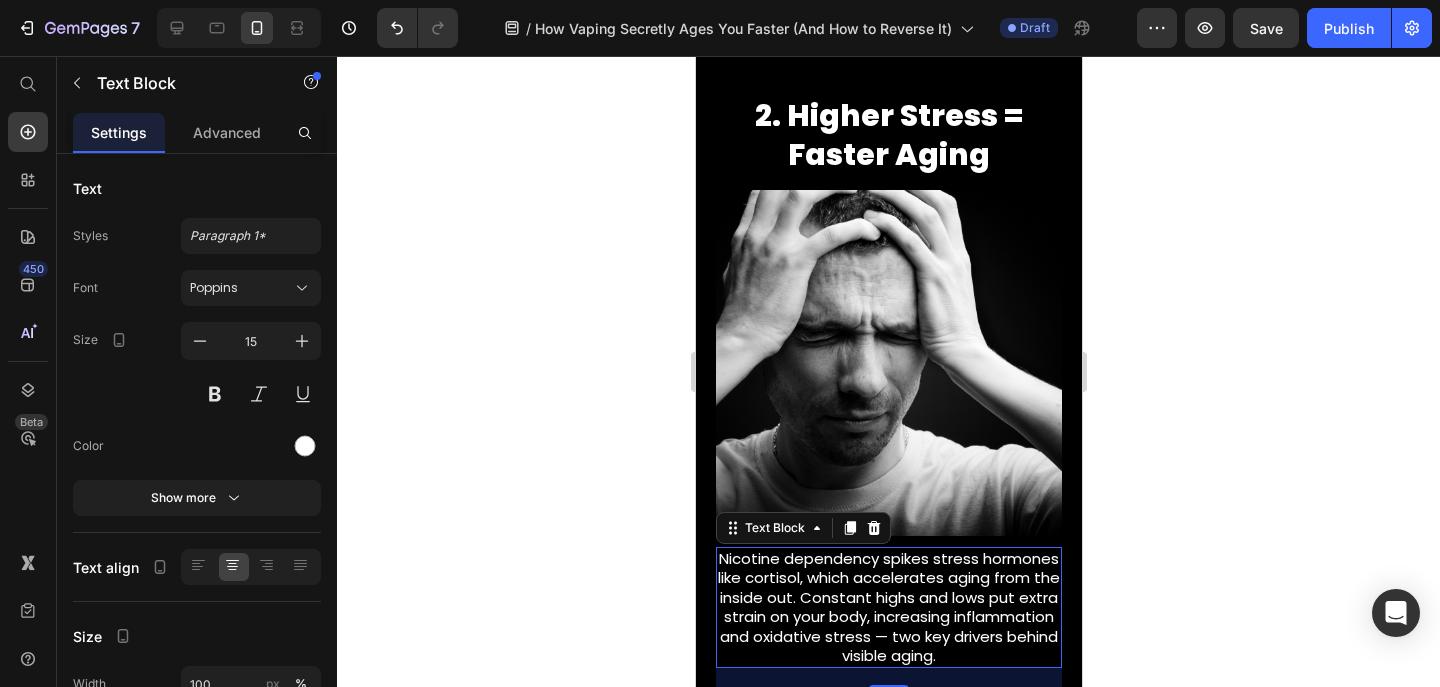 click 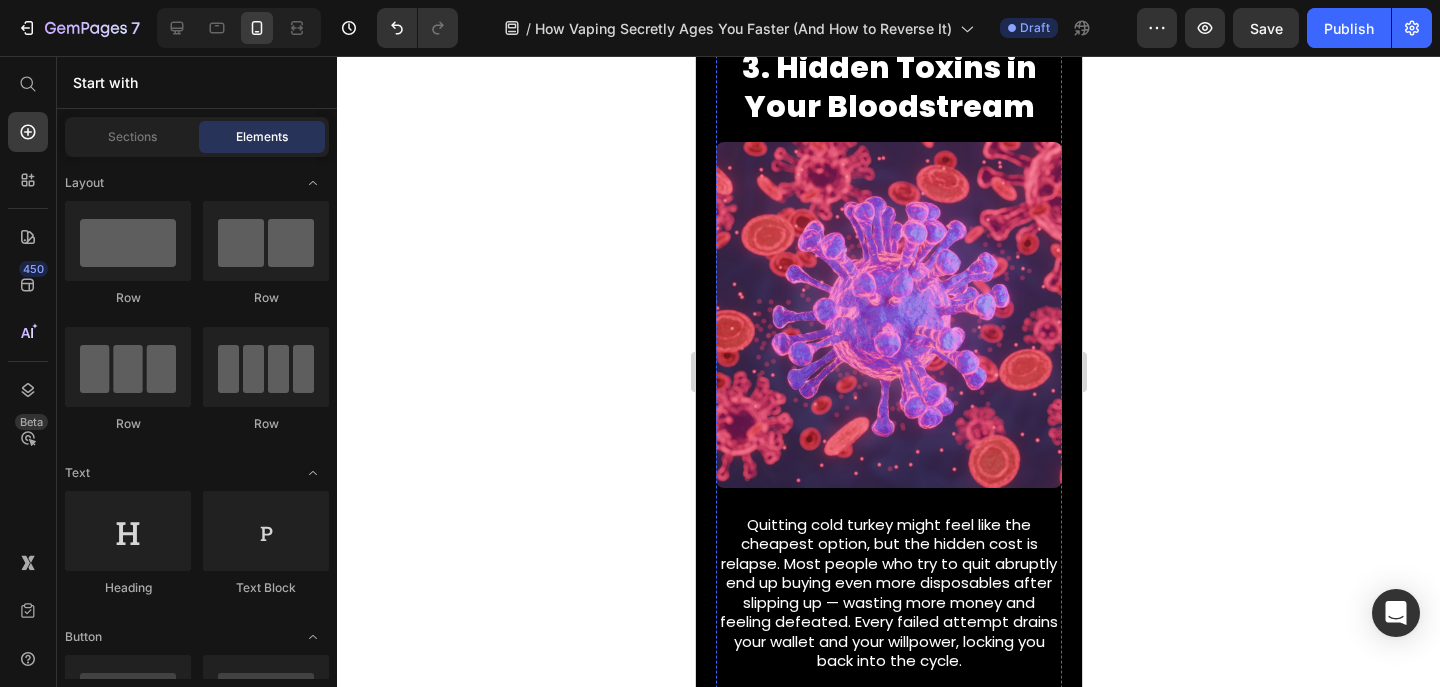 scroll, scrollTop: 1740, scrollLeft: 0, axis: vertical 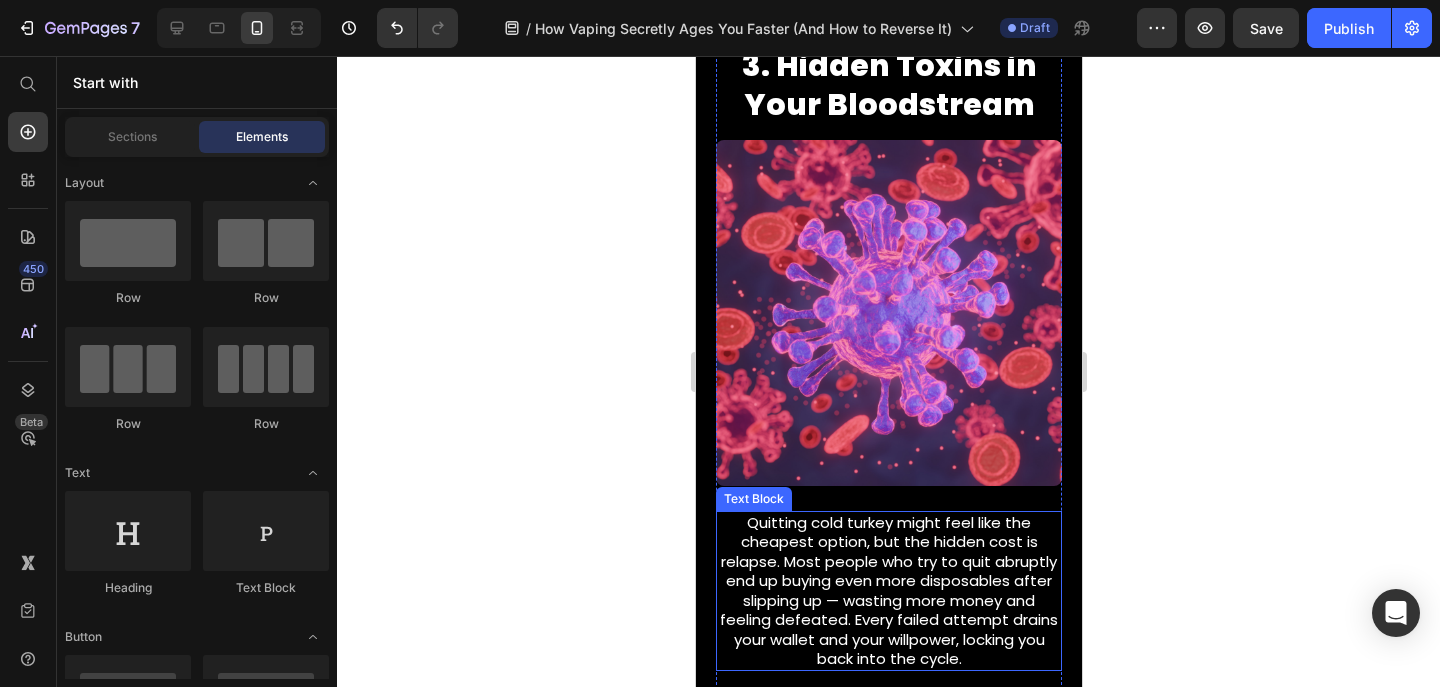 click on "Quitting cold turkey might feel like the cheapest option, but the hidden cost is relapse. Most people who try to quit abruptly end up buying even more disposables after slipping up — wasting more money and feeling defeated. Every failed attempt drains your wallet and your willpower, locking you back into the cycle." at bounding box center [888, 591] 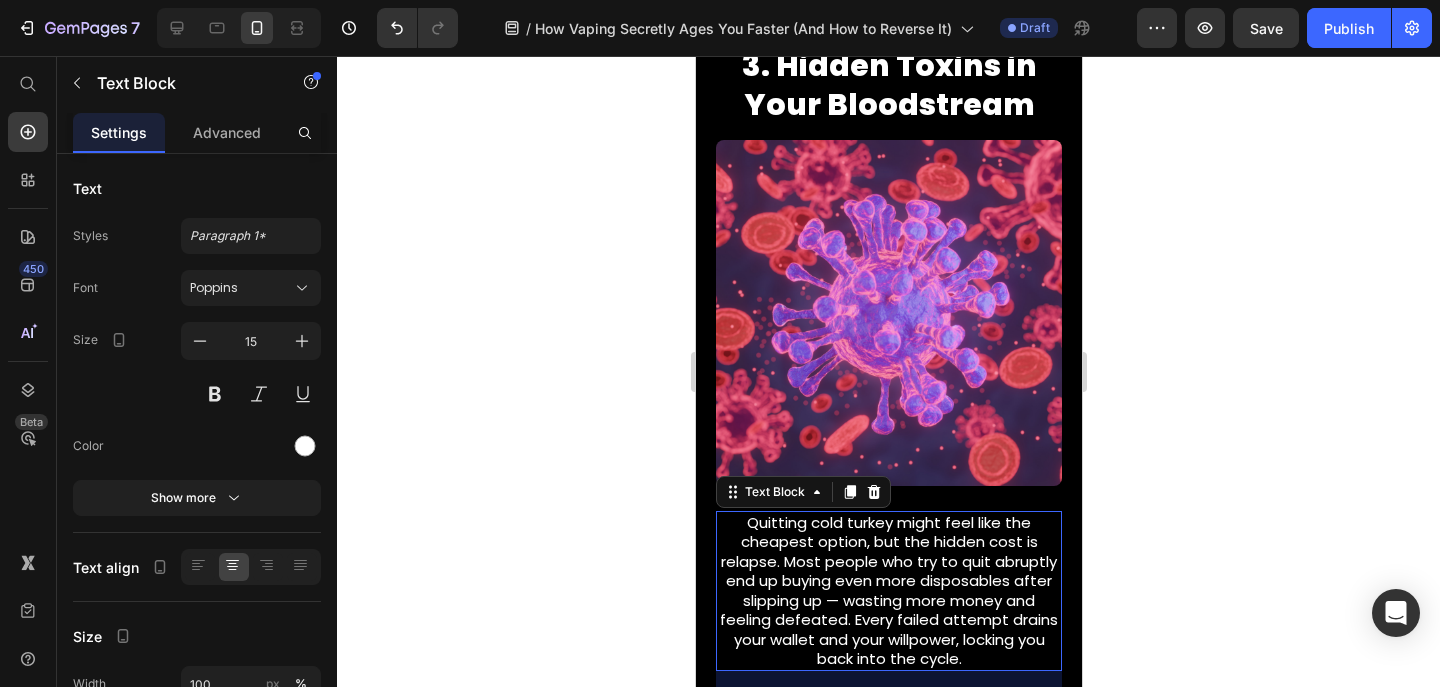 click on "Quitting cold turkey might feel like the cheapest option, but the hidden cost is relapse. Most people who try to quit abruptly end up buying even more disposables after slipping up — wasting more money and feeling defeated. Every failed attempt drains your wallet and your willpower, locking you back into the cycle." at bounding box center (888, 591) 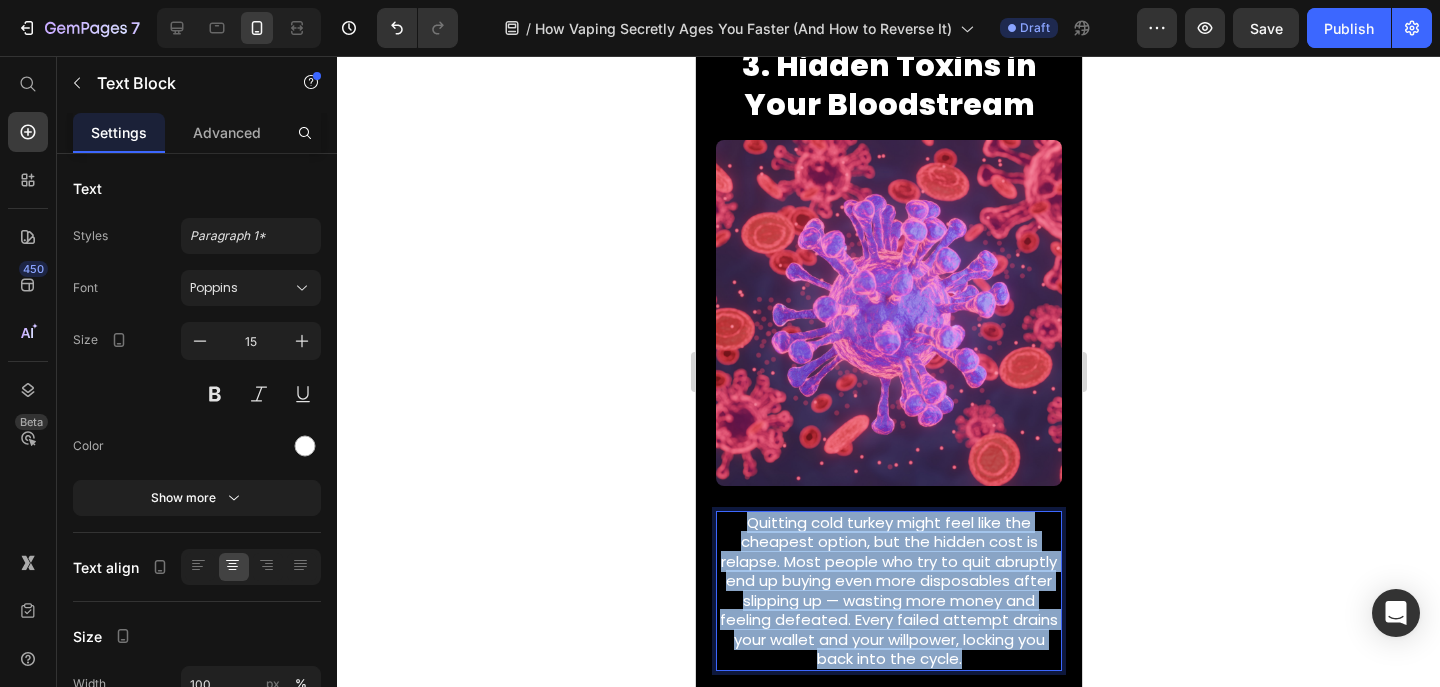 click on "Quitting cold turkey might feel like the cheapest option, but the hidden cost is relapse. Most people who try to quit abruptly end up buying even more disposables after slipping up — wasting more money and feeling defeated. Every failed attempt drains your wallet and your willpower, locking you back into the cycle." at bounding box center [888, 591] 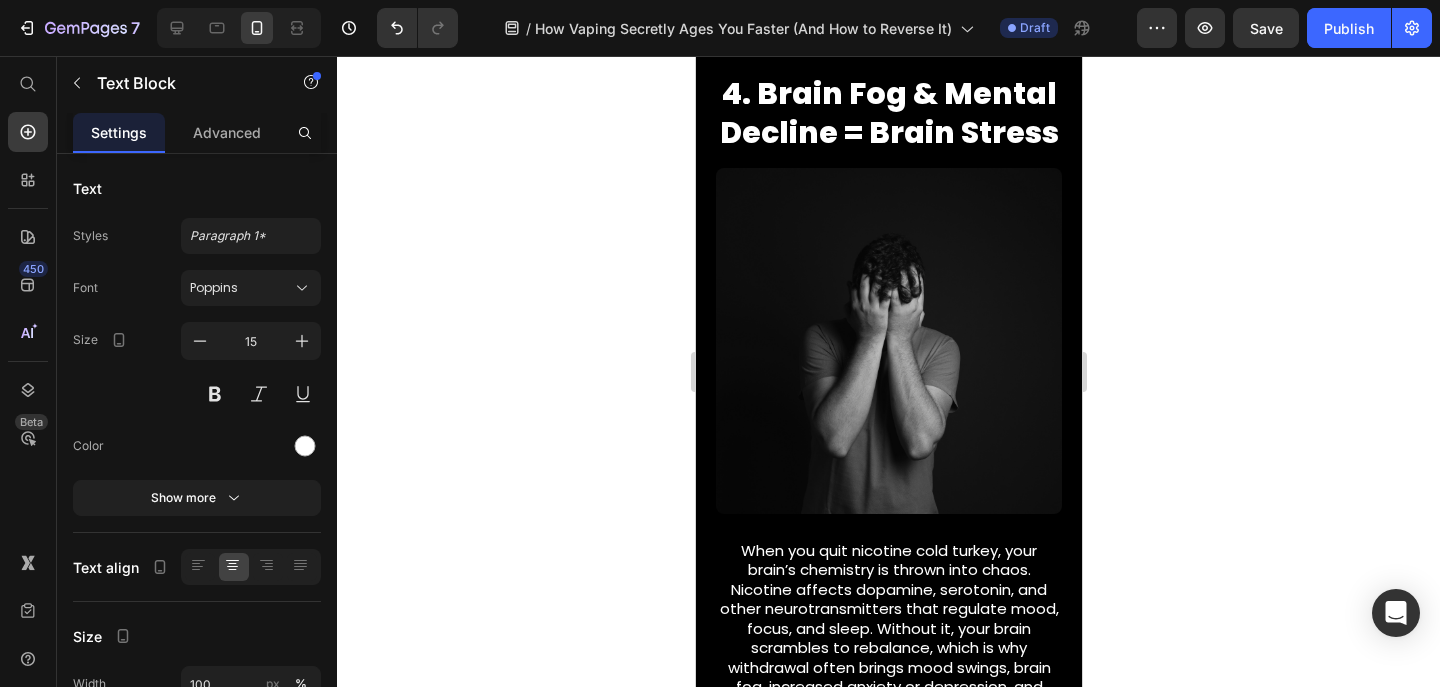 scroll, scrollTop: 2354, scrollLeft: 0, axis: vertical 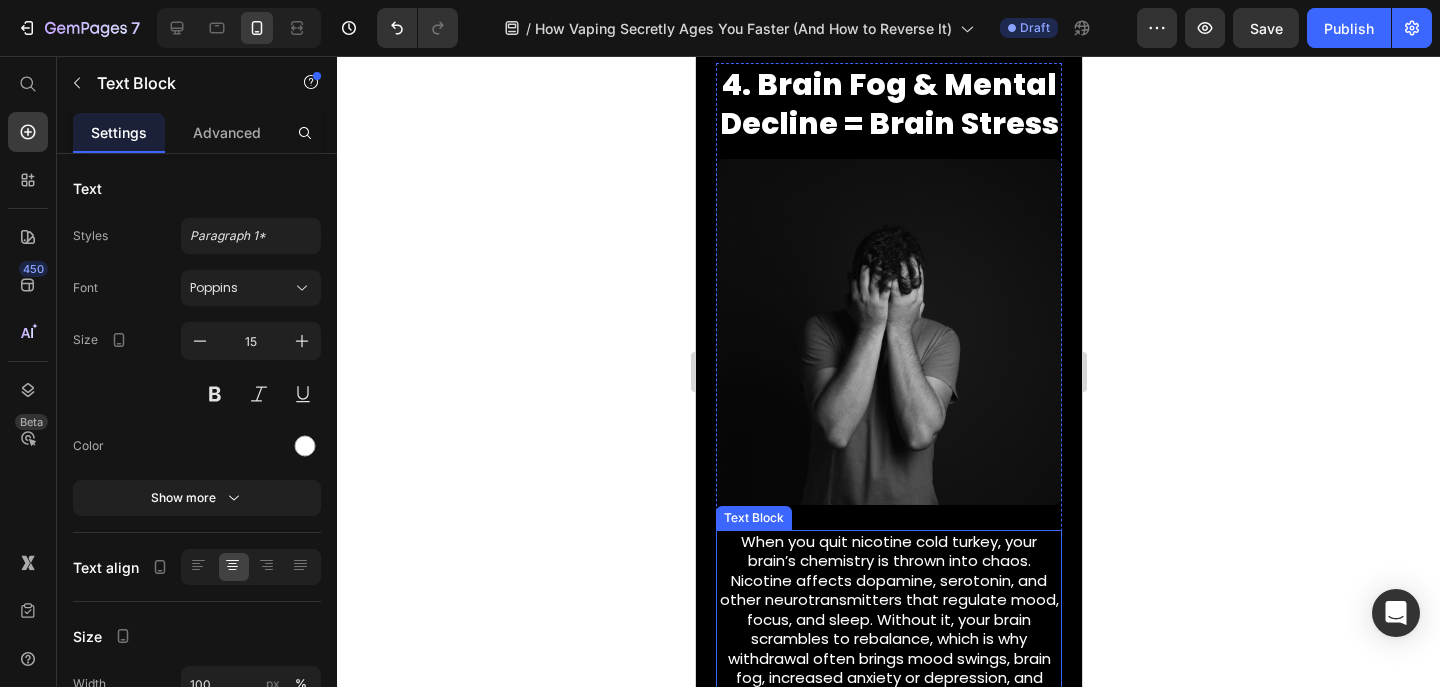 click on "When you quit nicotine cold turkey, your brain’s chemistry is thrown into chaos. Nicotine affects dopamine, serotonin, and other neurotransmitters that regulate mood, focus, and sleep. Without it, your brain scrambles to rebalance, which is why withdrawal often brings mood swings, brain fog, increased anxiety or depression, and sleepless nights. This sudden drop in feel-good chemicals makes quitting harder than it should be — and is a big reason people relapse." at bounding box center [888, 649] 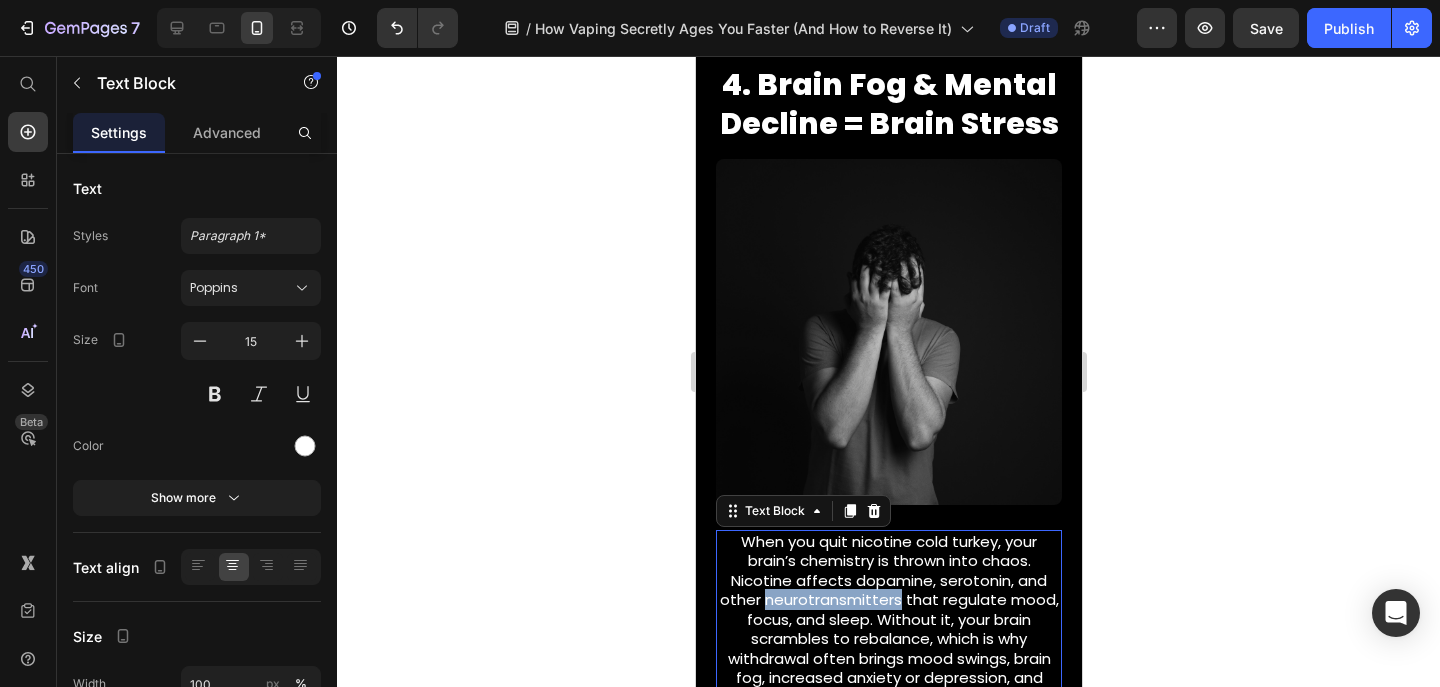 click on "When you quit nicotine cold turkey, your brain’s chemistry is thrown into chaos. Nicotine affects dopamine, serotonin, and other neurotransmitters that regulate mood, focus, and sleep. Without it, your brain scrambles to rebalance, which is why withdrawal often brings mood swings, brain fog, increased anxiety or depression, and sleepless nights. This sudden drop in feel-good chemicals makes quitting harder than it should be — and is a big reason people relapse." at bounding box center (888, 649) 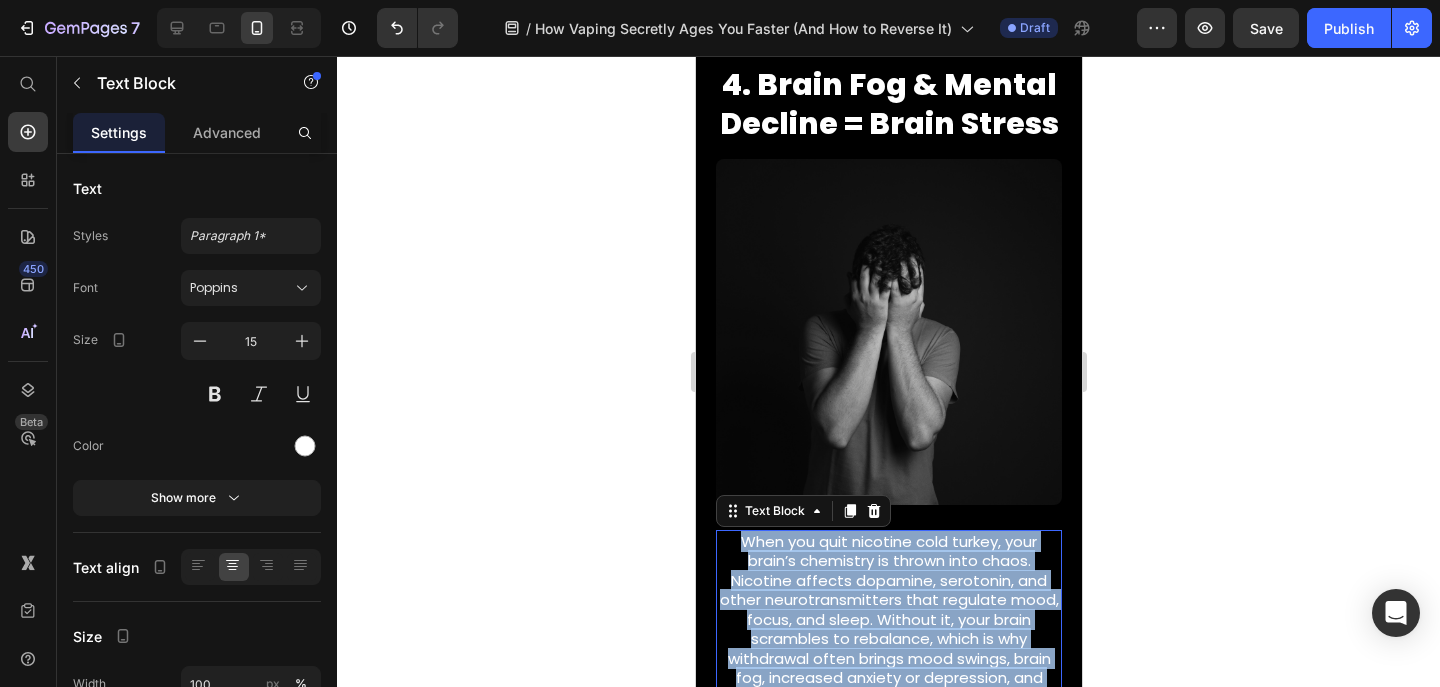 click on "When you quit nicotine cold turkey, your brain’s chemistry is thrown into chaos. Nicotine affects dopamine, serotonin, and other neurotransmitters that regulate mood, focus, and sleep. Without it, your brain scrambles to rebalance, which is why withdrawal often brings mood swings, brain fog, increased anxiety or depression, and sleepless nights. This sudden drop in feel-good chemicals makes quitting harder than it should be — and is a big reason people relapse." at bounding box center [888, 649] 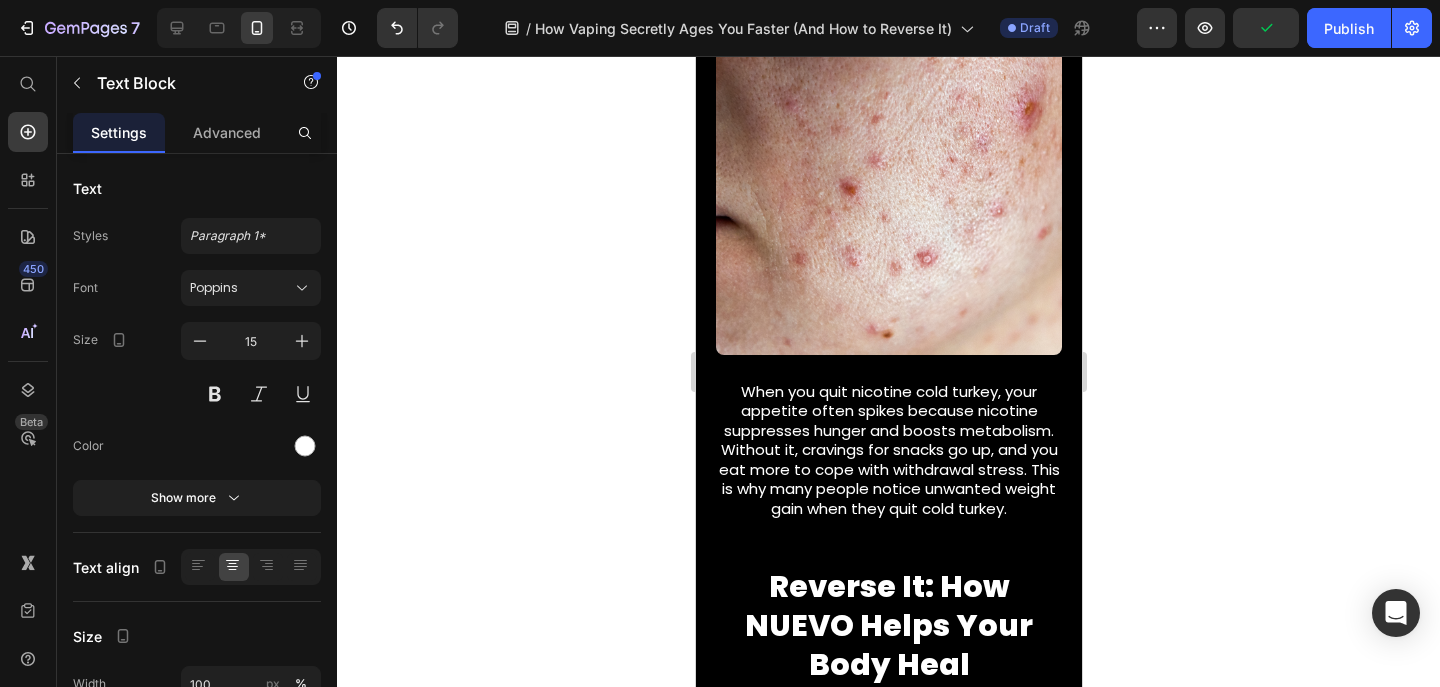scroll, scrollTop: 3132, scrollLeft: 0, axis: vertical 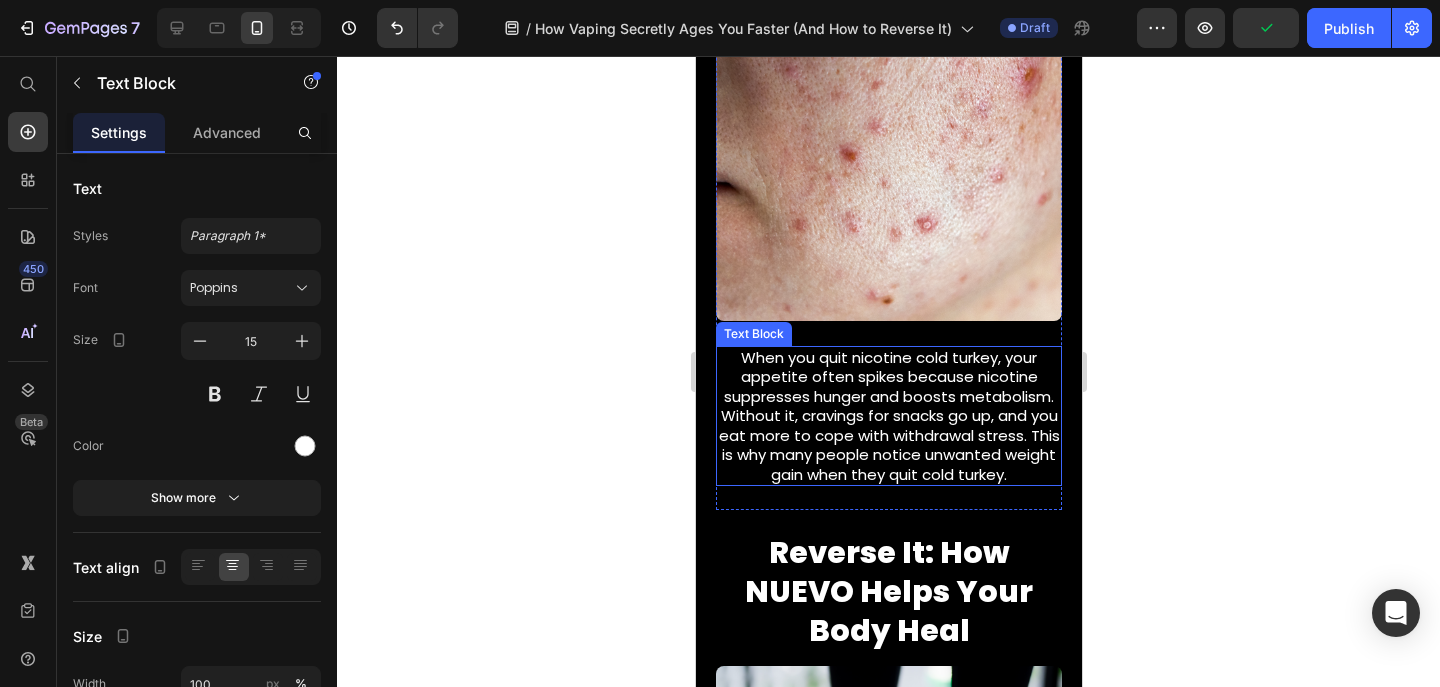 click on "When you quit nicotine cold turkey, your appetite often spikes because nicotine suppresses hunger and boosts metabolism. Without it, cravings for snacks go up, and you eat more to cope with withdrawal stress. This is why many people notice unwanted weight gain when they quit cold turkey." at bounding box center [888, 416] 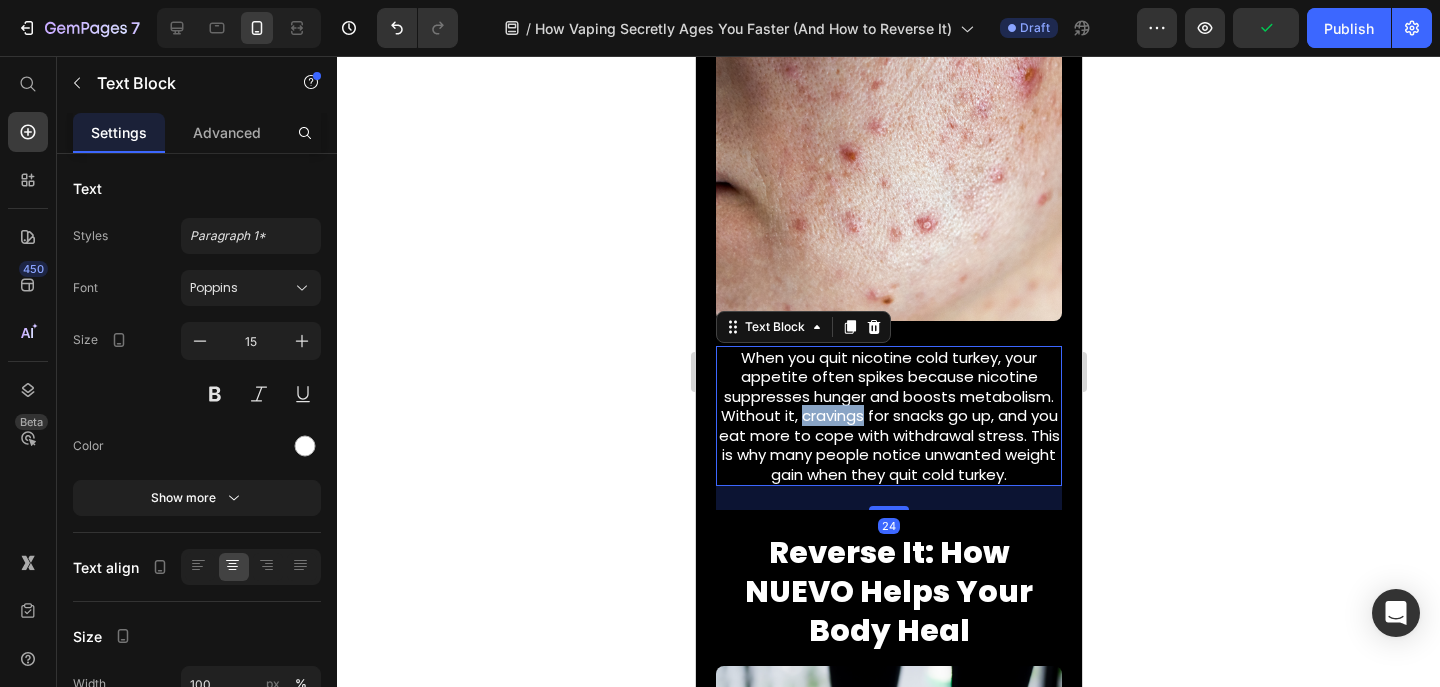 click on "When you quit nicotine cold turkey, your appetite often spikes because nicotine suppresses hunger and boosts metabolism. Without it, cravings for snacks go up, and you eat more to cope with withdrawal stress. This is why many people notice unwanted weight gain when they quit cold turkey." at bounding box center (888, 416) 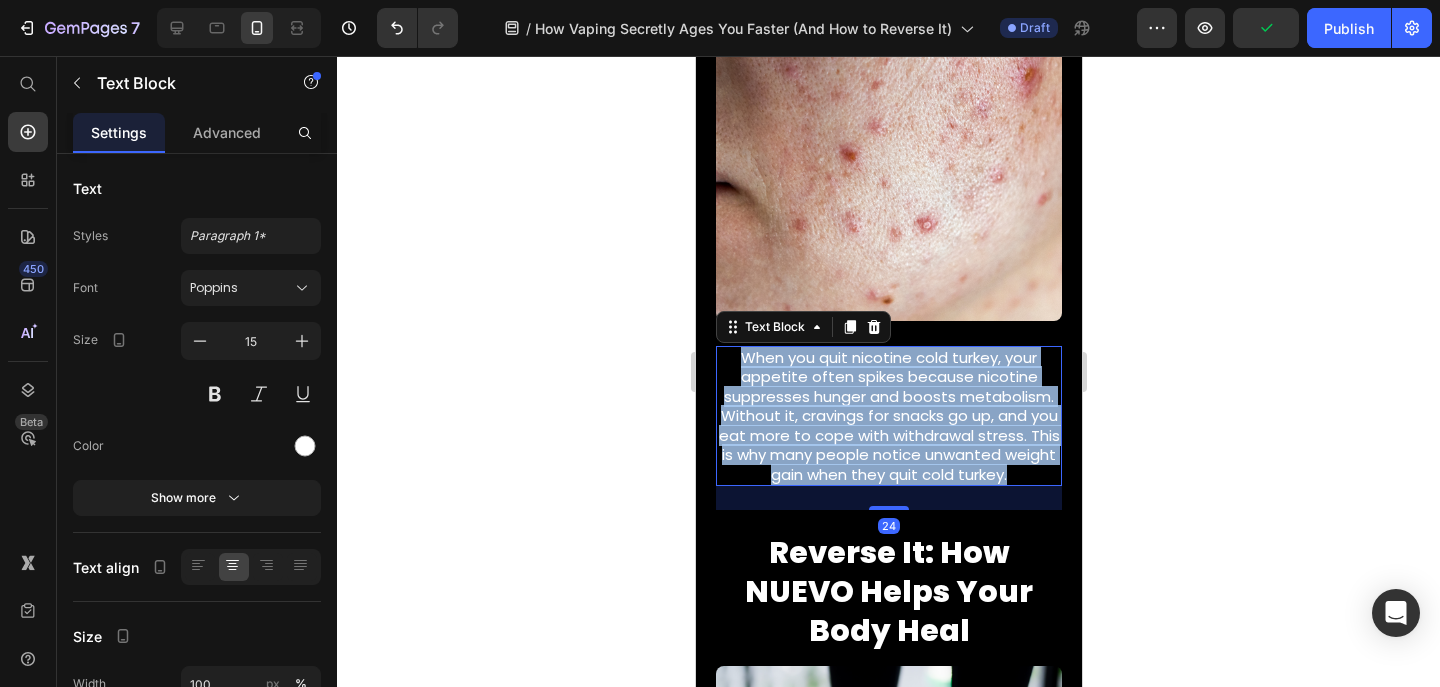 click on "When you quit nicotine cold turkey, your appetite often spikes because nicotine suppresses hunger and boosts metabolism. Without it, cravings for snacks go up, and you eat more to cope with withdrawal stress. This is why many people notice unwanted weight gain when they quit cold turkey." at bounding box center [888, 416] 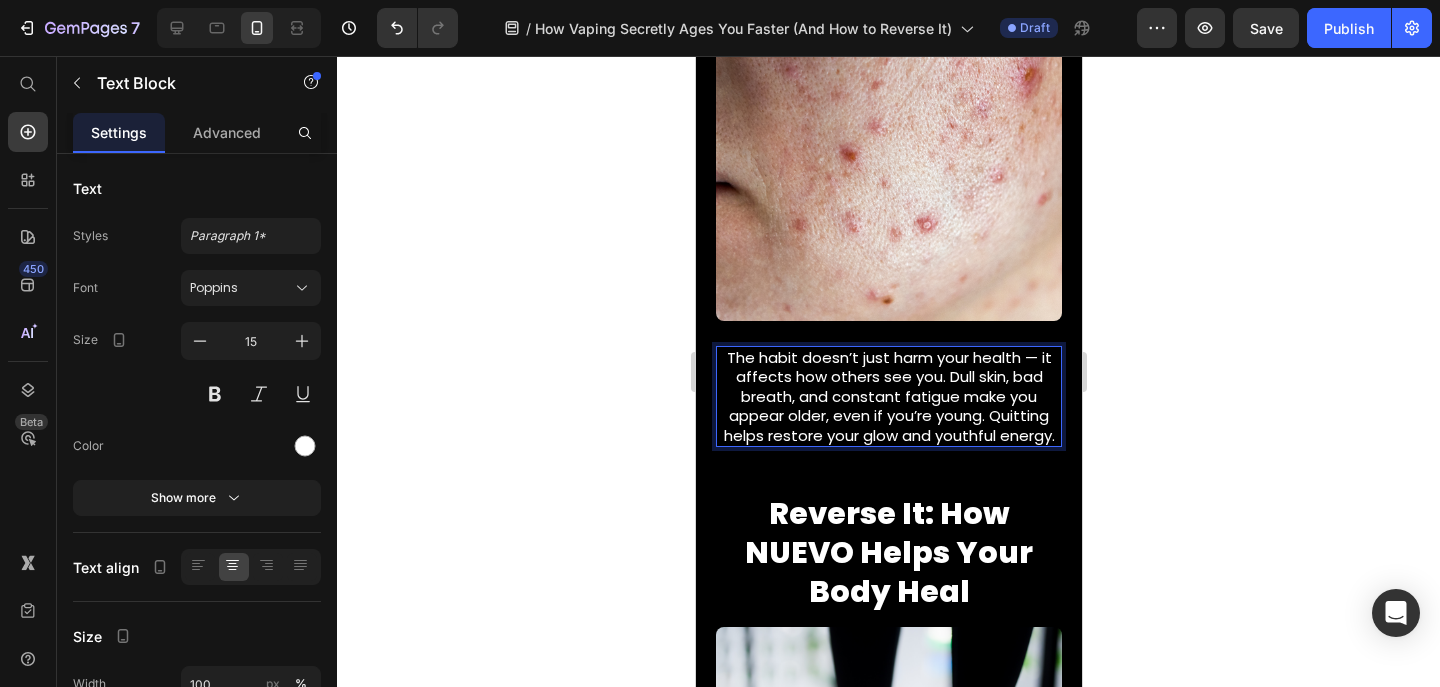 click on "The habit doesn’t just harm your health — it affects how others see you. Dull skin, bad breath, and constant fatigue make you appear older, even if you’re young. Quitting helps restore your glow and youthful energy." at bounding box center [888, 397] 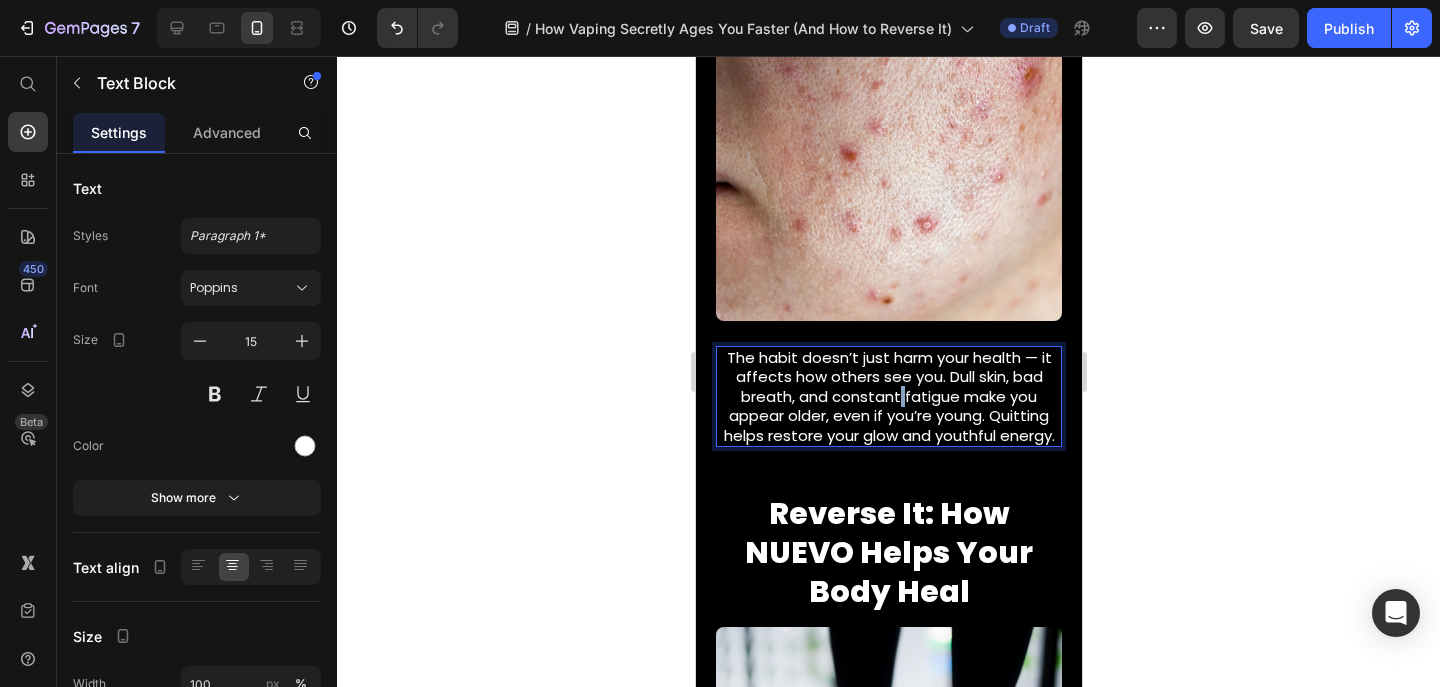 click on "The habit doesn’t just harm your health — it affects how others see you. Dull skin, bad breath, and constant fatigue make you appear older, even if you’re young. Quitting helps restore your glow and youthful energy." at bounding box center [888, 397] 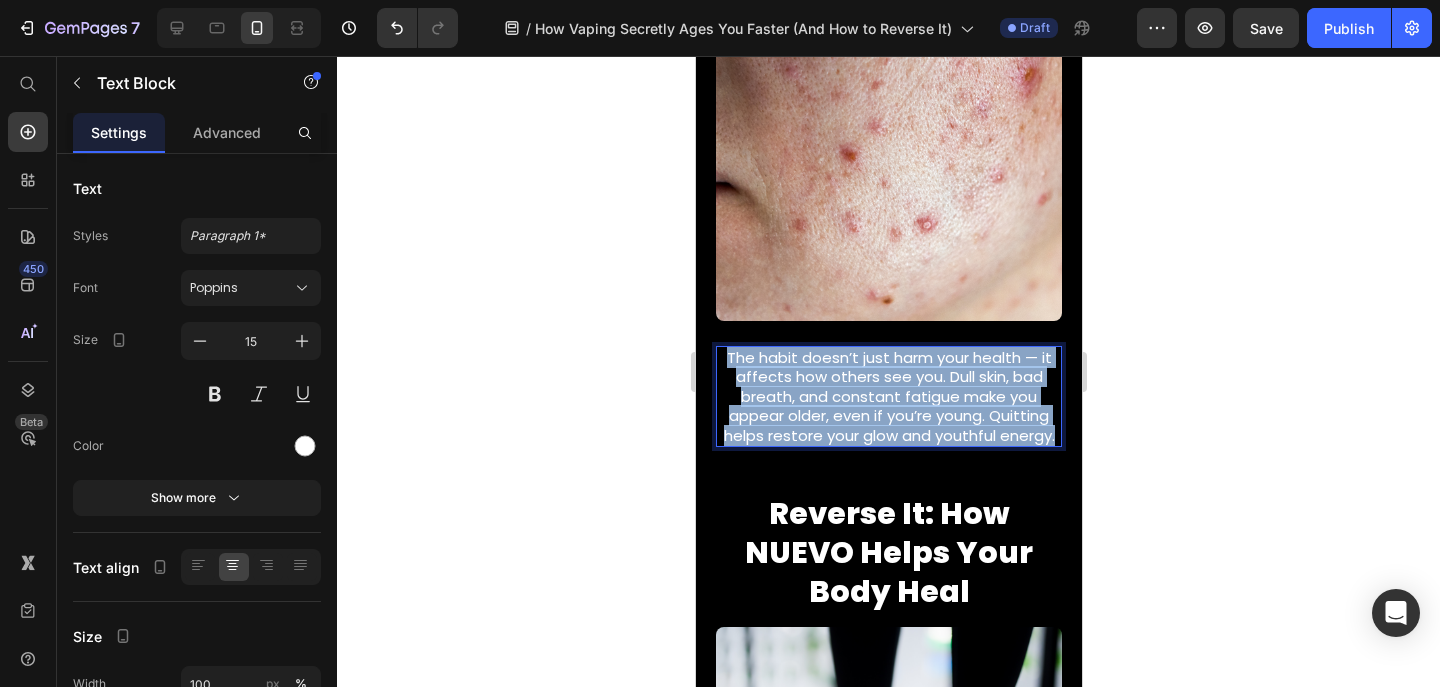 click on "The habit doesn’t just harm your health — it affects how others see you. Dull skin, bad breath, and constant fatigue make you appear older, even if you’re young. Quitting helps restore your glow and youthful energy." at bounding box center [888, 397] 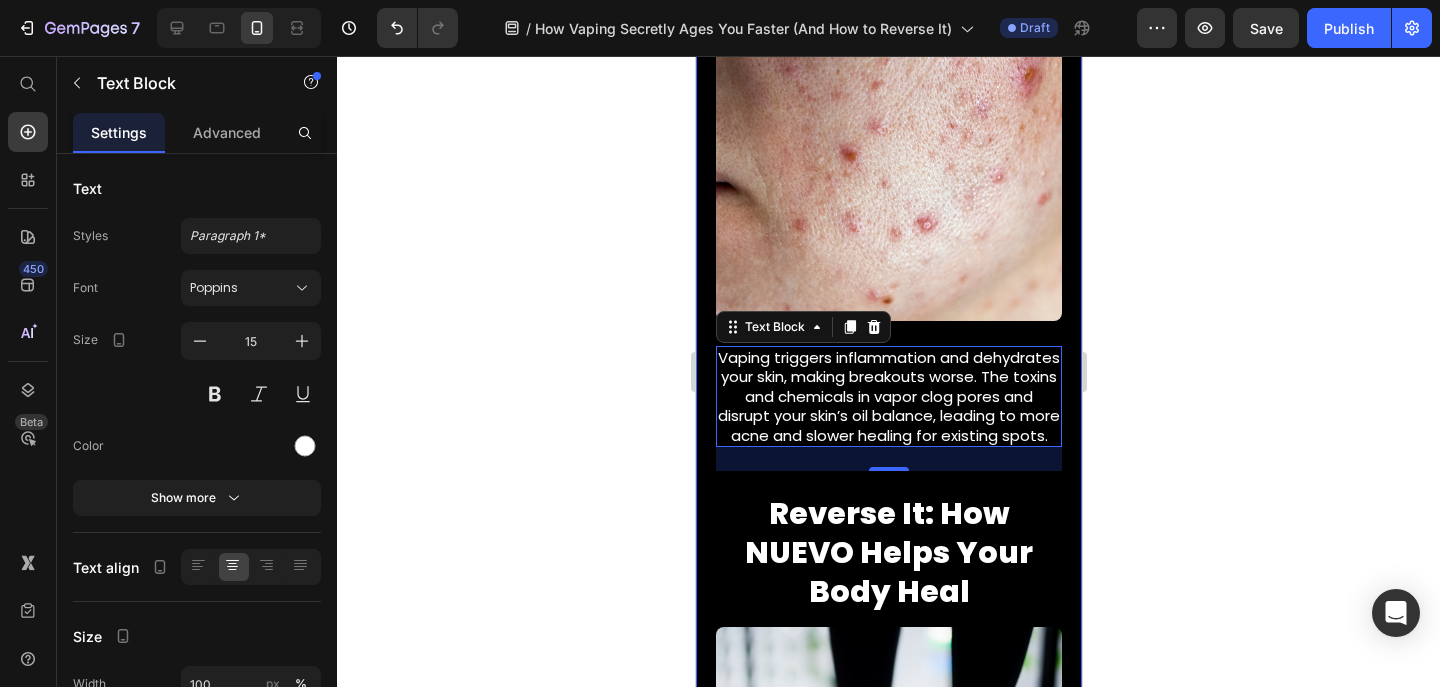 click 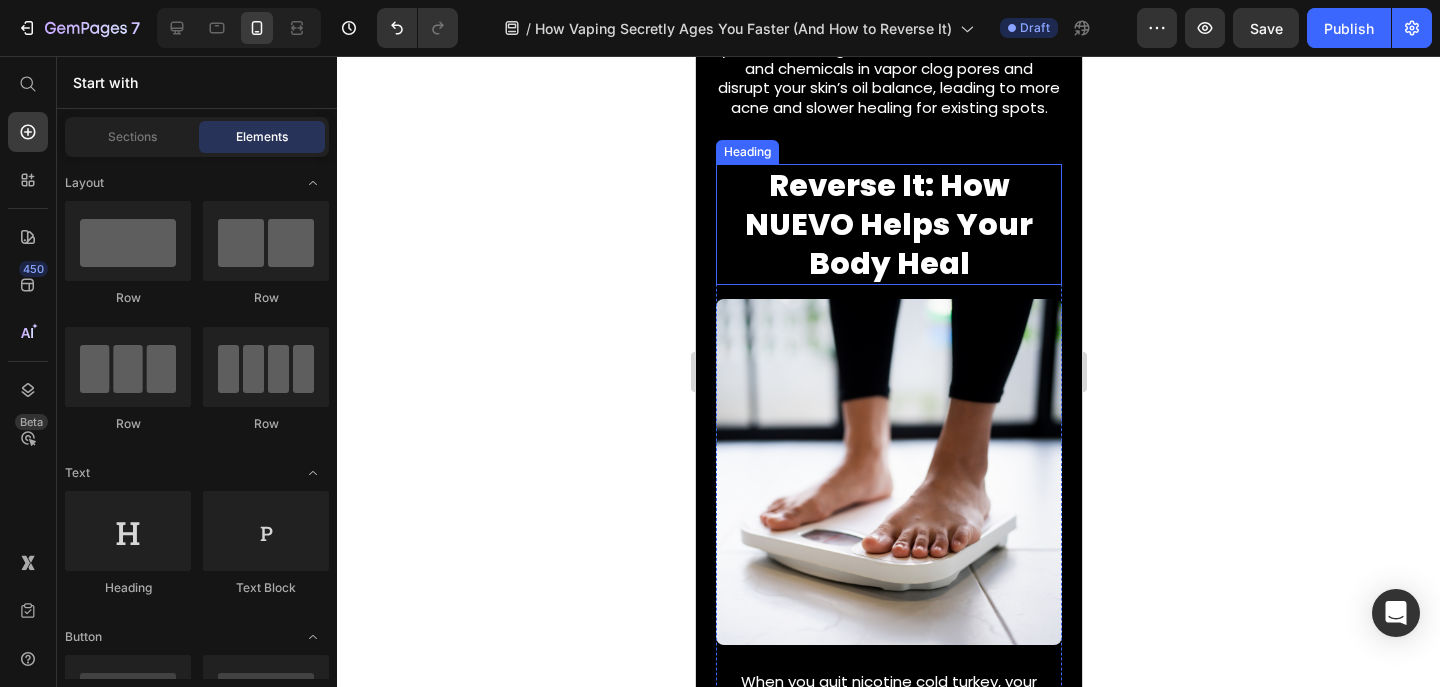 scroll, scrollTop: 3675, scrollLeft: 0, axis: vertical 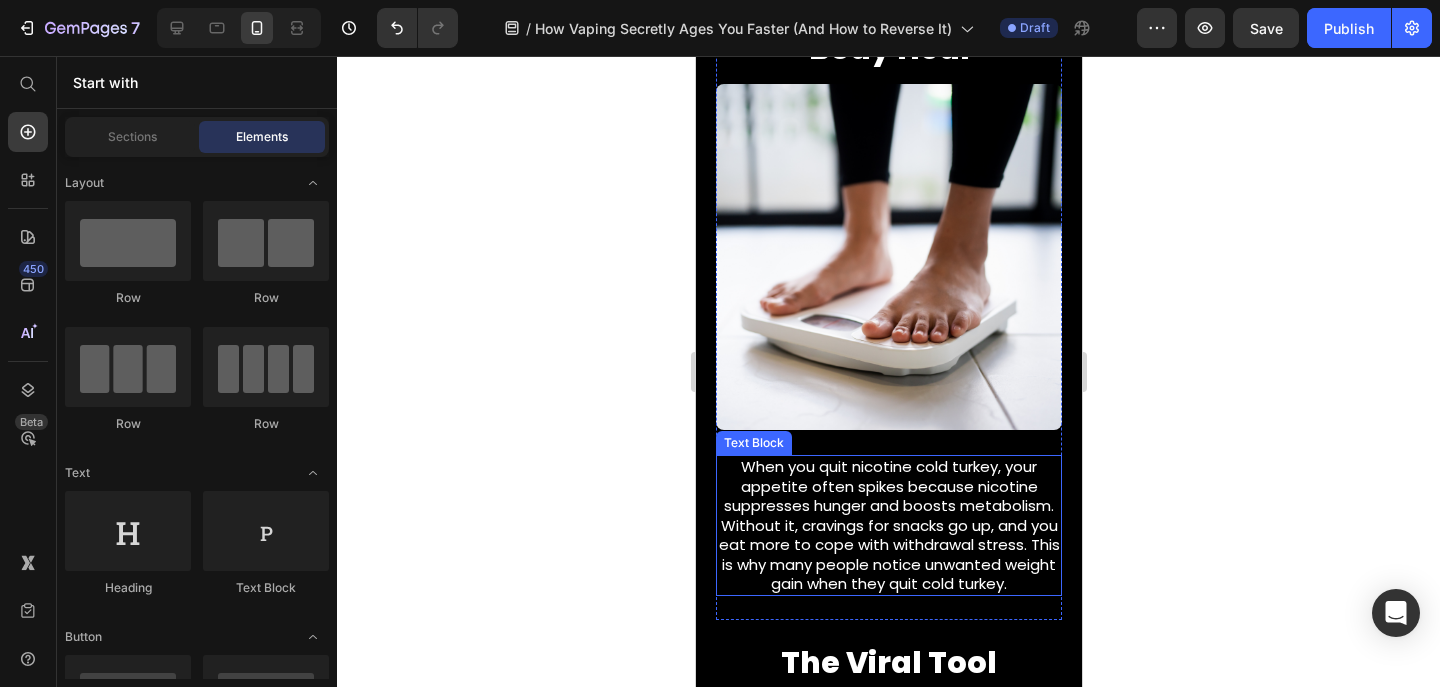 click on "When you quit nicotine cold turkey, your appetite often spikes because nicotine suppresses hunger and boosts metabolism. Without it, cravings for snacks go up, and you eat more to cope with withdrawal stress. This is why many people notice unwanted weight gain when they quit cold turkey." at bounding box center [888, 525] 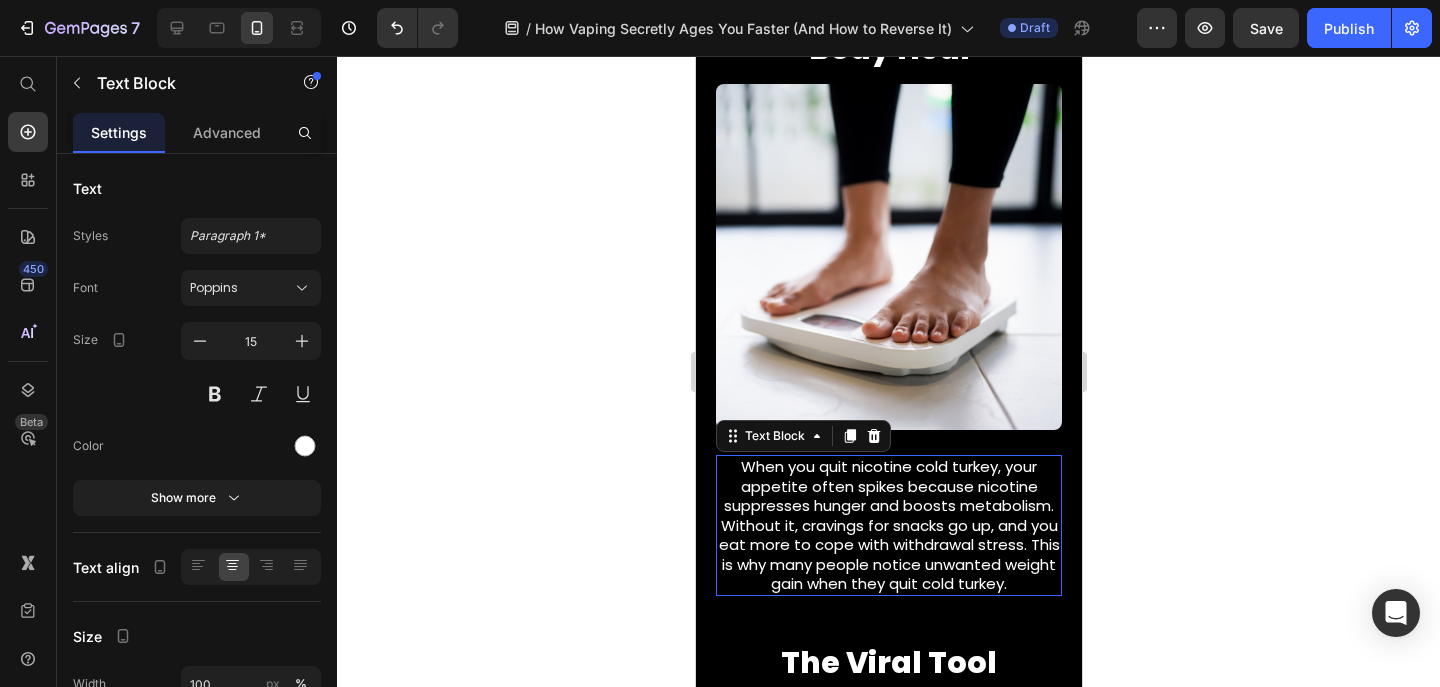 click on "When you quit nicotine cold turkey, your appetite often spikes because nicotine suppresses hunger and boosts metabolism. Without it, cravings for snacks go up, and you eat more to cope with withdrawal stress. This is why many people notice unwanted weight gain when they quit cold turkey." at bounding box center (888, 525) 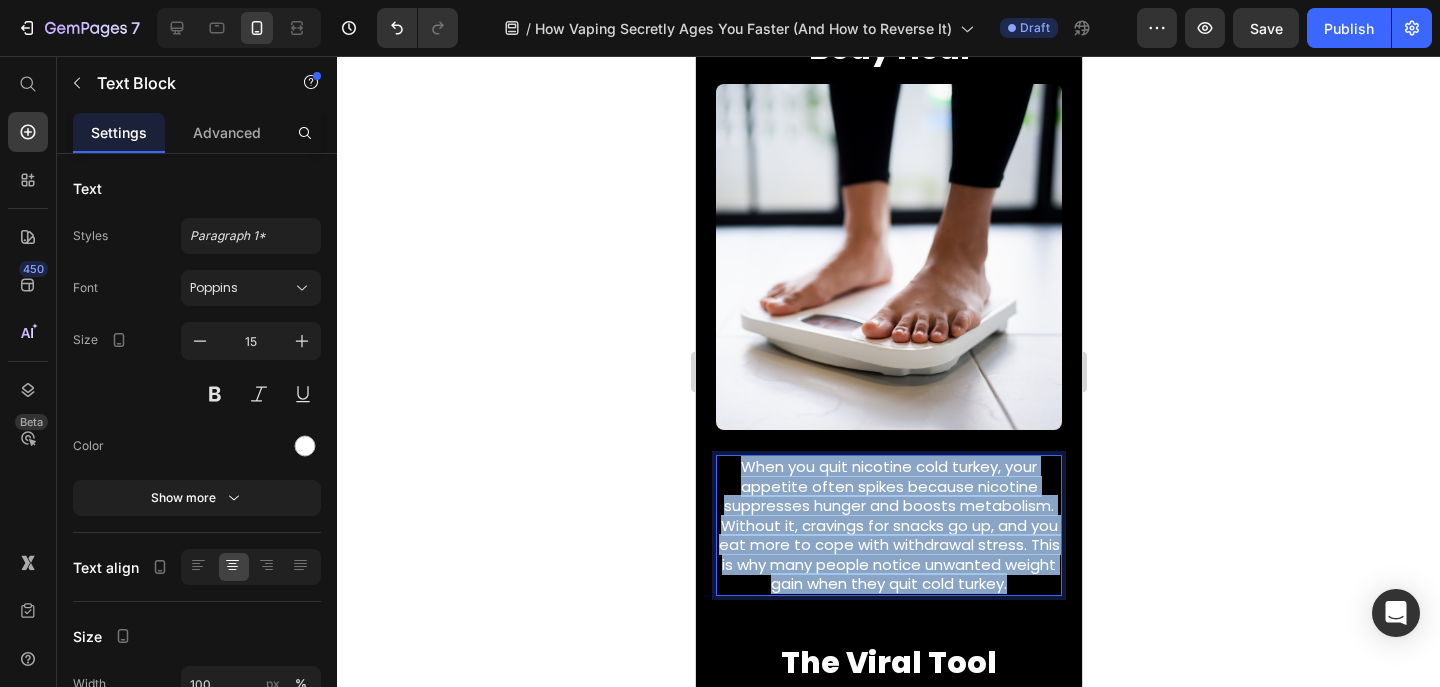 click on "When you quit nicotine cold turkey, your appetite often spikes because nicotine suppresses hunger and boosts metabolism. Without it, cravings for snacks go up, and you eat more to cope with withdrawal stress. This is why many people notice unwanted weight gain when they quit cold turkey." at bounding box center [888, 525] 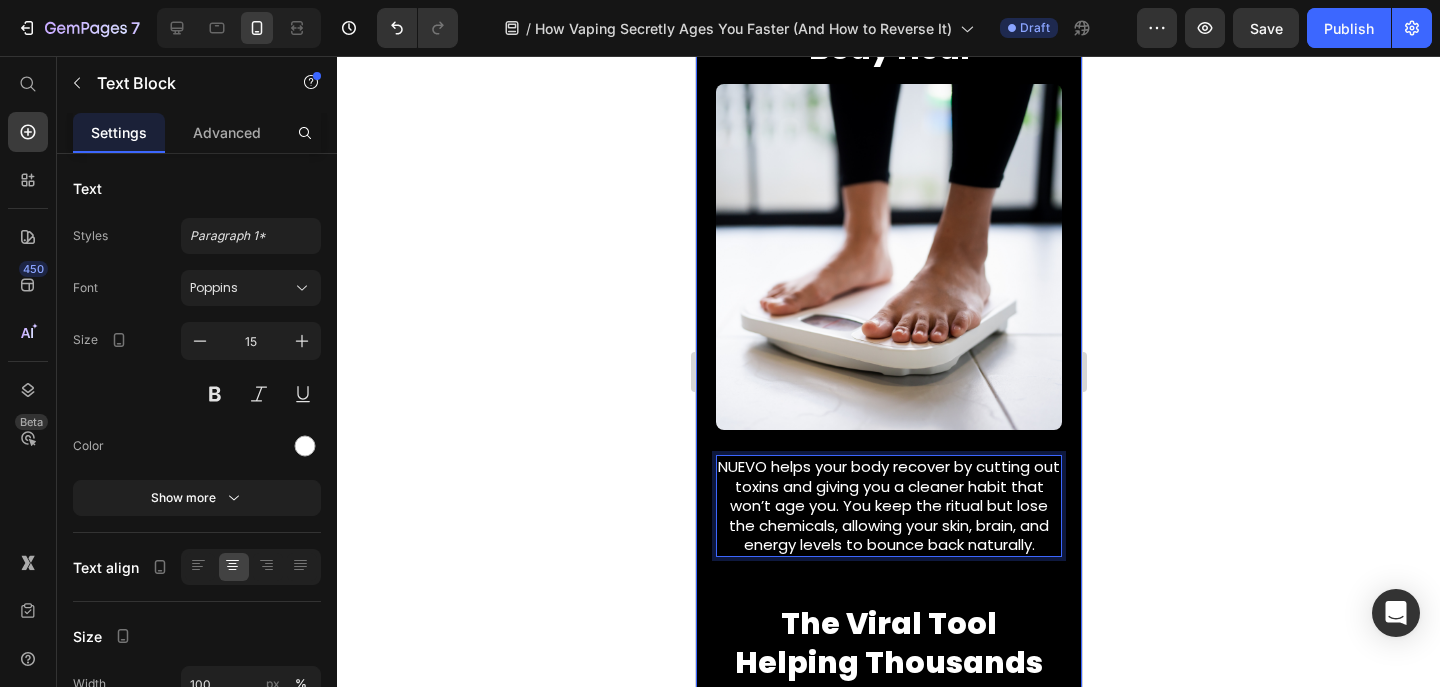 click 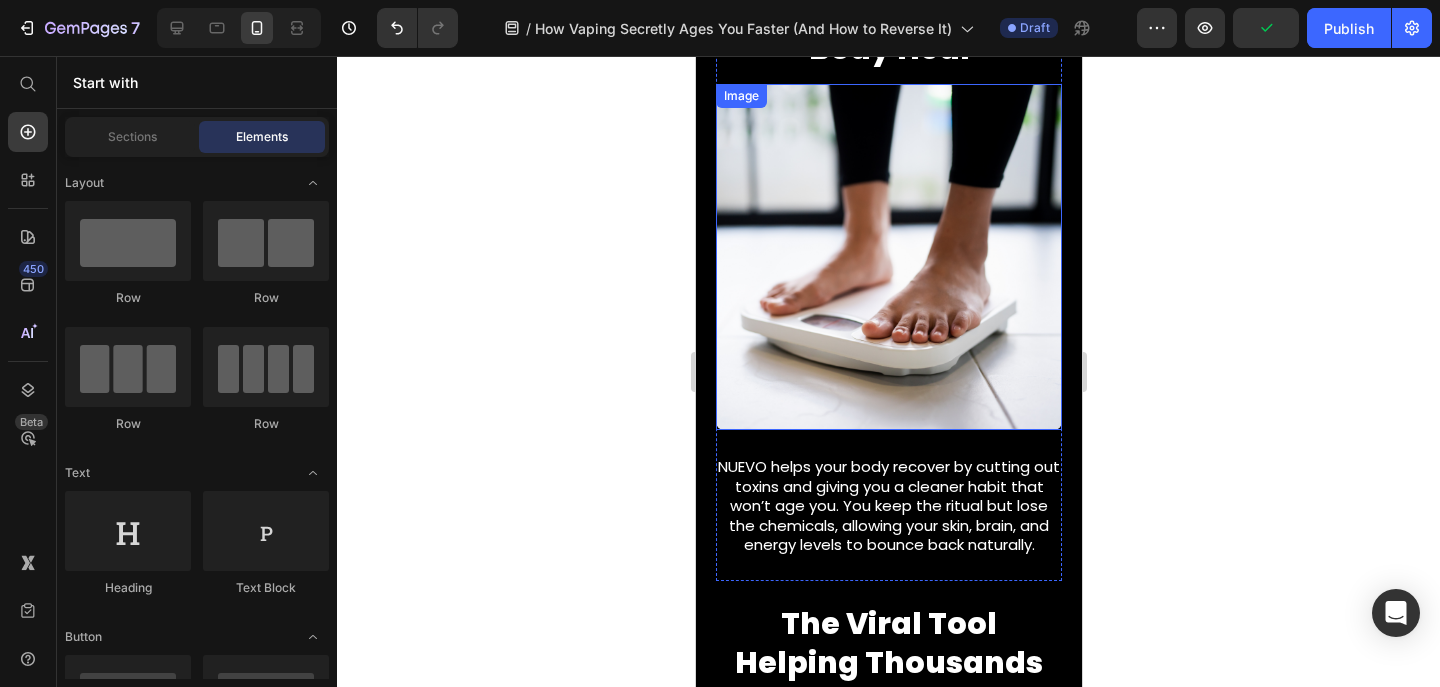 click at bounding box center [888, 257] 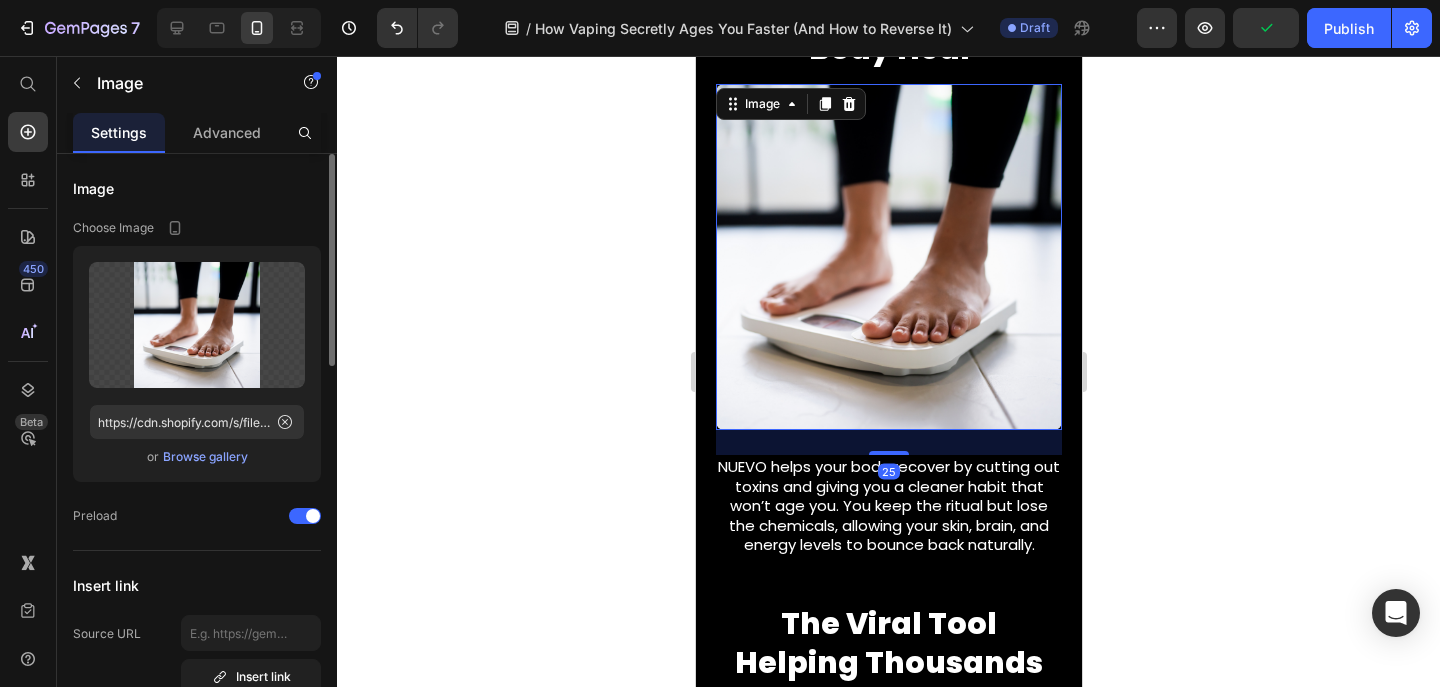 click on "Browse gallery" at bounding box center (205, 457) 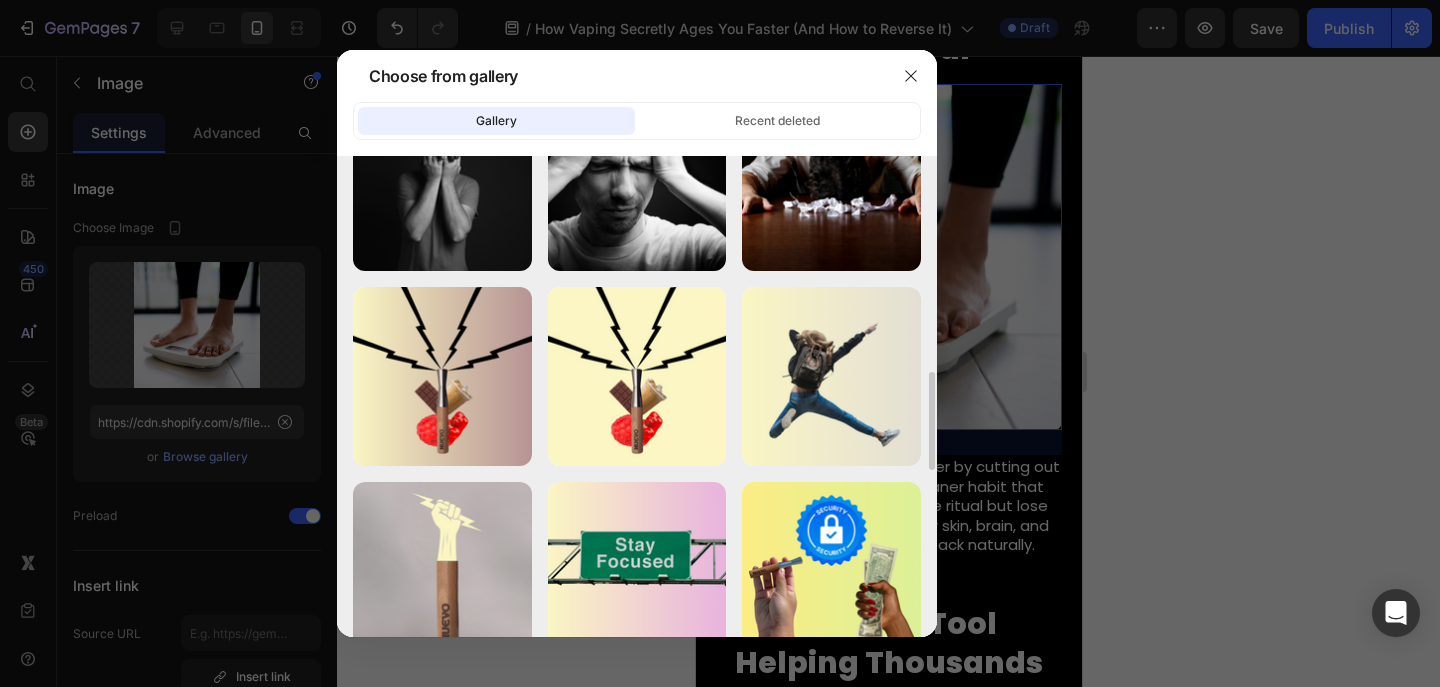 scroll, scrollTop: 1057, scrollLeft: 0, axis: vertical 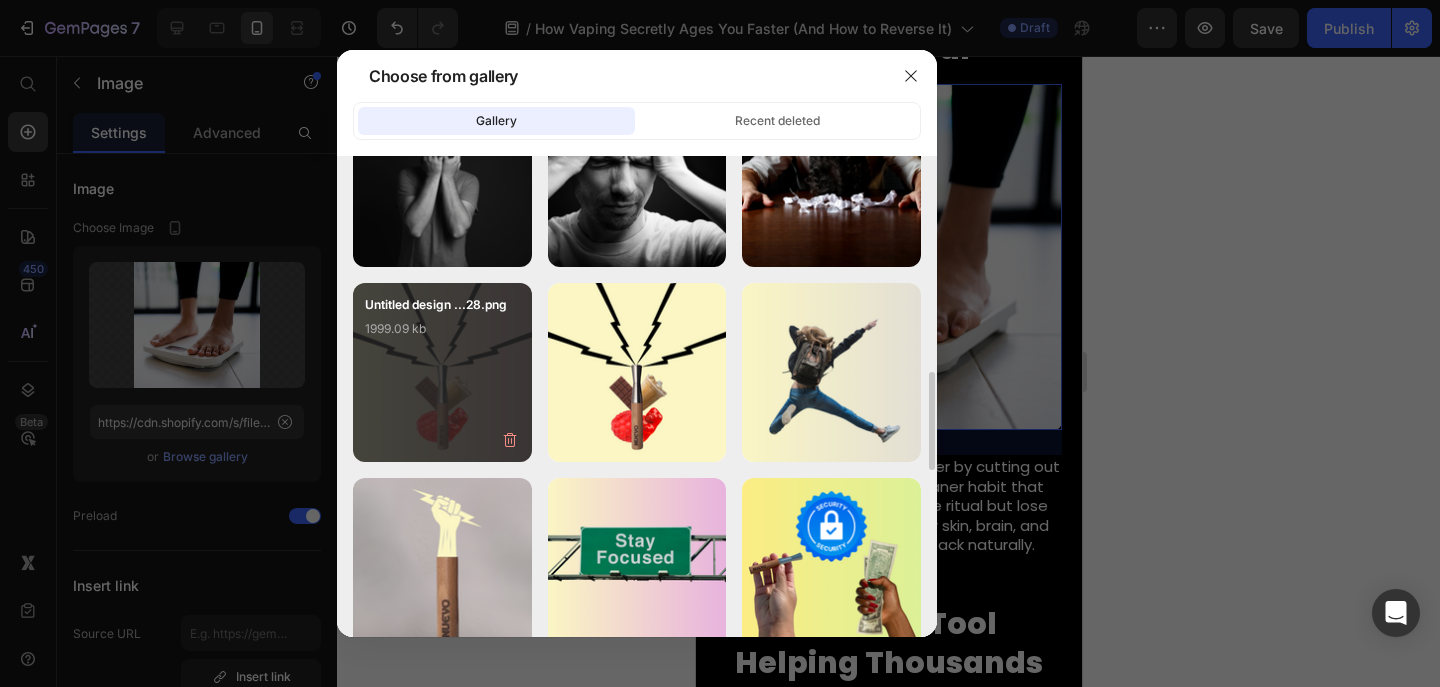 click on "Untitled design ...28.png 1999.09 kb" at bounding box center [442, 335] 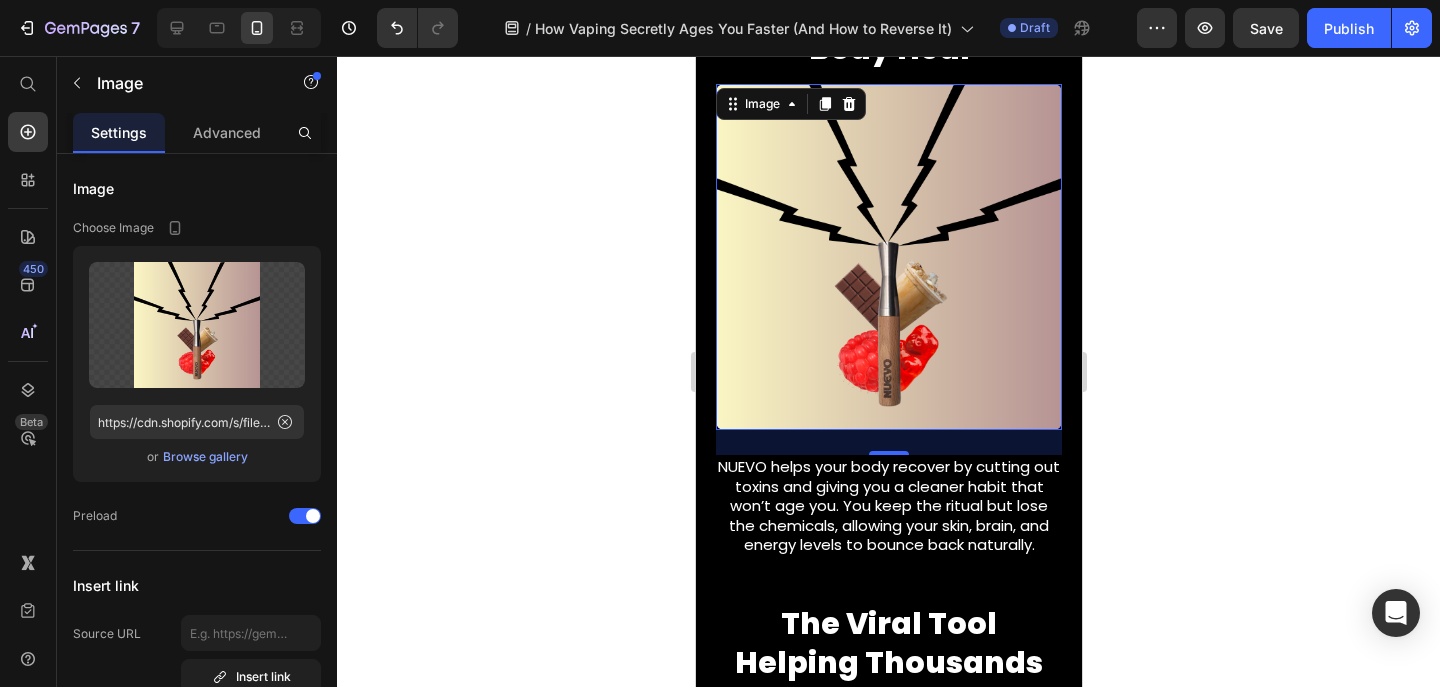 click 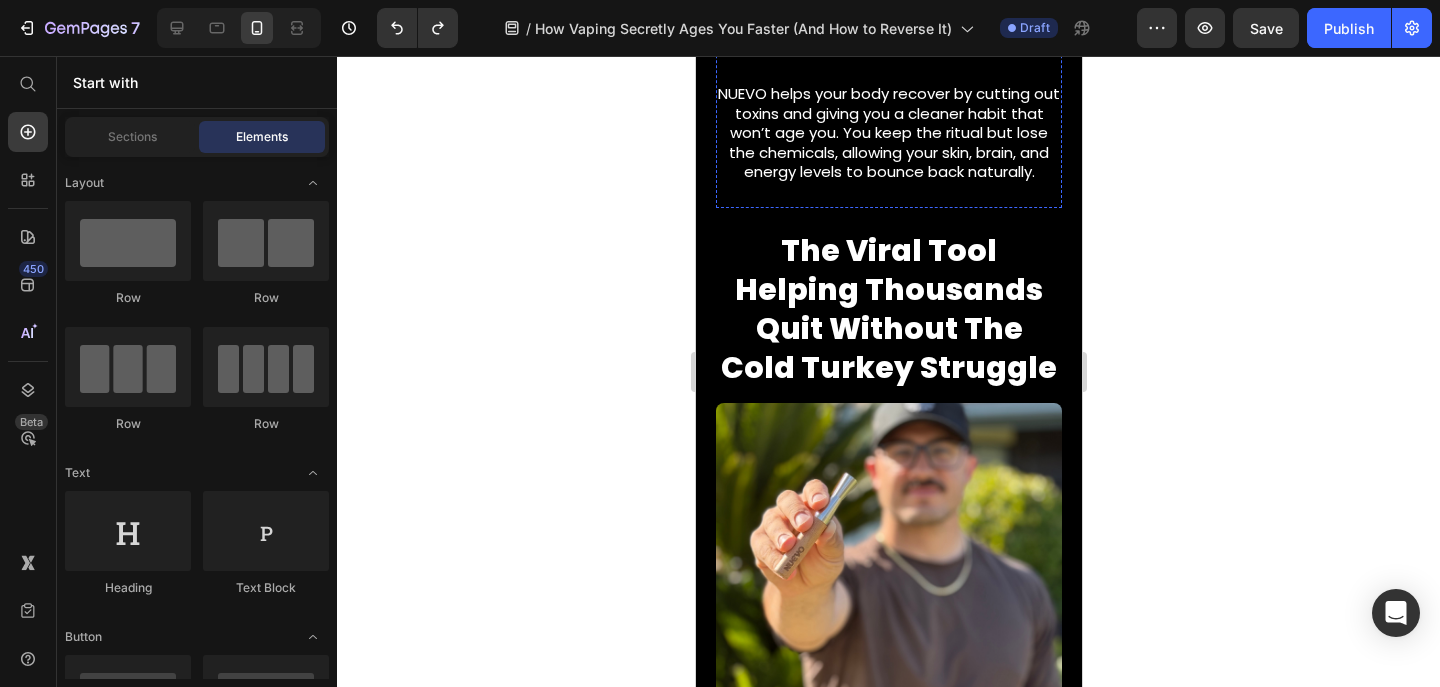 scroll, scrollTop: 4053, scrollLeft: 0, axis: vertical 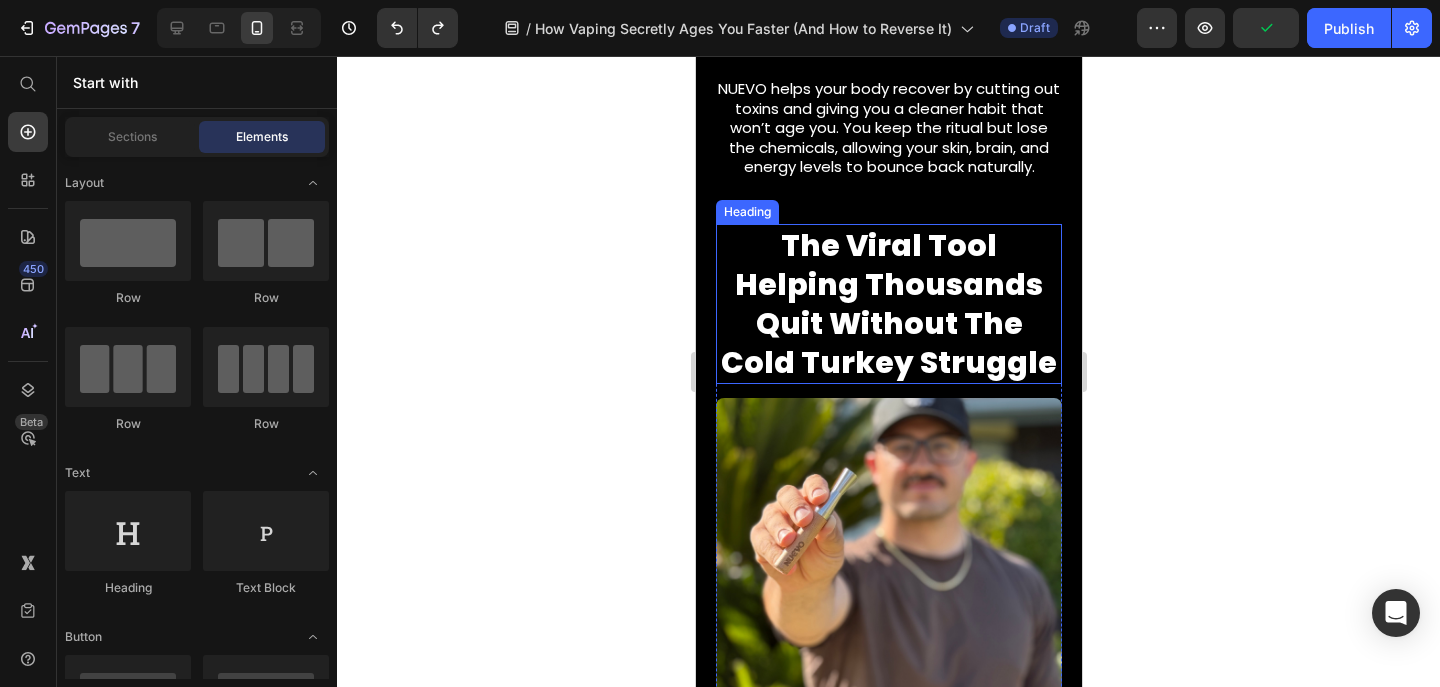 click on "The Viral Tool Helping Thousands Quit Without The Cold Turkey Struggle" at bounding box center [888, 304] 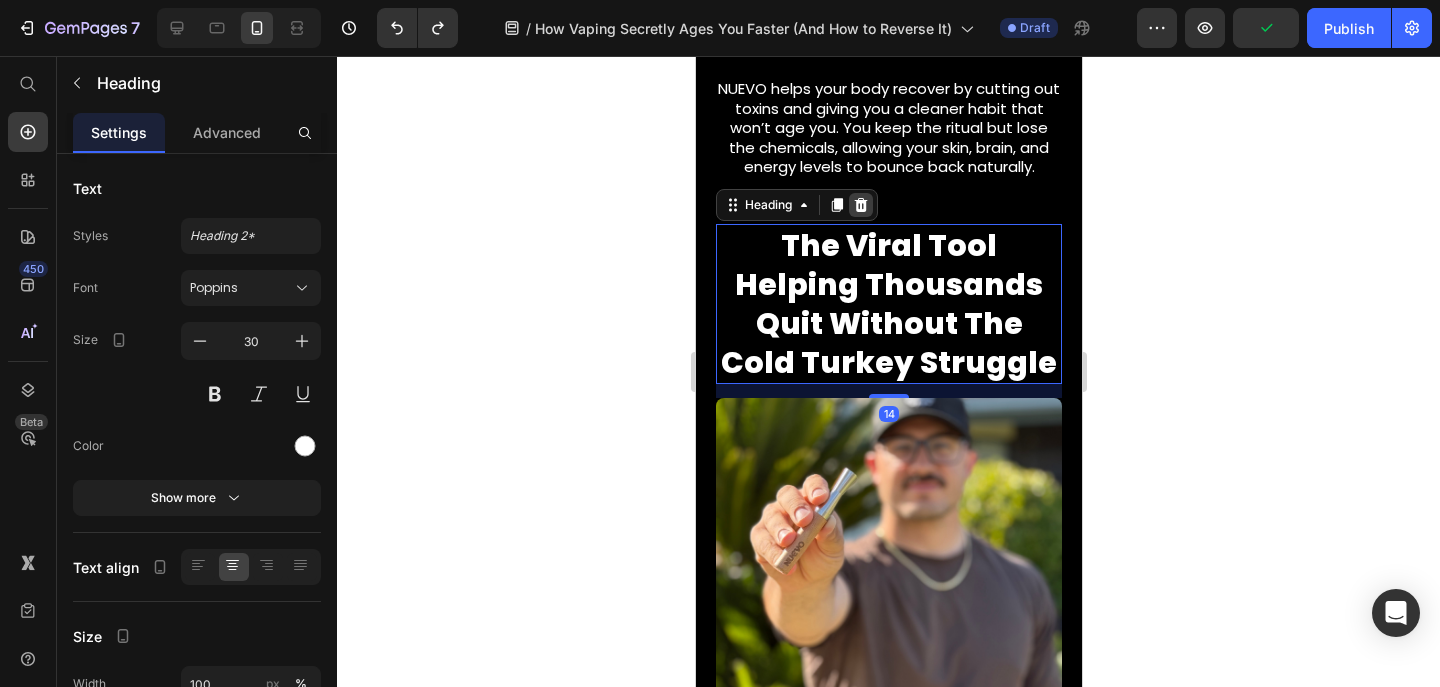 click at bounding box center (860, 205) 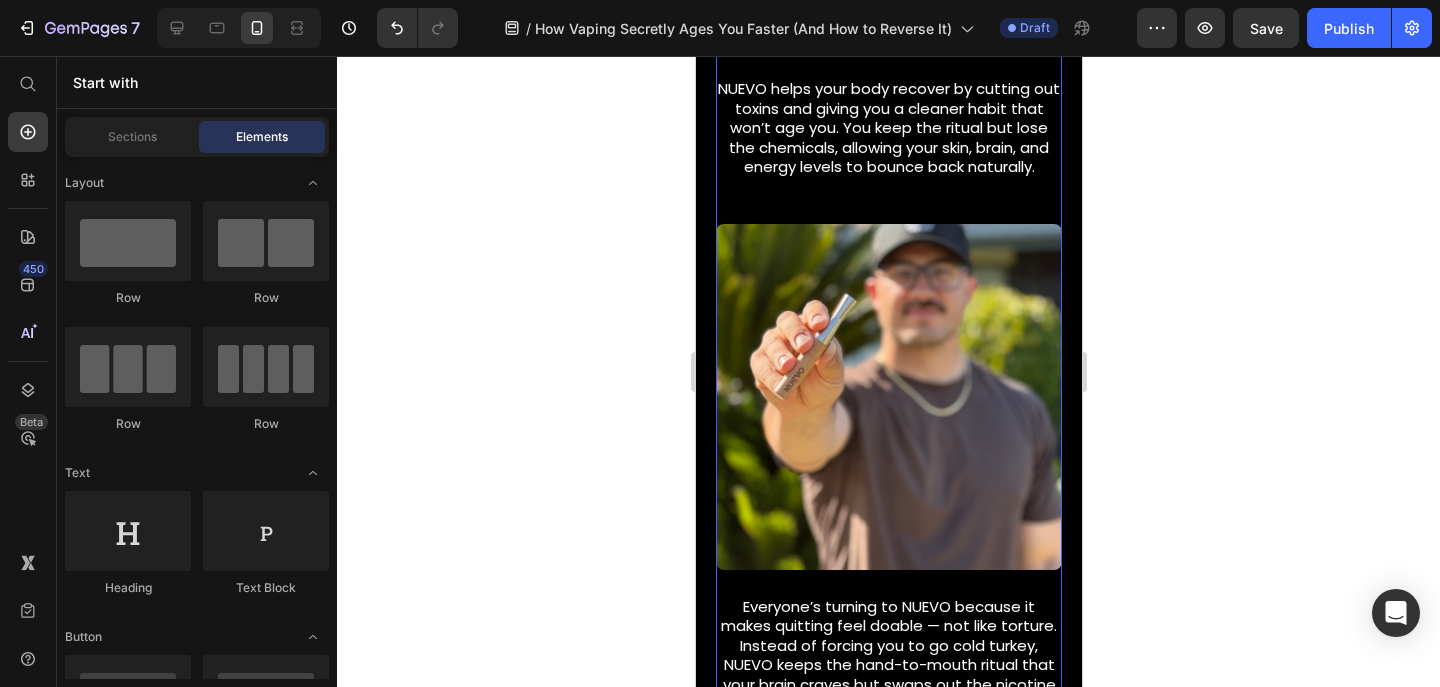 click at bounding box center (888, 397) 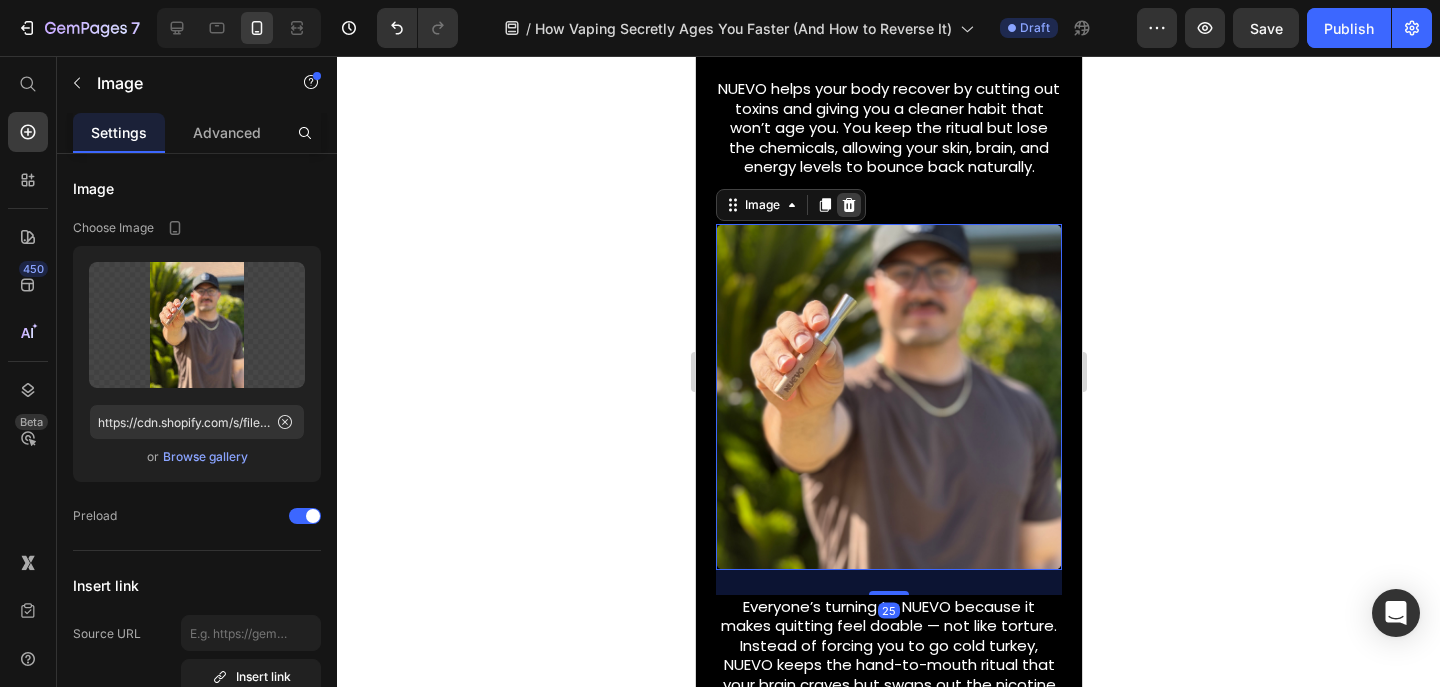 click 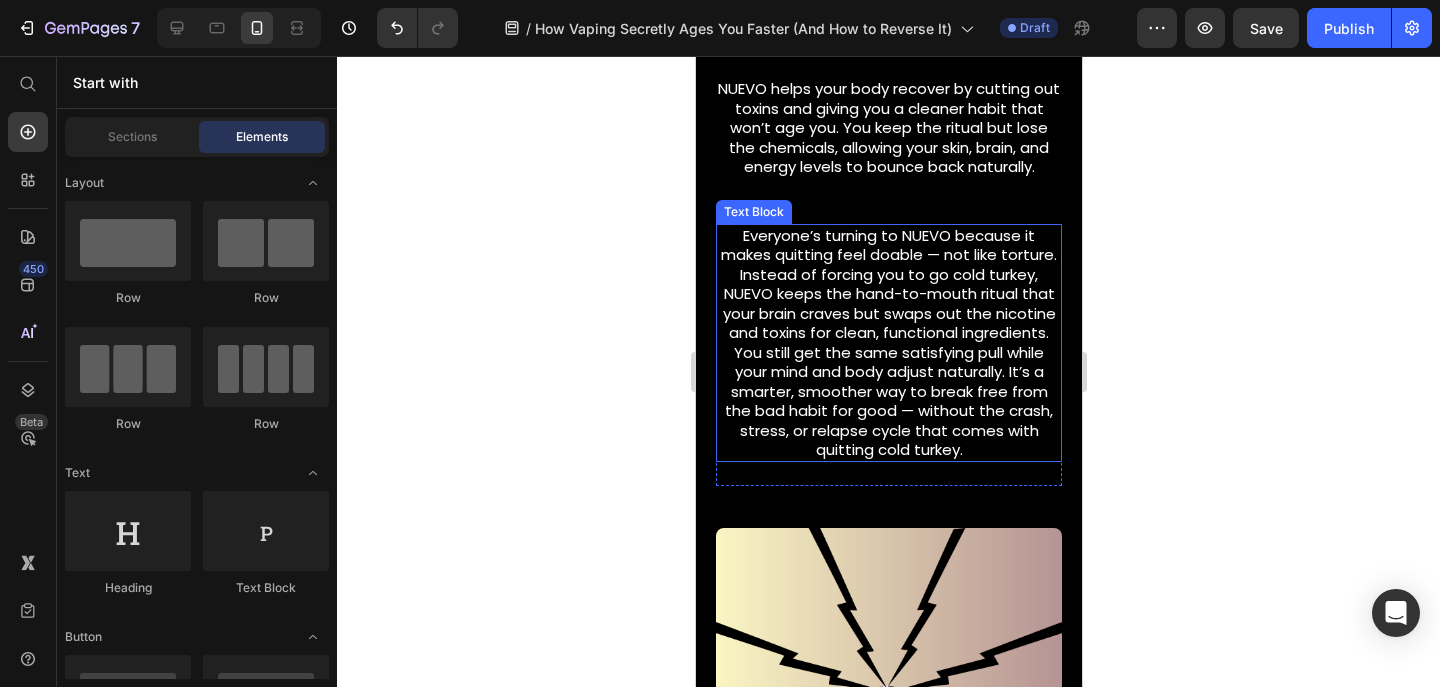 click on "Everyone’s turning to NUEVO because it makes quitting feel doable — not like torture. Instead of forcing you to go cold turkey, NUEVO keeps the hand-to-mouth ritual that your brain craves but swaps out the nicotine and toxins for clean, functional ingredients. You still get the same satisfying pull while your mind and body adjust naturally. It’s a smarter, smoother way to break free from the bad habit for good — without the crash, stress, or relapse cycle that comes with quitting cold turkey." at bounding box center [888, 343] 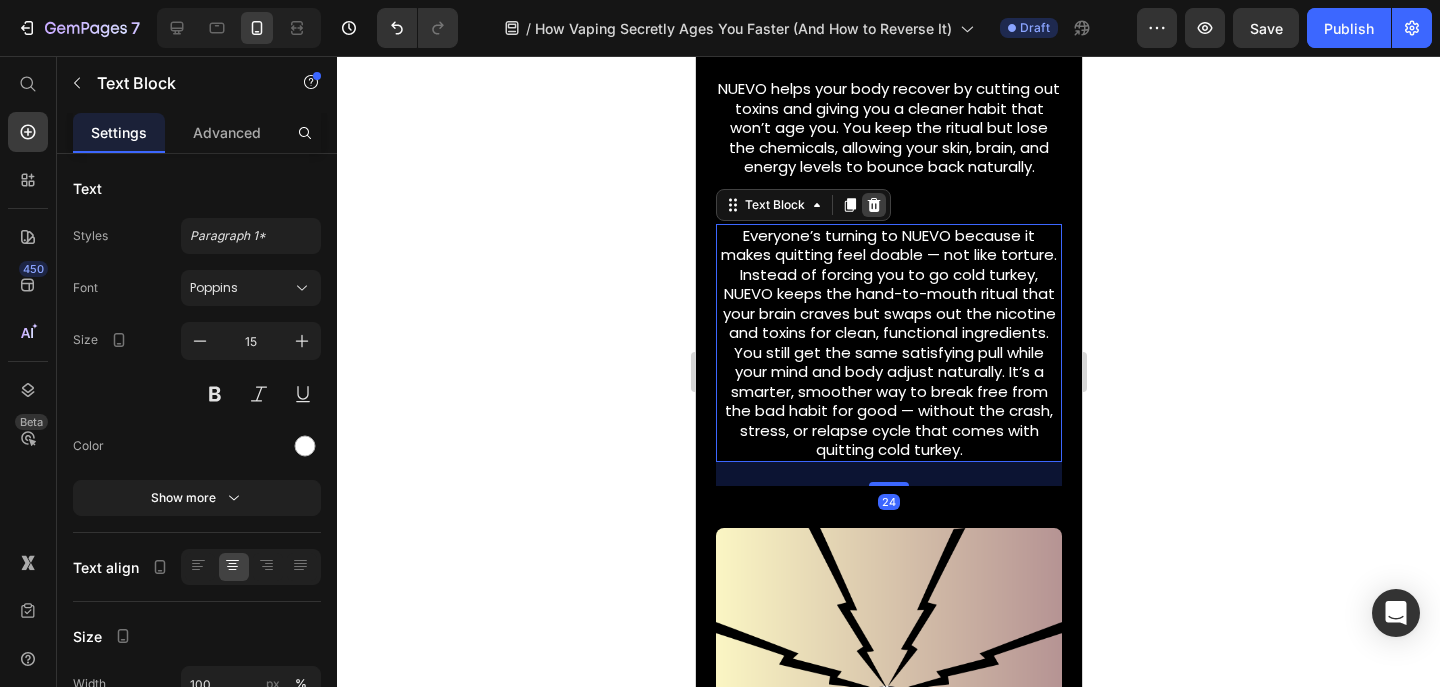 click 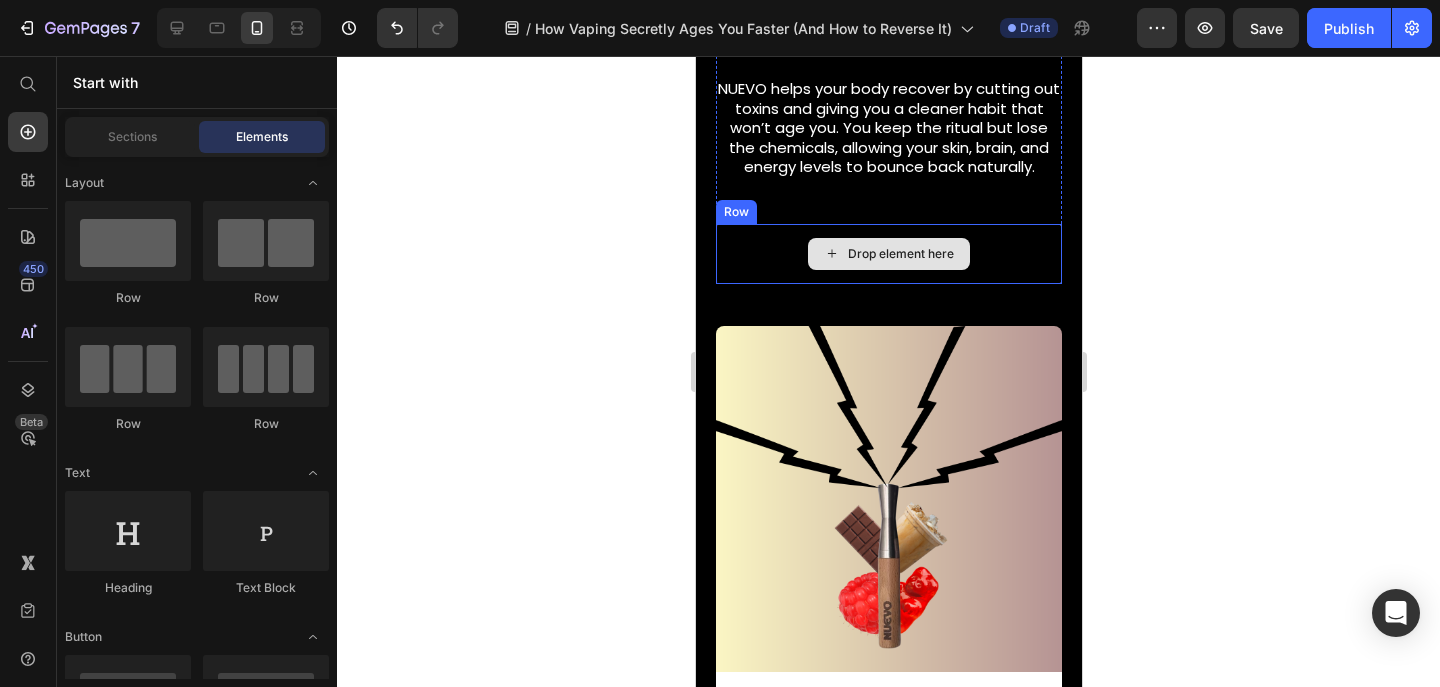 click on "Drop element here" at bounding box center (900, 254) 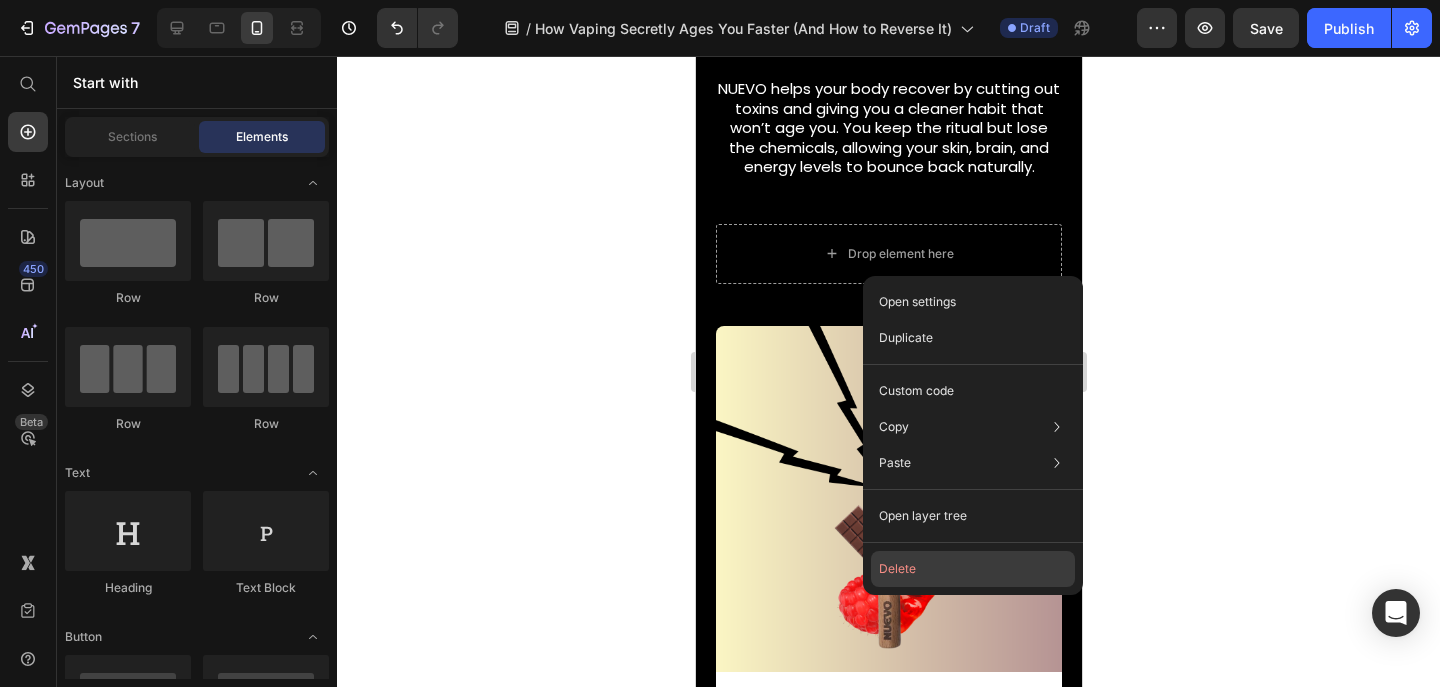 click on "Delete" 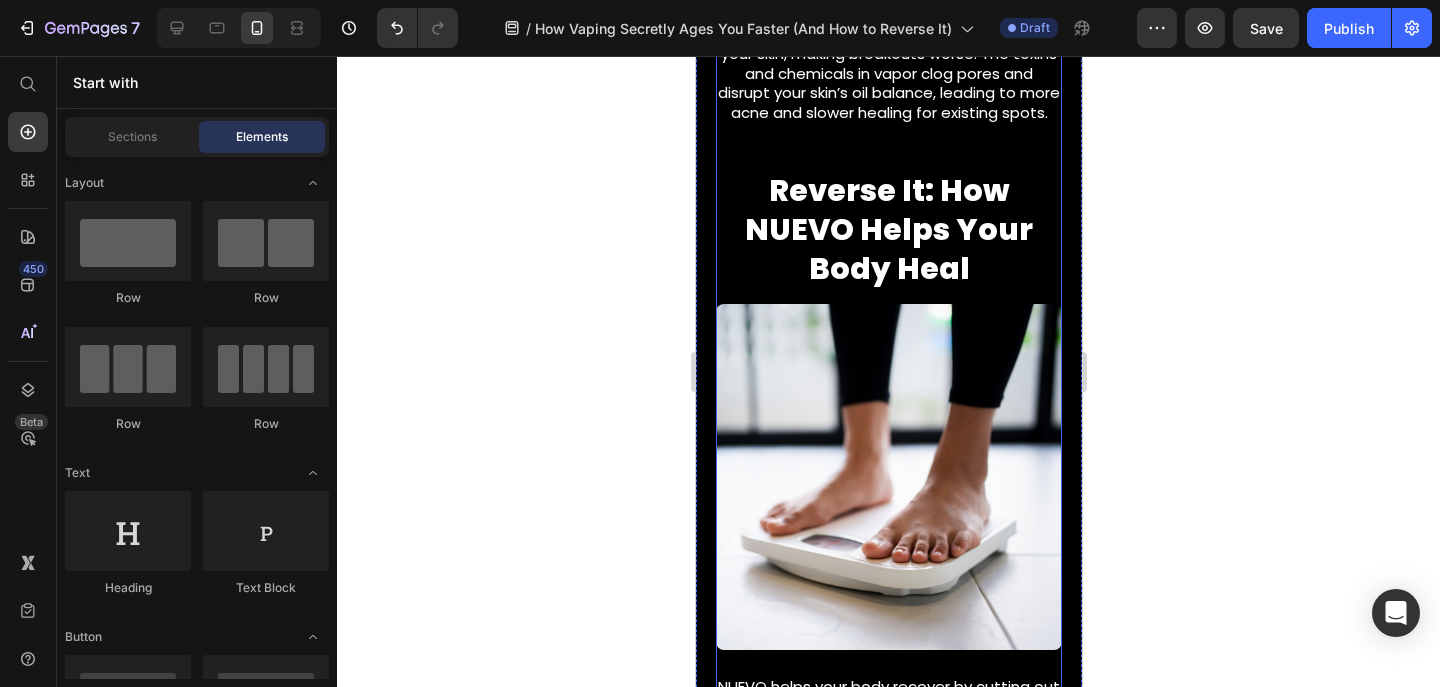 scroll, scrollTop: 3528, scrollLeft: 0, axis: vertical 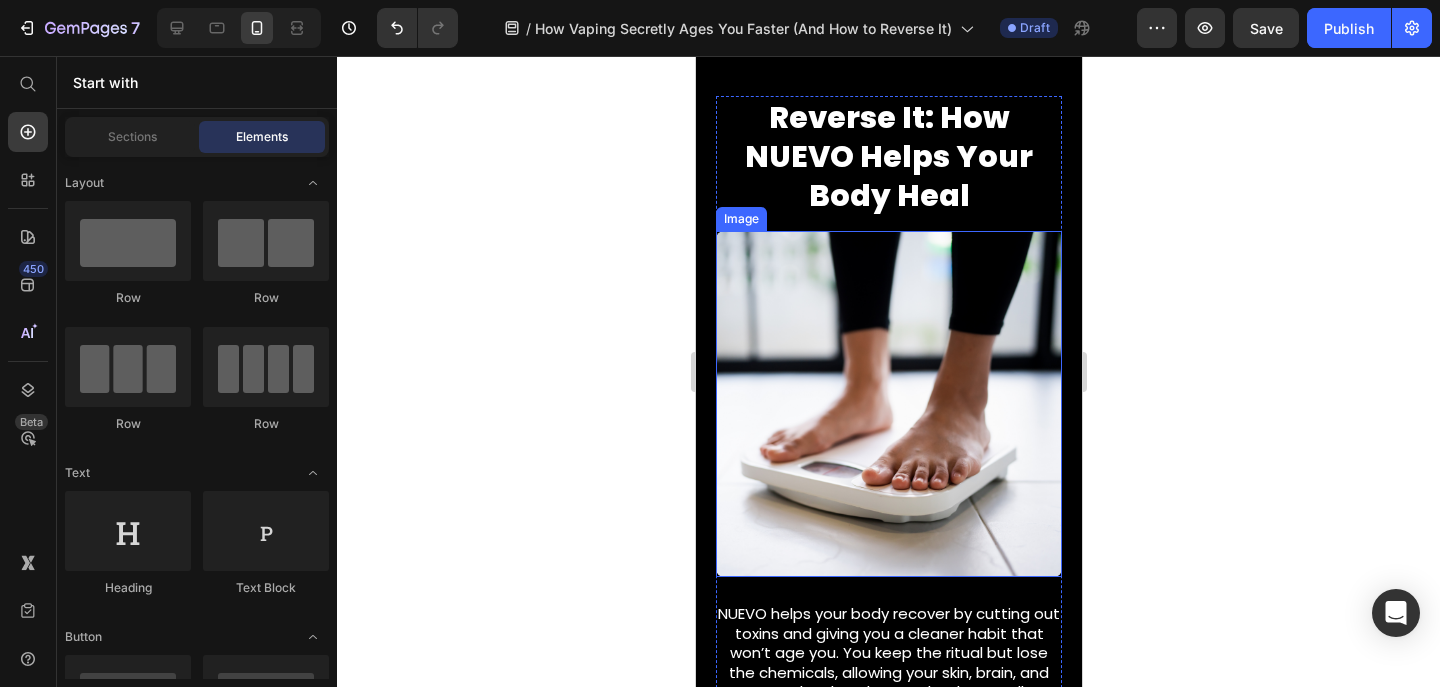 click at bounding box center (888, 404) 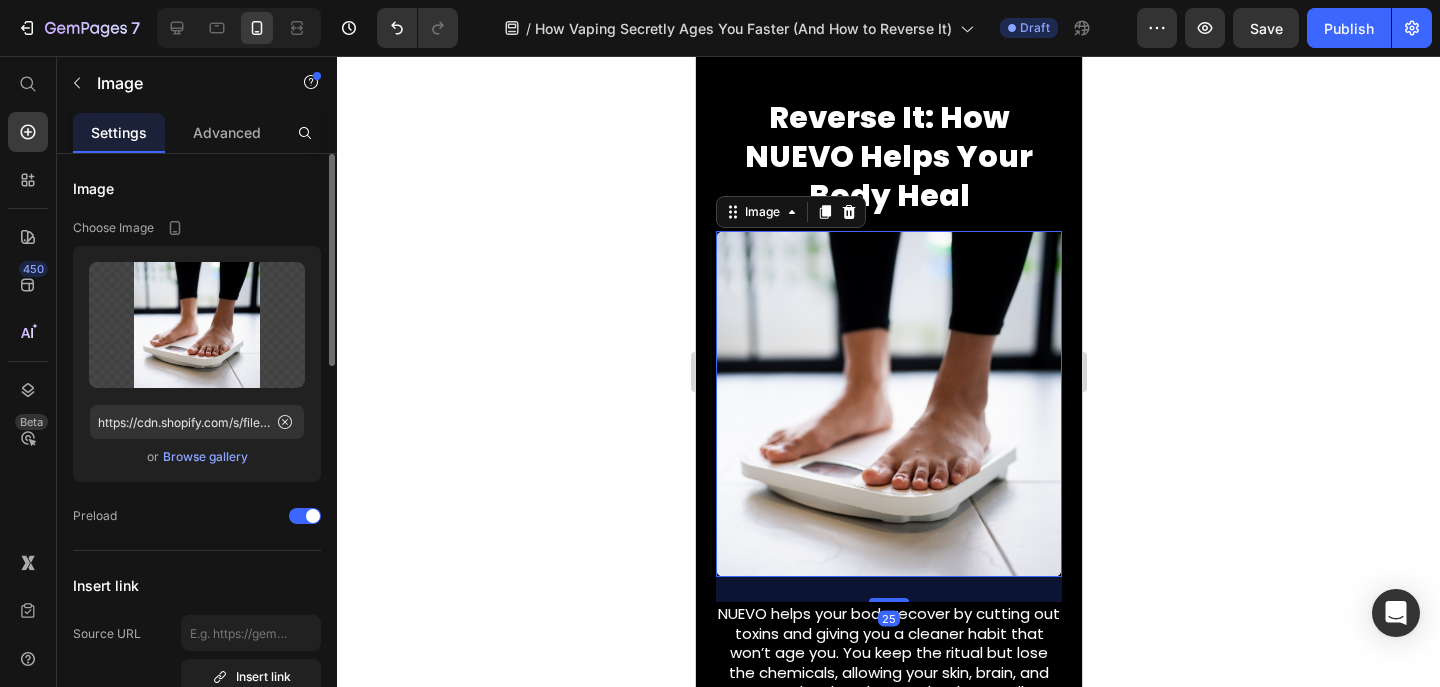 click on "Browse gallery" at bounding box center (205, 457) 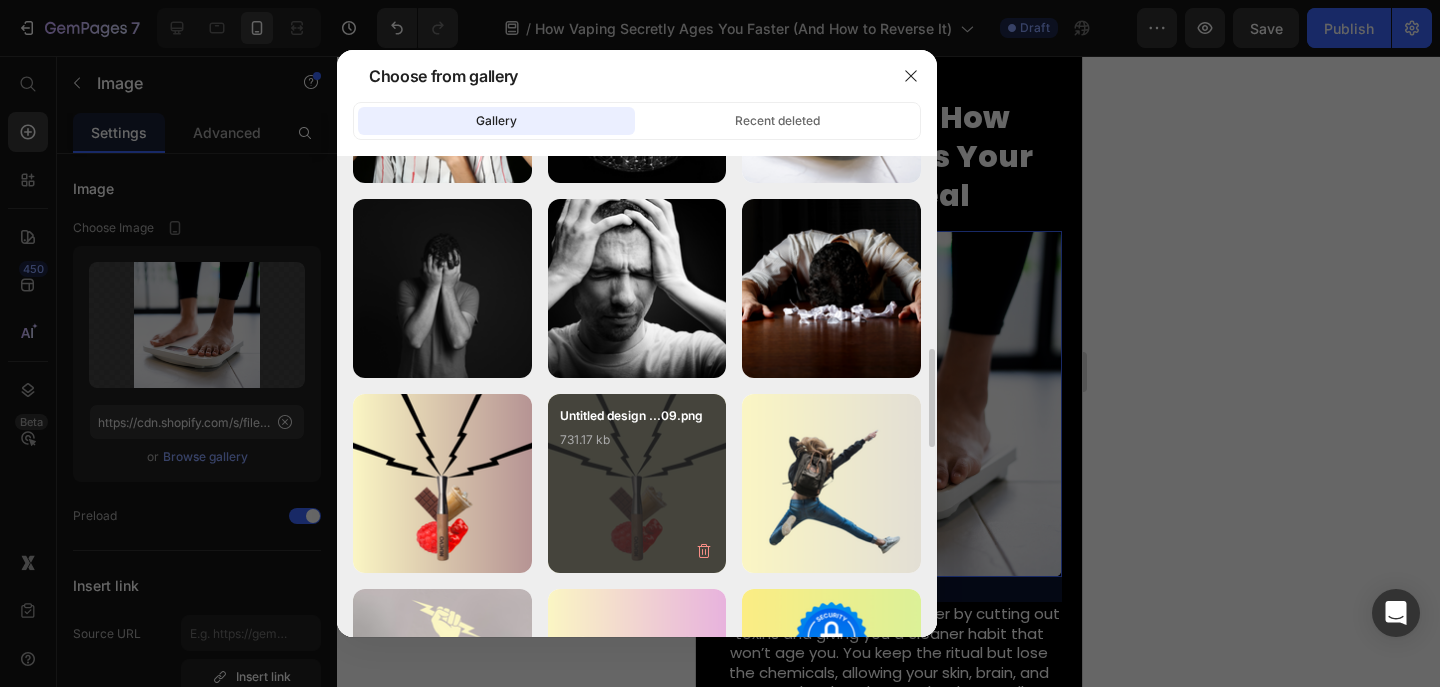 scroll, scrollTop: 950, scrollLeft: 0, axis: vertical 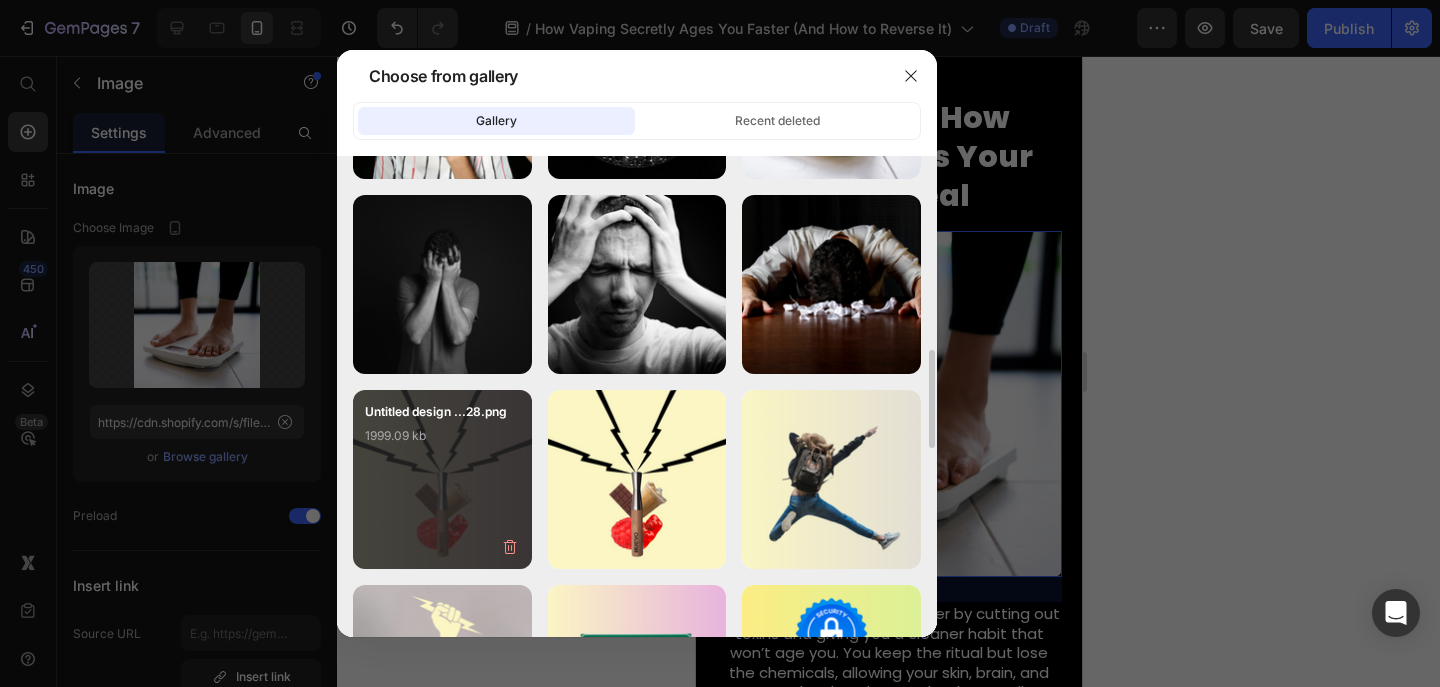 click on "Untitled design ...28.png 1999.09 kb" at bounding box center (442, 479) 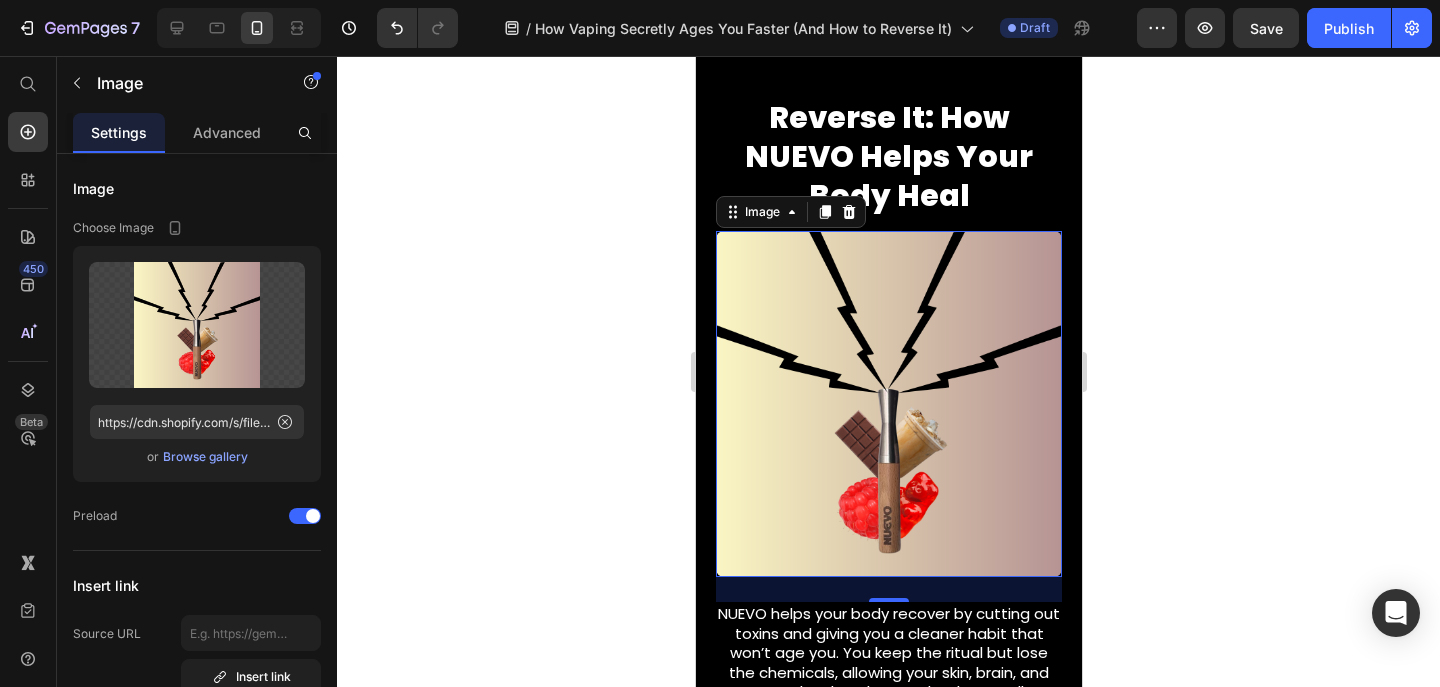 scroll, scrollTop: 3749, scrollLeft: 0, axis: vertical 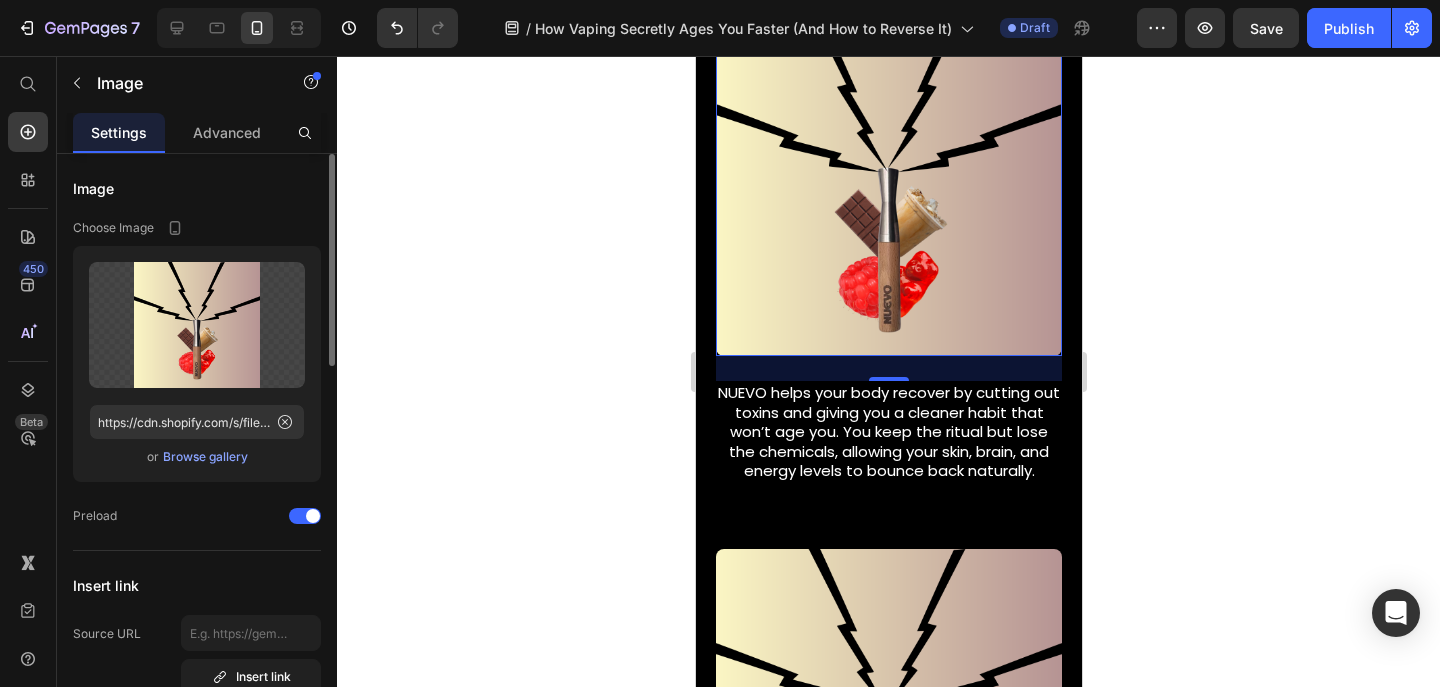 click on "Browse gallery" at bounding box center (205, 457) 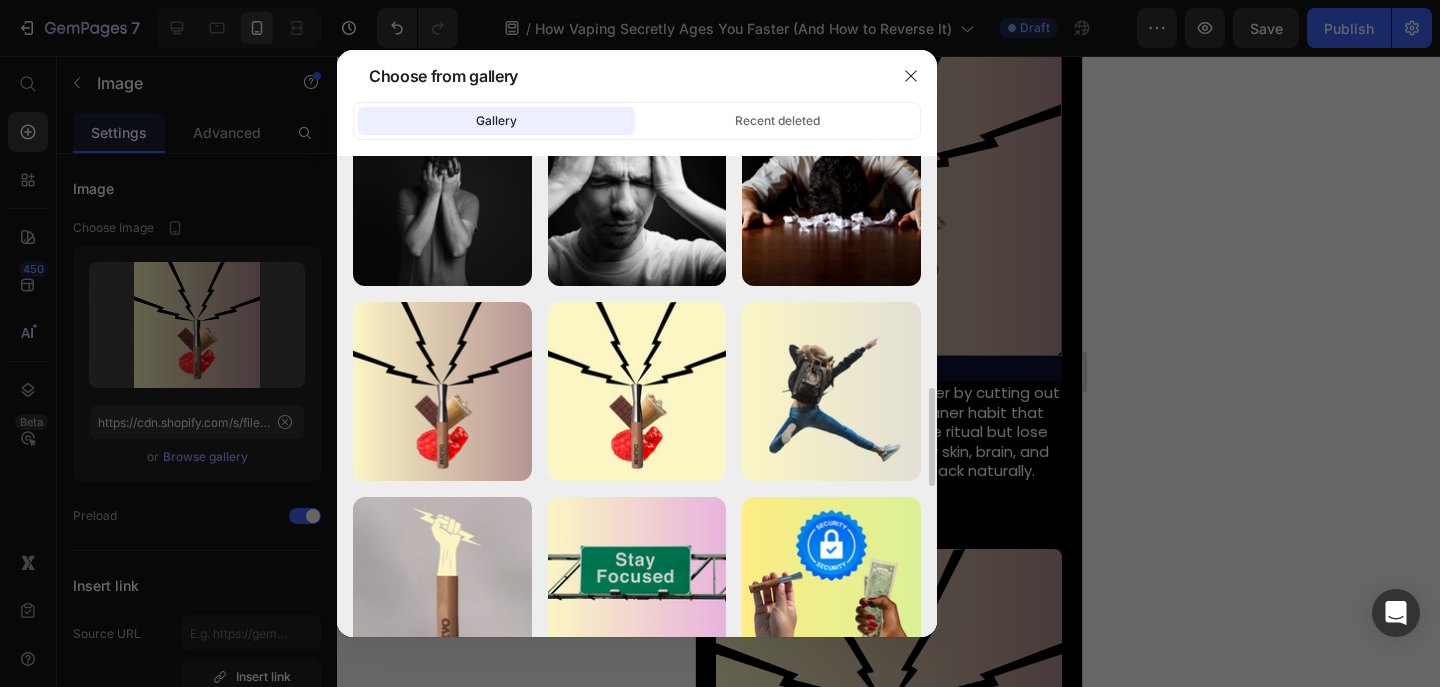 scroll, scrollTop: 1055, scrollLeft: 0, axis: vertical 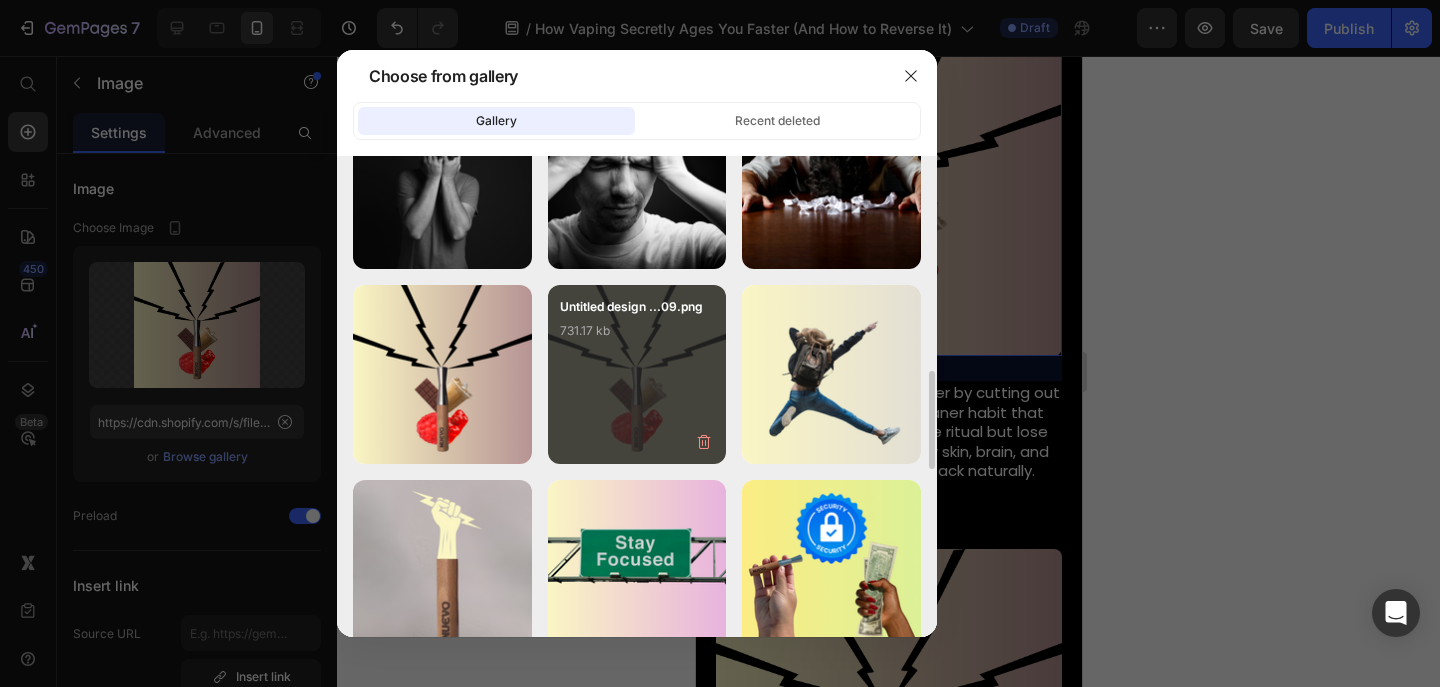 click on "Untitled design ...09.png 731.17 kb" at bounding box center [637, 374] 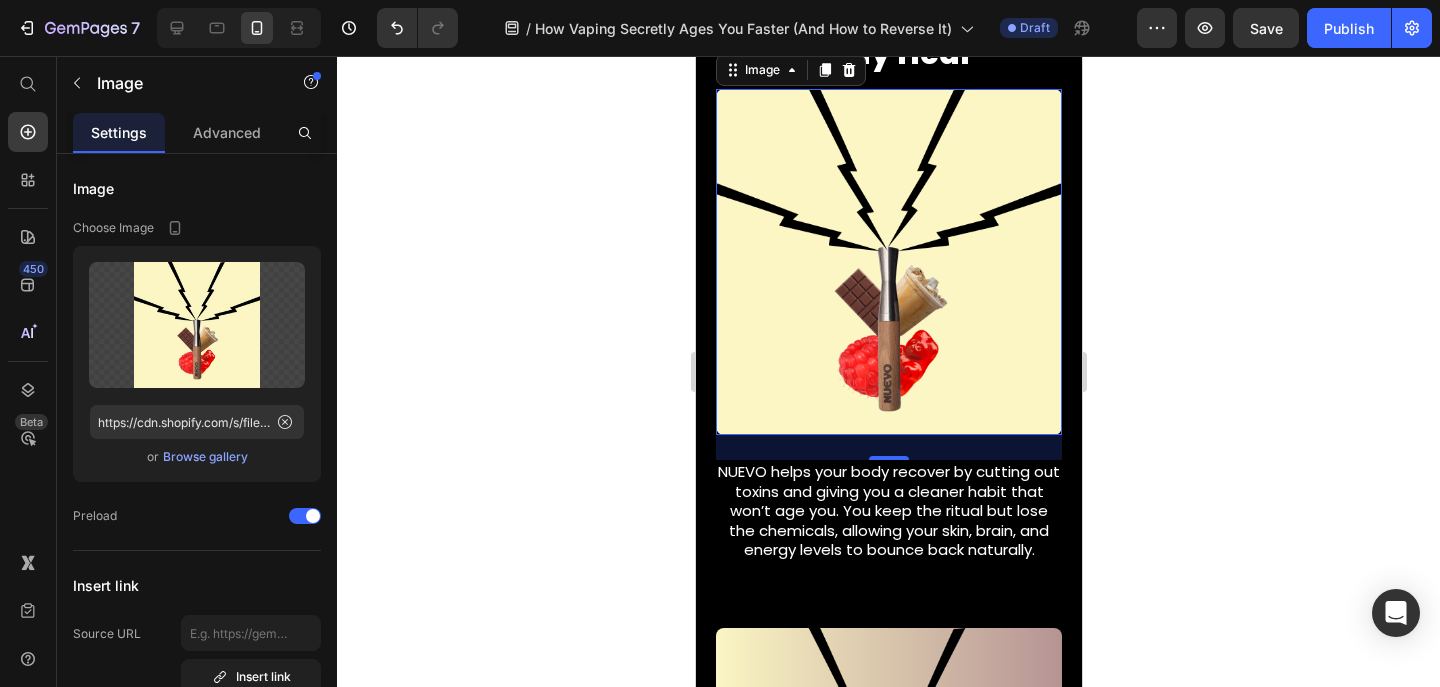 scroll, scrollTop: 3690, scrollLeft: 0, axis: vertical 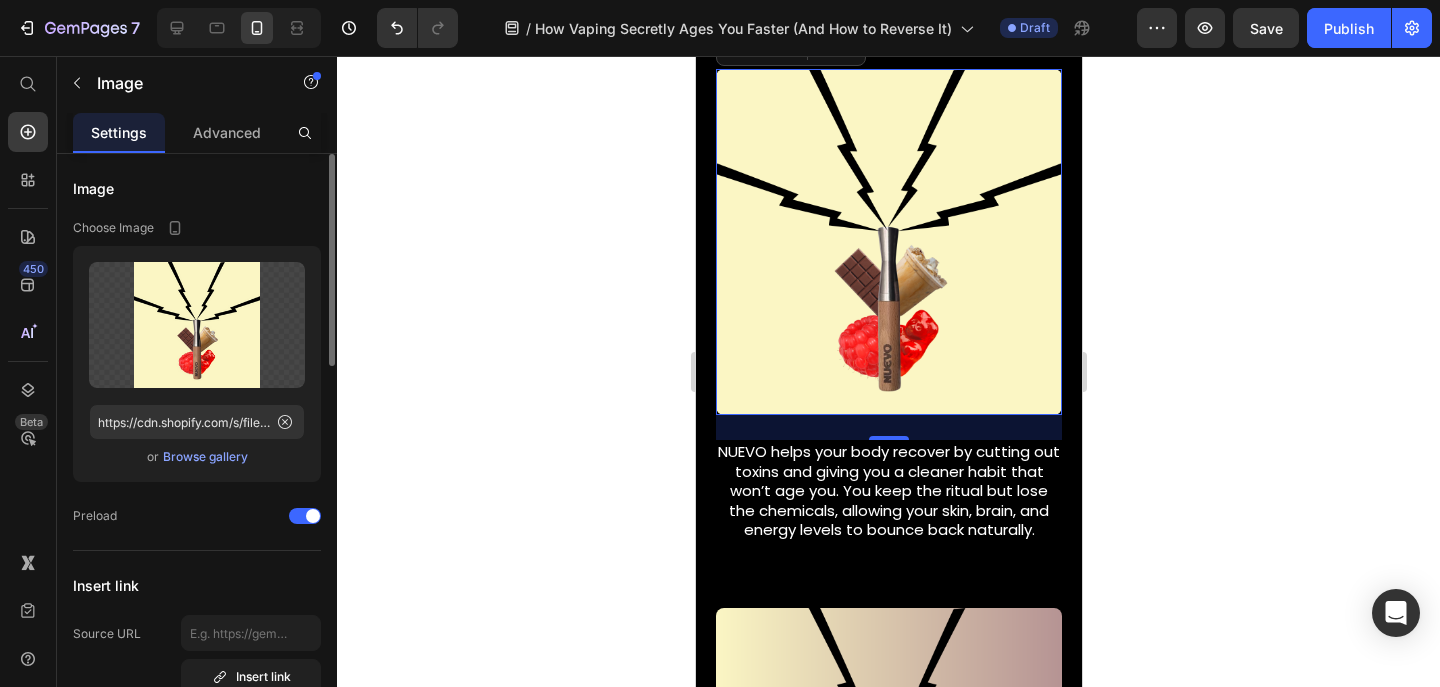 click on "Browse gallery" at bounding box center (205, 457) 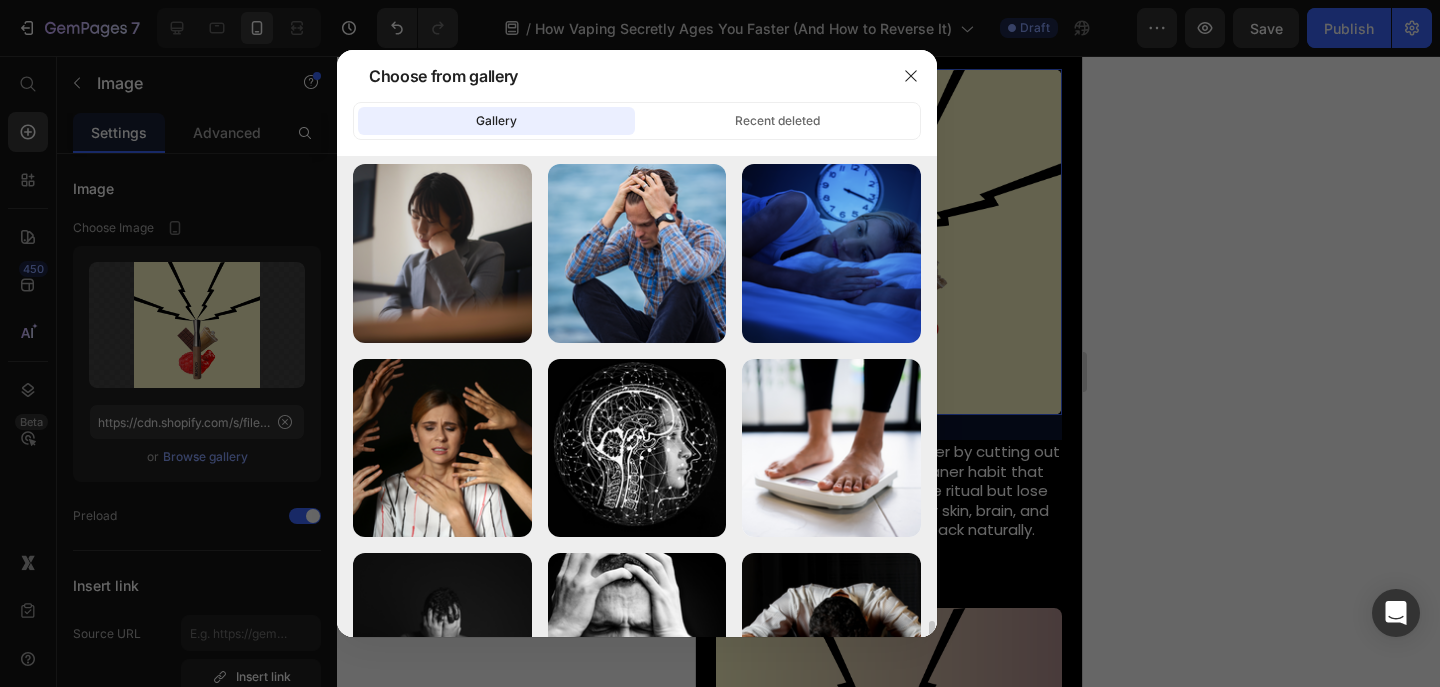scroll, scrollTop: 1005, scrollLeft: 0, axis: vertical 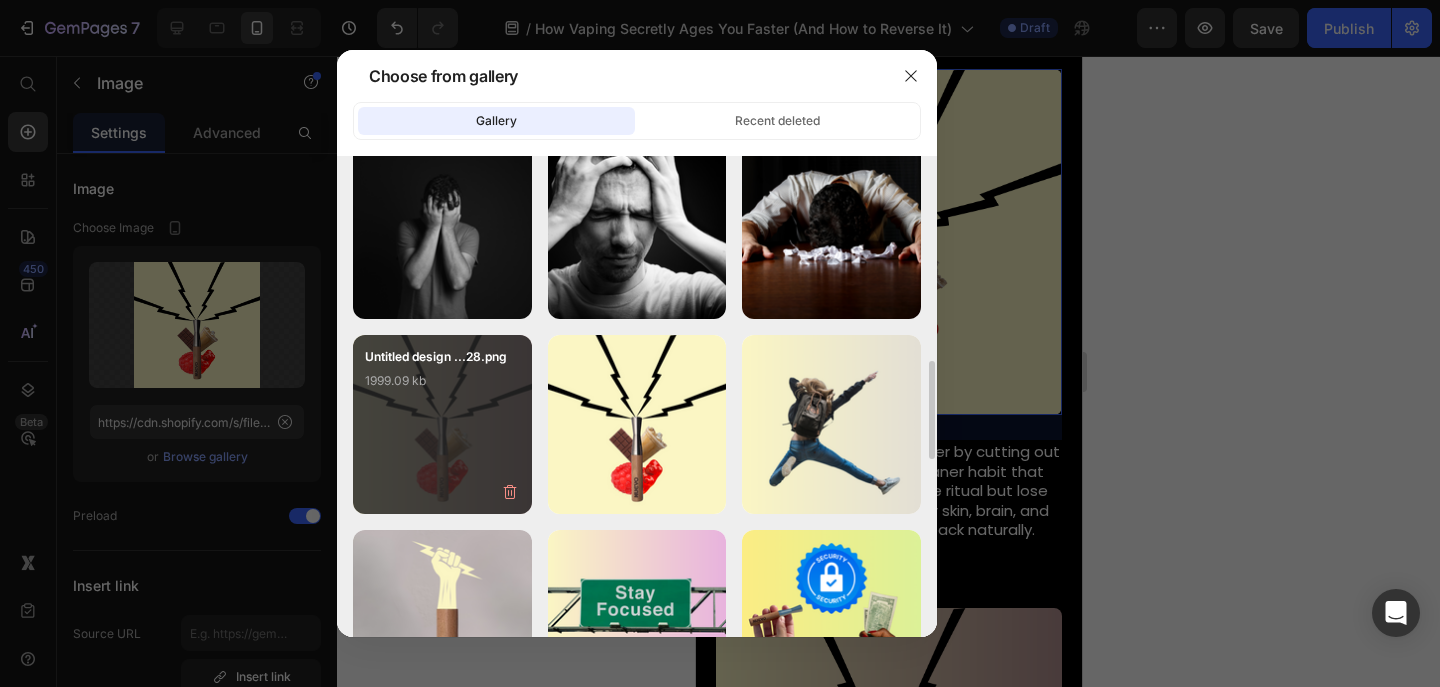 click on "Untitled design ...28.png 1999.09 kb" at bounding box center (442, 424) 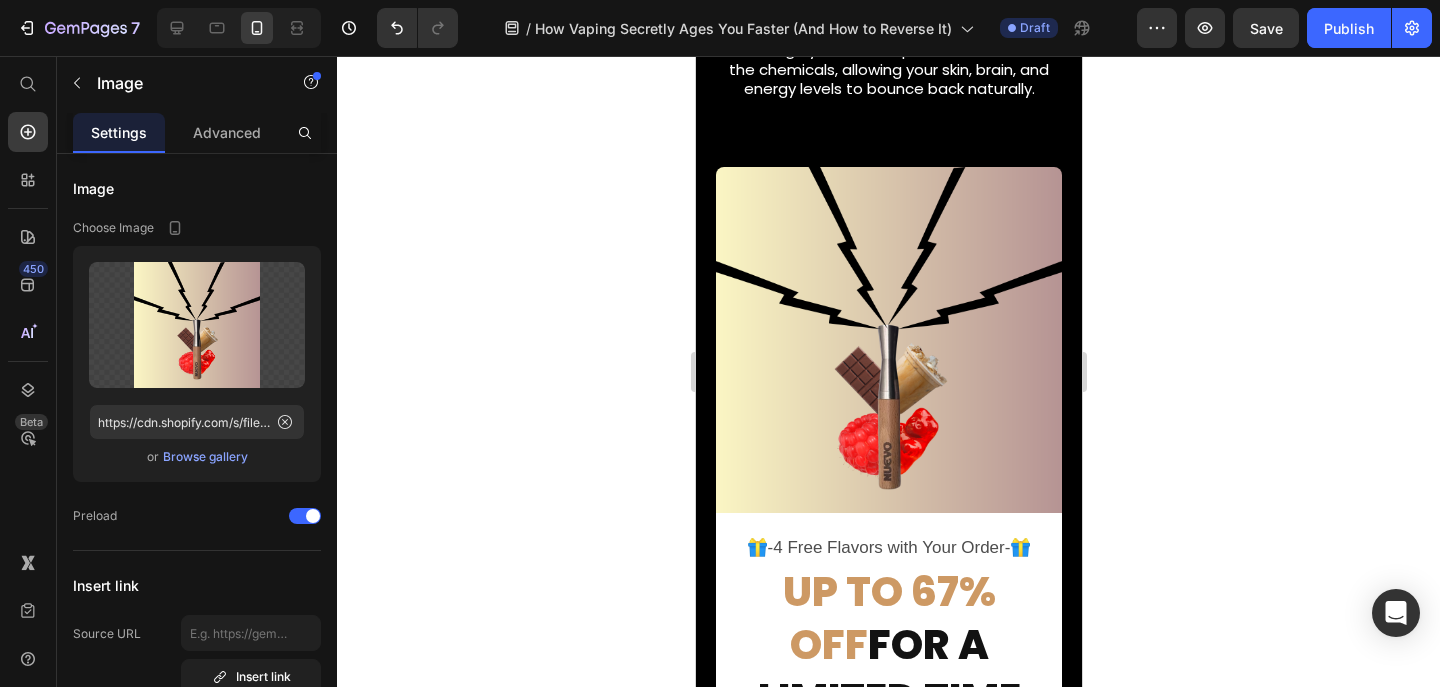 scroll, scrollTop: 4217, scrollLeft: 0, axis: vertical 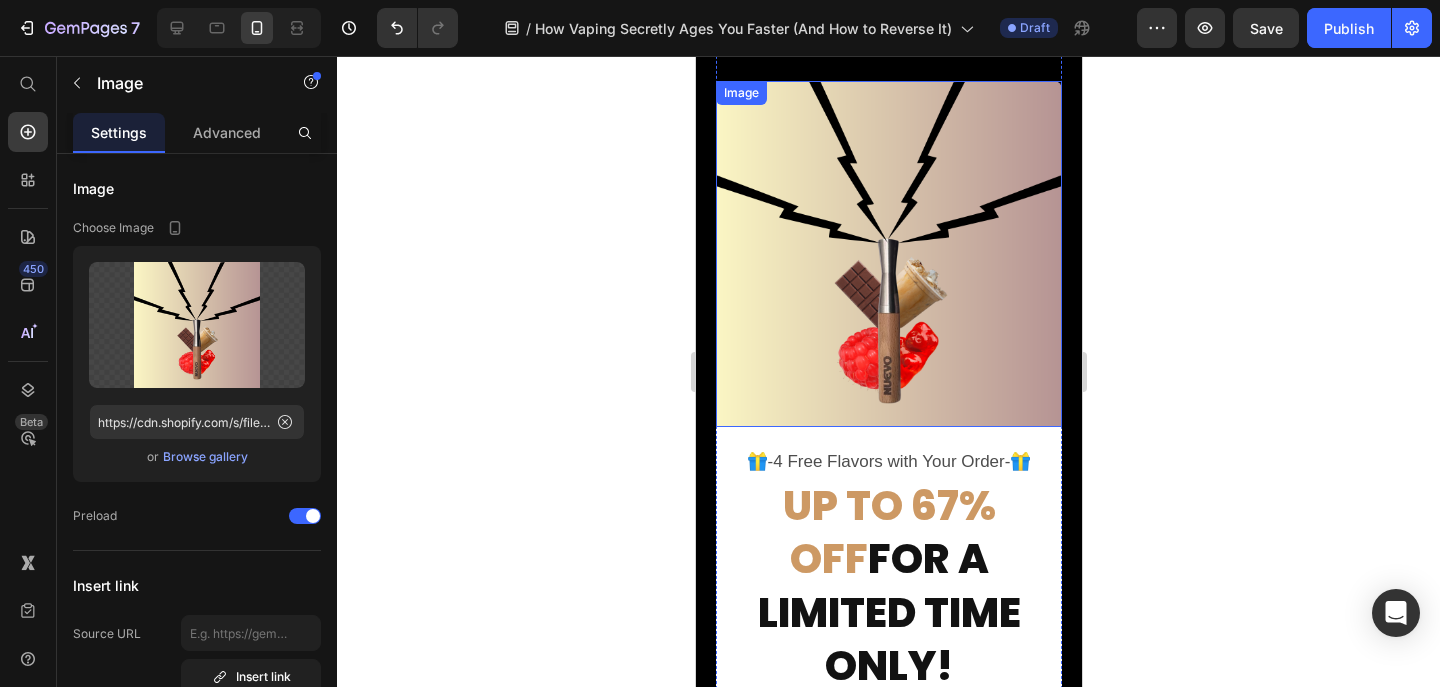click at bounding box center (888, 254) 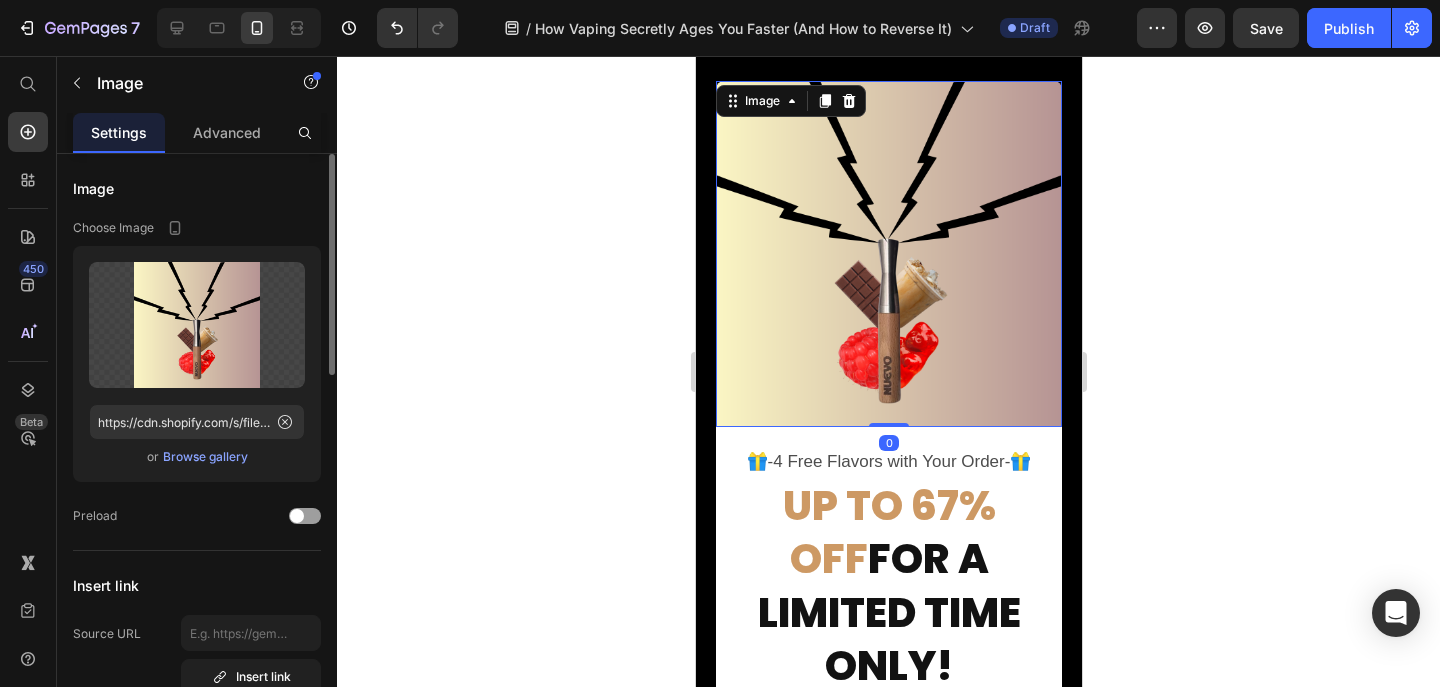 click on "Browse gallery" at bounding box center (205, 457) 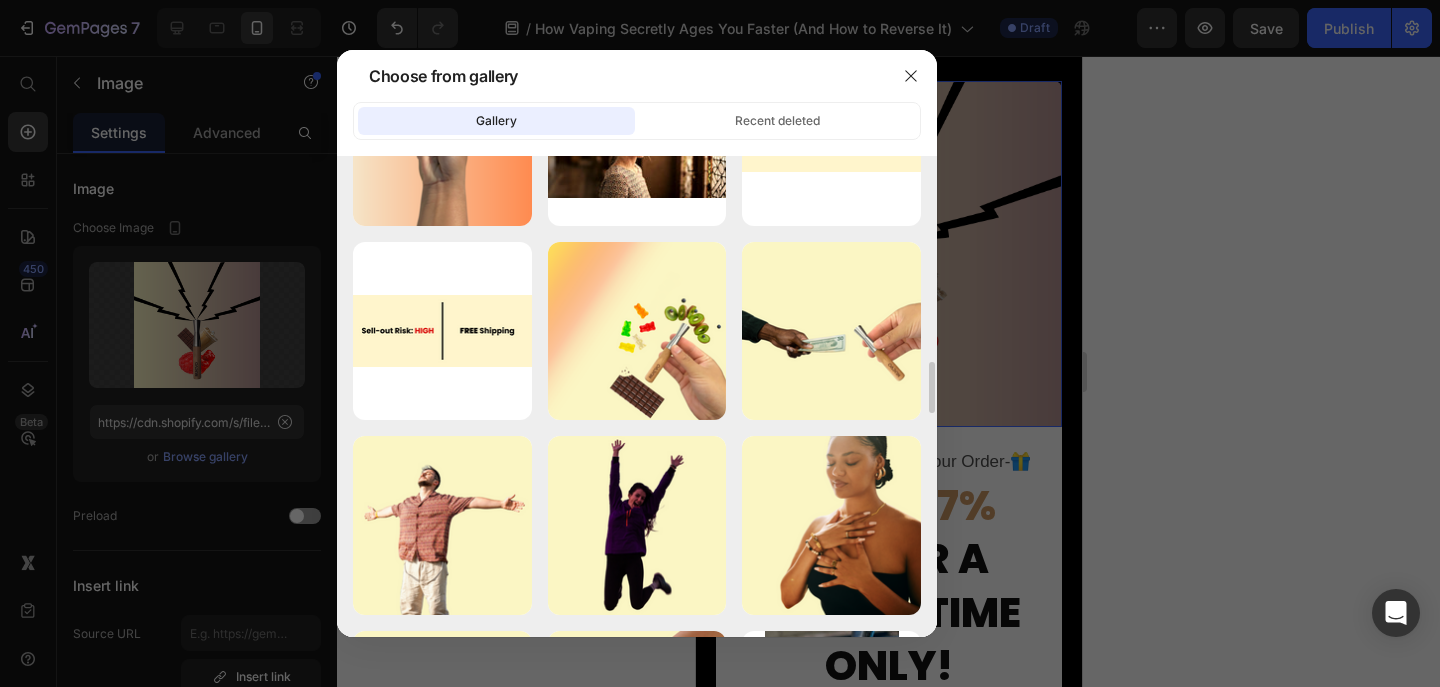 scroll, scrollTop: 1884, scrollLeft: 0, axis: vertical 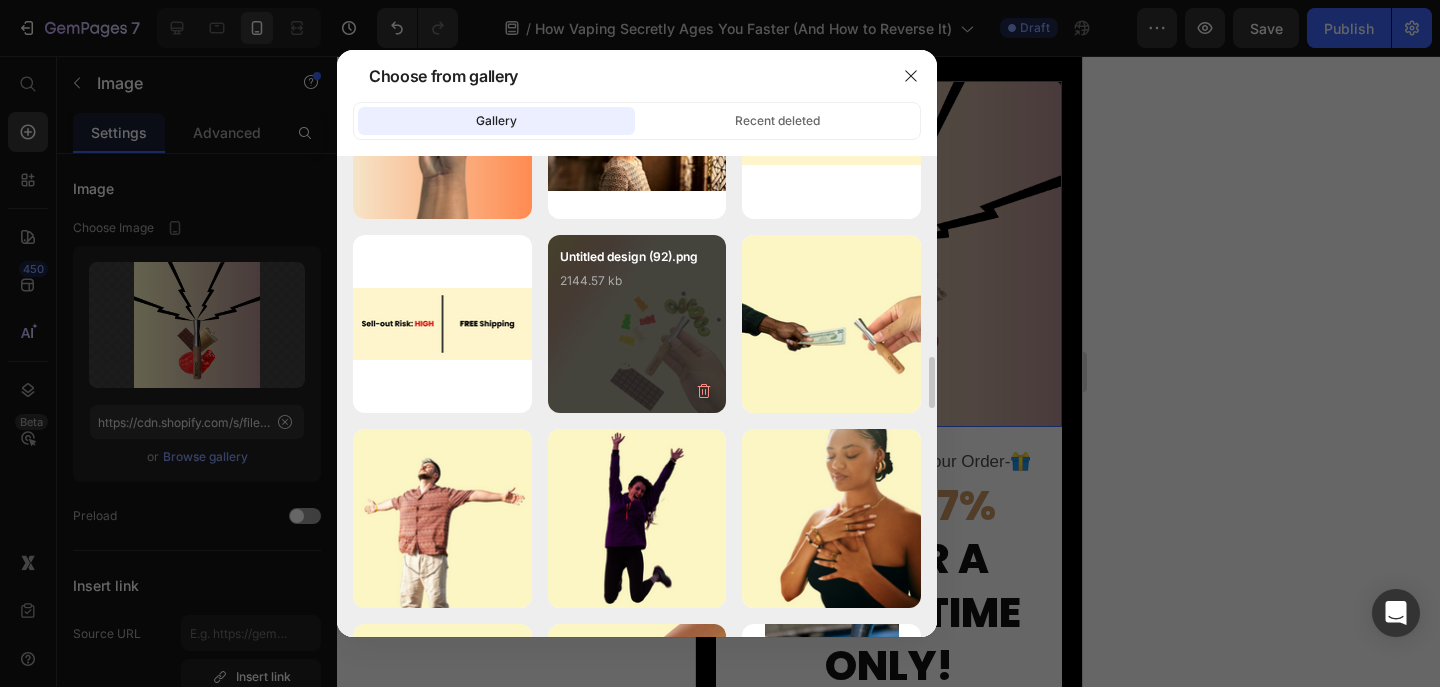 click on "Untitled design (92).png 2144.57 kb" at bounding box center (637, 287) 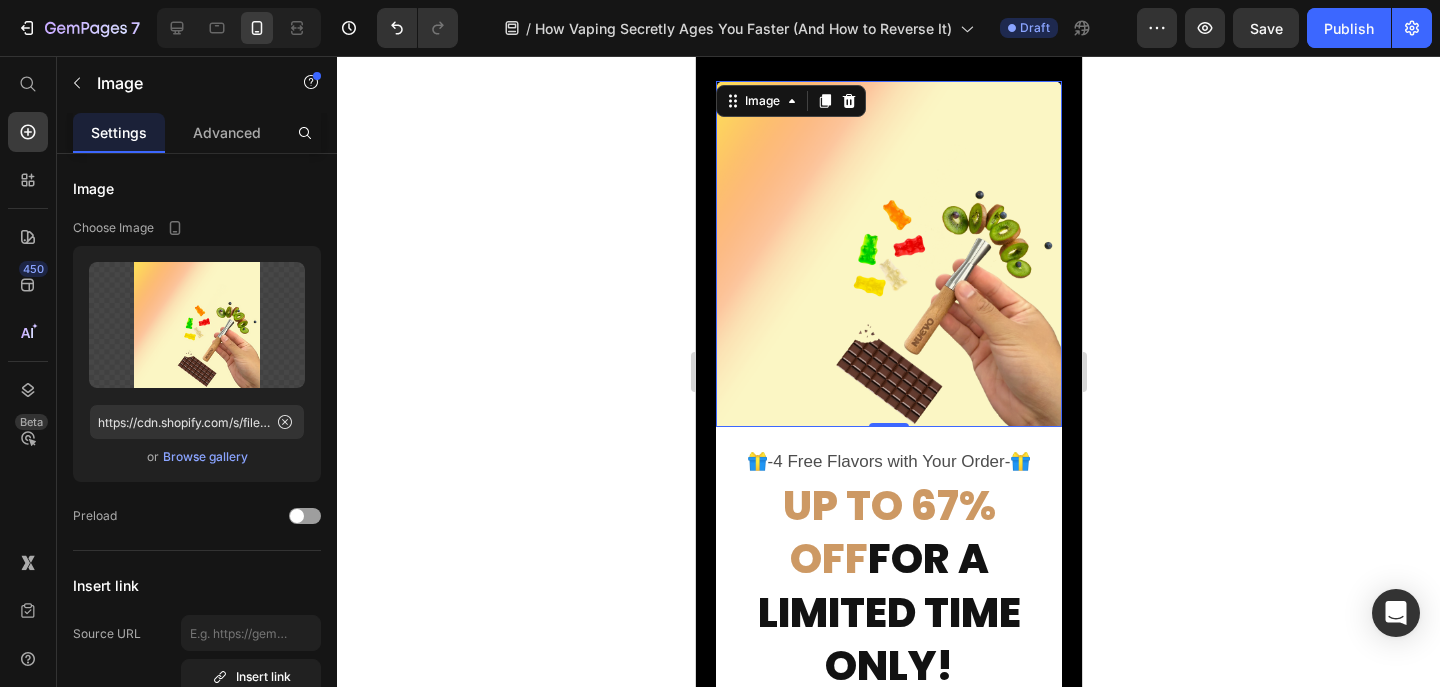 click 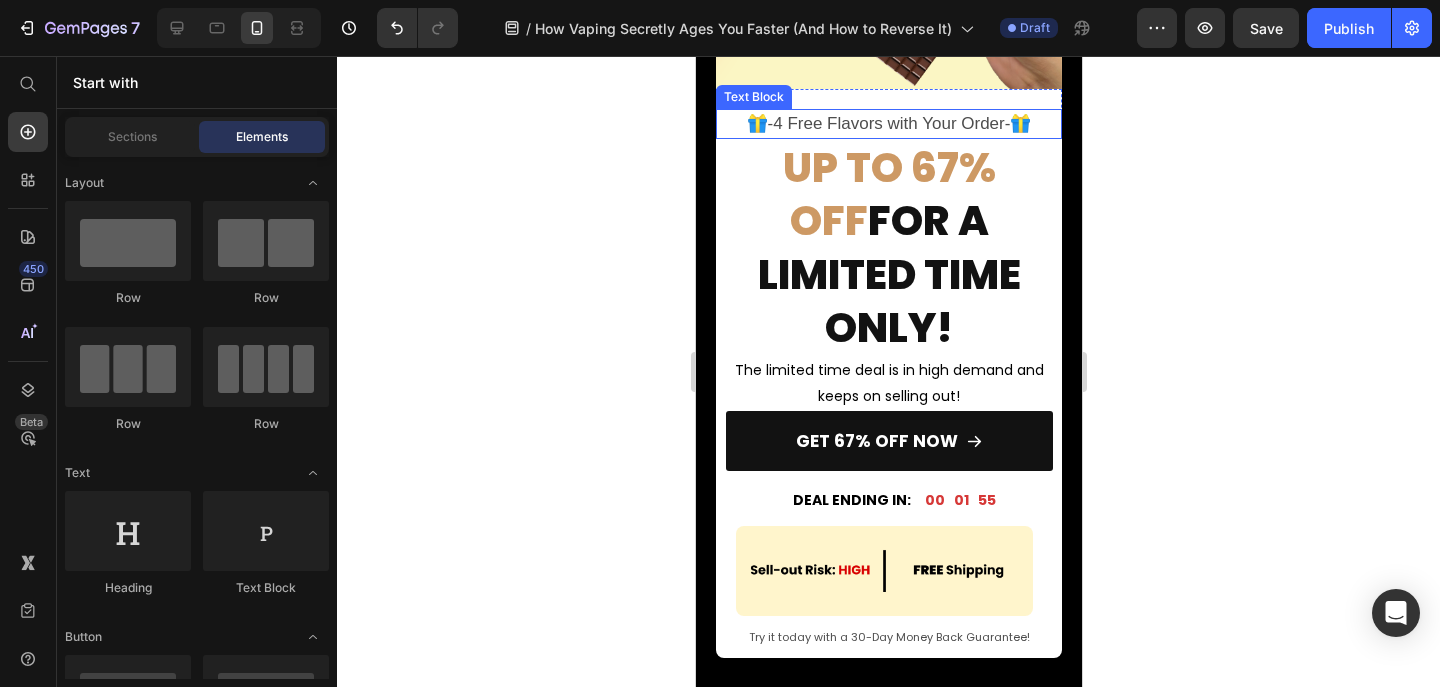 scroll, scrollTop: 4609, scrollLeft: 0, axis: vertical 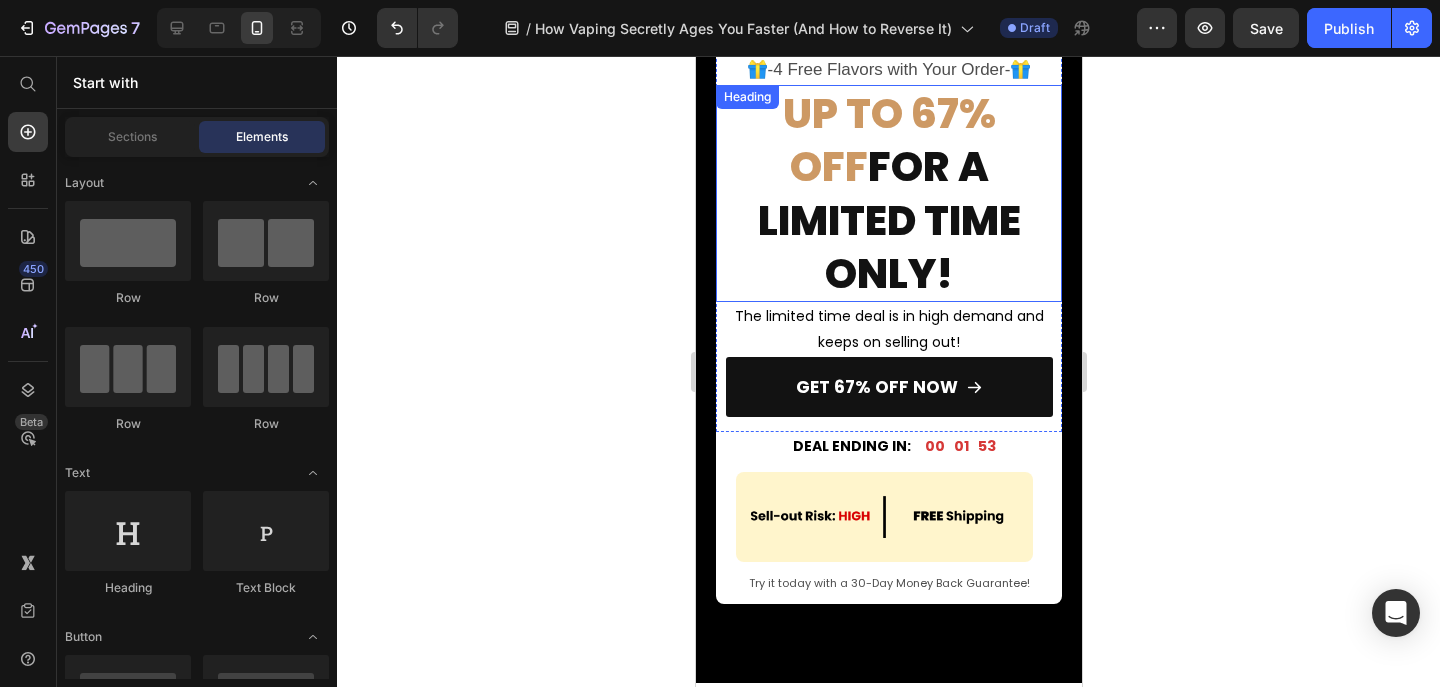 click on "UP TO 67% OFF" at bounding box center [888, 140] 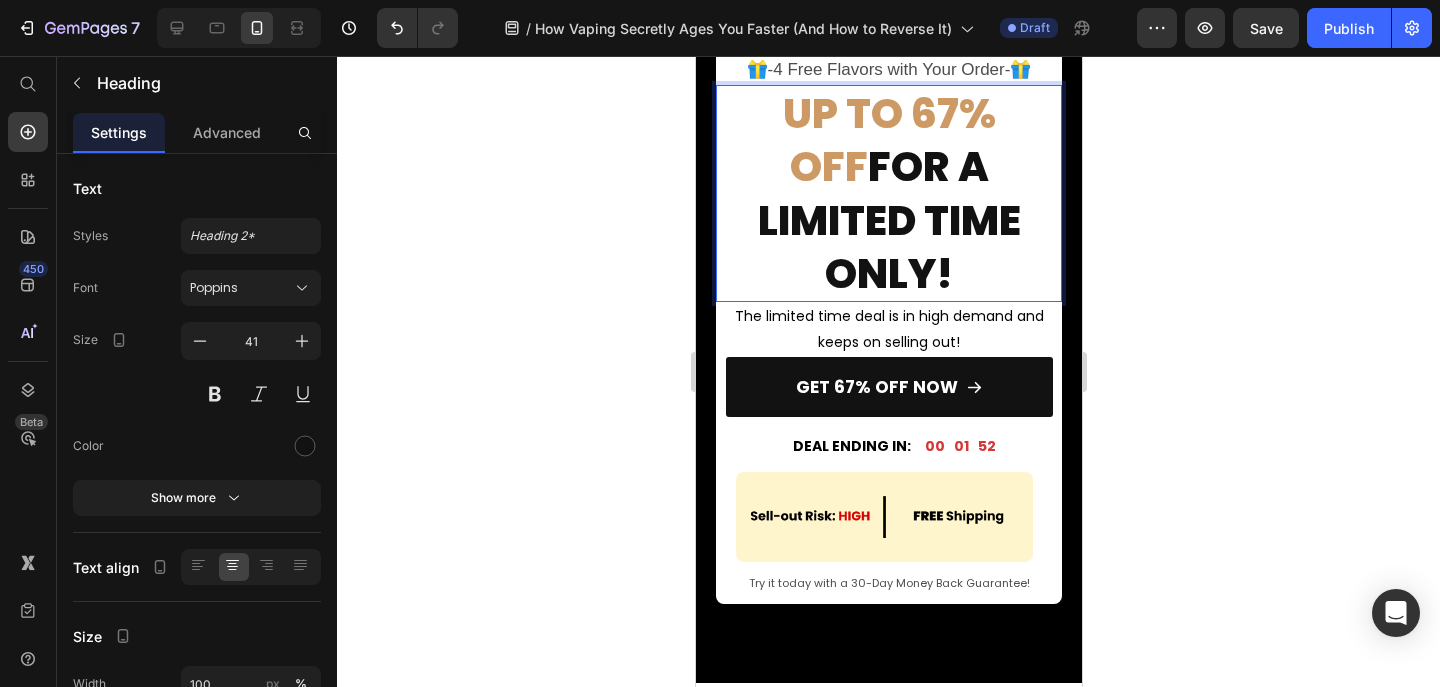 click on "UP TO 67% OFF" at bounding box center [888, 140] 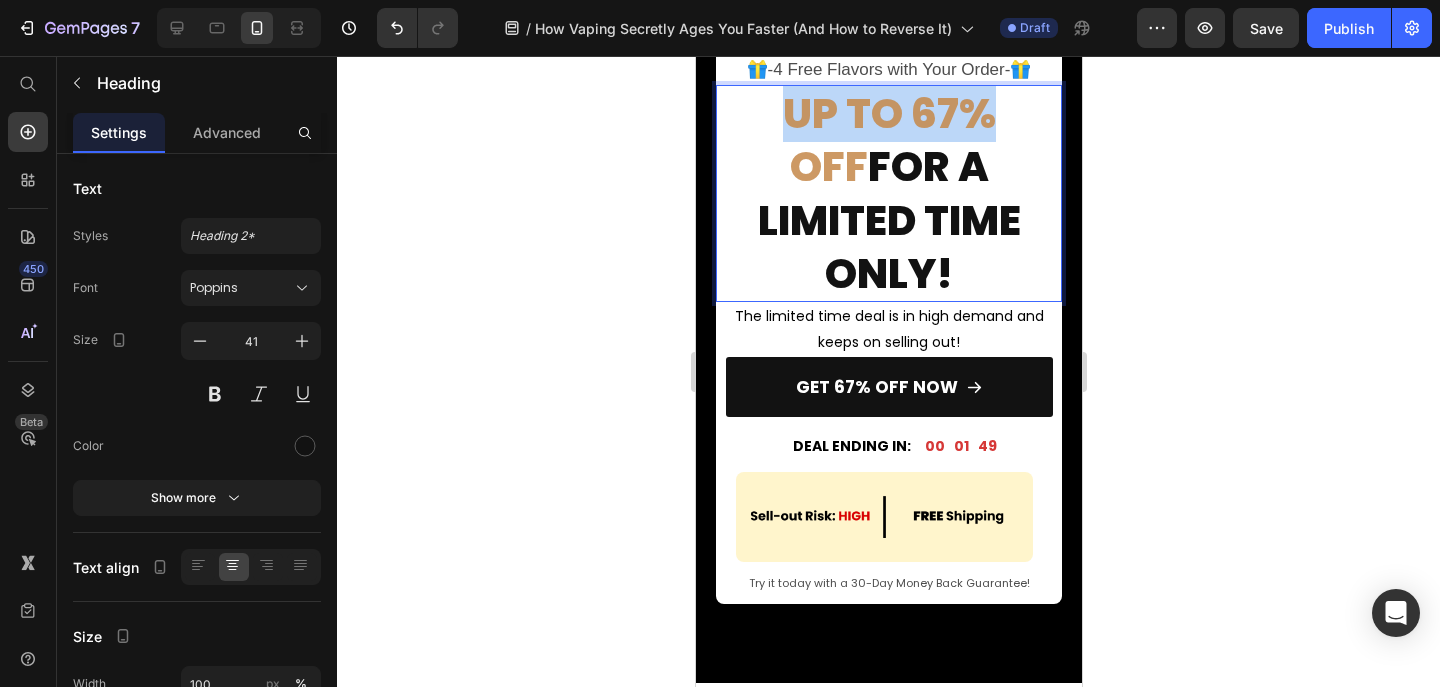 drag, startPoint x: 945, startPoint y: 127, endPoint x: 745, endPoint y: 137, distance: 200.24985 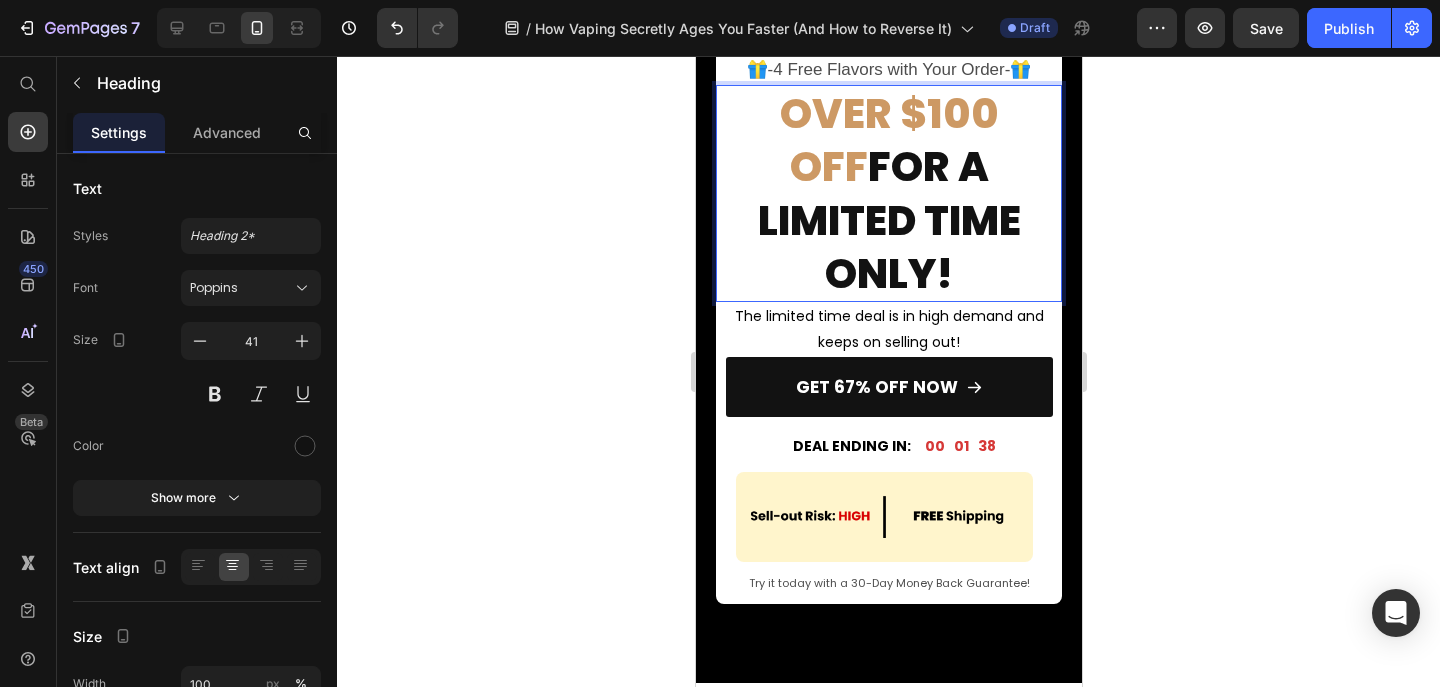 click 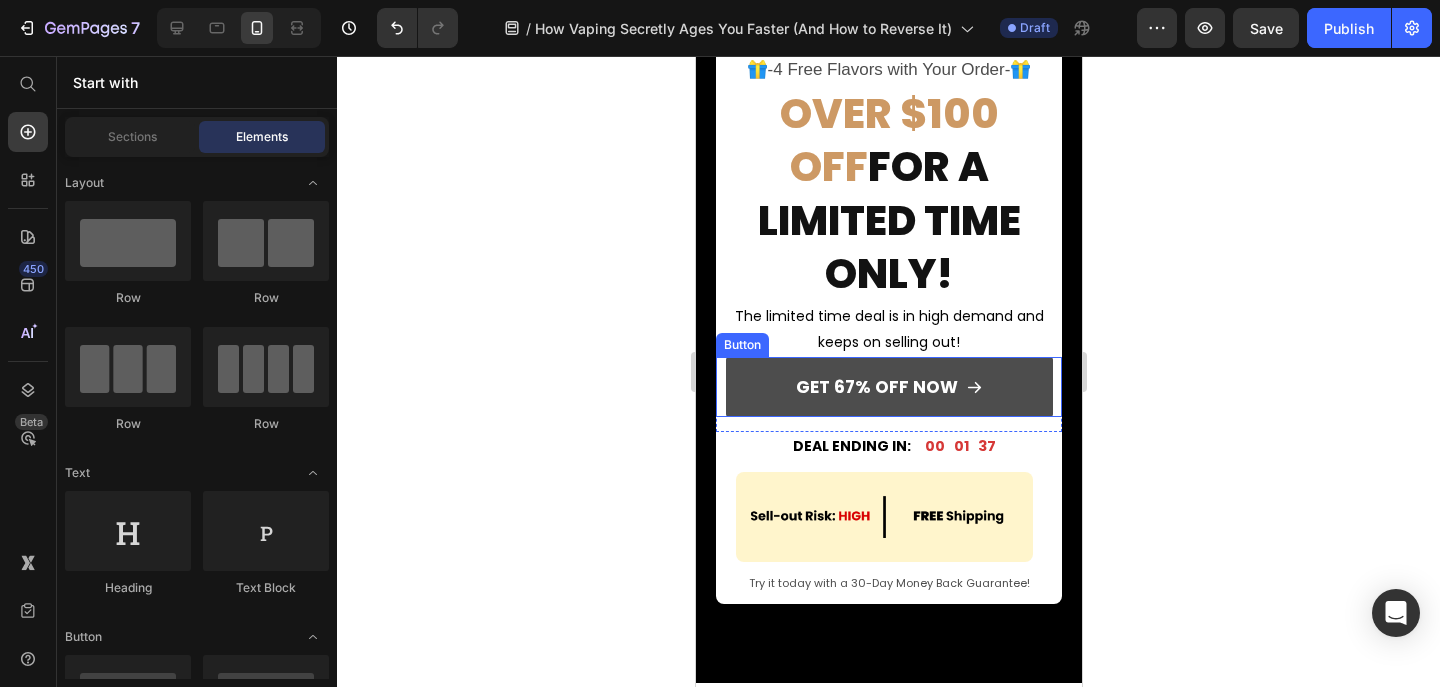 click on "GET 67% OFF NOW" at bounding box center (888, 387) 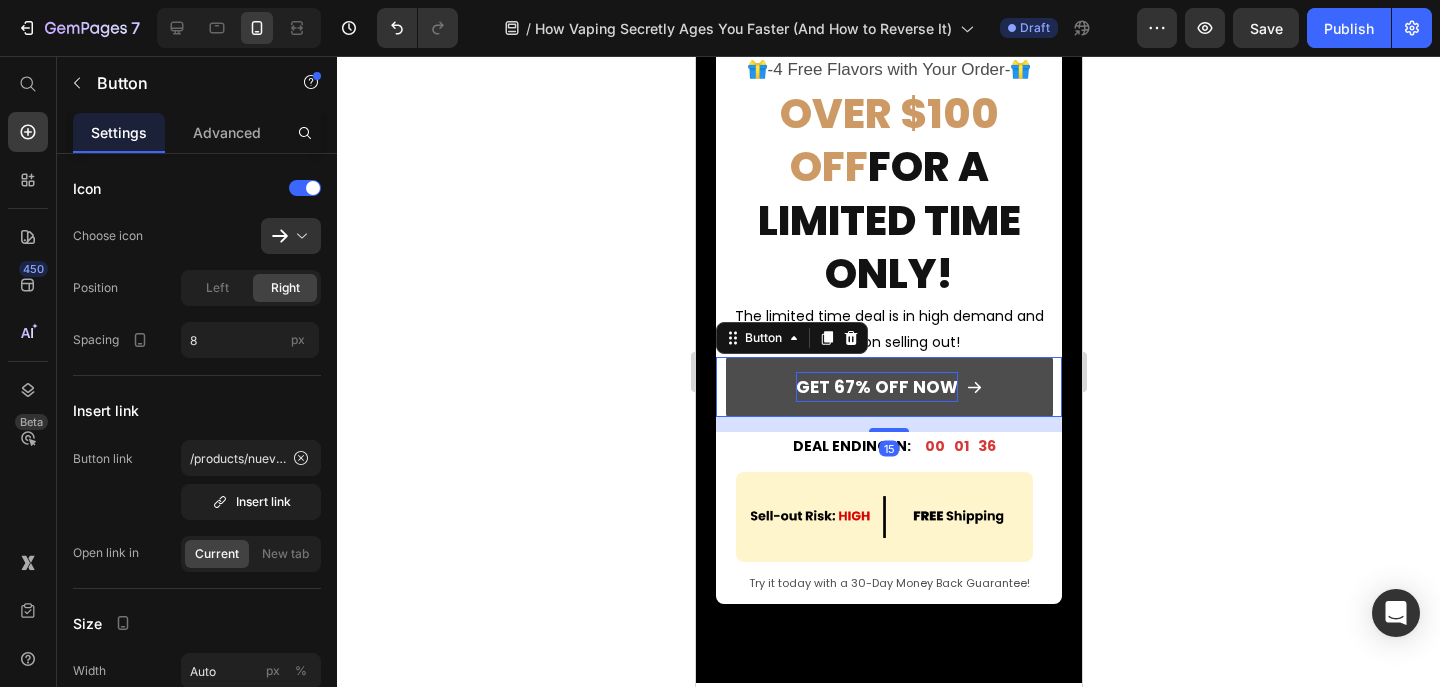 click on "GET 67% OFF NOW" at bounding box center [876, 387] 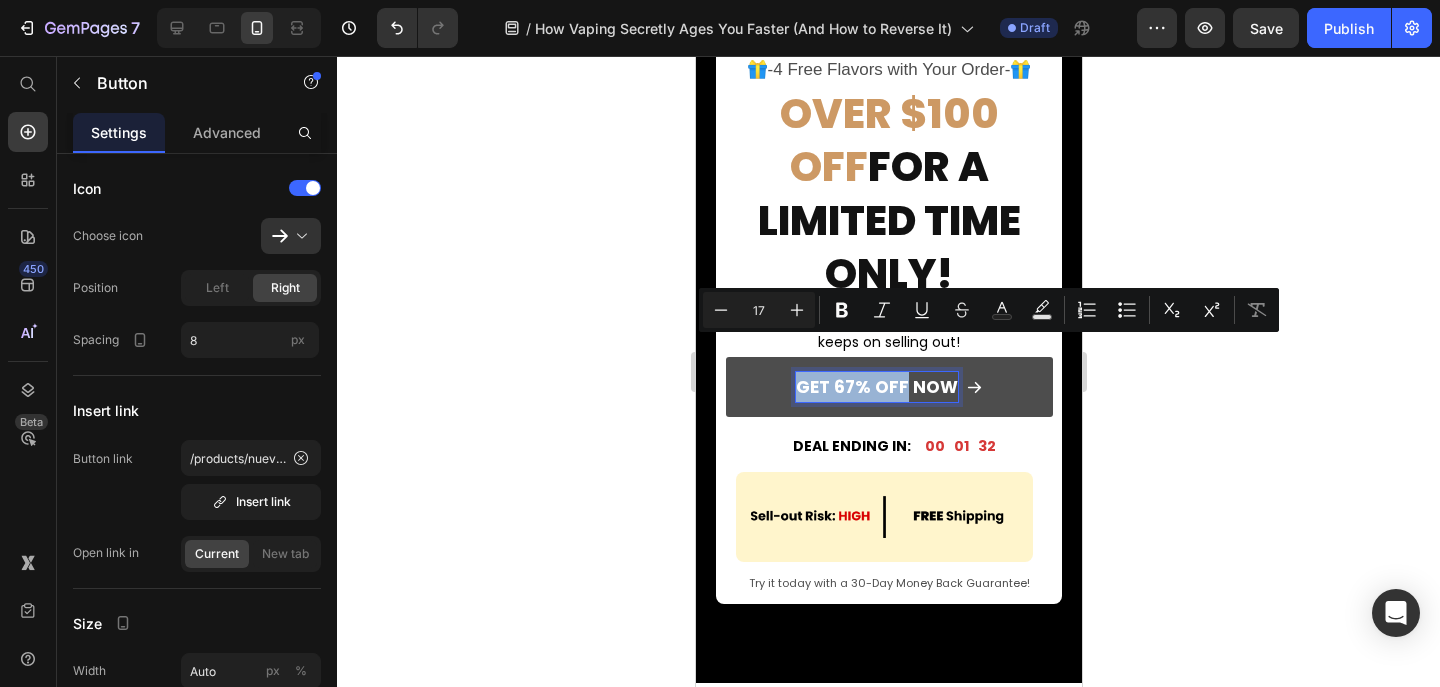 drag, startPoint x: 903, startPoint y: 348, endPoint x: 803, endPoint y: 345, distance: 100.04499 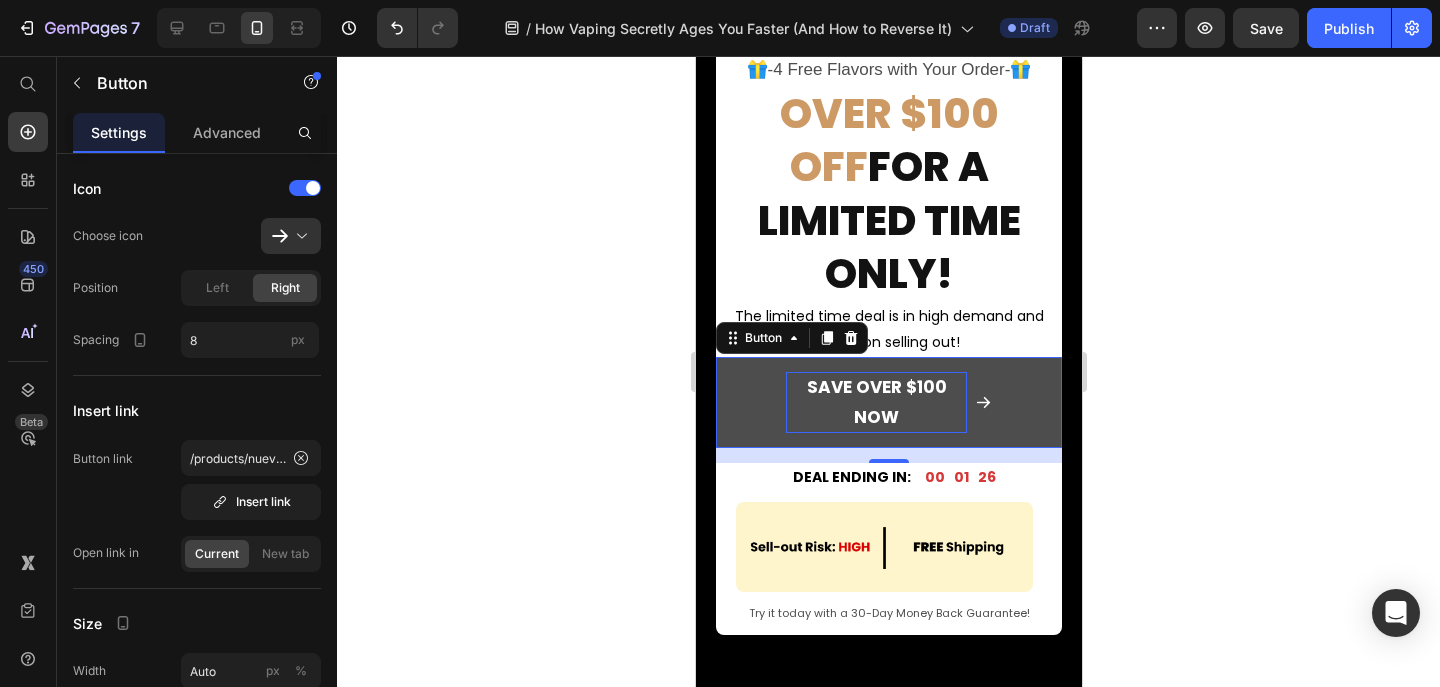 click 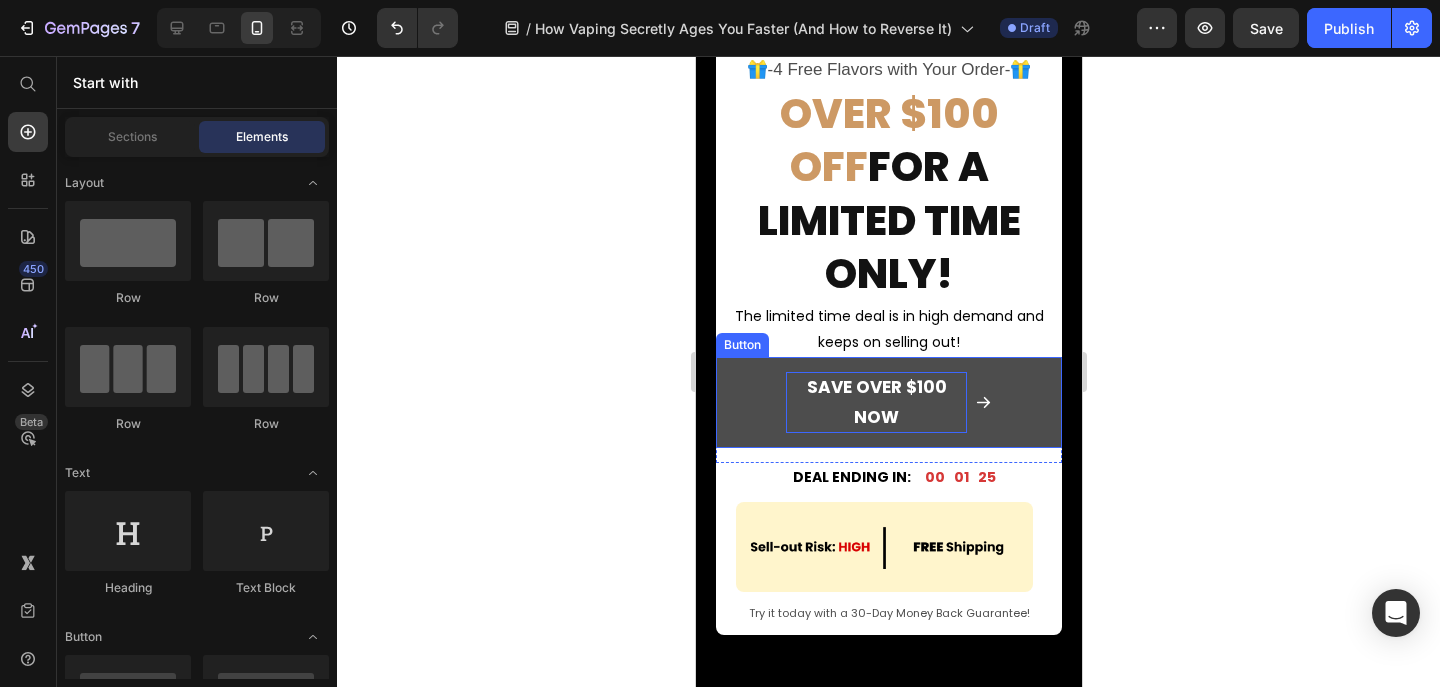 click on "SAVE OVER $100 NOW" at bounding box center [875, 402] 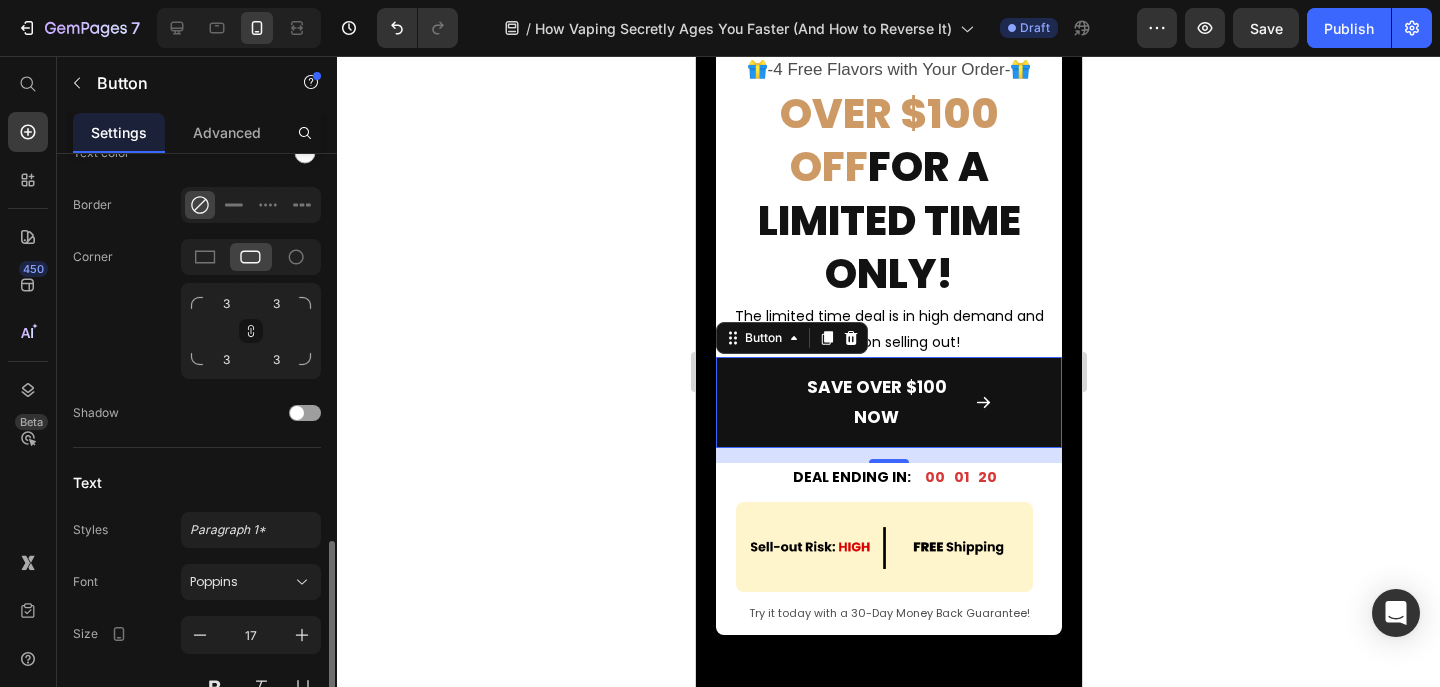 scroll, scrollTop: 962, scrollLeft: 0, axis: vertical 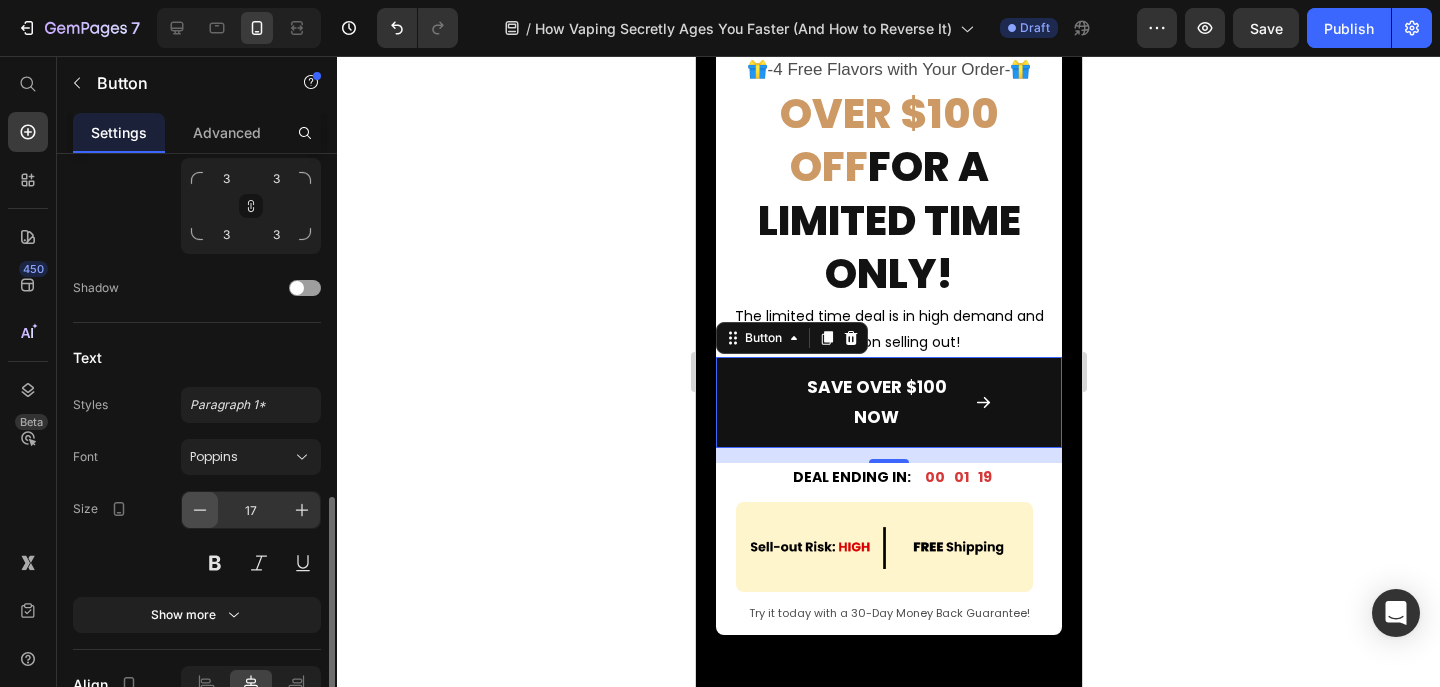 click 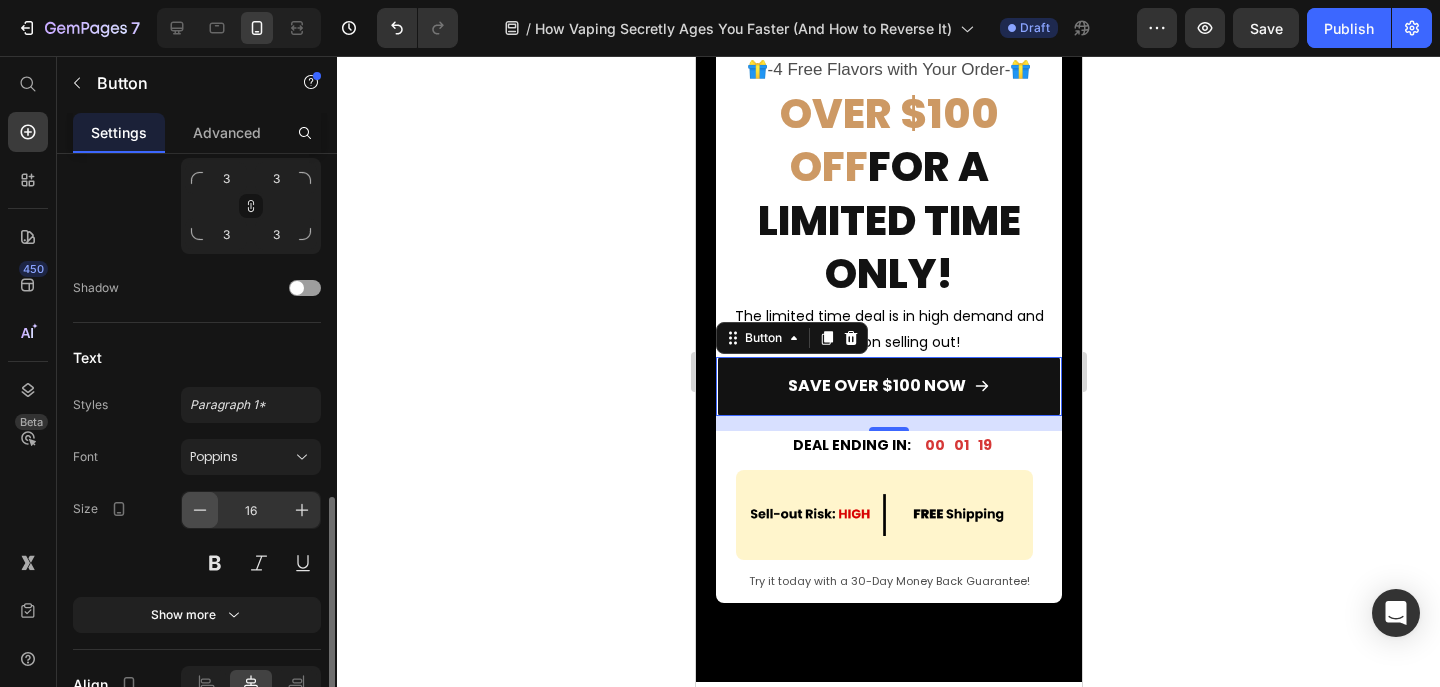 click 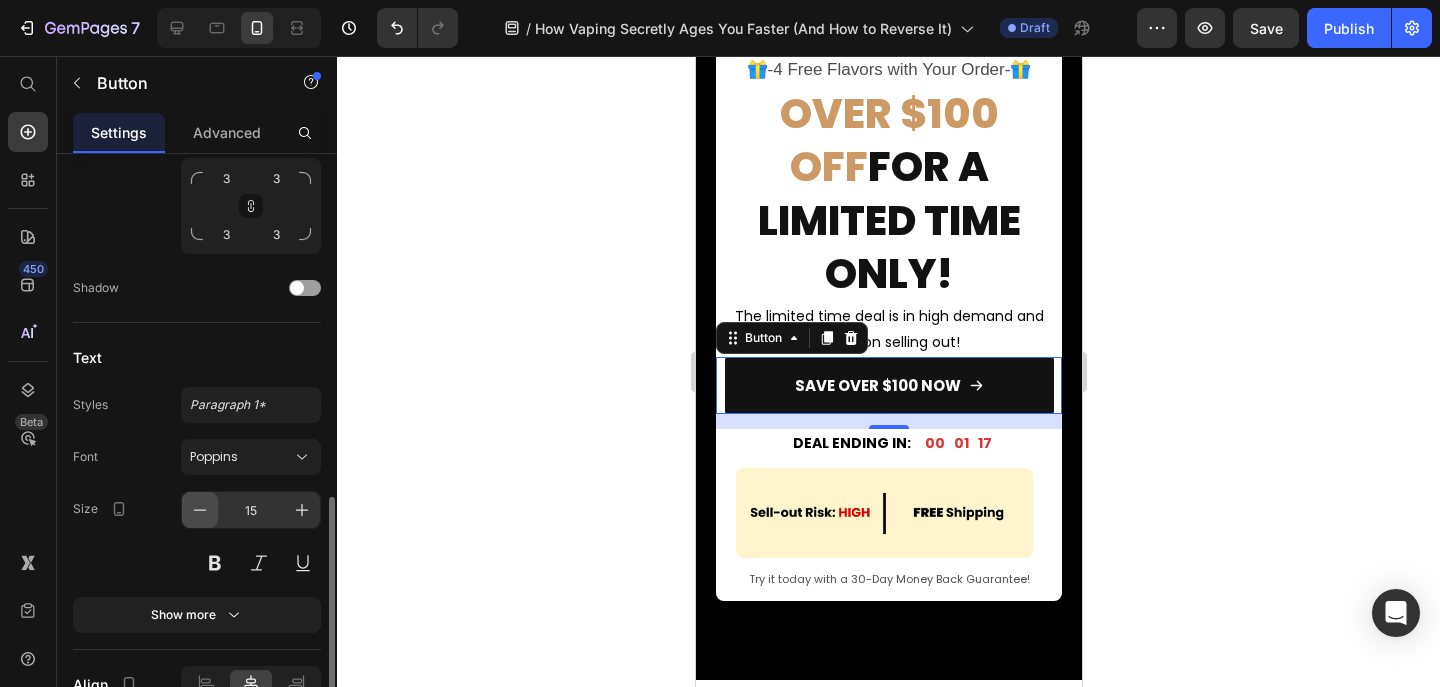 click 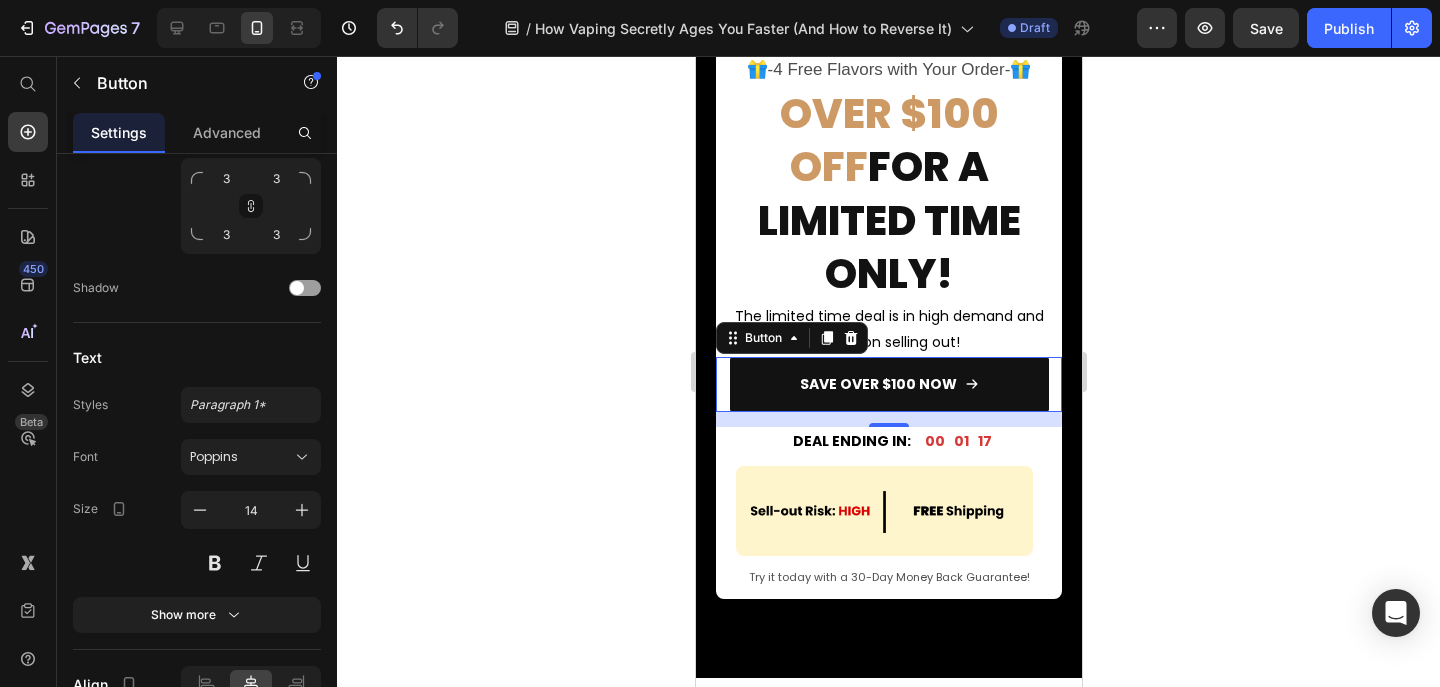 click 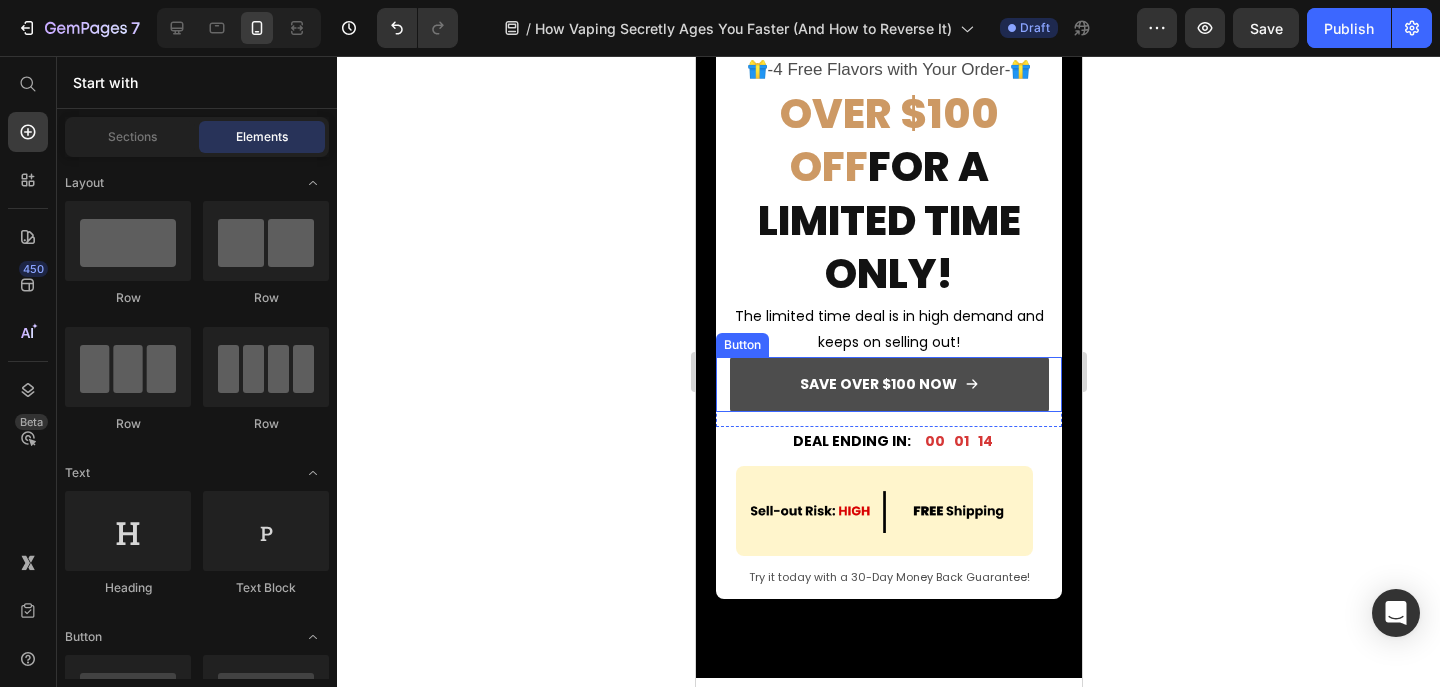 click on "SAVE OVER $100 NOW" at bounding box center (888, 384) 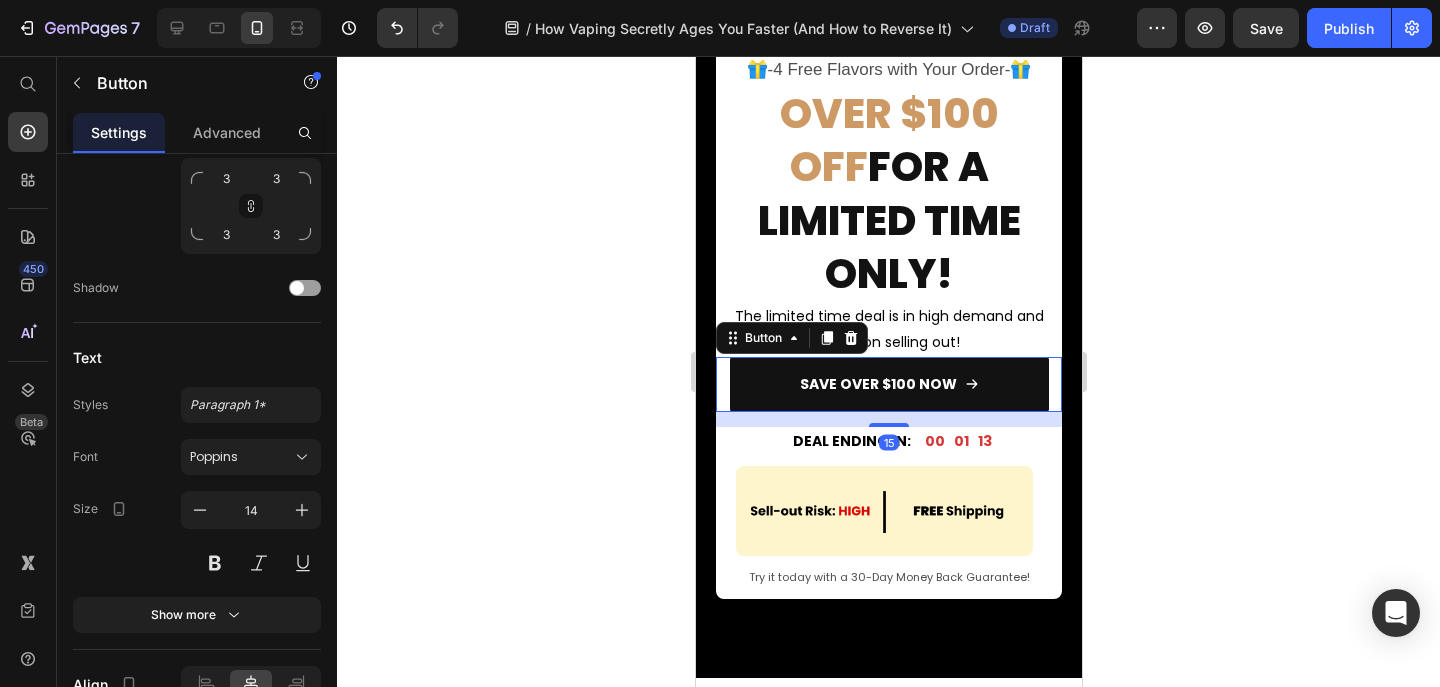 click 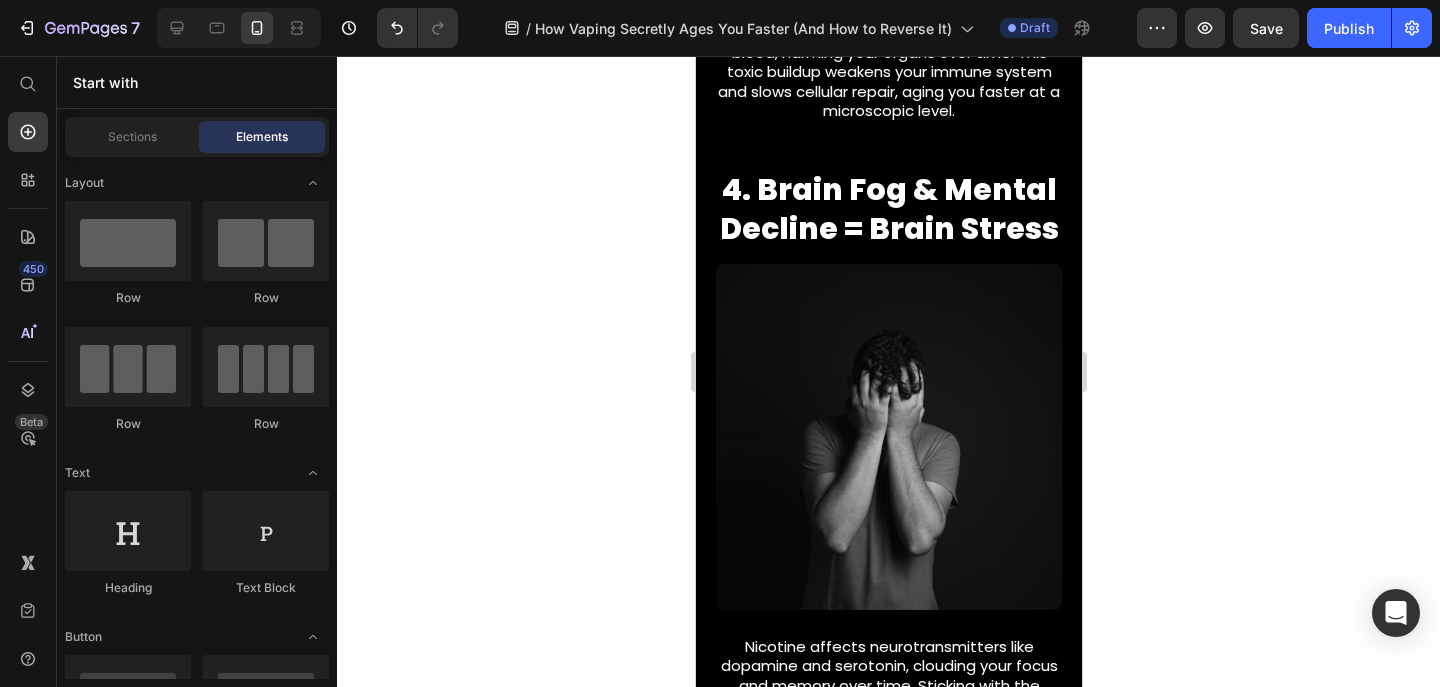 scroll, scrollTop: 2220, scrollLeft: 0, axis: vertical 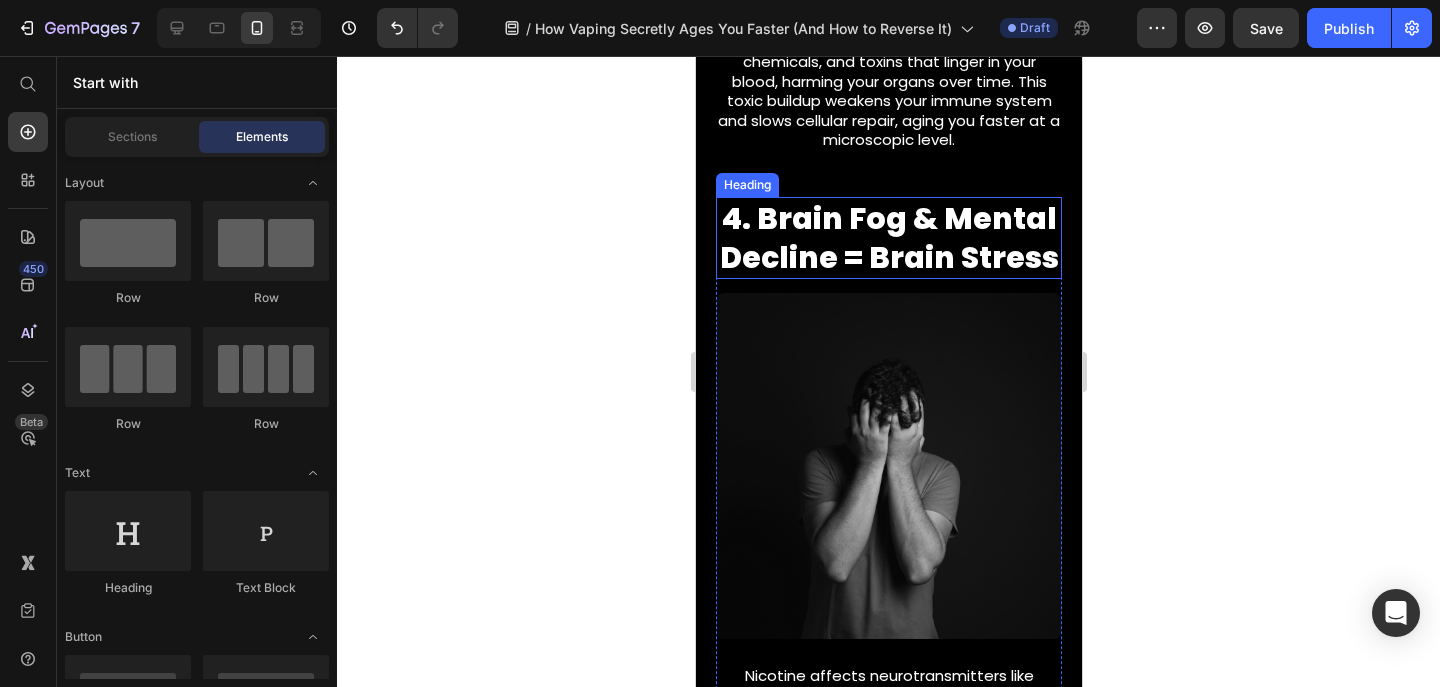 click on "4. Brain Fog & Mental Decline = Brain Stress" at bounding box center [888, 238] 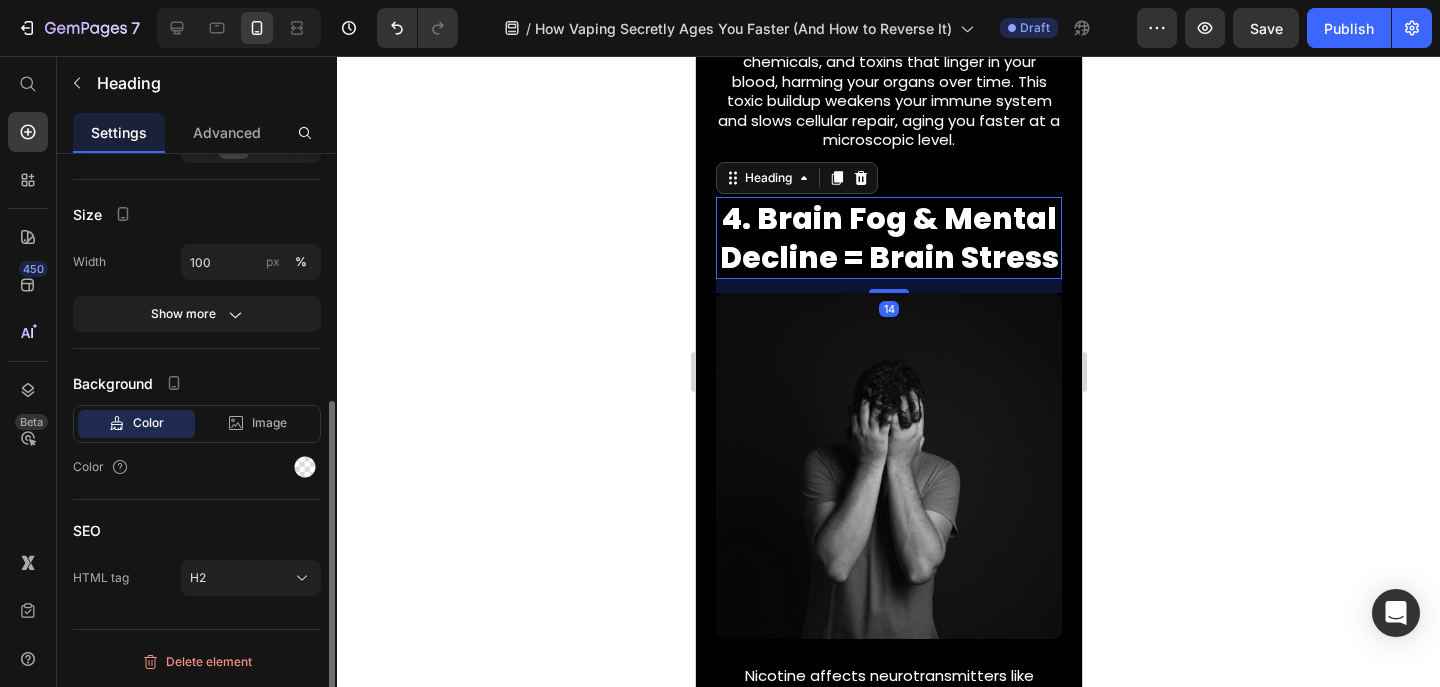 scroll, scrollTop: 0, scrollLeft: 0, axis: both 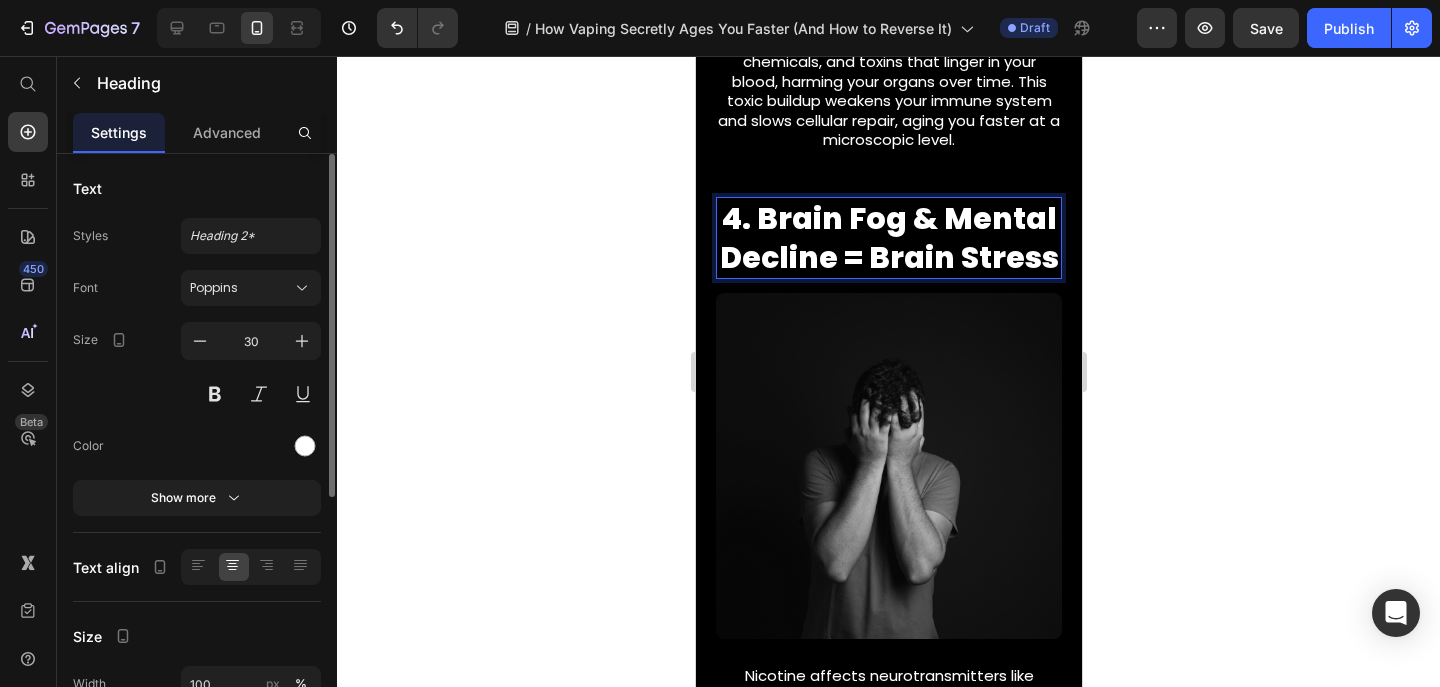 click on "4. Brain Fog & Mental Decline = Brain Stress" at bounding box center [888, 238] 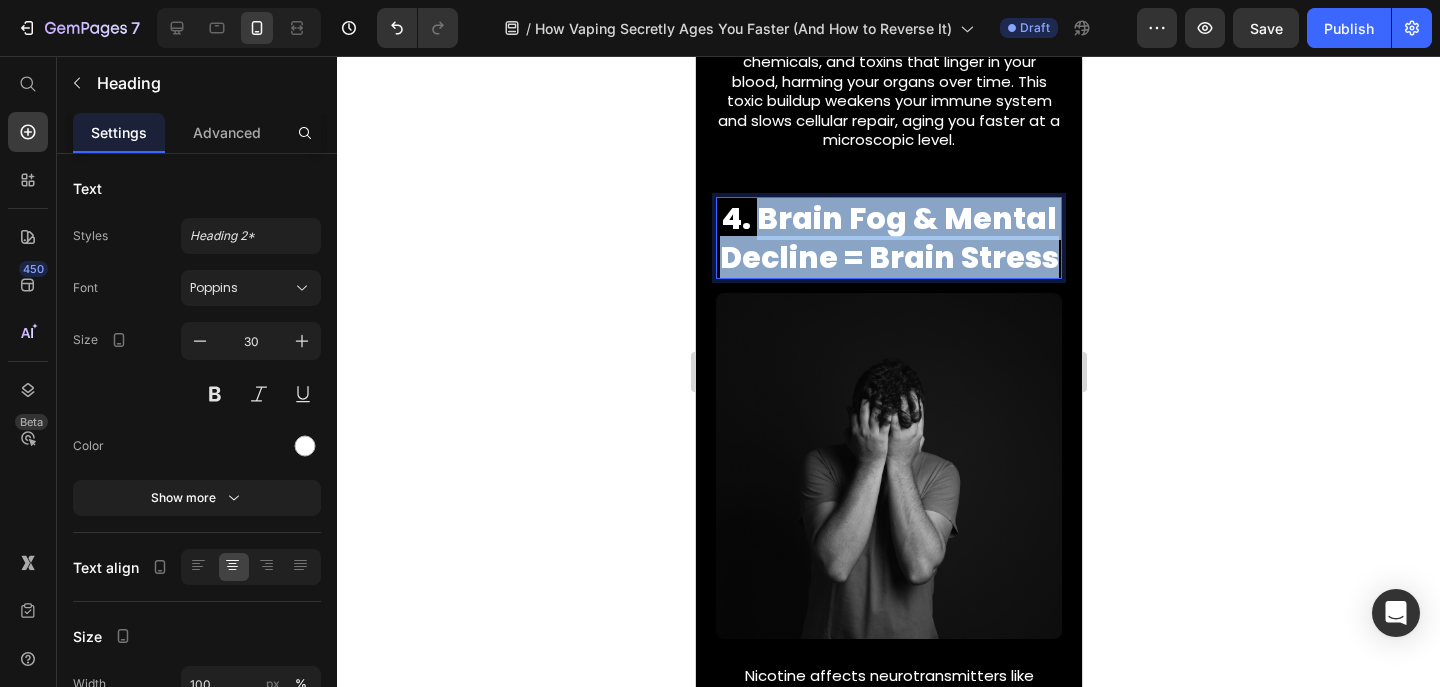 drag, startPoint x: 1051, startPoint y: 254, endPoint x: 766, endPoint y: 225, distance: 286.47165 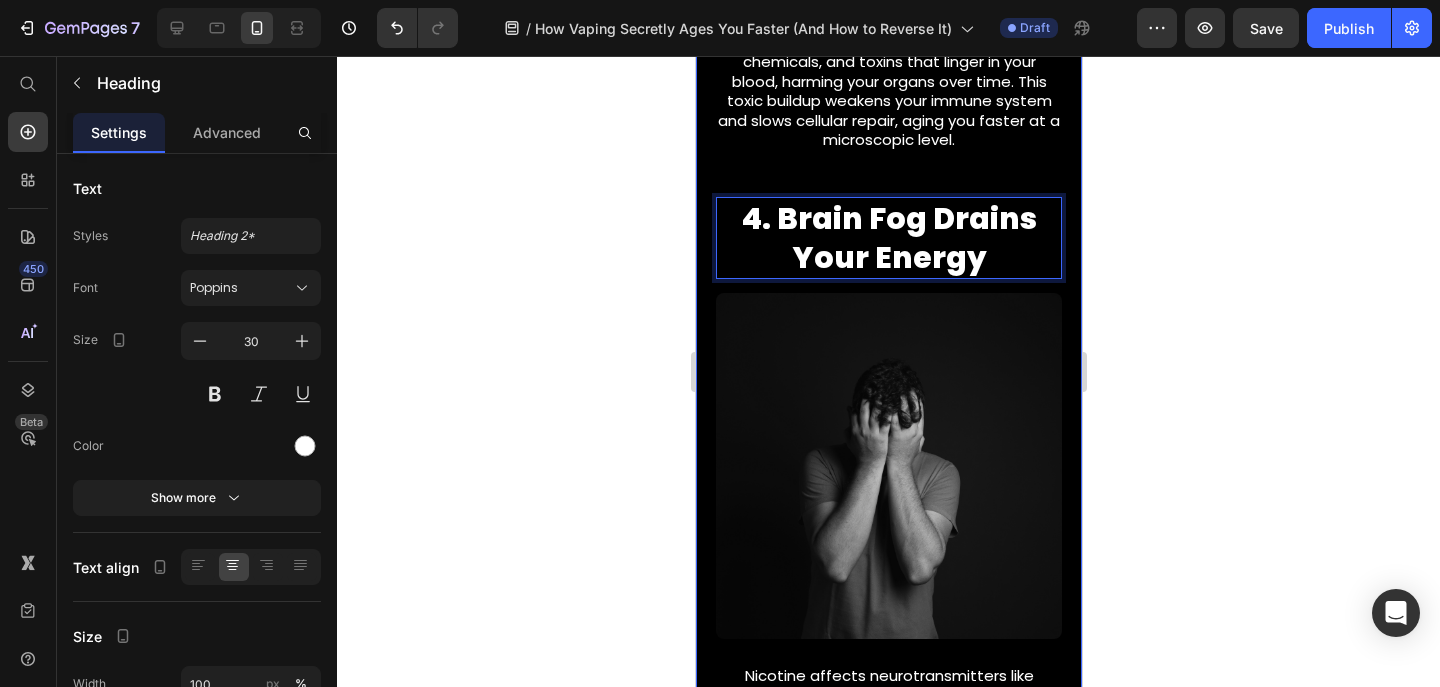 click 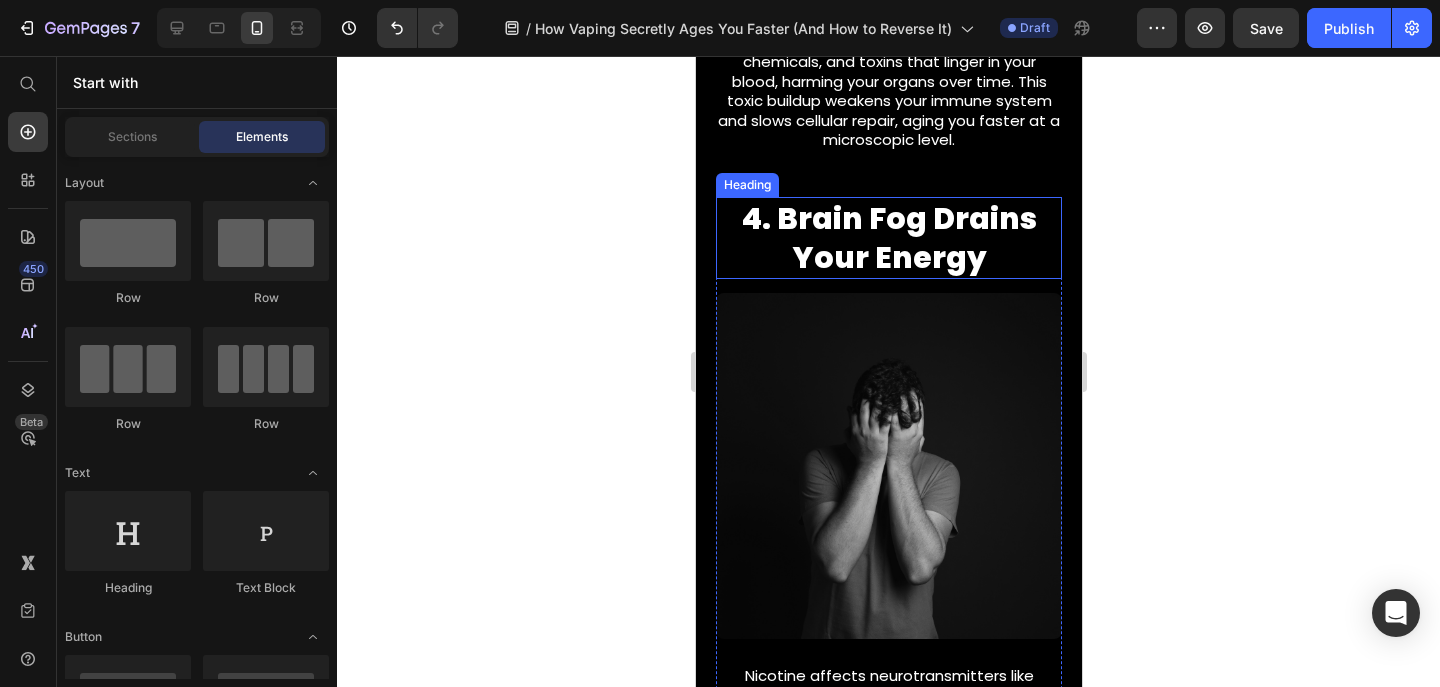click on "4. Brain Fog Drains Your Energy" at bounding box center [888, 238] 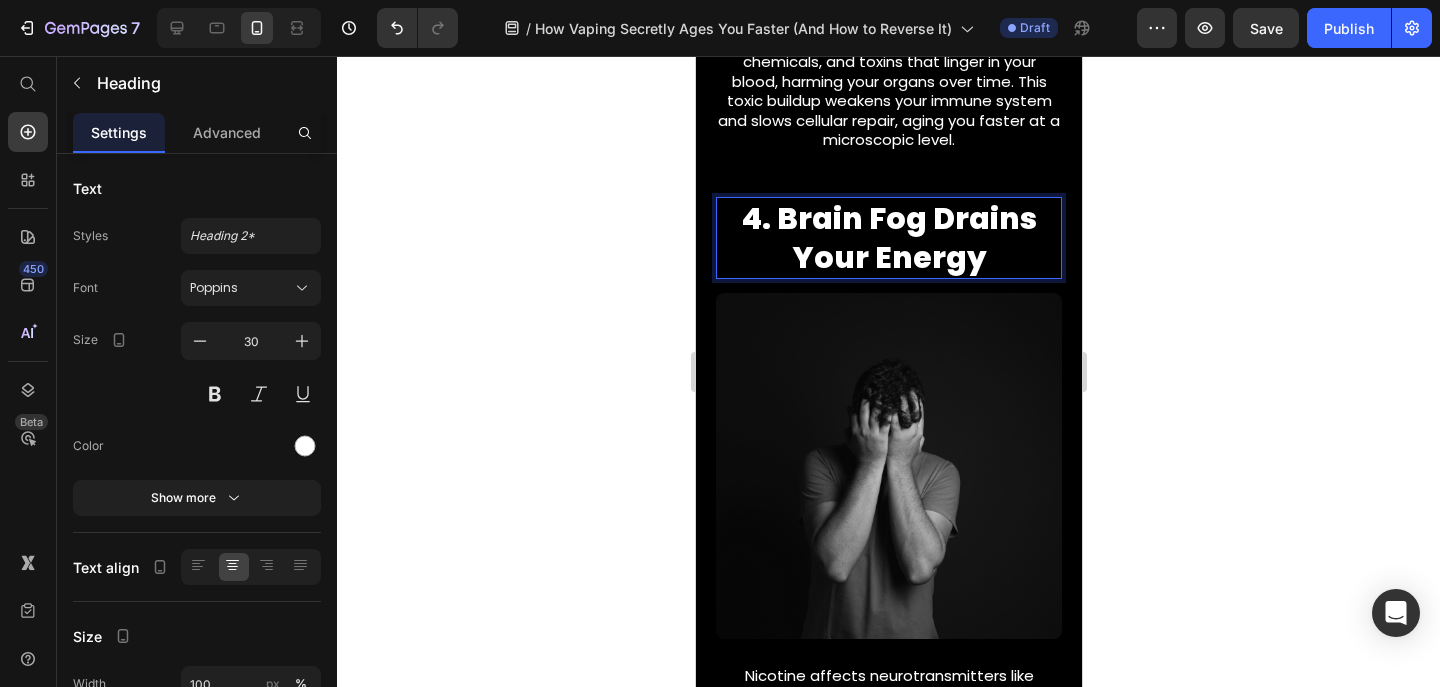 click on "4. Brain Fog Drains Your Energy" at bounding box center [888, 238] 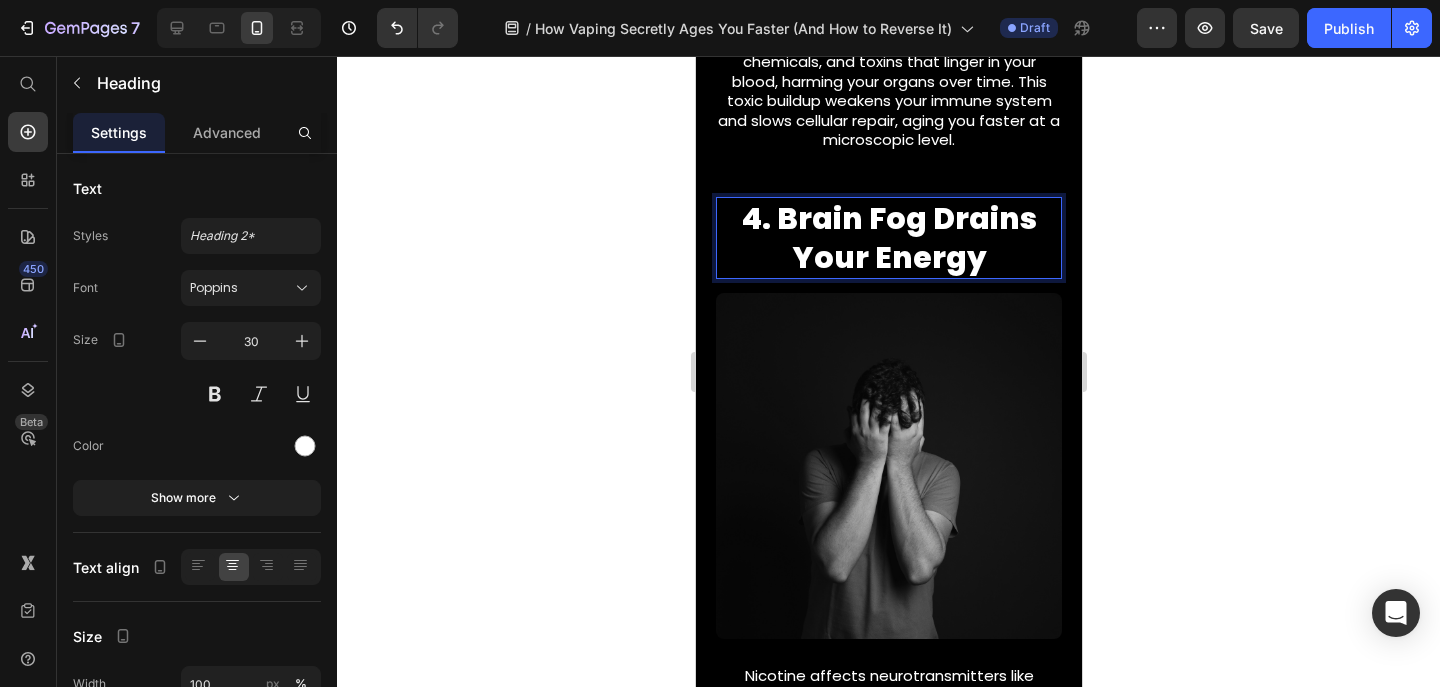 click 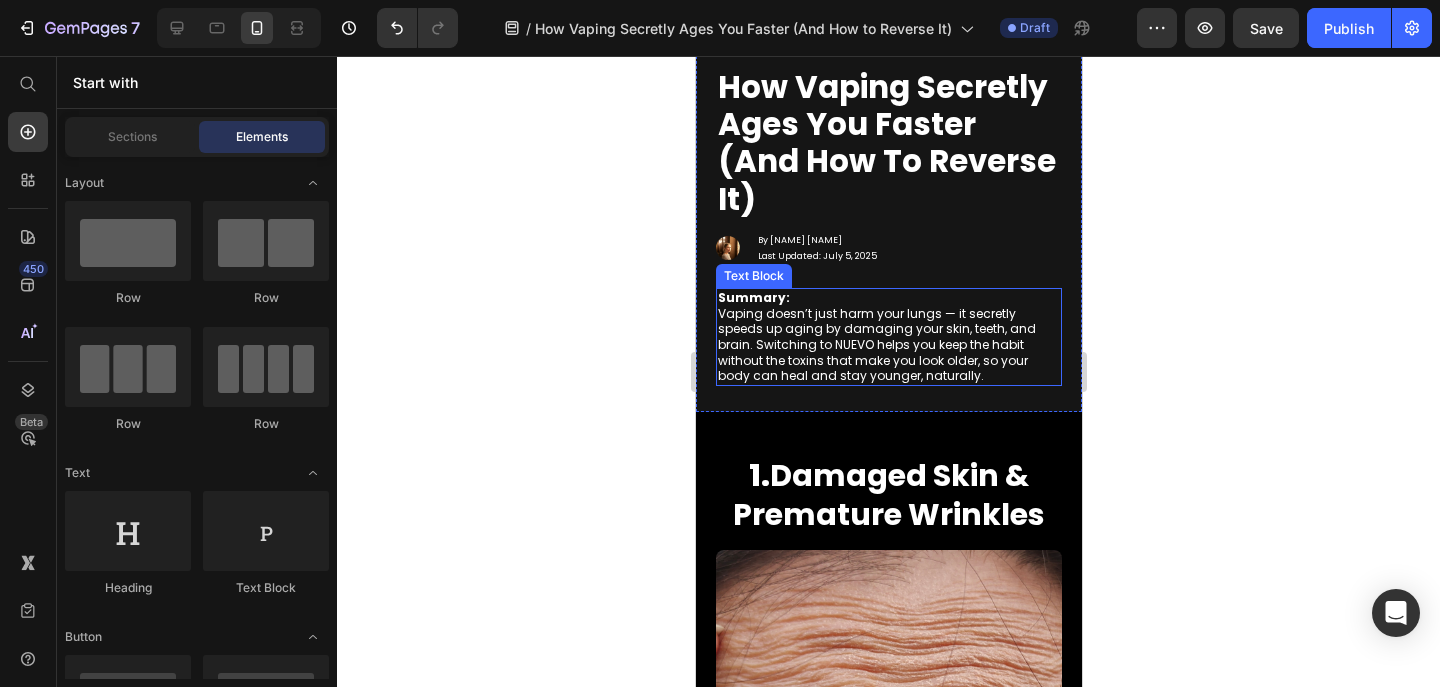 scroll, scrollTop: 107, scrollLeft: 0, axis: vertical 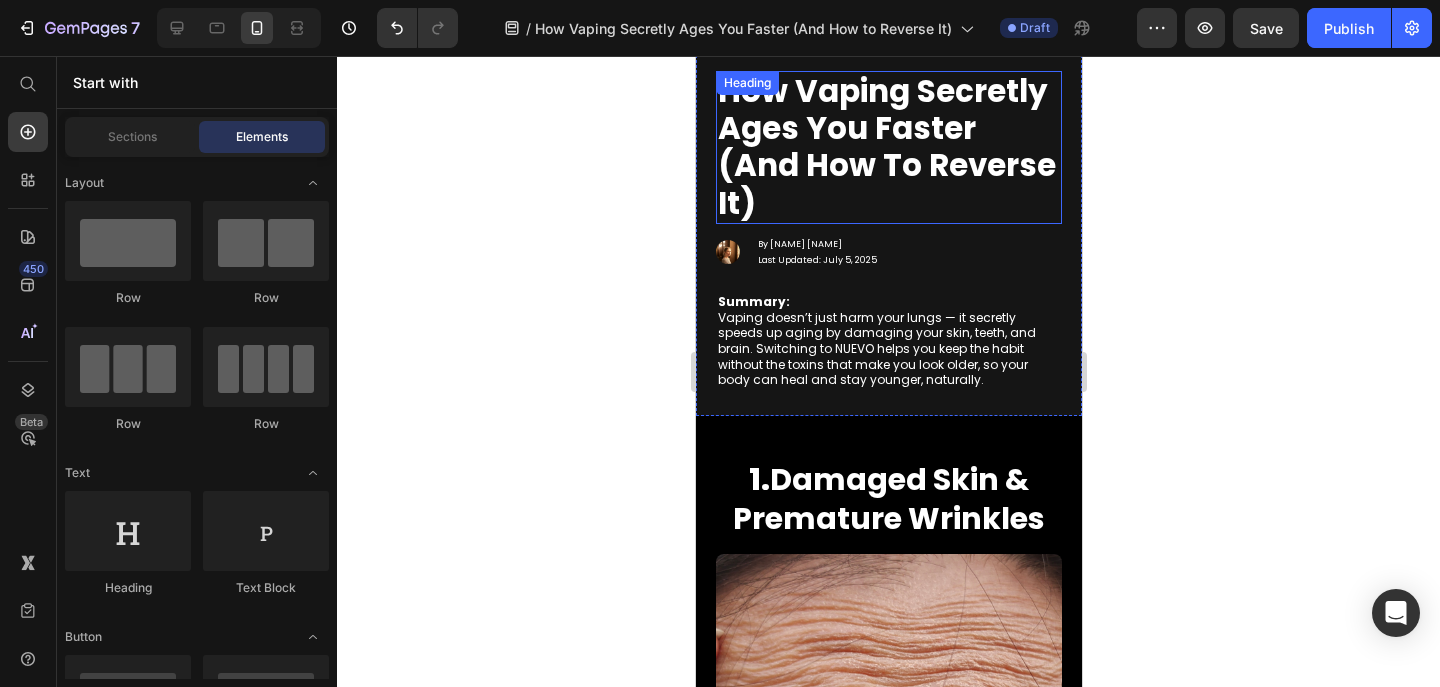 click on "How Vaping Secretly Ages You Faster (And How to Reverse It)" at bounding box center [888, 147] 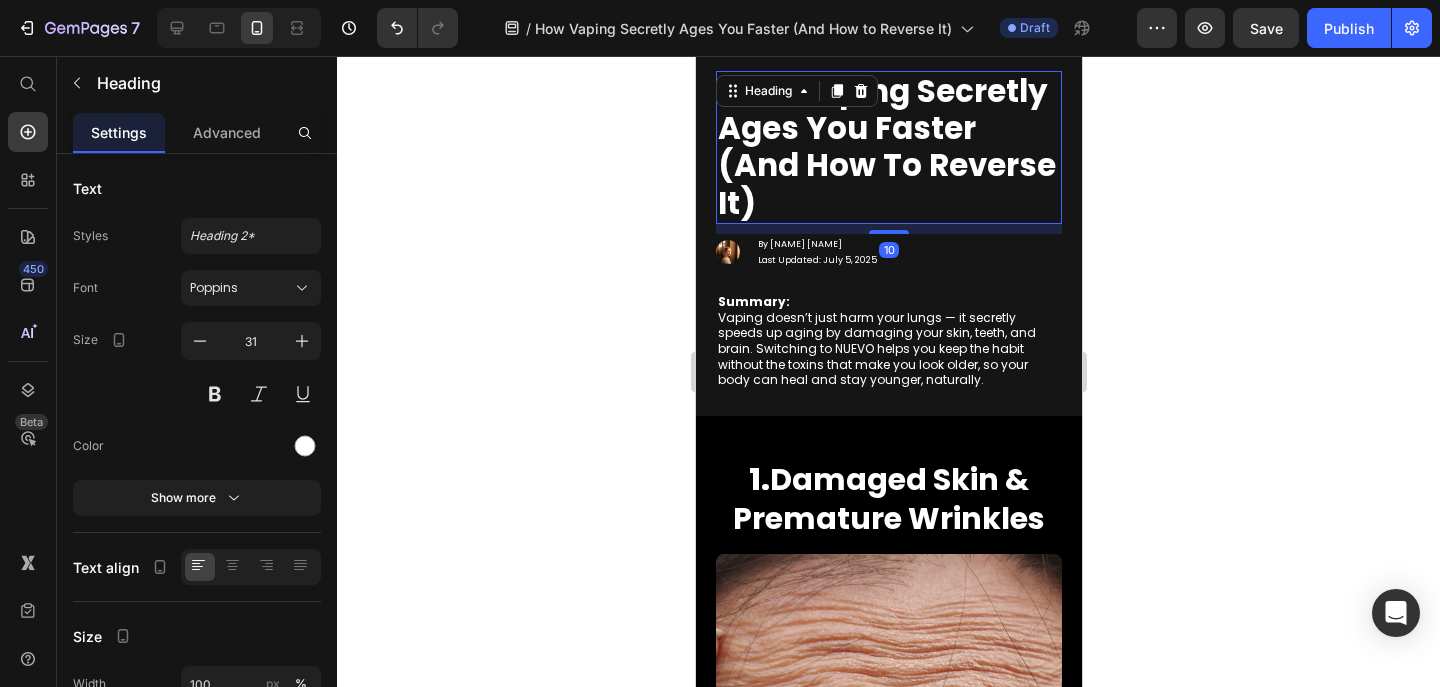 click on "How Vaping Secretly Ages You Faster (And How to Reverse It)" at bounding box center [888, 147] 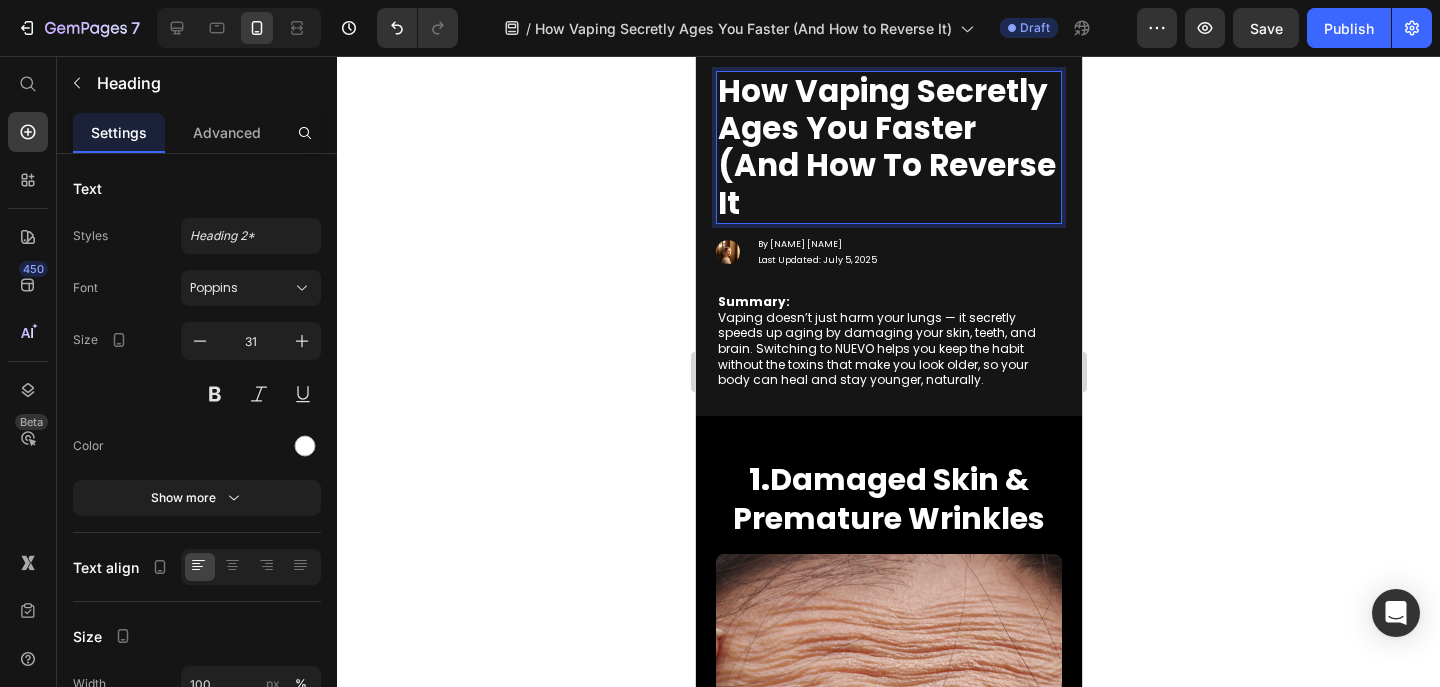 scroll, scrollTop: 1, scrollLeft: 0, axis: vertical 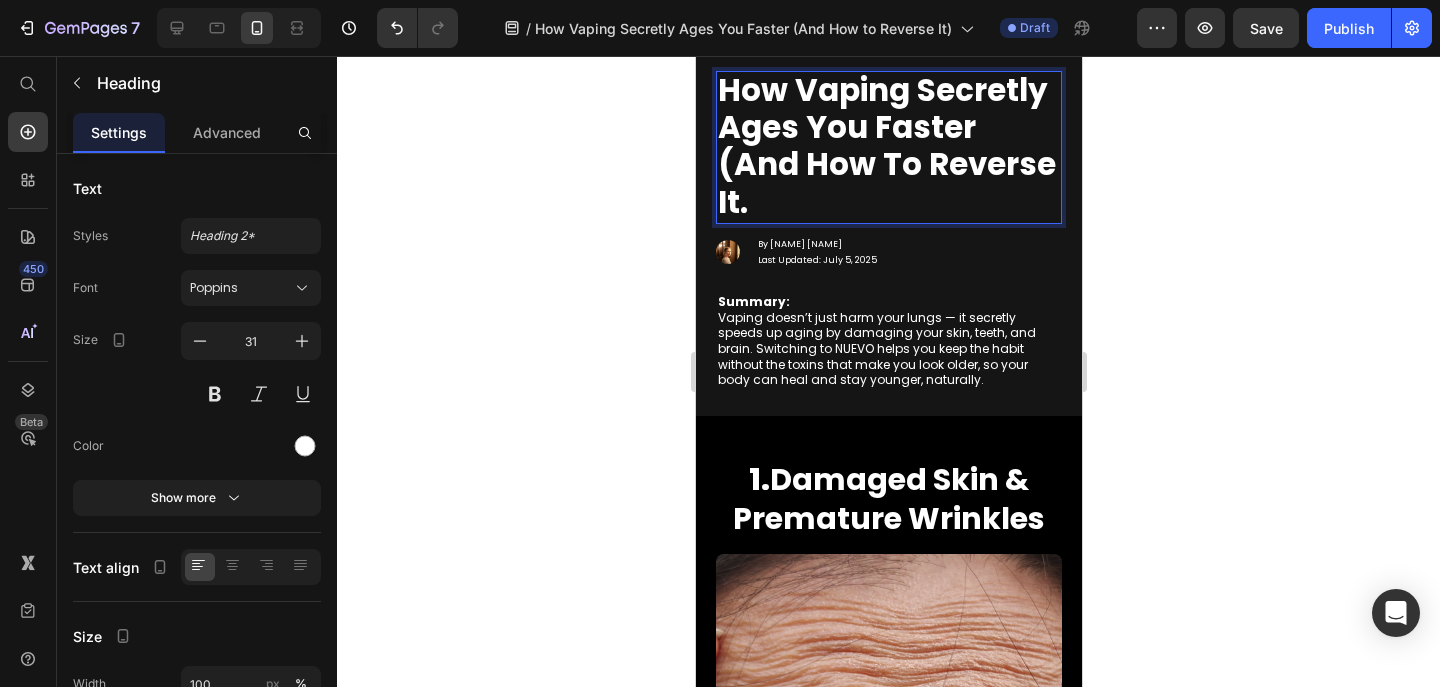click on "How Vaping Secretly Ages You Faster (And How to Reverse It." at bounding box center [886, 146] 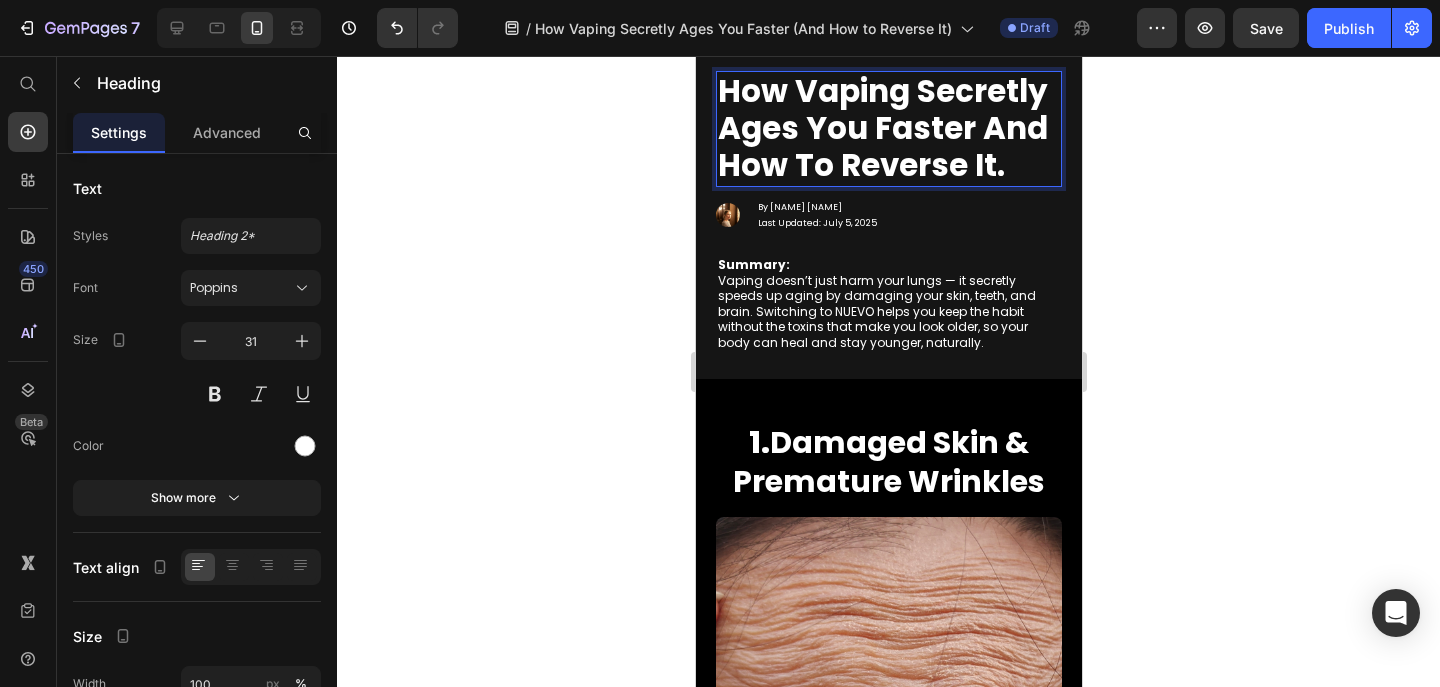 scroll, scrollTop: 0, scrollLeft: 0, axis: both 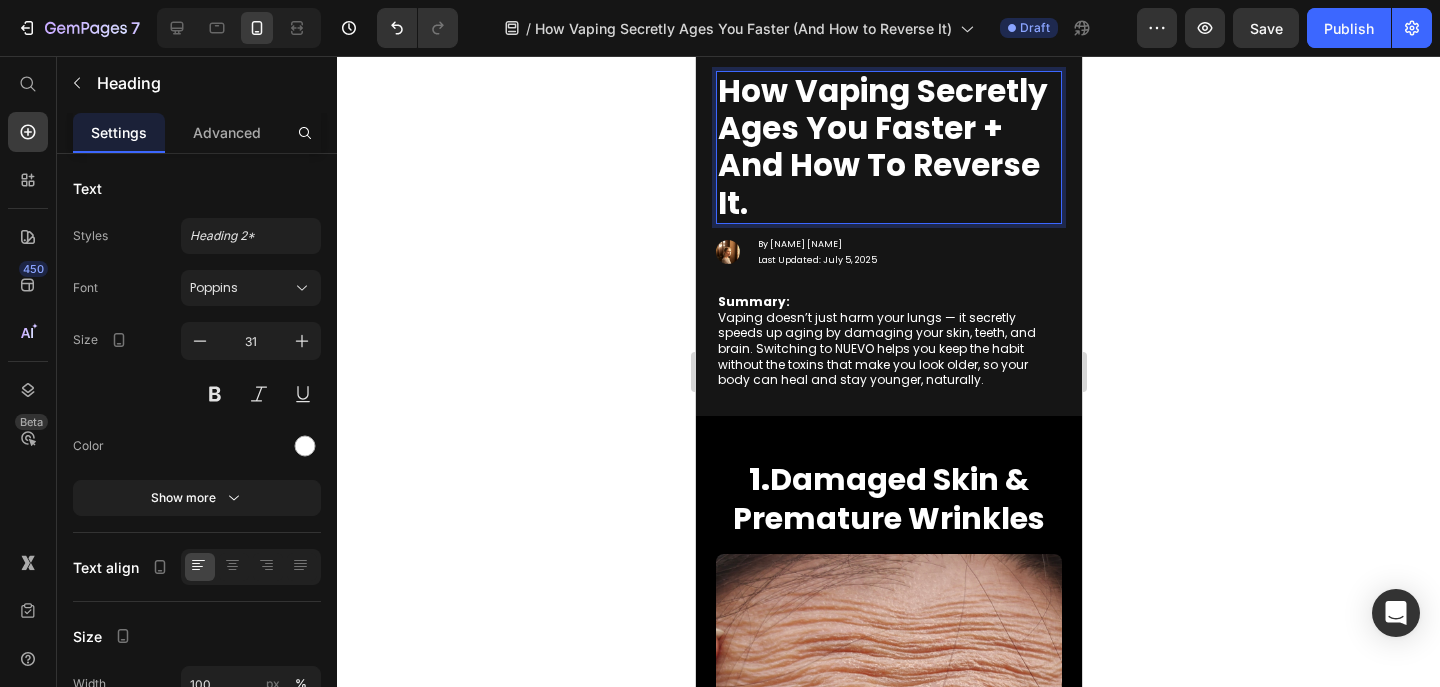 click 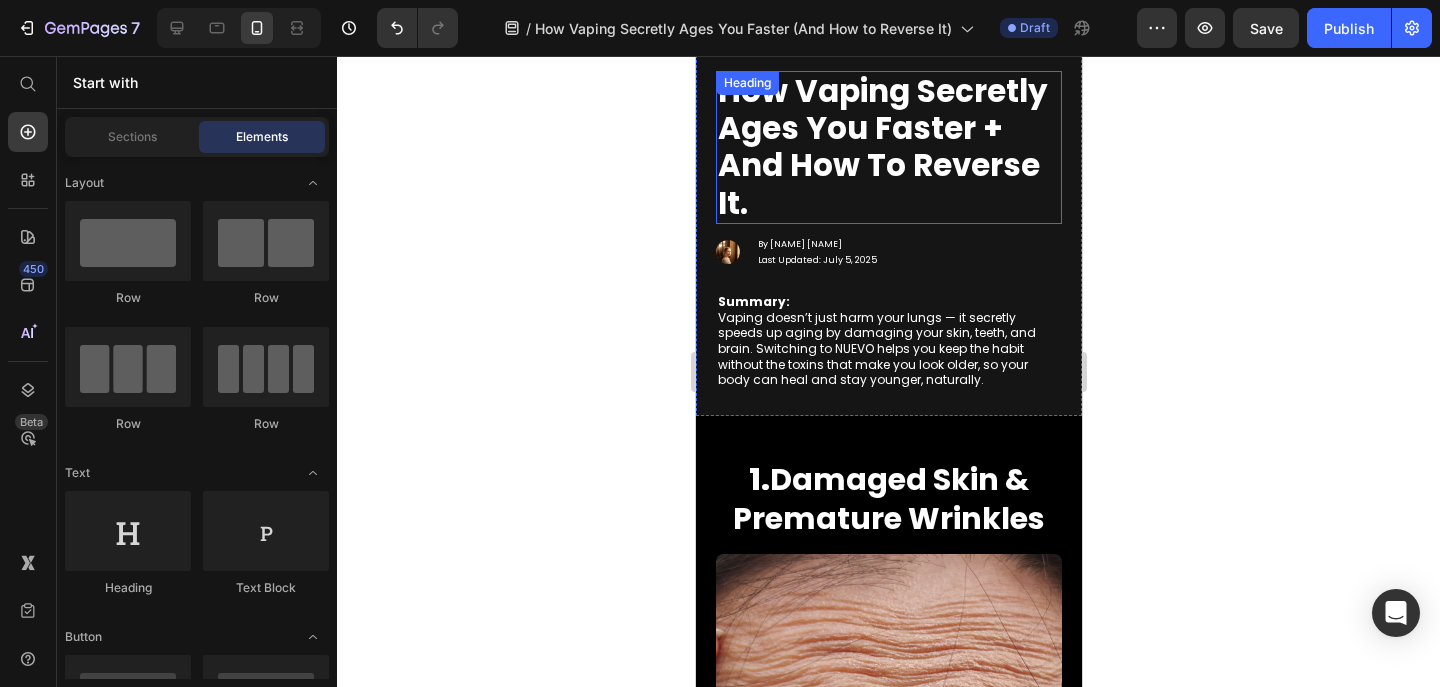 click on "How Vaping Secretly Ages You Faster + And How to Reverse It." at bounding box center (882, 147) 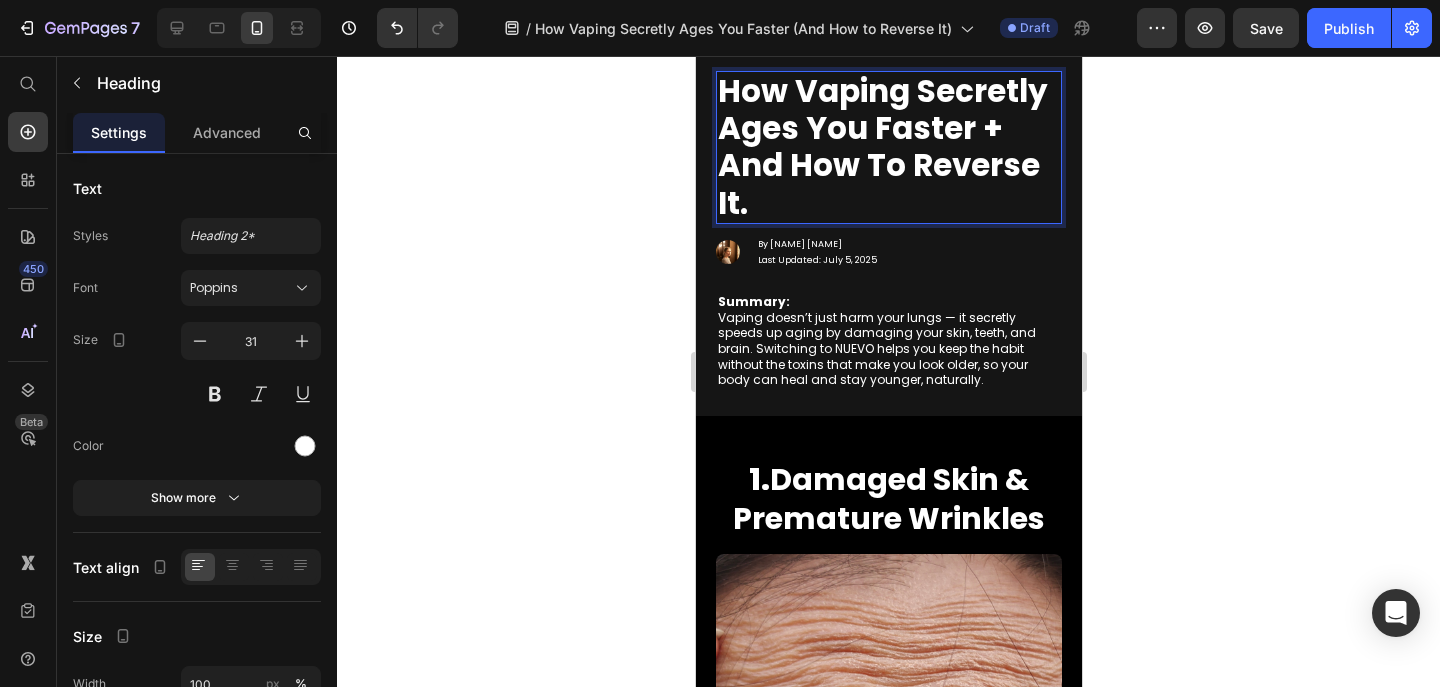 click on "How Vaping Secretly Ages You Faster + And How to Reverse It." at bounding box center [888, 147] 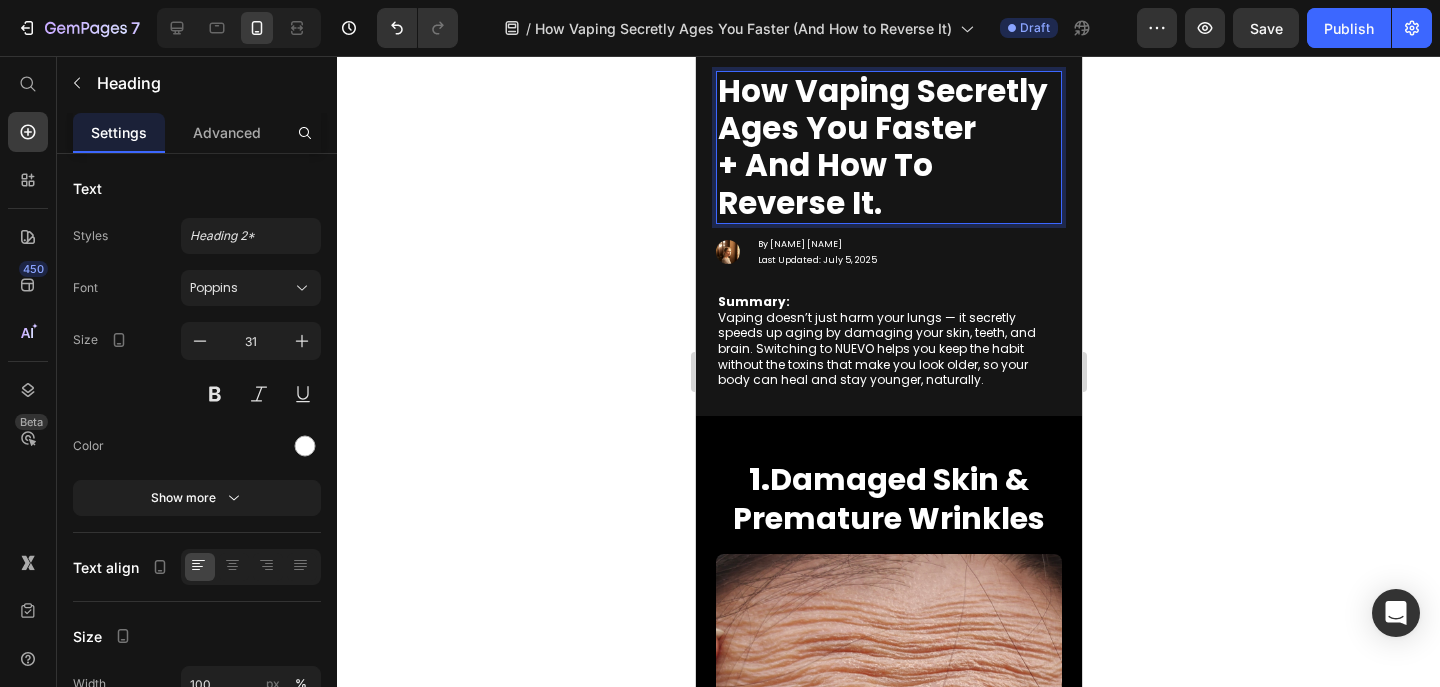 click 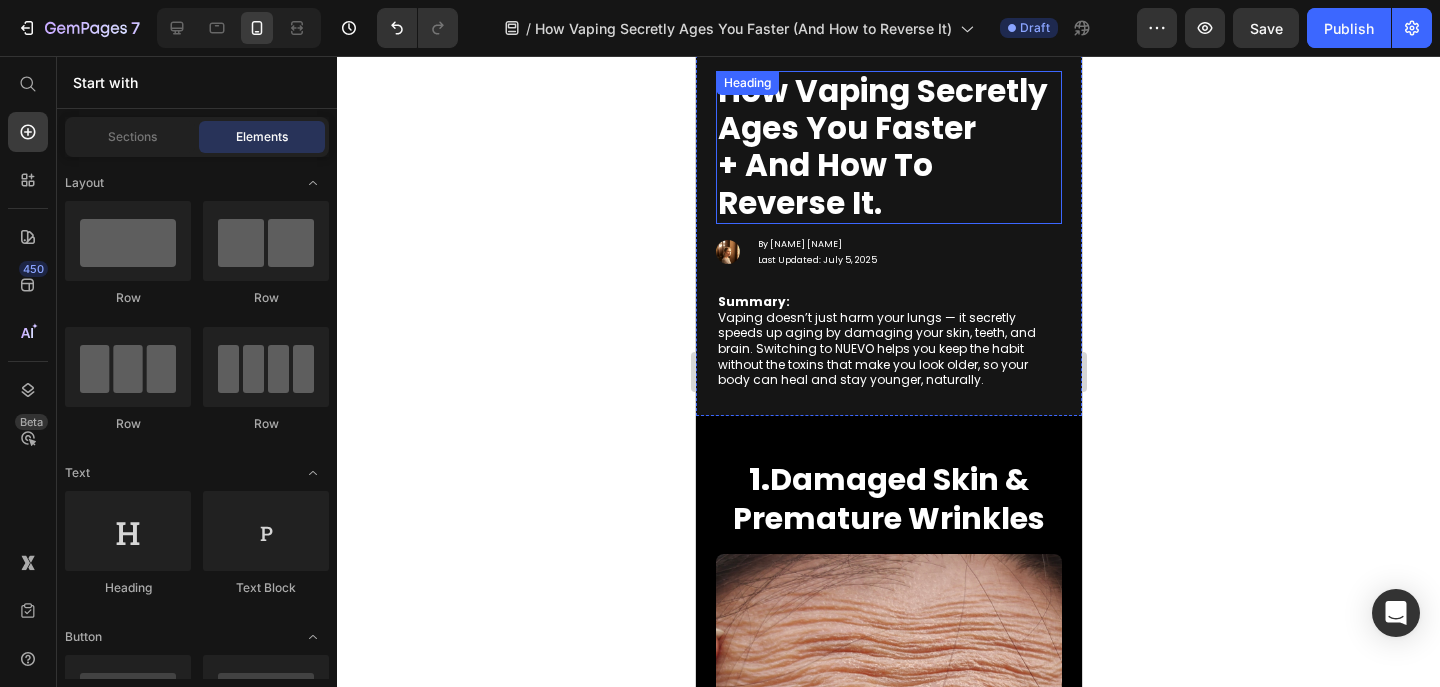 click on "+ And How to Reverse It." at bounding box center [824, 183] 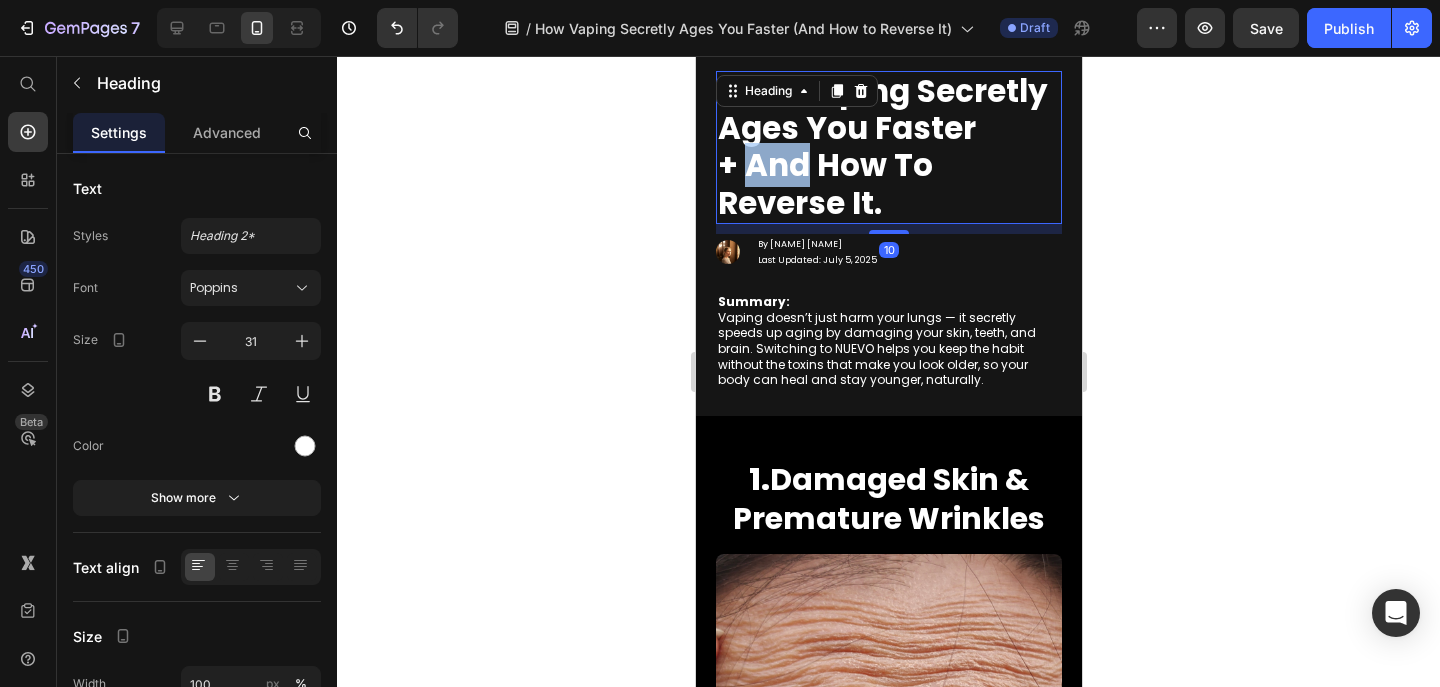 click on "+ And How to Reverse It." at bounding box center (824, 183) 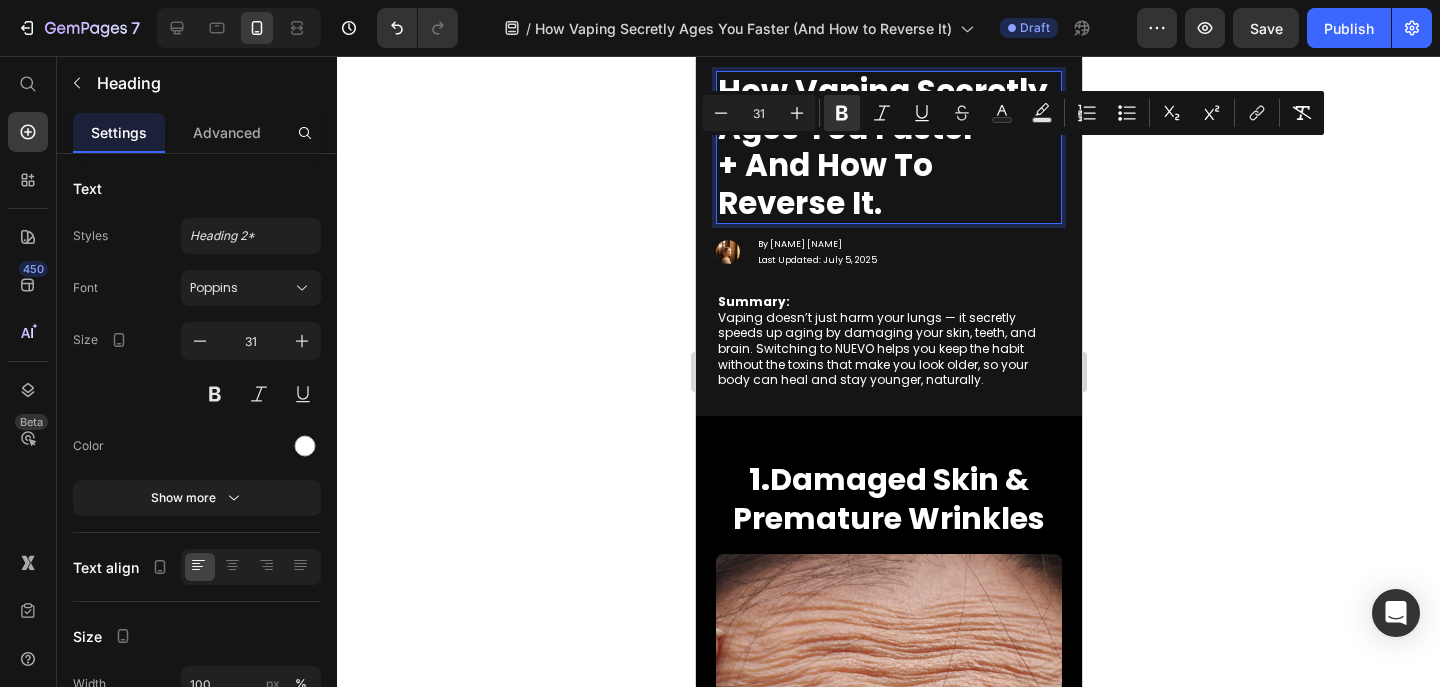 scroll, scrollTop: 1, scrollLeft: 0, axis: vertical 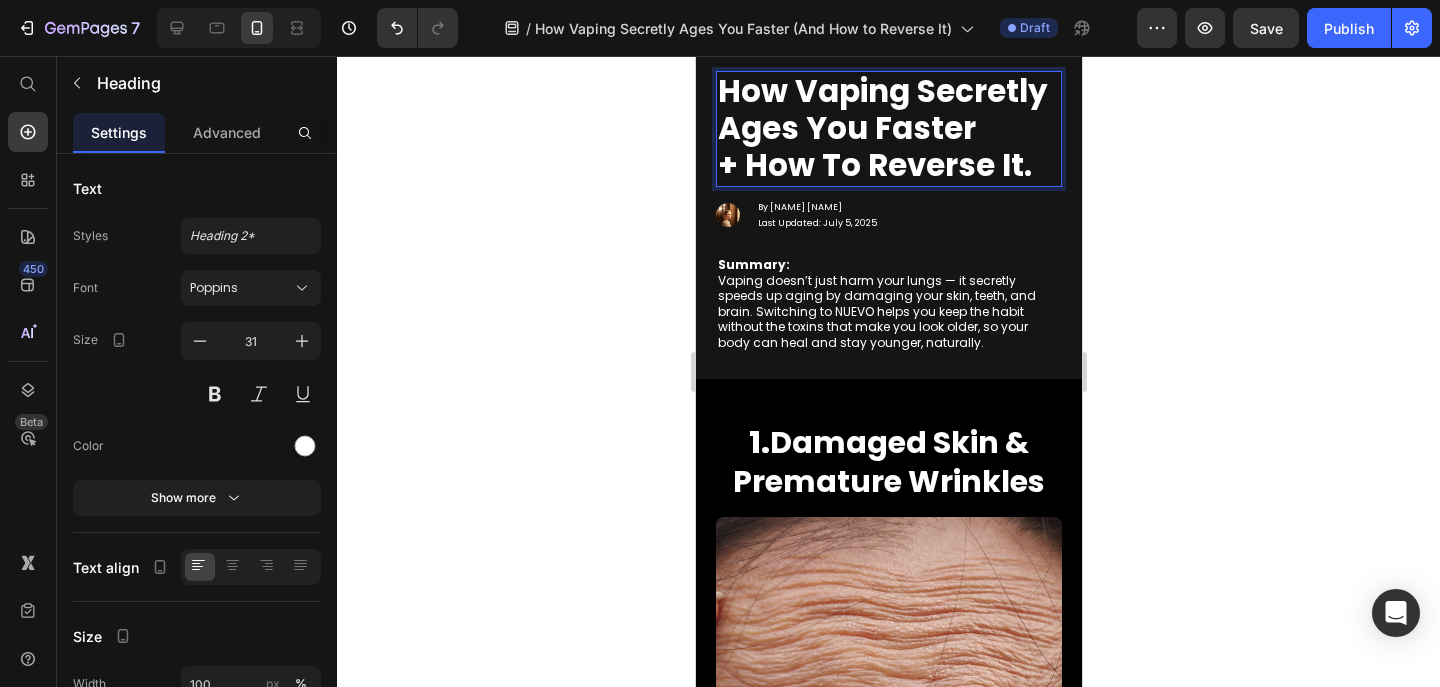 click 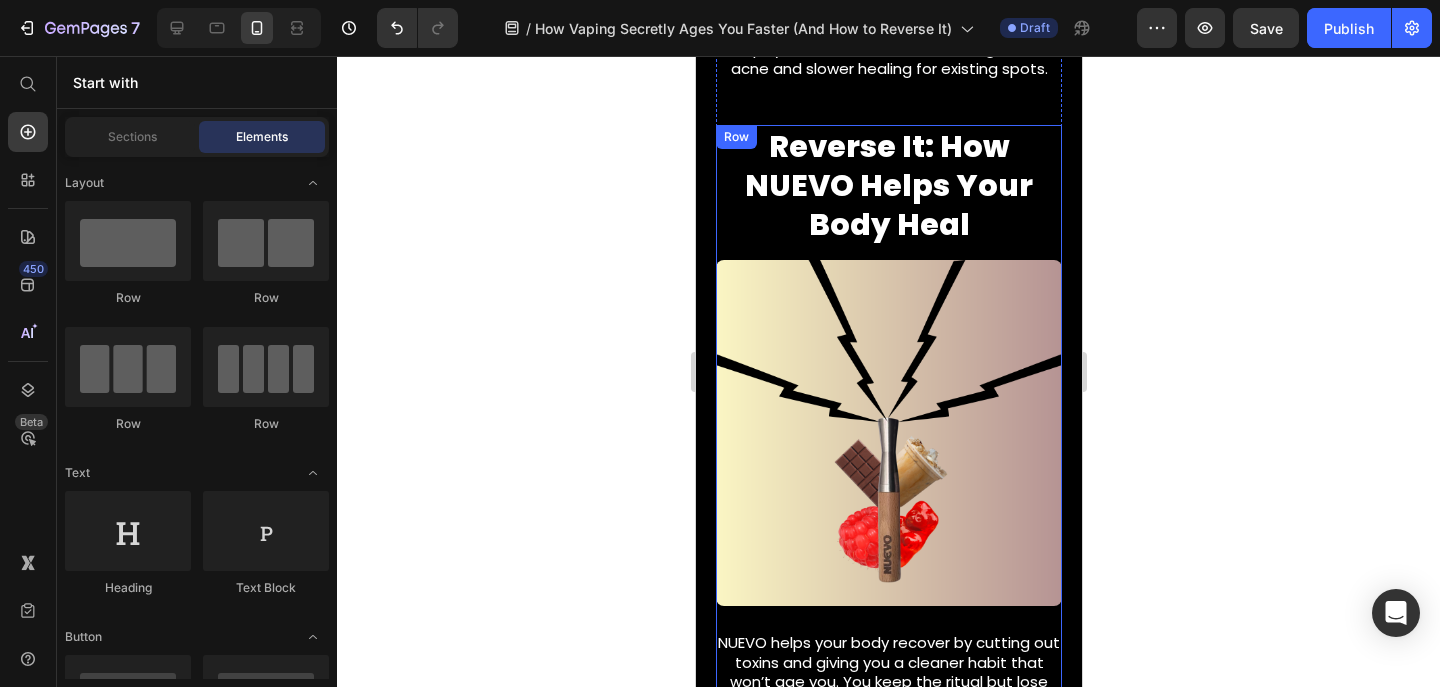 scroll, scrollTop: 3490, scrollLeft: 0, axis: vertical 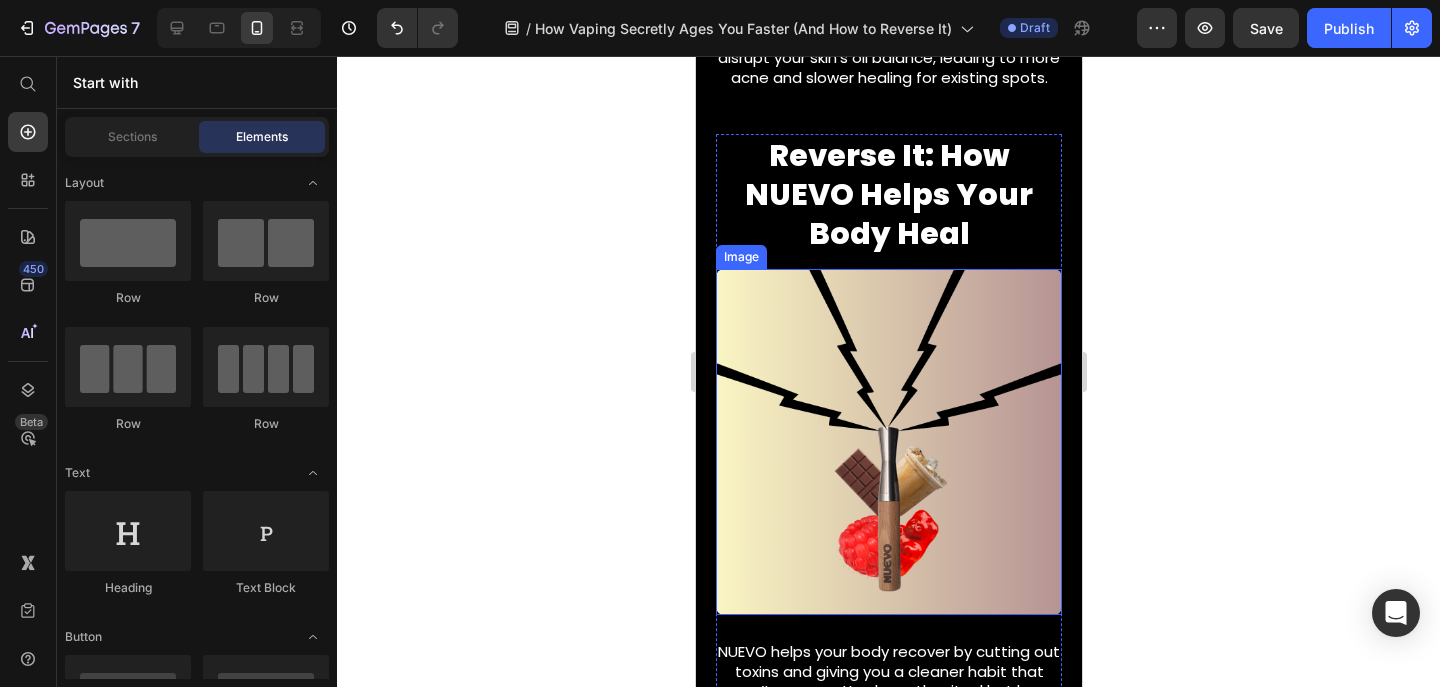 click at bounding box center [888, 442] 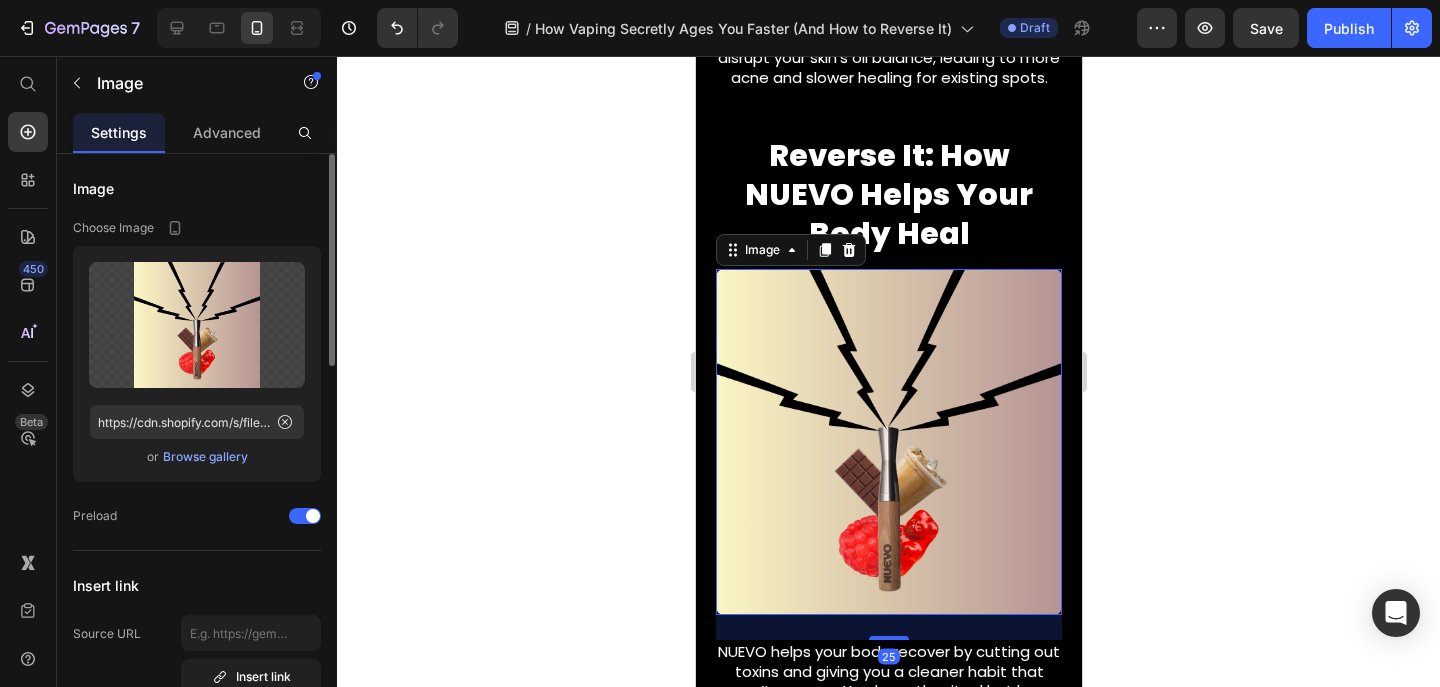 click on "Browse gallery" at bounding box center (205, 457) 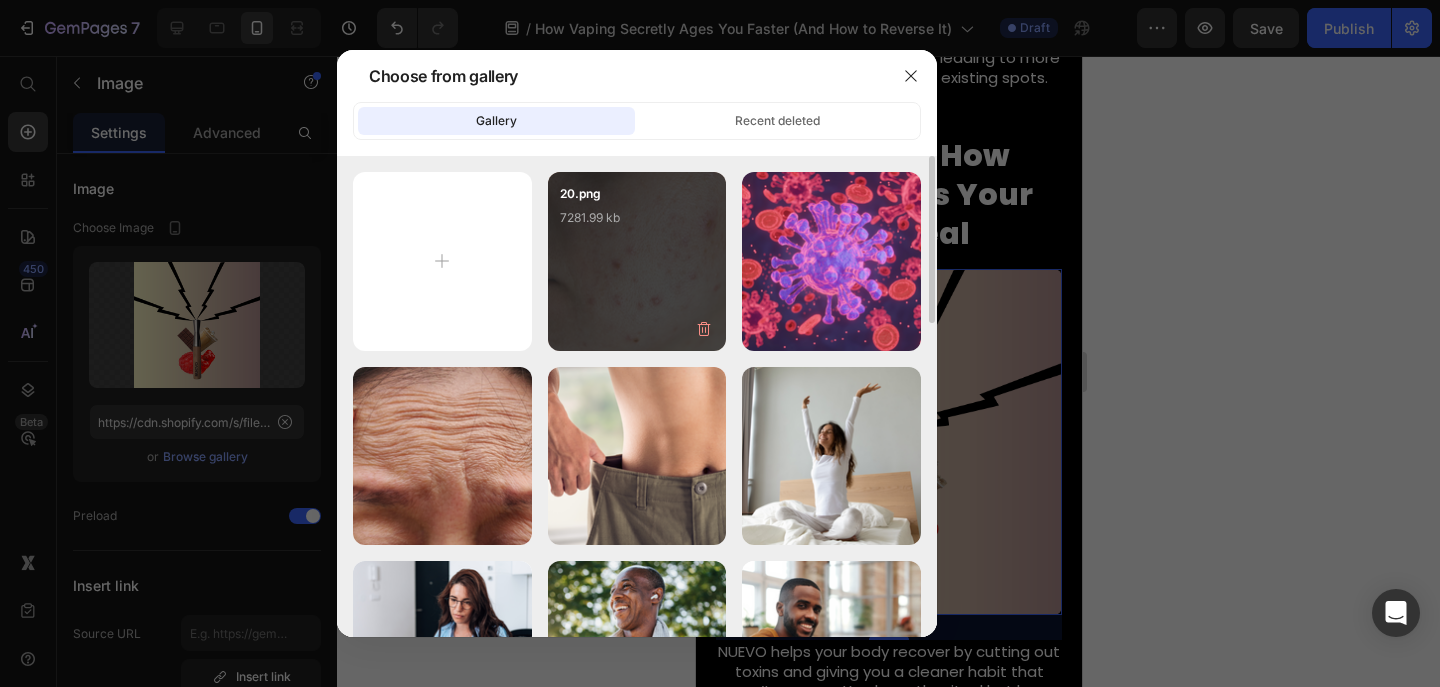 type on "C:\fakepath\Untitled design - 2025-07-12T075803.250.png" 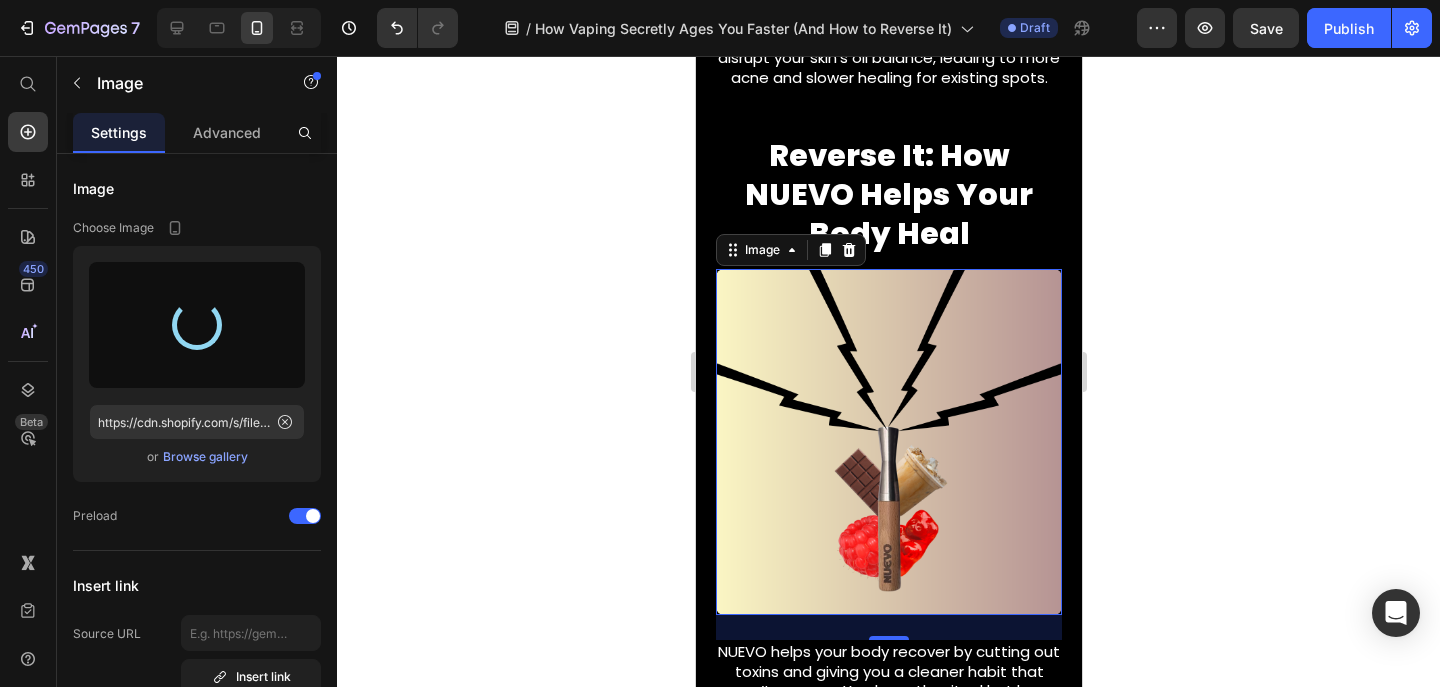 type on "https://cdn.shopify.com/s/files/1/0606/5140/5375/files/gempages_562712114943231141-9be3580e-298c-4cae-9e6a-8458b962ac35.png" 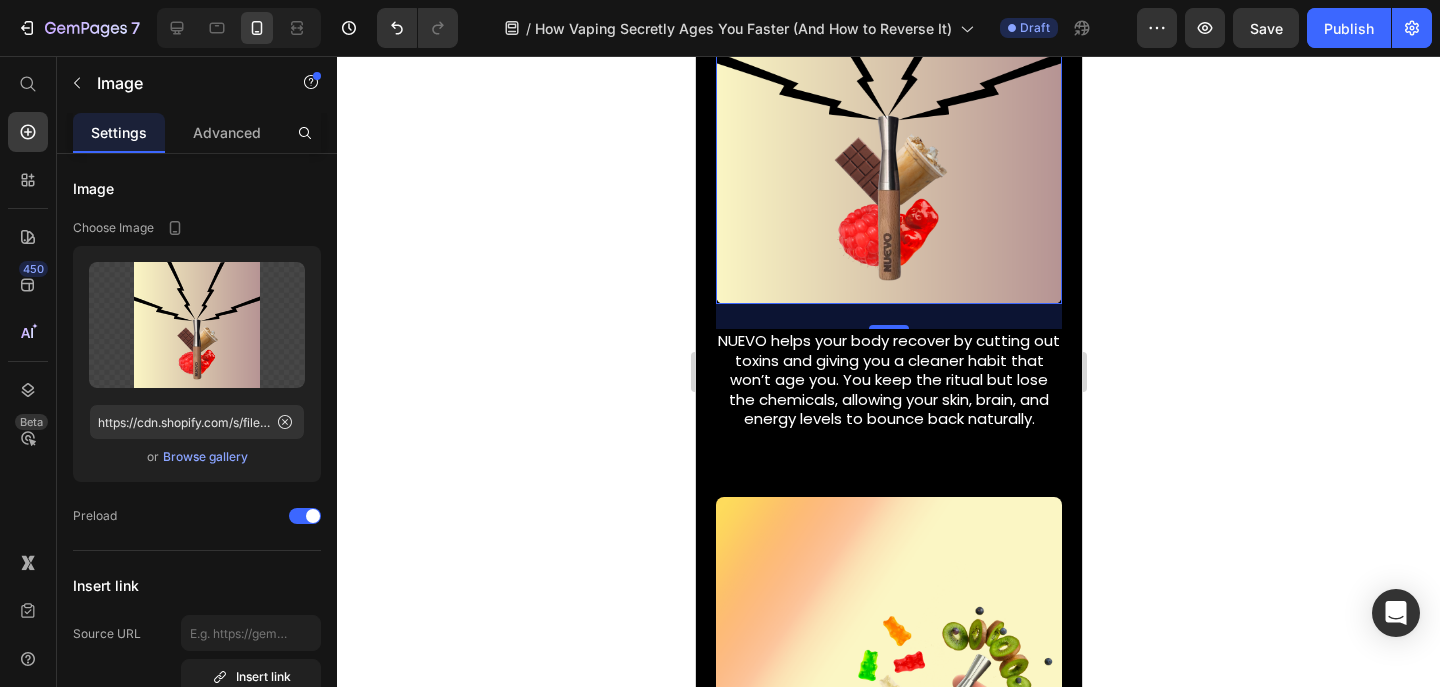 scroll, scrollTop: 3813, scrollLeft: 0, axis: vertical 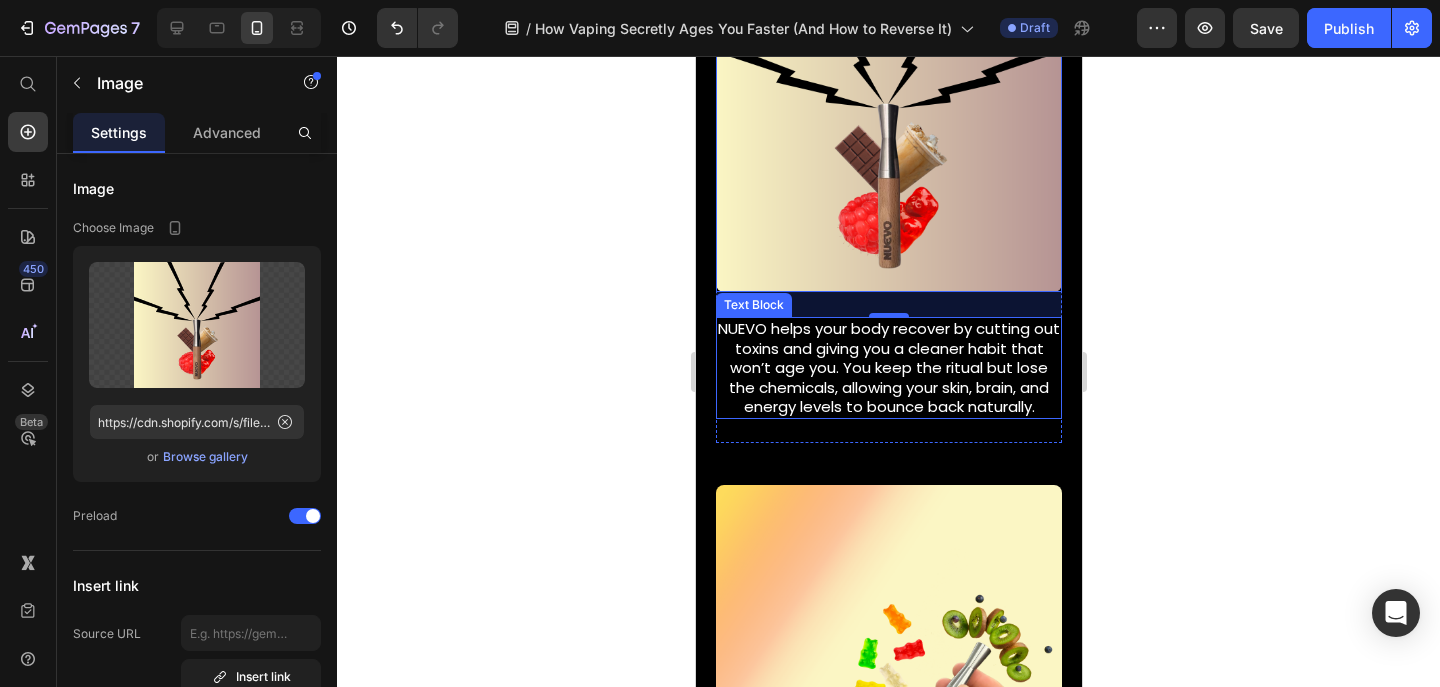 click on "NUEVO helps your body recover by cutting out toxins and giving you a cleaner habit that won’t age you. You keep the ritual but lose the chemicals, allowing your skin, brain, and energy levels to bounce back naturally." at bounding box center [888, 368] 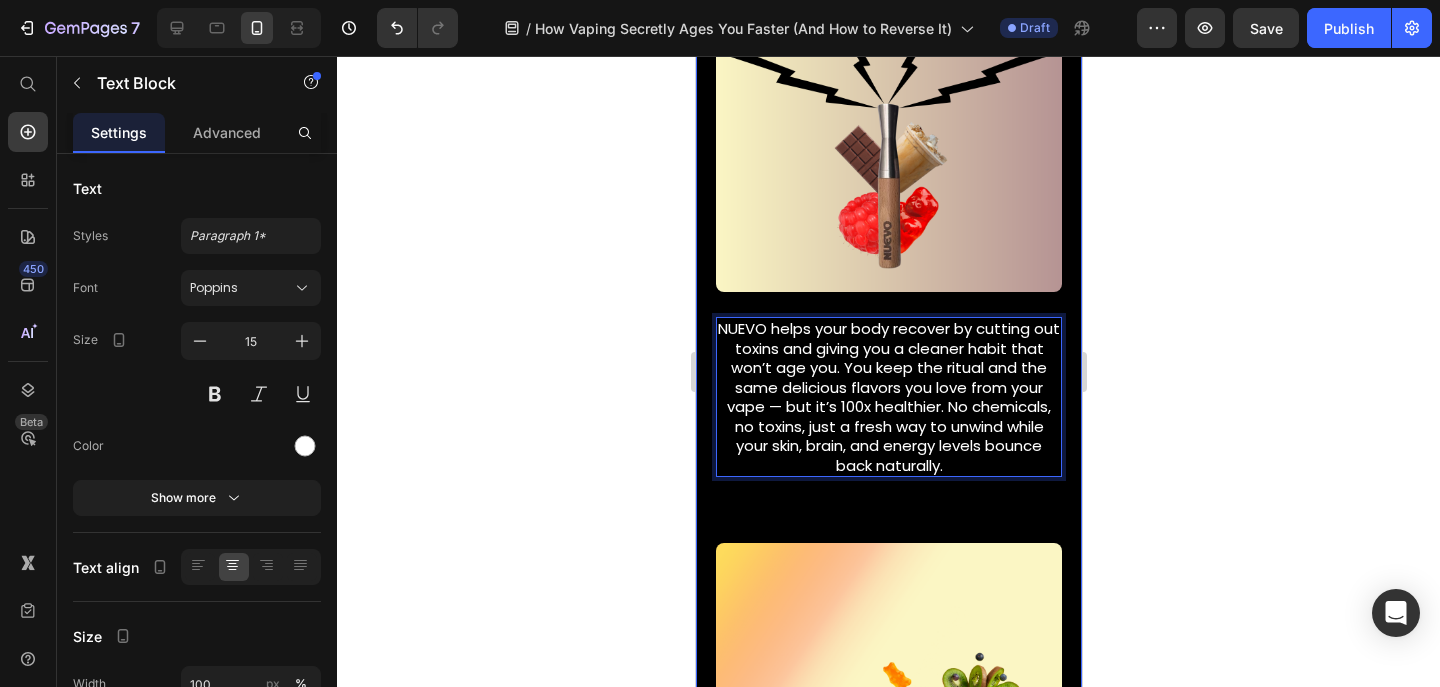 click 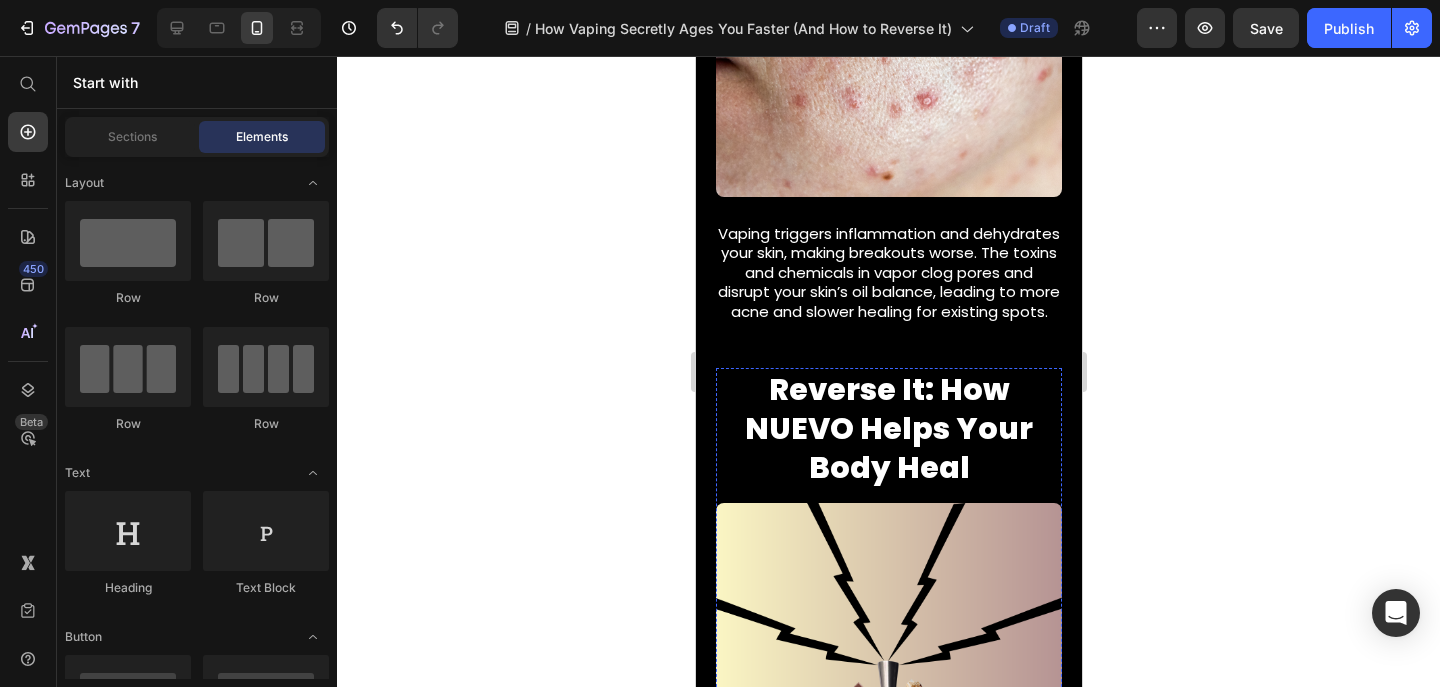 scroll, scrollTop: 3139, scrollLeft: 0, axis: vertical 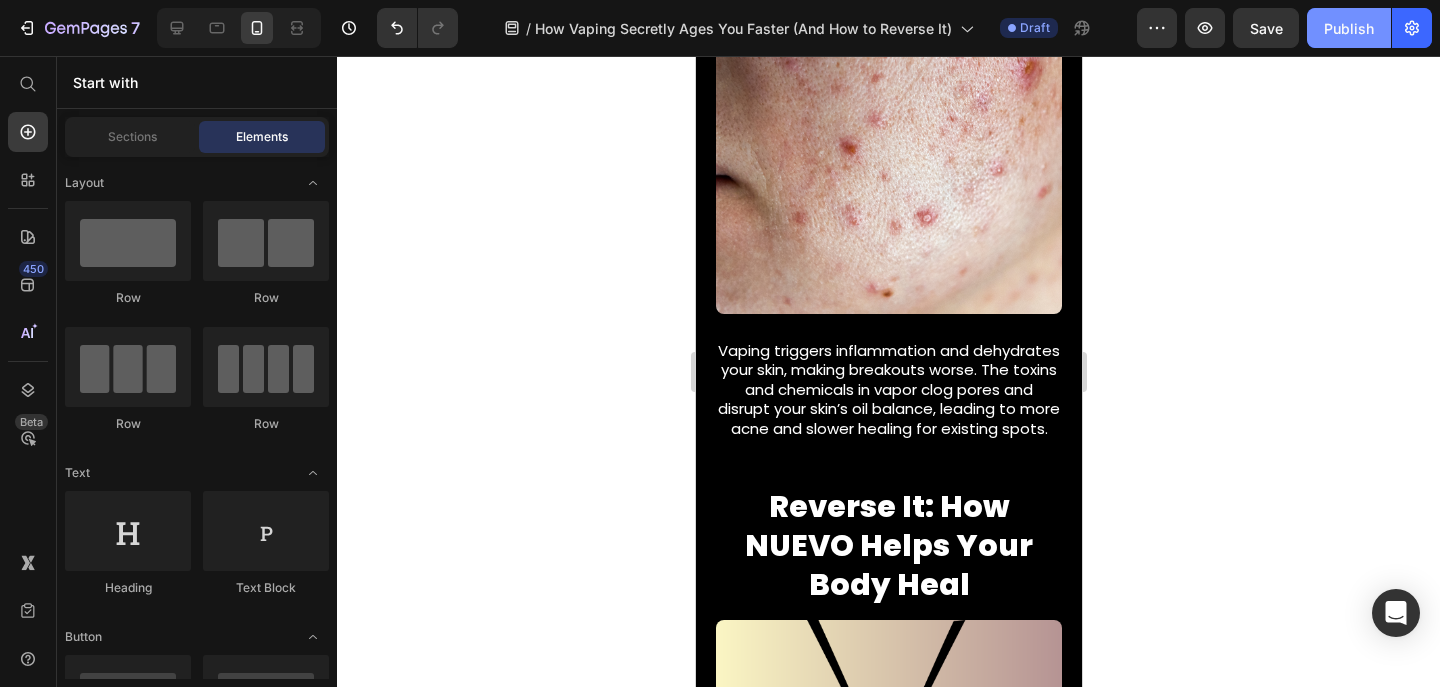 click on "Publish" at bounding box center (1349, 28) 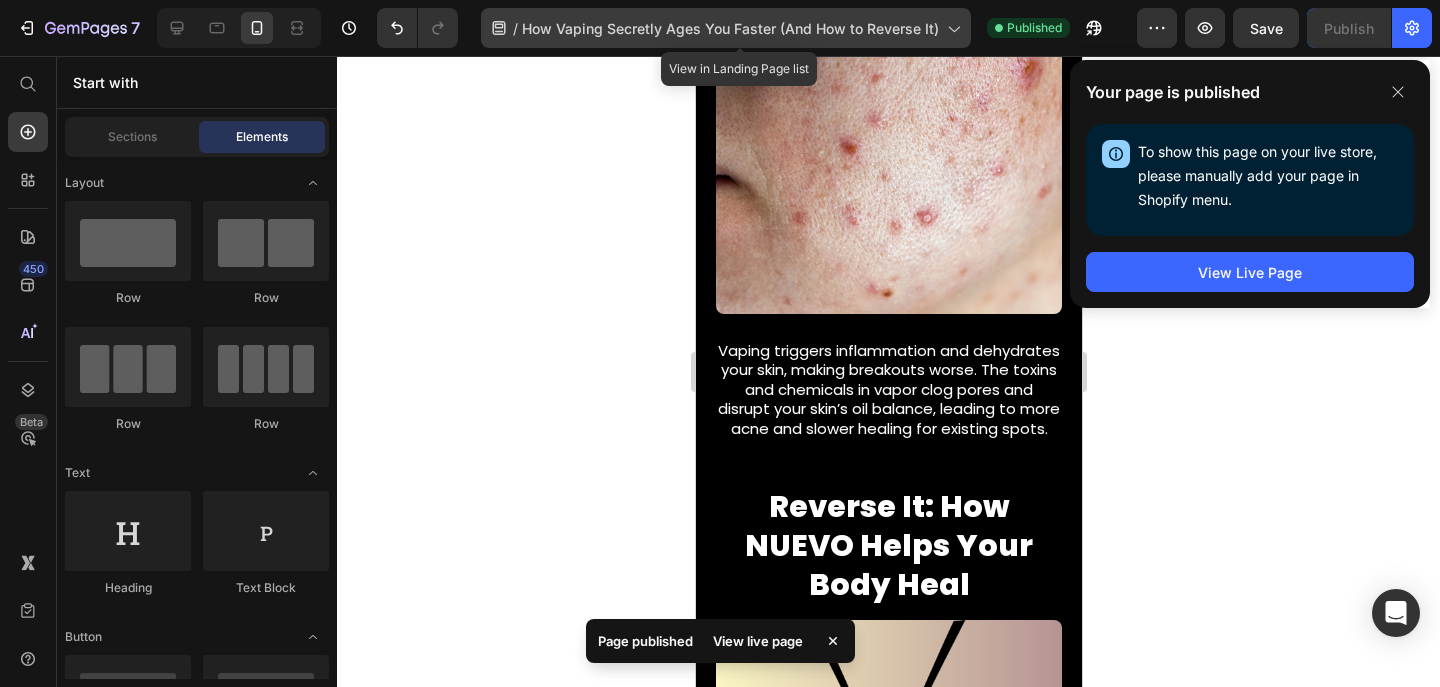 click on "/  How Vaping Secretly Ages You Faster (And How to Reverse It)" 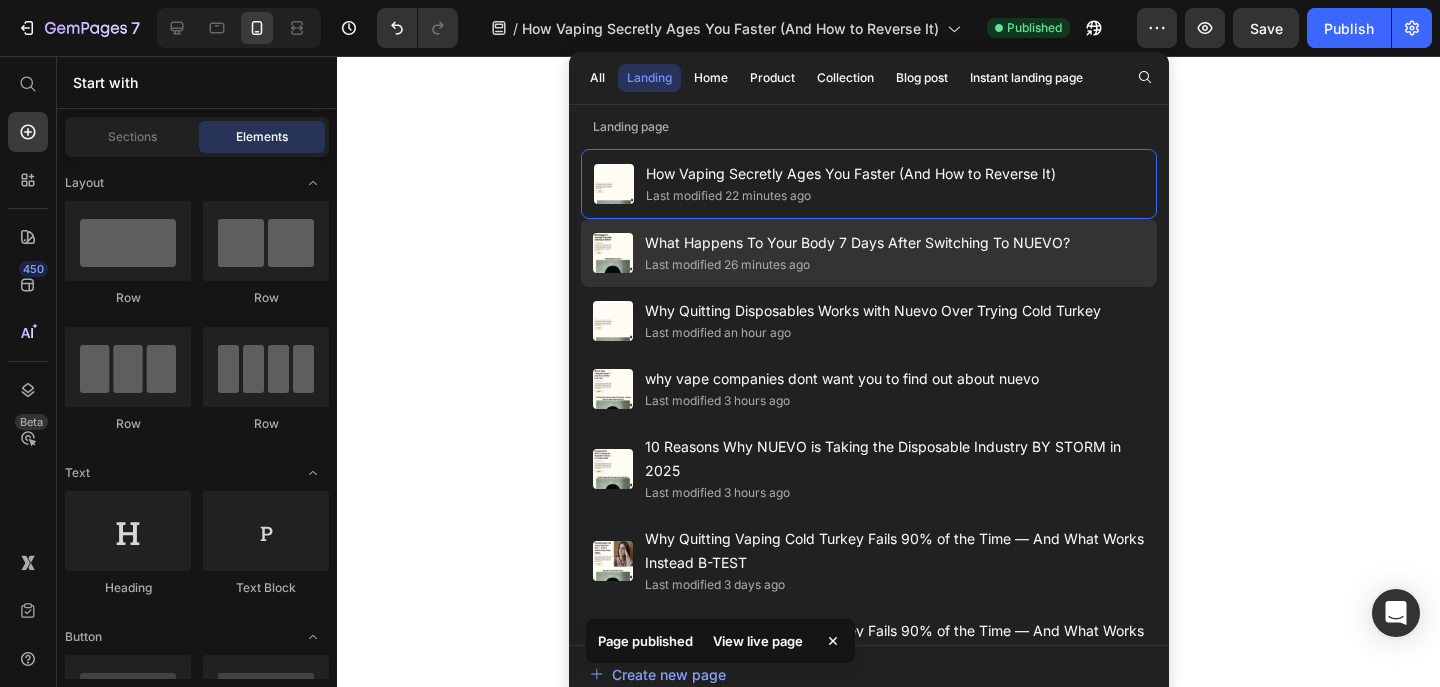click on "What Happens To Your Body 7 Days After Switching To NUEVO?" at bounding box center (857, 243) 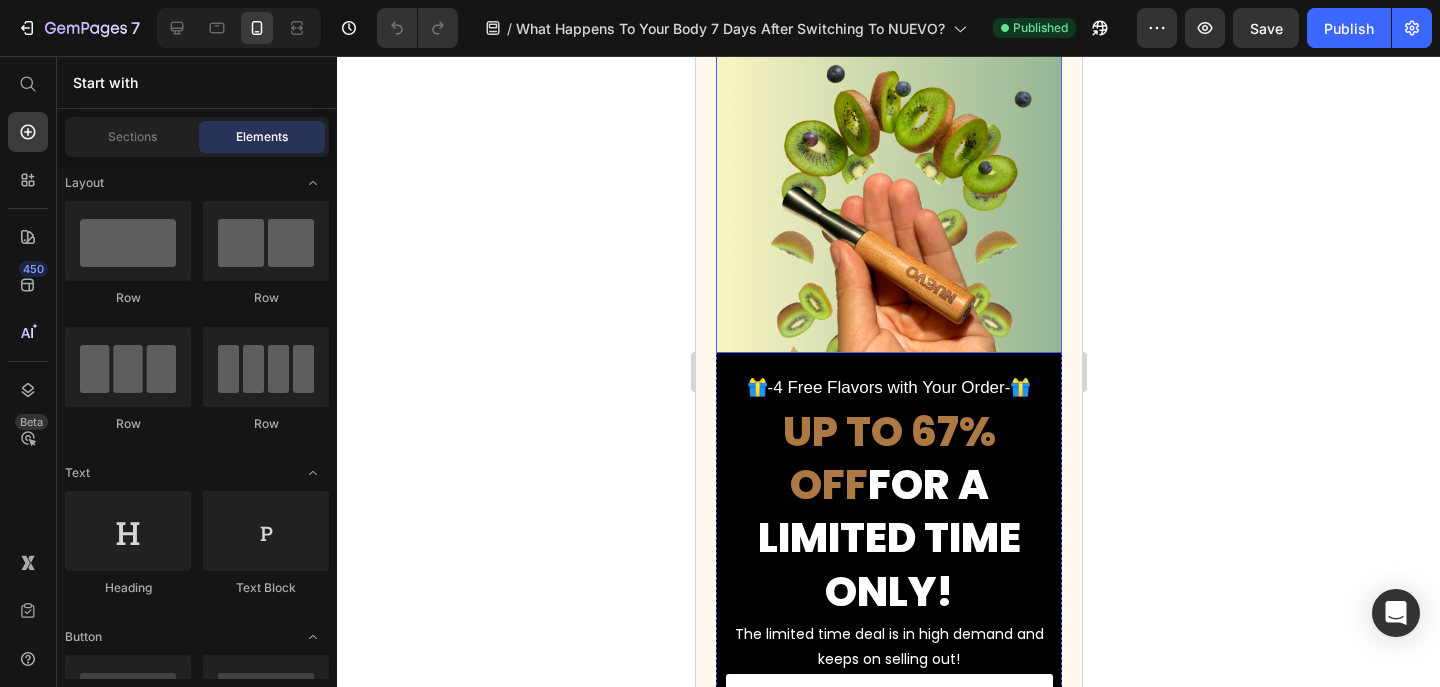 scroll, scrollTop: 3953, scrollLeft: 0, axis: vertical 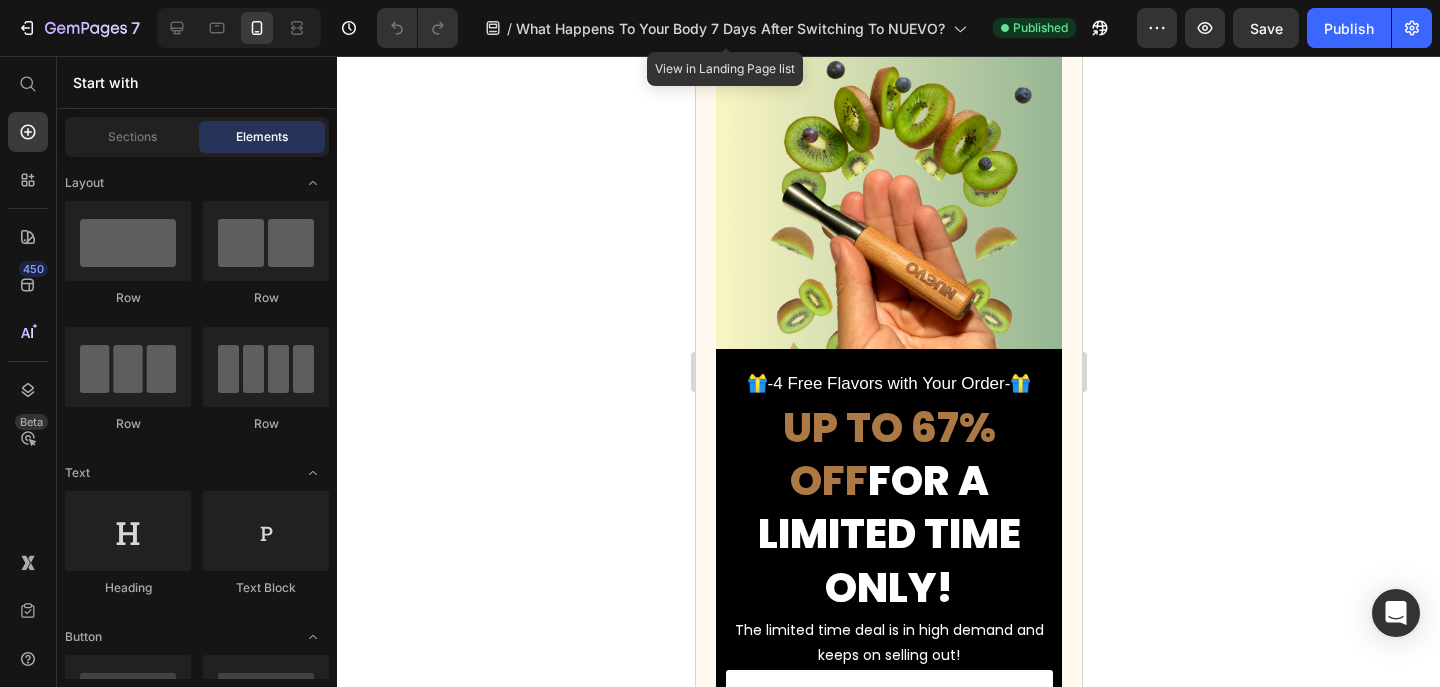 click on "/  What Happens To Your Body 7 Days After Switching To NUEVO?" 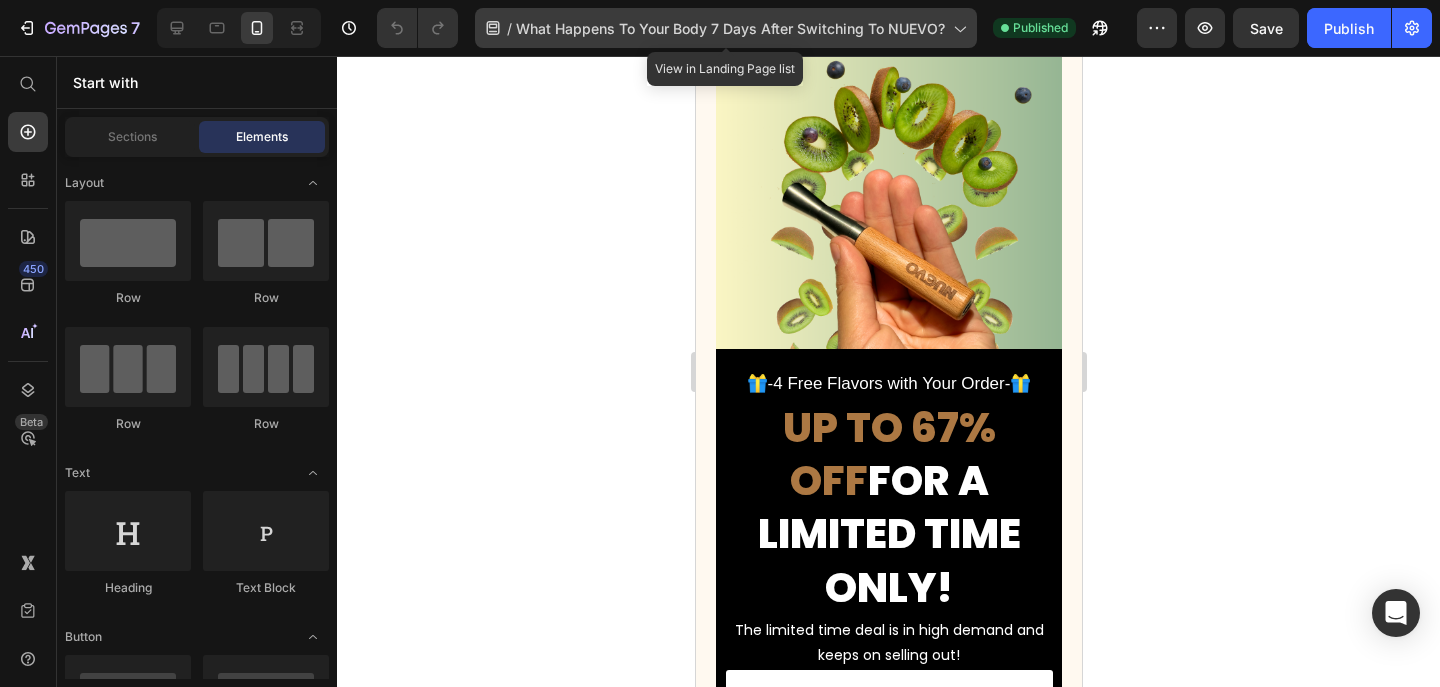 click on "/  What Happens To Your Body 7 Days After Switching To NUEVO?" 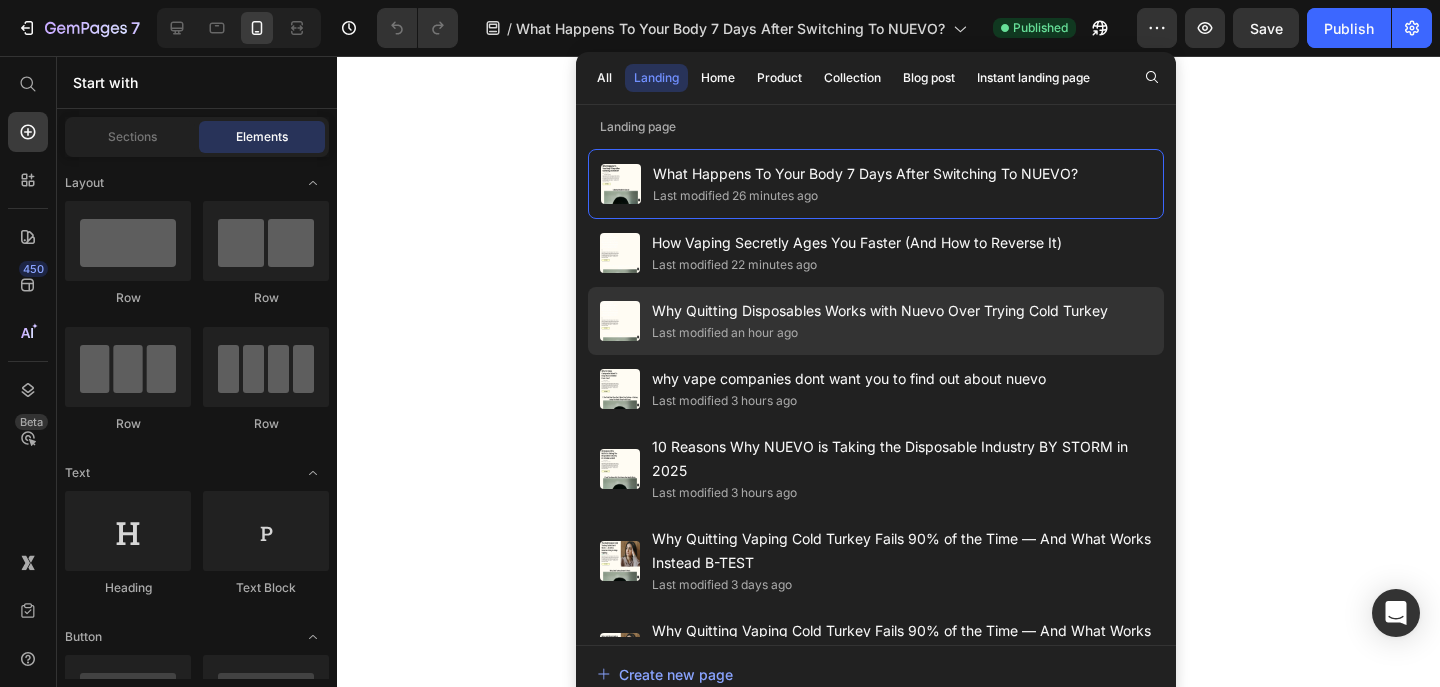 click on "Why Quitting Disposables Works with Nuevo Over Trying Cold Turkey" at bounding box center (880, 311) 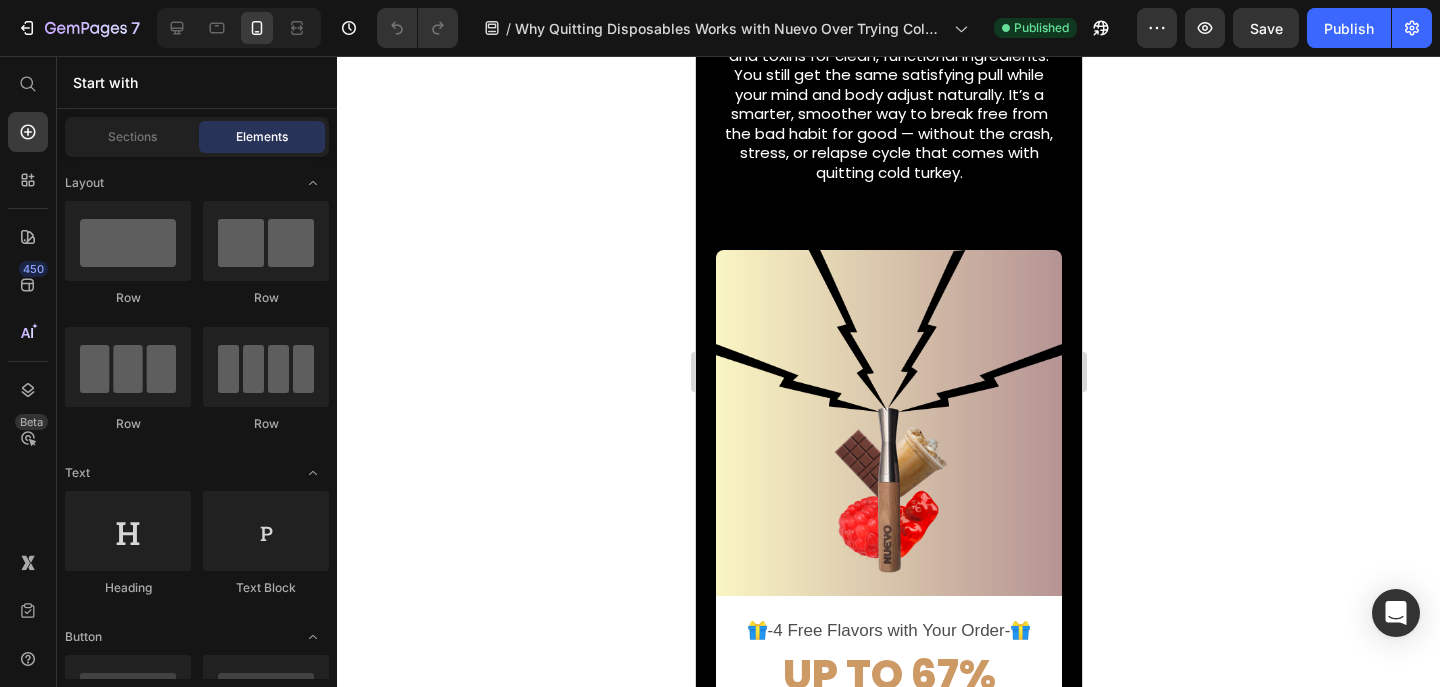 scroll, scrollTop: 4748, scrollLeft: 0, axis: vertical 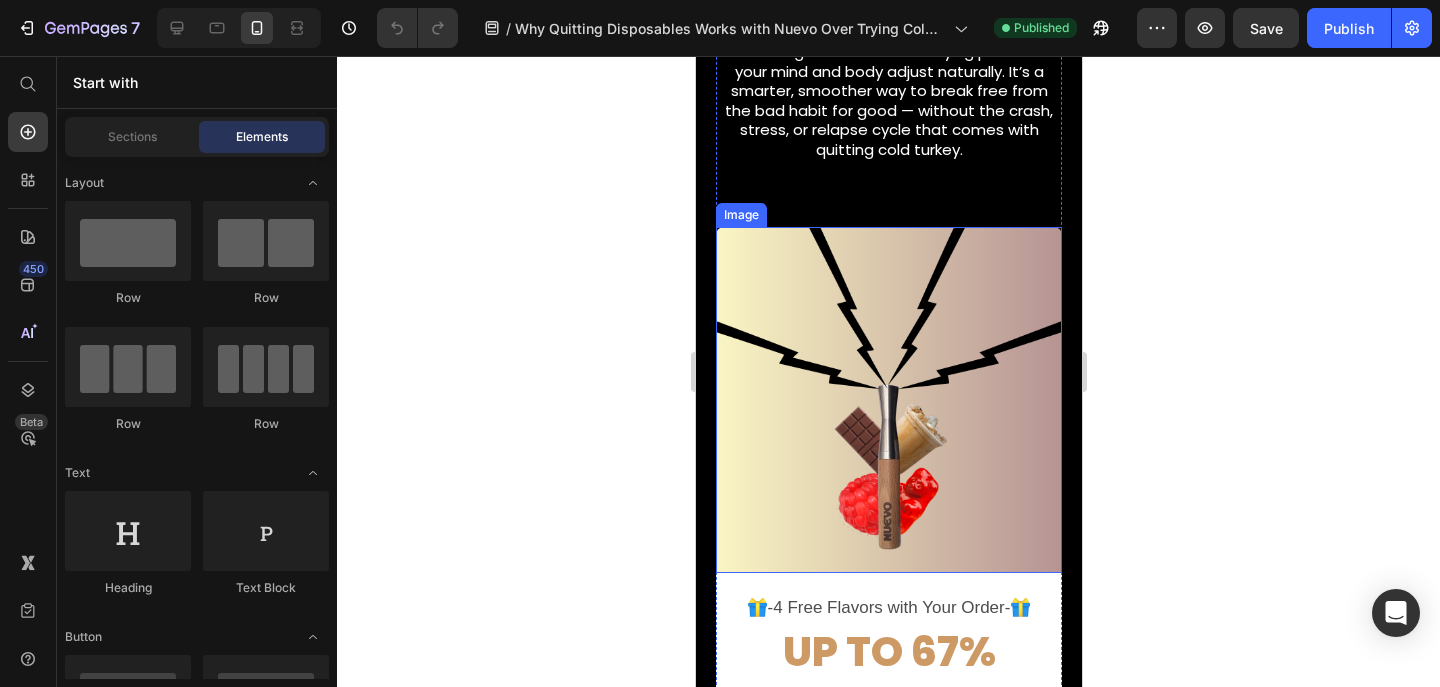 click at bounding box center (888, 400) 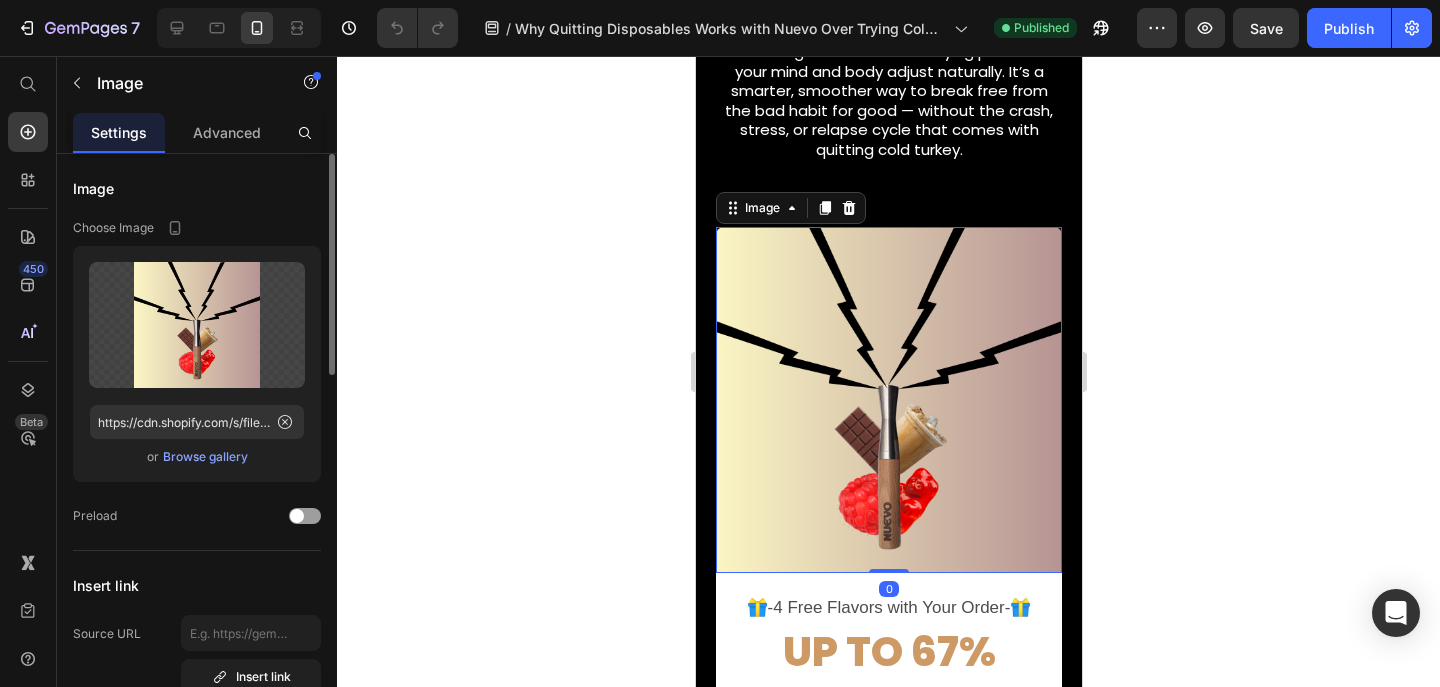 click on "Browse gallery" at bounding box center [205, 457] 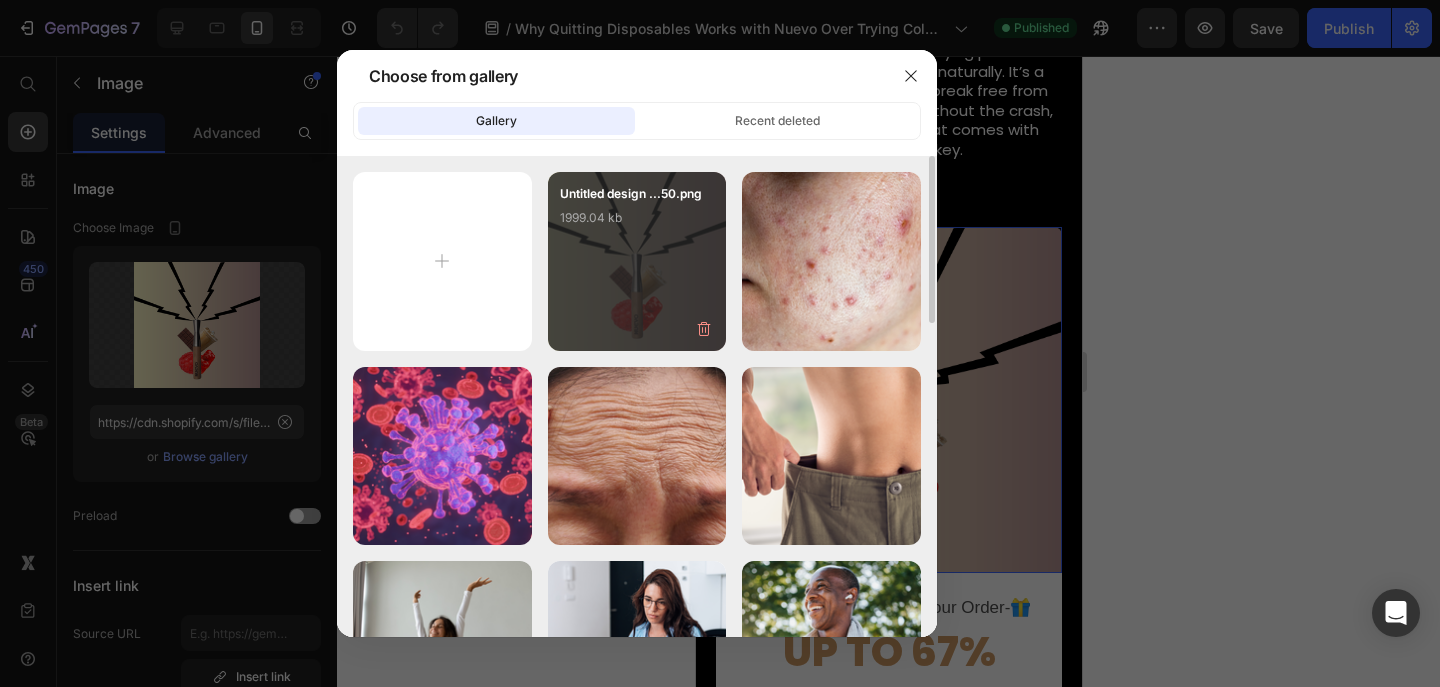 click on "Untitled design ...50.png 1999.04 kb" at bounding box center [637, 261] 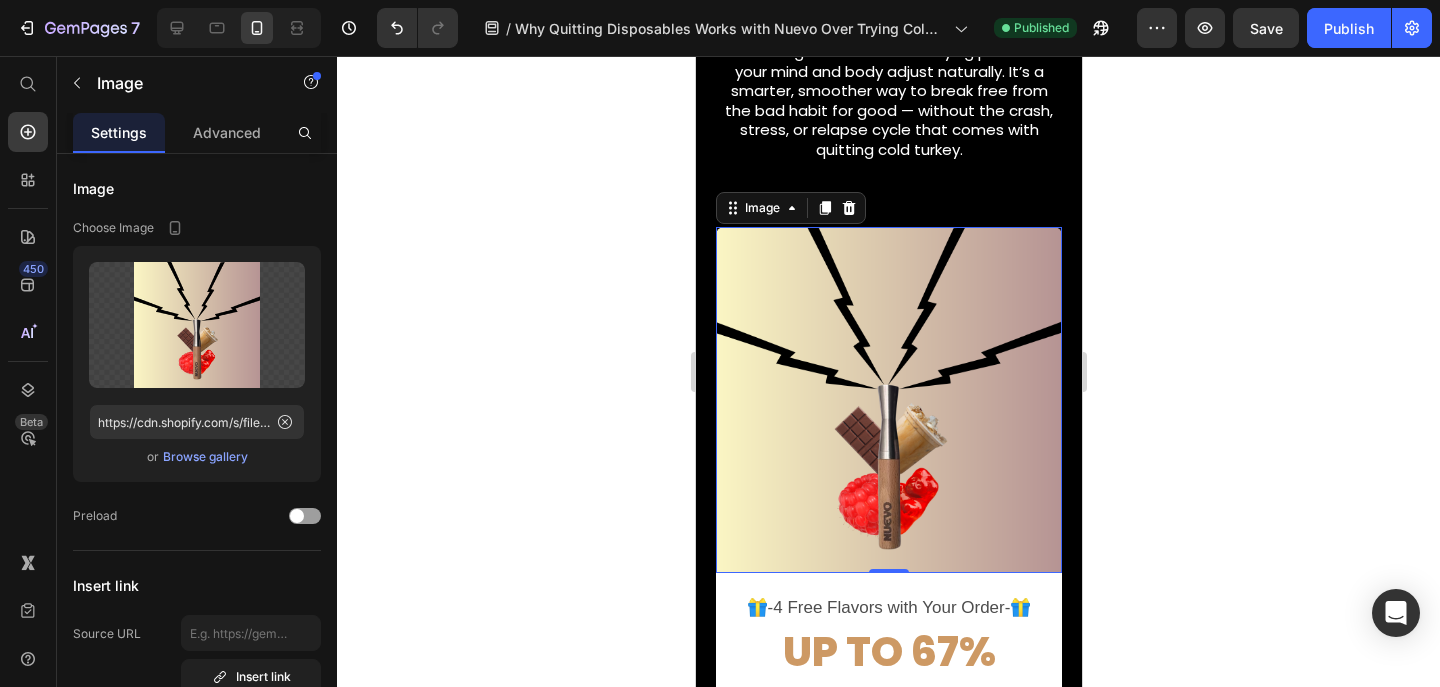 click 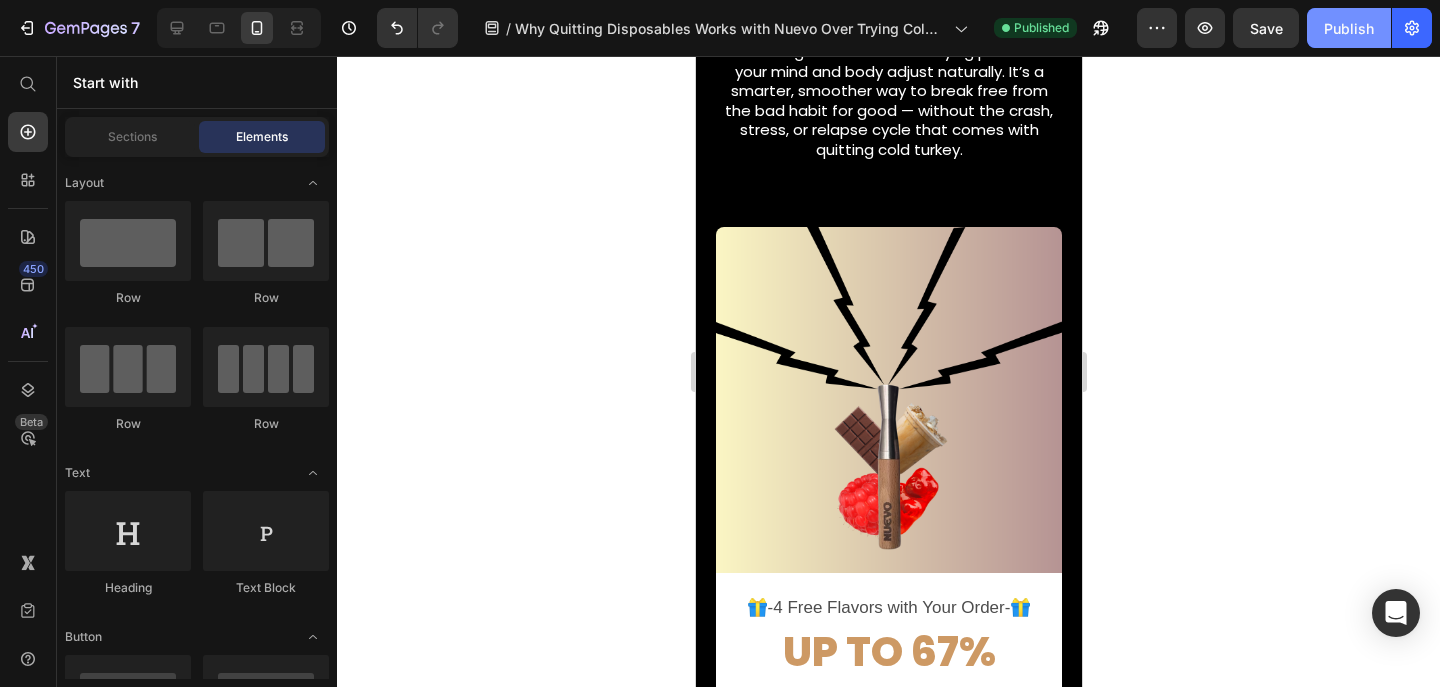 click on "Publish" at bounding box center [1349, 28] 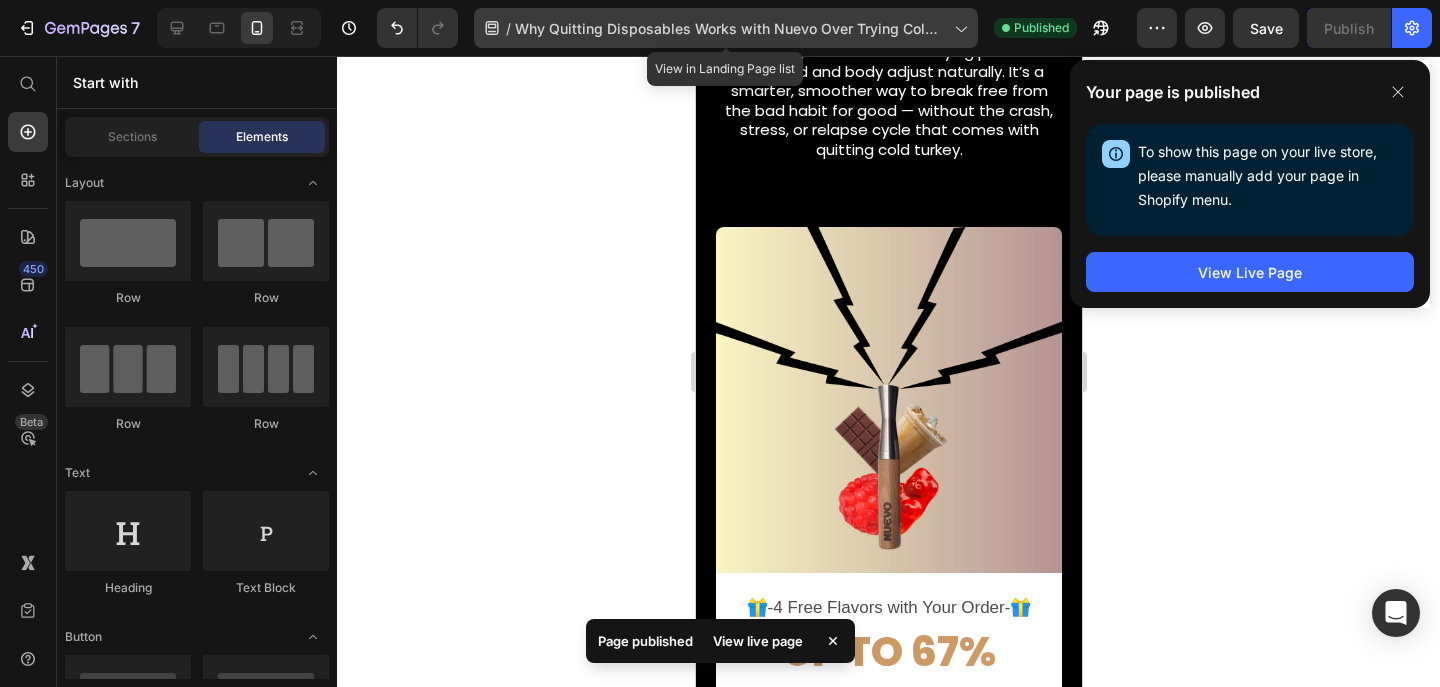 click on "Why Quitting Disposables Works with Nuevo Over Trying Cold Turkey" at bounding box center (730, 28) 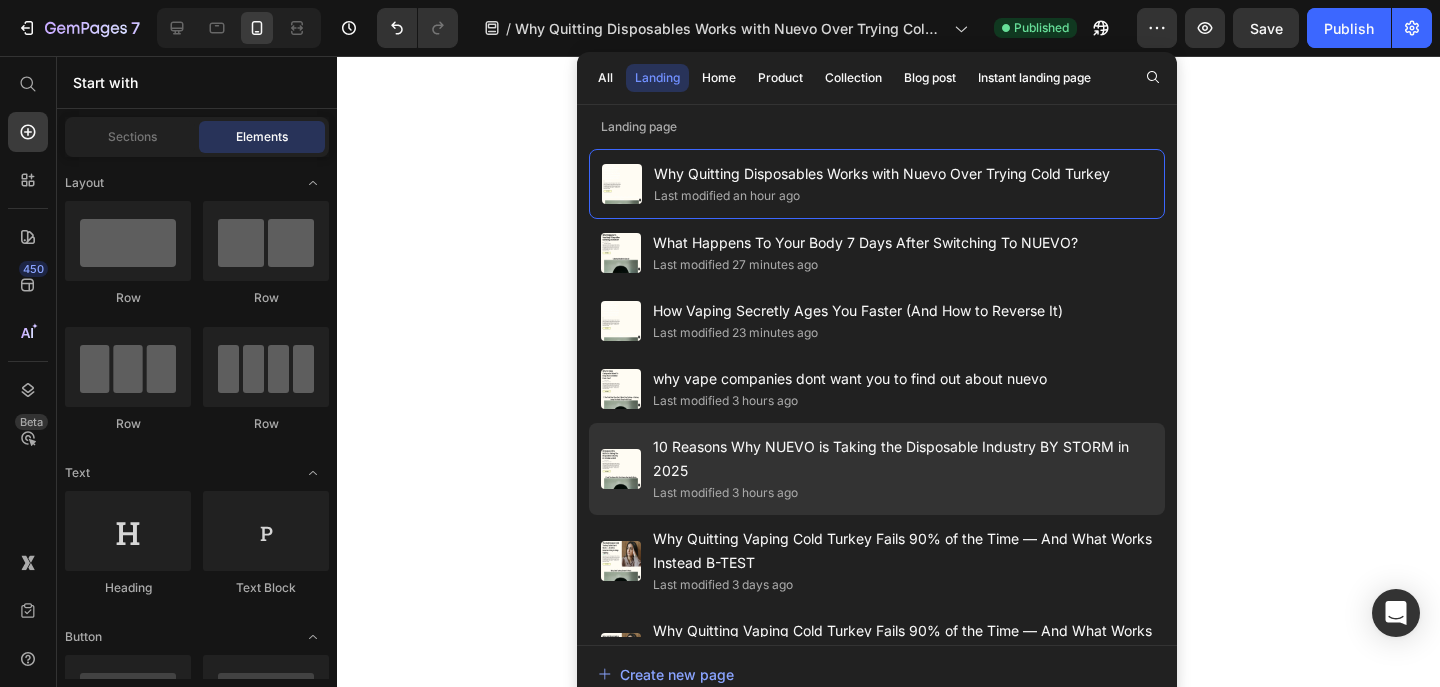 click on "10 Reasons Why NUEVO is Taking the Disposable Industry BY STORM in 2025" at bounding box center [903, 459] 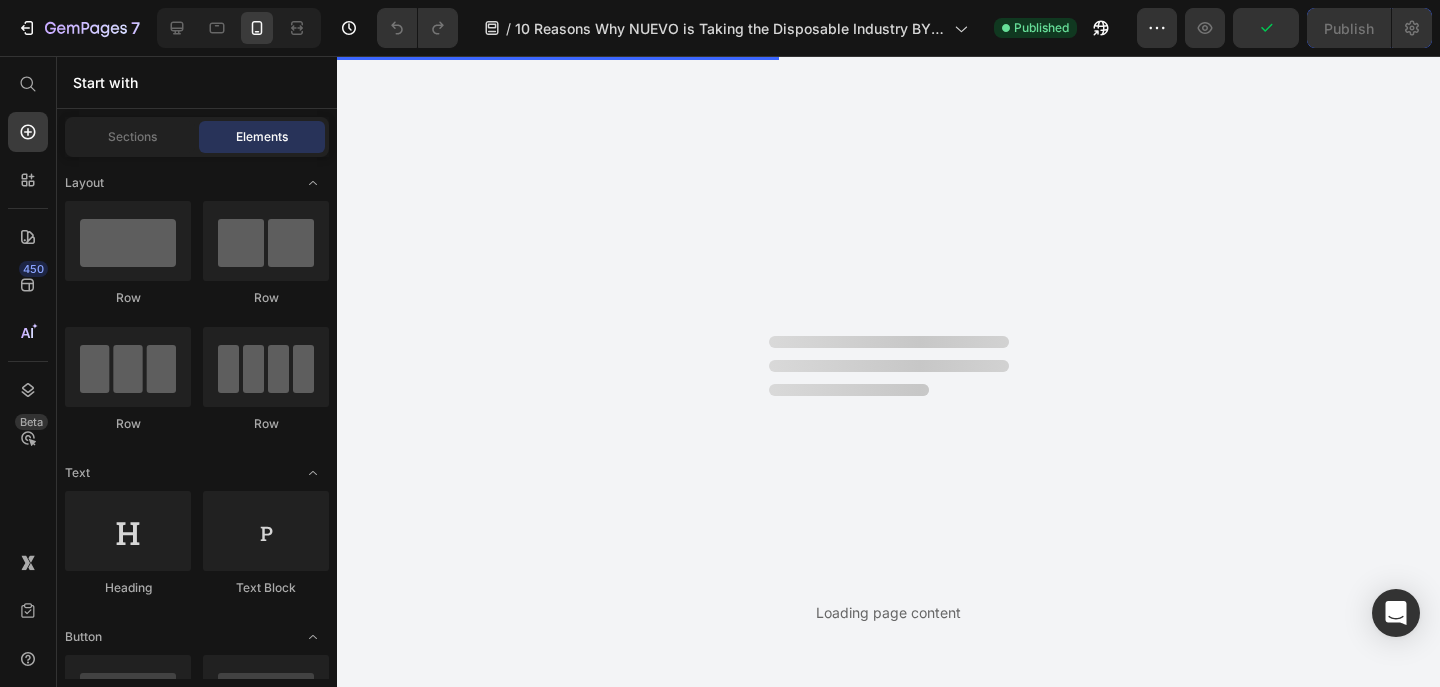 scroll, scrollTop: 0, scrollLeft: 0, axis: both 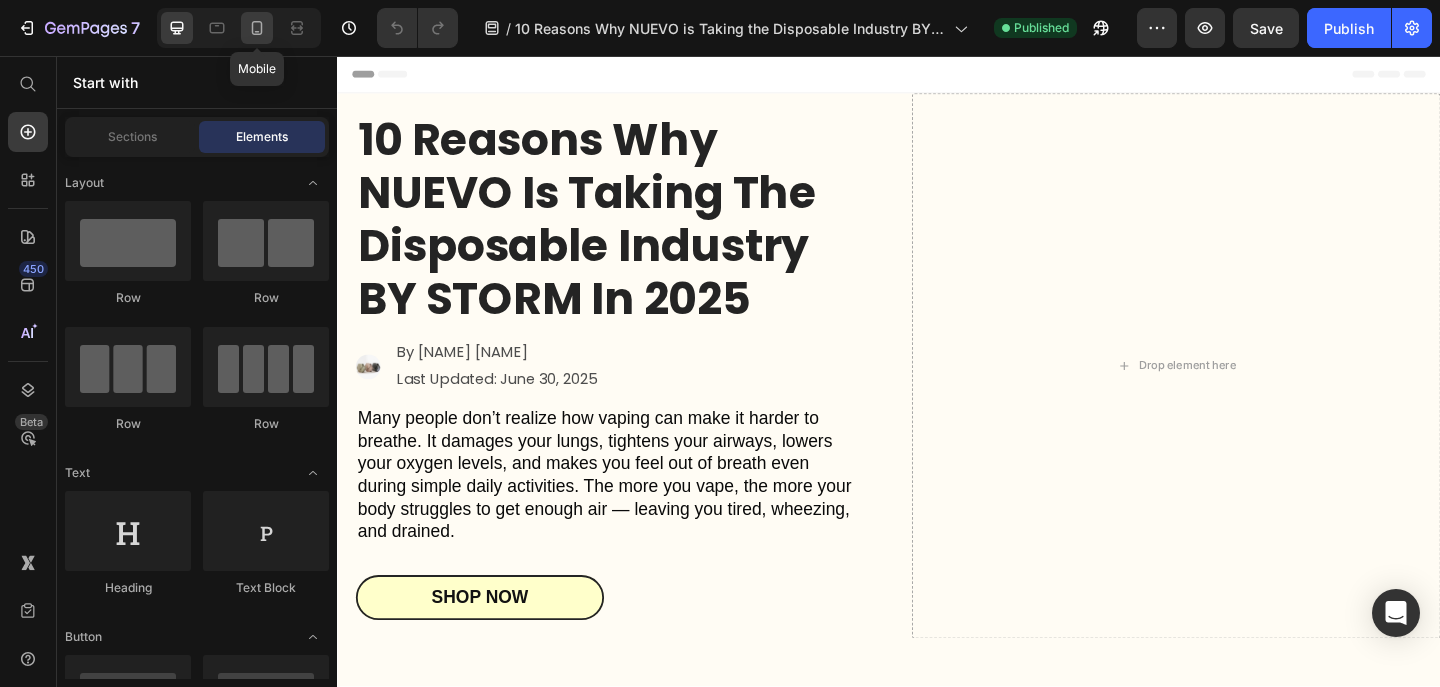 click 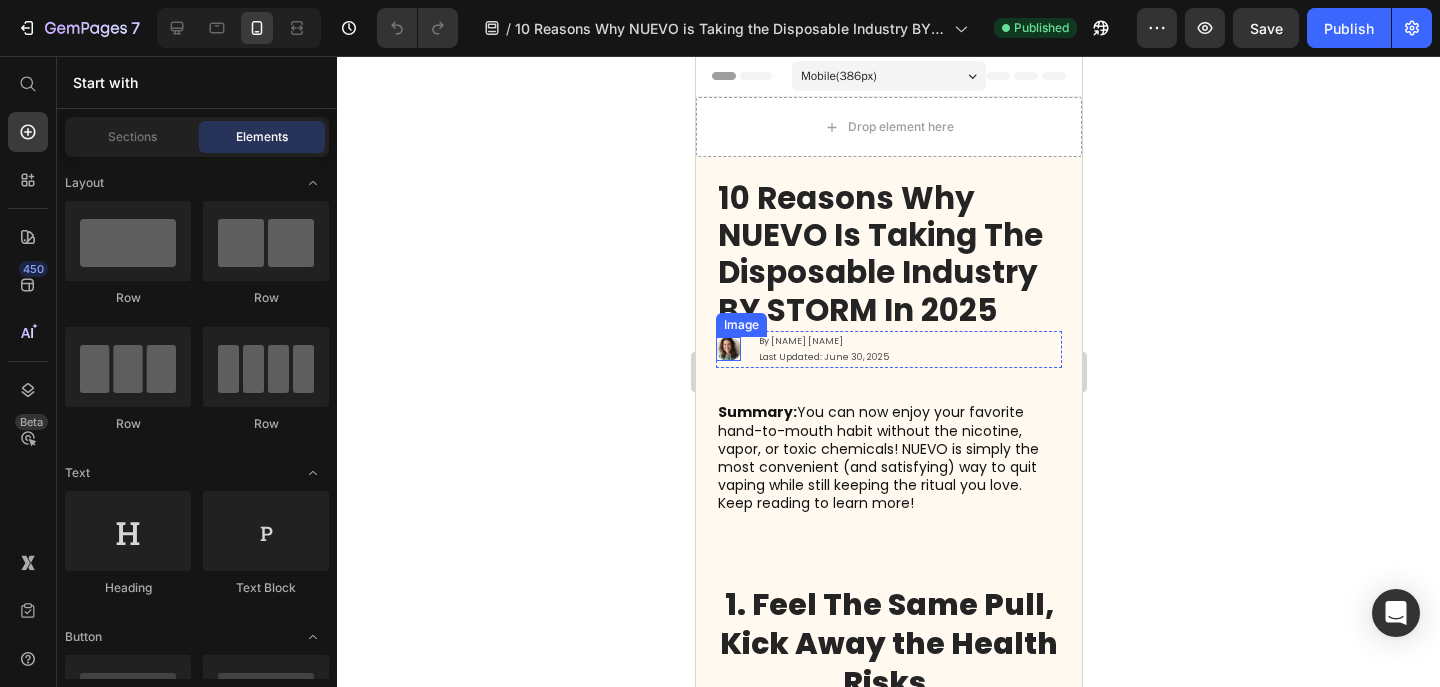 scroll, scrollTop: 0, scrollLeft: 0, axis: both 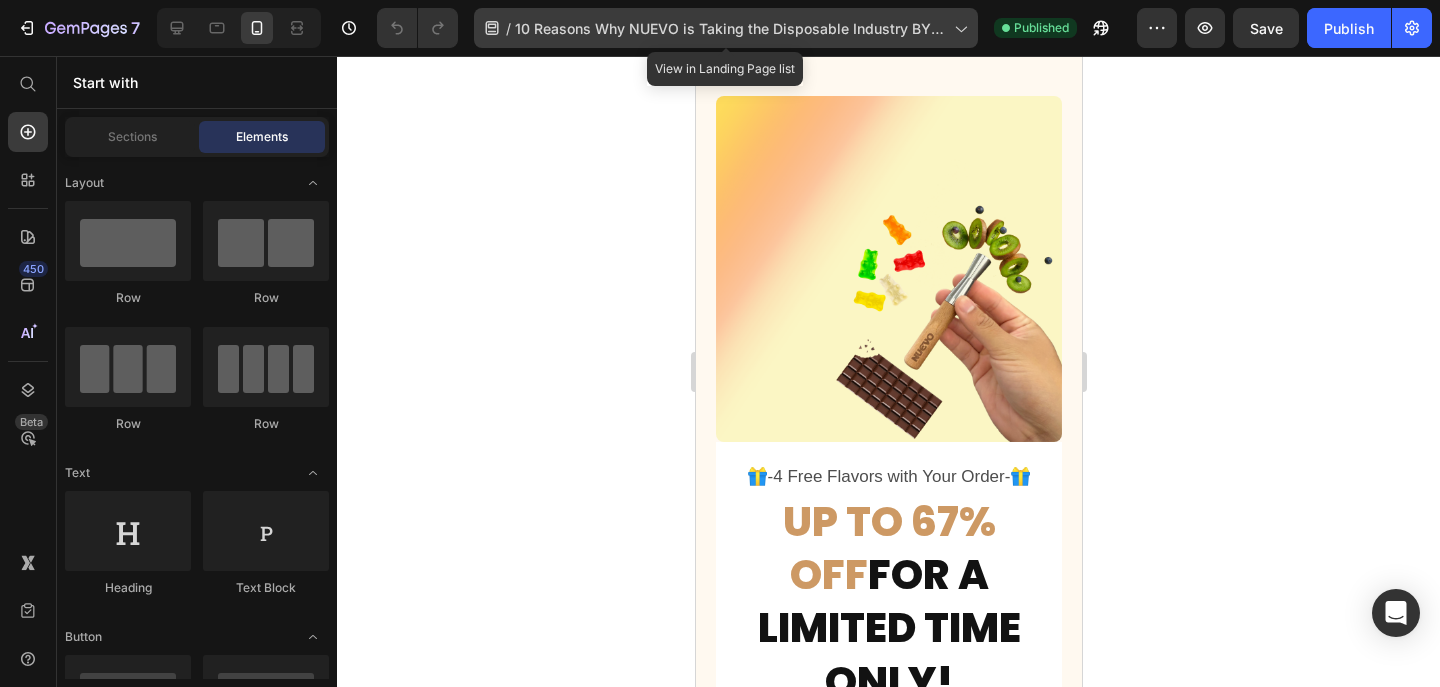 click on "10 Reasons Why NUEVO is Taking the Disposable Industry BY STORM in 2025" at bounding box center (730, 28) 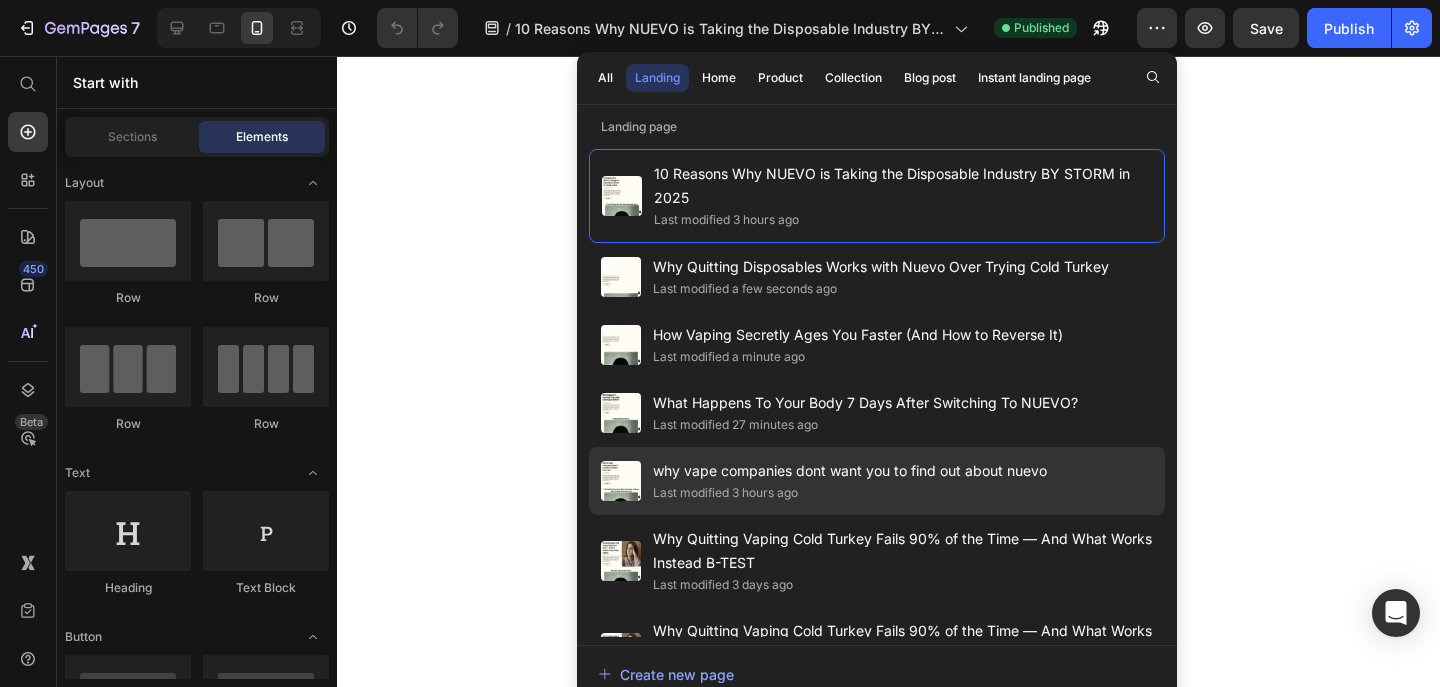 click on "why vape companies dont want you to find out about nuevo" at bounding box center (850, 471) 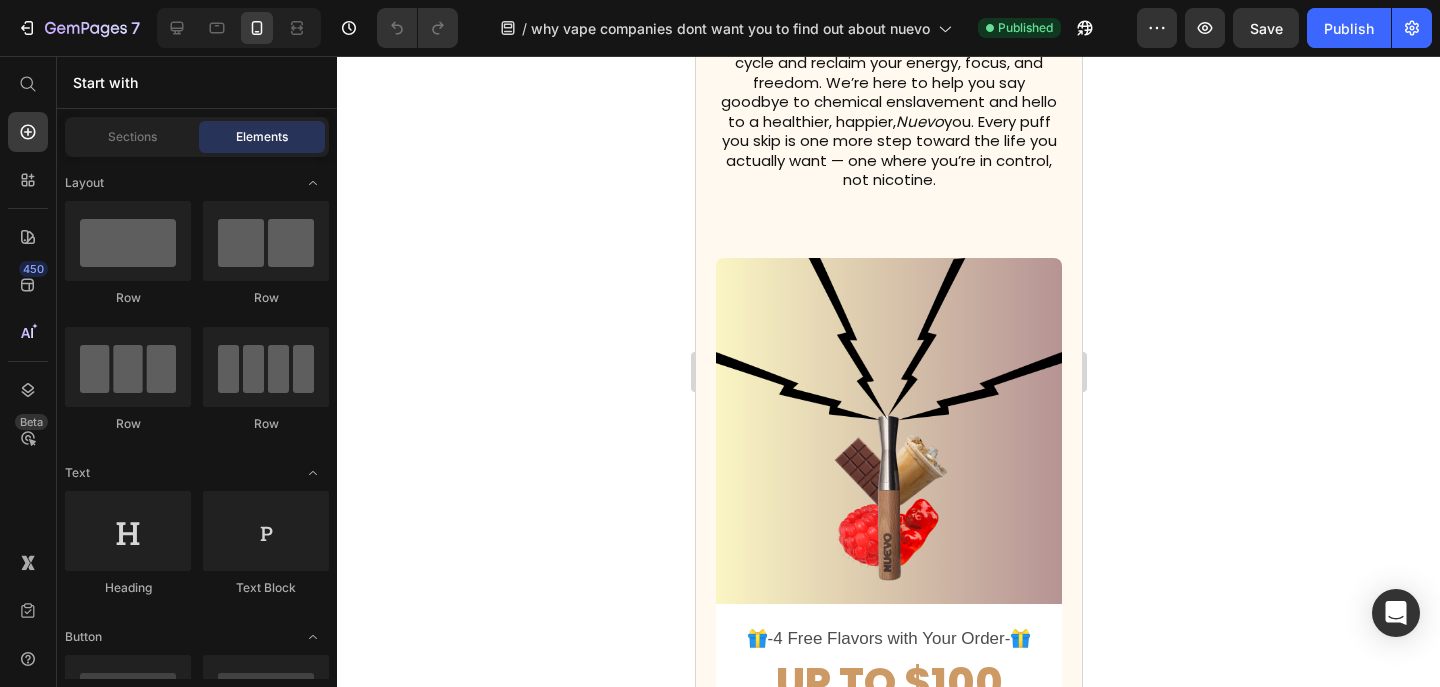 scroll, scrollTop: 6016, scrollLeft: 0, axis: vertical 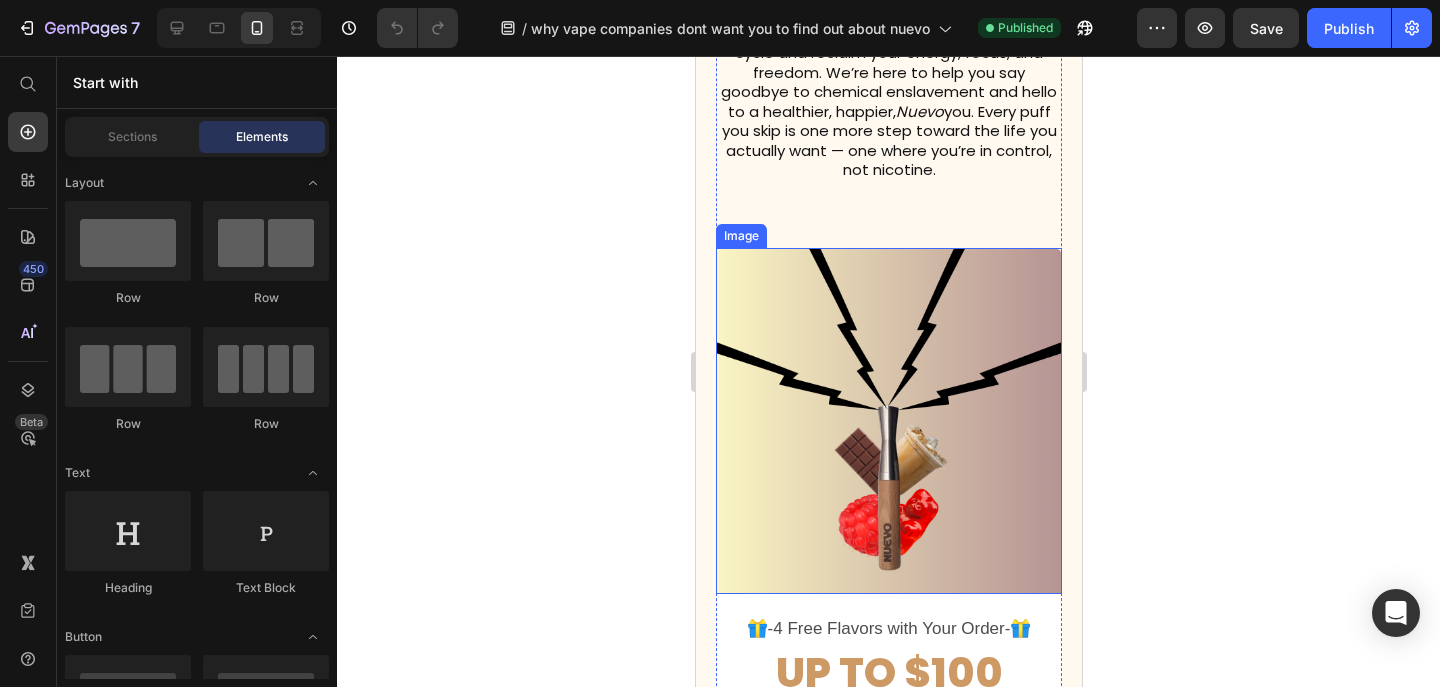 click at bounding box center [888, 421] 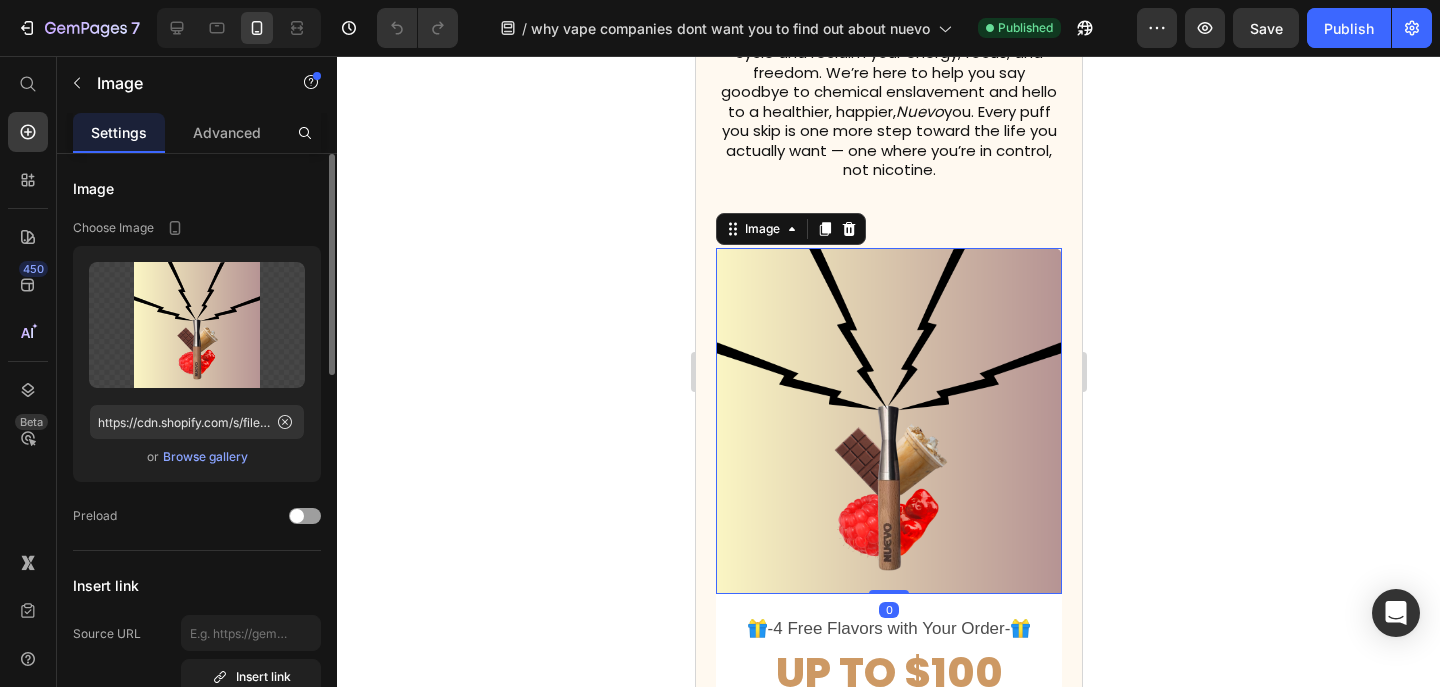 click on "Browse gallery" at bounding box center (205, 457) 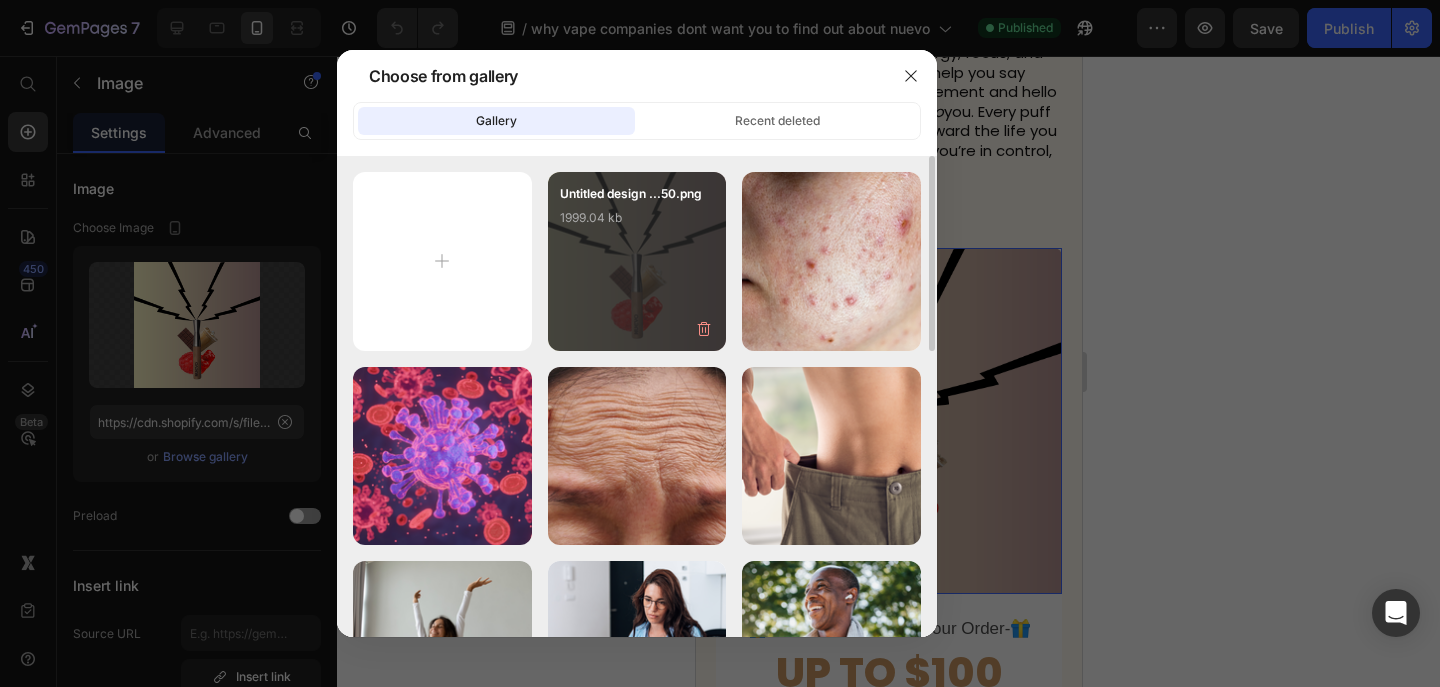 click on "1999.04 kb" at bounding box center (637, 218) 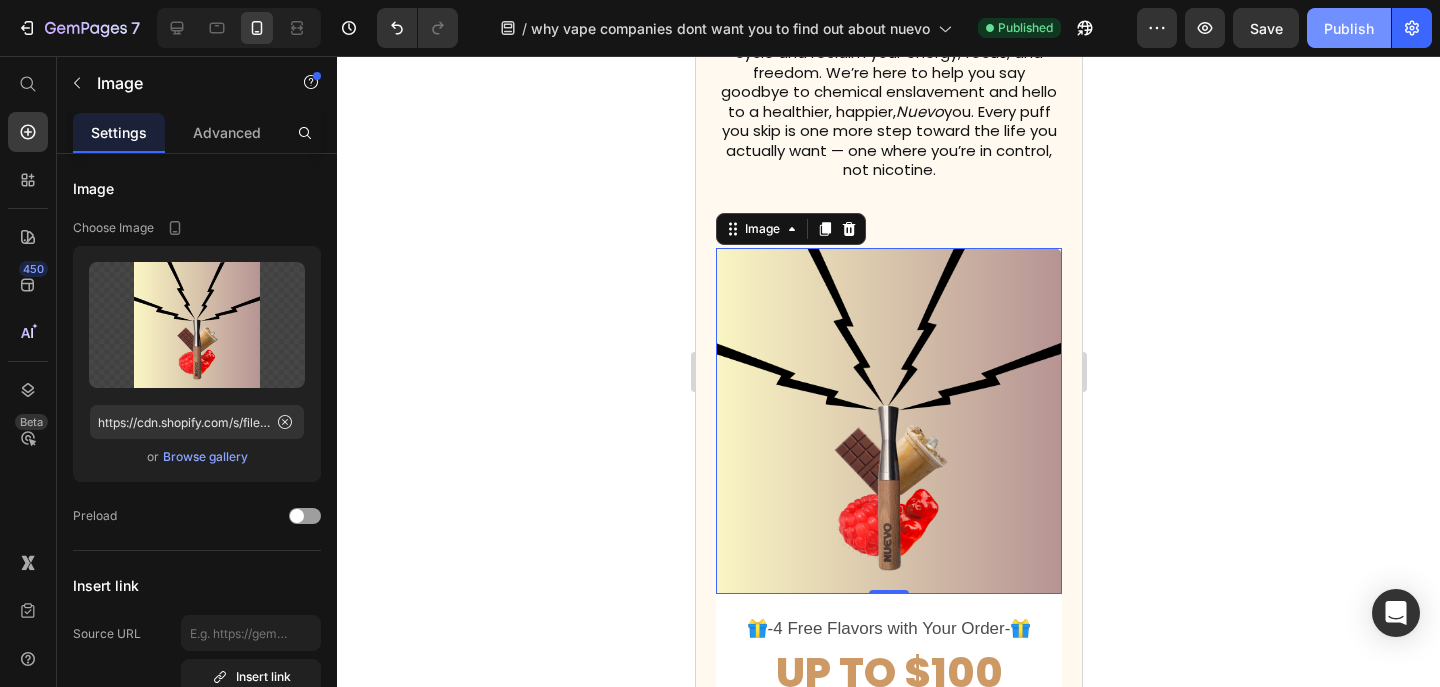 click on "Publish" 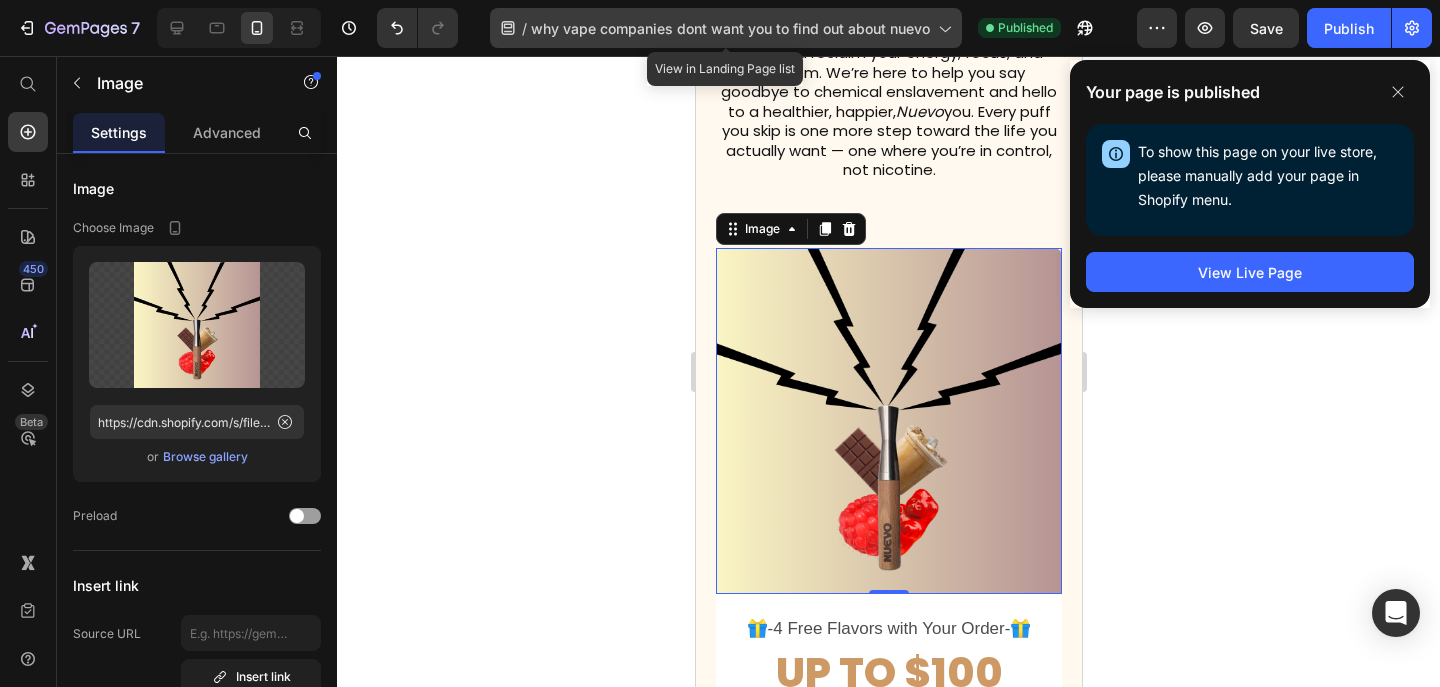 click on "why vape companies dont want you to find out about nuevo" at bounding box center [730, 28] 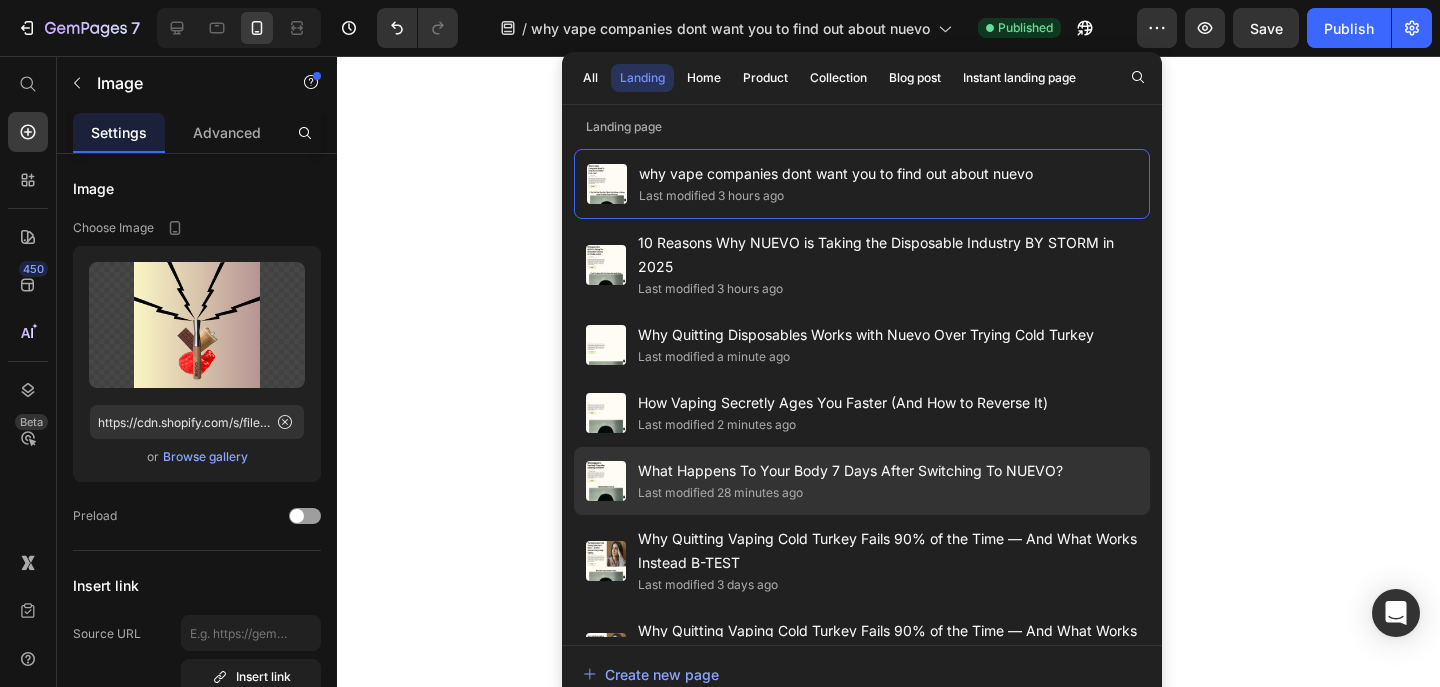 click on "Last modified 28 minutes ago" 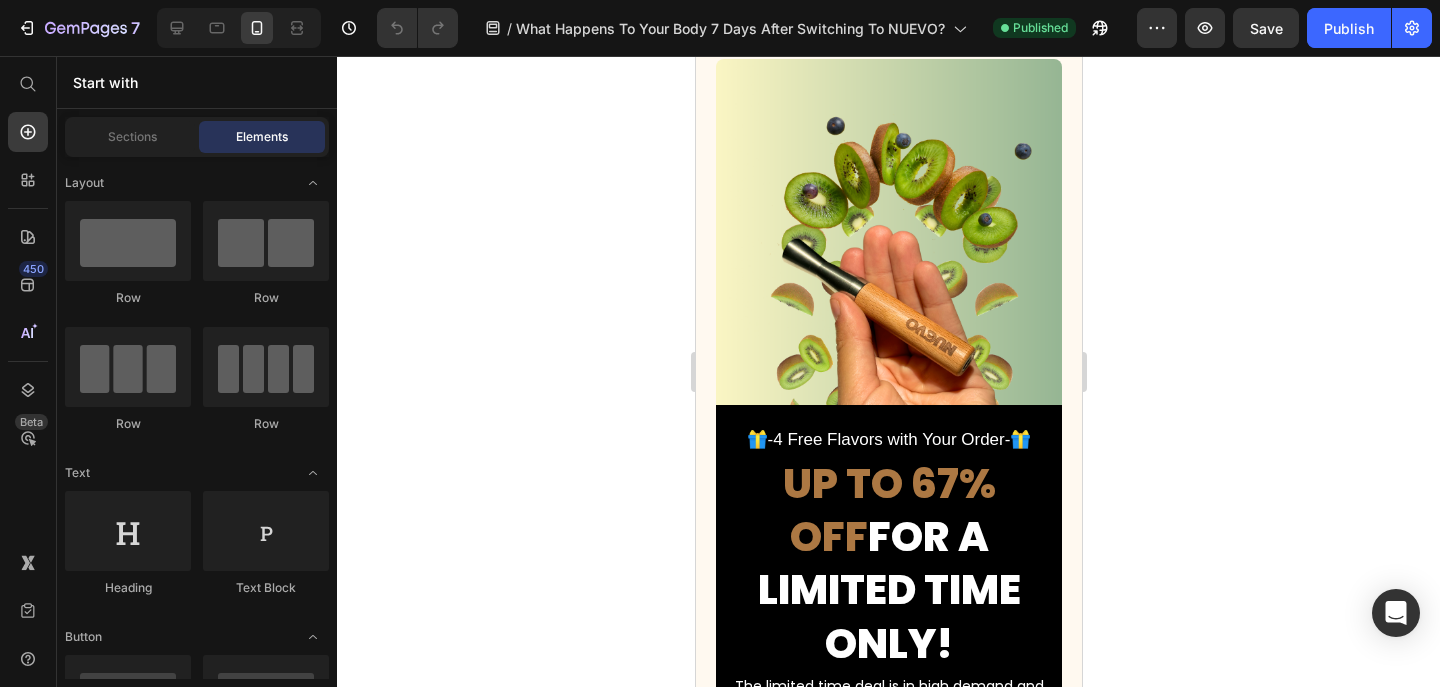 scroll, scrollTop: 3816, scrollLeft: 0, axis: vertical 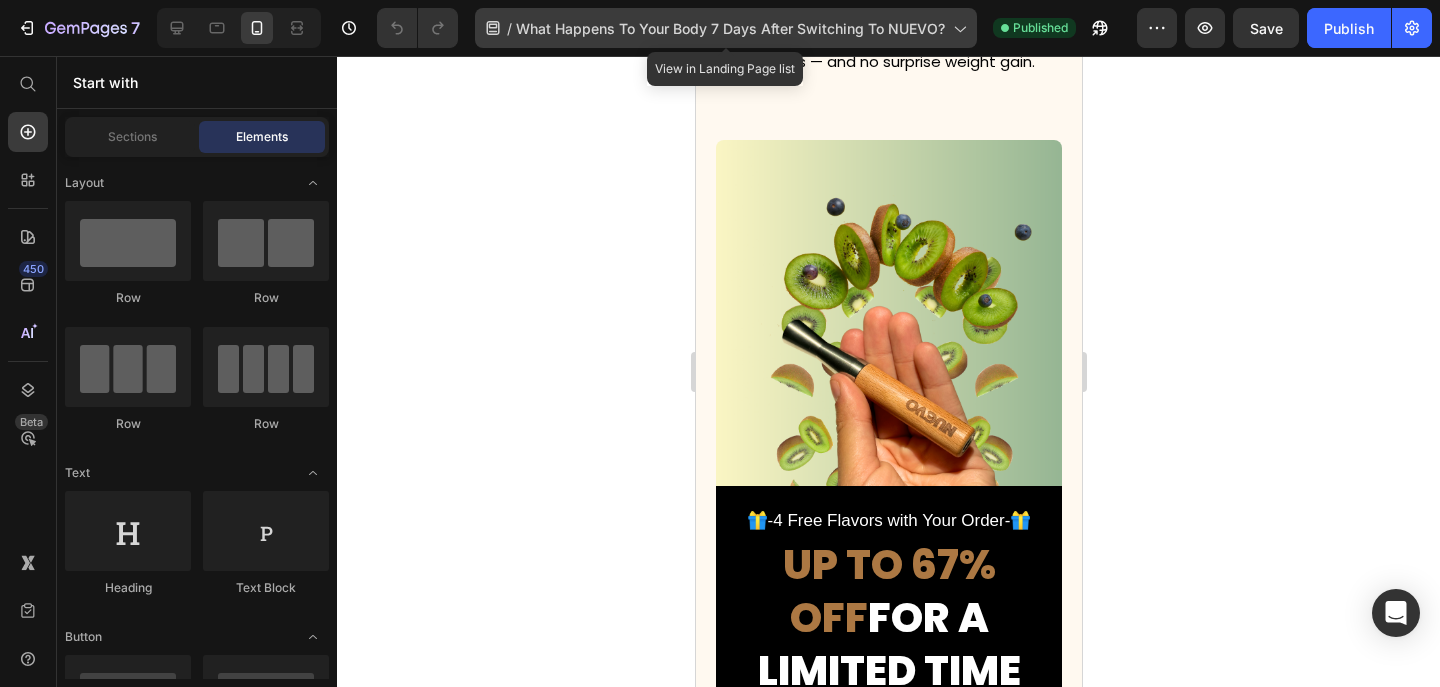 click on "What Happens To Your Body 7 Days After Switching To NUEVO?" at bounding box center [730, 28] 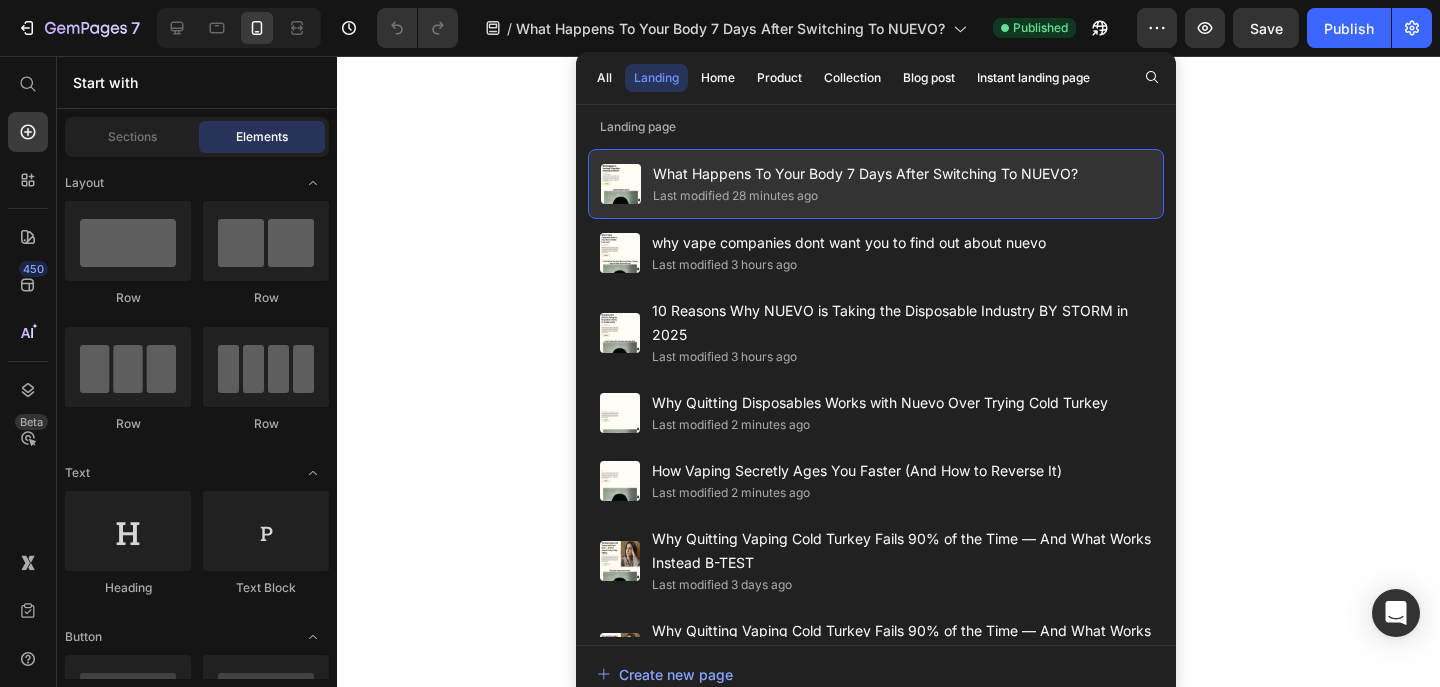 click on "Last modified 28 minutes ago" 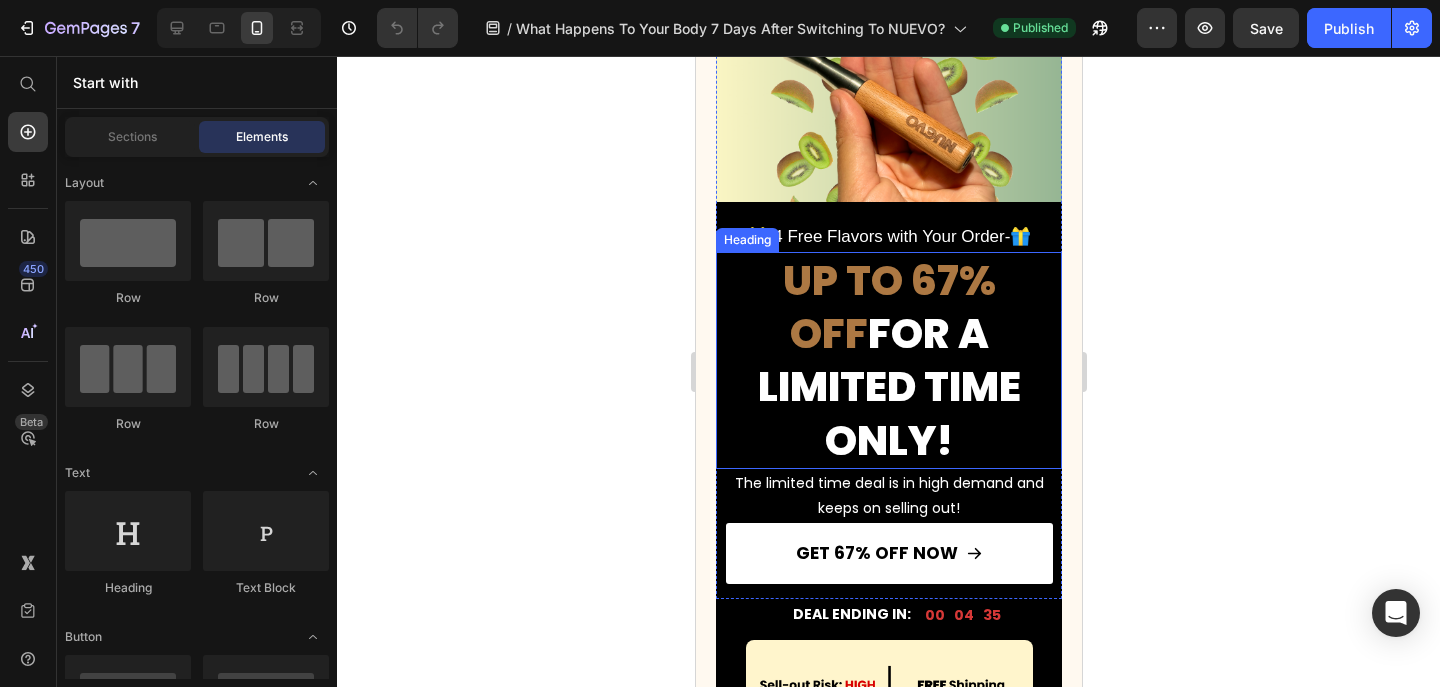 scroll, scrollTop: 4108, scrollLeft: 0, axis: vertical 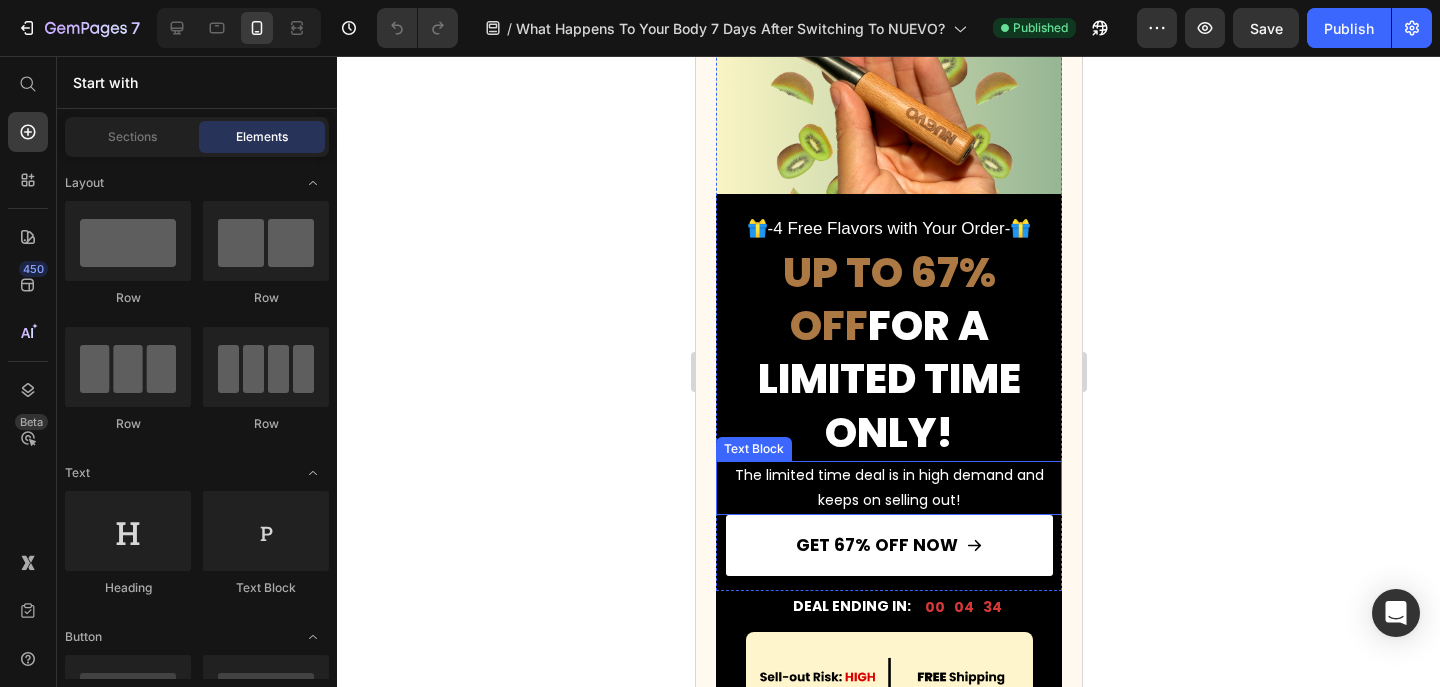 click on "The limited time deal is in high demand and keeps on selling out!" at bounding box center [888, 488] 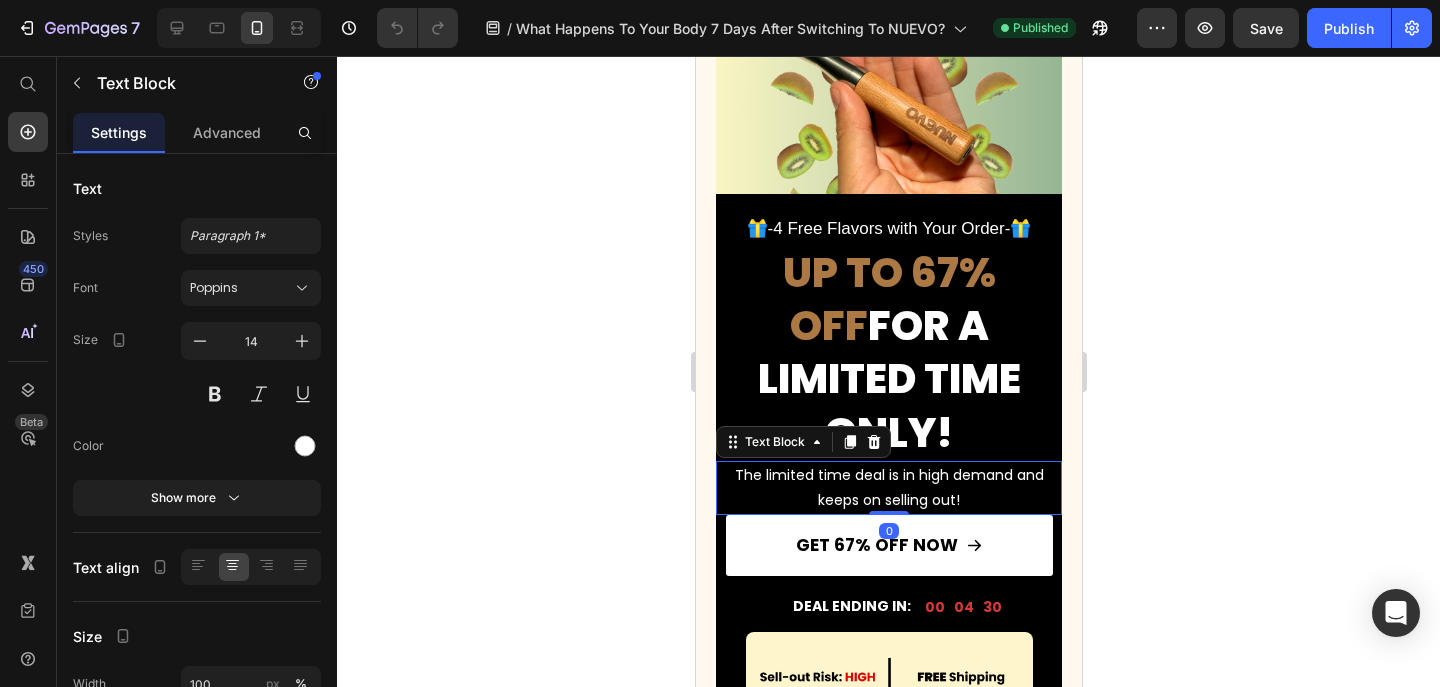 drag, startPoint x: 882, startPoint y: 480, endPoint x: 886, endPoint y: 467, distance: 13.601471 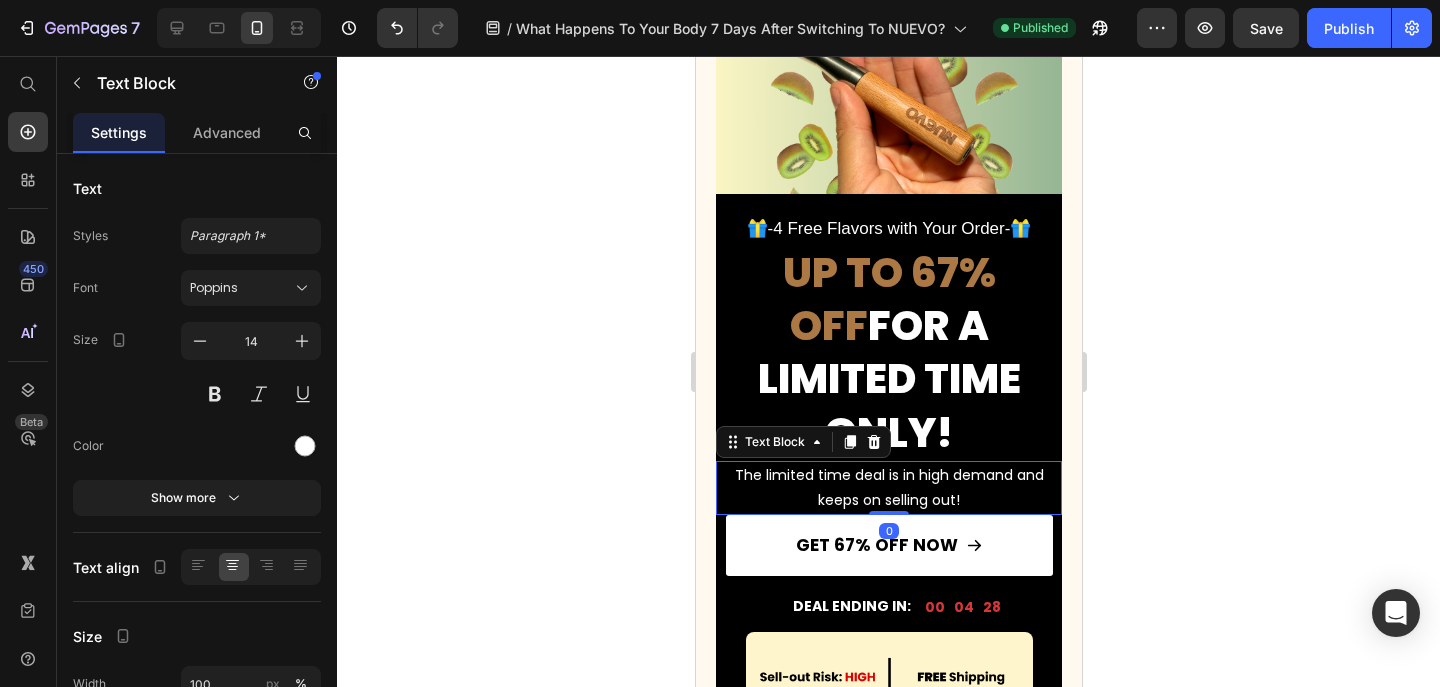 click on "The limited time deal is in high demand and keeps on selling out!" at bounding box center (888, 488) 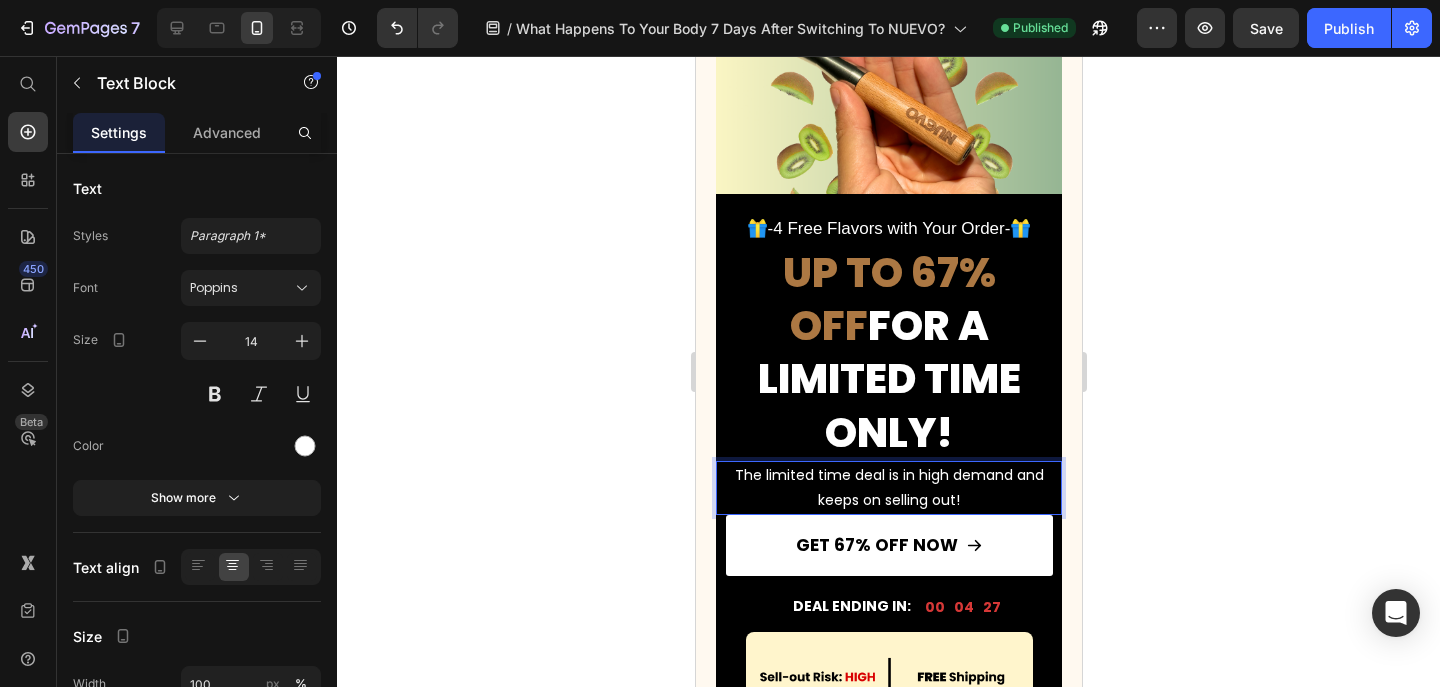 click 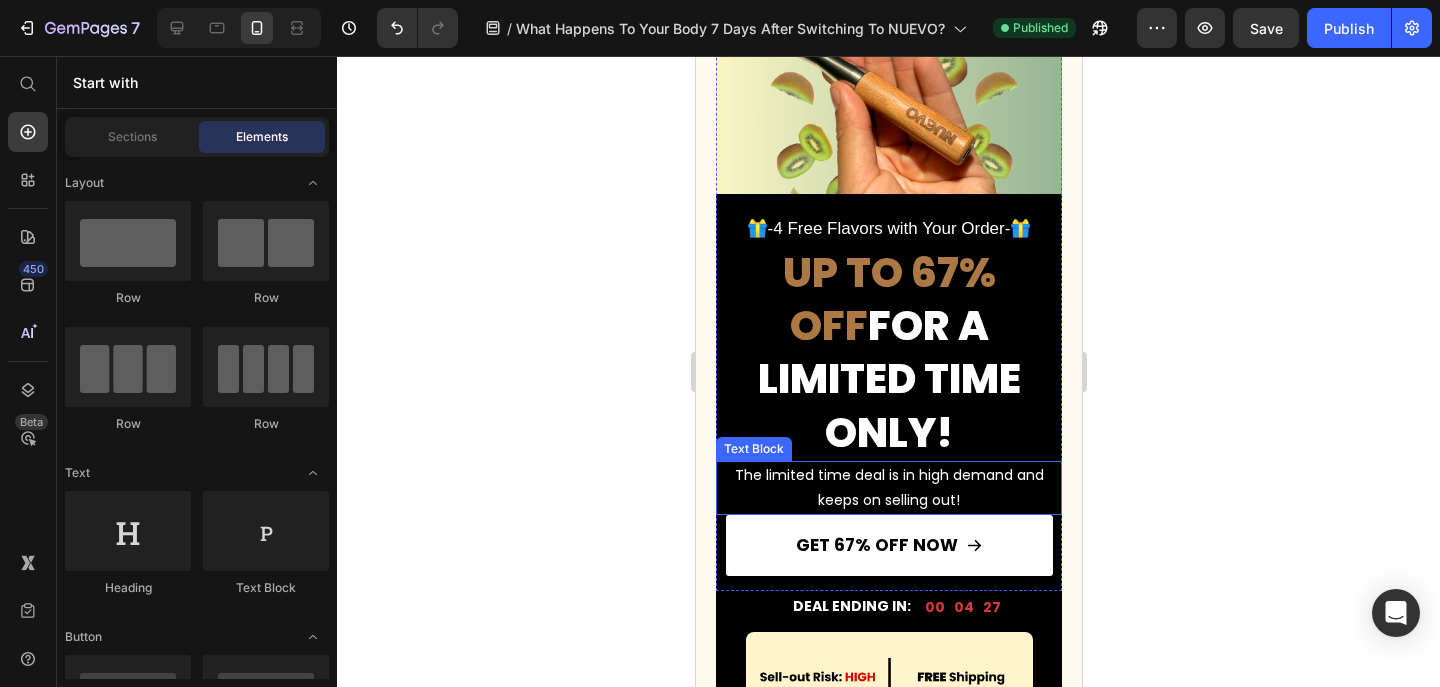 click on "The limited time deal is in high demand and keeps on selling out!" at bounding box center (888, 488) 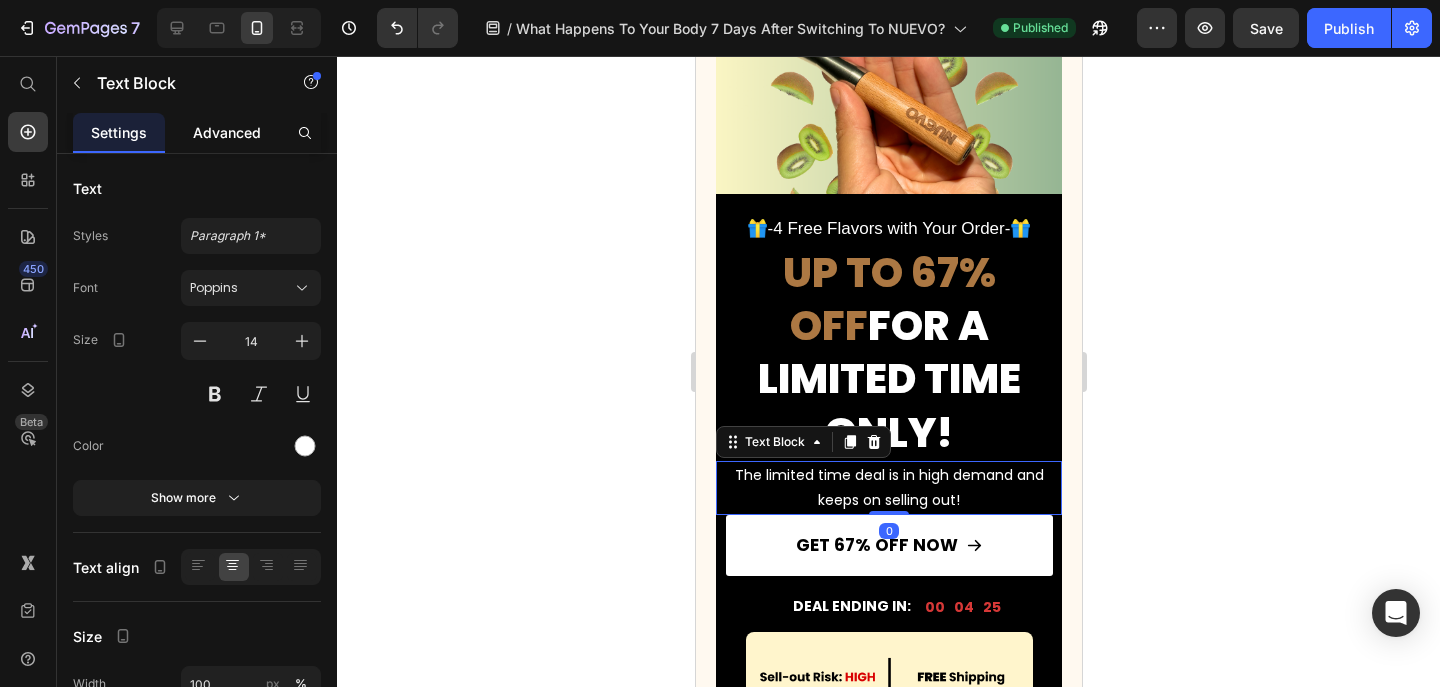 click on "Advanced" 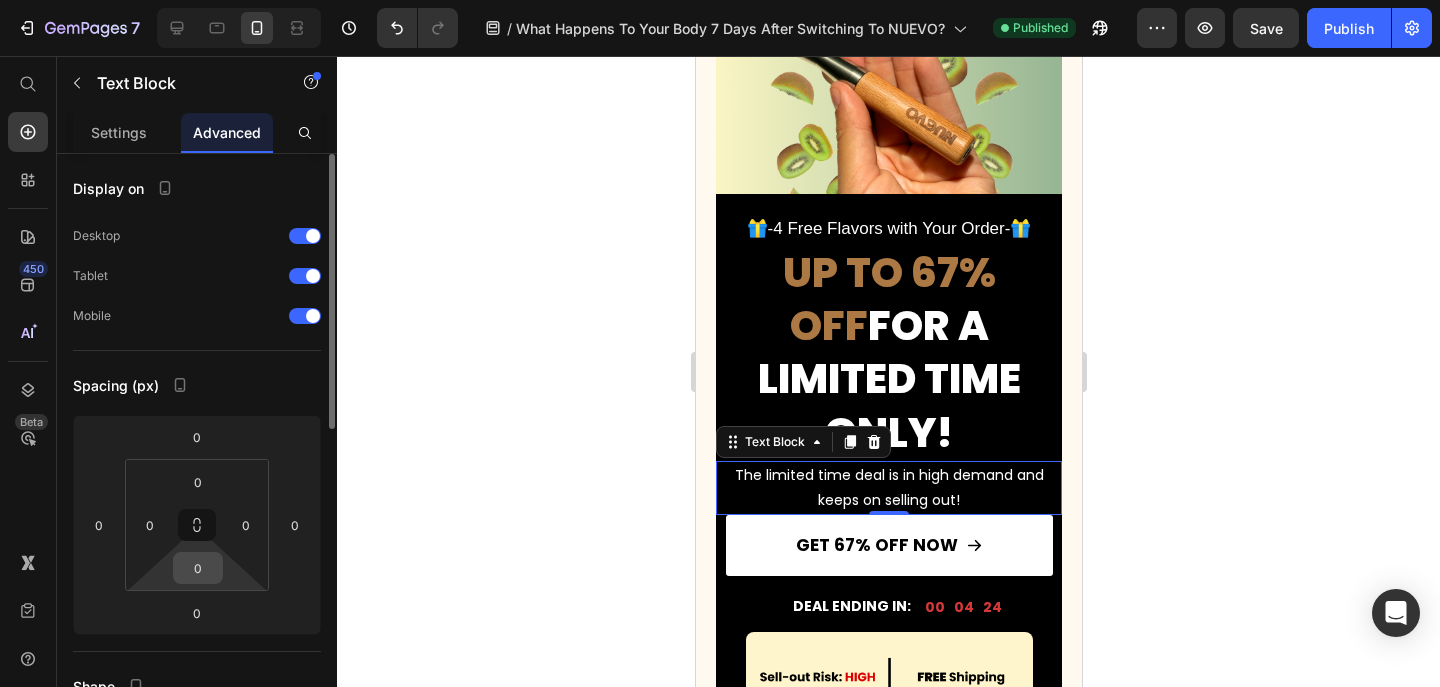 click on "0" at bounding box center (198, 568) 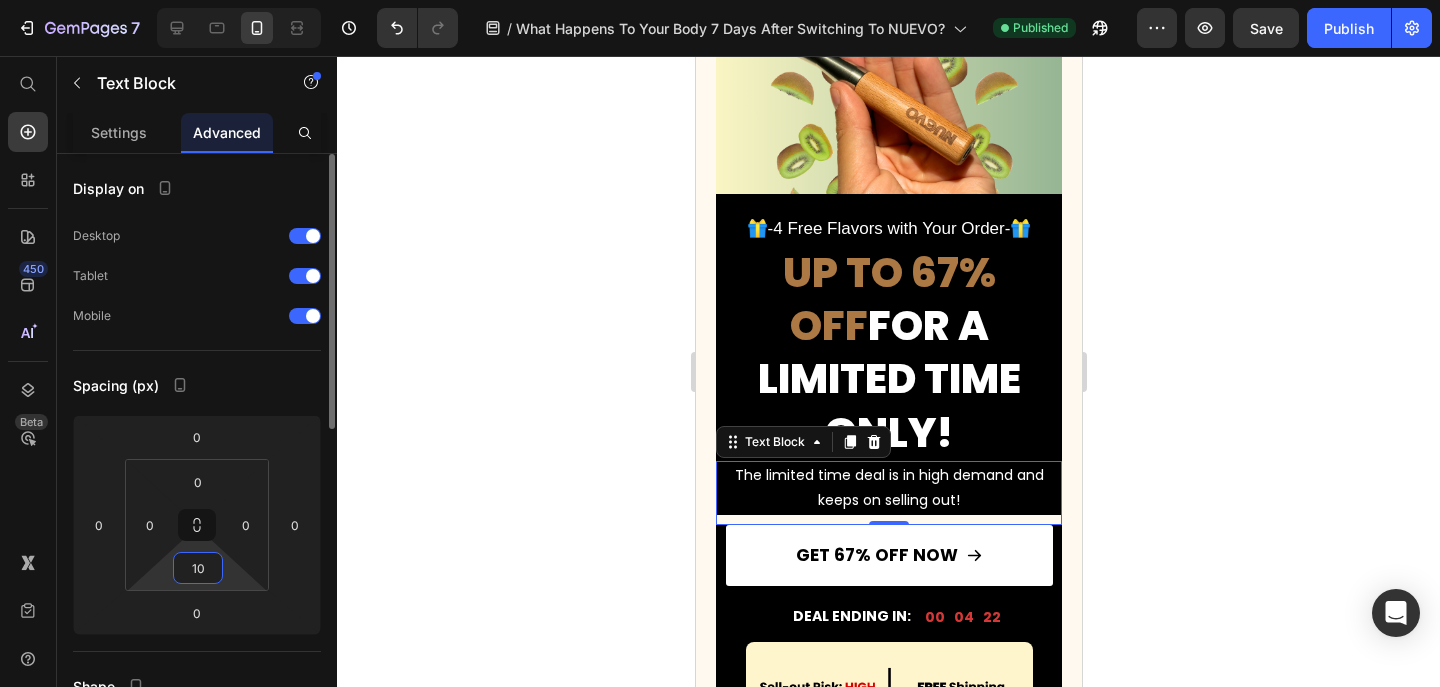 type on "1" 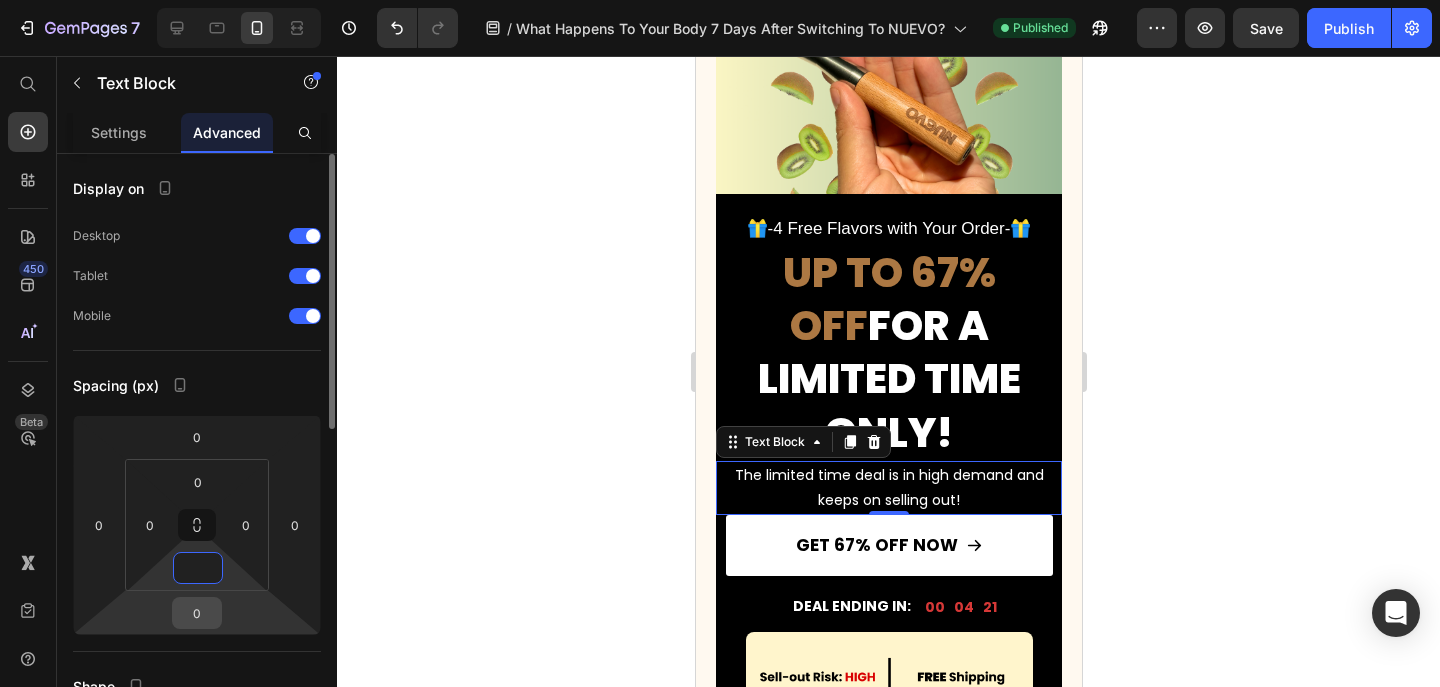 click on "0" at bounding box center [197, 613] 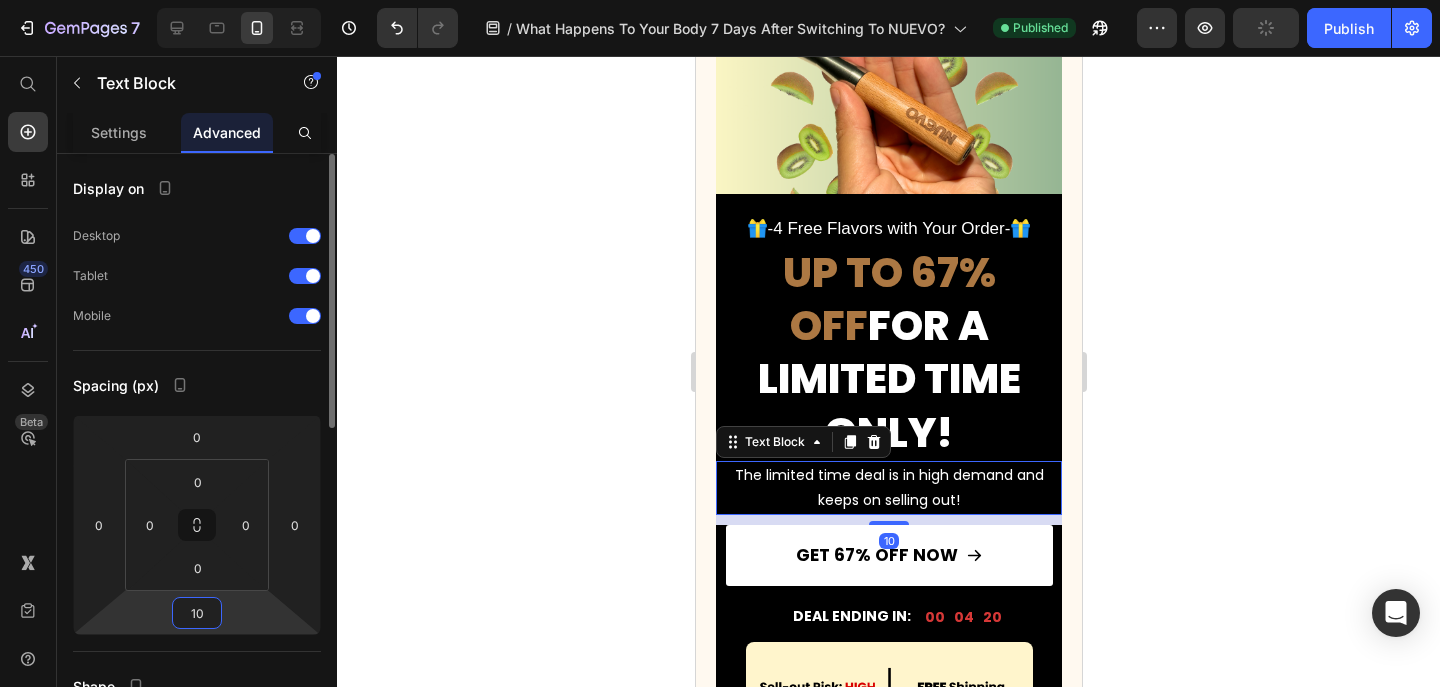 type on "1" 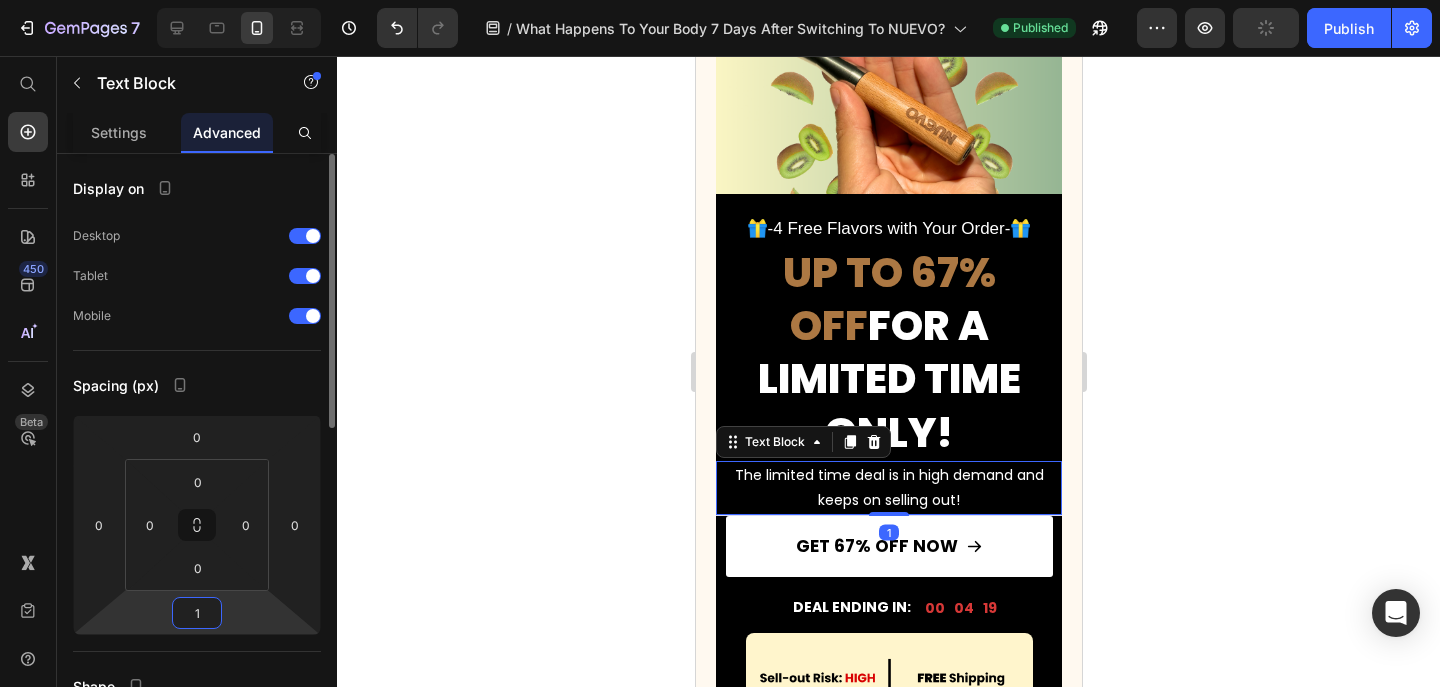 type 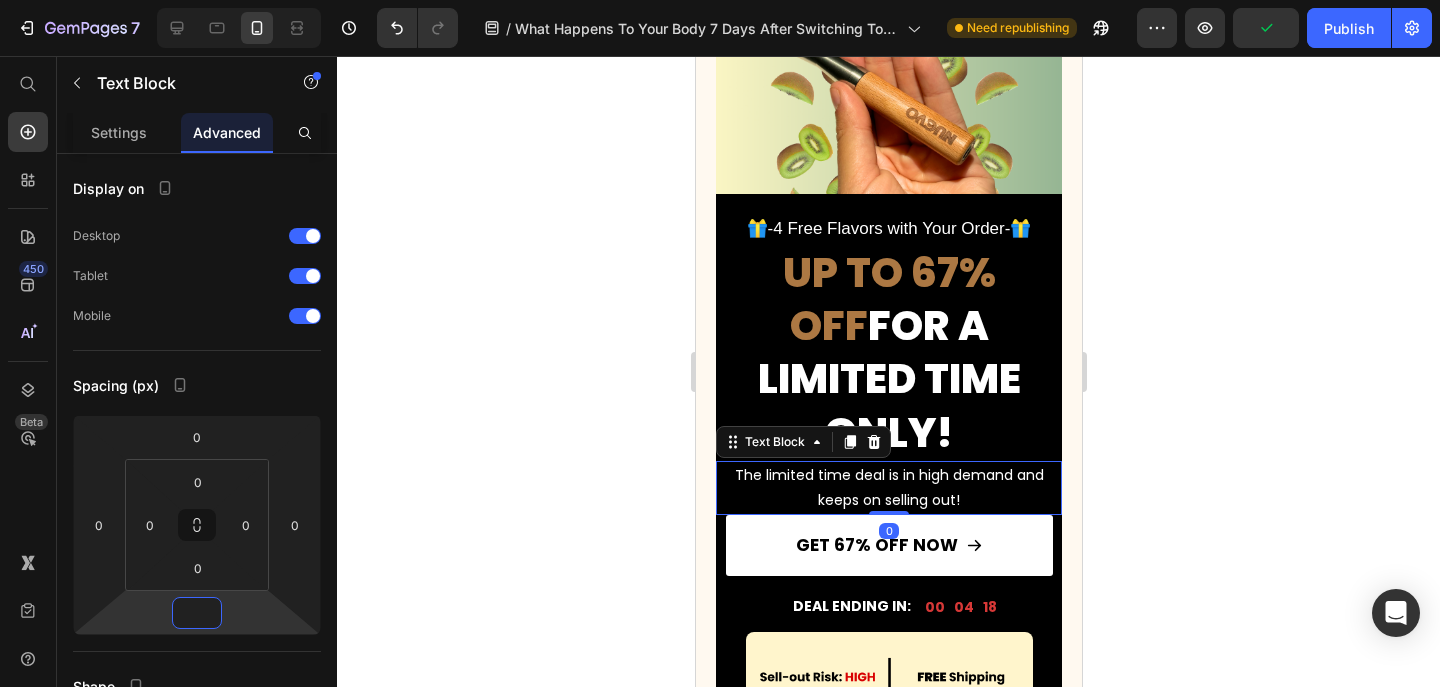 click 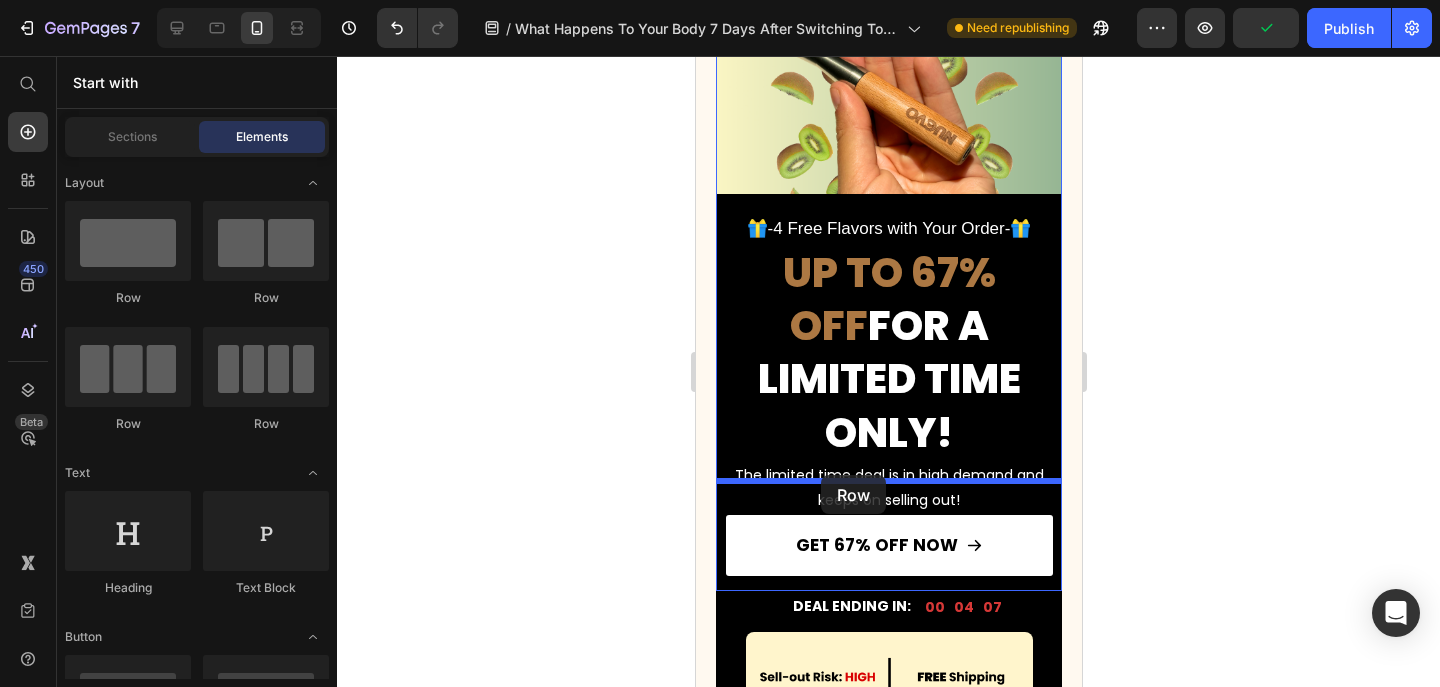 drag, startPoint x: 808, startPoint y: 303, endPoint x: 819, endPoint y: 475, distance: 172.35138 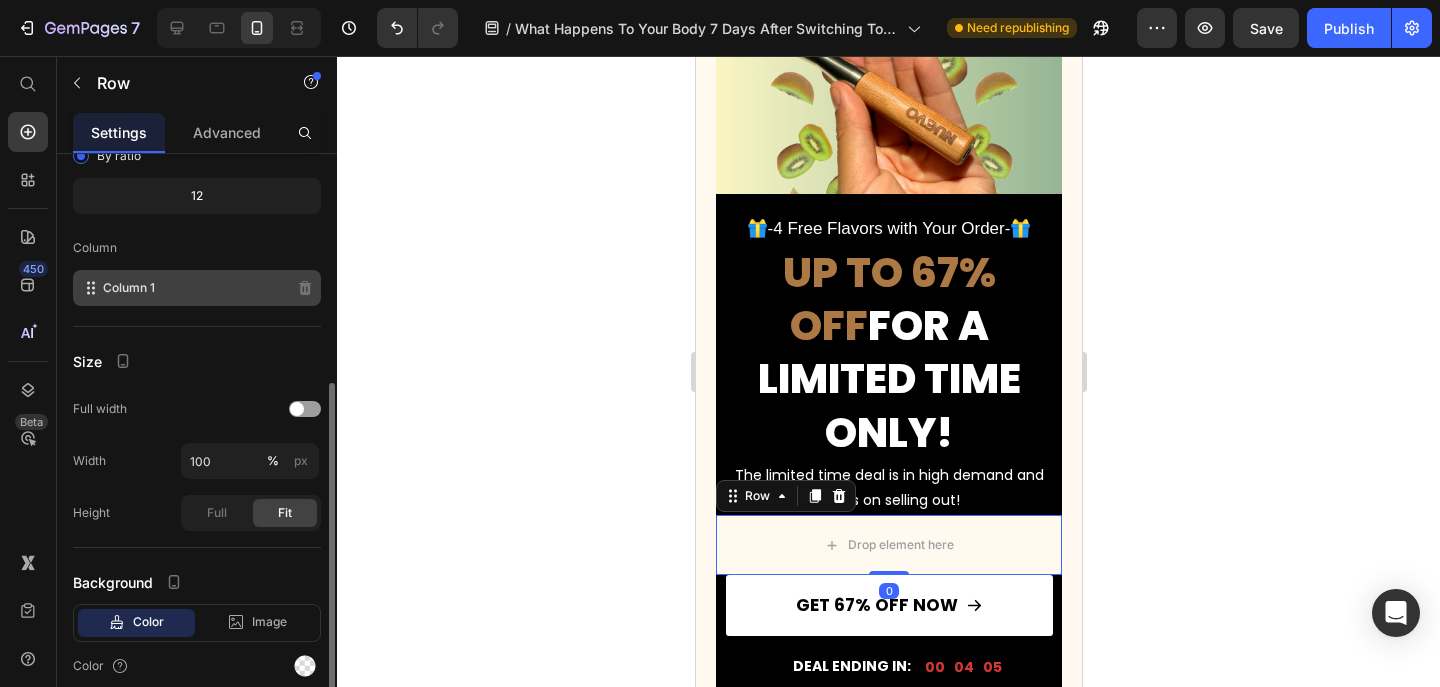 scroll, scrollTop: 278, scrollLeft: 0, axis: vertical 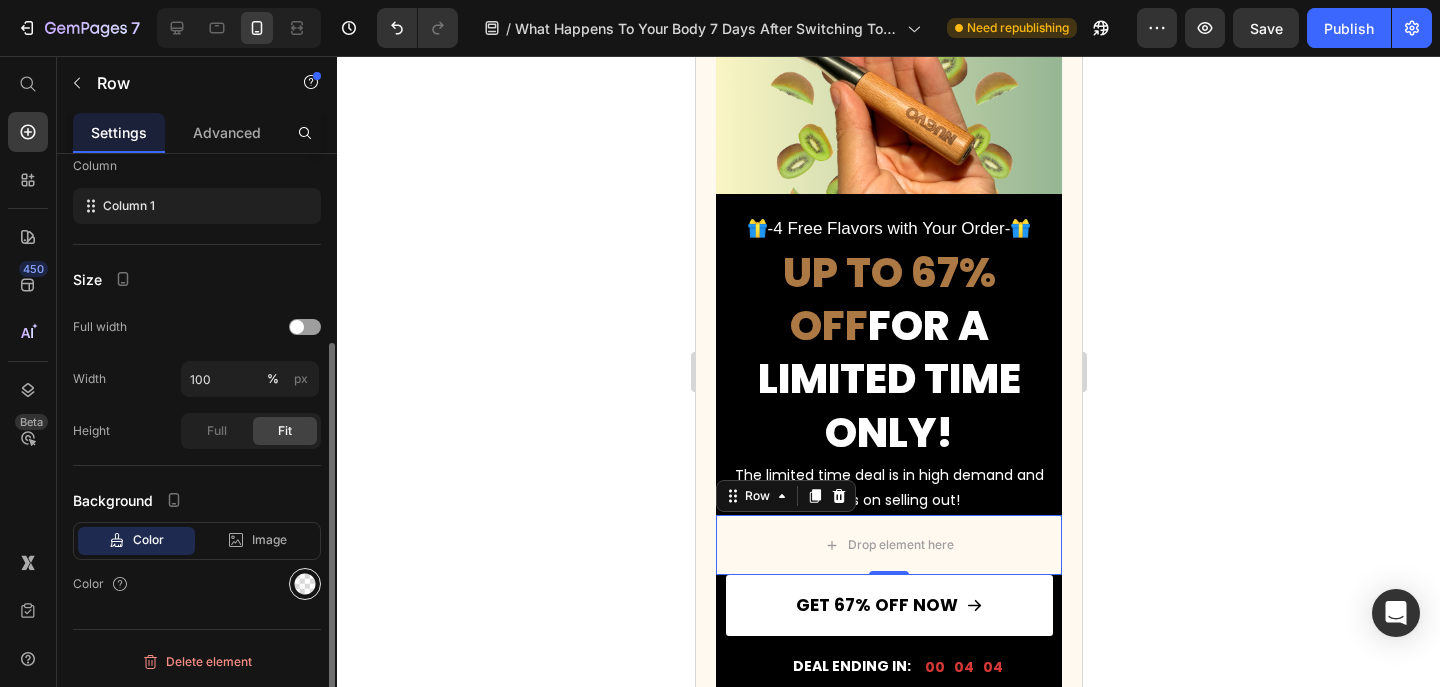 click at bounding box center (305, 584) 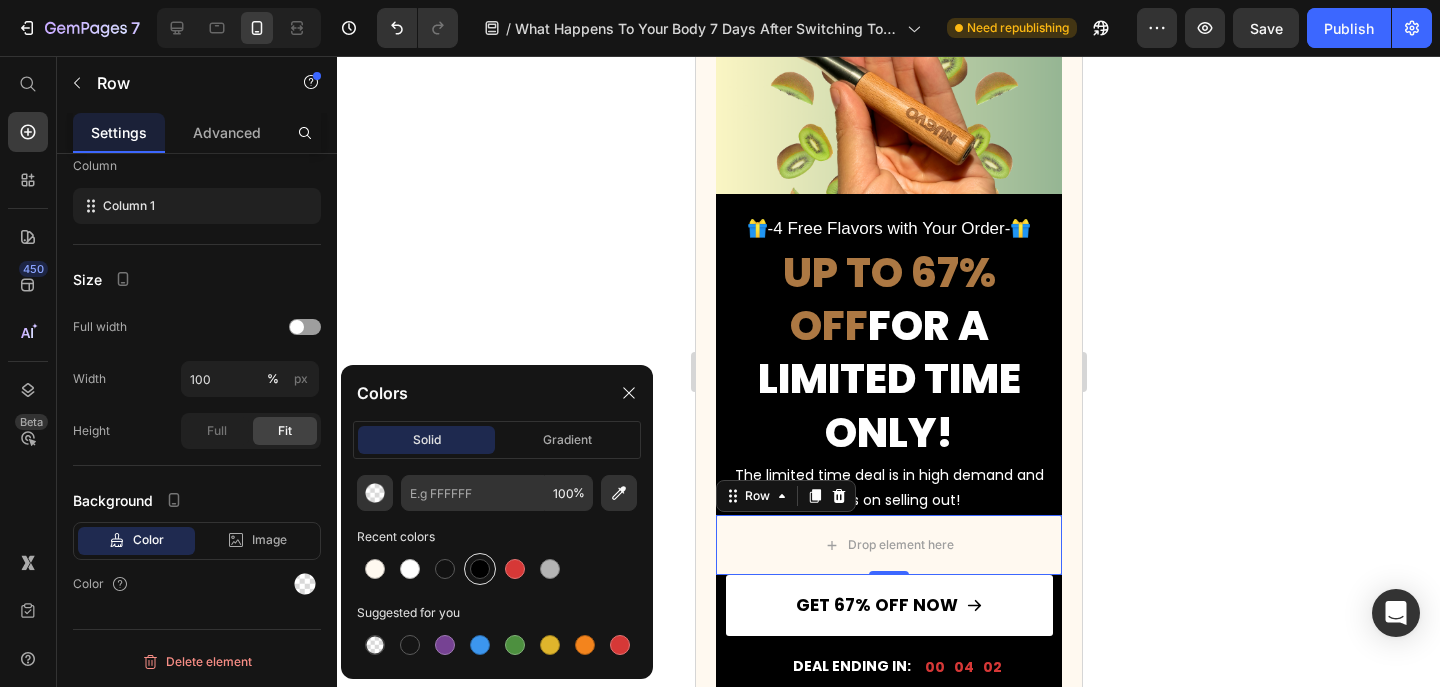 click at bounding box center [480, 569] 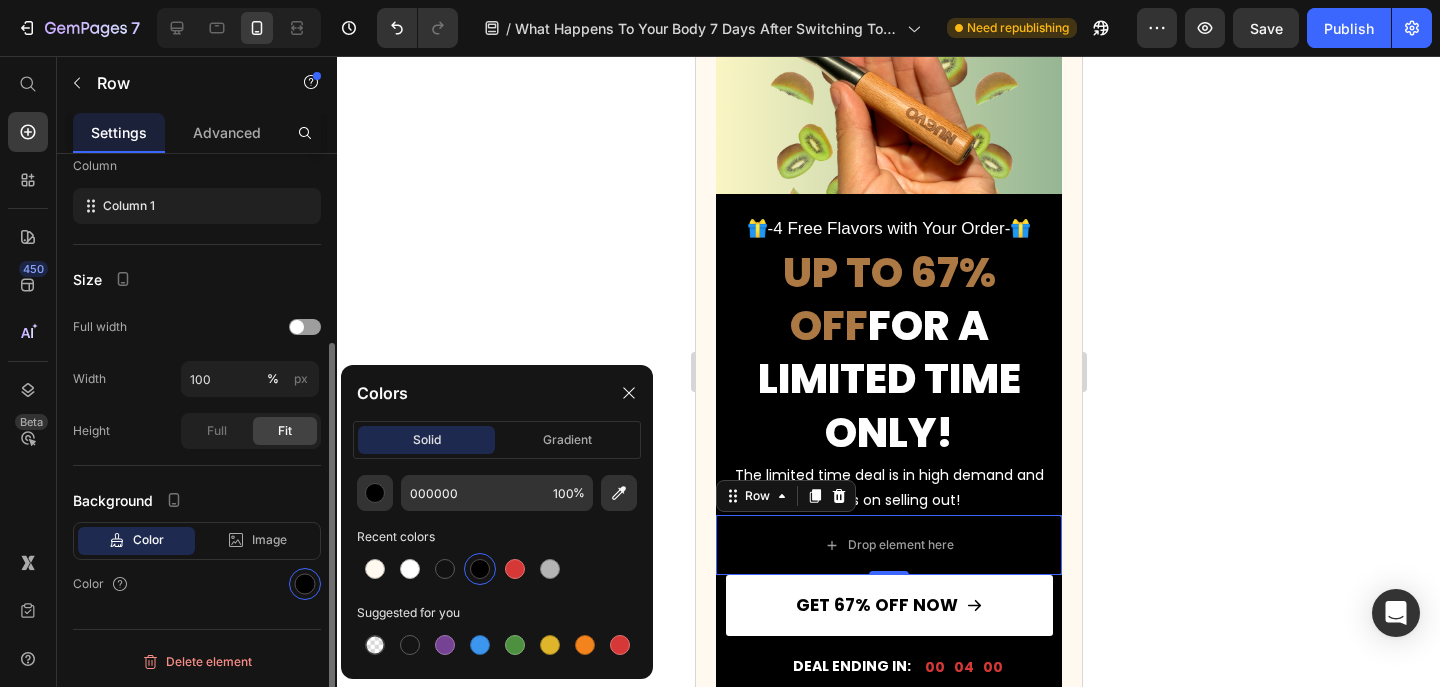 click on "Layout Column width Fit to content By ratio 12 Column Column 1 Size Full width Width 100 % px Height Full Fit Background Color Image Video  Color" at bounding box center (197, 260) 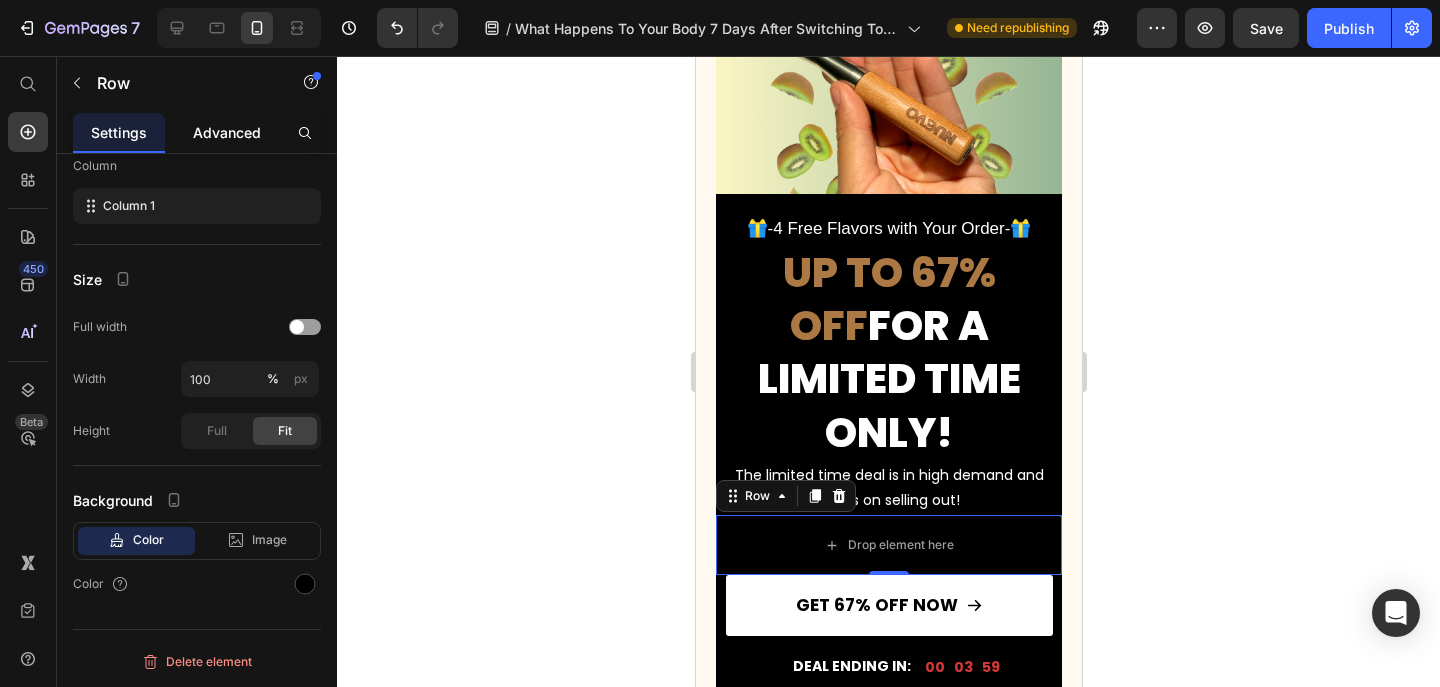 click on "Advanced" at bounding box center (227, 132) 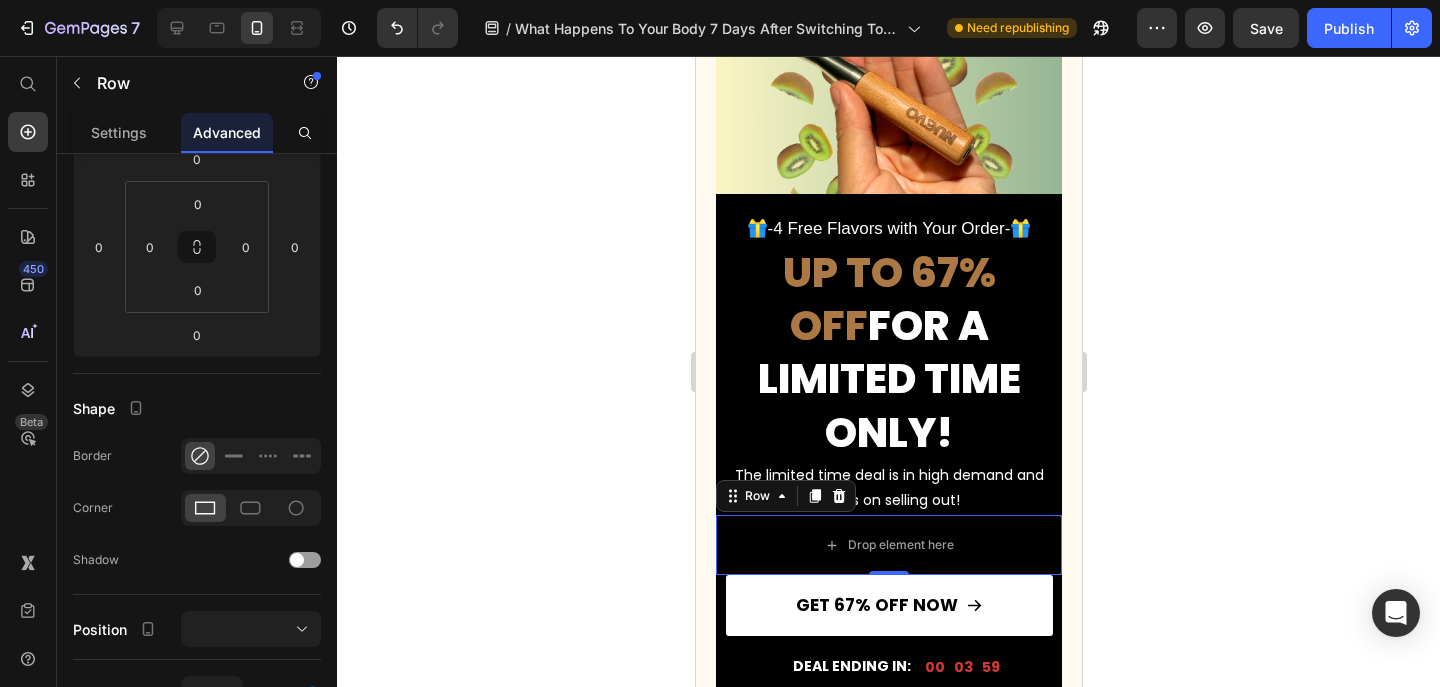 scroll, scrollTop: 0, scrollLeft: 0, axis: both 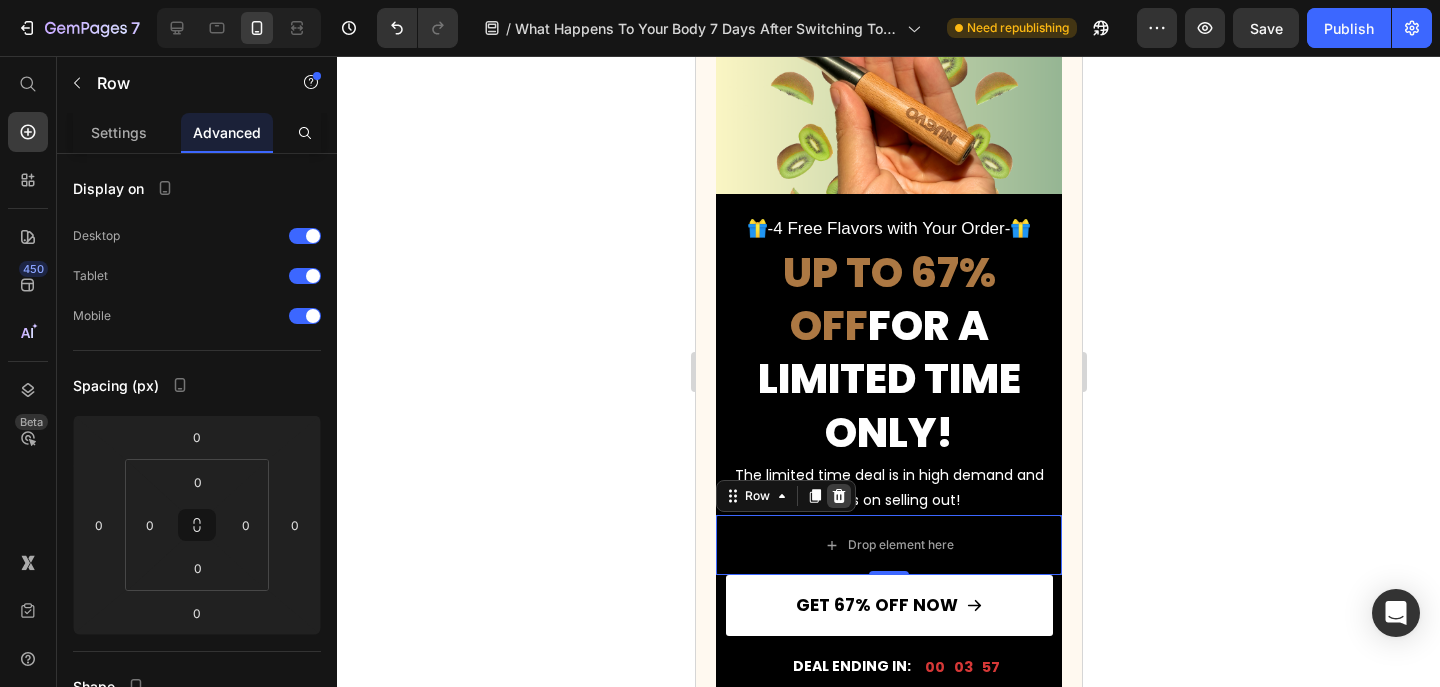 click 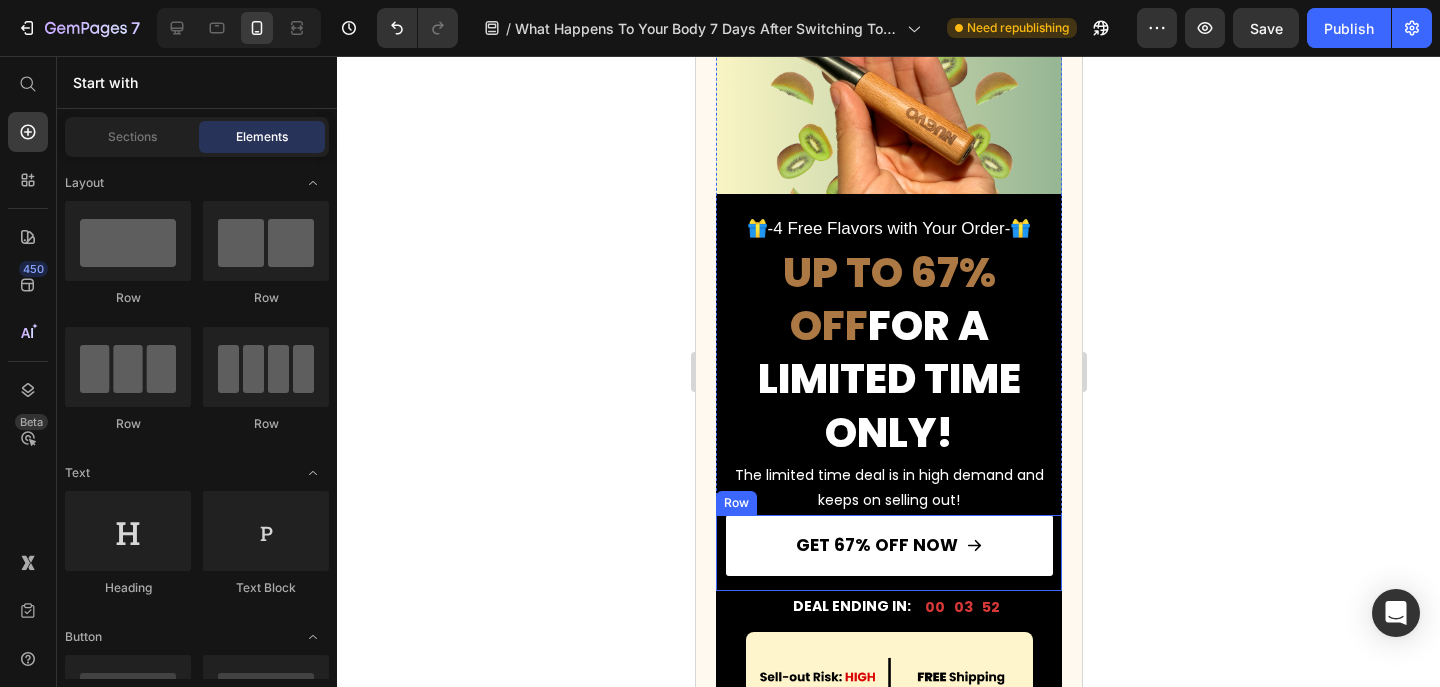 click on "GET 67% OFF NOW Button" at bounding box center [888, 553] 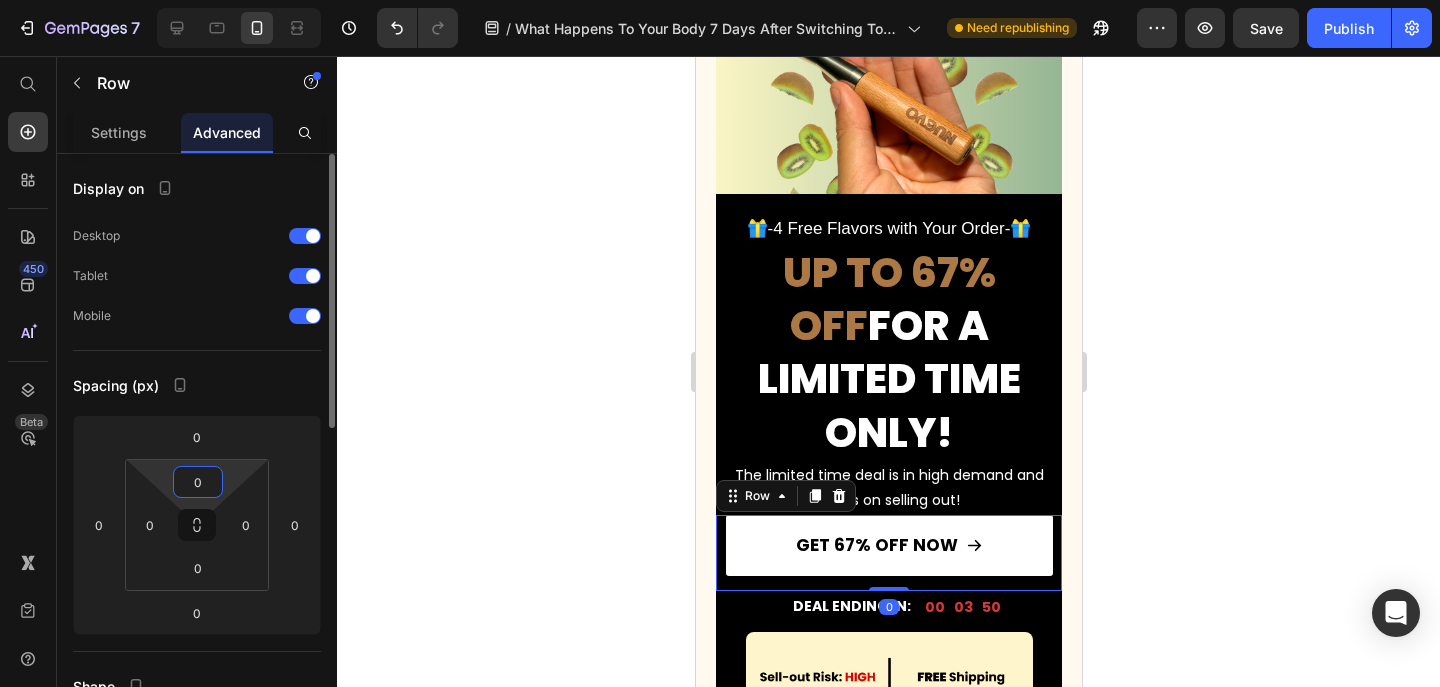 click on "0" at bounding box center (198, 482) 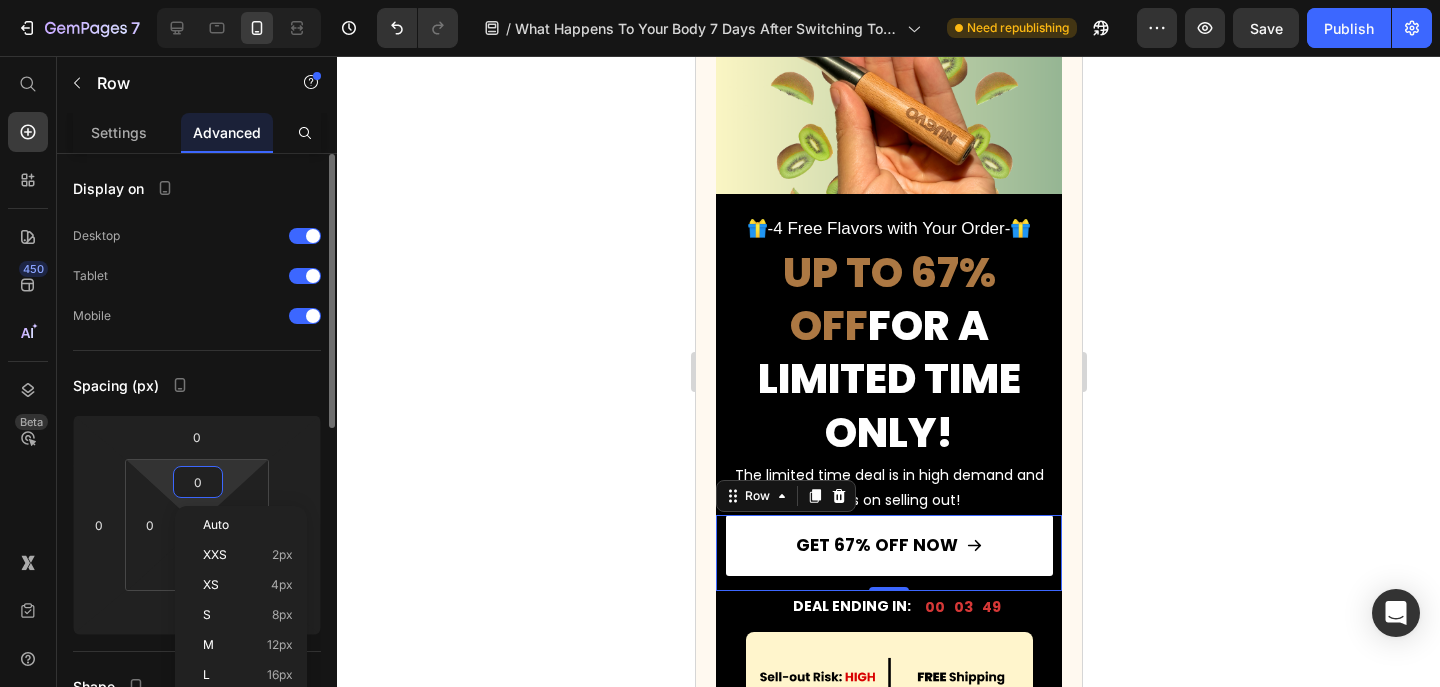 type on "2" 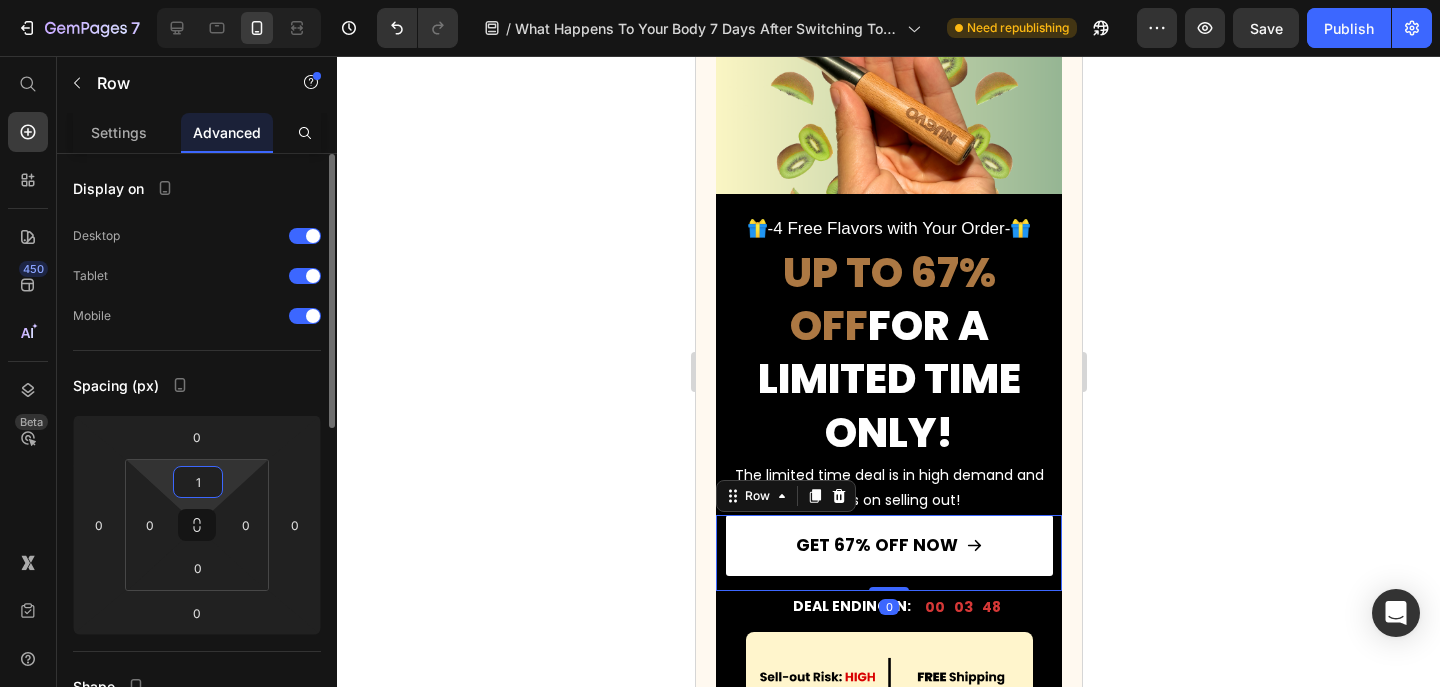type on "10" 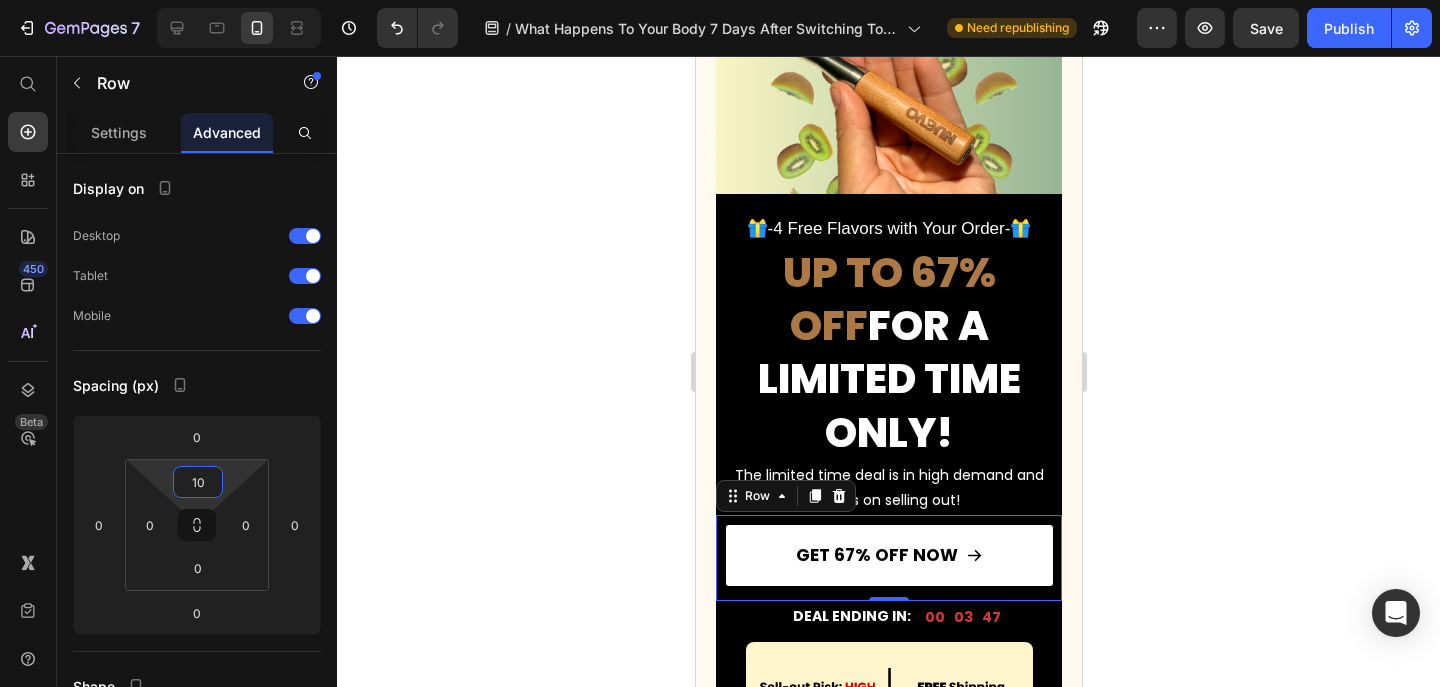 click 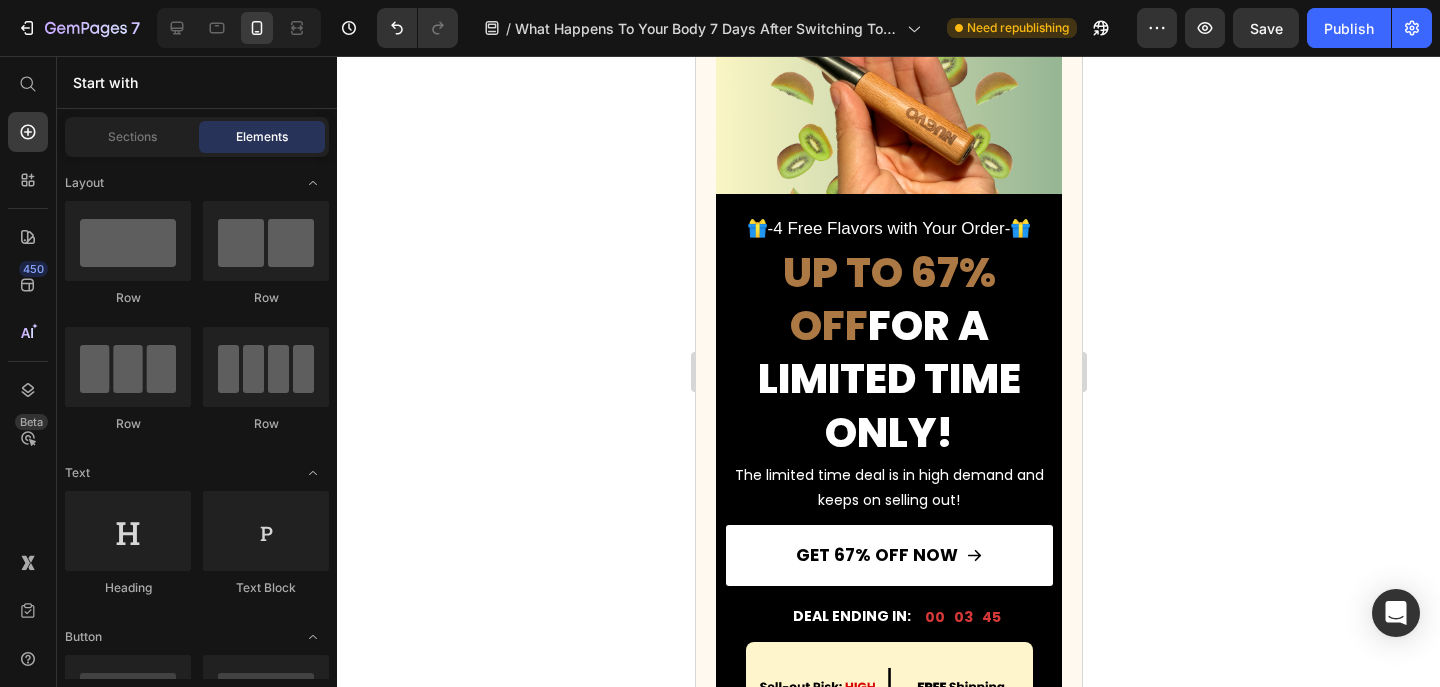 click on "7  Version history  /  What Happens To Your Body 7 Days After Switching To NUEVO? Need republishing Preview  Save   Publish" 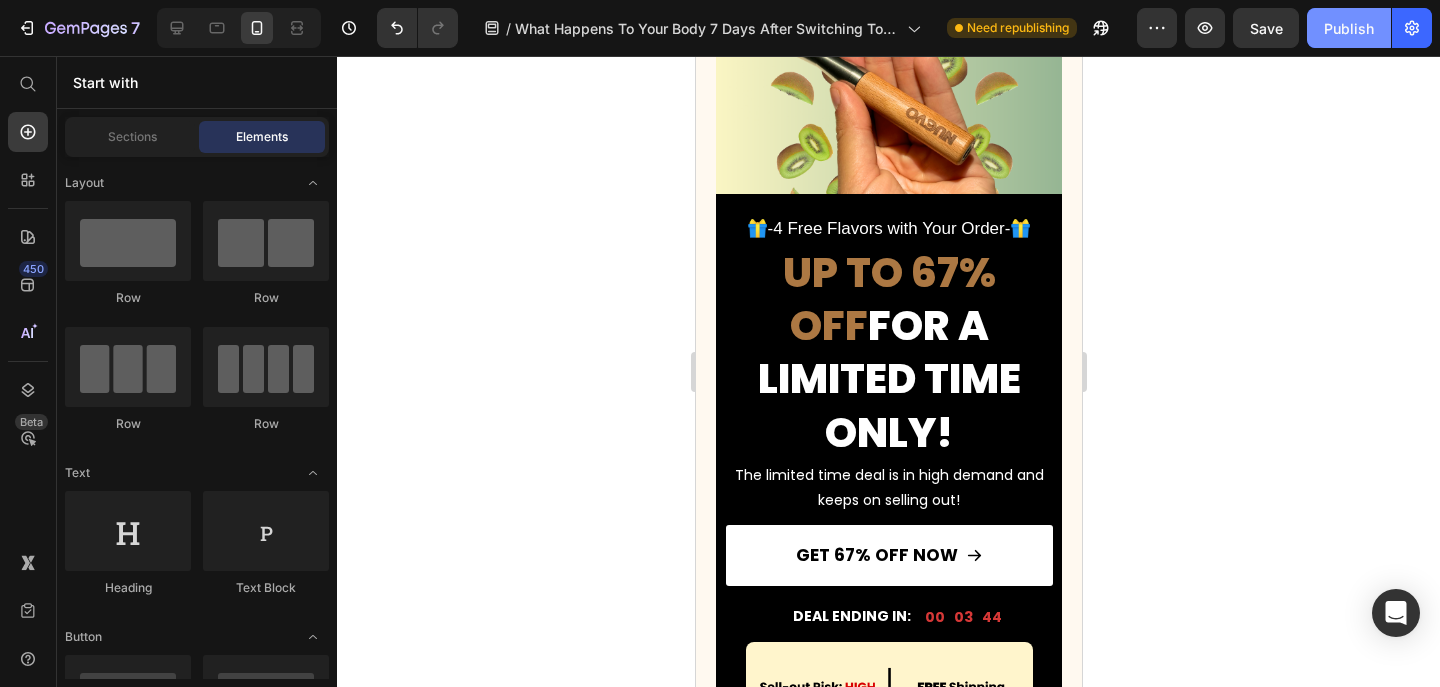 click on "Publish" 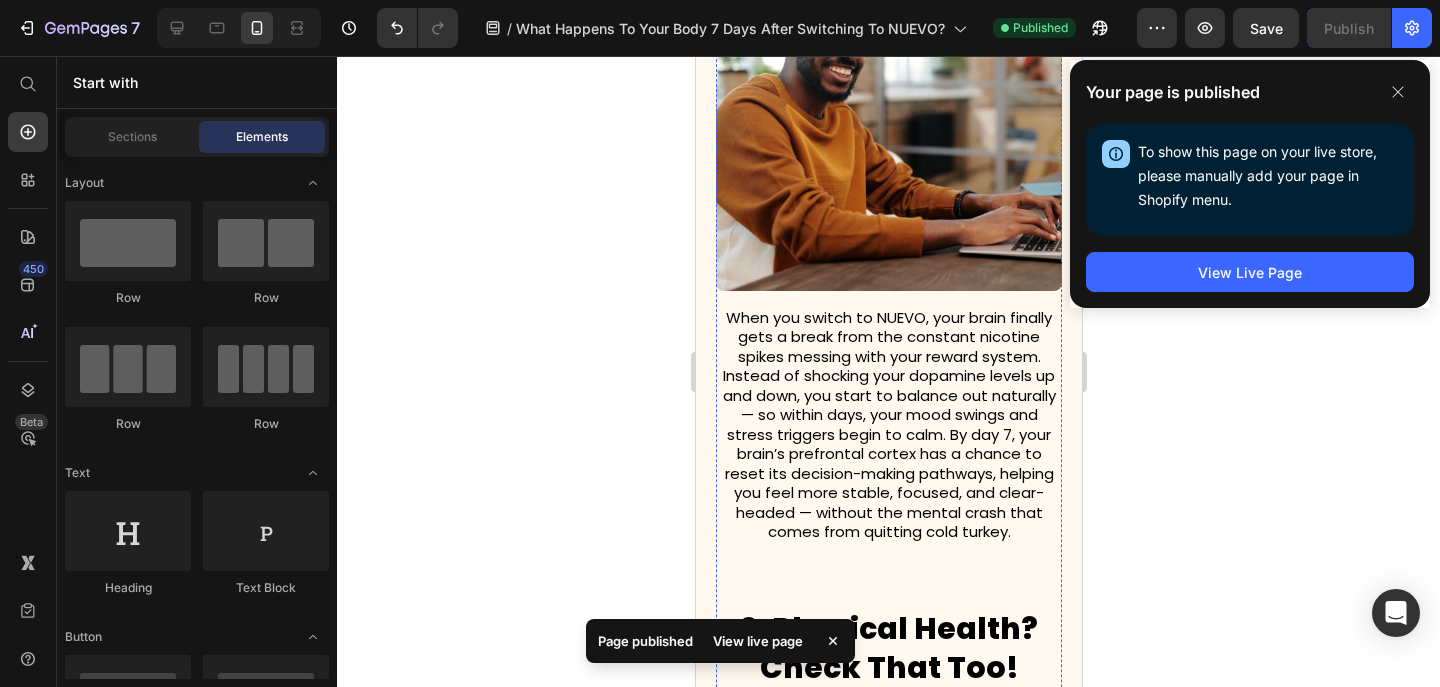scroll, scrollTop: 713, scrollLeft: 0, axis: vertical 